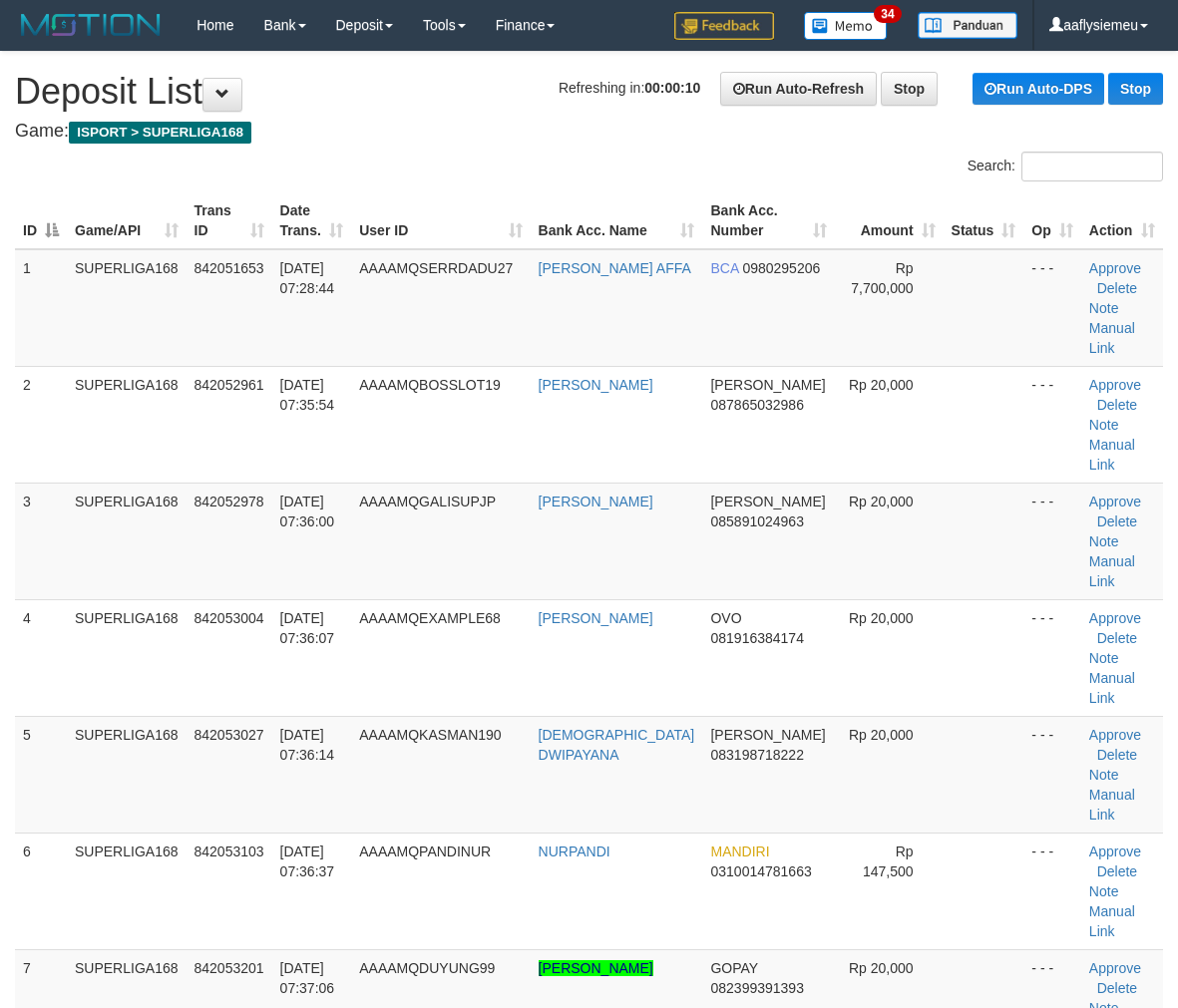 scroll, scrollTop: 0, scrollLeft: 0, axis: both 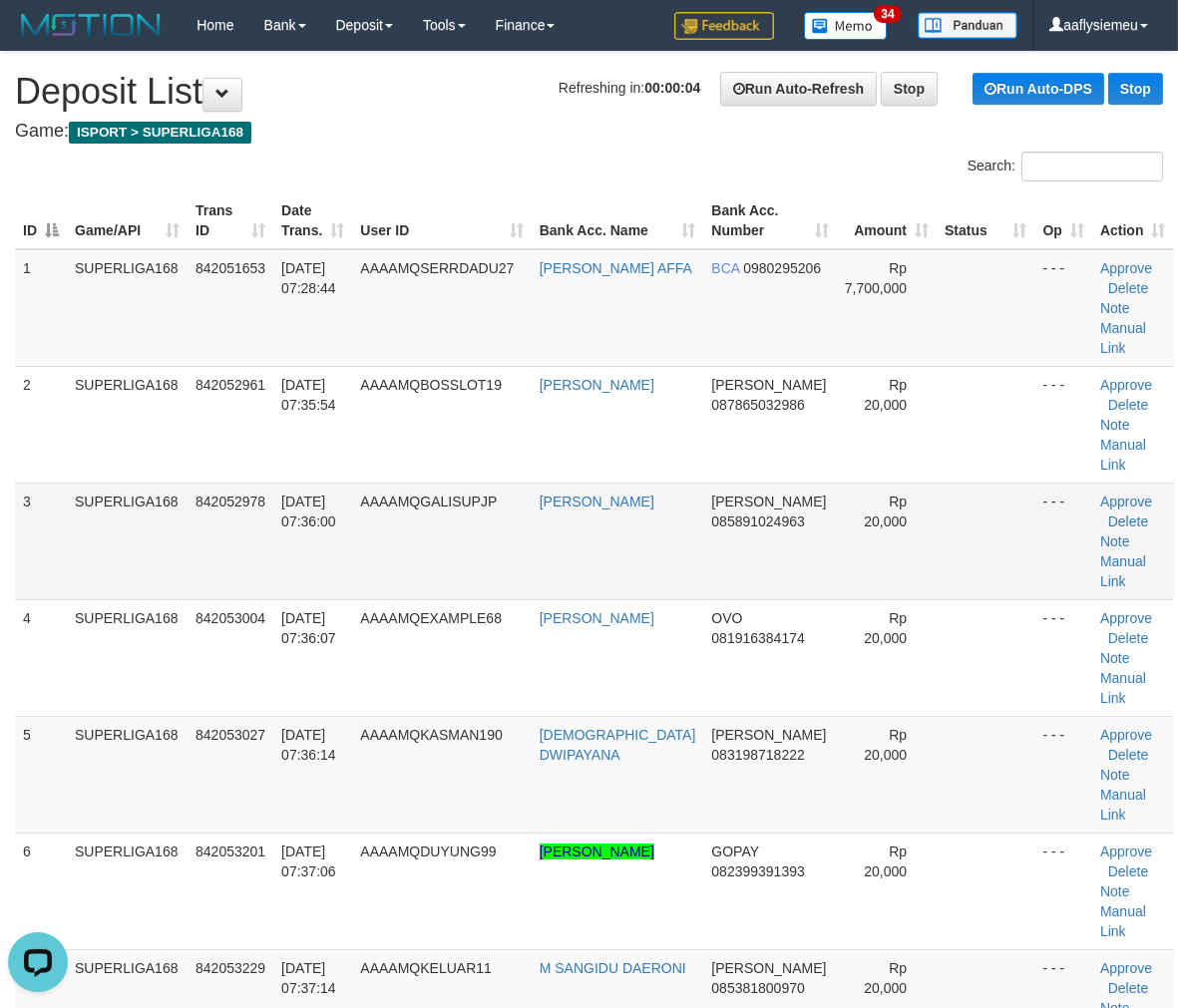 click on "SUPERLIGA168" at bounding box center (127, 540) 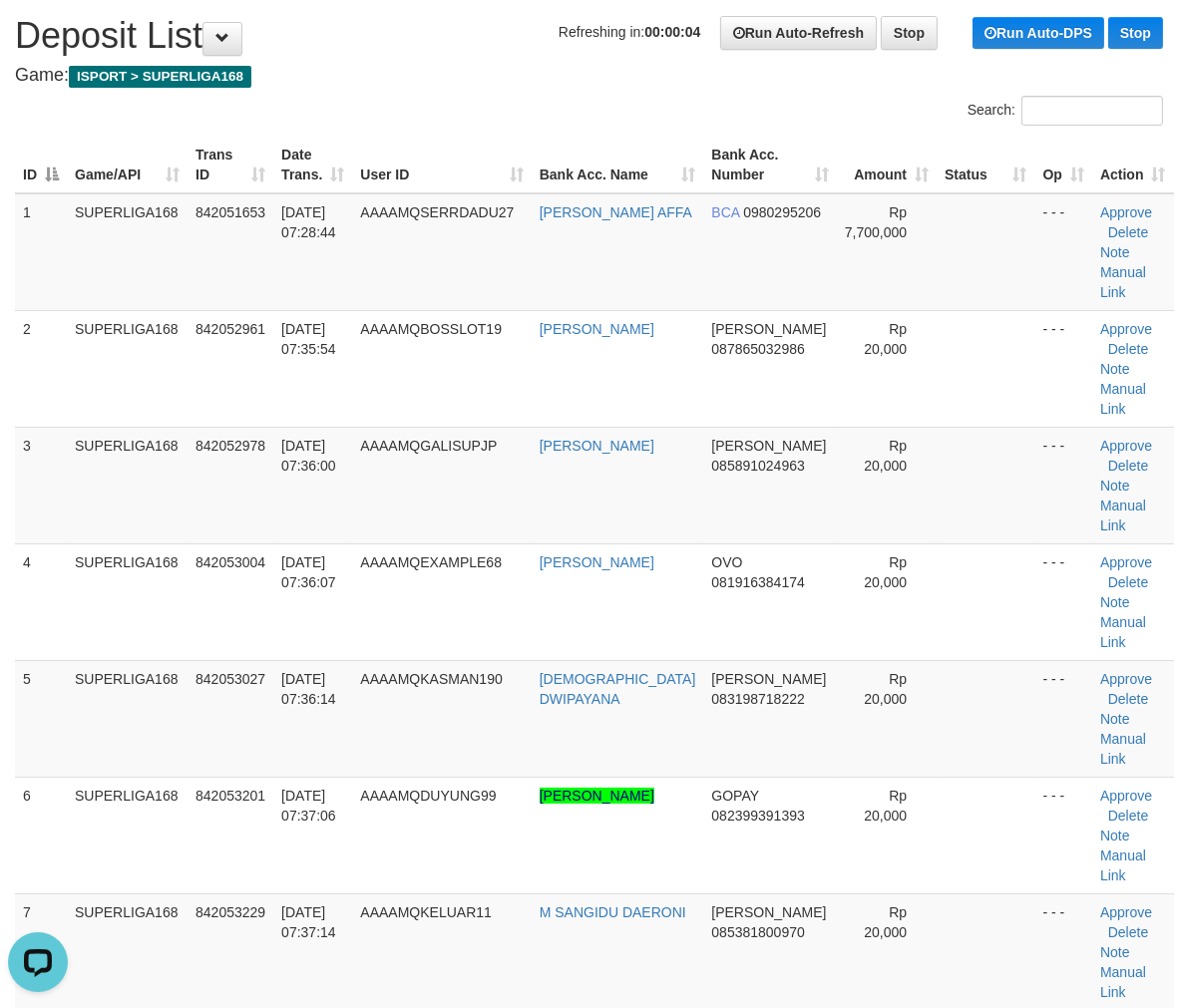 scroll, scrollTop: 319, scrollLeft: 0, axis: vertical 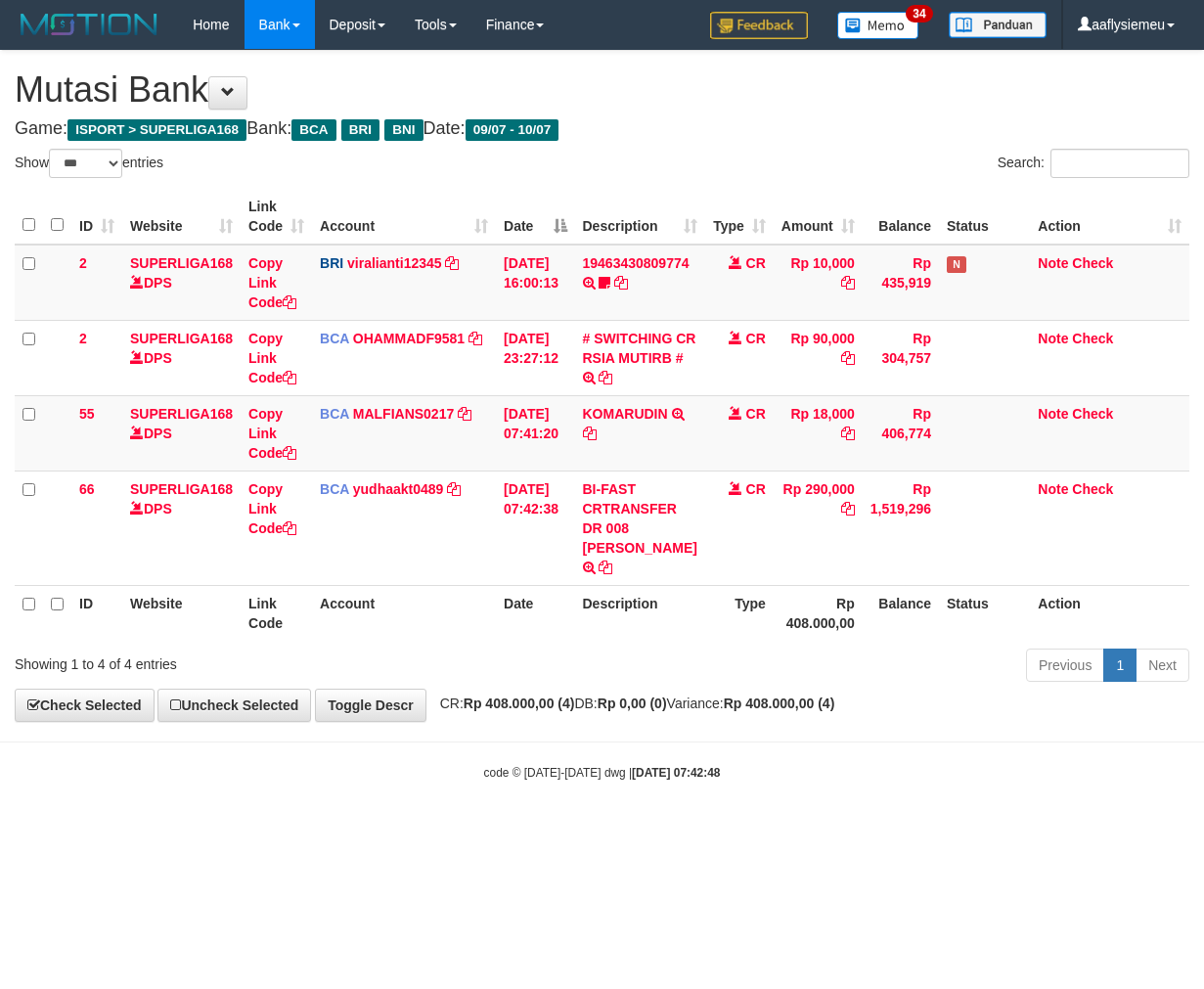 select on "***" 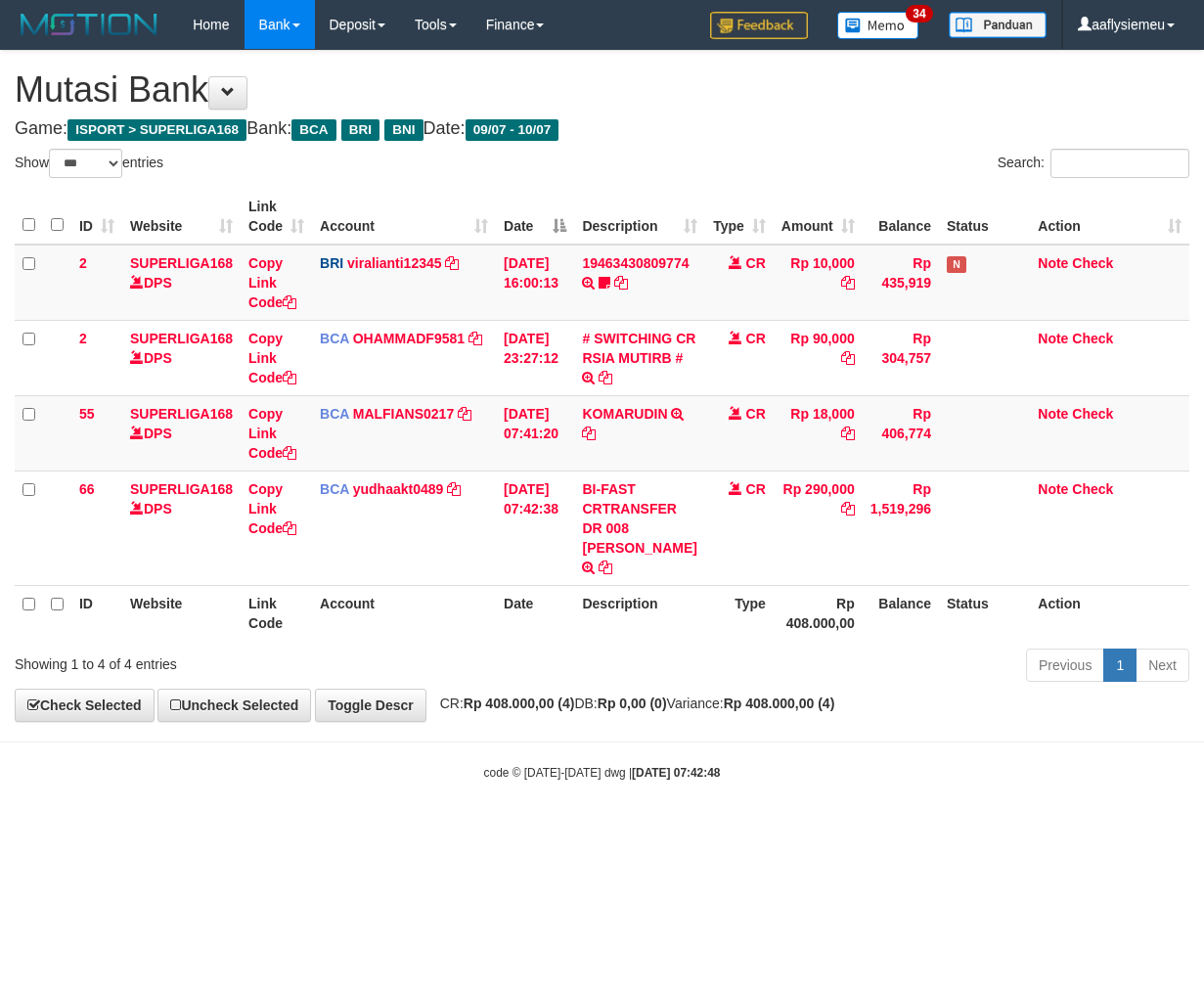 scroll, scrollTop: 0, scrollLeft: 0, axis: both 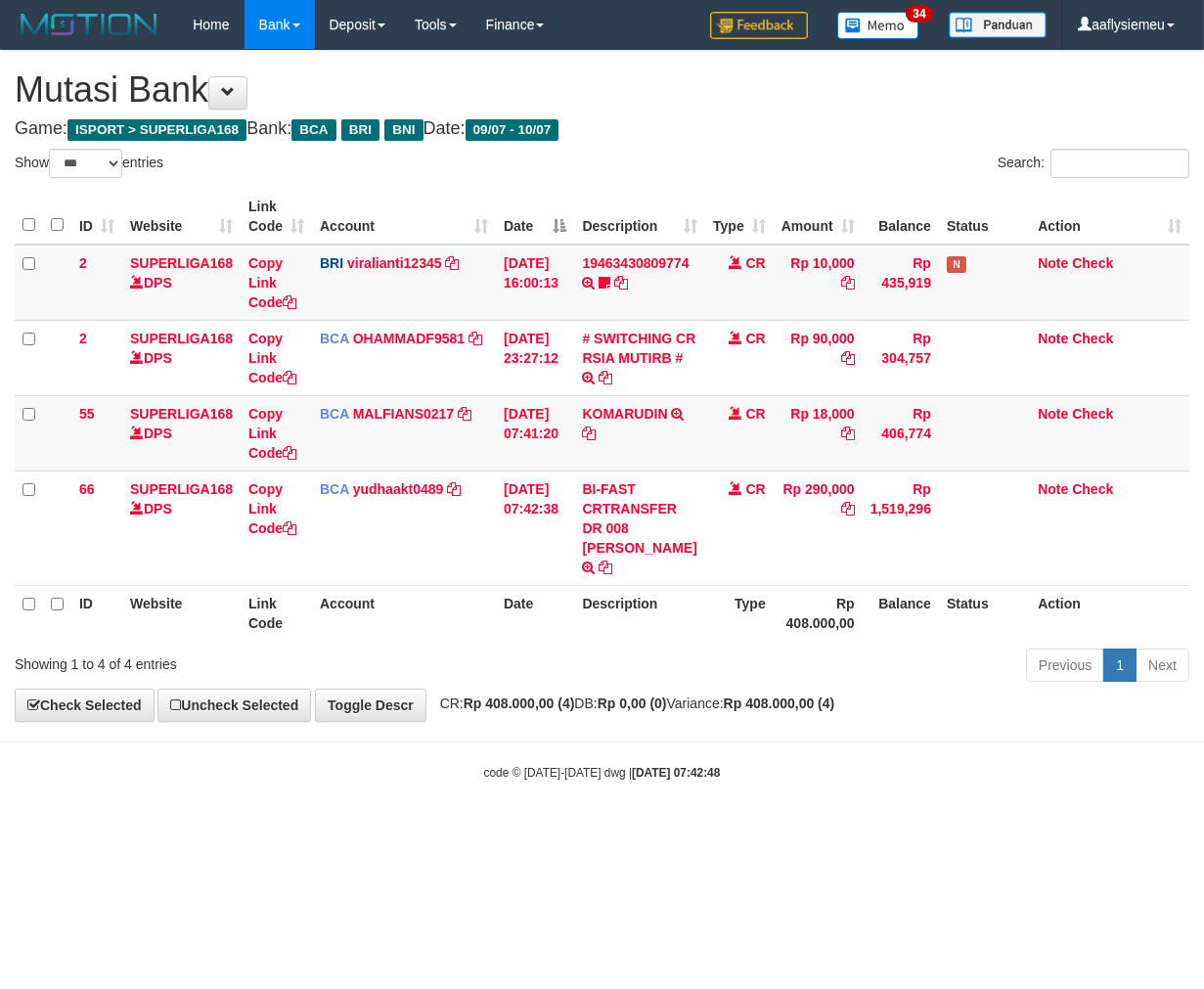 click on "Rp 0,00 (0)" at bounding box center (632, 703) 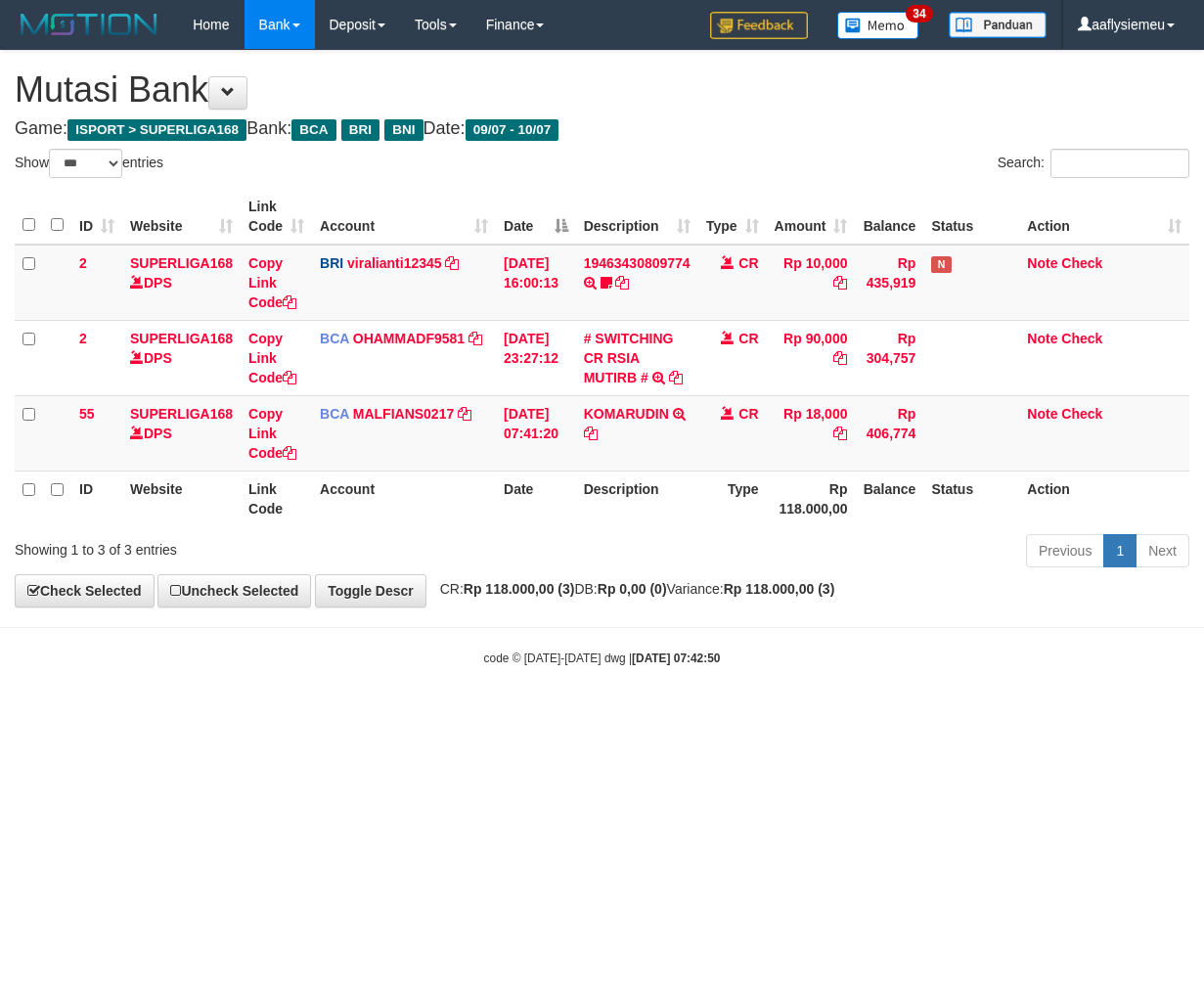 select on "***" 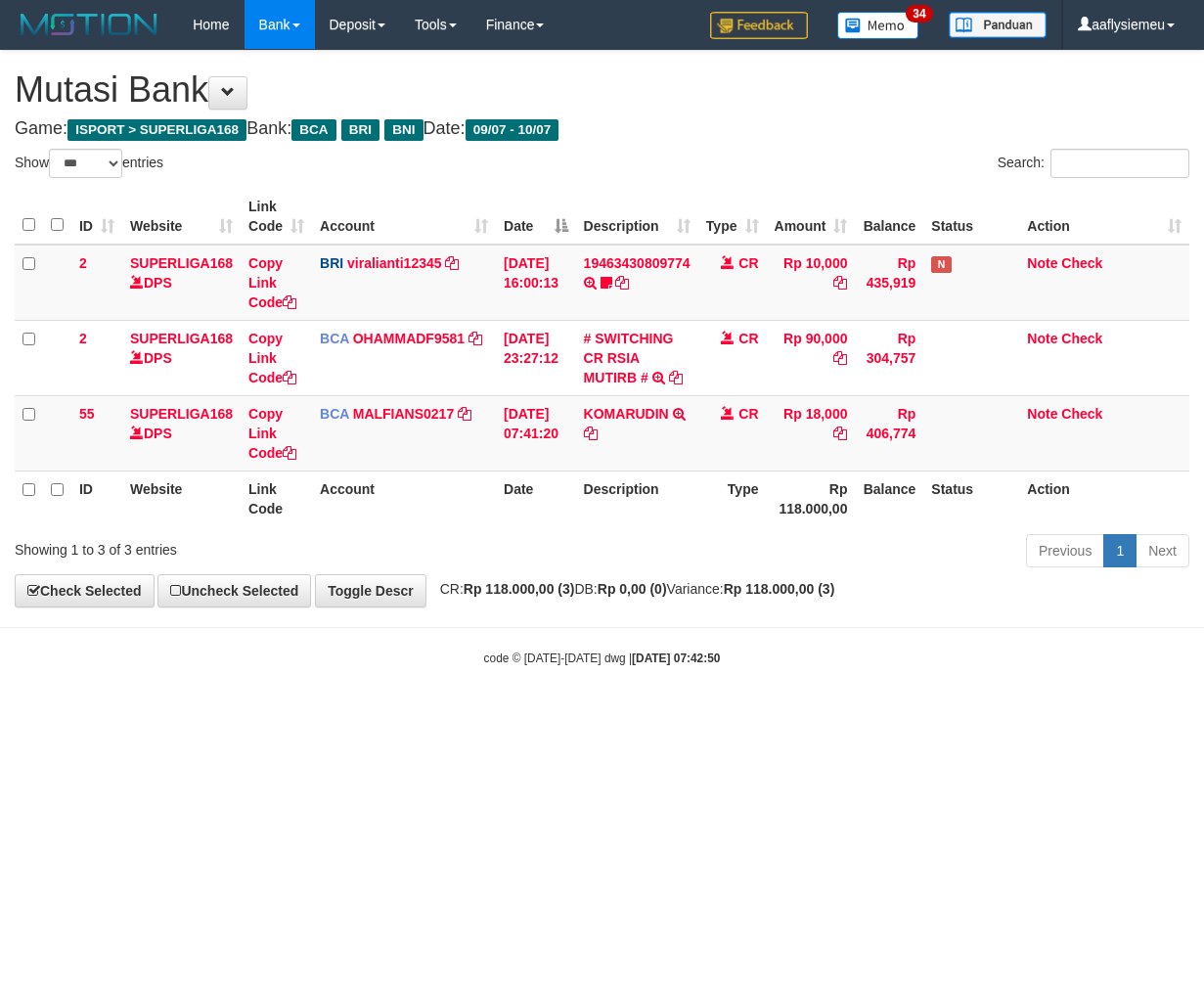 scroll, scrollTop: 0, scrollLeft: 0, axis: both 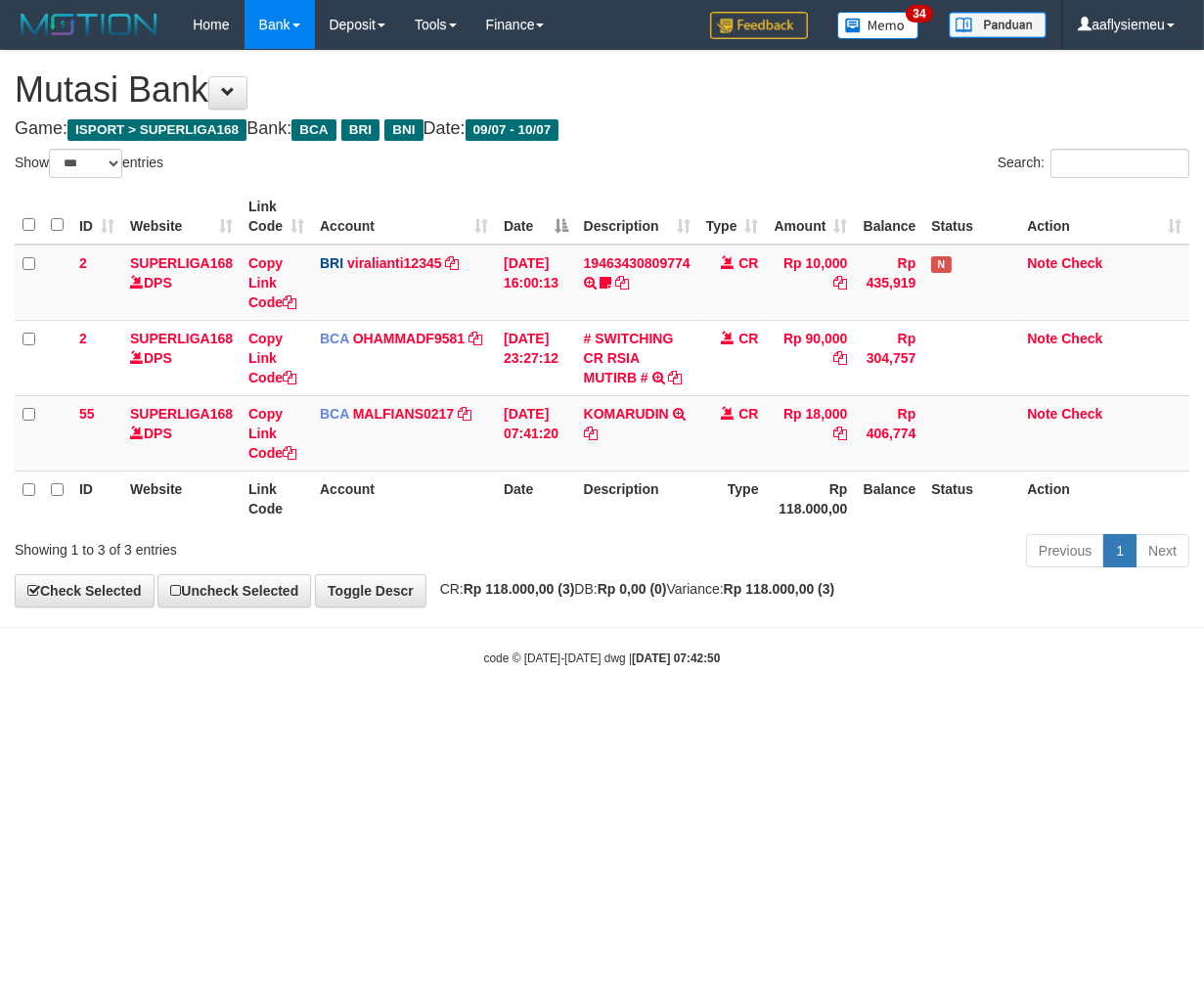click on "code © 2012-2018 dwg |  2025/07/10 07:42:50" at bounding box center [602, 657] 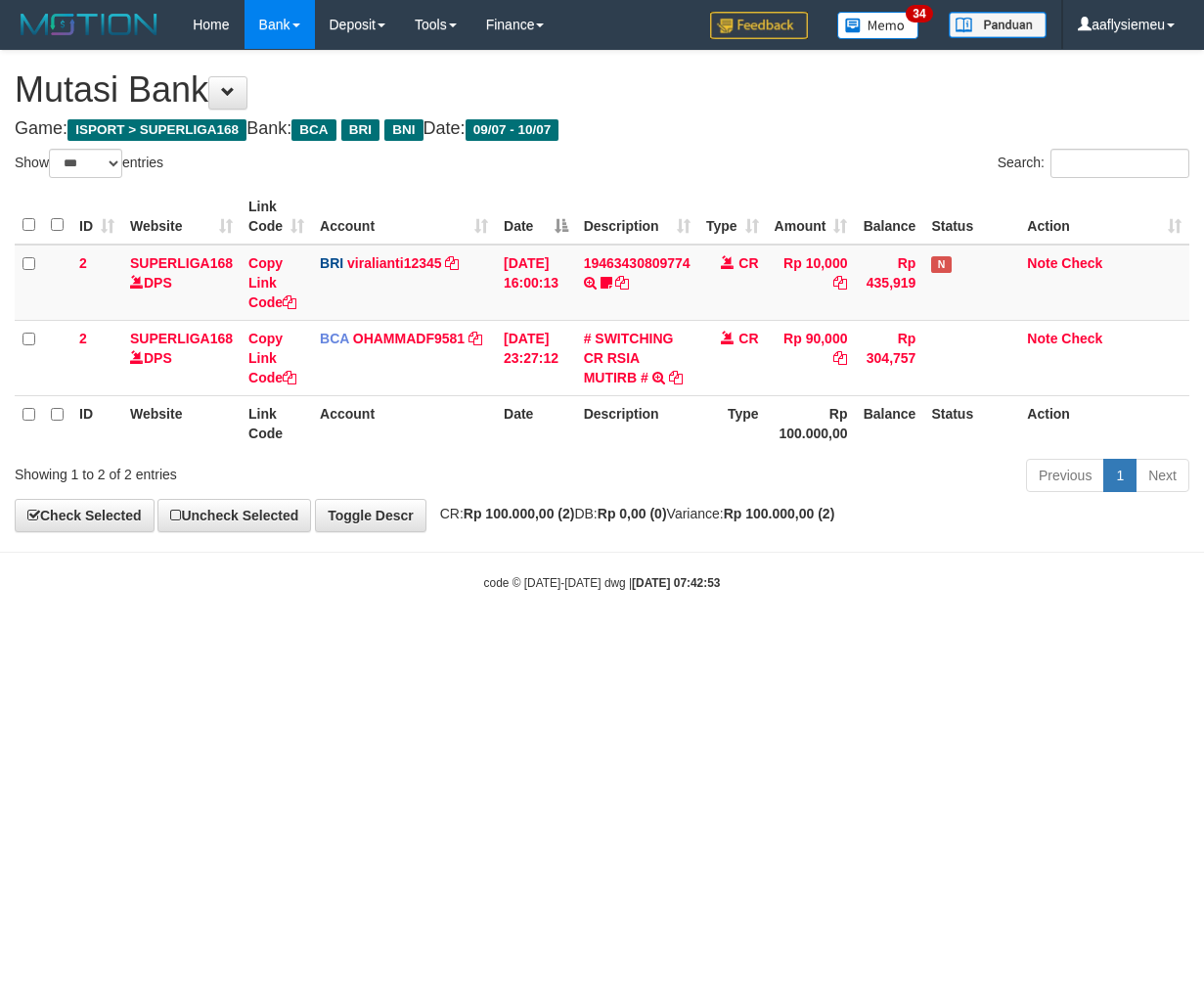 select on "***" 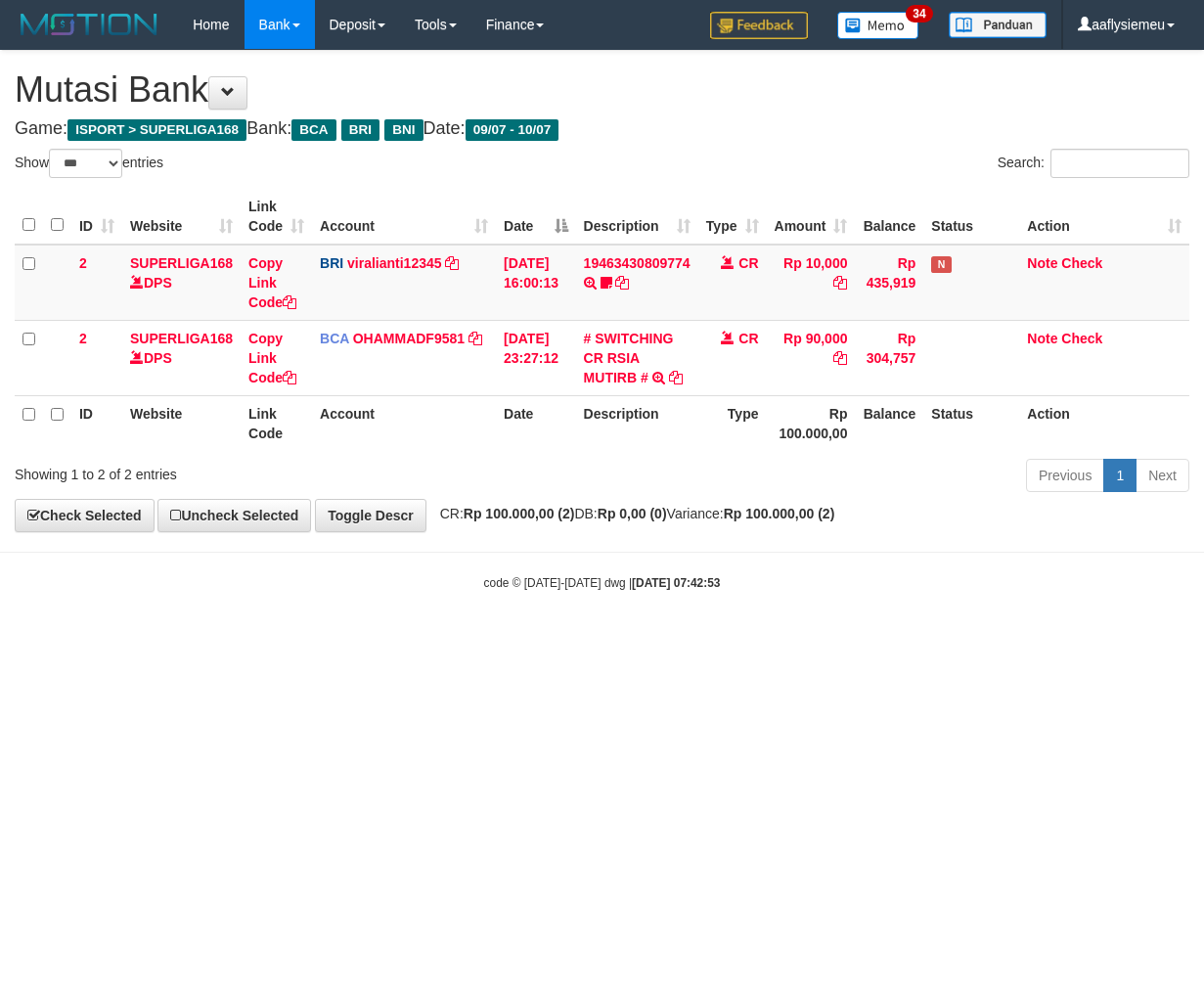 scroll, scrollTop: 0, scrollLeft: 0, axis: both 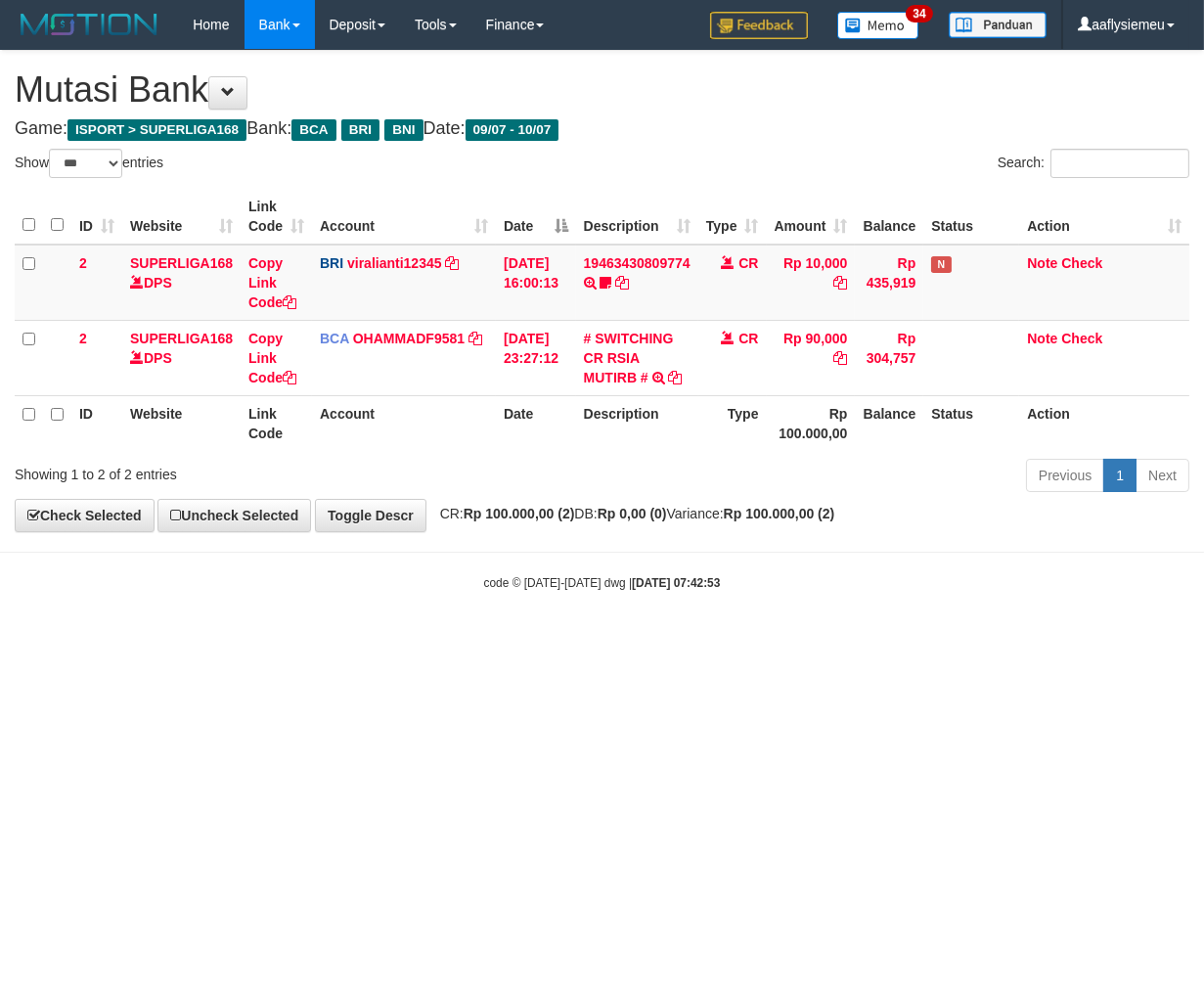 click on "Toggle navigation
Home
Bank
Account List
Load
By Website
Group
[ISPORT]													SUPERLIGA168
By Load Group (DPS)" at bounding box center [602, 320] 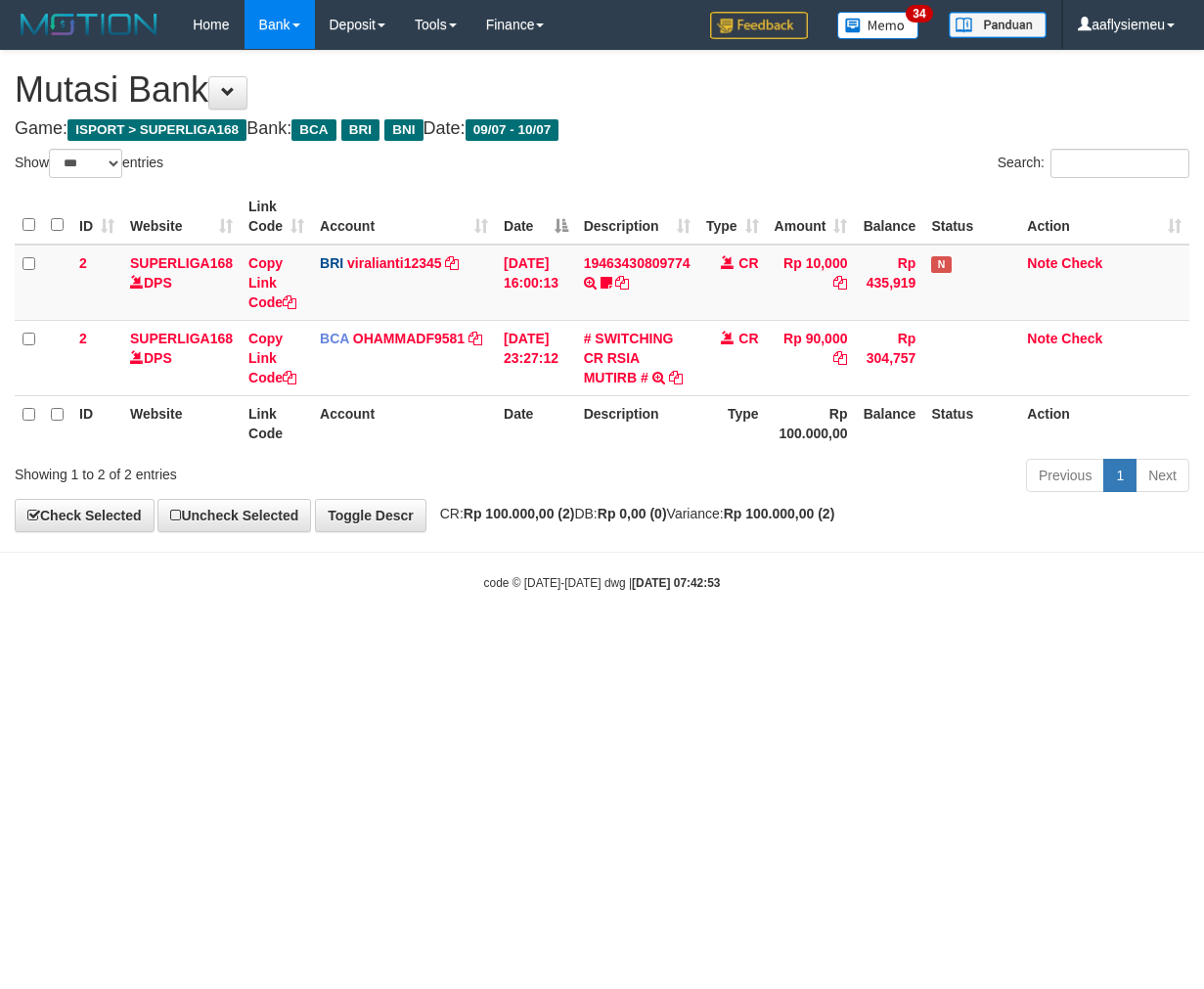 select on "***" 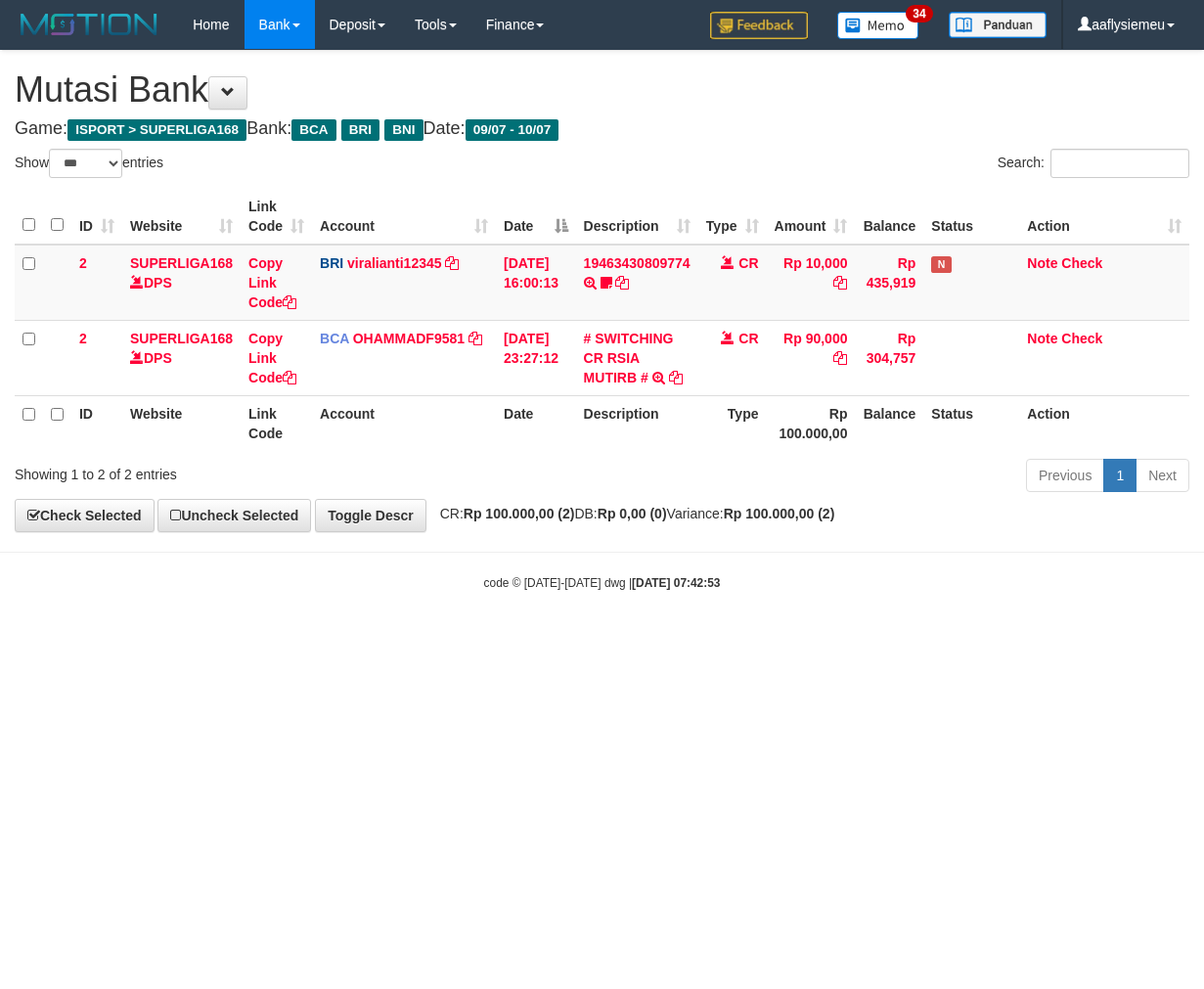 scroll, scrollTop: 0, scrollLeft: 0, axis: both 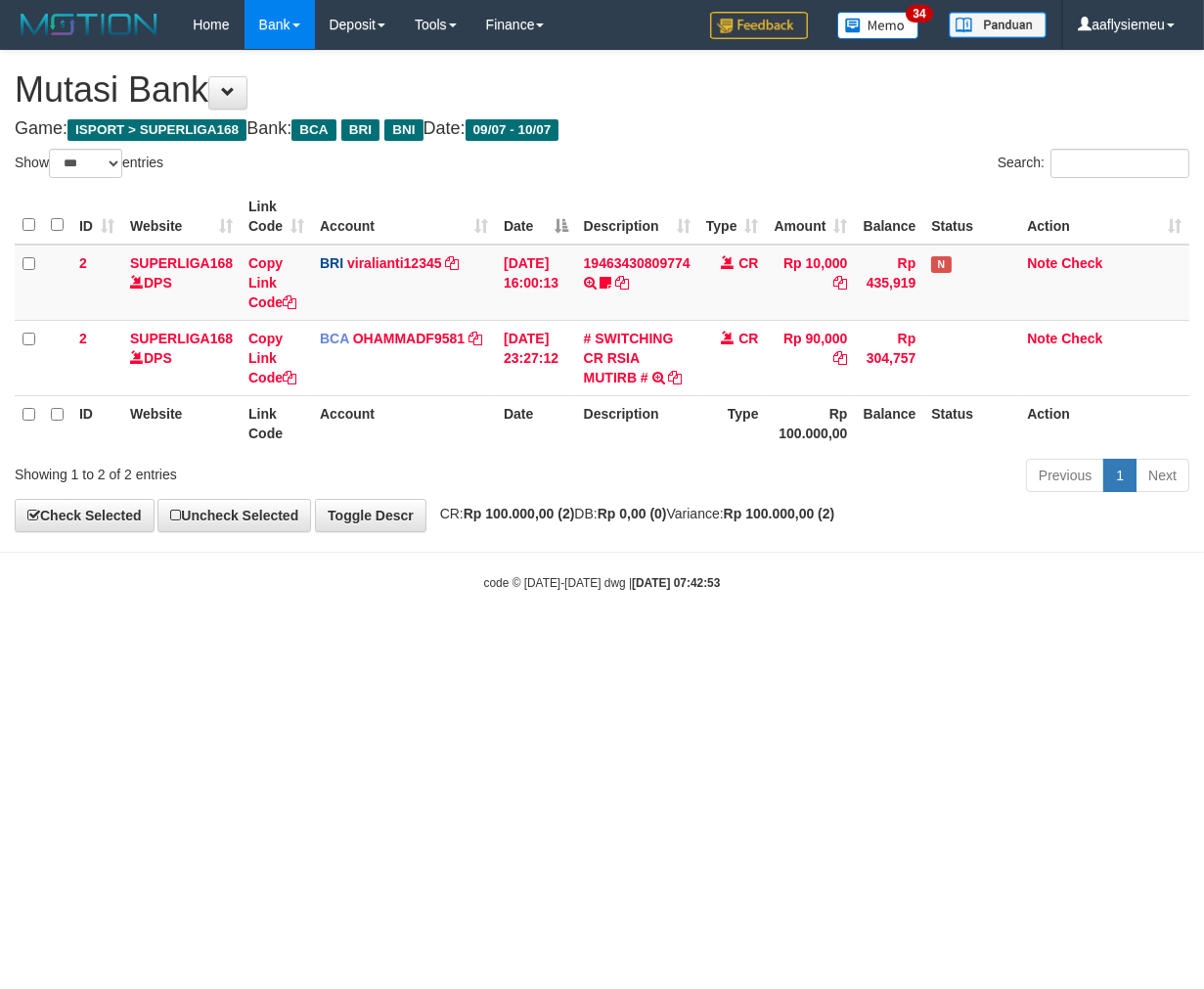 click on "Toggle navigation
Home
Bank
Account List
Load
By Website
Group
[ISPORT]													SUPERLIGA168
By Load Group (DPS)
34" at bounding box center [602, 320] 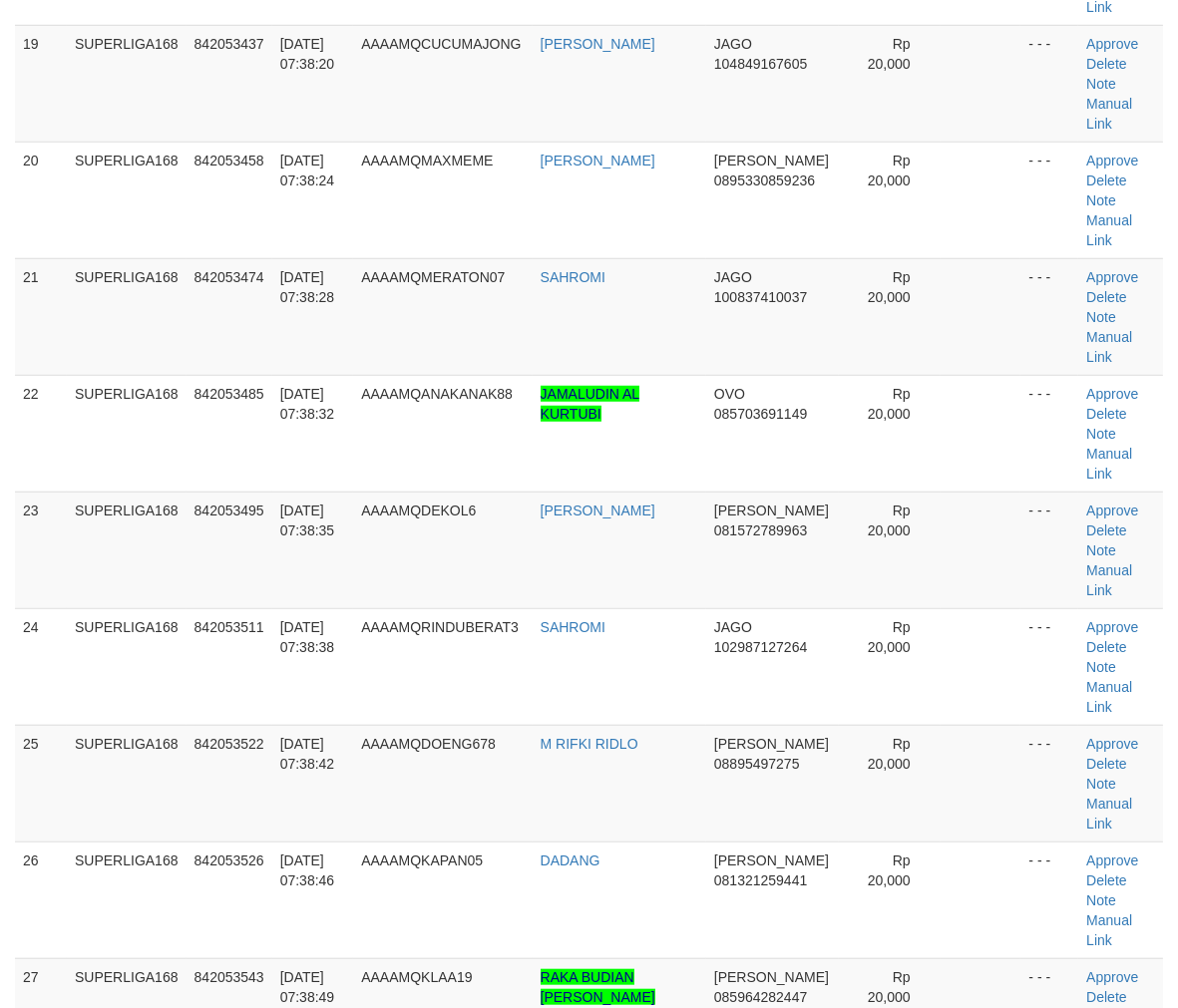 scroll, scrollTop: 2398, scrollLeft: 0, axis: vertical 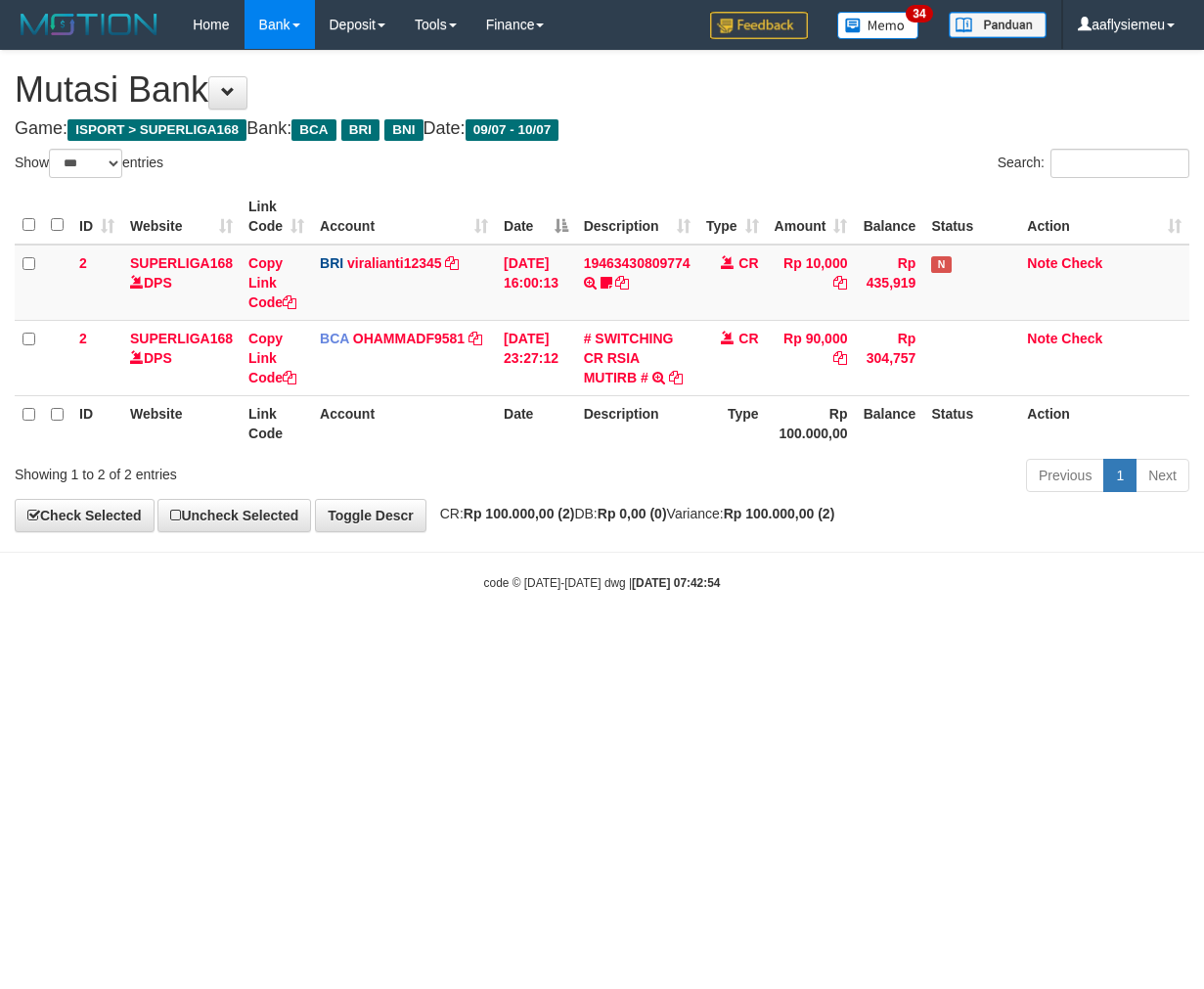 select on "***" 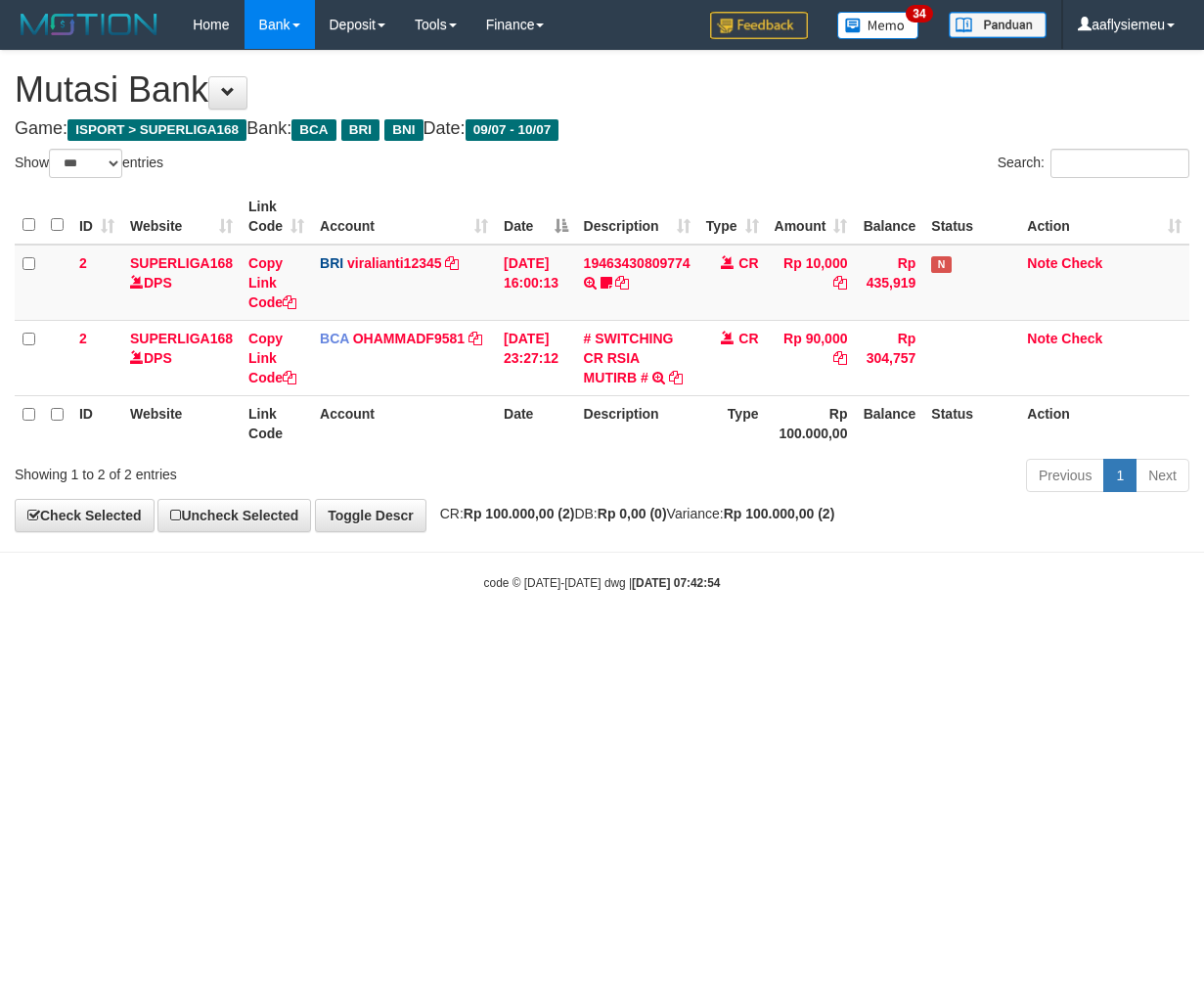 scroll, scrollTop: 0, scrollLeft: 0, axis: both 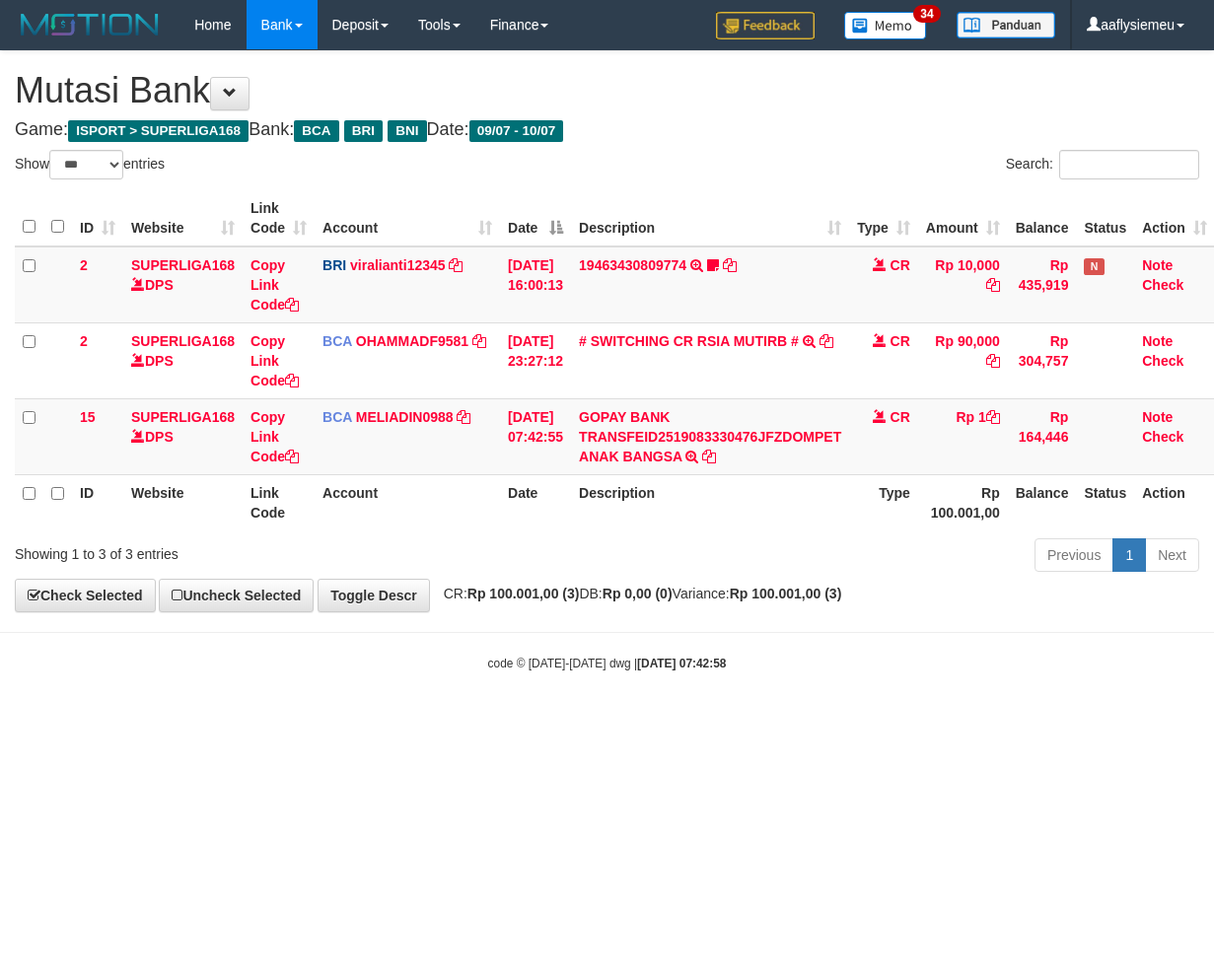 select on "***" 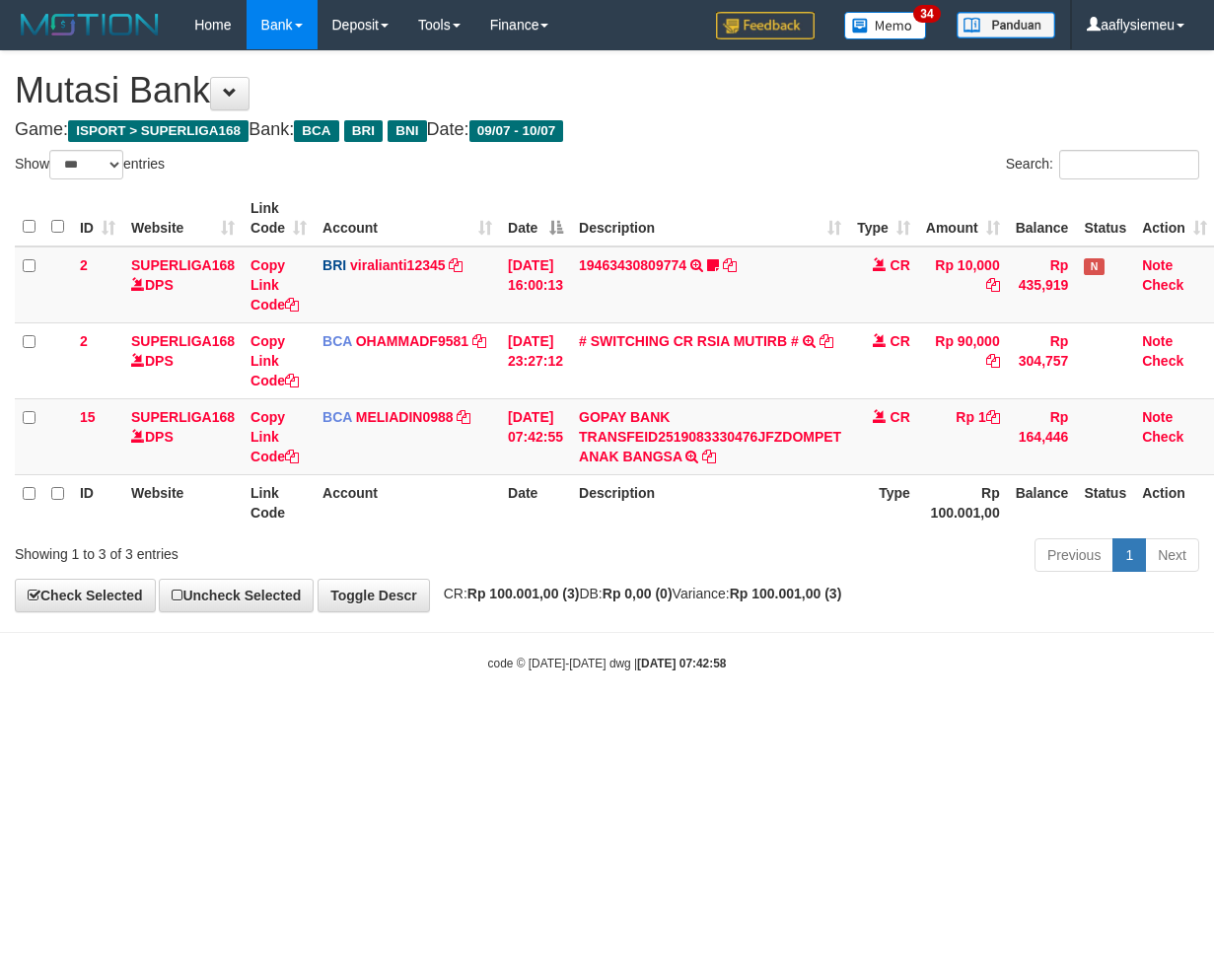scroll, scrollTop: 0, scrollLeft: 0, axis: both 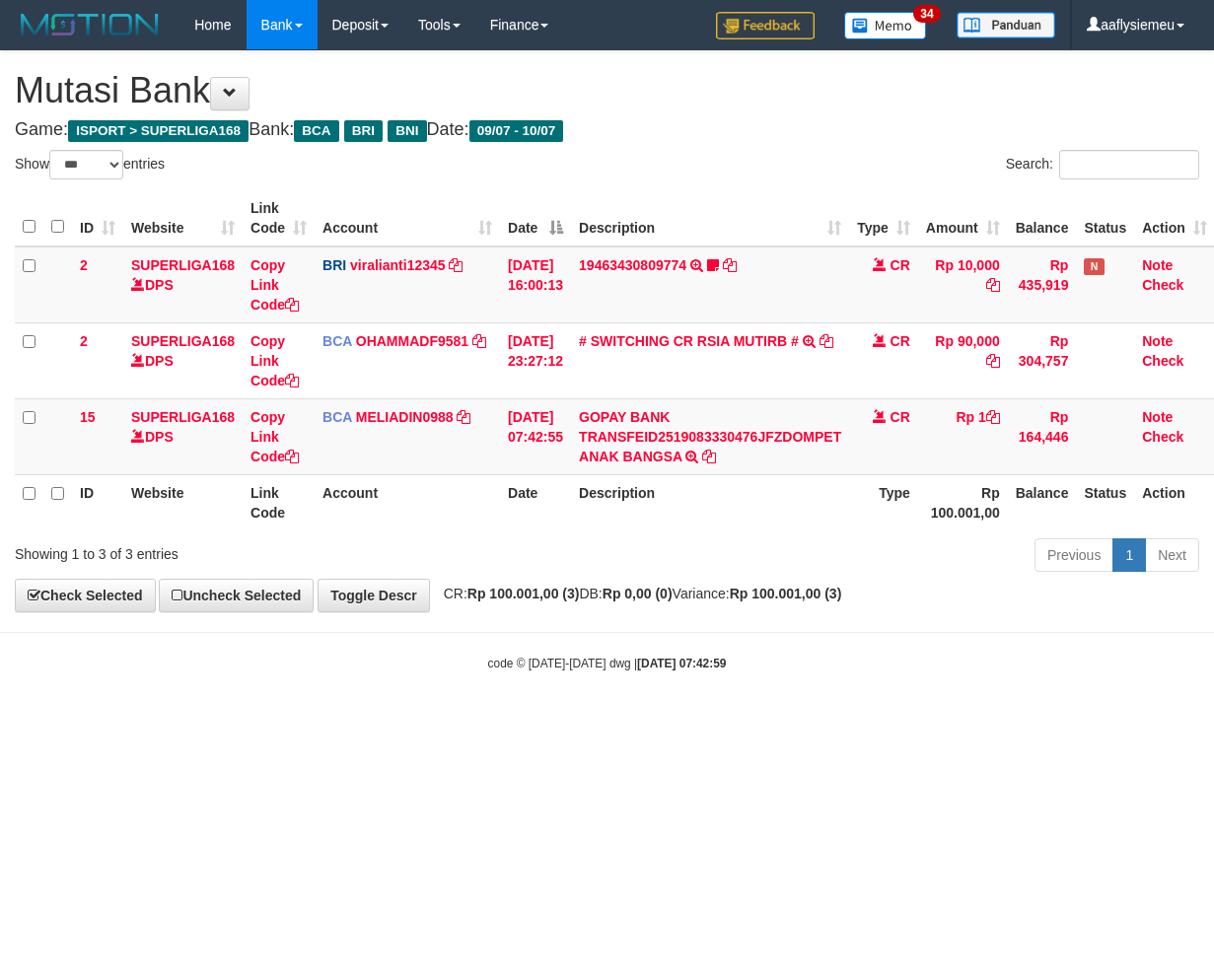 select on "***" 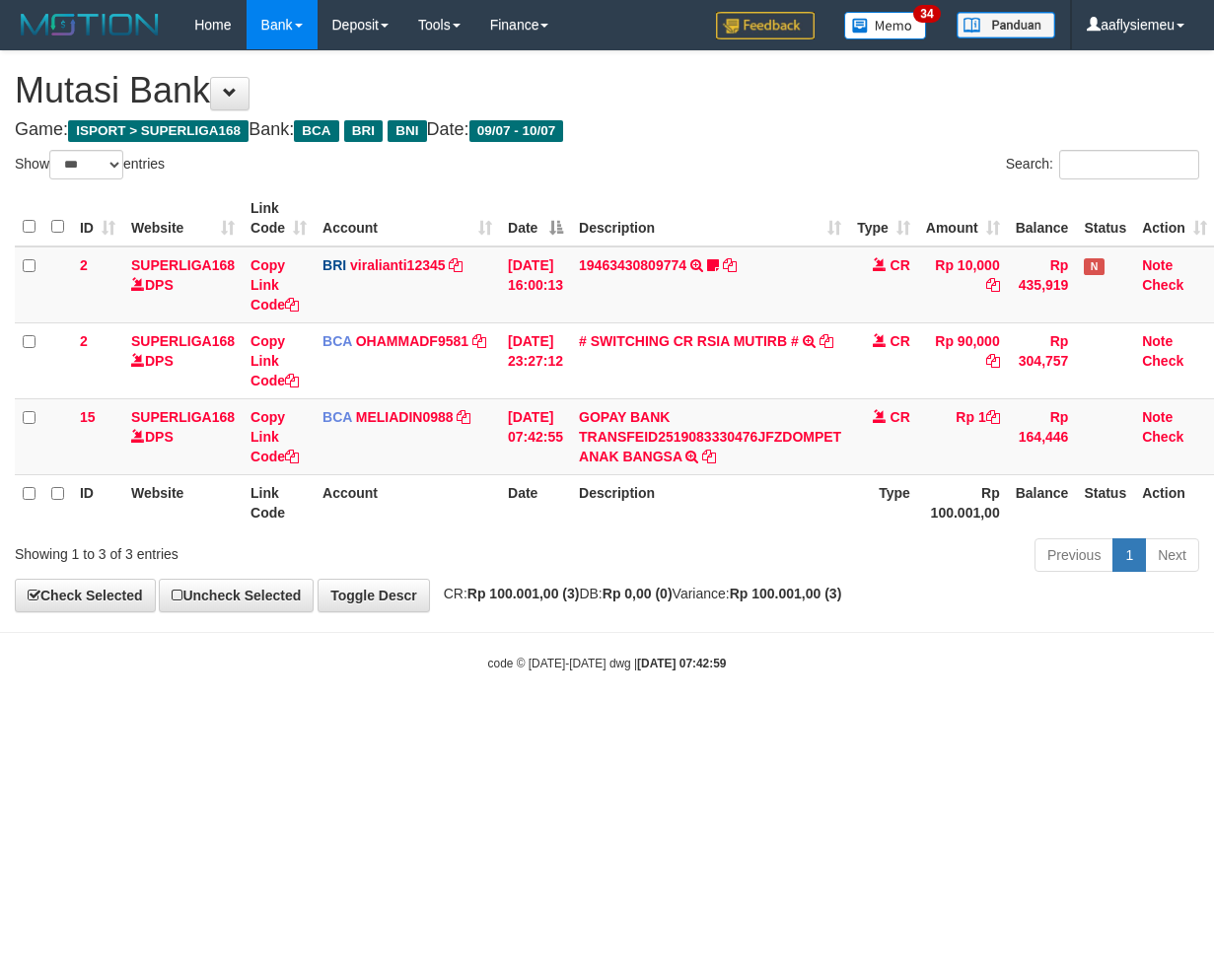 scroll, scrollTop: 0, scrollLeft: 0, axis: both 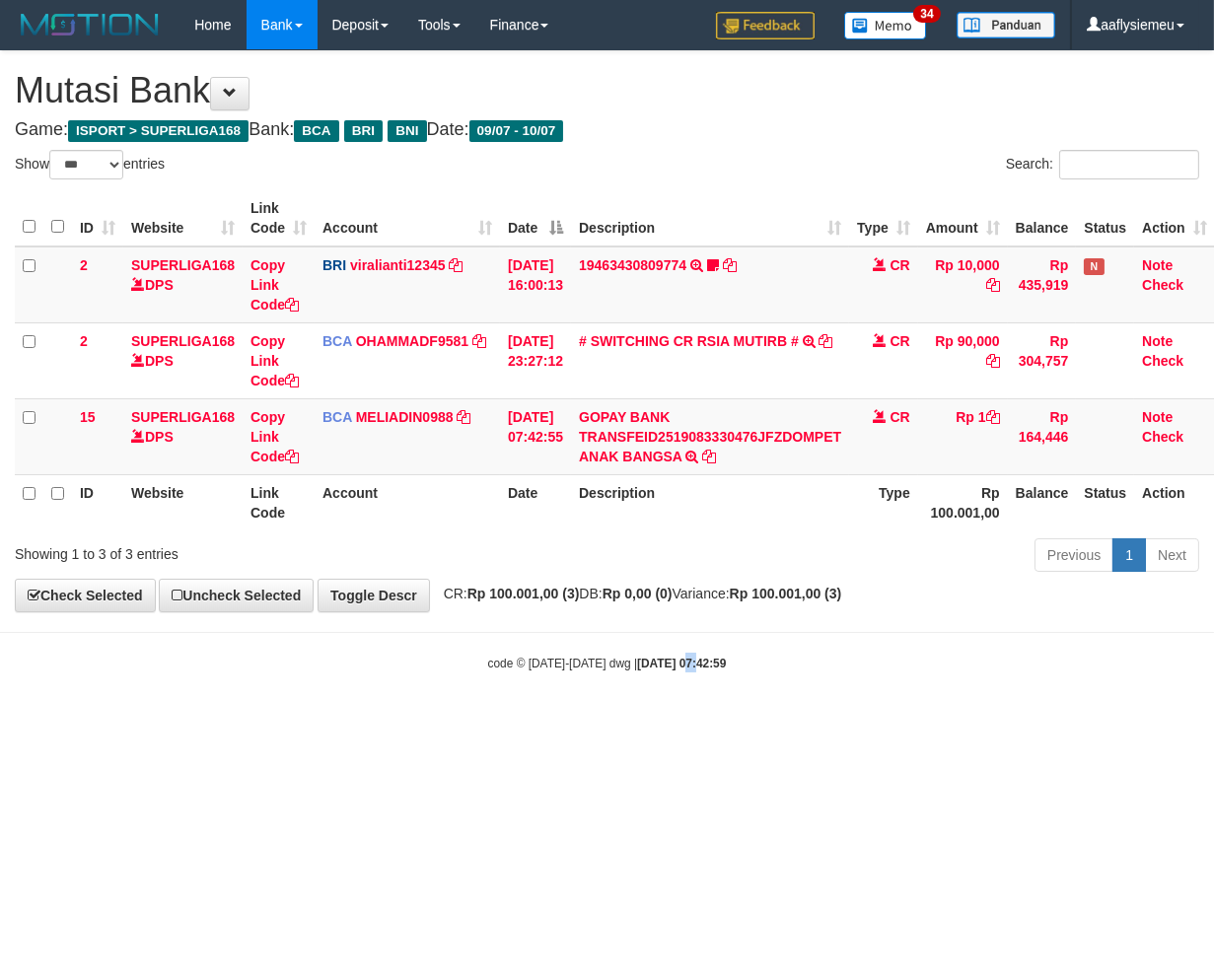 click on "Toggle navigation
Home
Bank
Account List
Load
By Website
Group
[ISPORT]													SUPERLIGA168
By Load Group (DPS)" at bounding box center (607, 361) 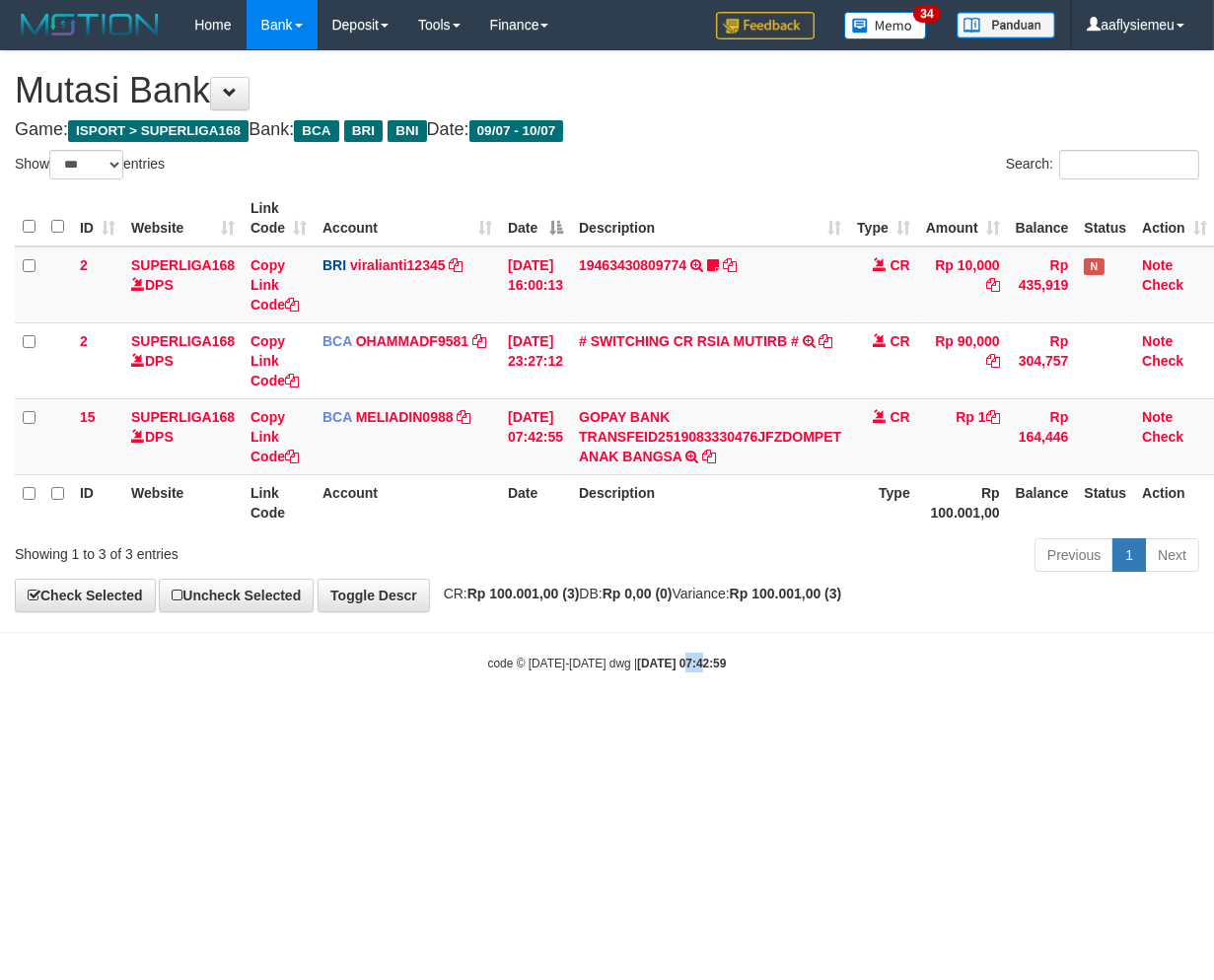 click on "Toggle navigation
Home
Bank
Account List
Load
By Website
Group
[ISPORT]													SUPERLIGA168
By Load Group (DPS)" at bounding box center [607, 361] 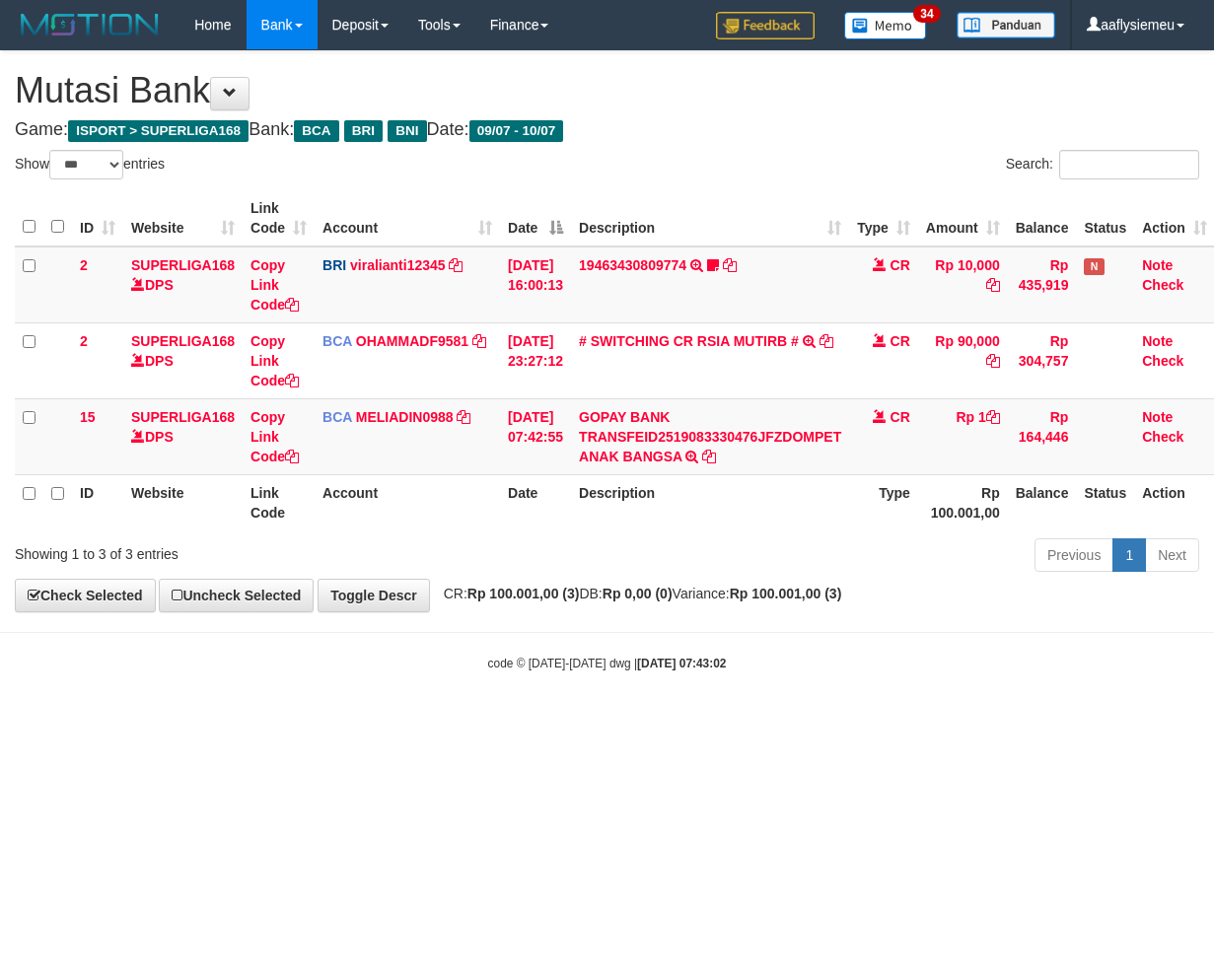 select on "***" 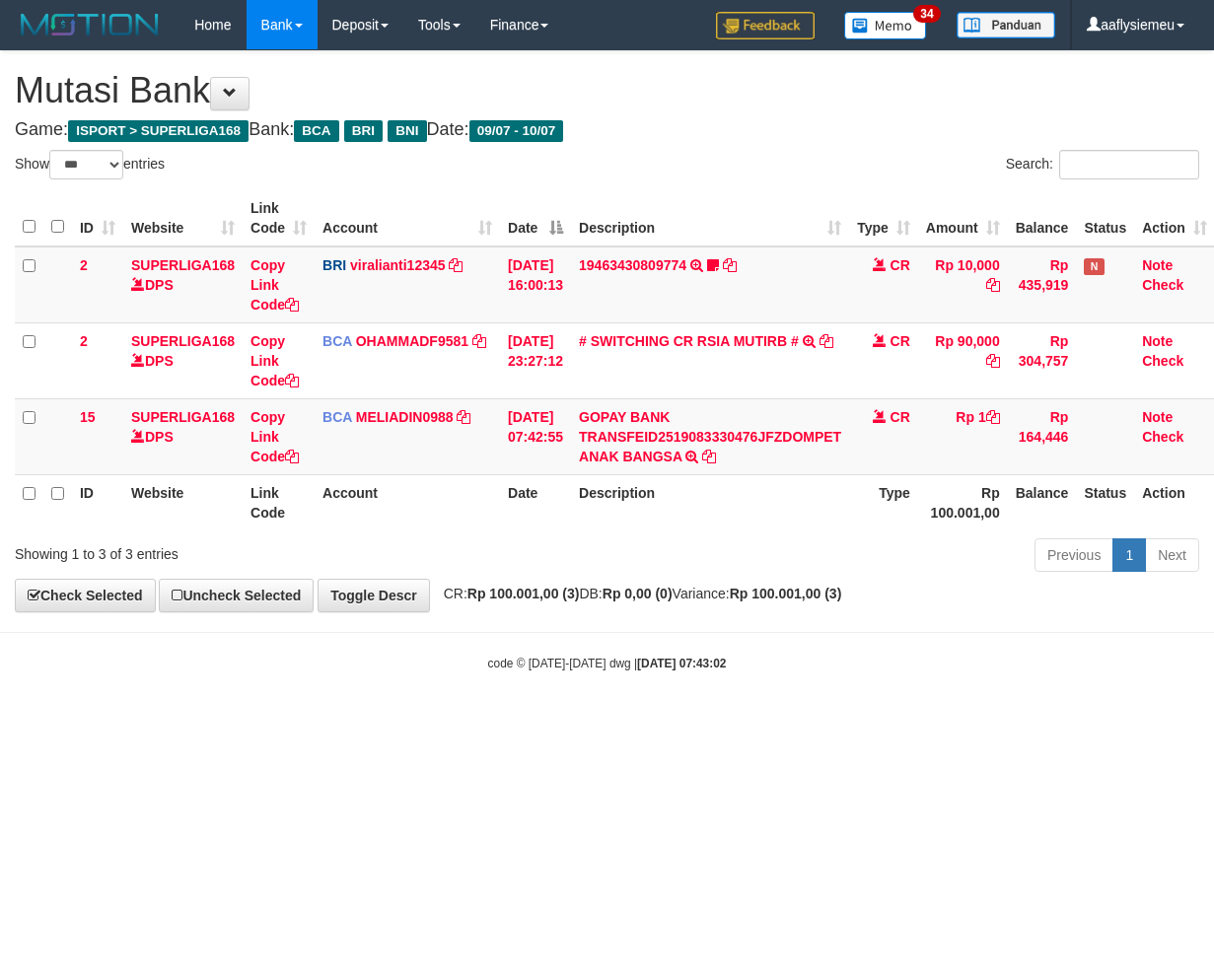 scroll, scrollTop: 0, scrollLeft: 0, axis: both 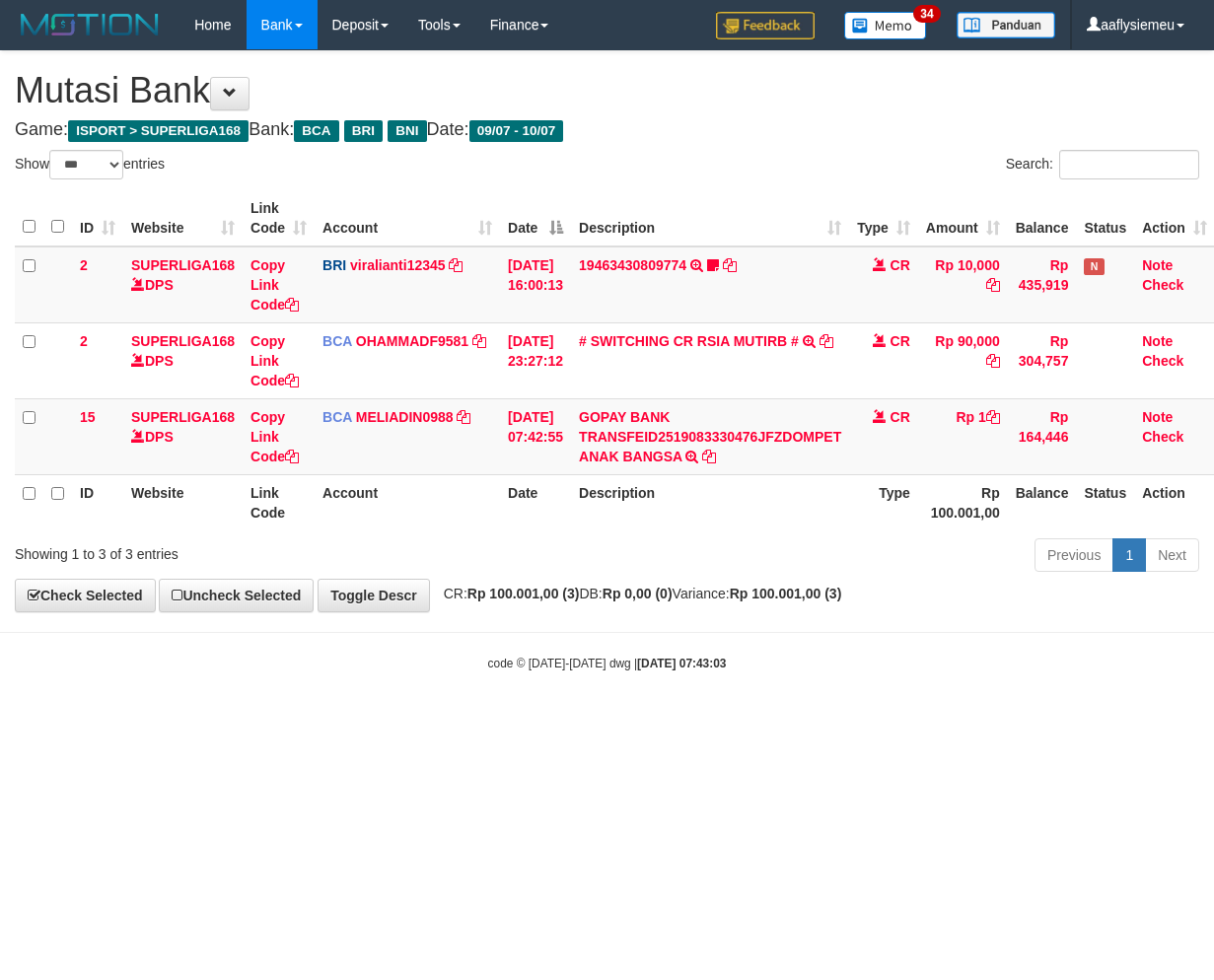 select on "***" 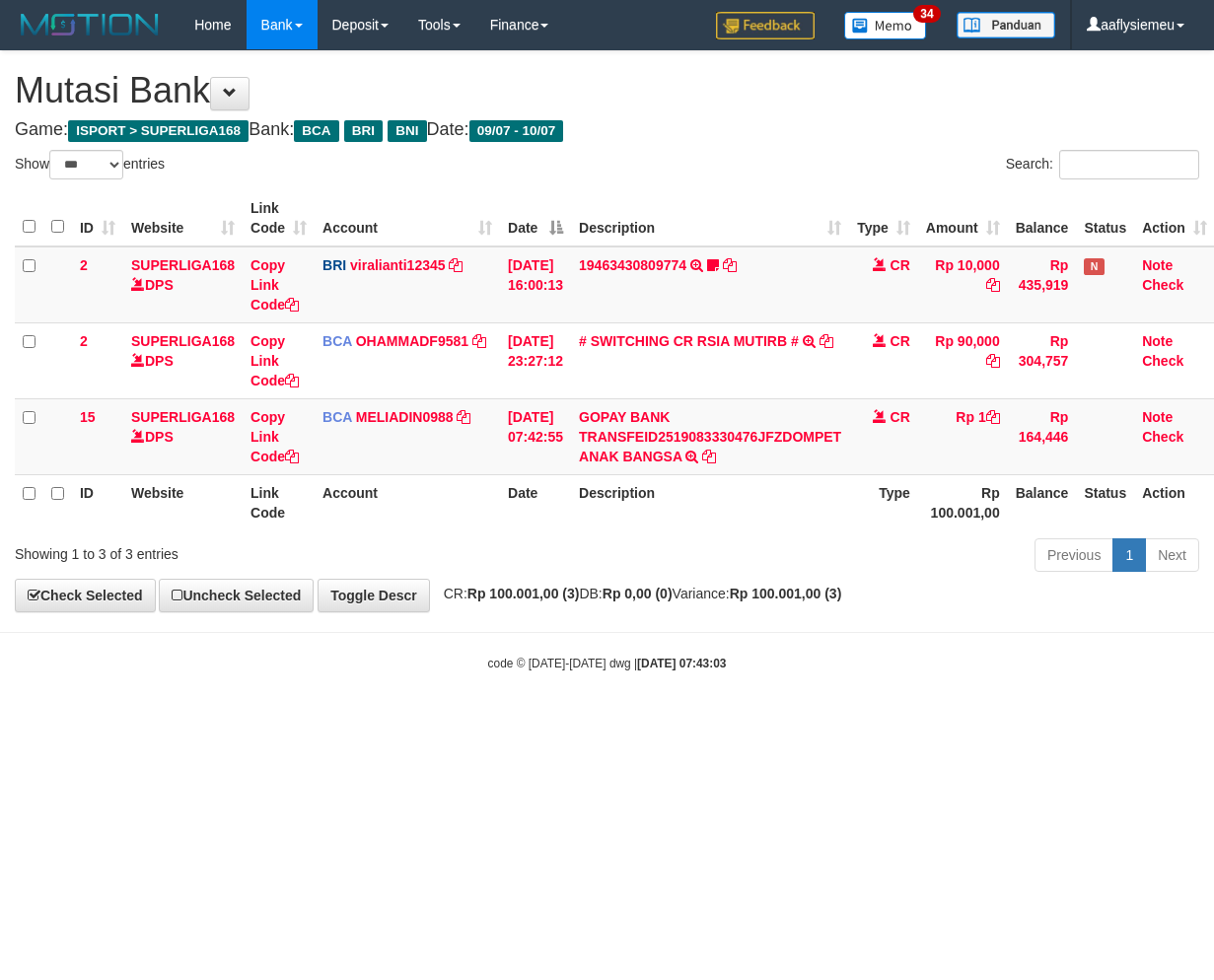 scroll, scrollTop: 0, scrollLeft: 0, axis: both 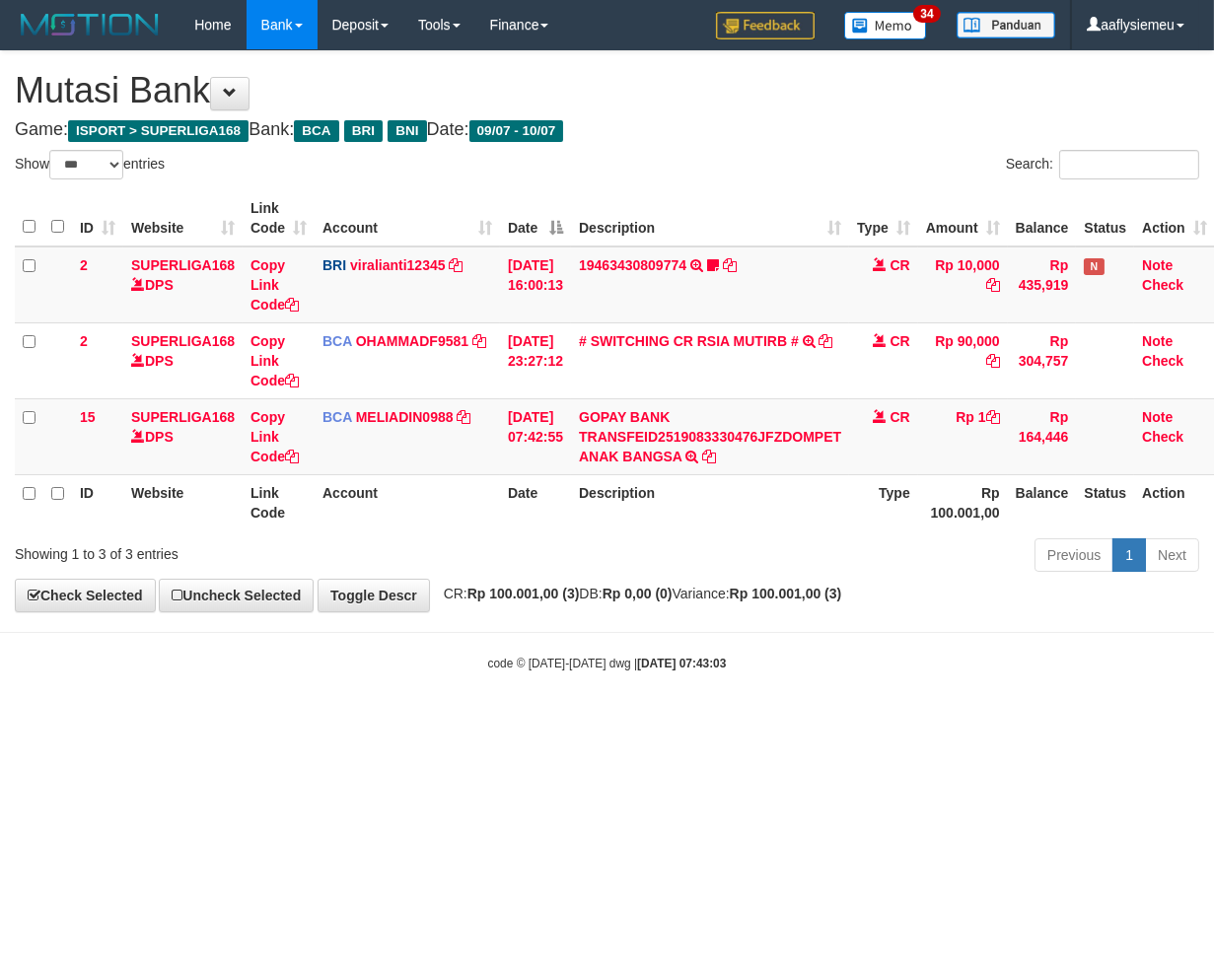 drag, startPoint x: 665, startPoint y: 716, endPoint x: 1208, endPoint y: 671, distance: 544.86145 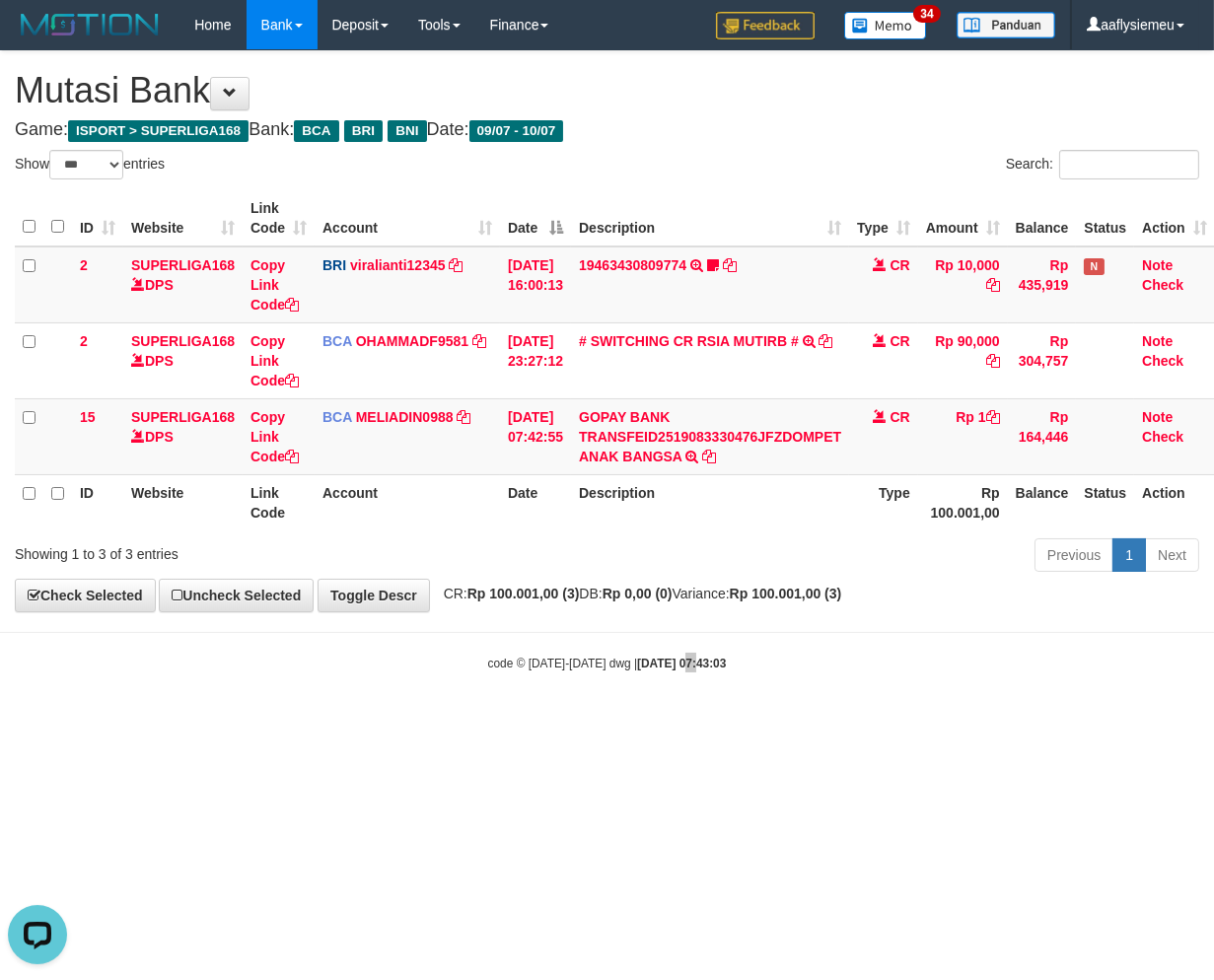 scroll, scrollTop: 0, scrollLeft: 0, axis: both 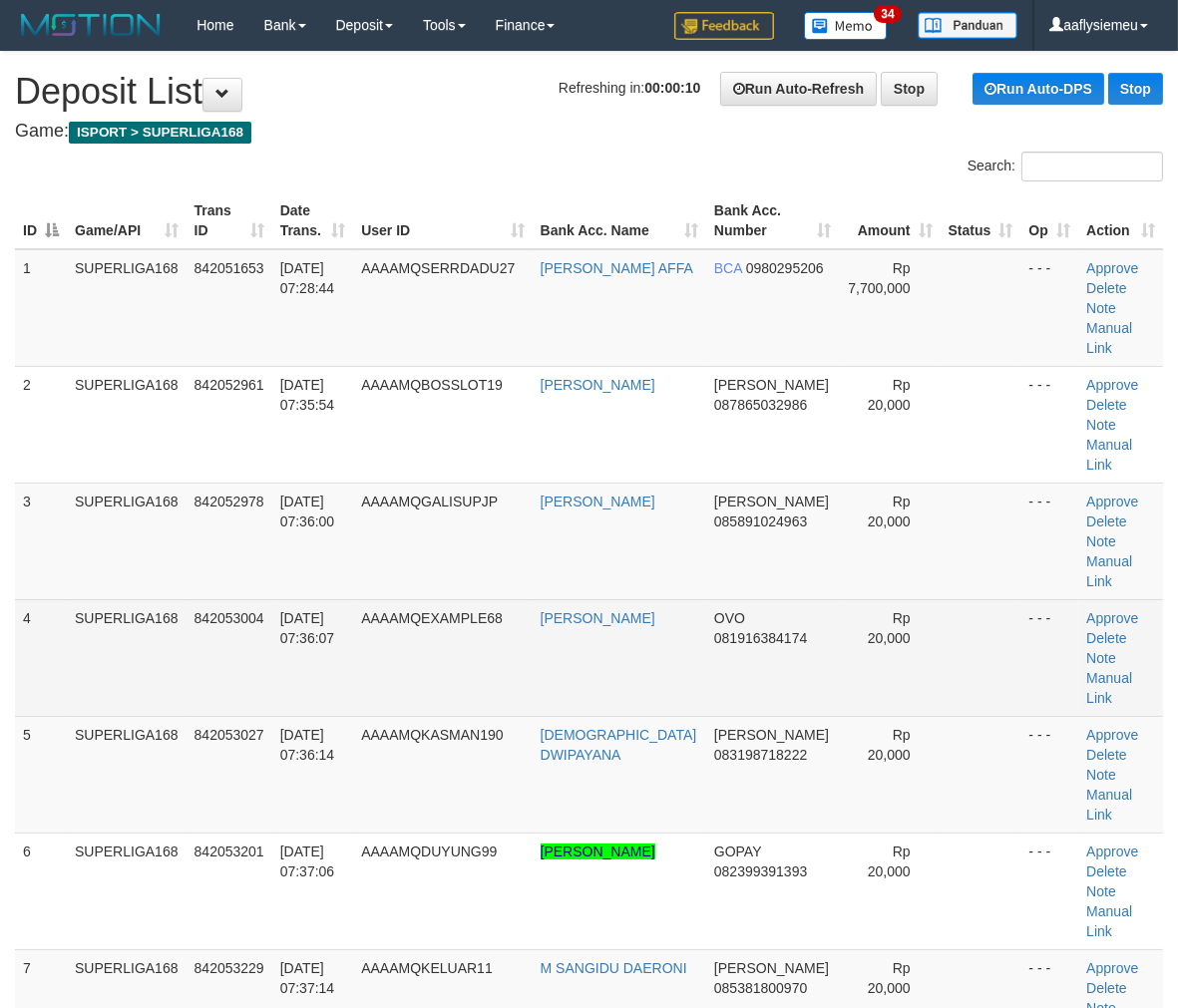 click on "842053004" at bounding box center (229, 657) 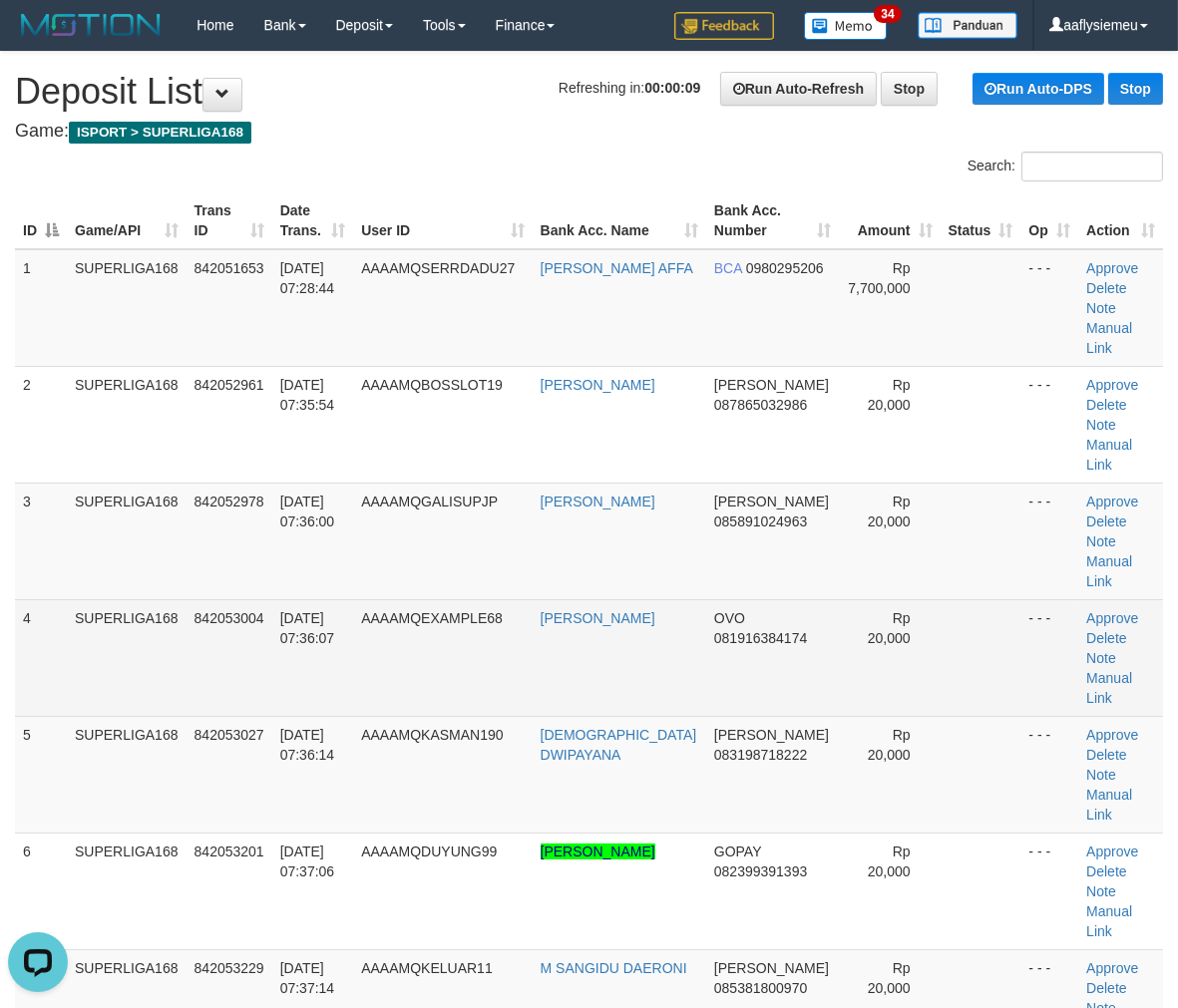 scroll, scrollTop: 0, scrollLeft: 0, axis: both 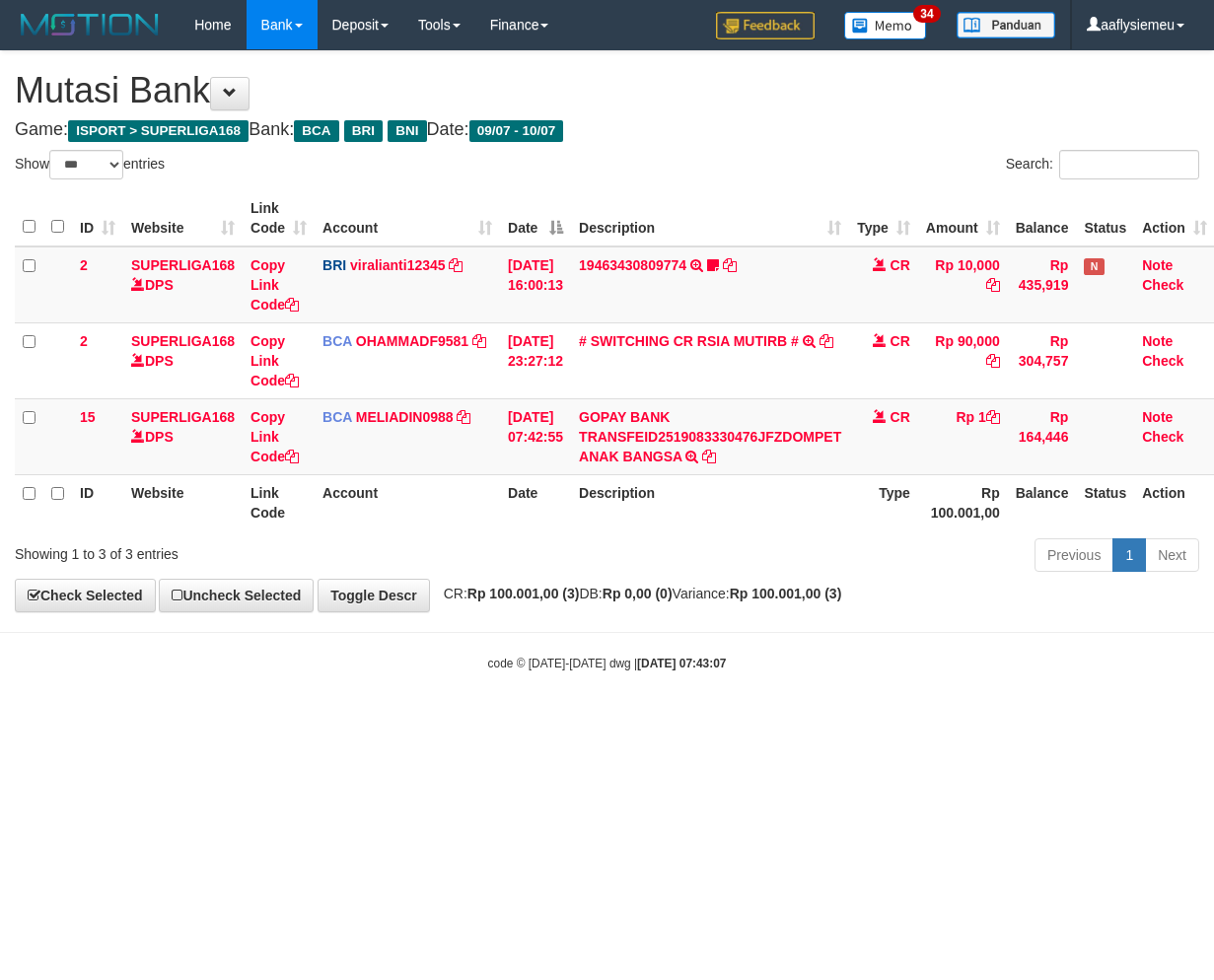 select on "***" 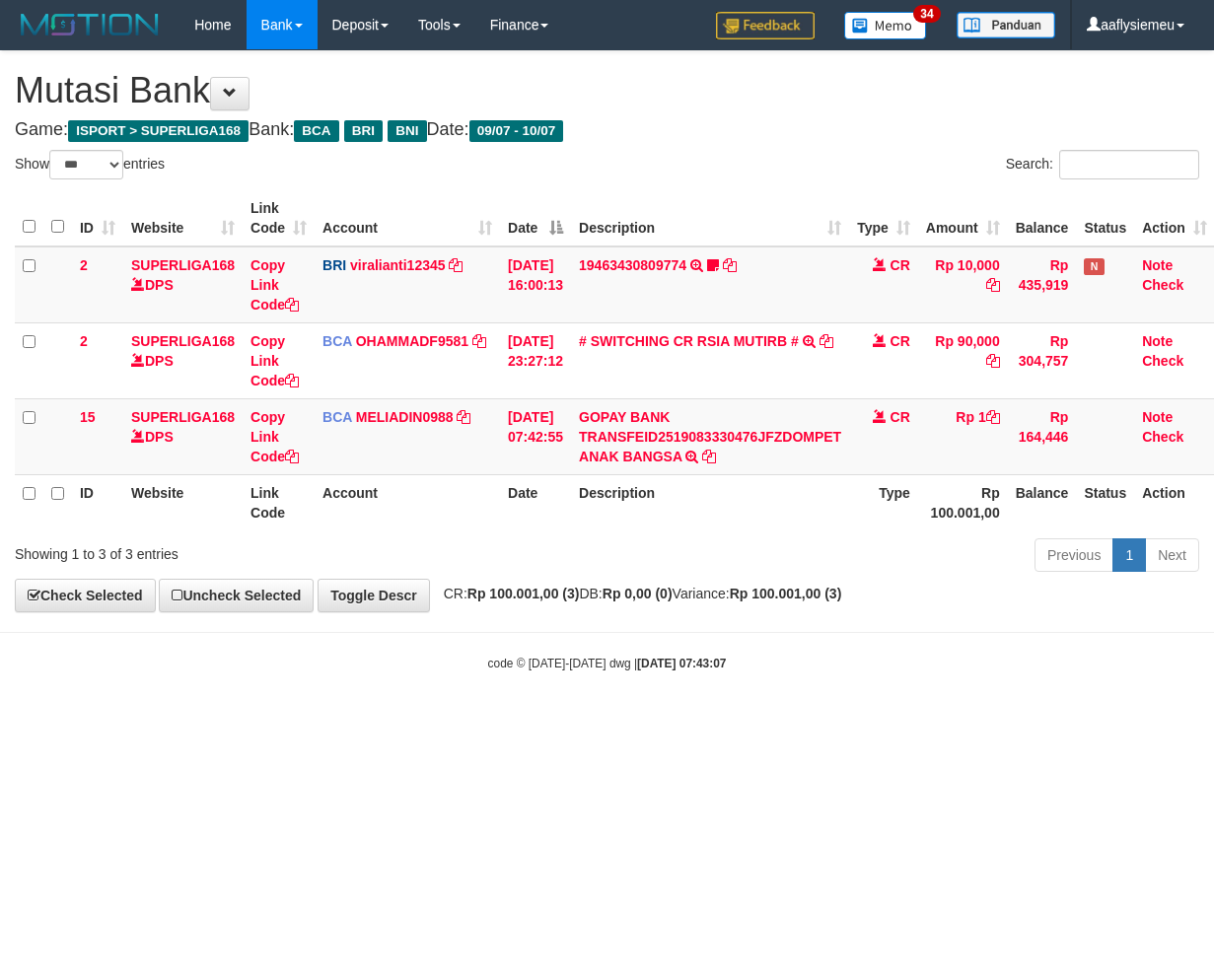 scroll, scrollTop: 0, scrollLeft: 0, axis: both 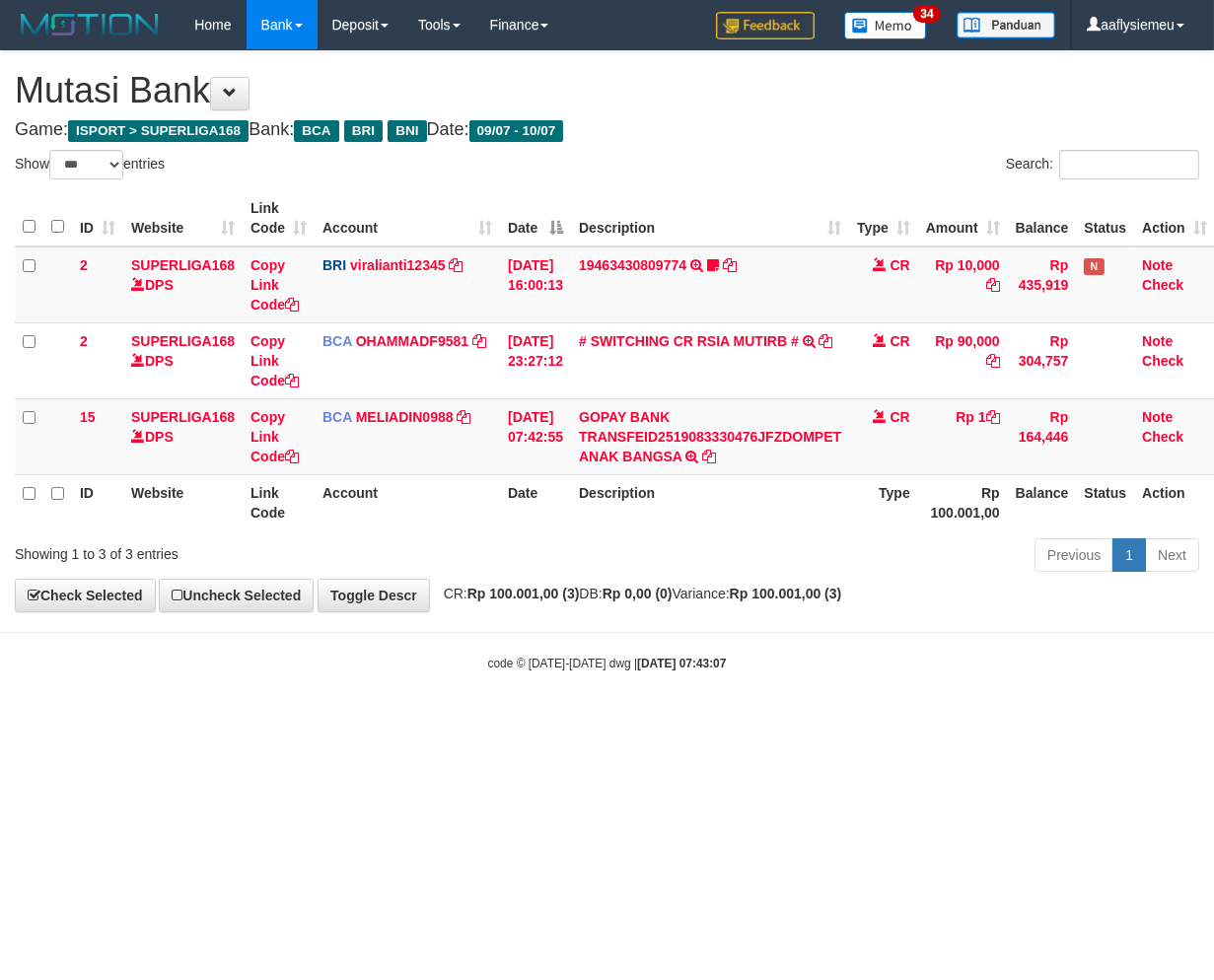 click on "Toggle navigation
Home
Bank
Account List
Load
By Website
Group
[ISPORT]													SUPERLIGA168
By Load Group (DPS)" at bounding box center [607, 361] 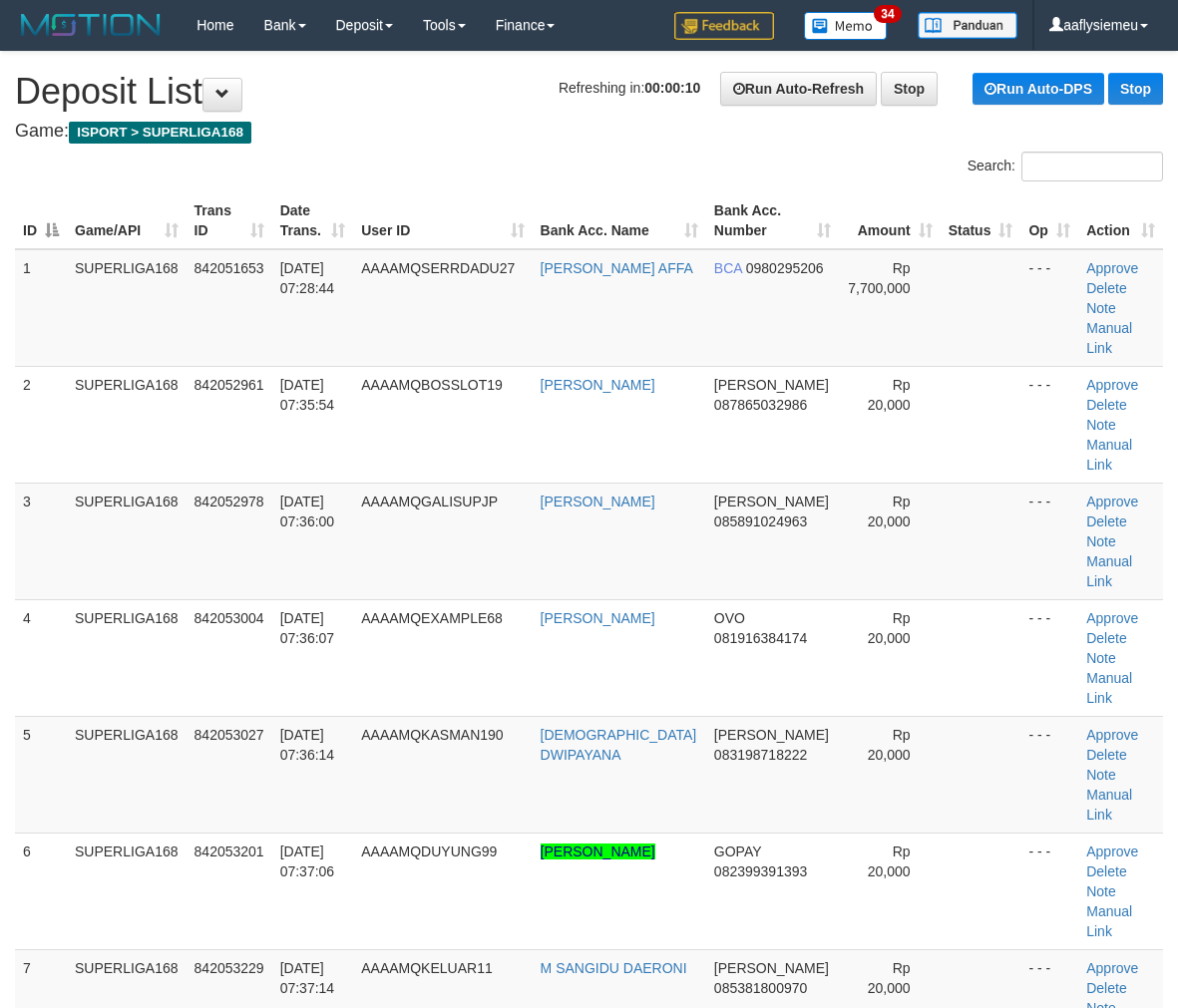 scroll, scrollTop: 799, scrollLeft: 0, axis: vertical 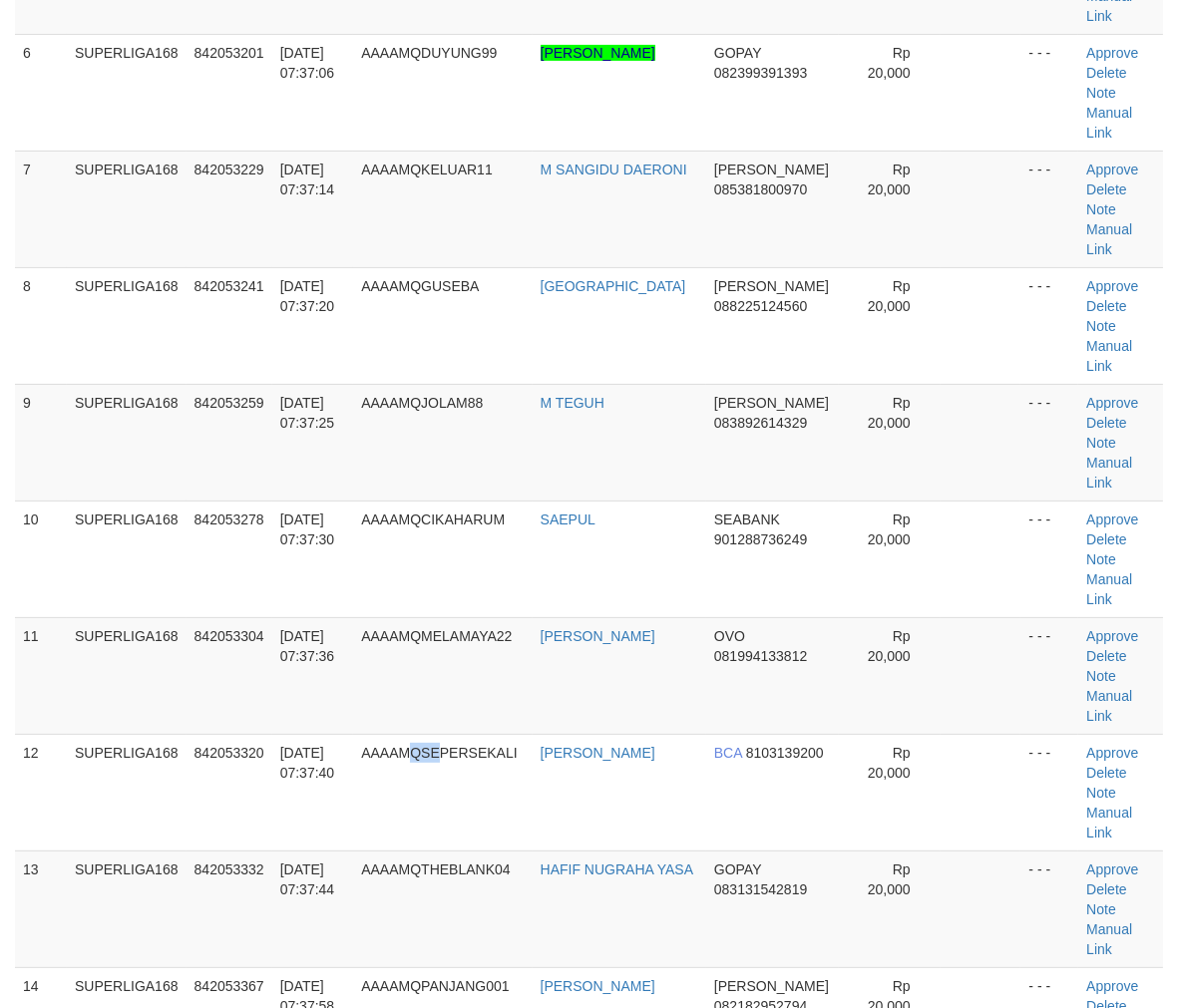 drag, startPoint x: 464, startPoint y: 582, endPoint x: 5, endPoint y: 686, distance: 470.63468 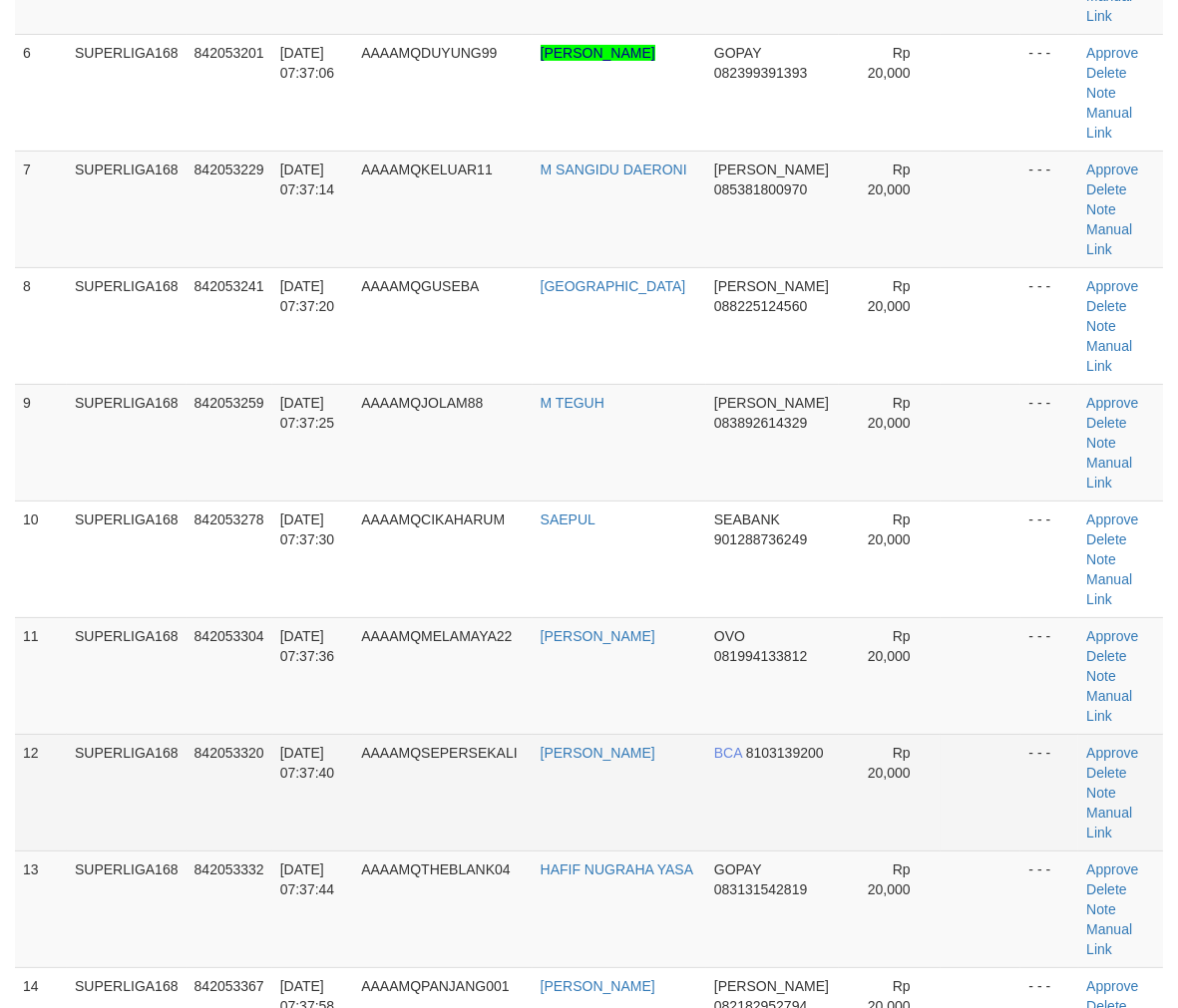 click on "AAAAMQSEPERSEKALI" at bounding box center [442, 792] 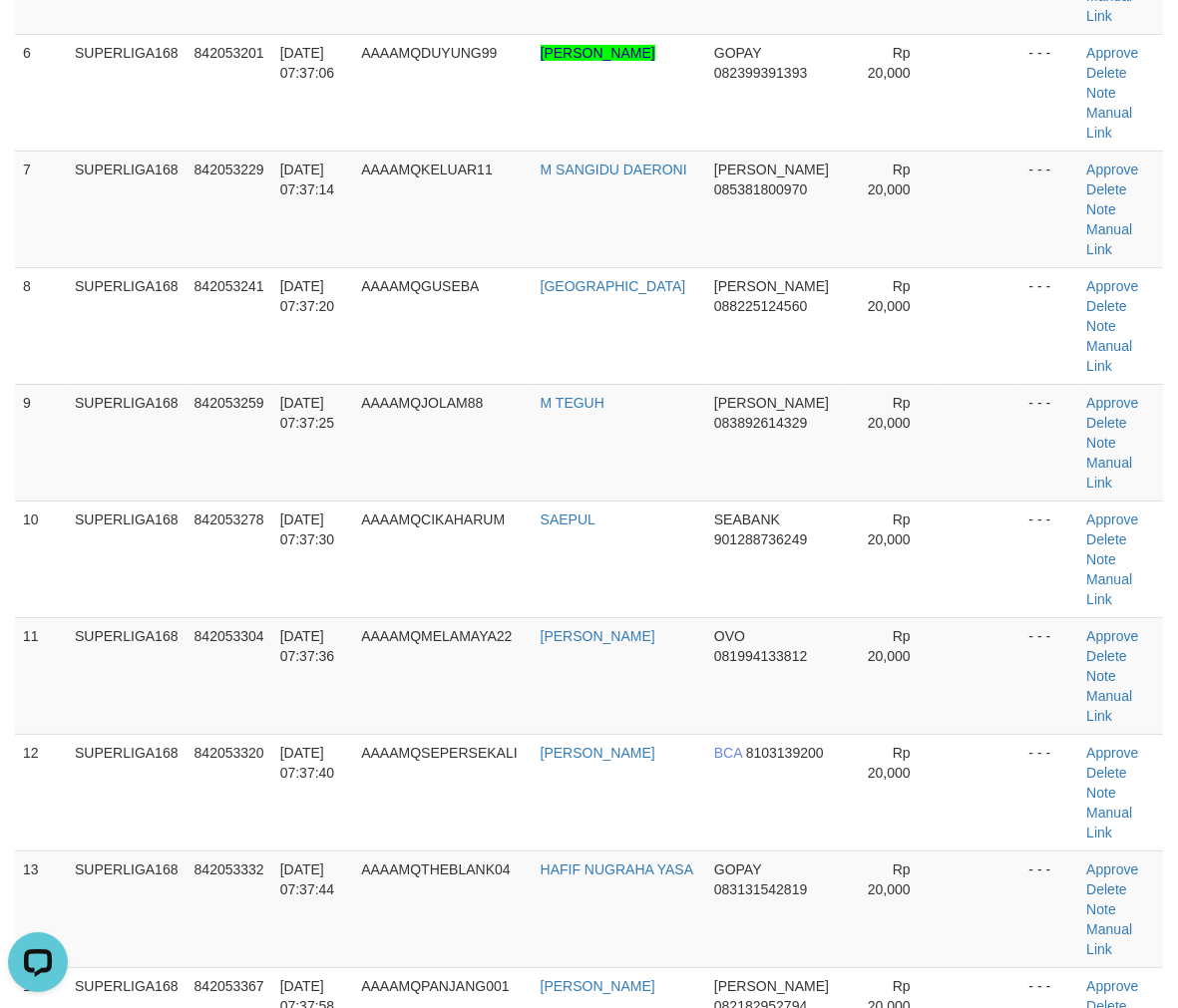 scroll, scrollTop: 0, scrollLeft: 0, axis: both 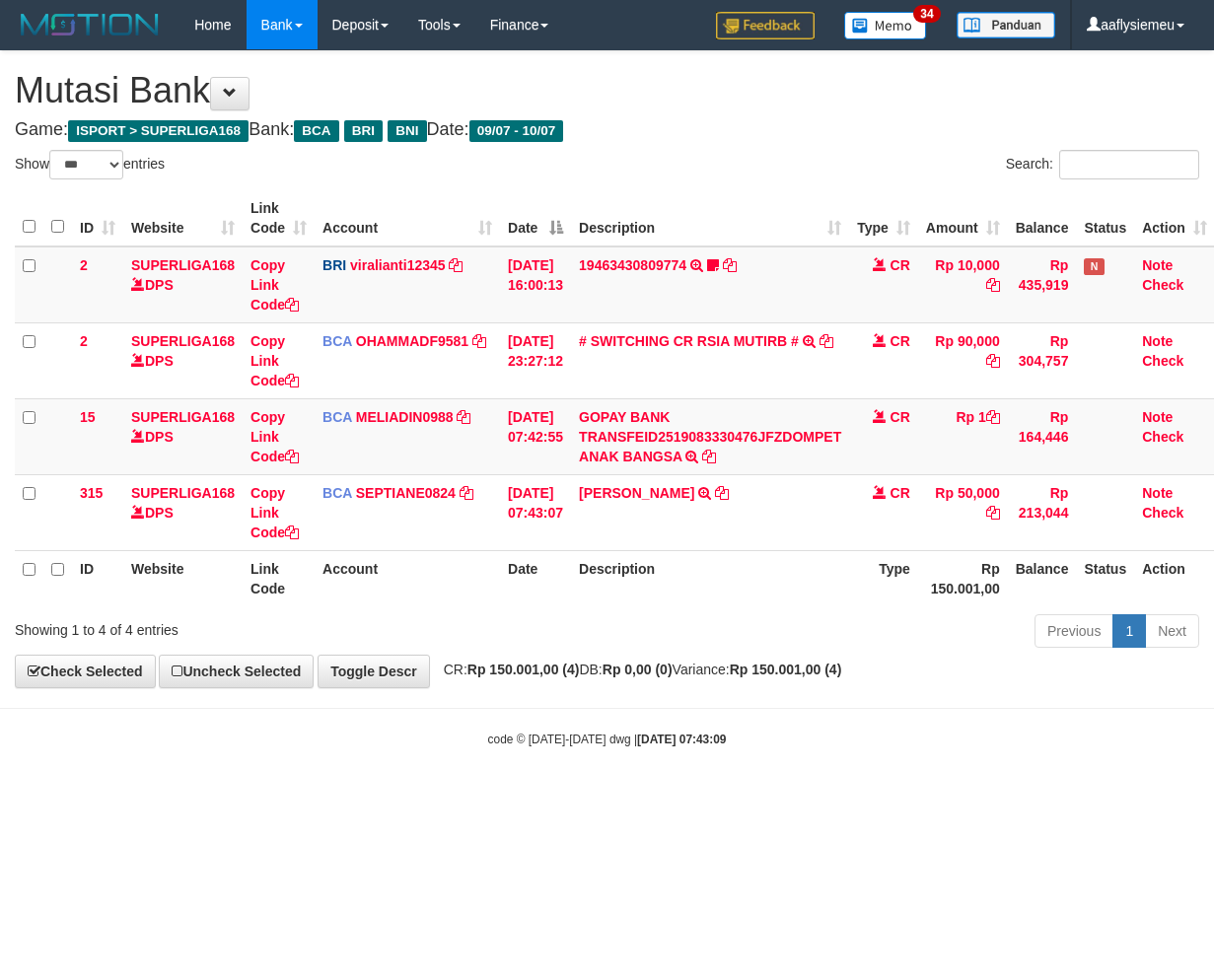 select on "***" 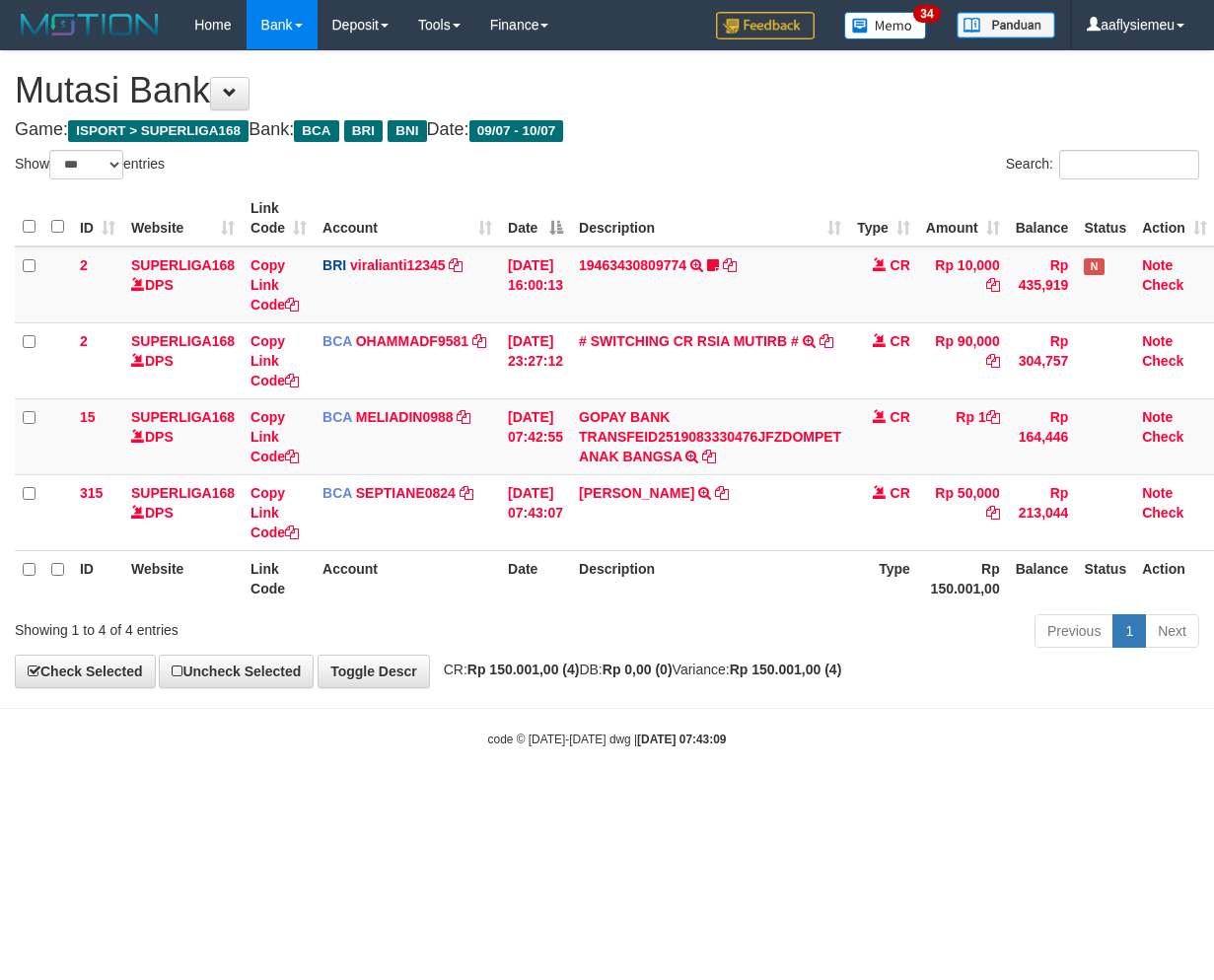 scroll, scrollTop: 0, scrollLeft: 0, axis: both 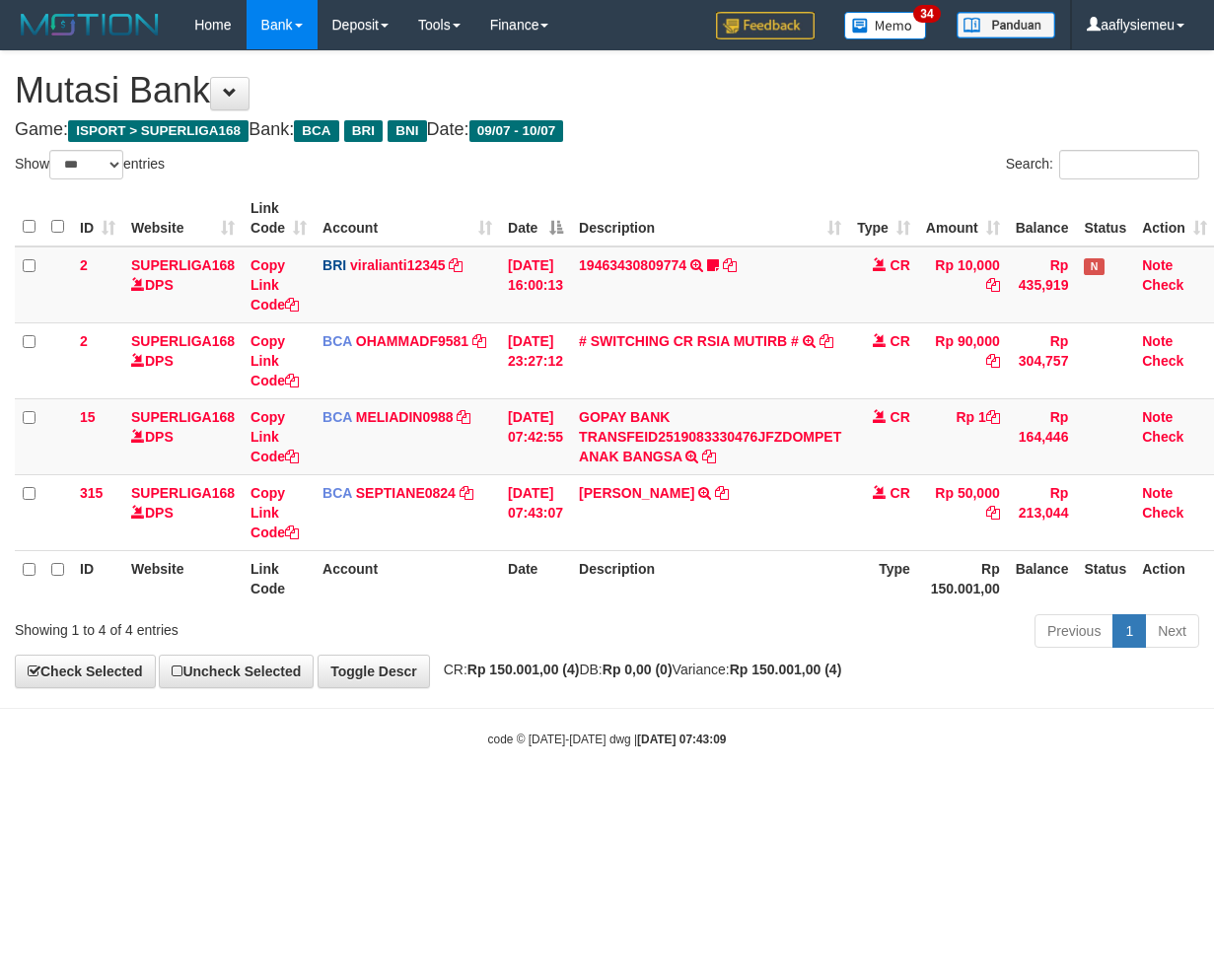 select on "***" 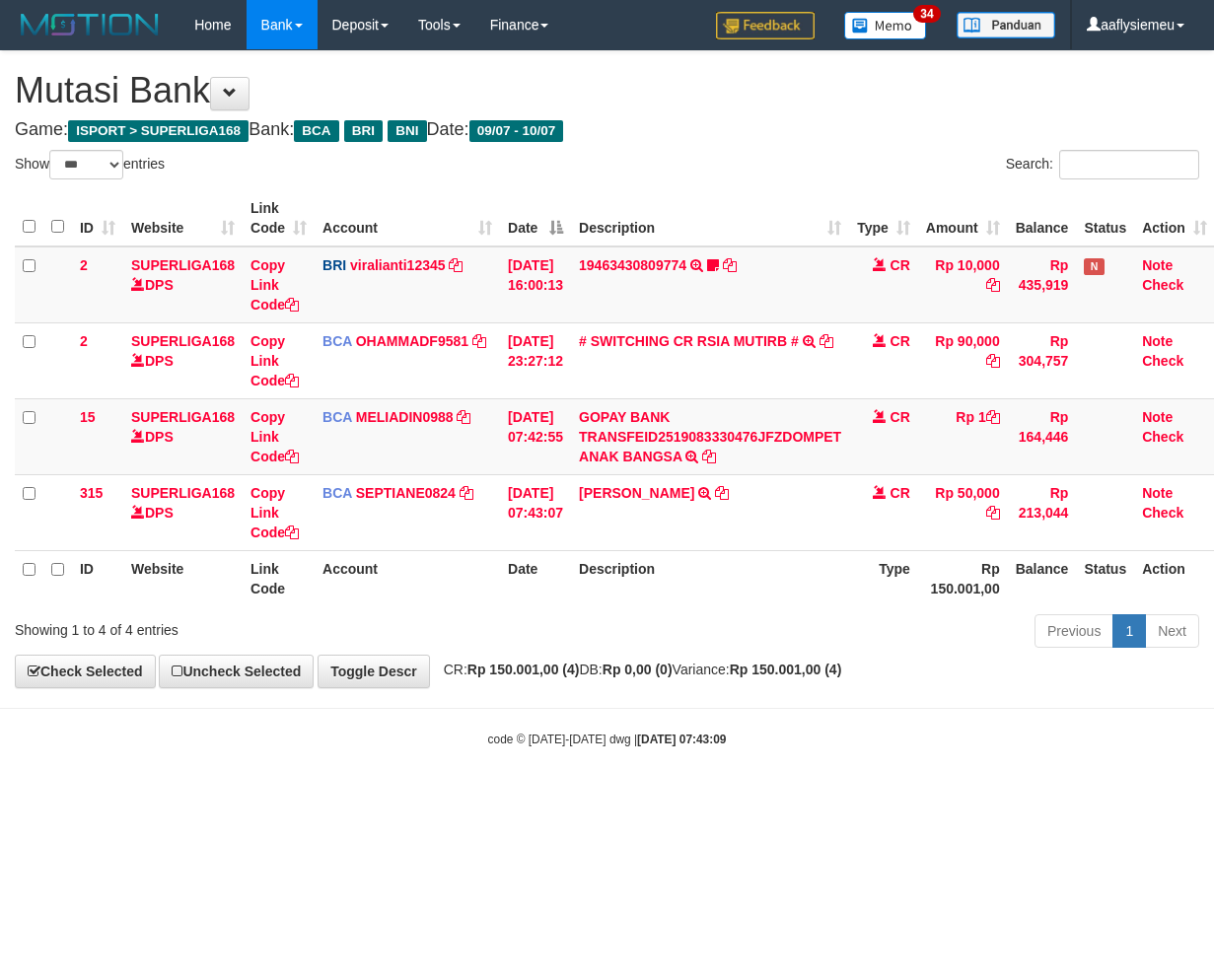 scroll, scrollTop: 0, scrollLeft: 0, axis: both 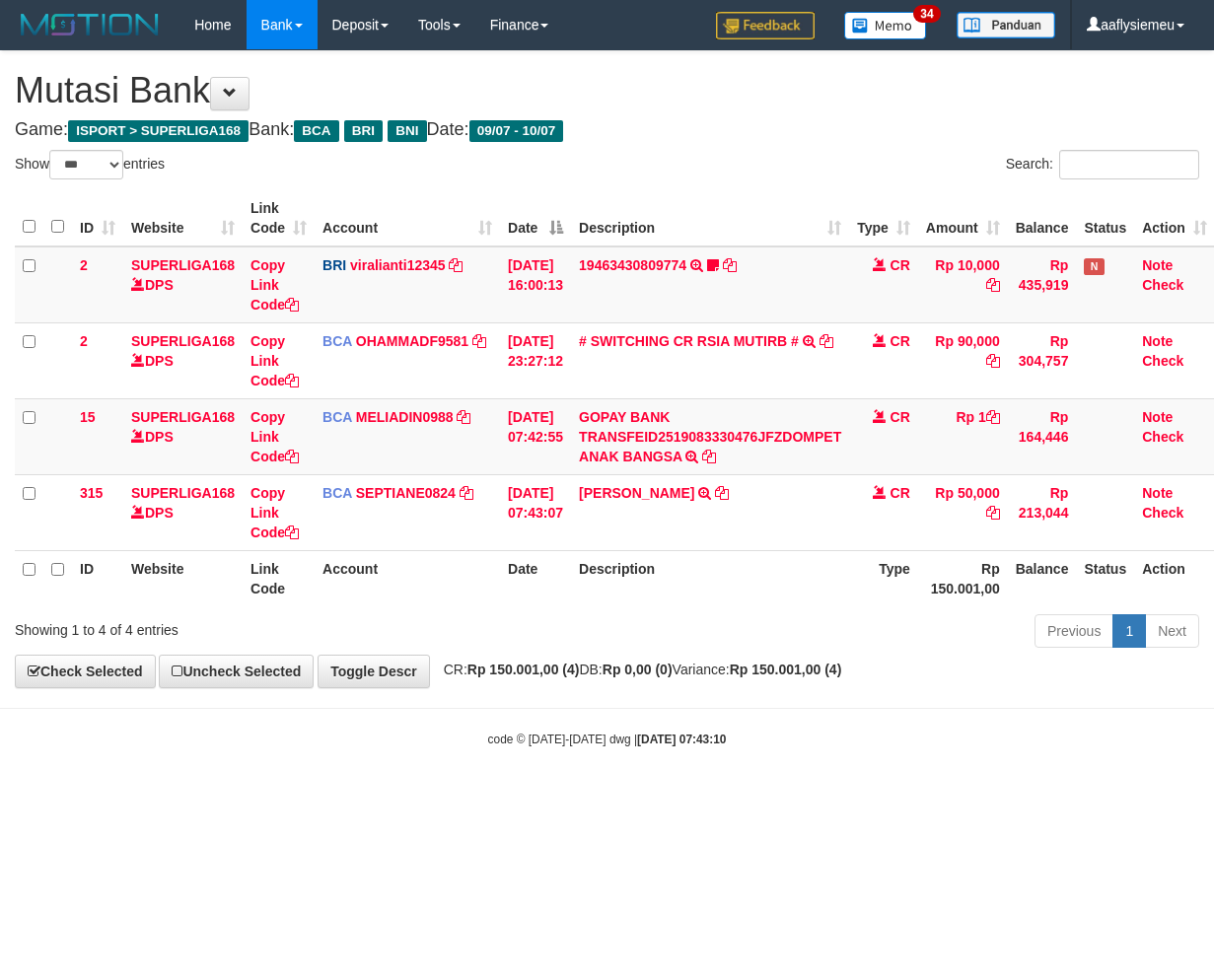select on "***" 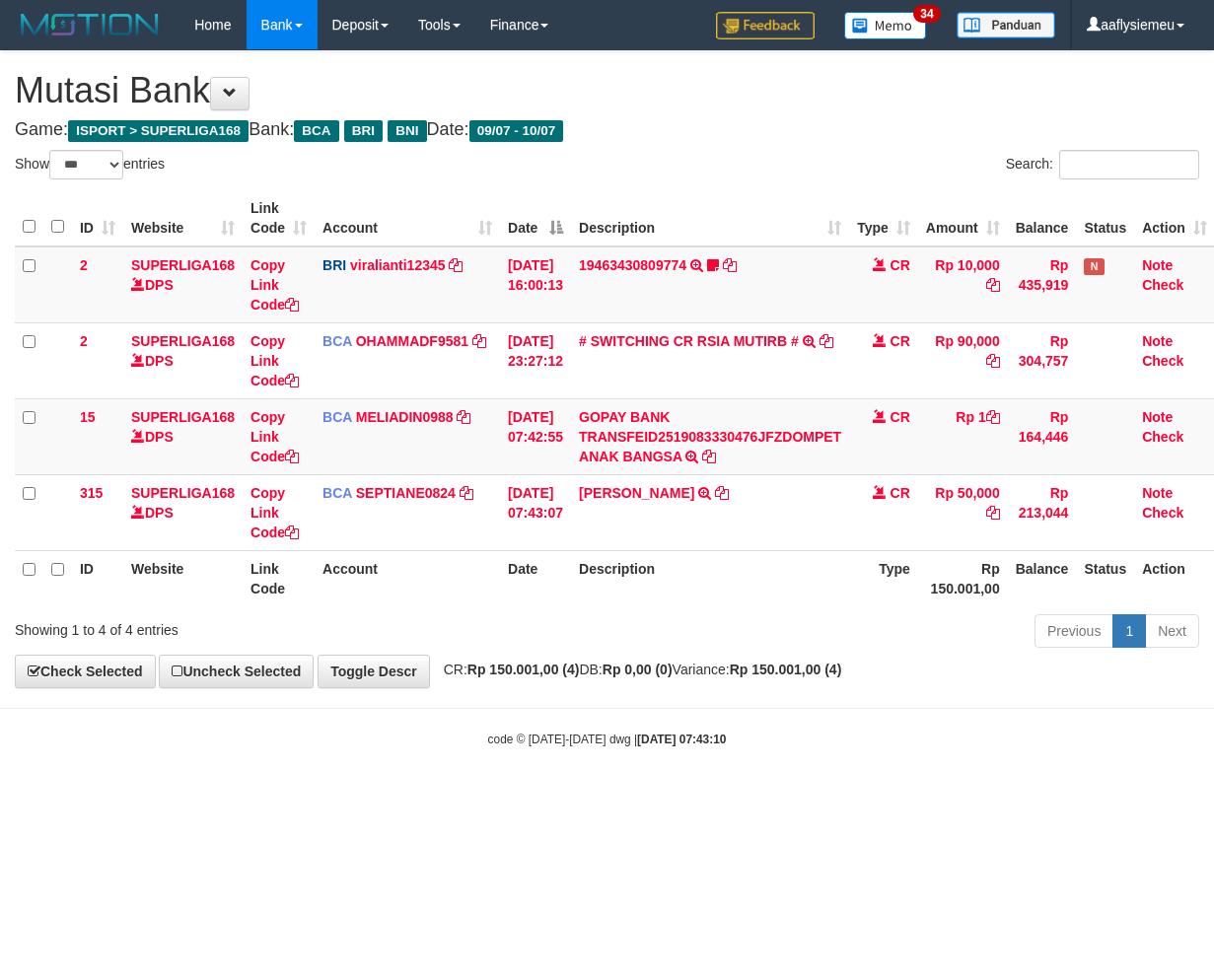 scroll, scrollTop: 0, scrollLeft: 0, axis: both 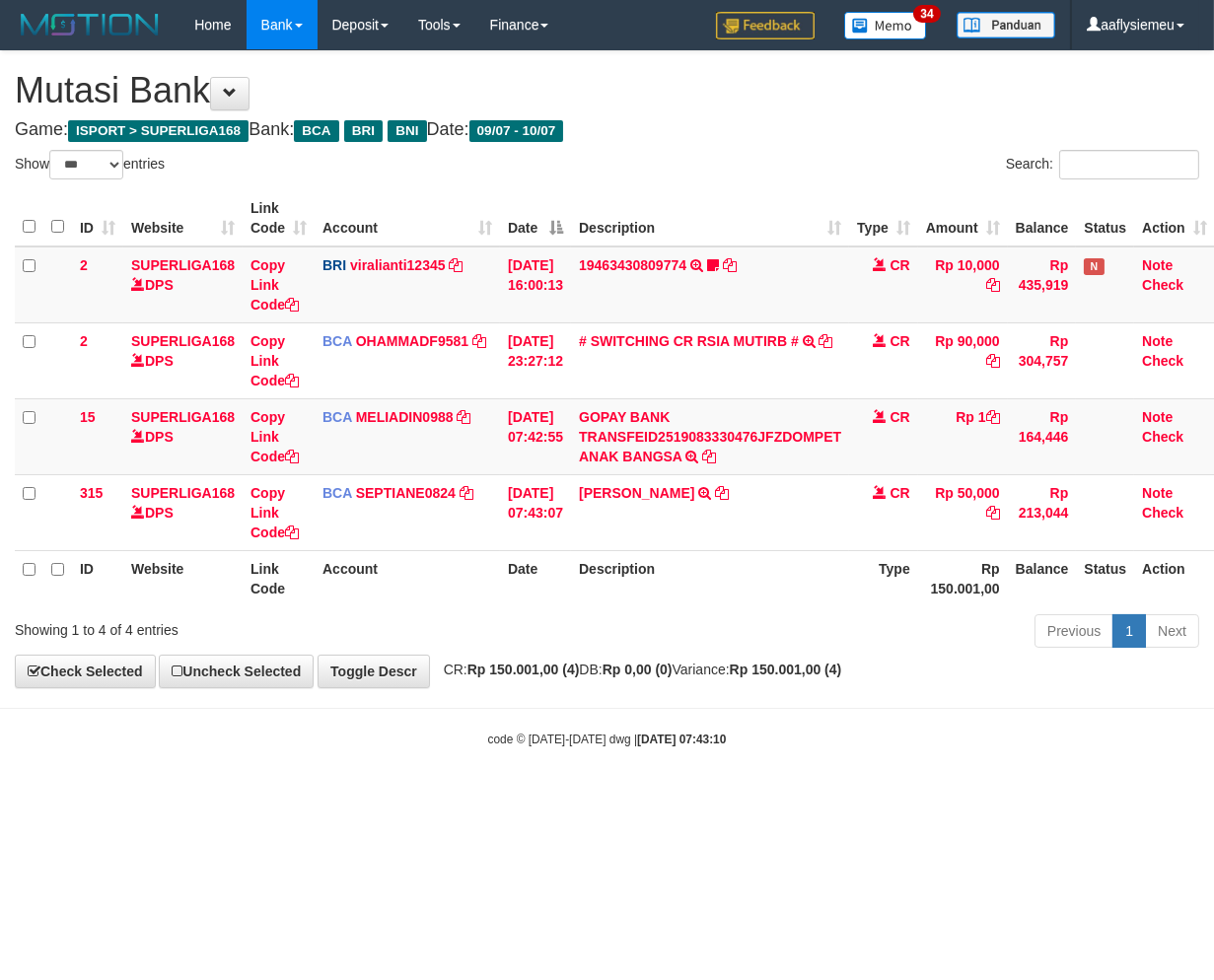 click at bounding box center (722, 493) 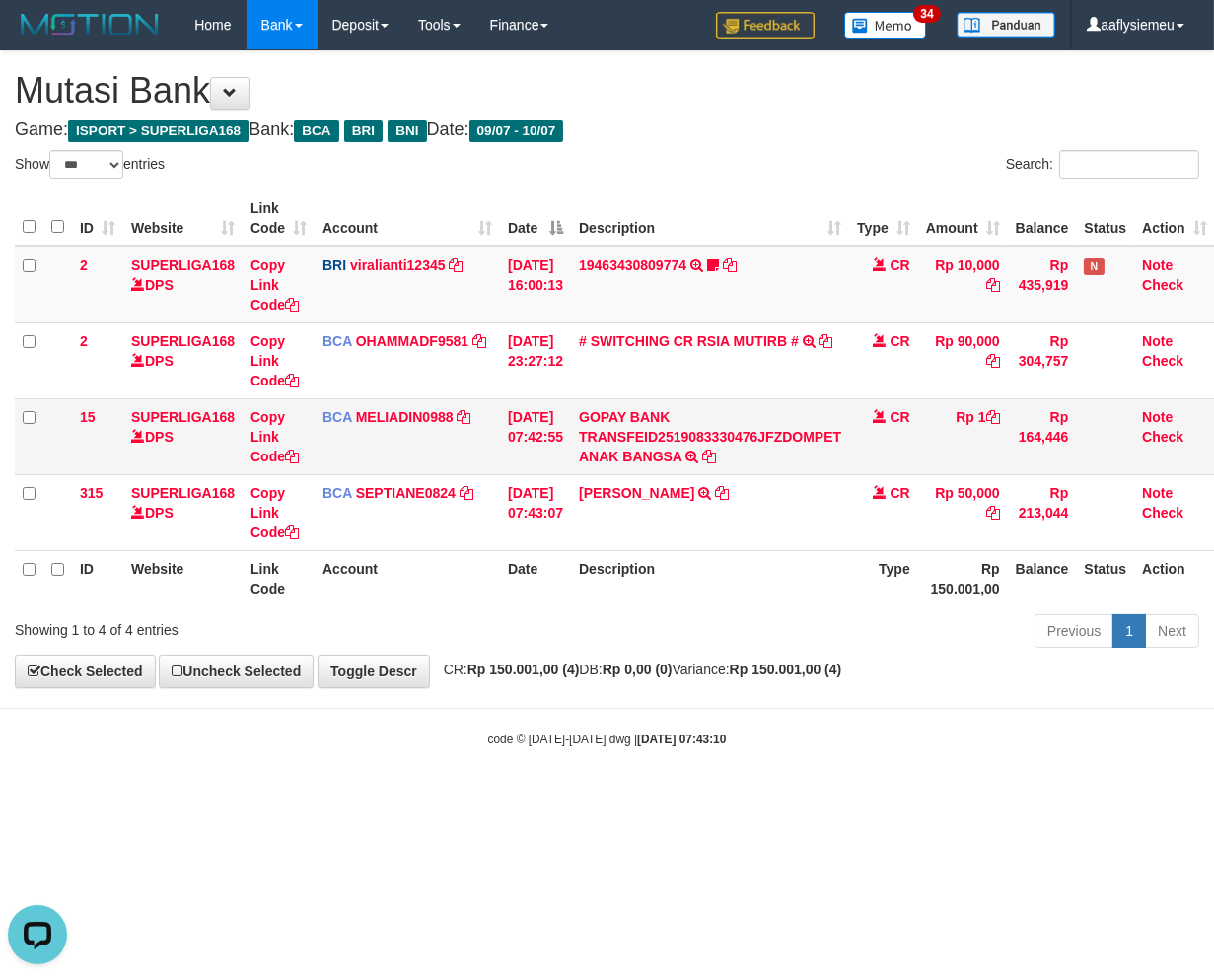 scroll, scrollTop: 0, scrollLeft: 0, axis: both 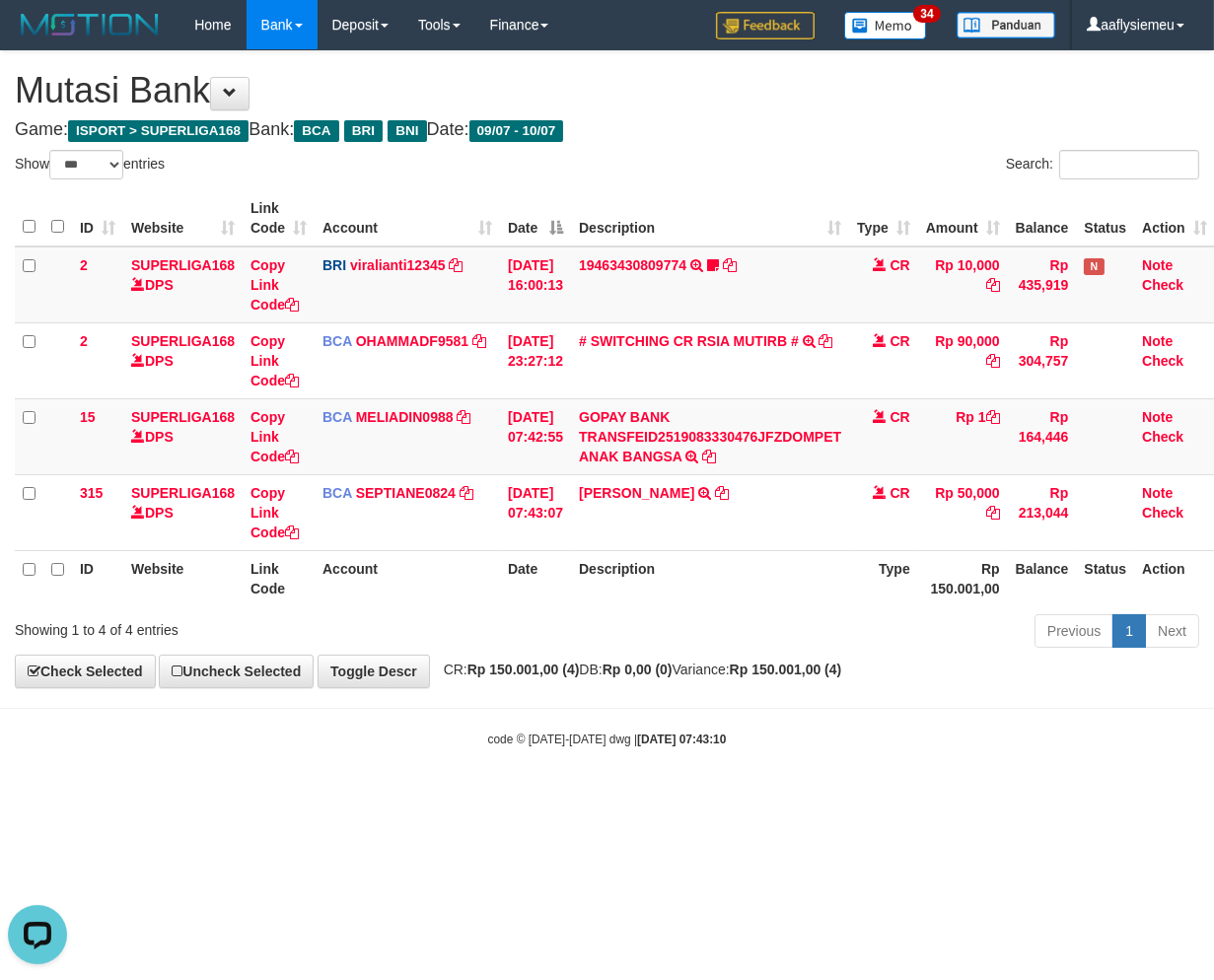 drag, startPoint x: 797, startPoint y: 641, endPoint x: 957, endPoint y: 624, distance: 160.90059 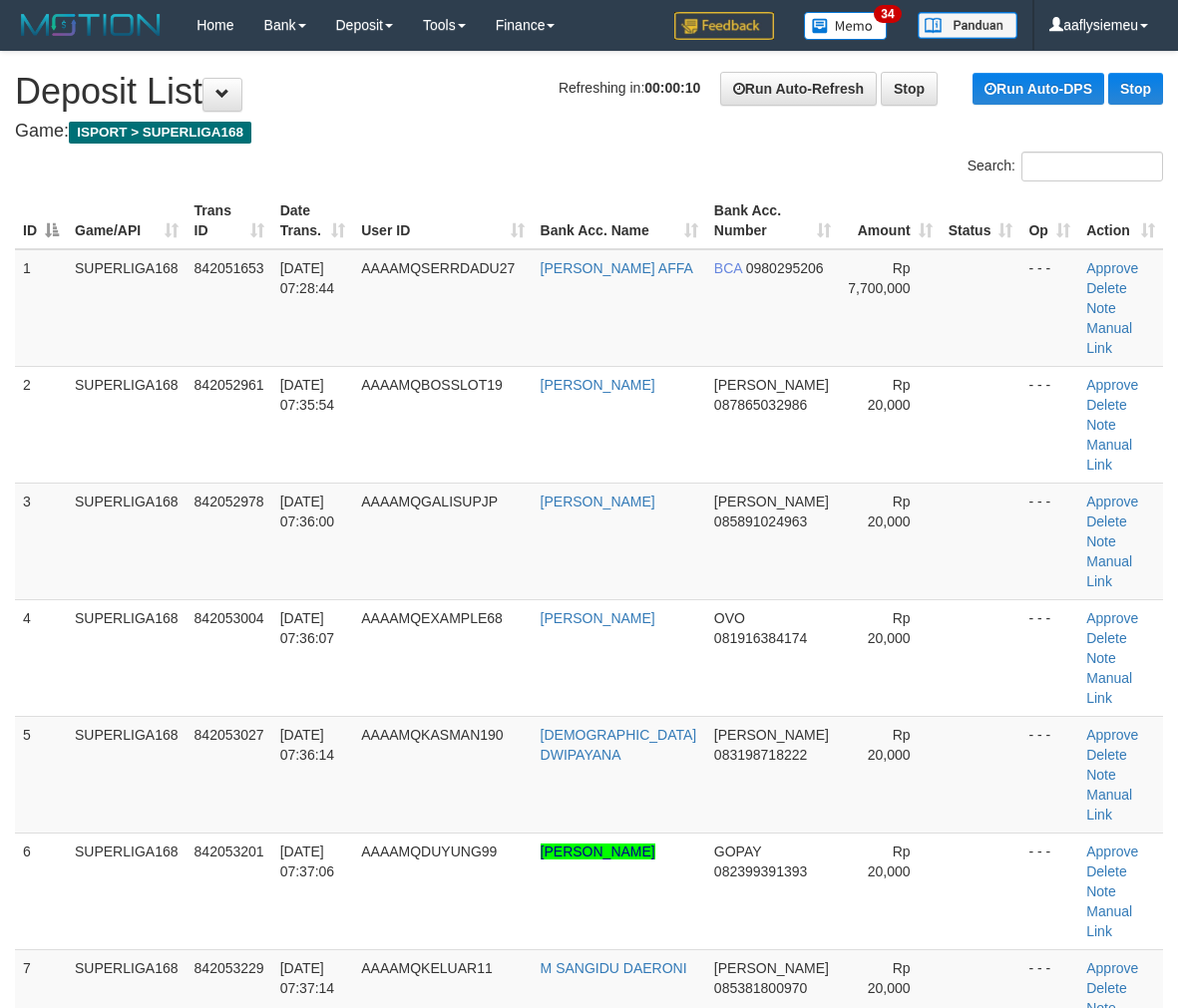 scroll, scrollTop: 799, scrollLeft: 0, axis: vertical 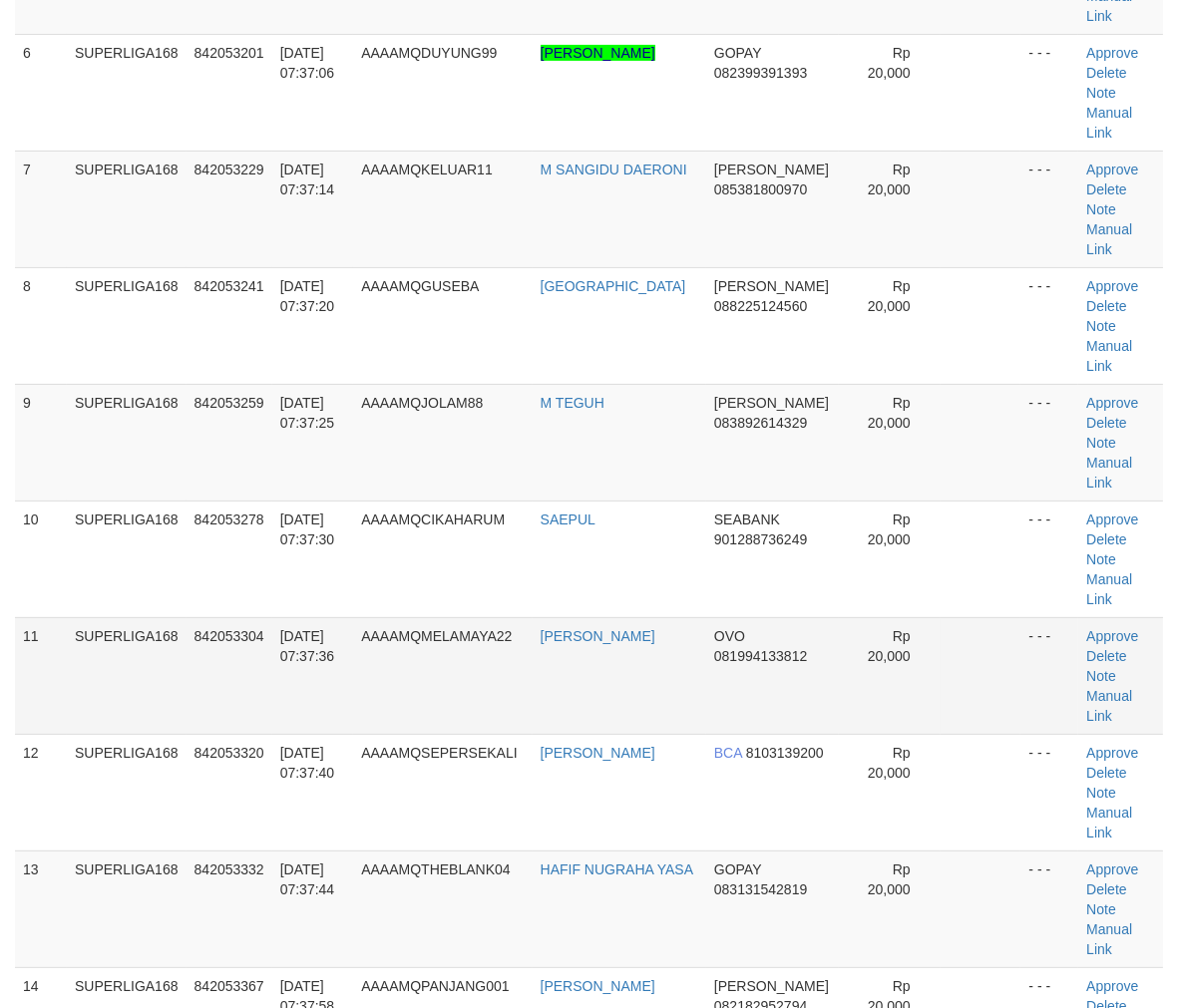 click on "11
SUPERLIGA168
842053304
10/07/2025 07:37:36
AAAAMQMELAMAYA22
MELA MAYA SARI
OVO
081994133812
Rp 20,000
- - -
Approve
Delete
Note
Manual Link" at bounding box center [589, 675] 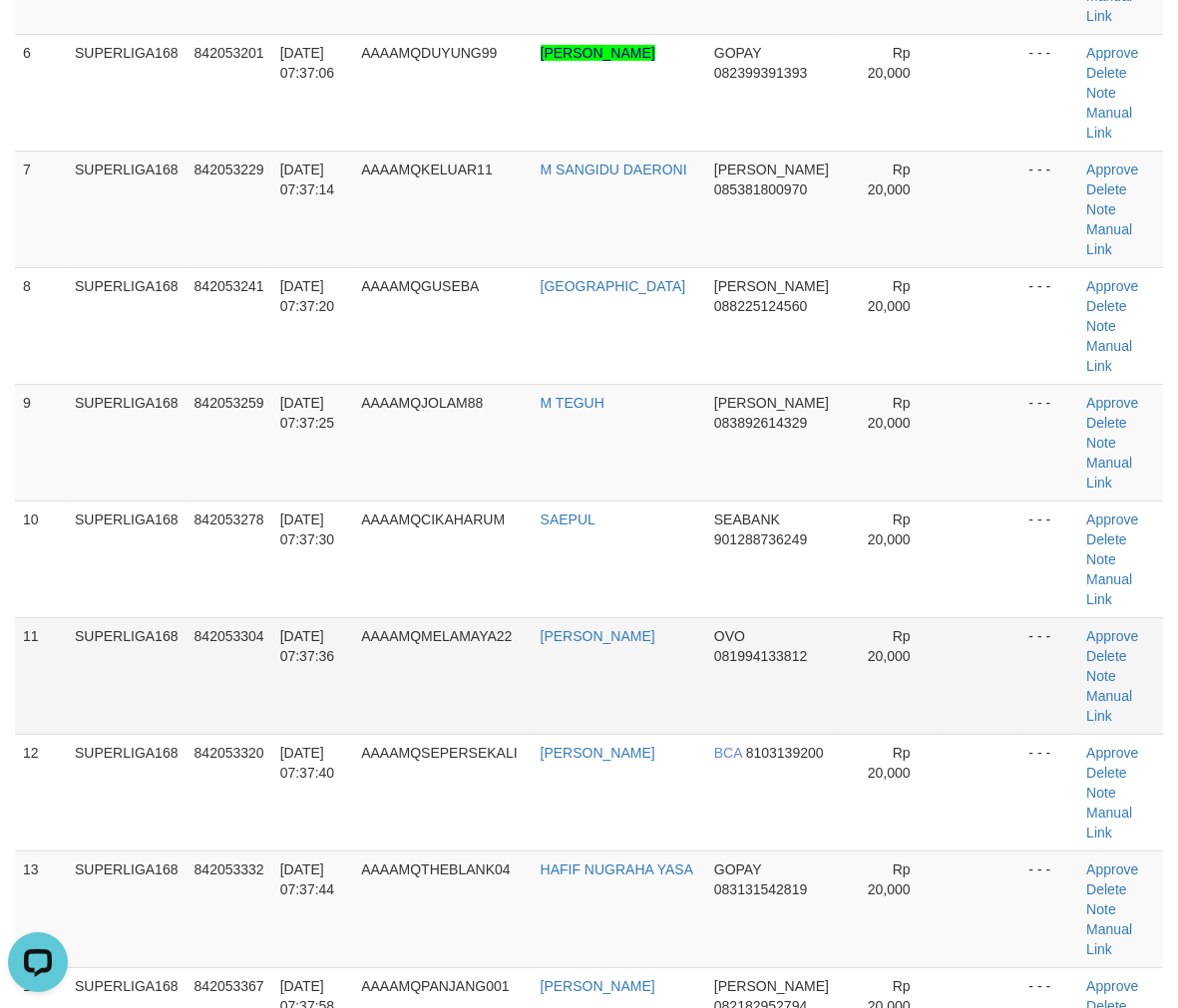 scroll, scrollTop: 0, scrollLeft: 0, axis: both 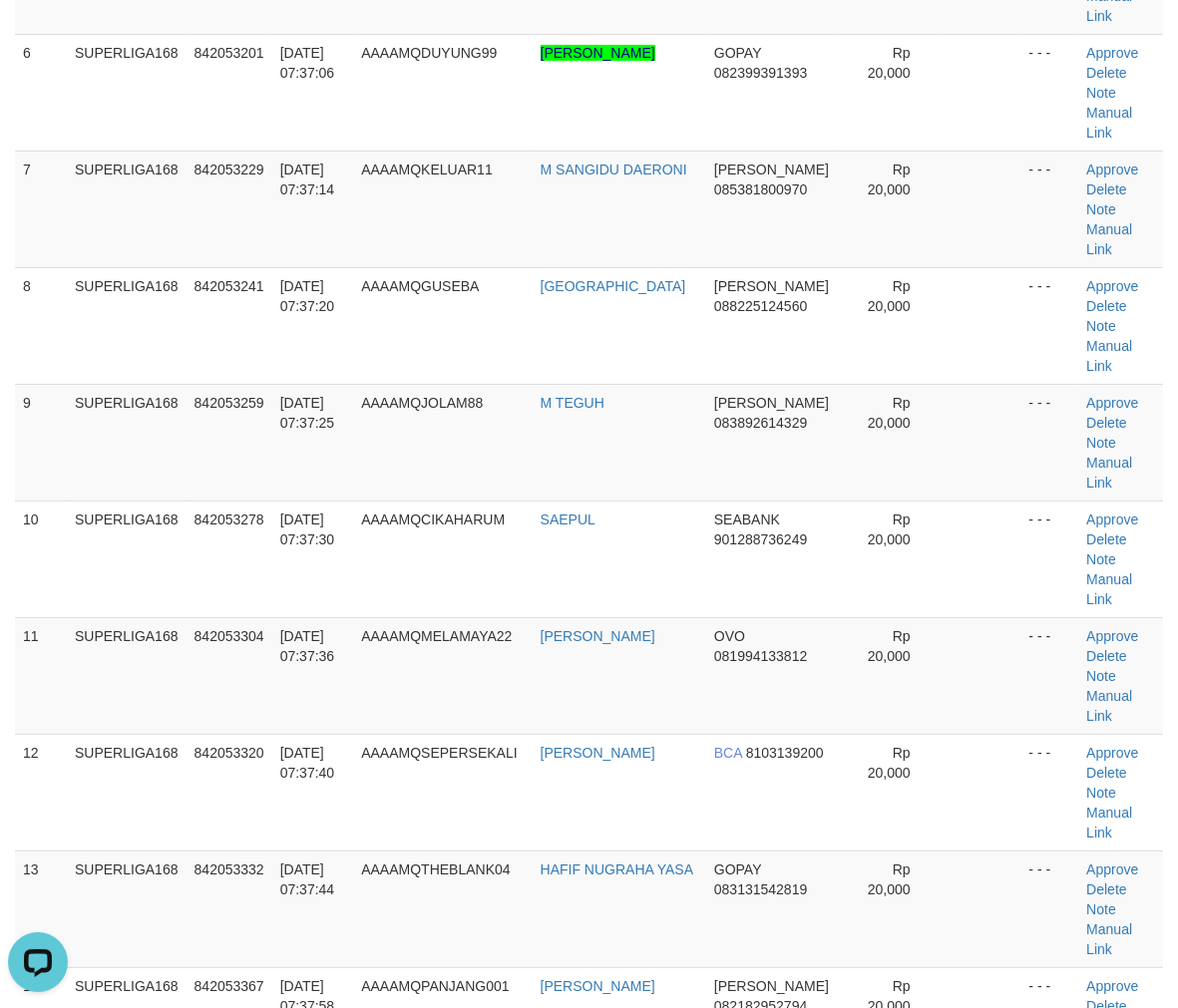 click on "12" at bounding box center (41, 792) 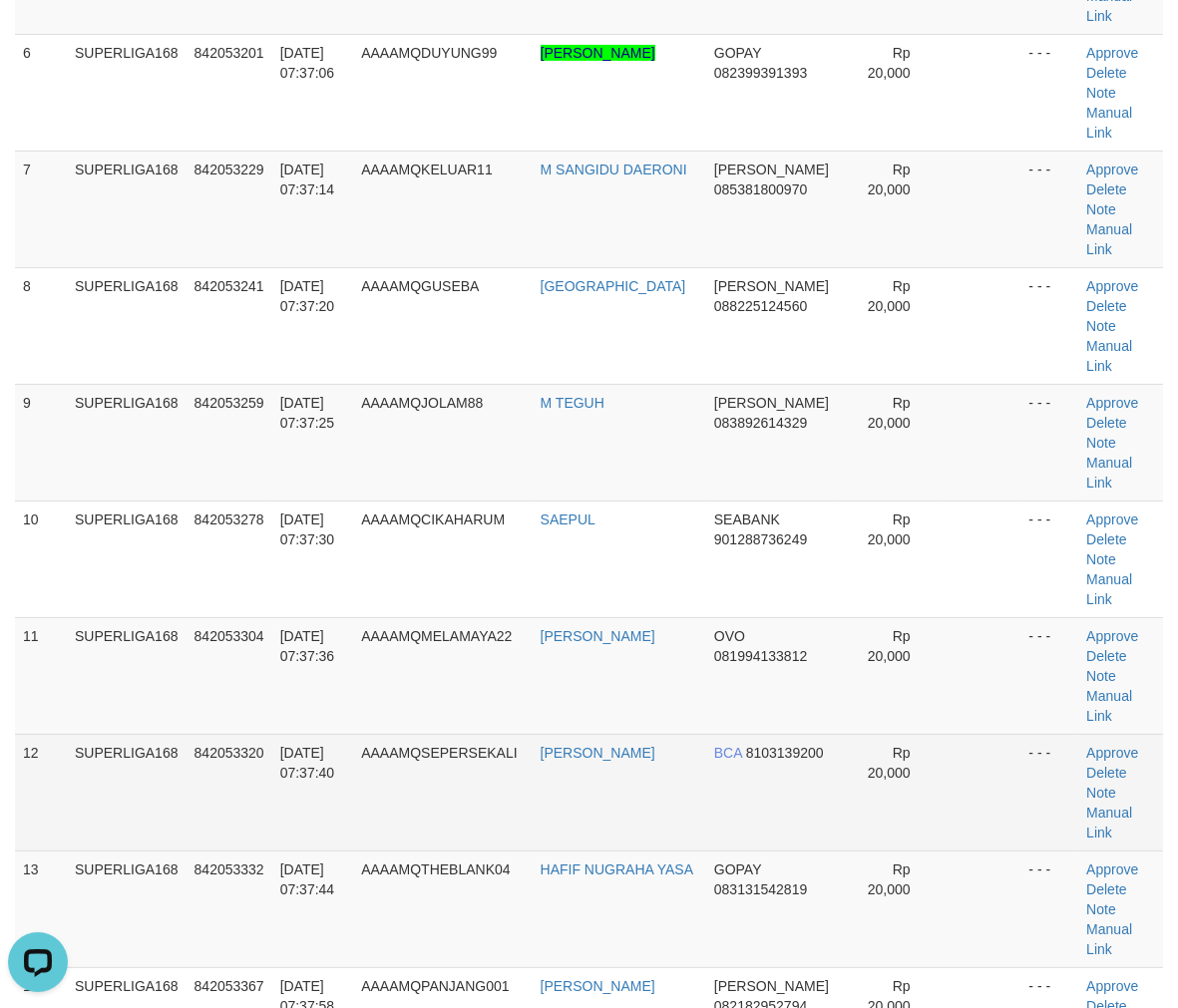 click on "SUPERLIGA168" at bounding box center [127, 792] 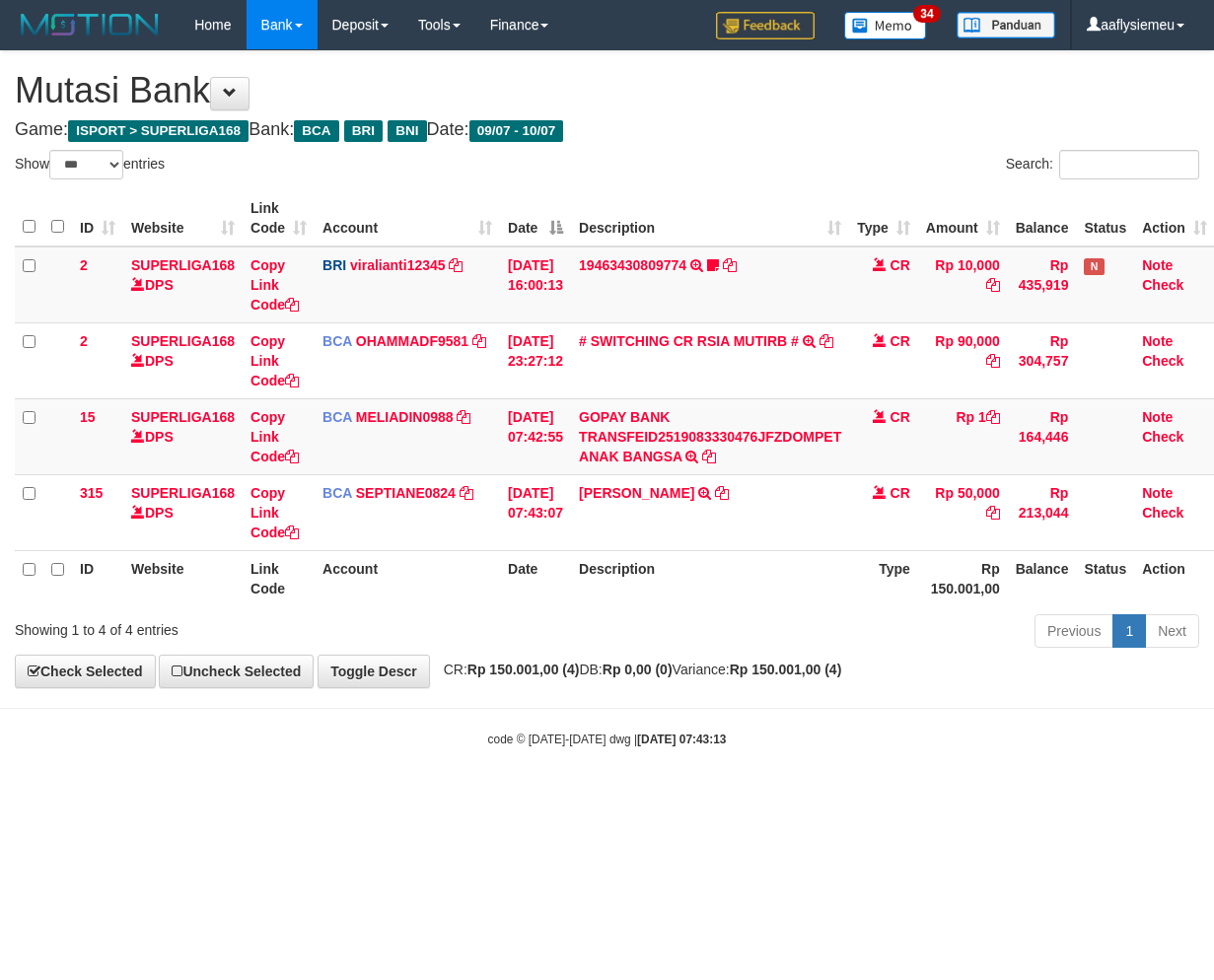 select on "***" 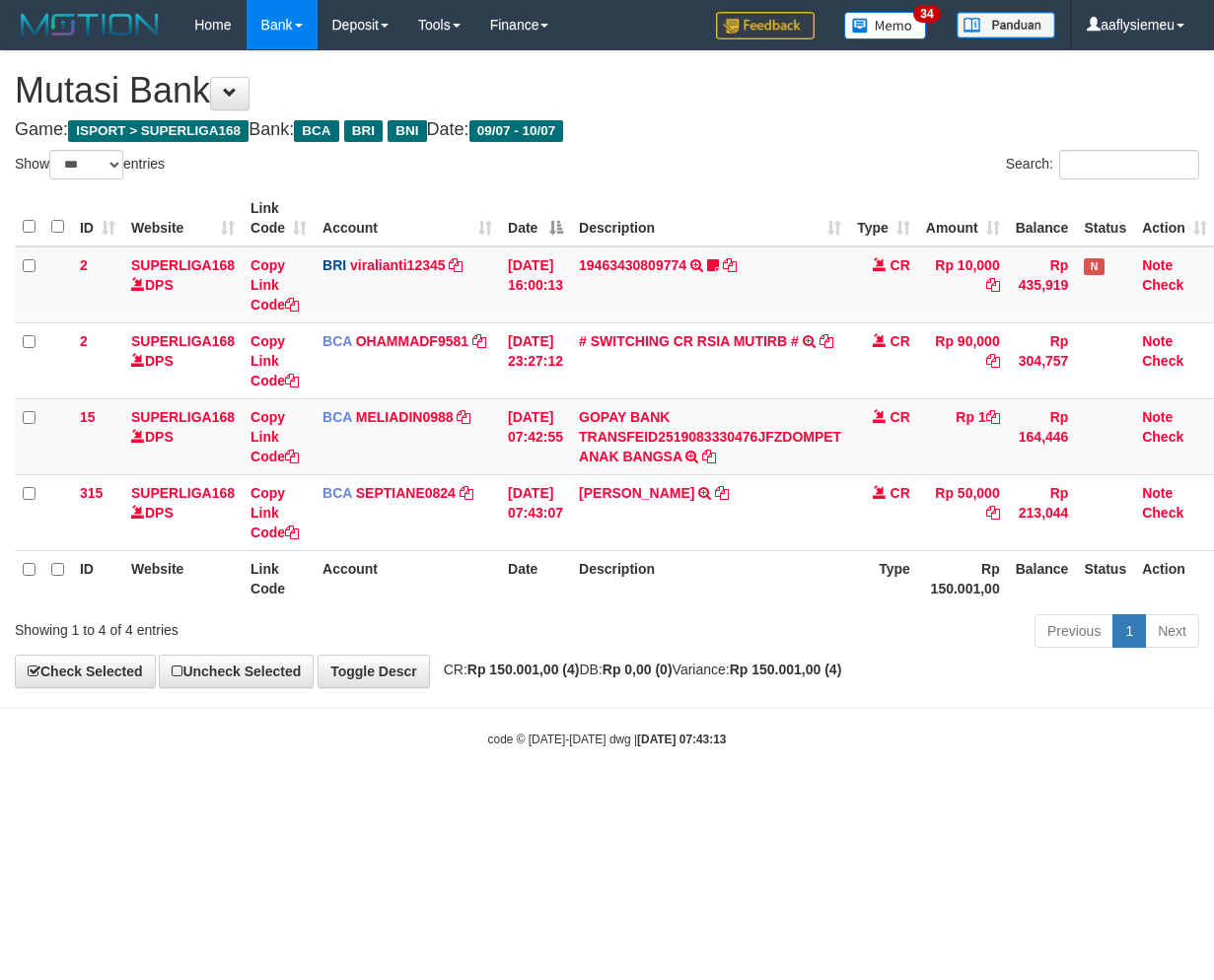 scroll, scrollTop: 0, scrollLeft: 0, axis: both 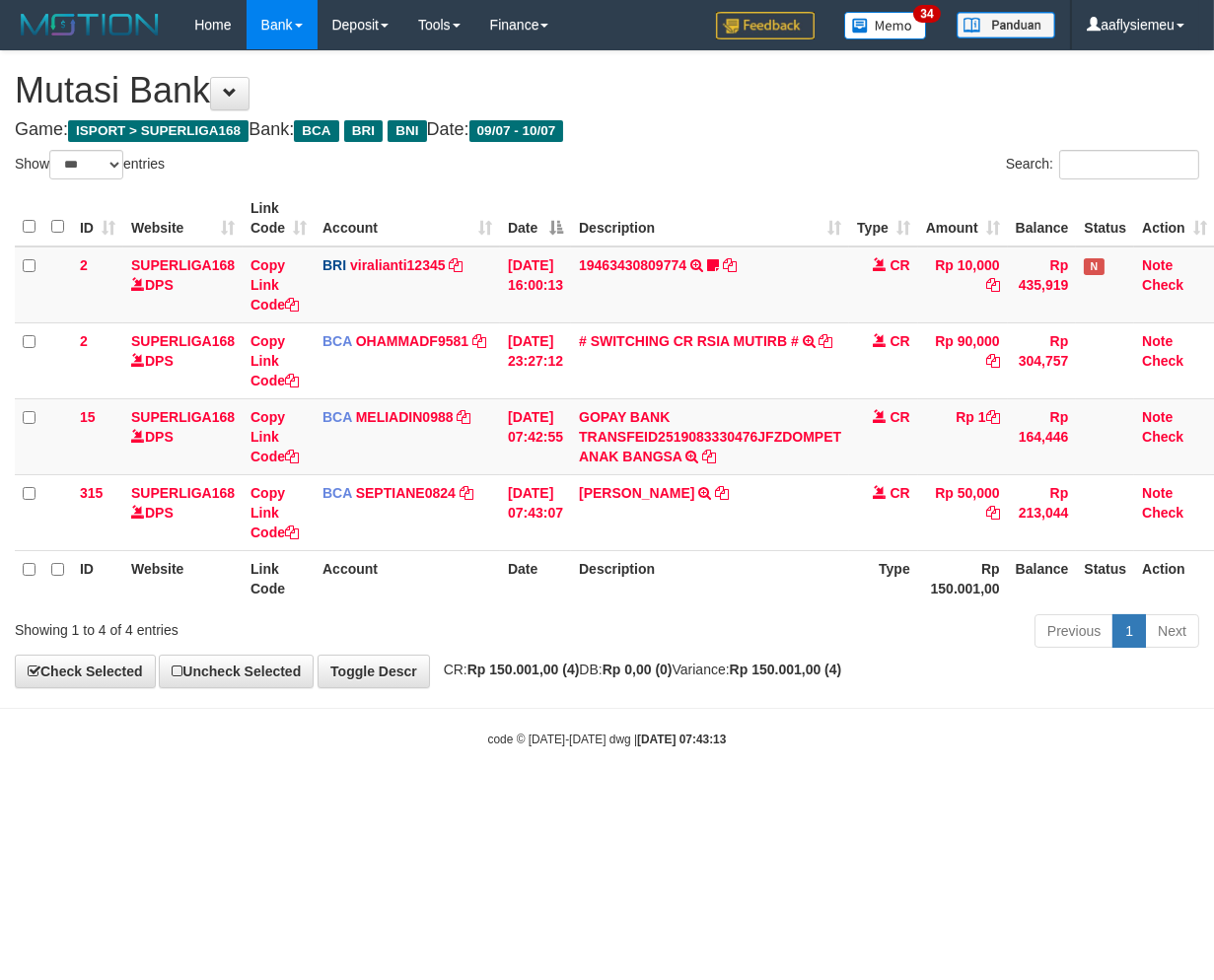 drag, startPoint x: 0, startPoint y: 0, endPoint x: 868, endPoint y: 708, distance: 1120.1286 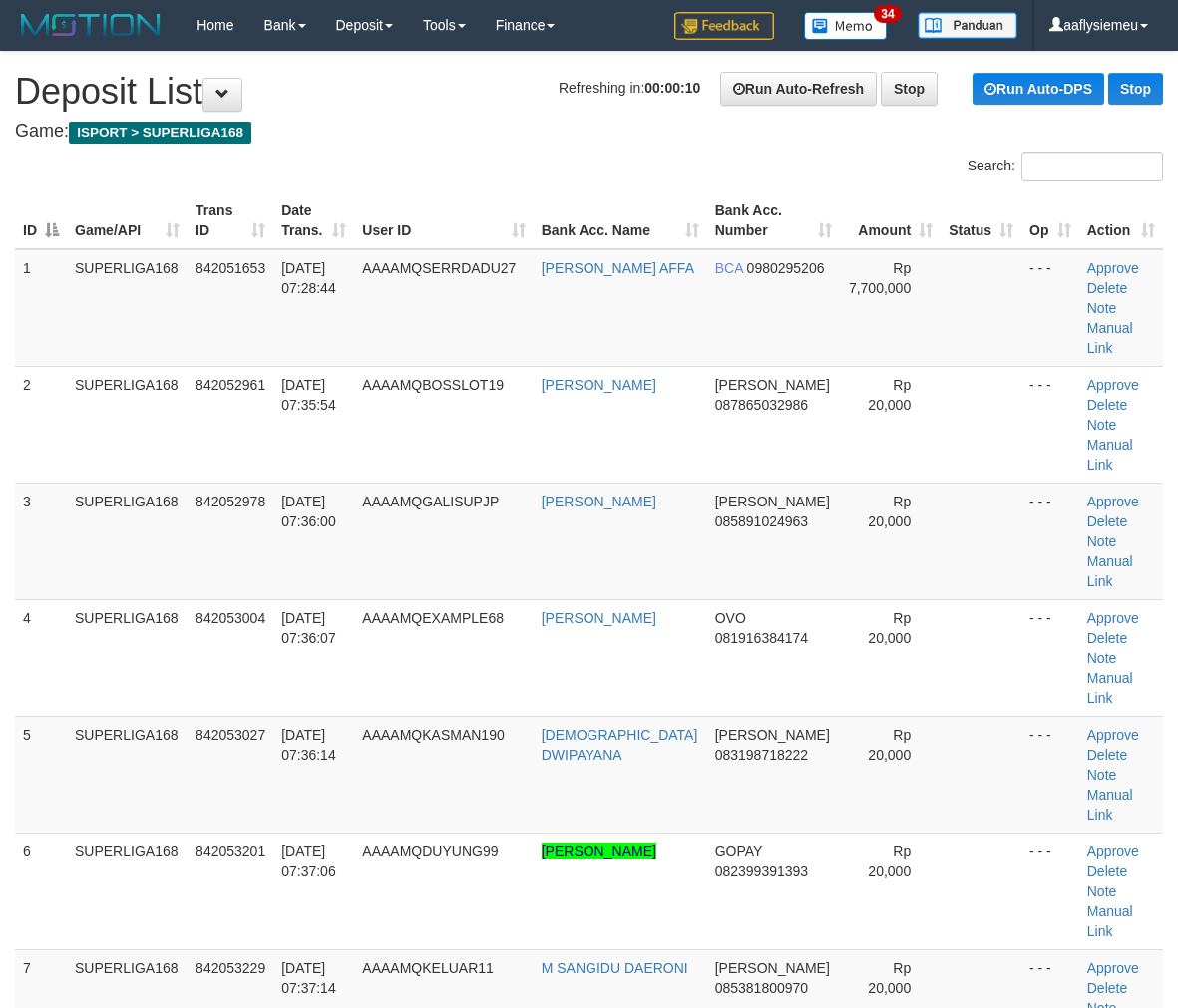 scroll, scrollTop: 355, scrollLeft: 0, axis: vertical 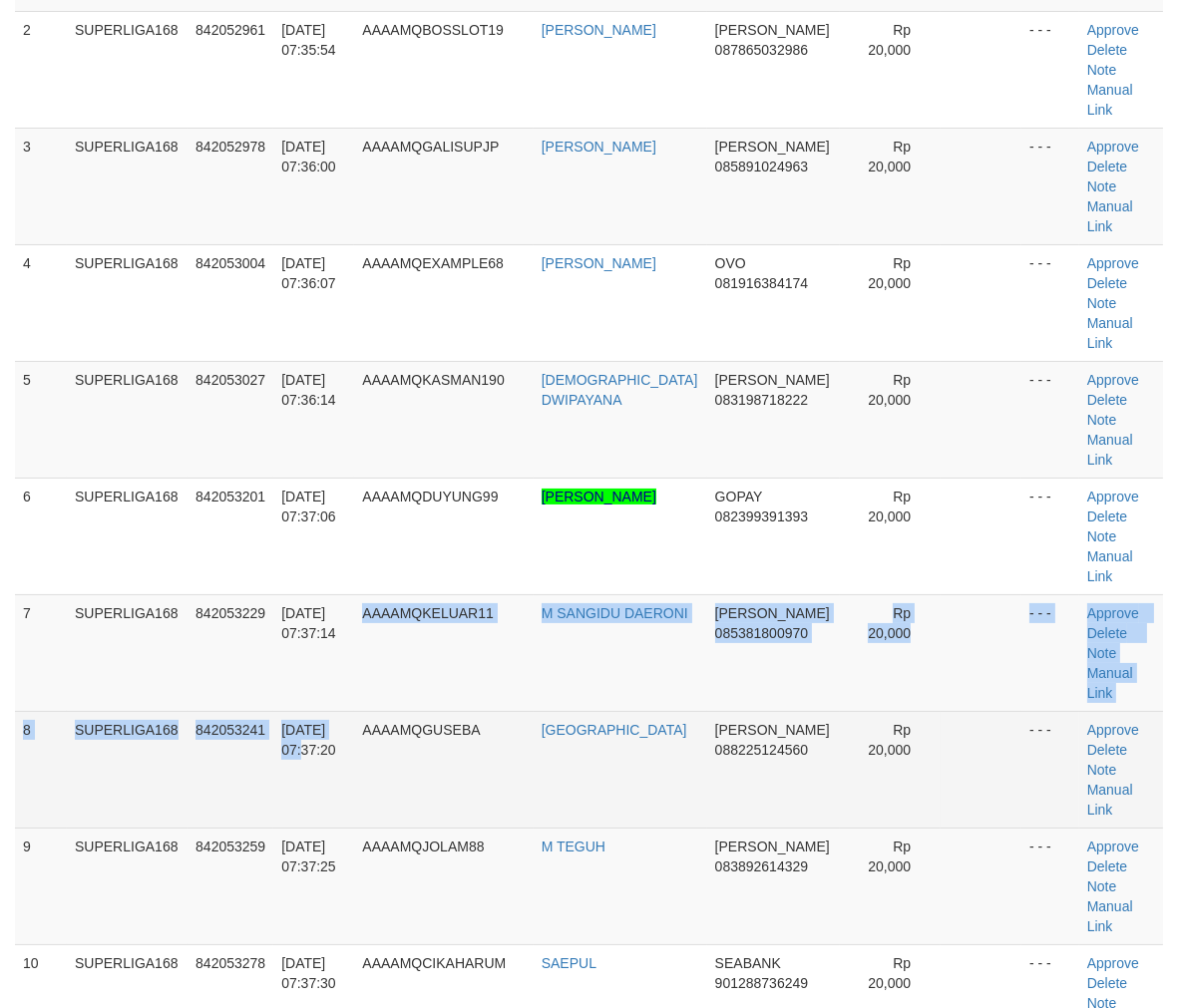 drag, startPoint x: 354, startPoint y: 559, endPoint x: 354, endPoint y: 570, distance: 11 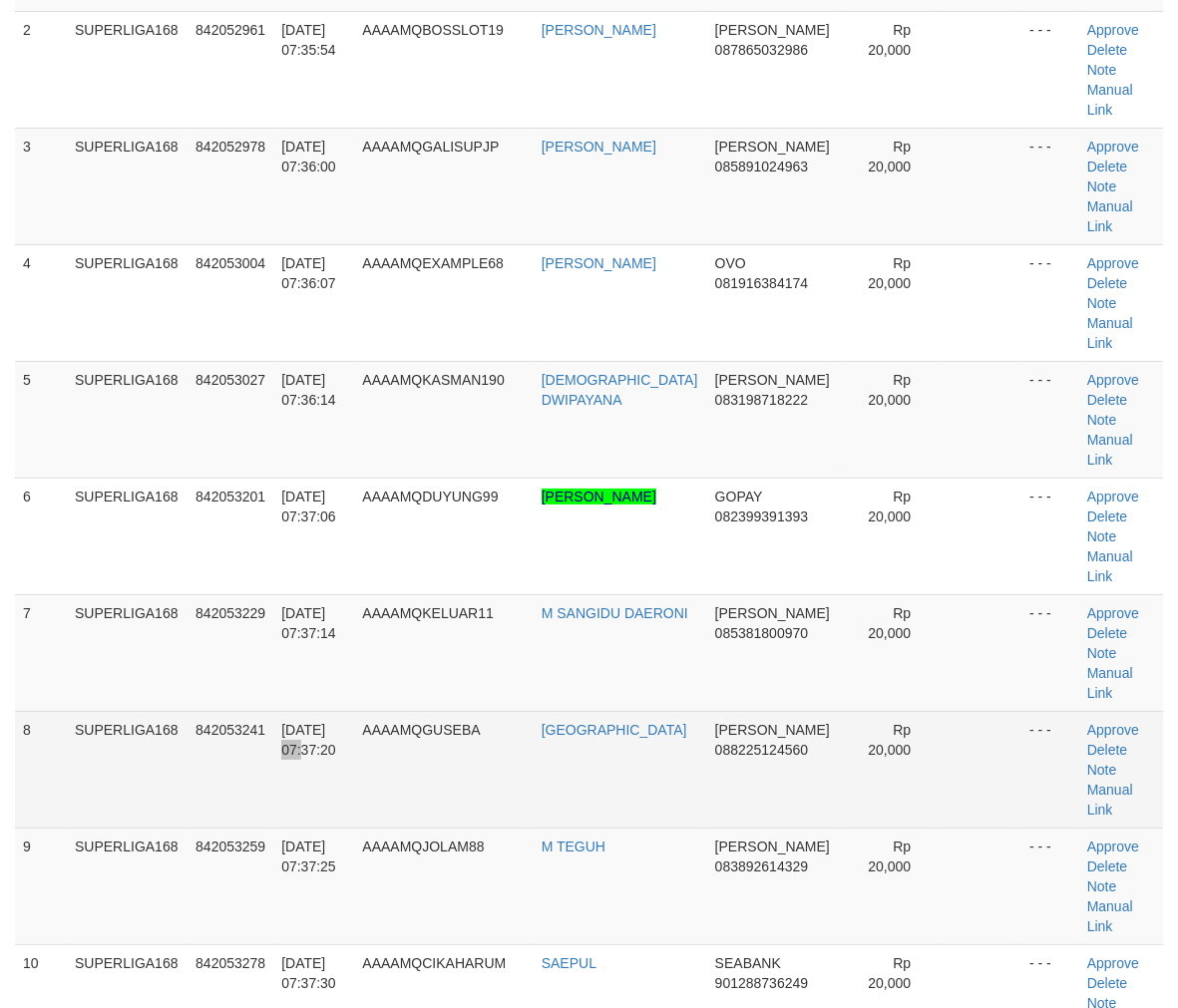 click on "10/07/2025 07:37:20" at bounding box center [313, 769] 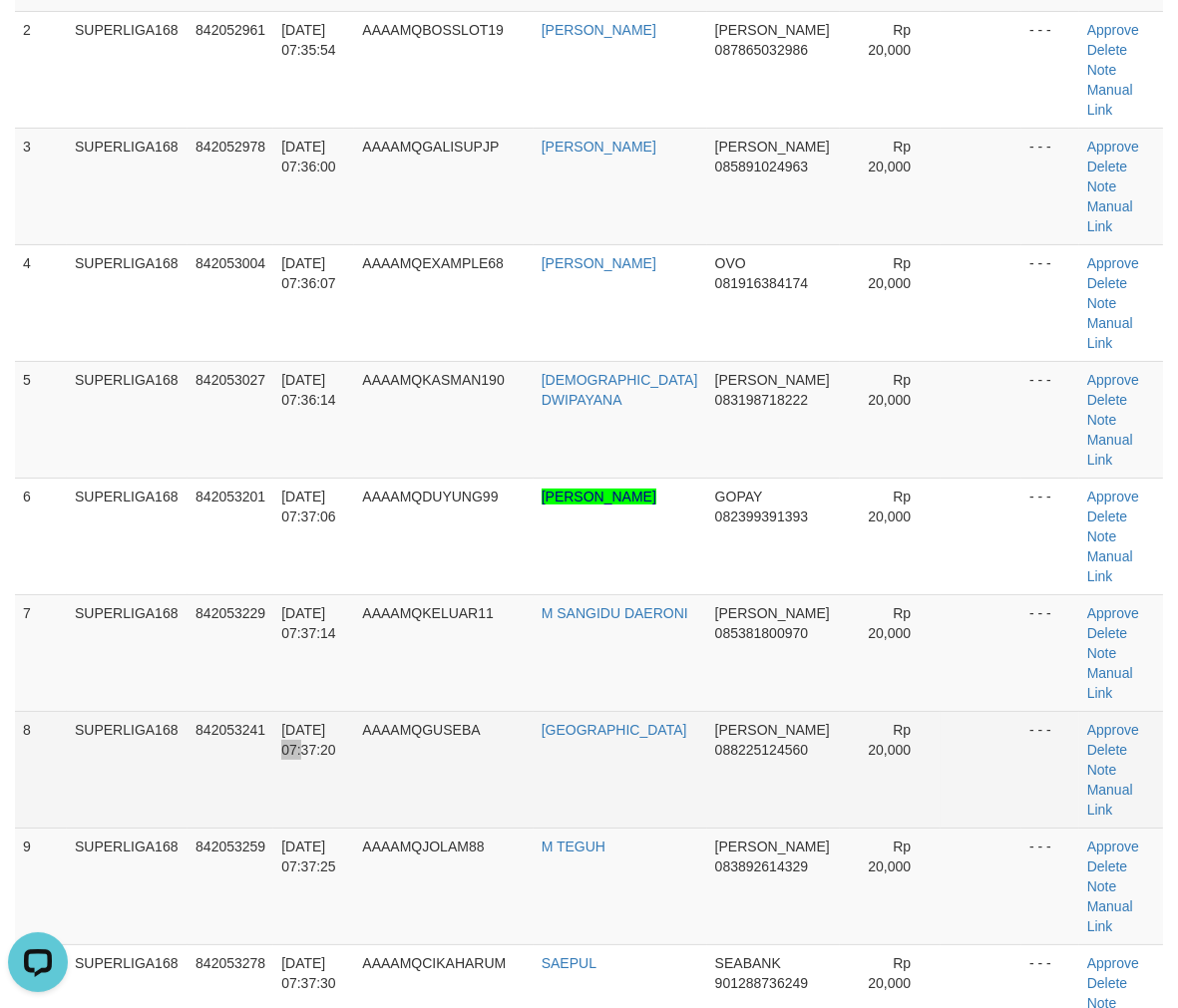 scroll, scrollTop: 0, scrollLeft: 0, axis: both 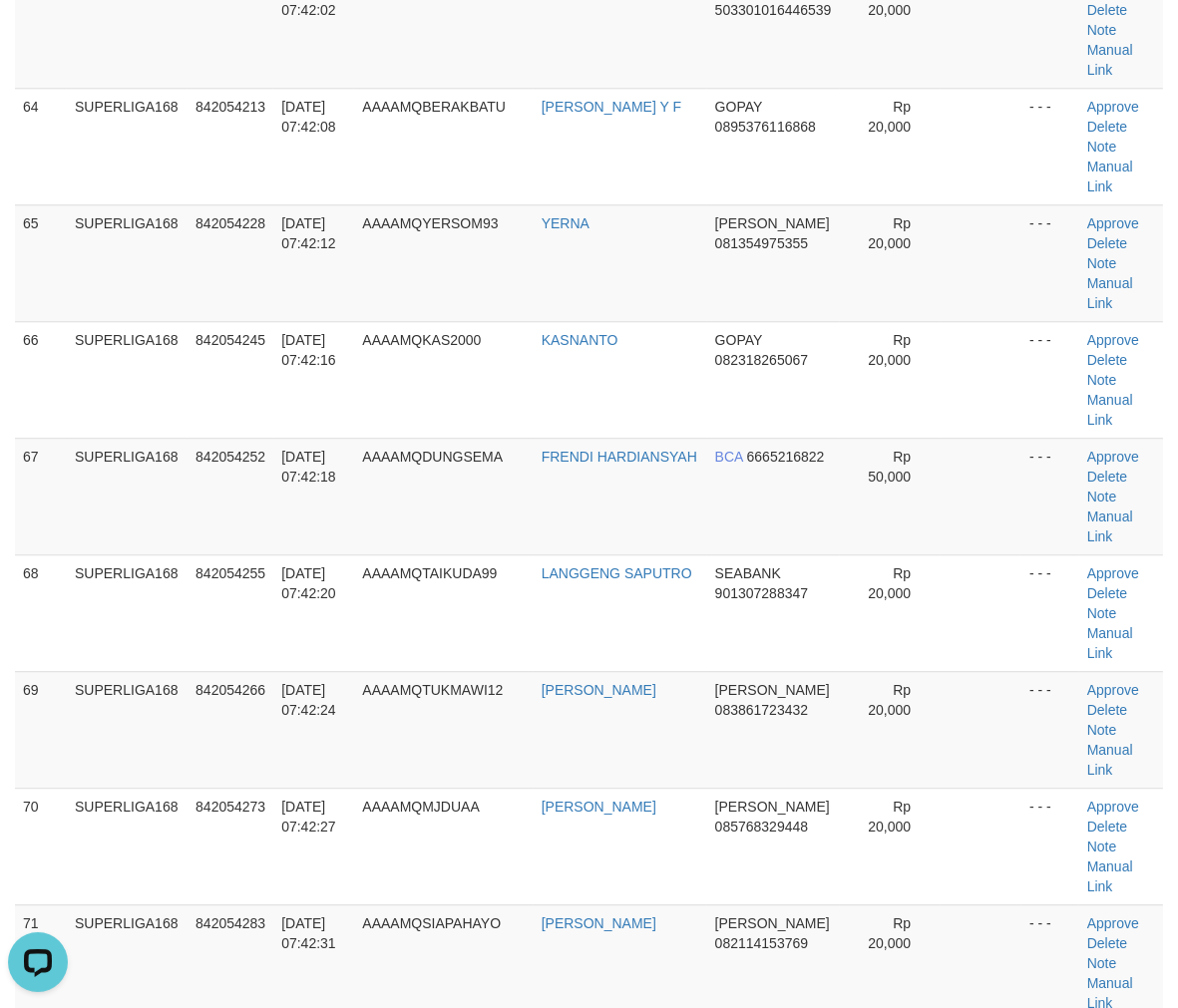 click on "1
SUPERLIGA168
842051653
10/07/2025 07:28:44
AAAAMQSERRDADU27
AHMAD KHOIRUN AFFA
BCA
0980295206
Rp 7,700,000
- - -
Approve" at bounding box center (589, -2499) 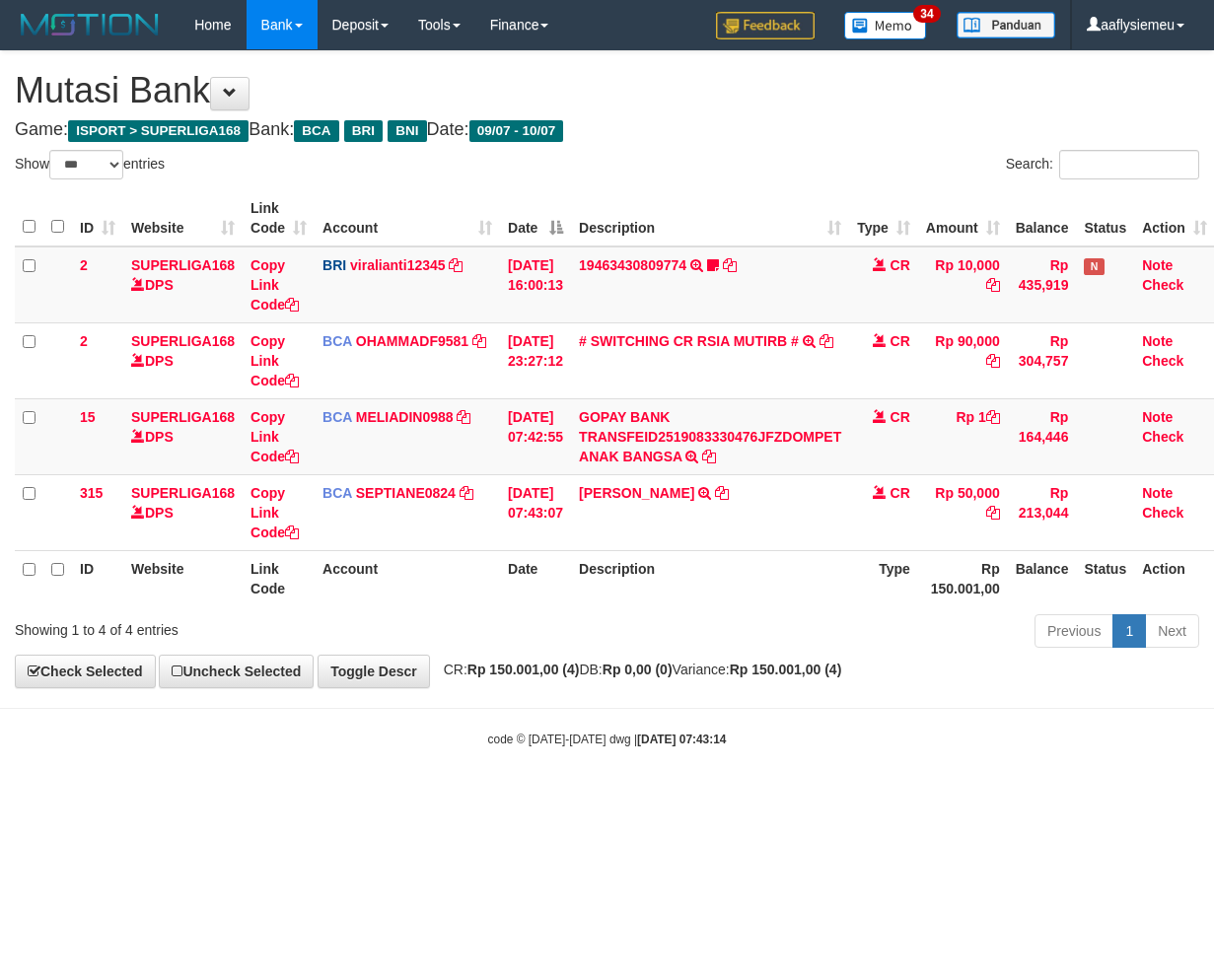 select on "***" 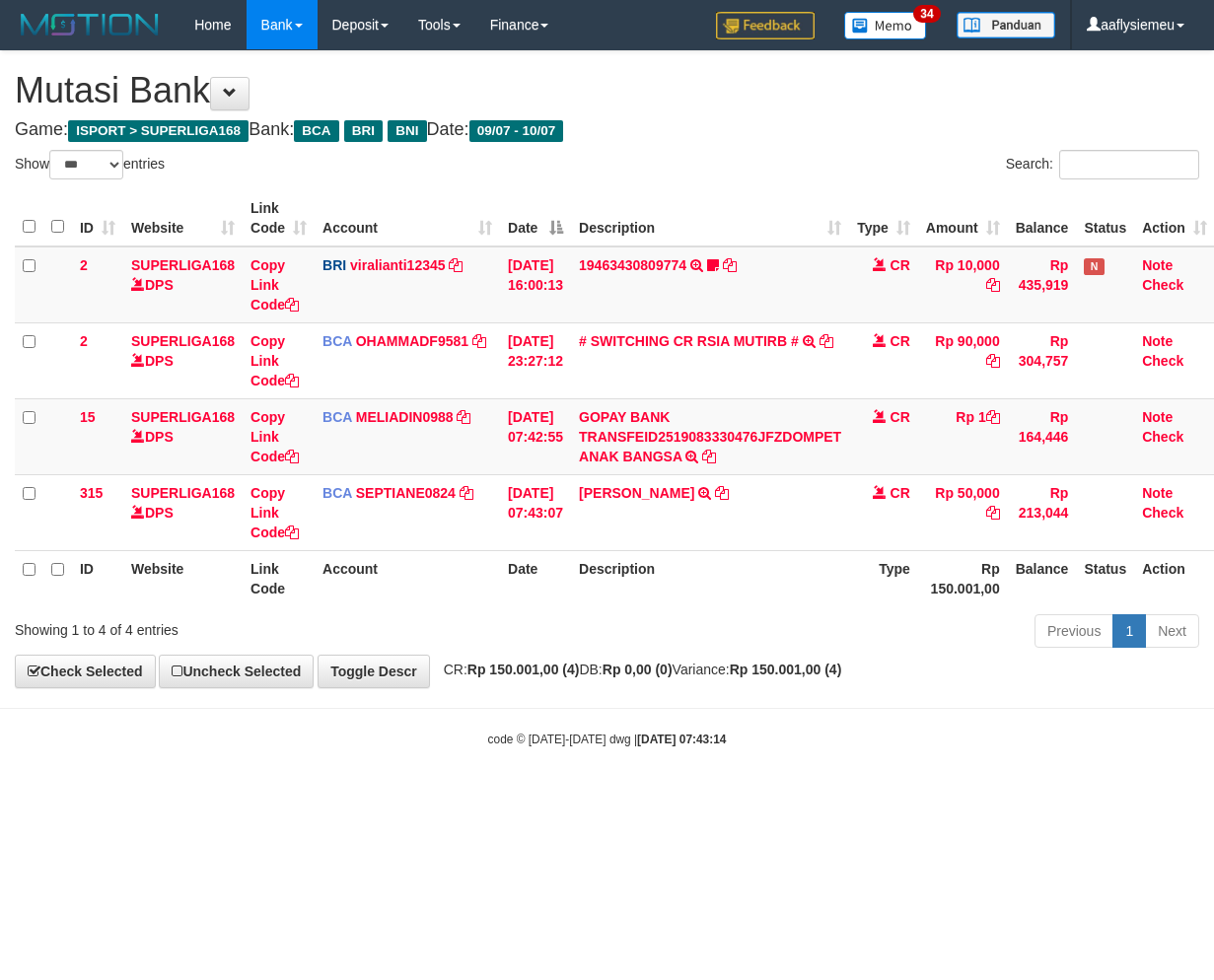 scroll, scrollTop: 0, scrollLeft: 0, axis: both 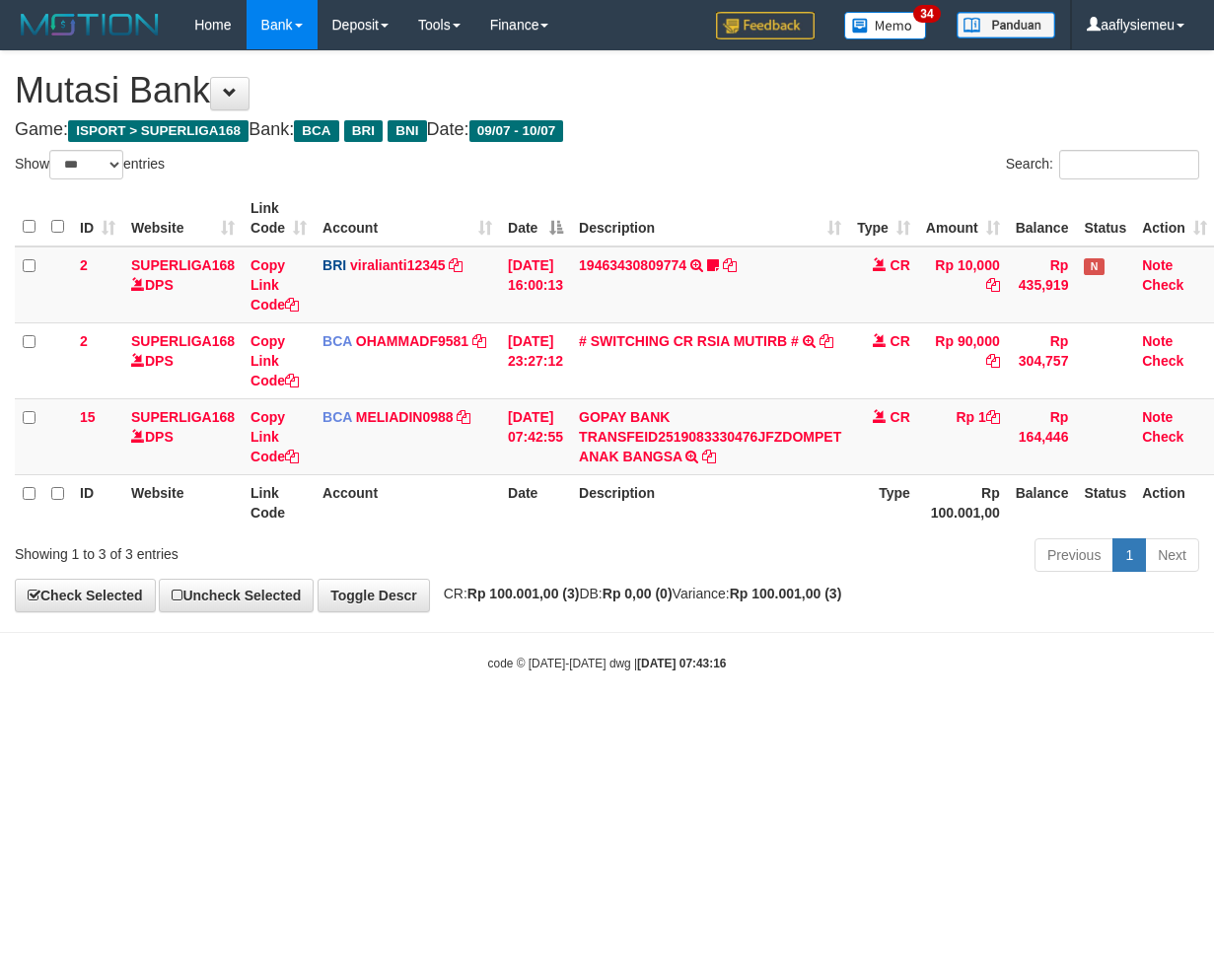 select on "***" 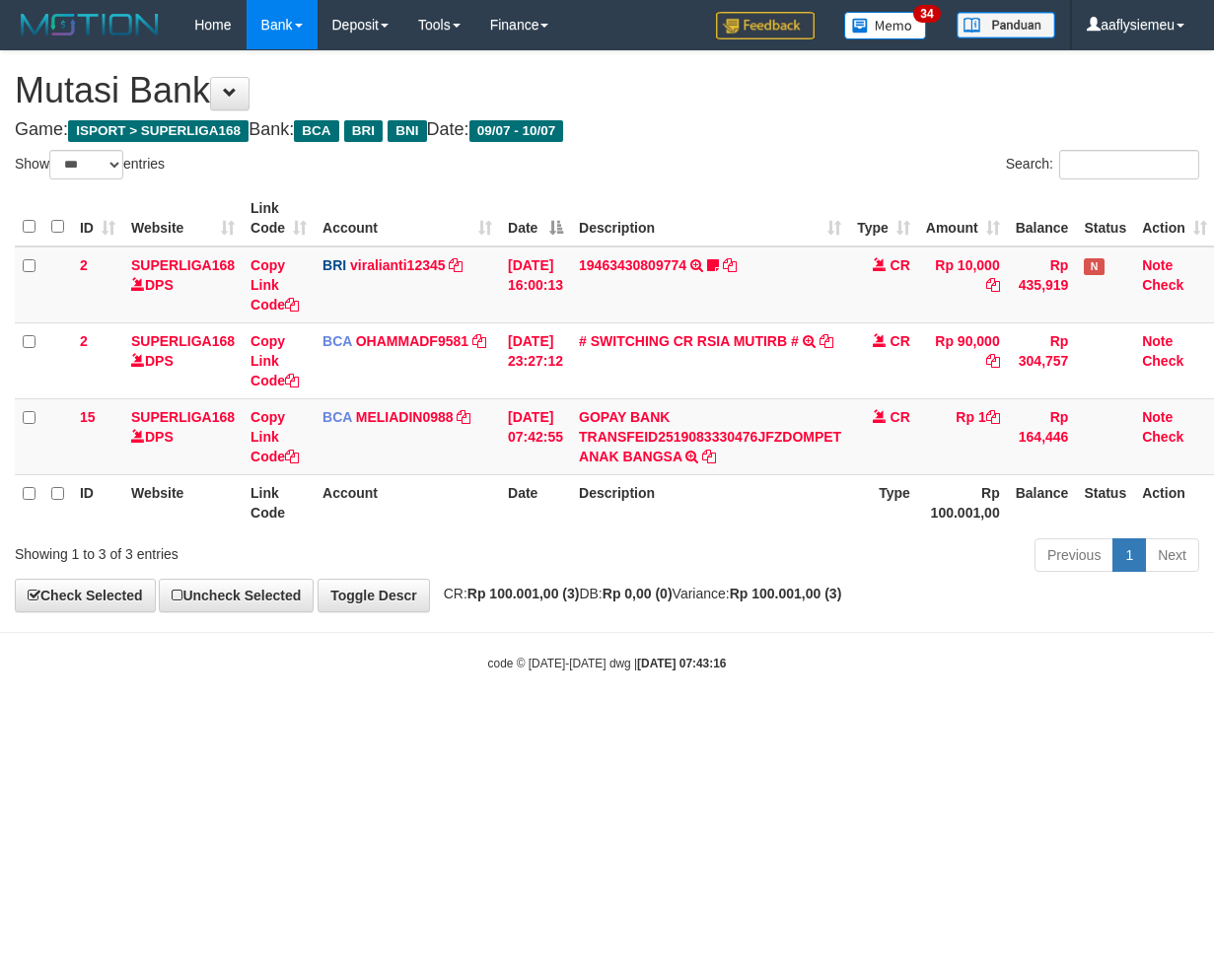 scroll, scrollTop: 0, scrollLeft: 0, axis: both 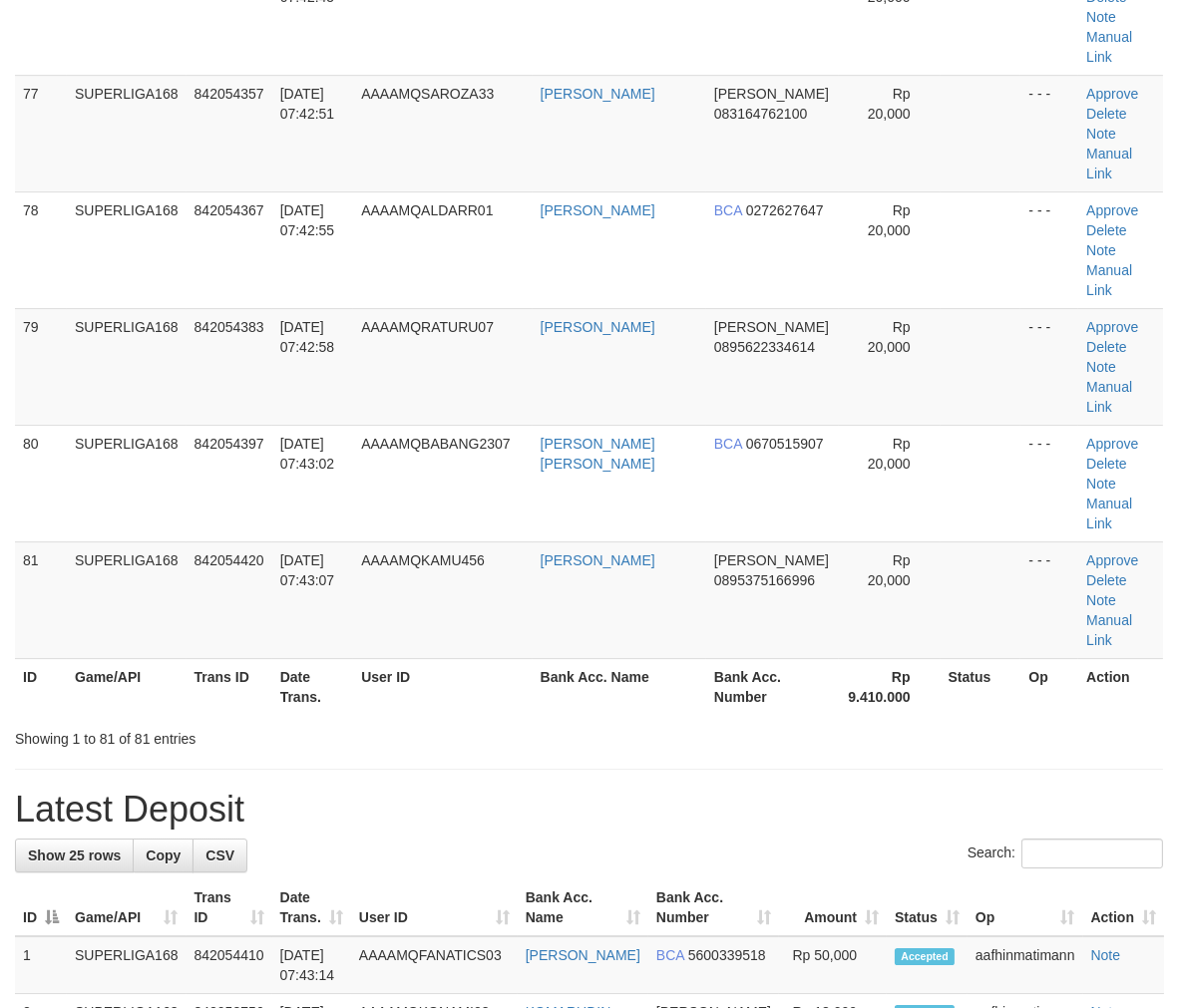 drag, startPoint x: 171, startPoint y: 497, endPoint x: 163, endPoint y: 510, distance: 15.264338 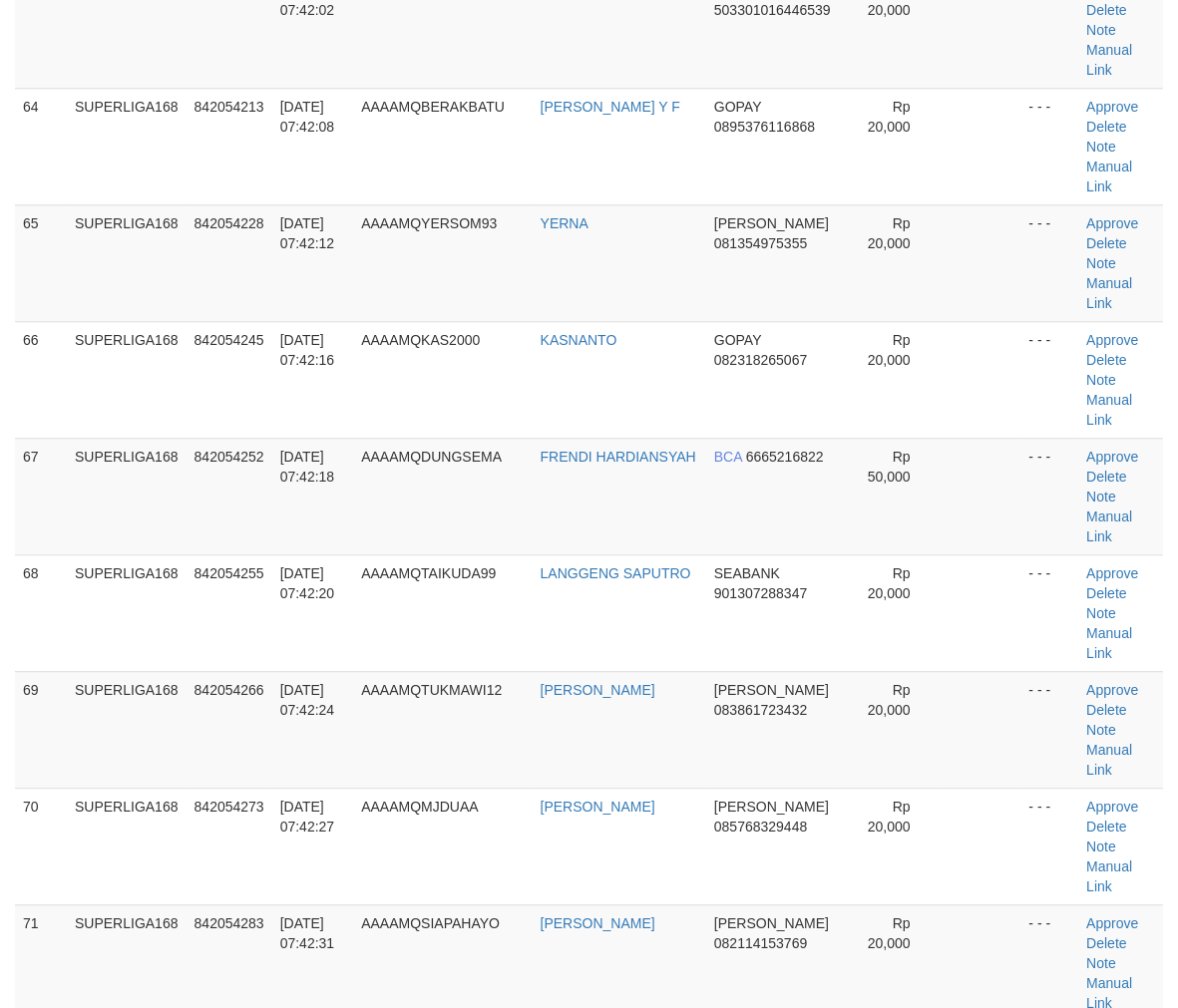 scroll, scrollTop: 6911, scrollLeft: 0, axis: vertical 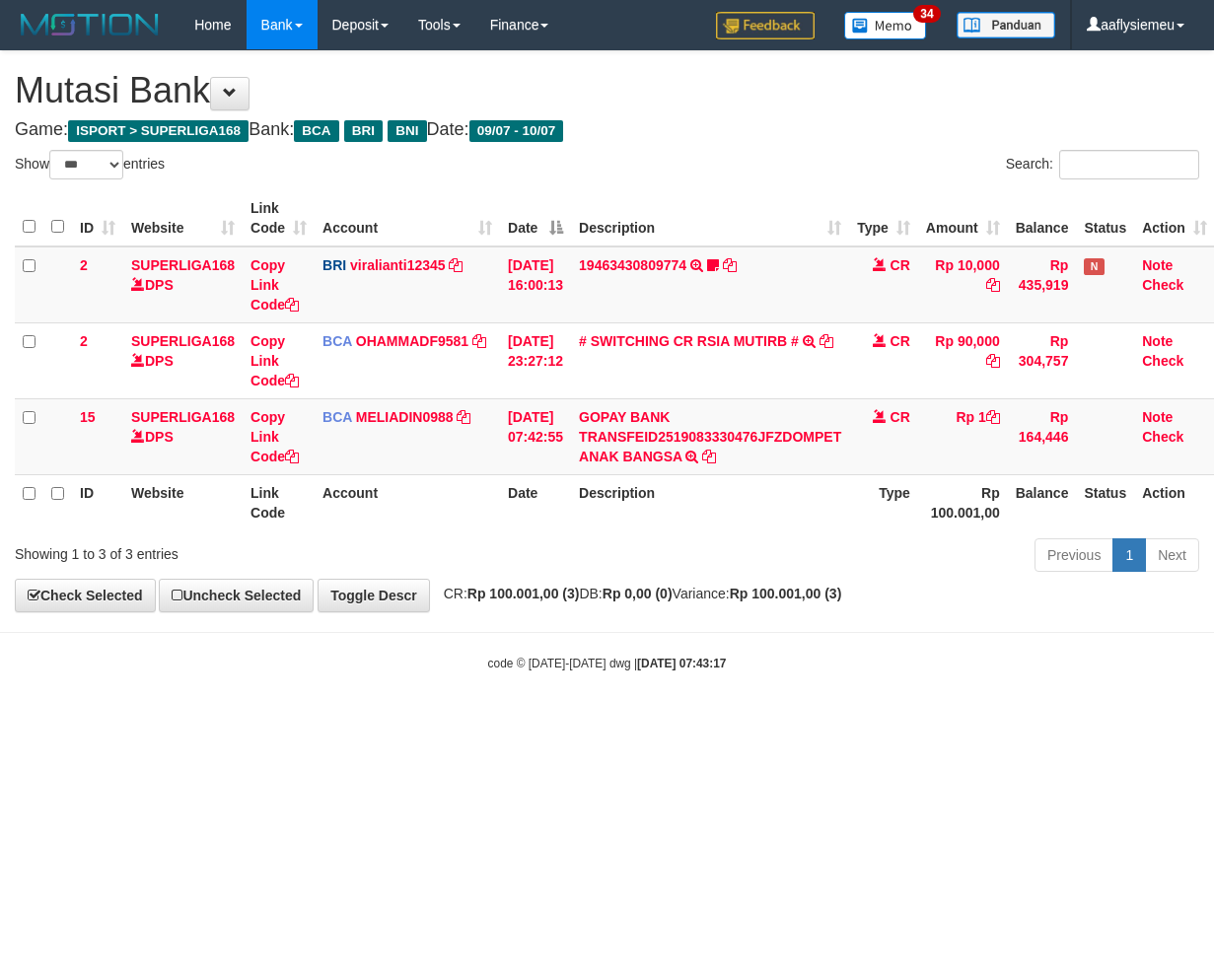 select on "***" 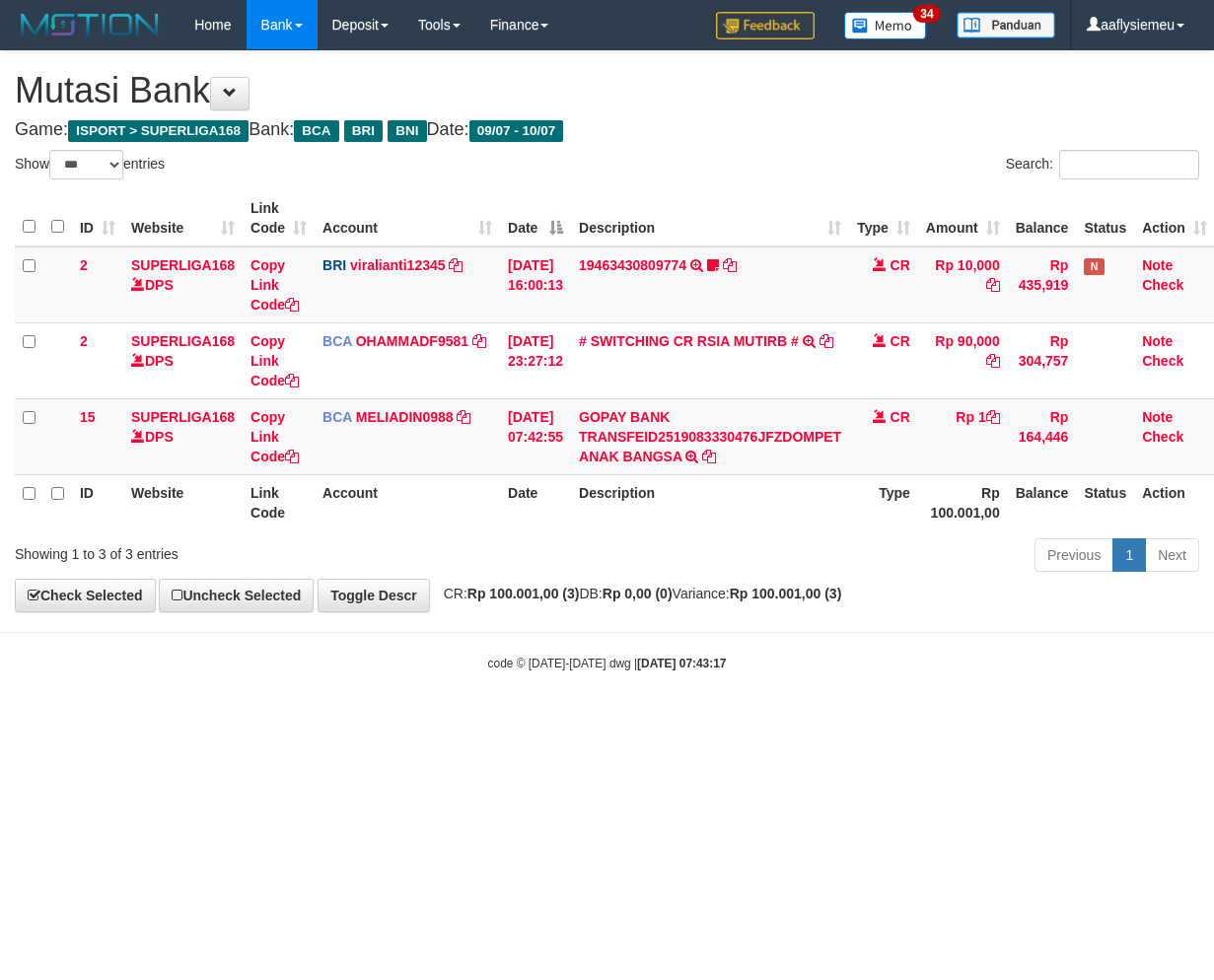 scroll, scrollTop: 0, scrollLeft: 0, axis: both 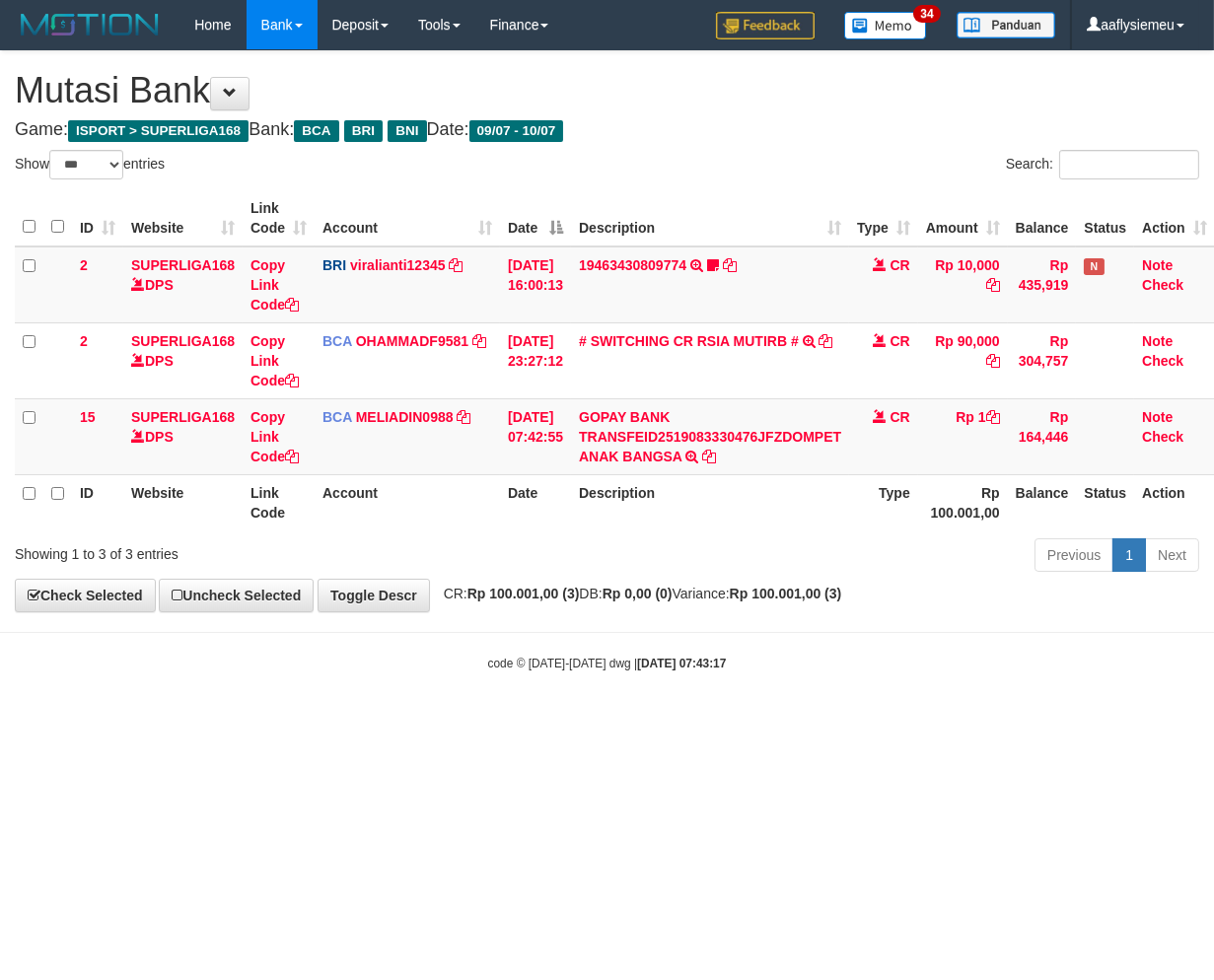 drag, startPoint x: 894, startPoint y: 686, endPoint x: 928, endPoint y: 673, distance: 36.40055 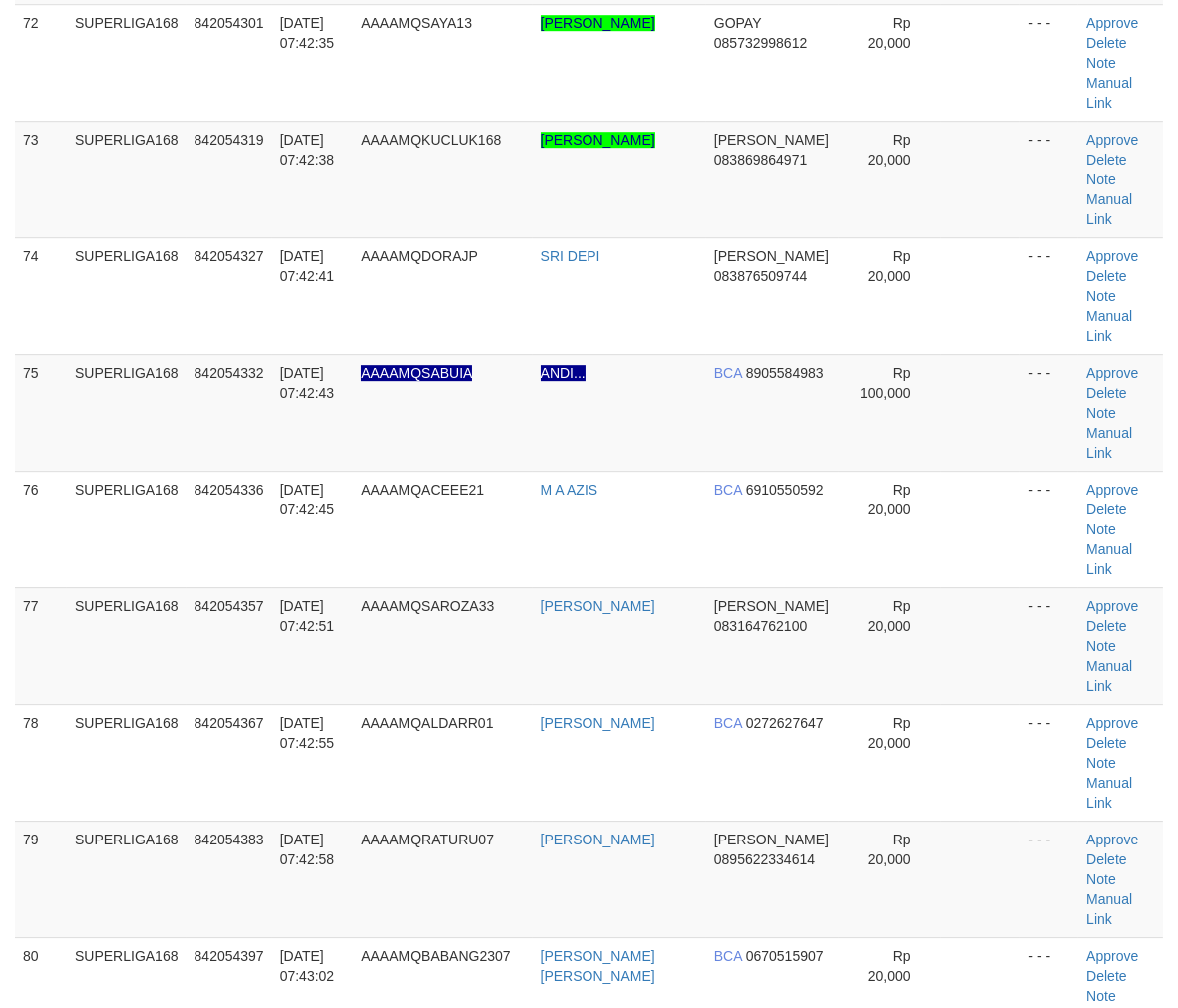 scroll, scrollTop: 6858, scrollLeft: 0, axis: vertical 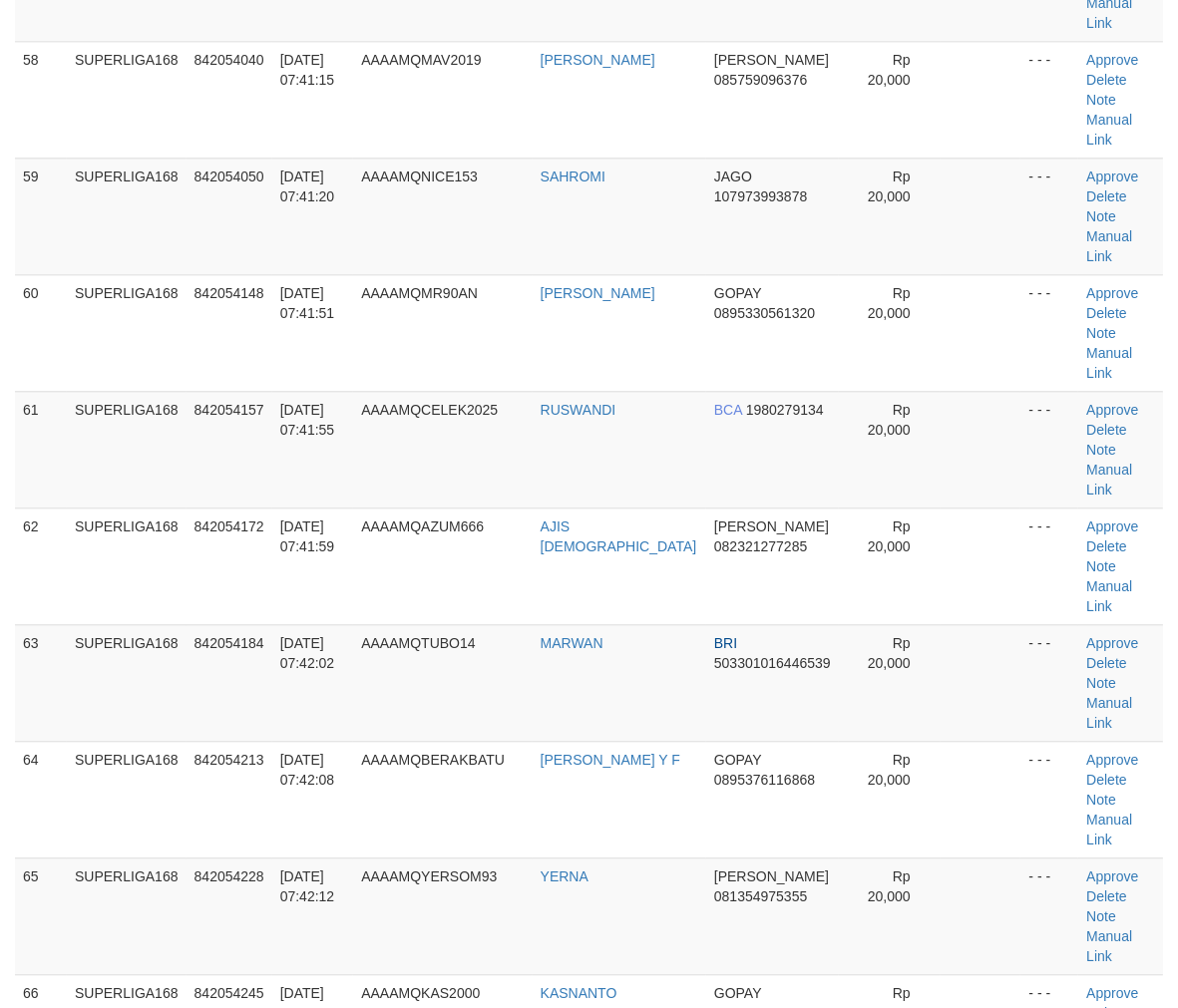 click on "**********" at bounding box center (589, -1057) 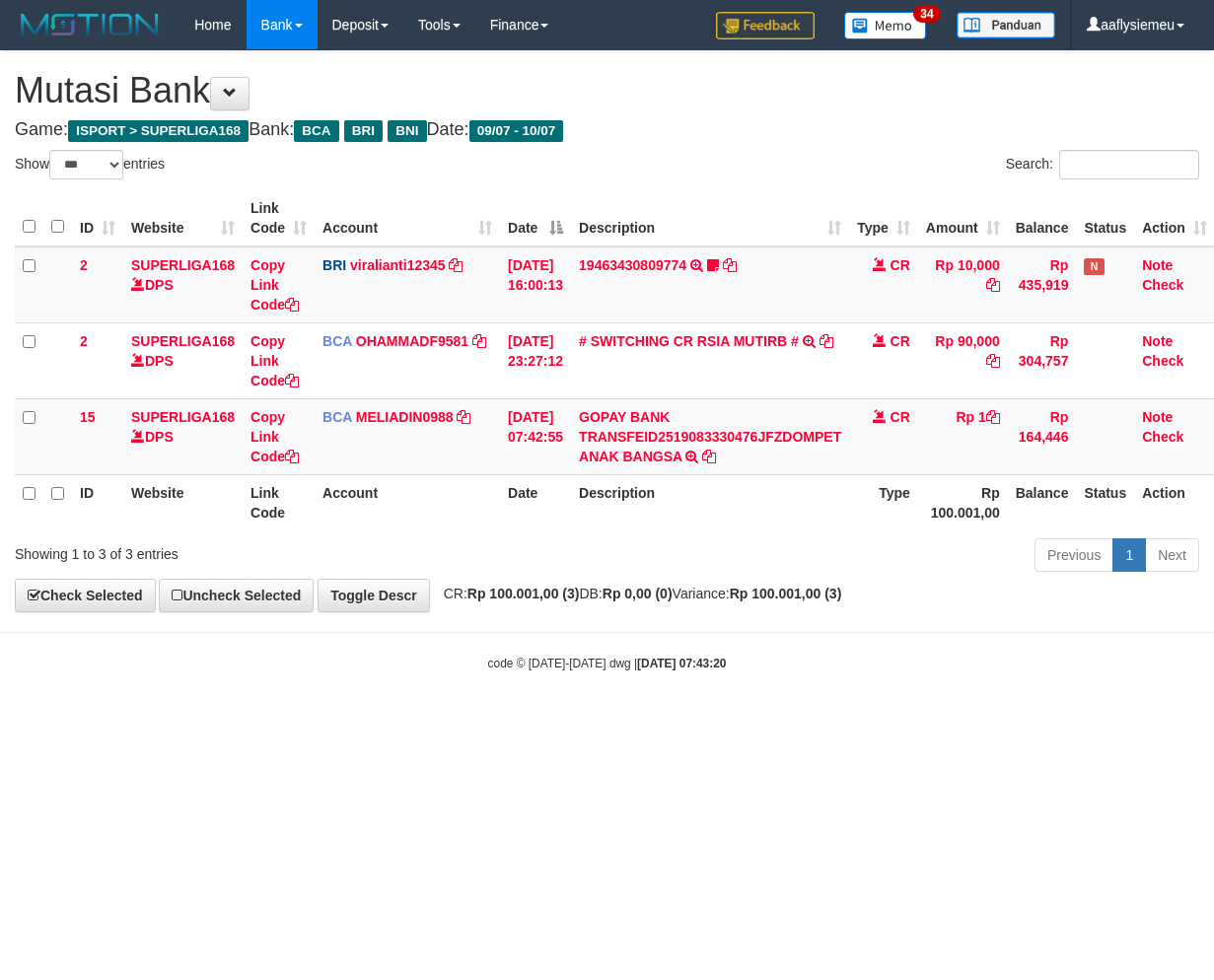 select on "***" 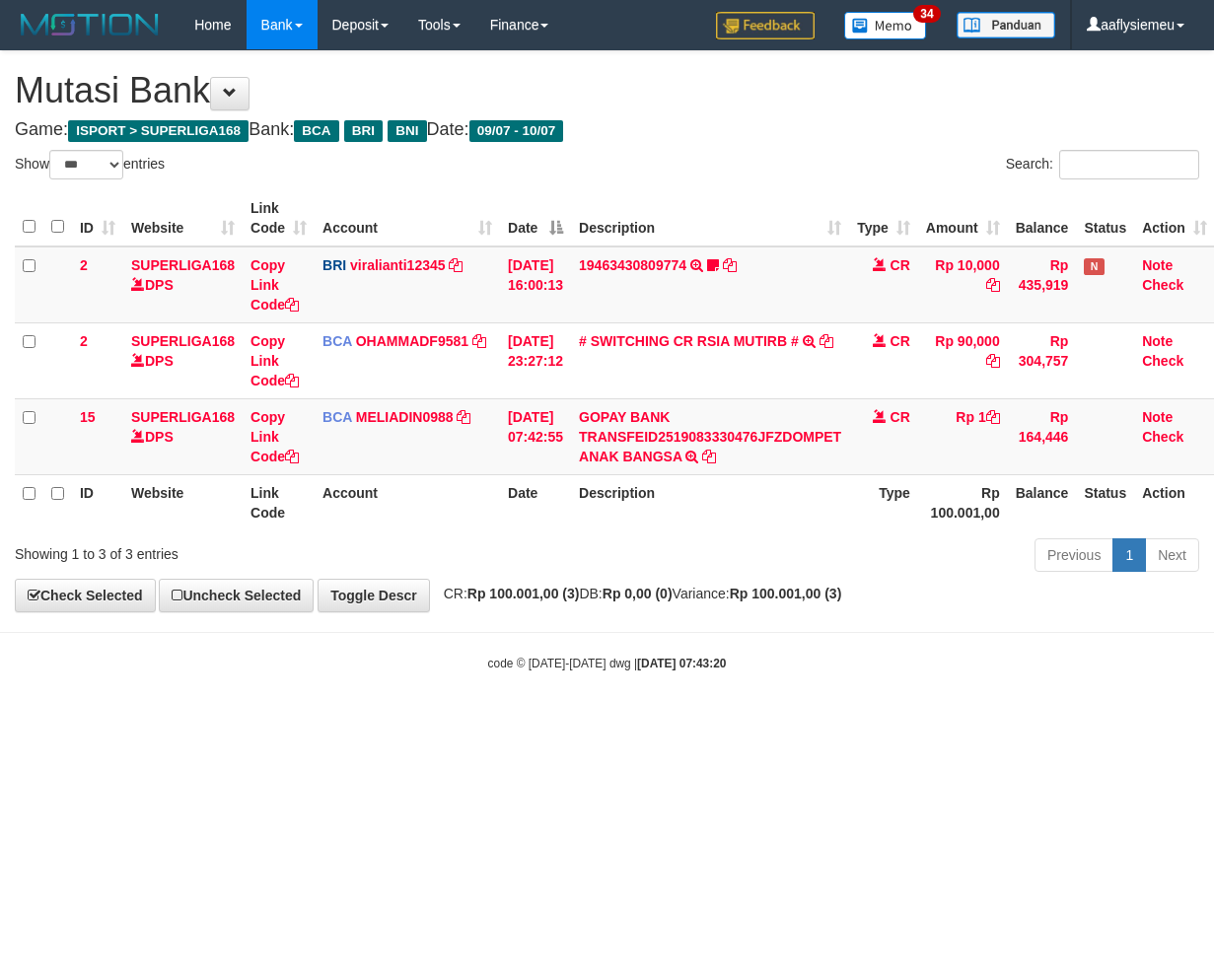 scroll, scrollTop: 0, scrollLeft: 0, axis: both 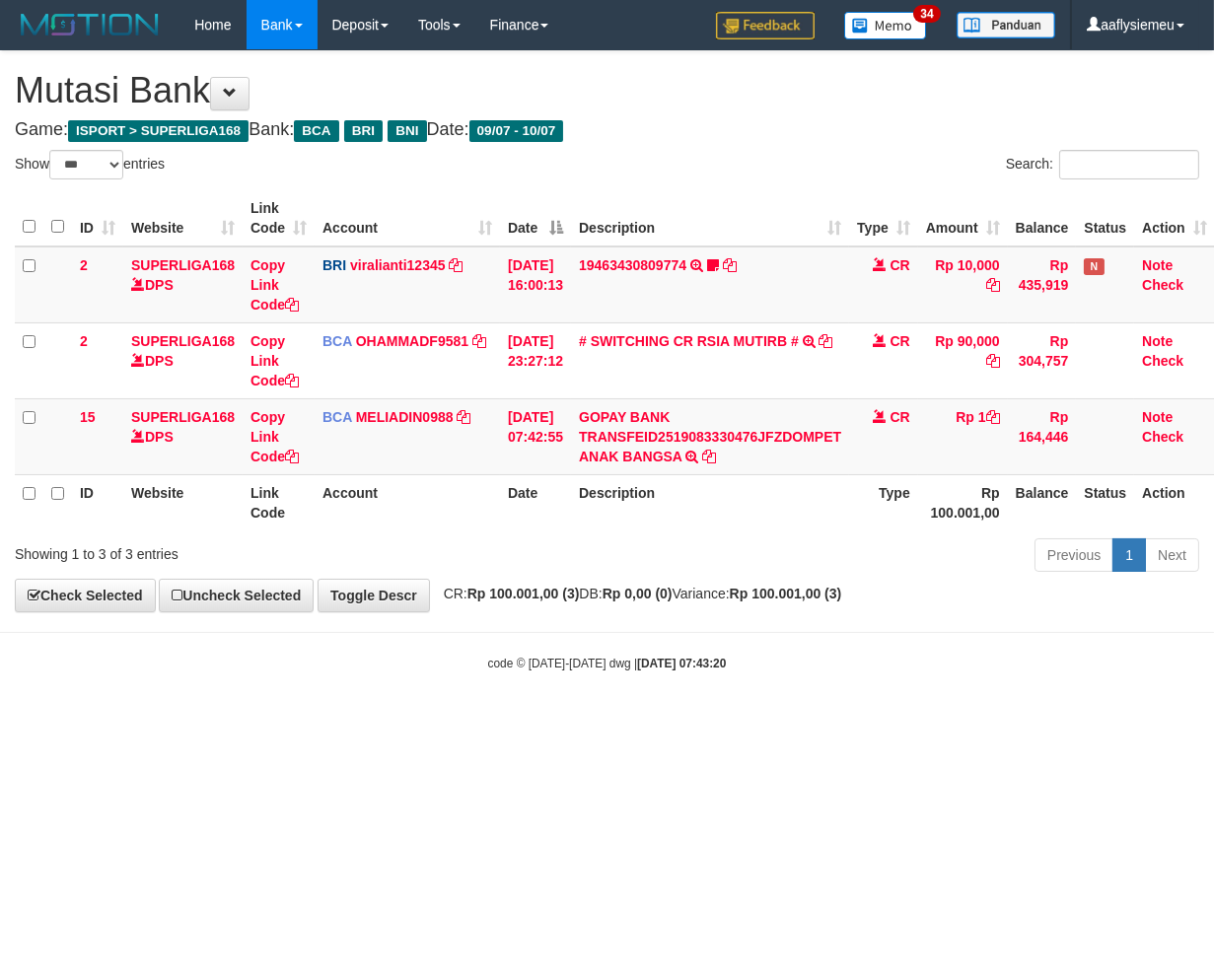 click on "Toggle navigation
Home
Bank
Account List
Load
By Website
Group
[ISPORT]													SUPERLIGA168
By Load Group (DPS)
34" at bounding box center [607, 361] 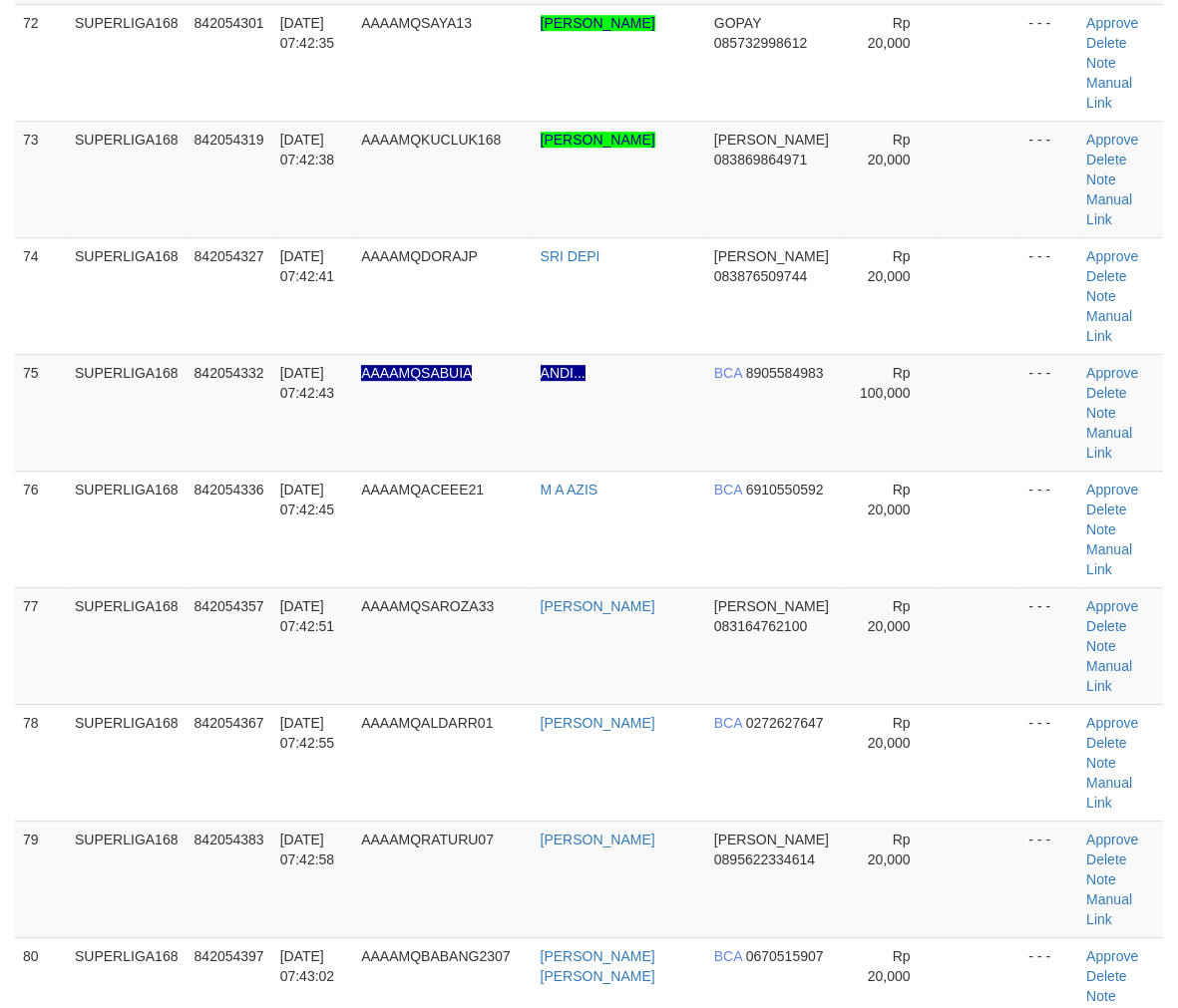 scroll, scrollTop: 6858, scrollLeft: 0, axis: vertical 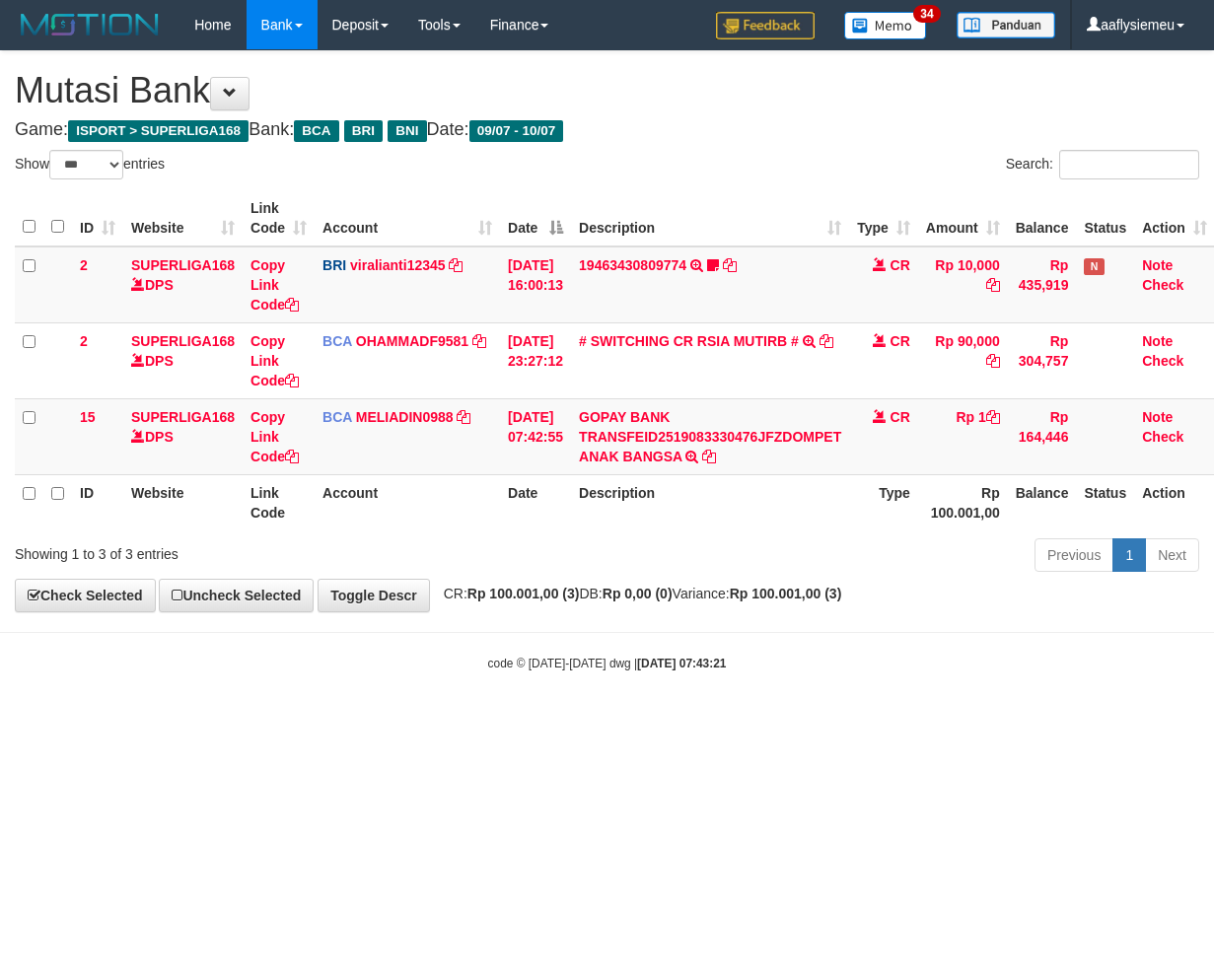 select on "***" 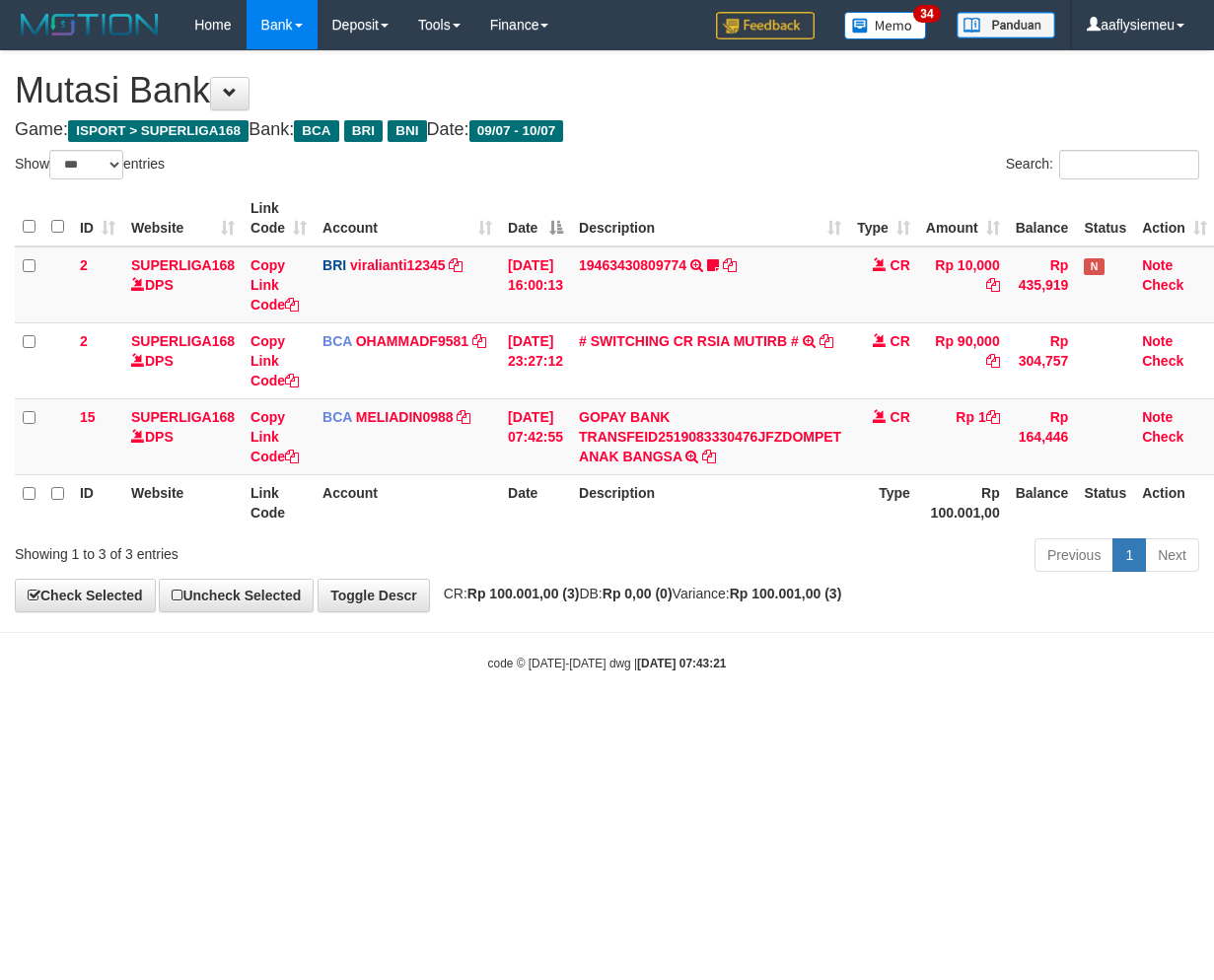 scroll, scrollTop: 0, scrollLeft: 0, axis: both 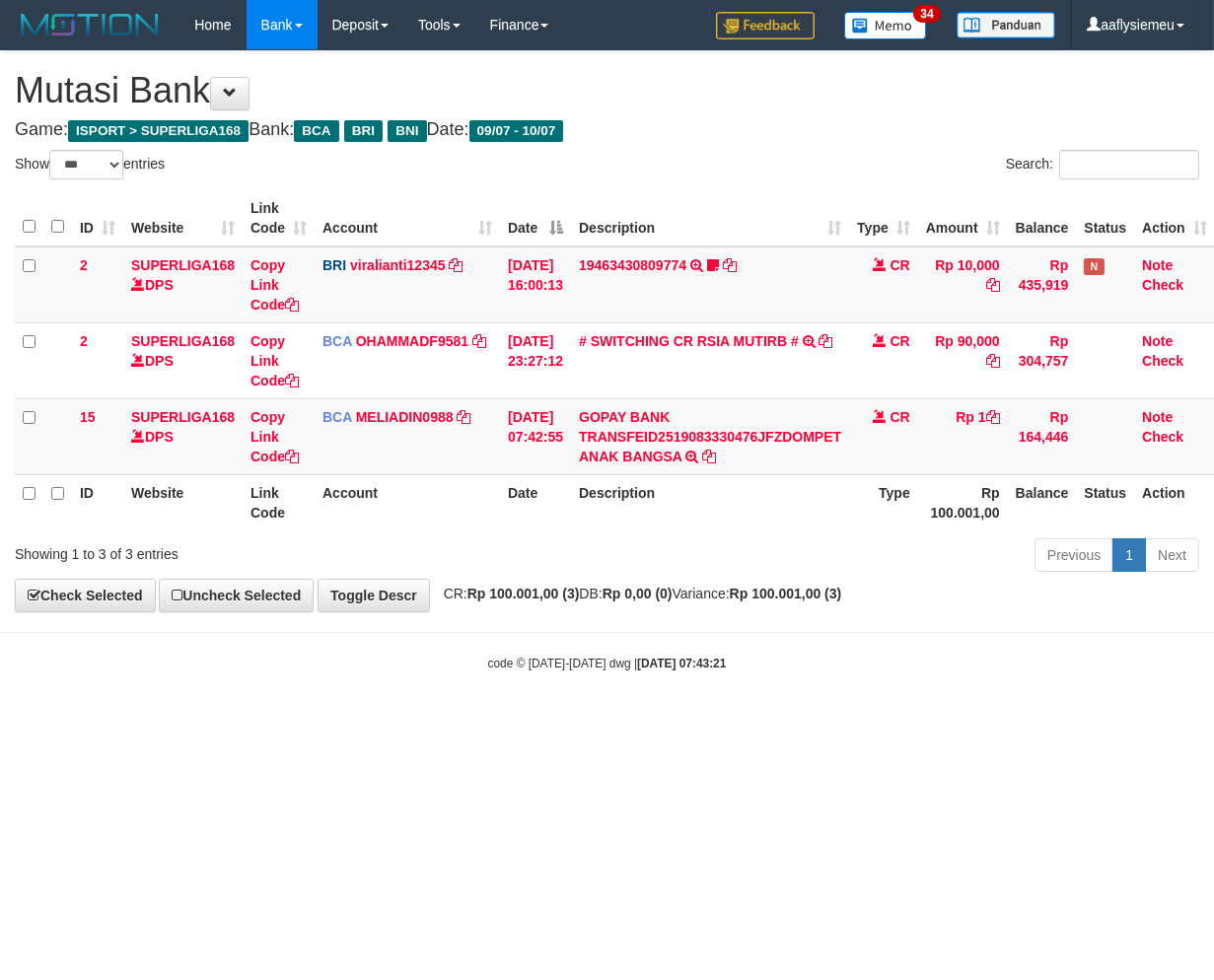 click on "Toggle navigation
Home
Bank
Account List
Load
By Website
Group
[ISPORT]													SUPERLIGA168
By Load Group (DPS)
34" at bounding box center (607, 361) 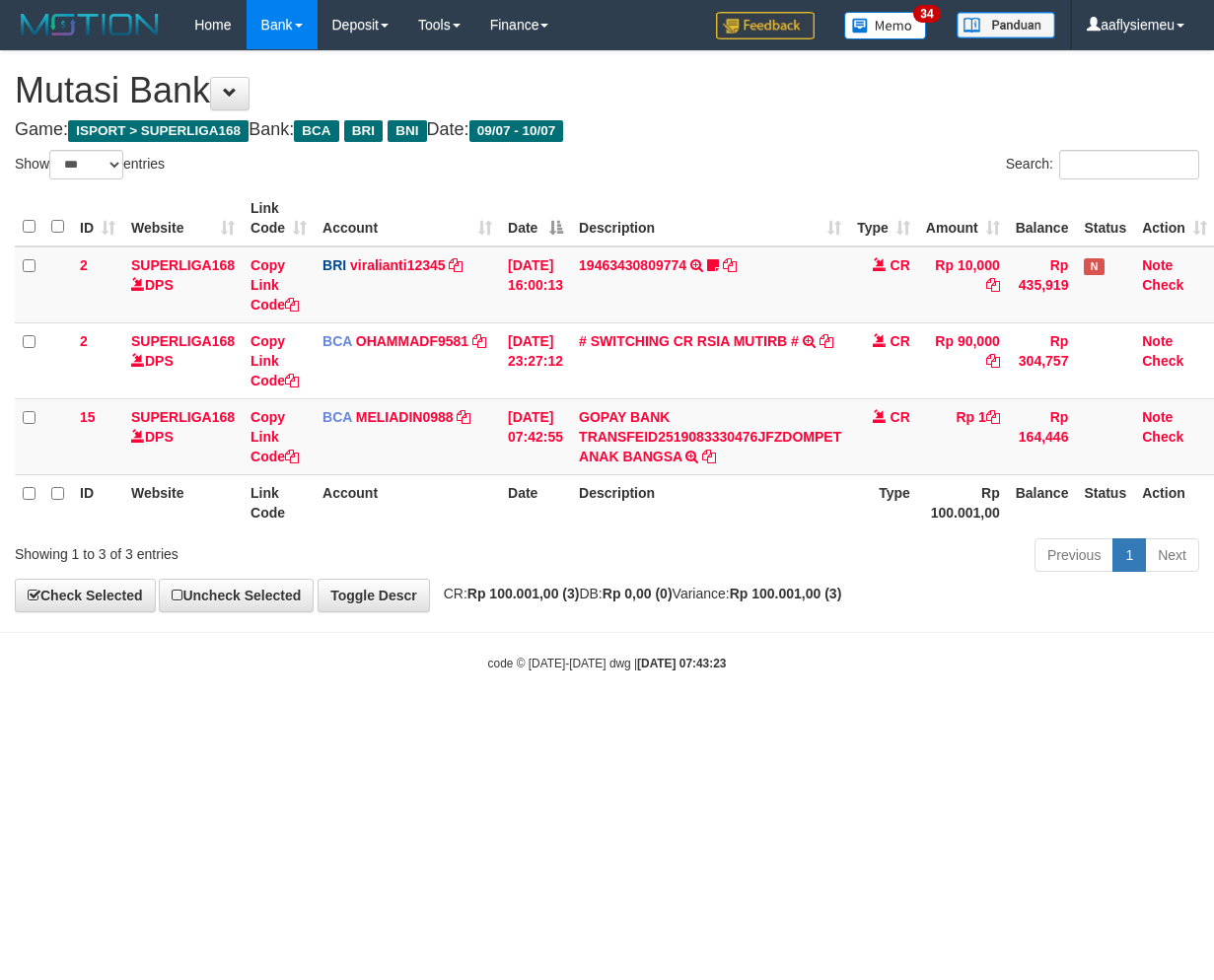 select on "***" 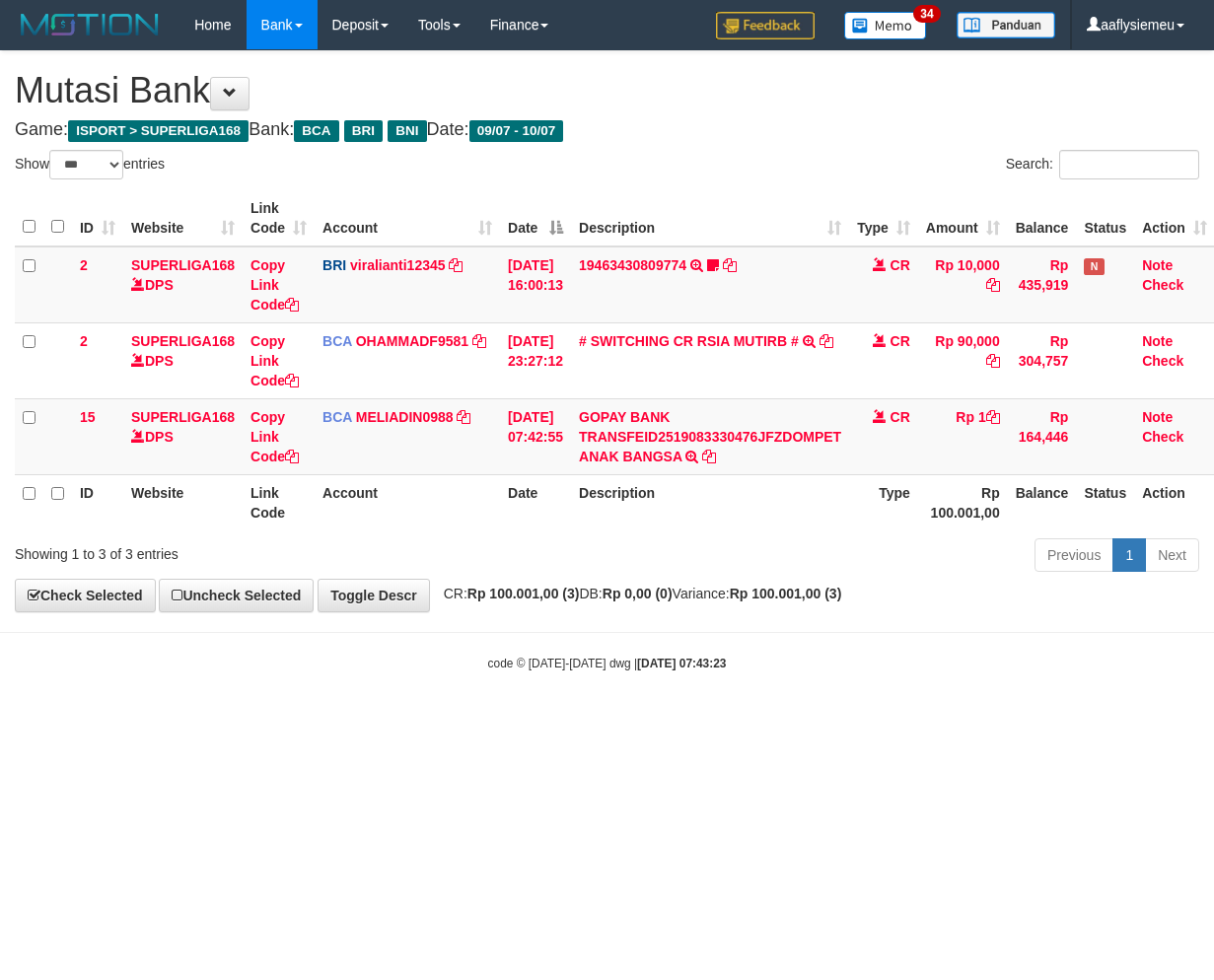 scroll, scrollTop: 0, scrollLeft: 0, axis: both 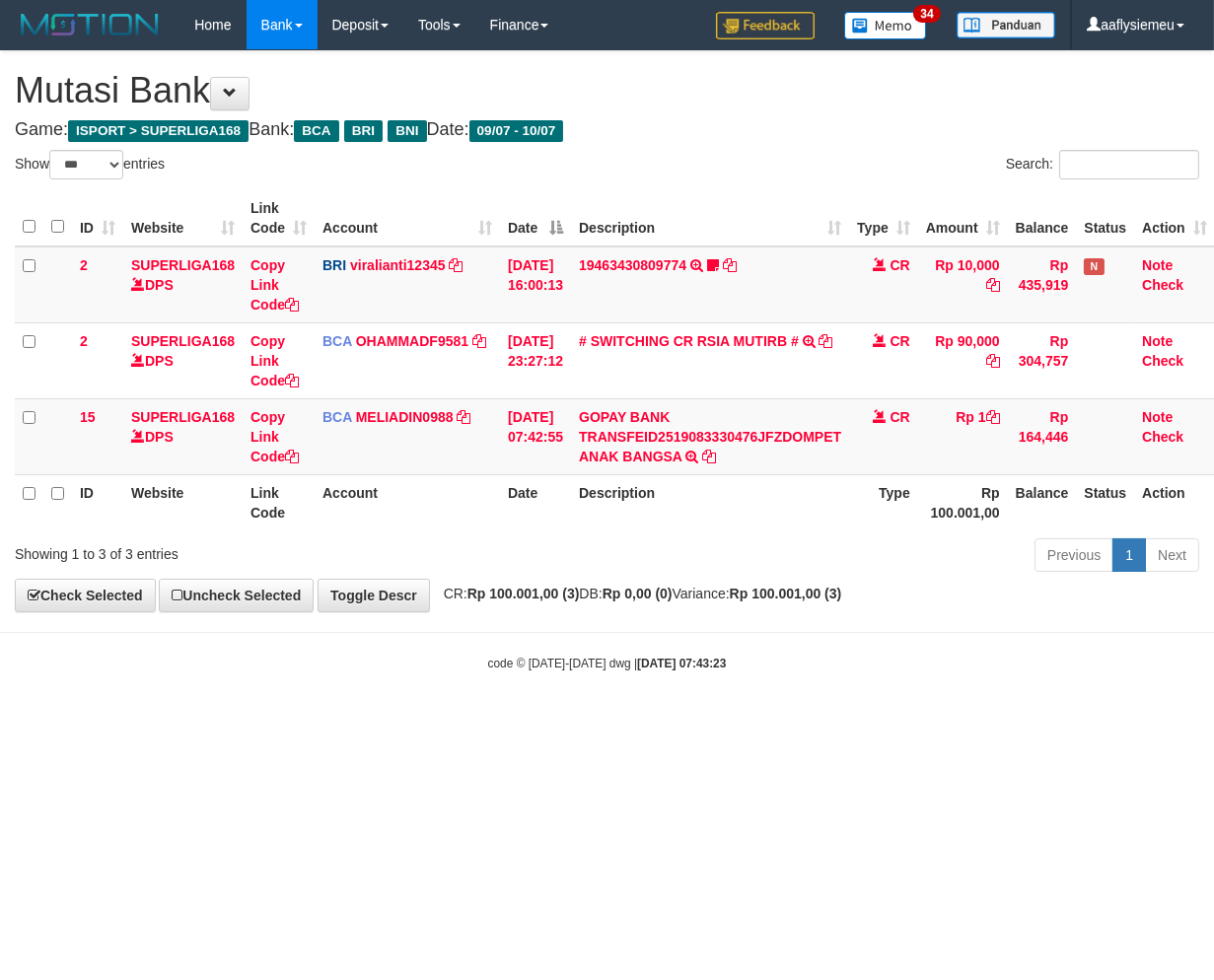 drag, startPoint x: 0, startPoint y: 0, endPoint x: 931, endPoint y: 644, distance: 1132.0322 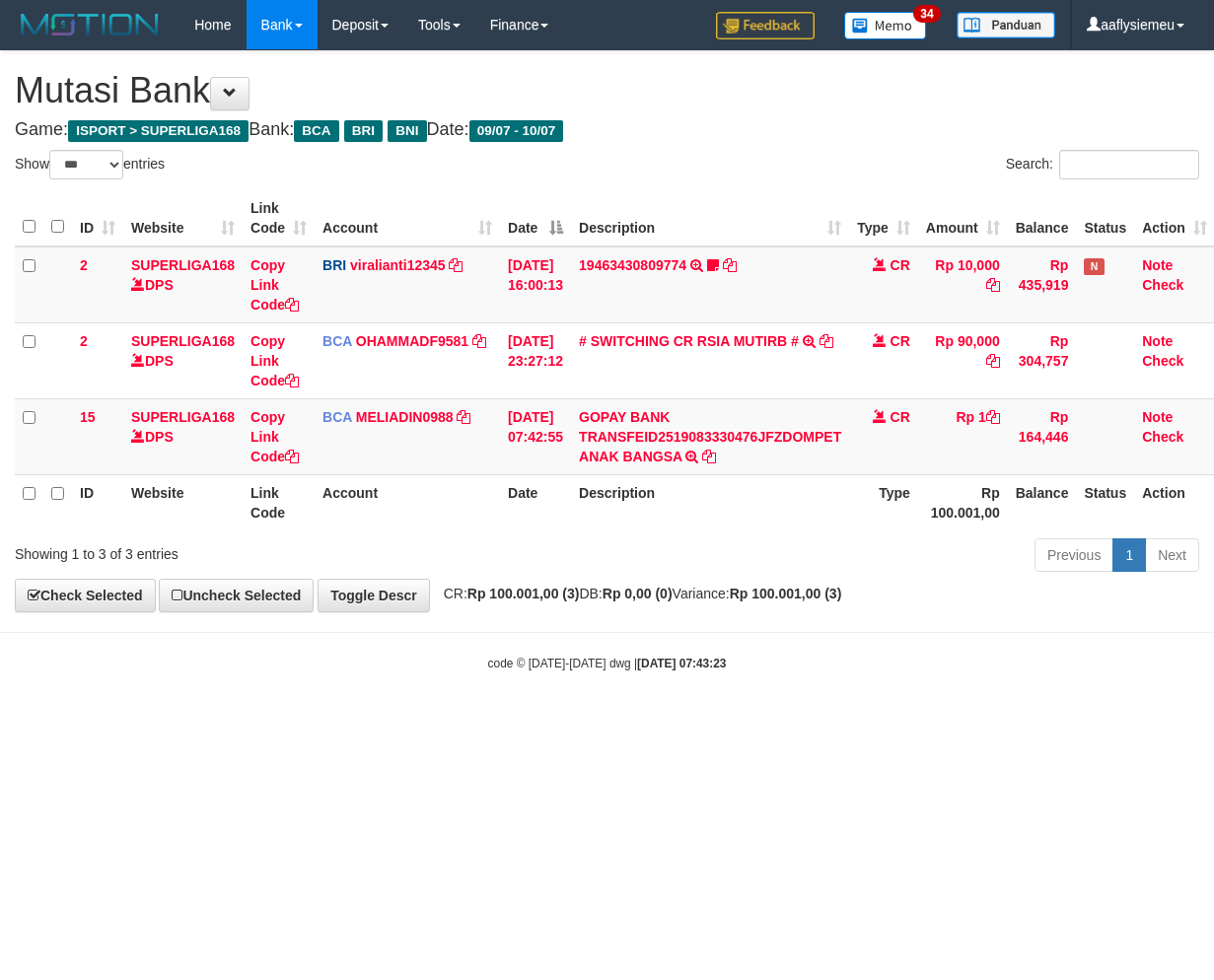 select on "***" 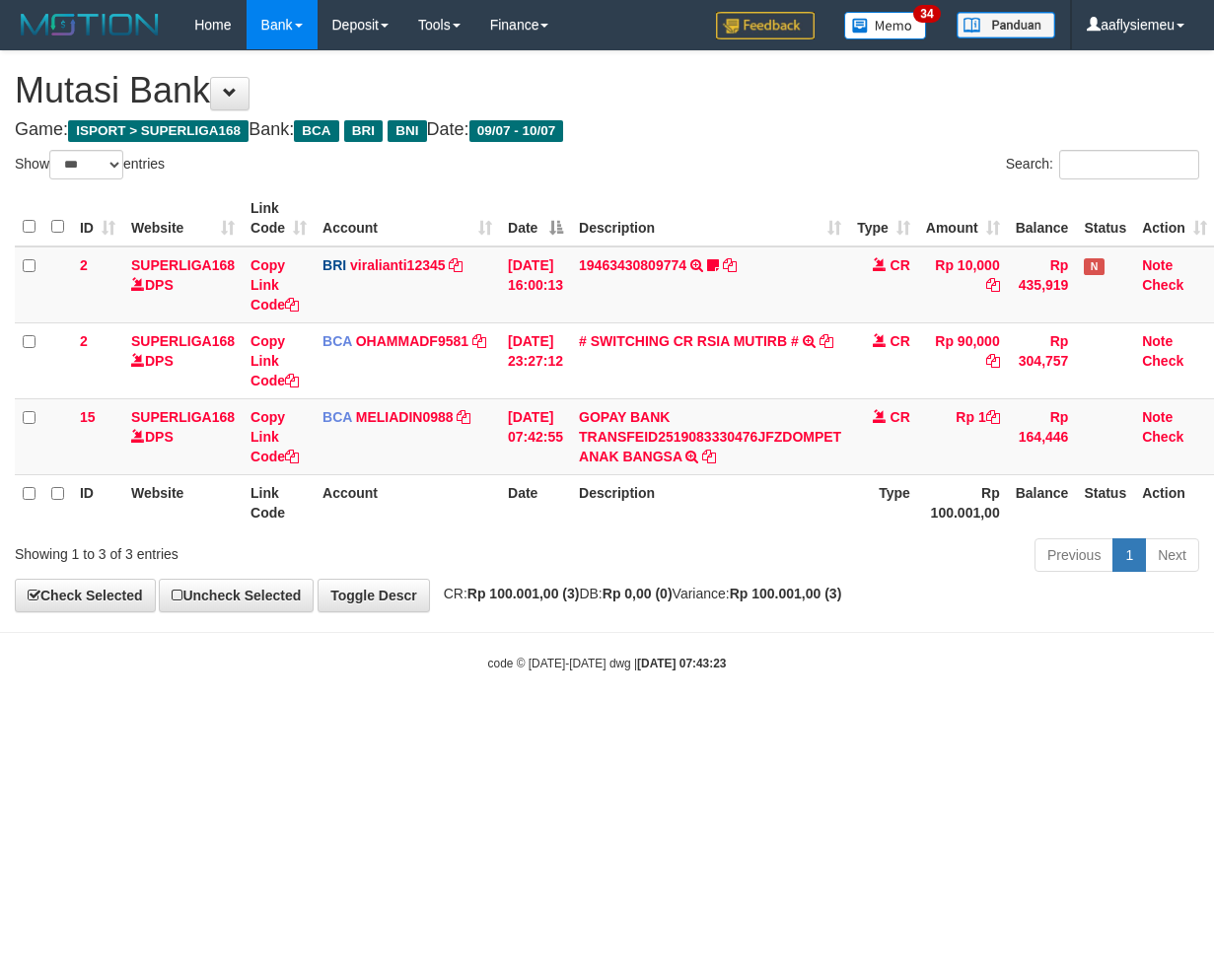 scroll, scrollTop: 0, scrollLeft: 0, axis: both 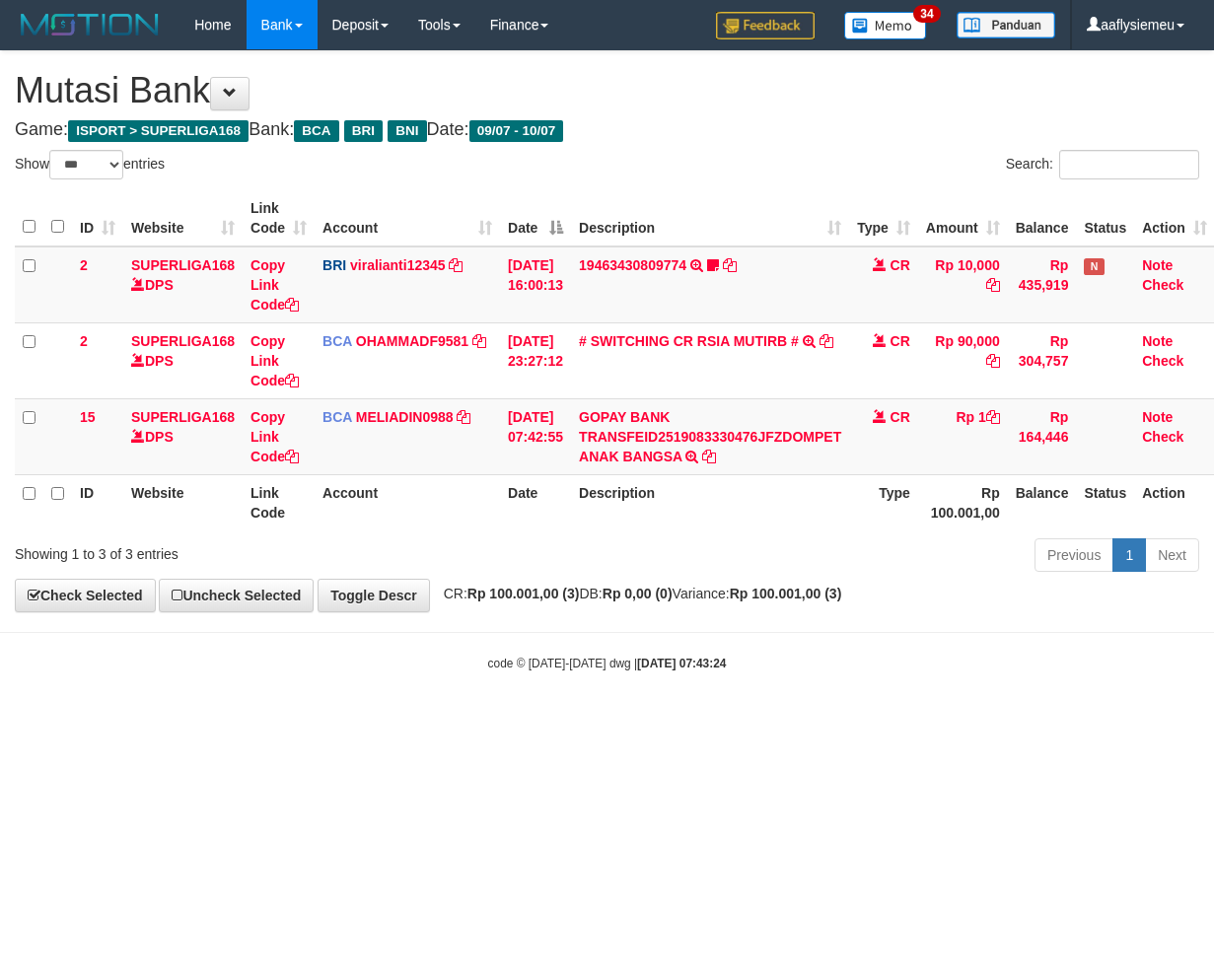select on "***" 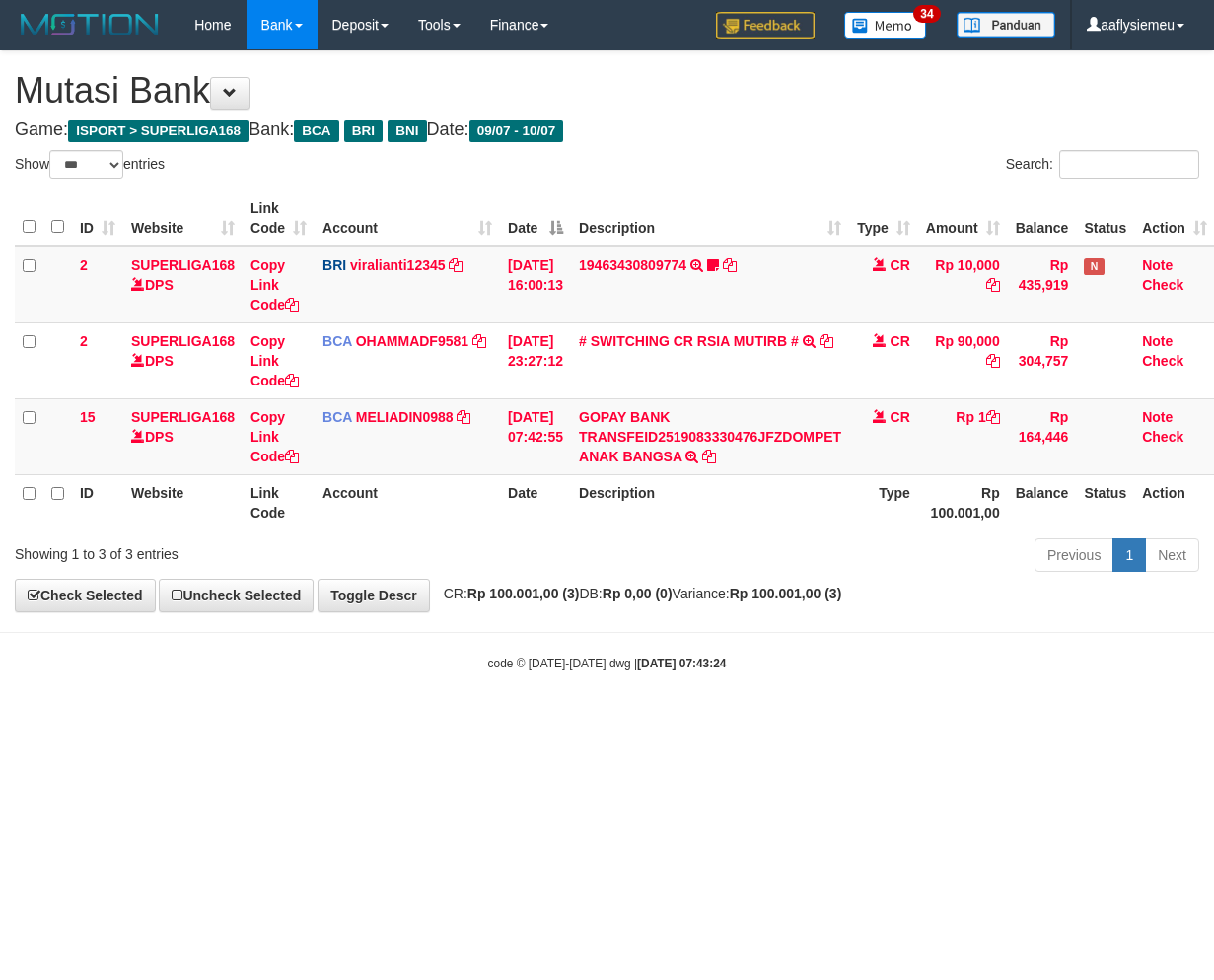 scroll, scrollTop: 0, scrollLeft: 0, axis: both 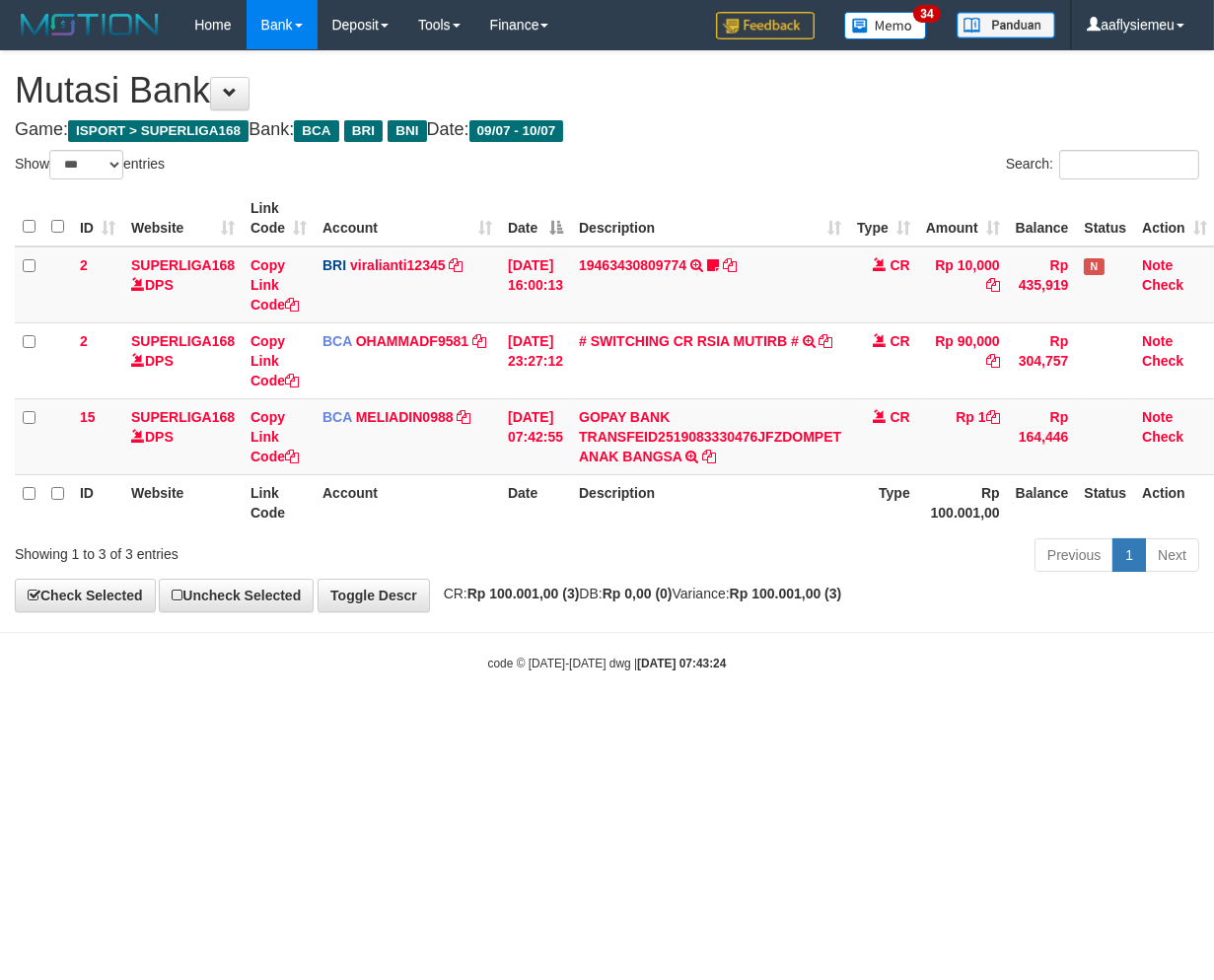 click on "Toggle navigation
Home
Bank
Account List
Load
By Website
Group
[ISPORT]													SUPERLIGA168
By Load Group (DPS)" at bounding box center (607, 361) 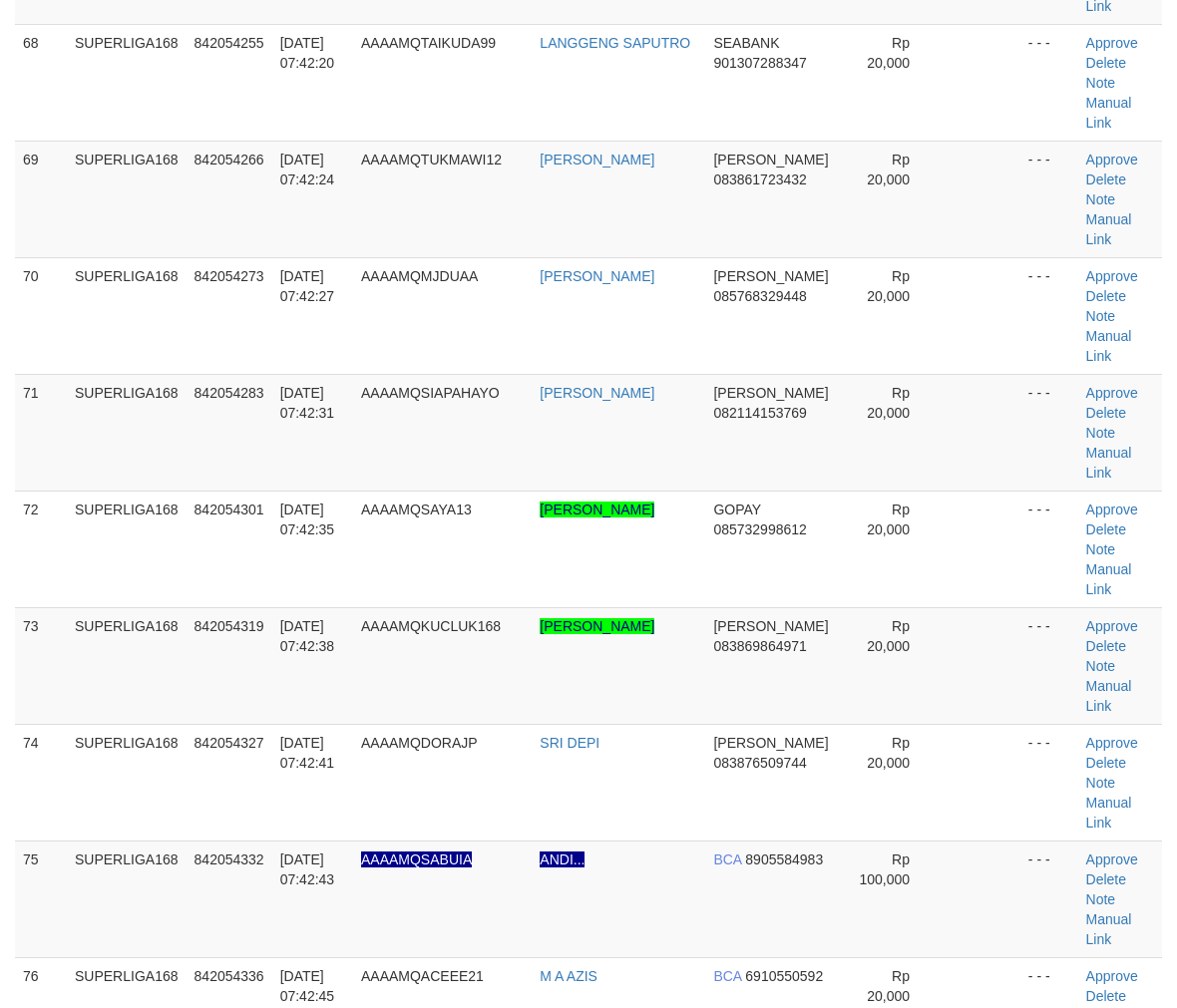 scroll, scrollTop: 7394, scrollLeft: 0, axis: vertical 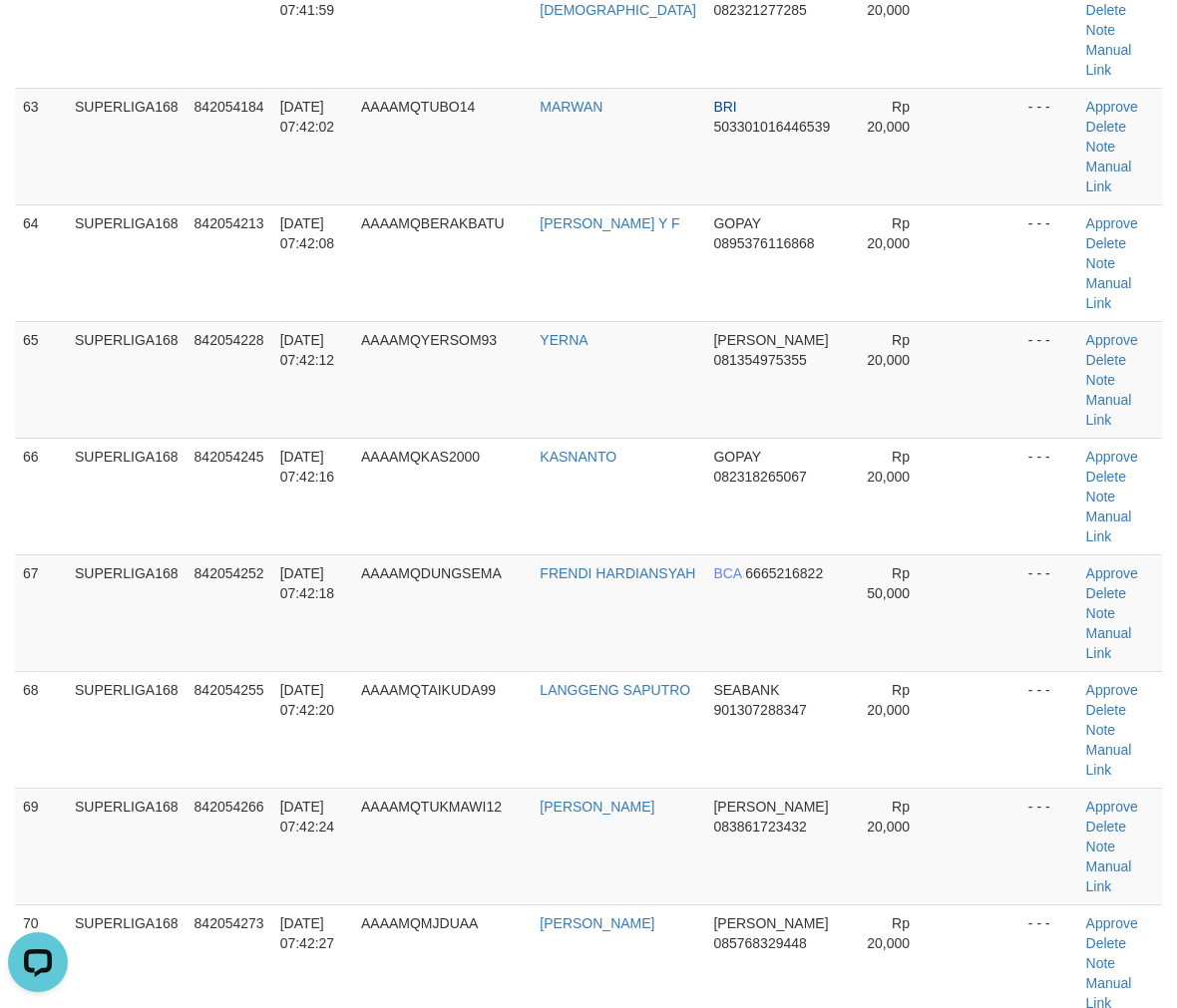 drag, startPoint x: 161, startPoint y: 612, endPoint x: 127, endPoint y: 624, distance: 36.05551 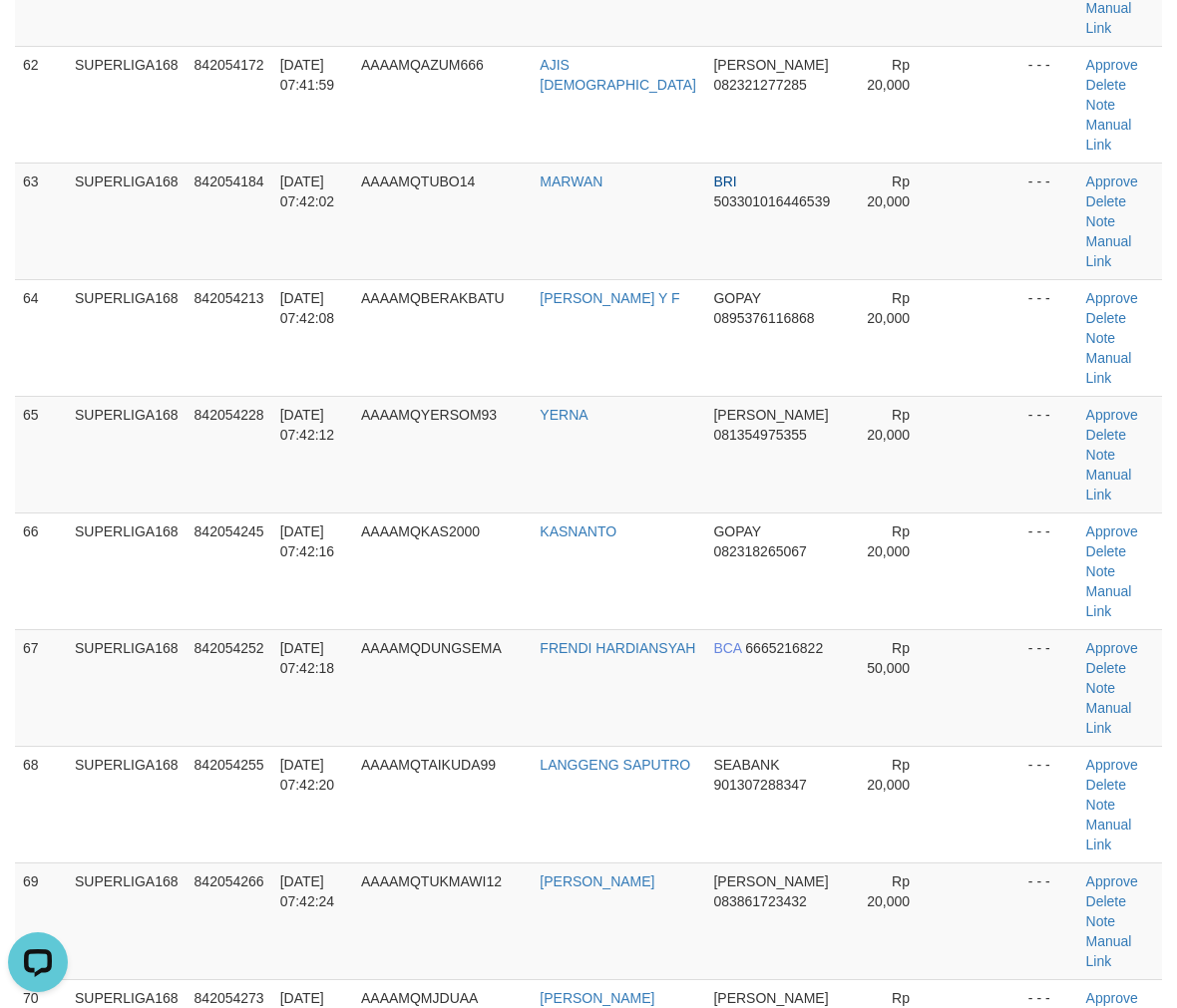scroll, scrollTop: 7041, scrollLeft: 0, axis: vertical 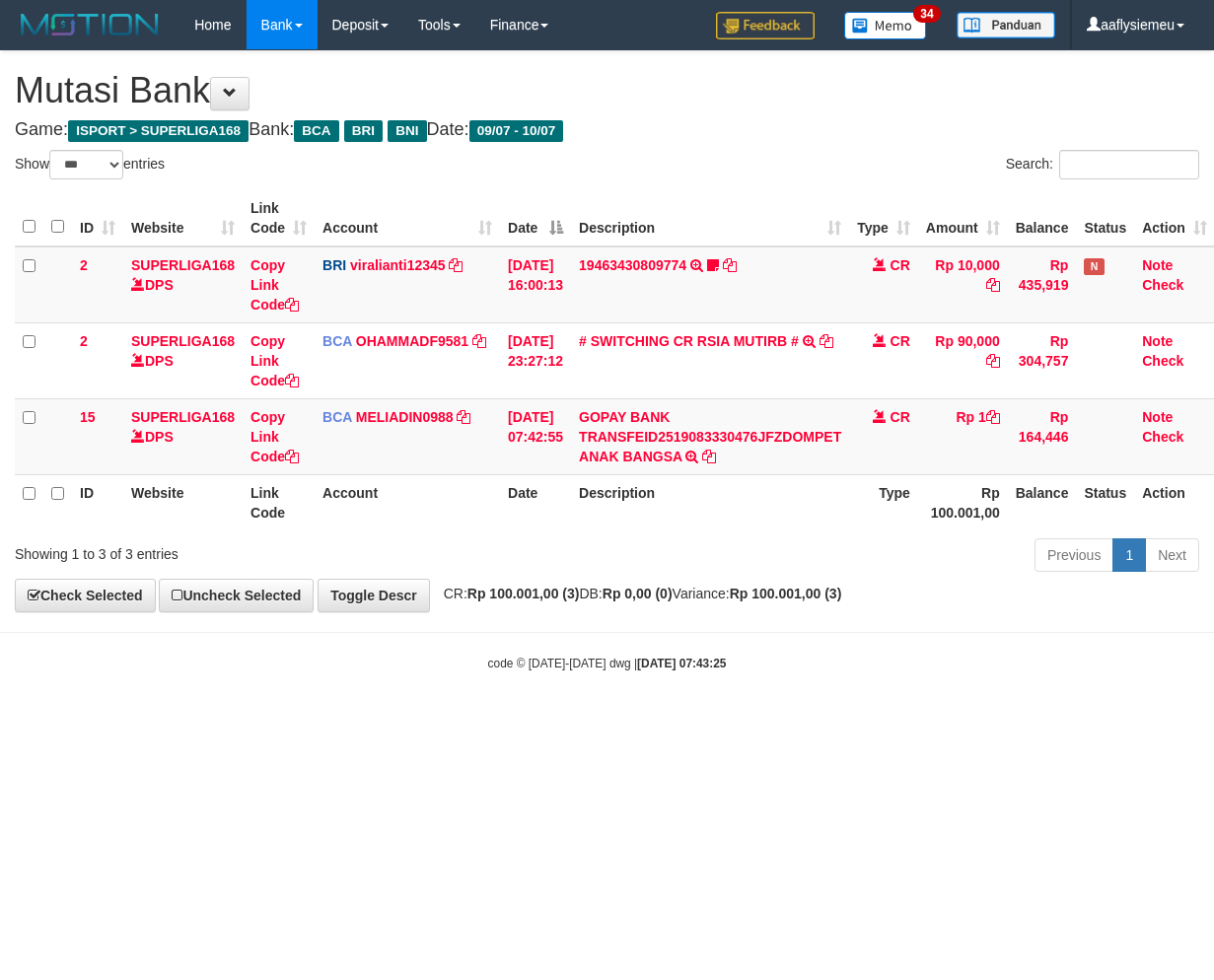 select on "***" 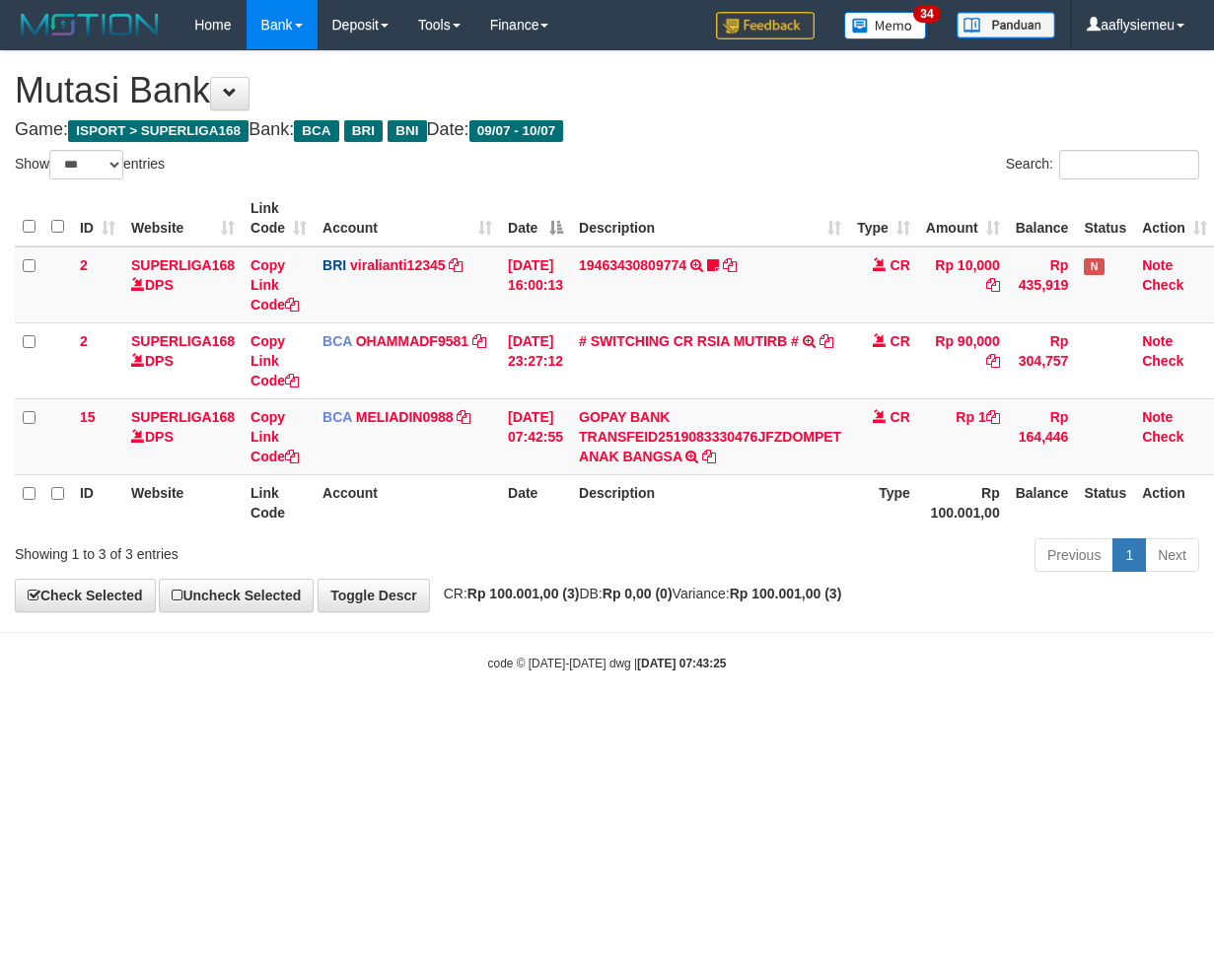 scroll, scrollTop: 0, scrollLeft: 0, axis: both 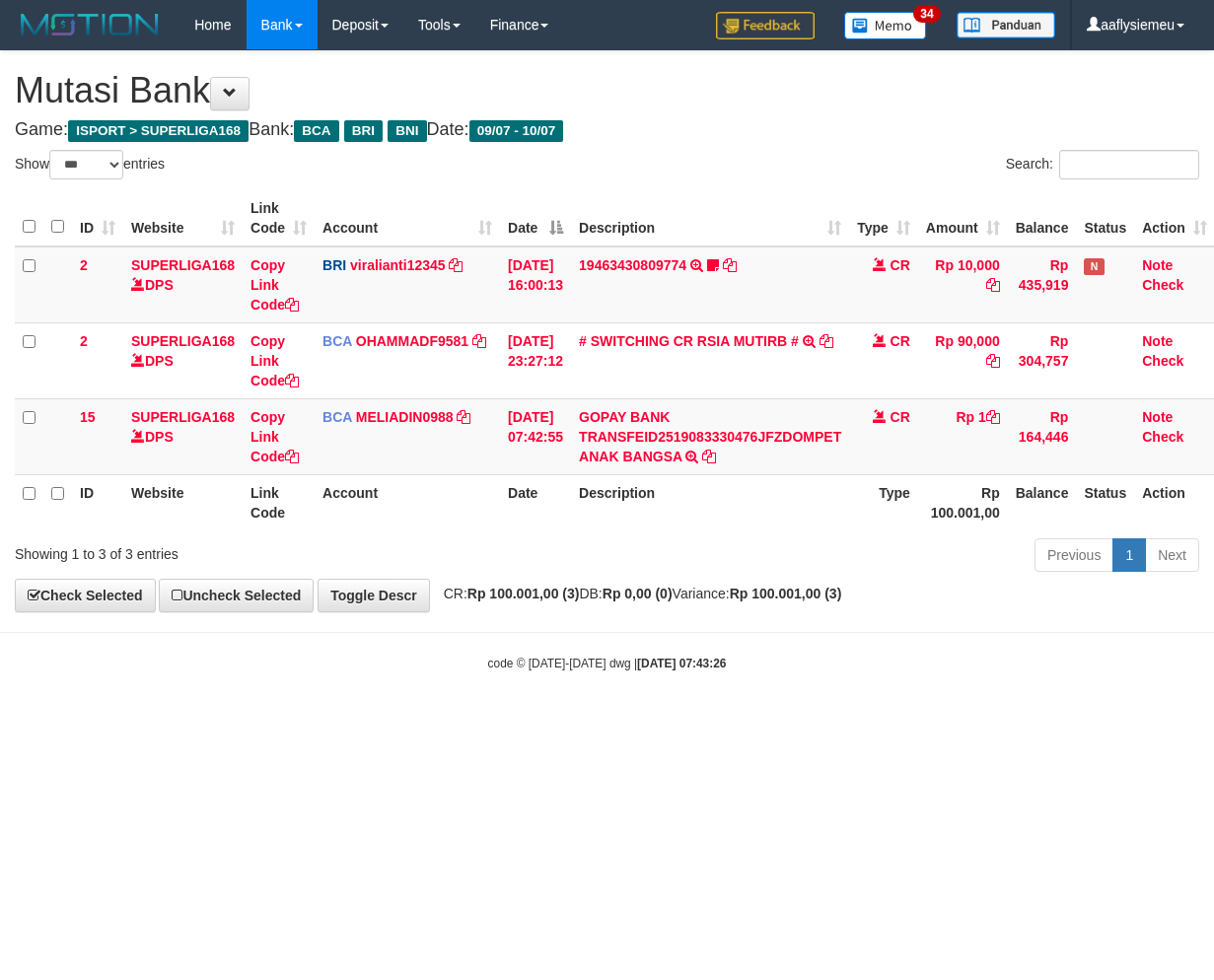 select on "***" 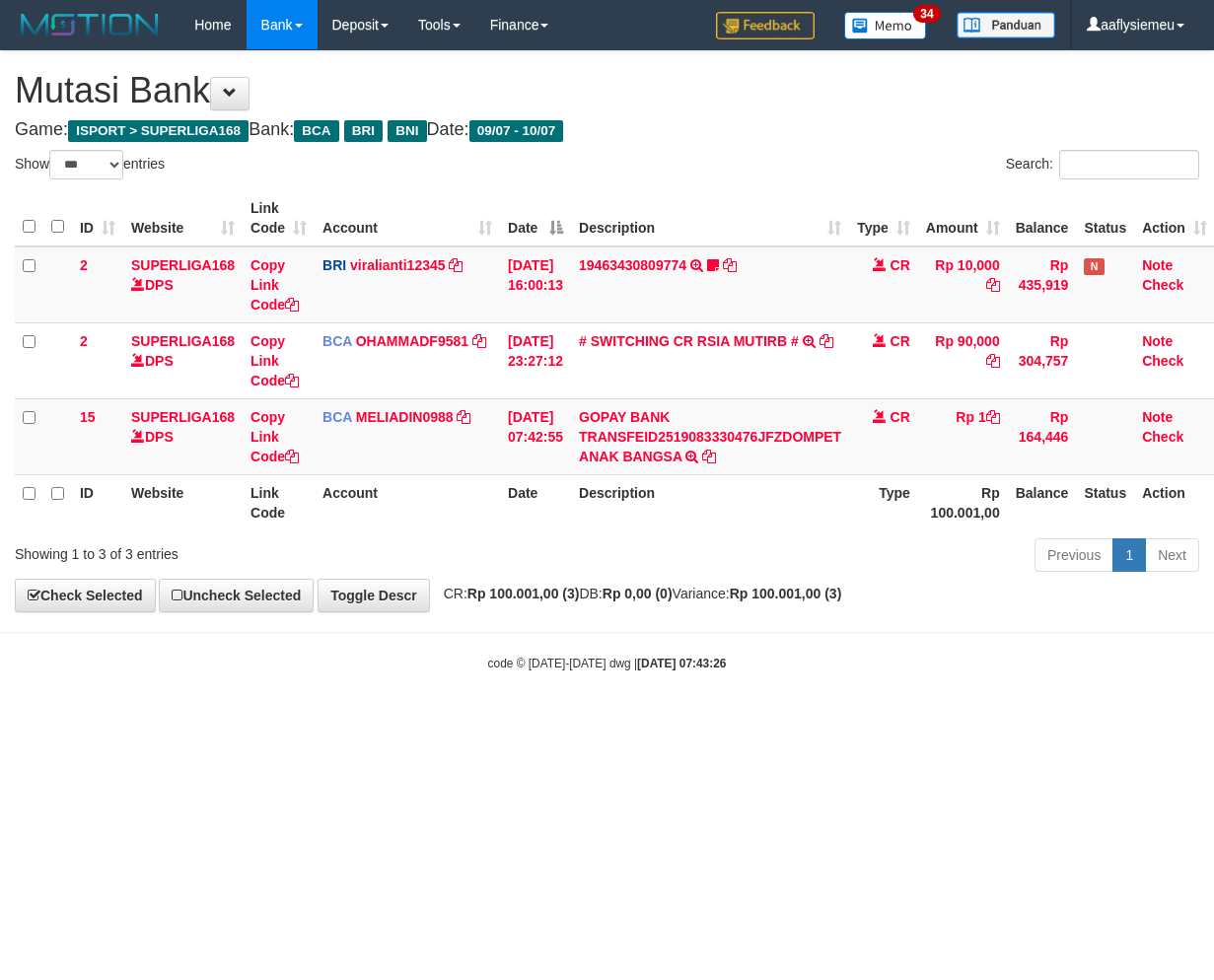 scroll, scrollTop: 0, scrollLeft: 0, axis: both 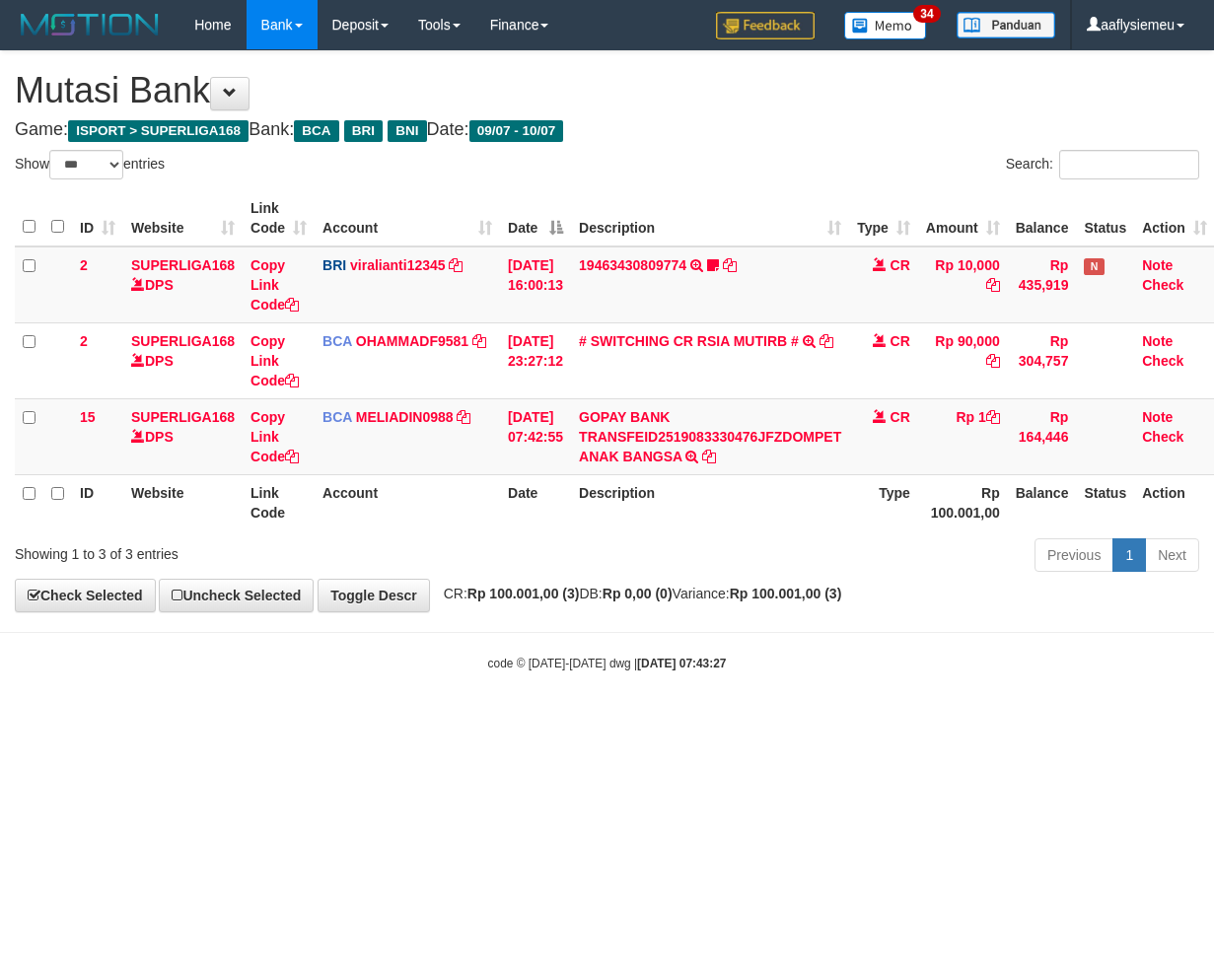 select on "***" 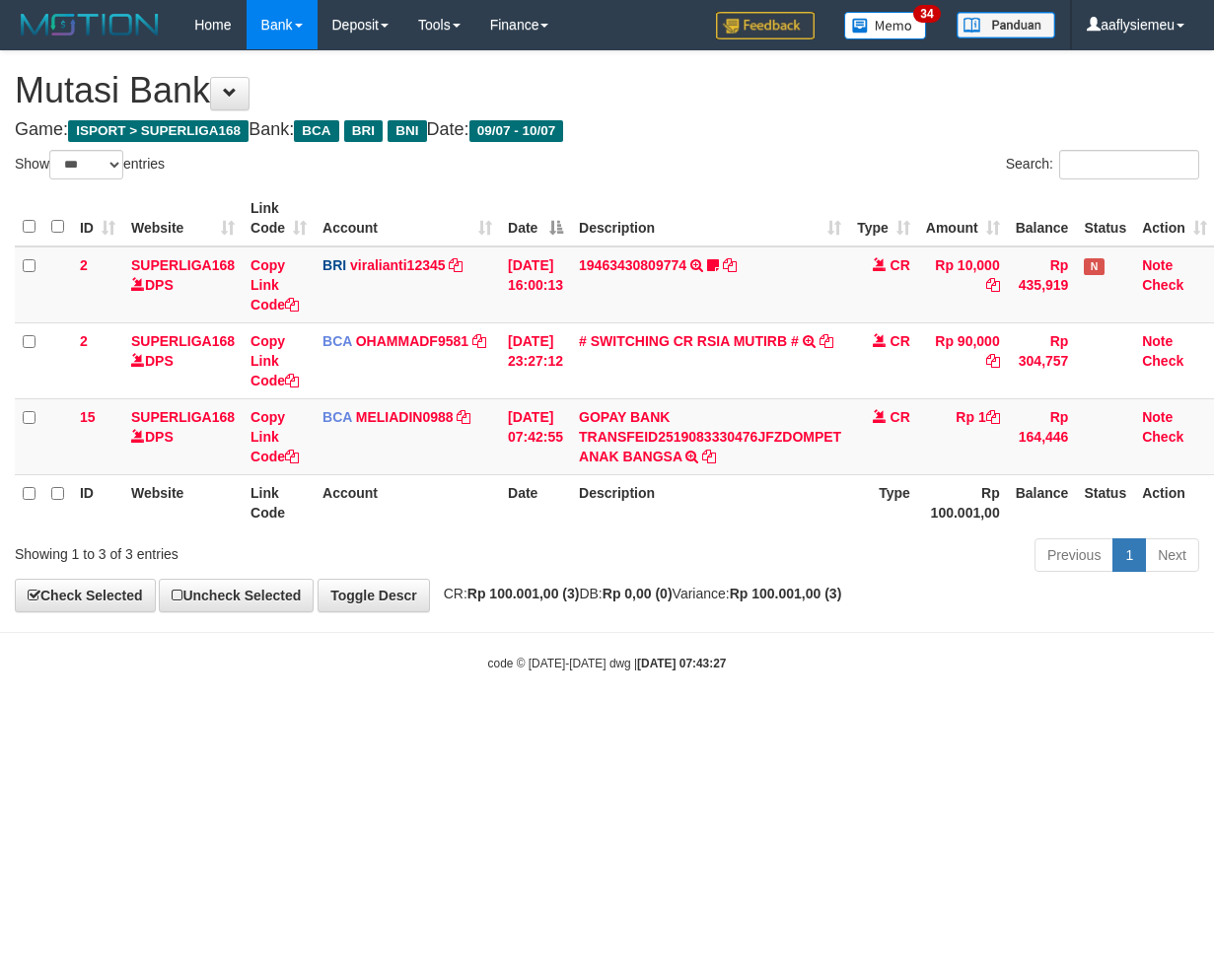 scroll, scrollTop: 0, scrollLeft: 0, axis: both 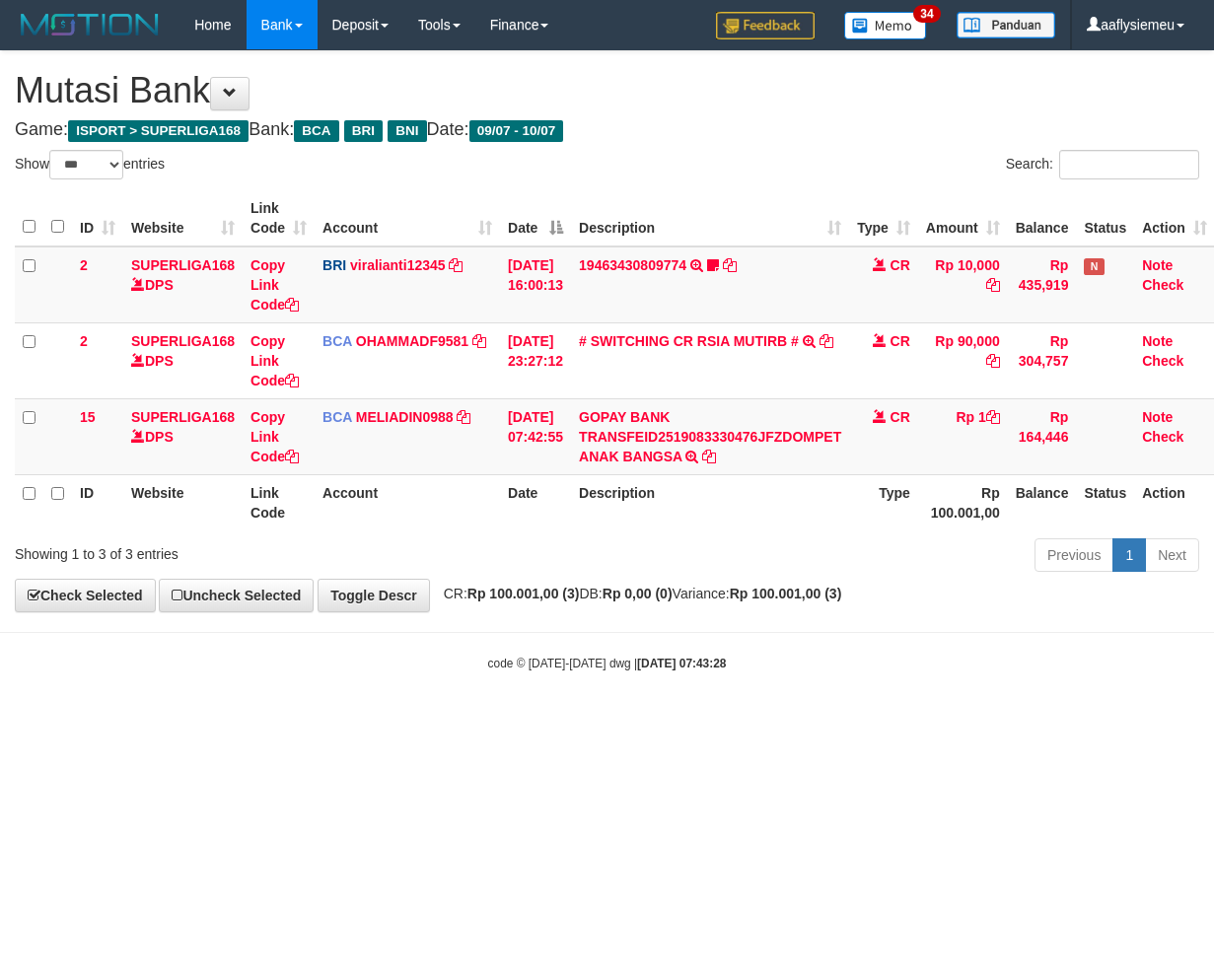 select on "***" 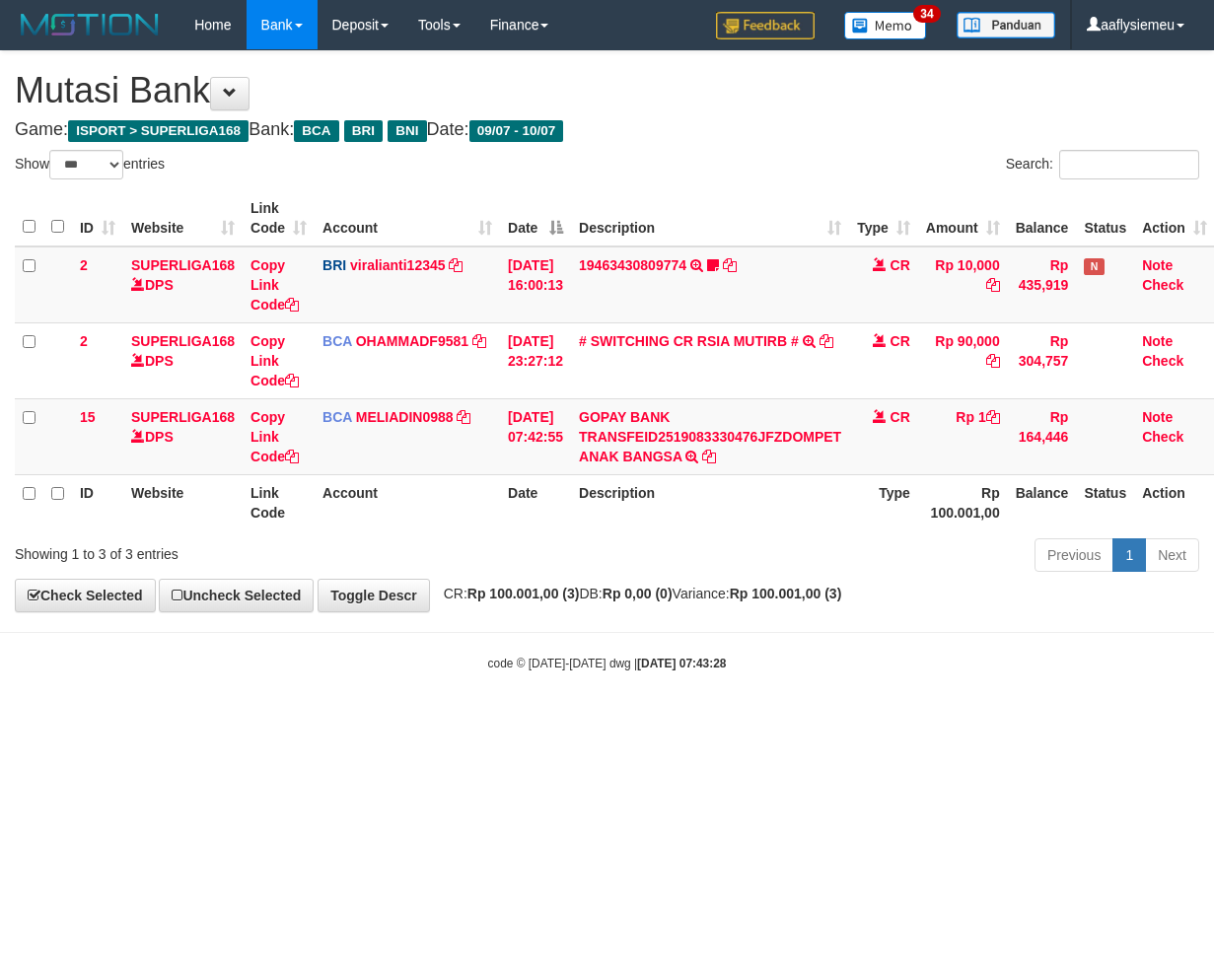 scroll, scrollTop: 0, scrollLeft: 0, axis: both 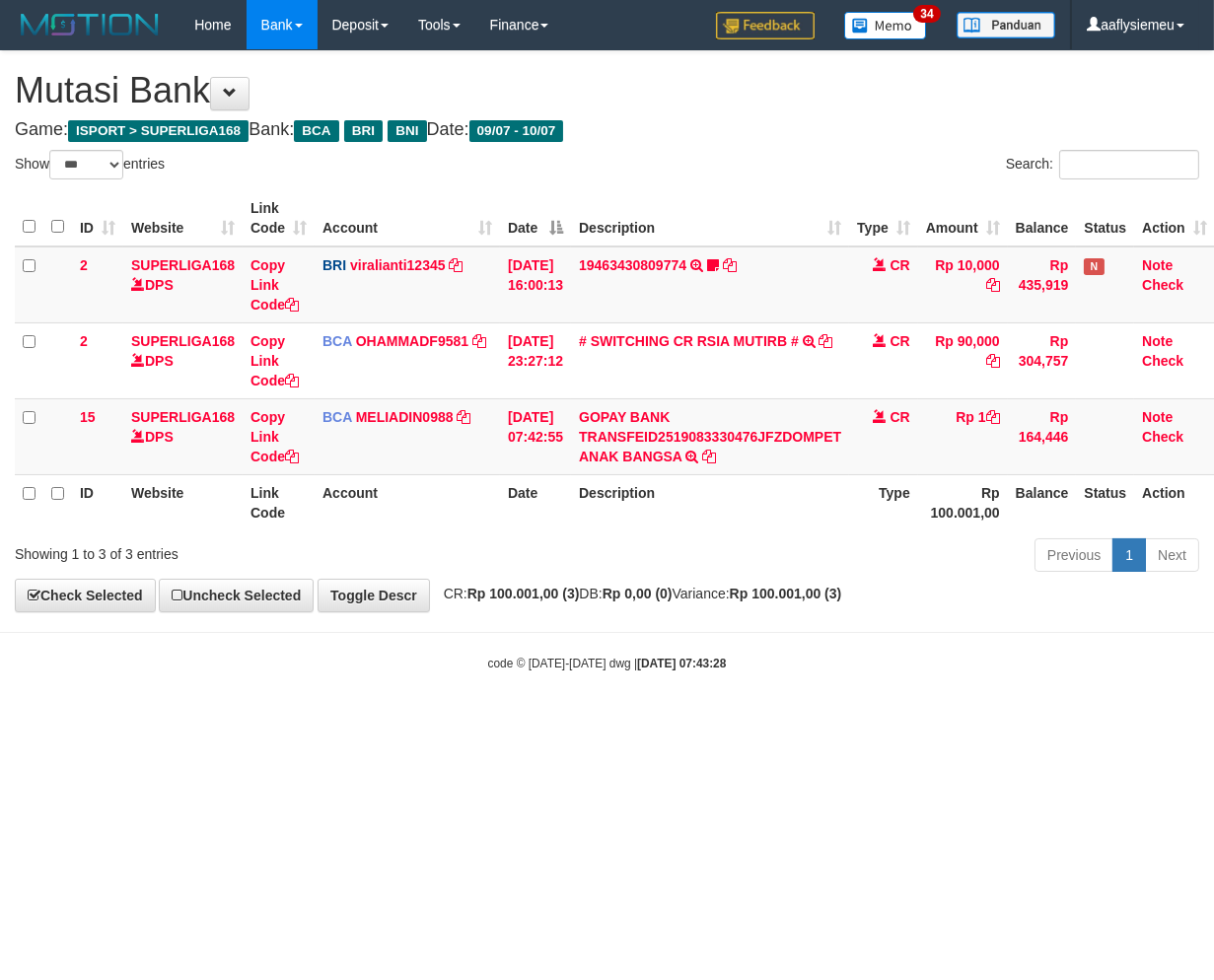 click on "Toggle navigation
Home
Bank
Account List
Load
By Website
Group
[ISPORT]													SUPERLIGA168
By Load Group (DPS)" at bounding box center [607, 361] 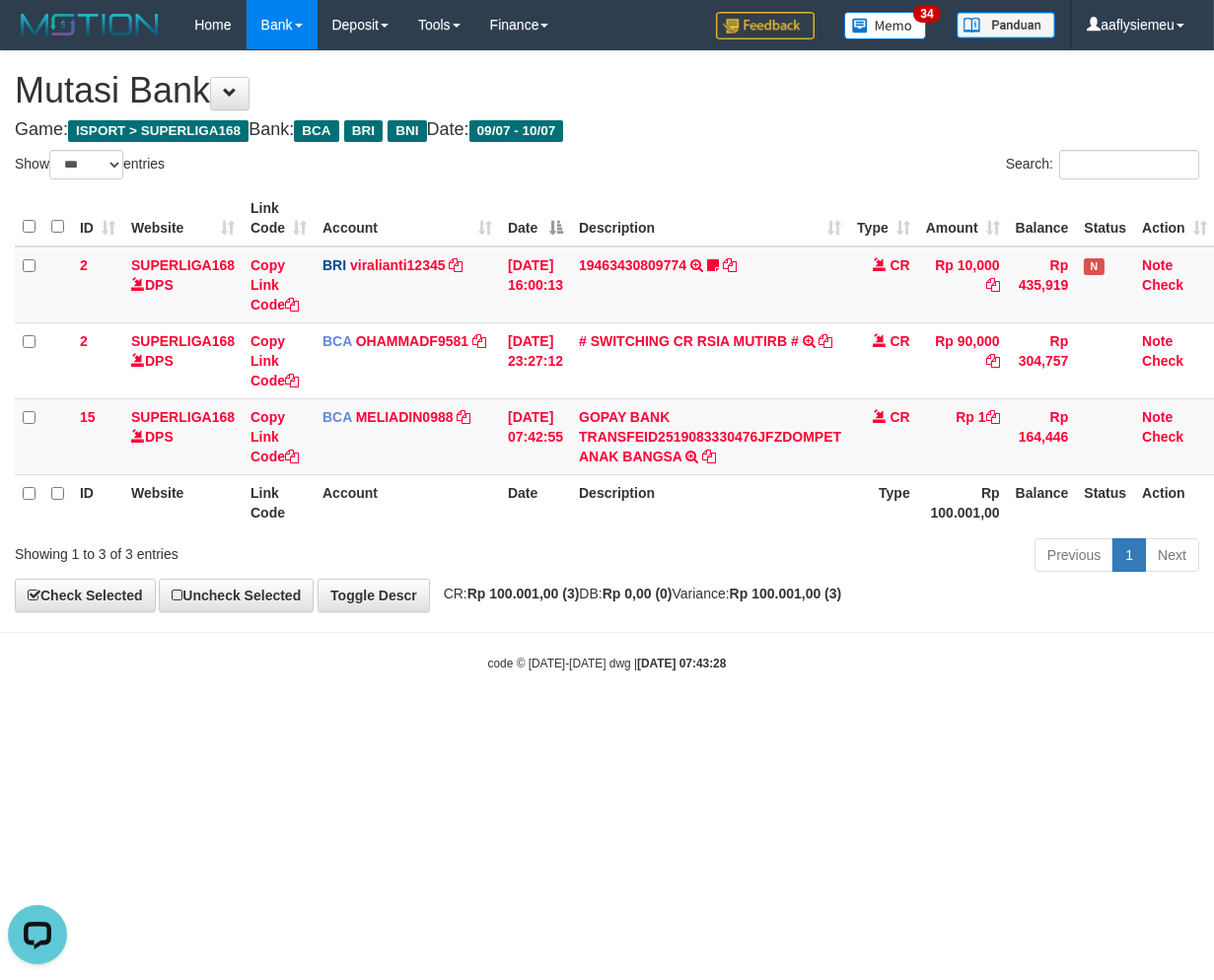 scroll, scrollTop: 0, scrollLeft: 0, axis: both 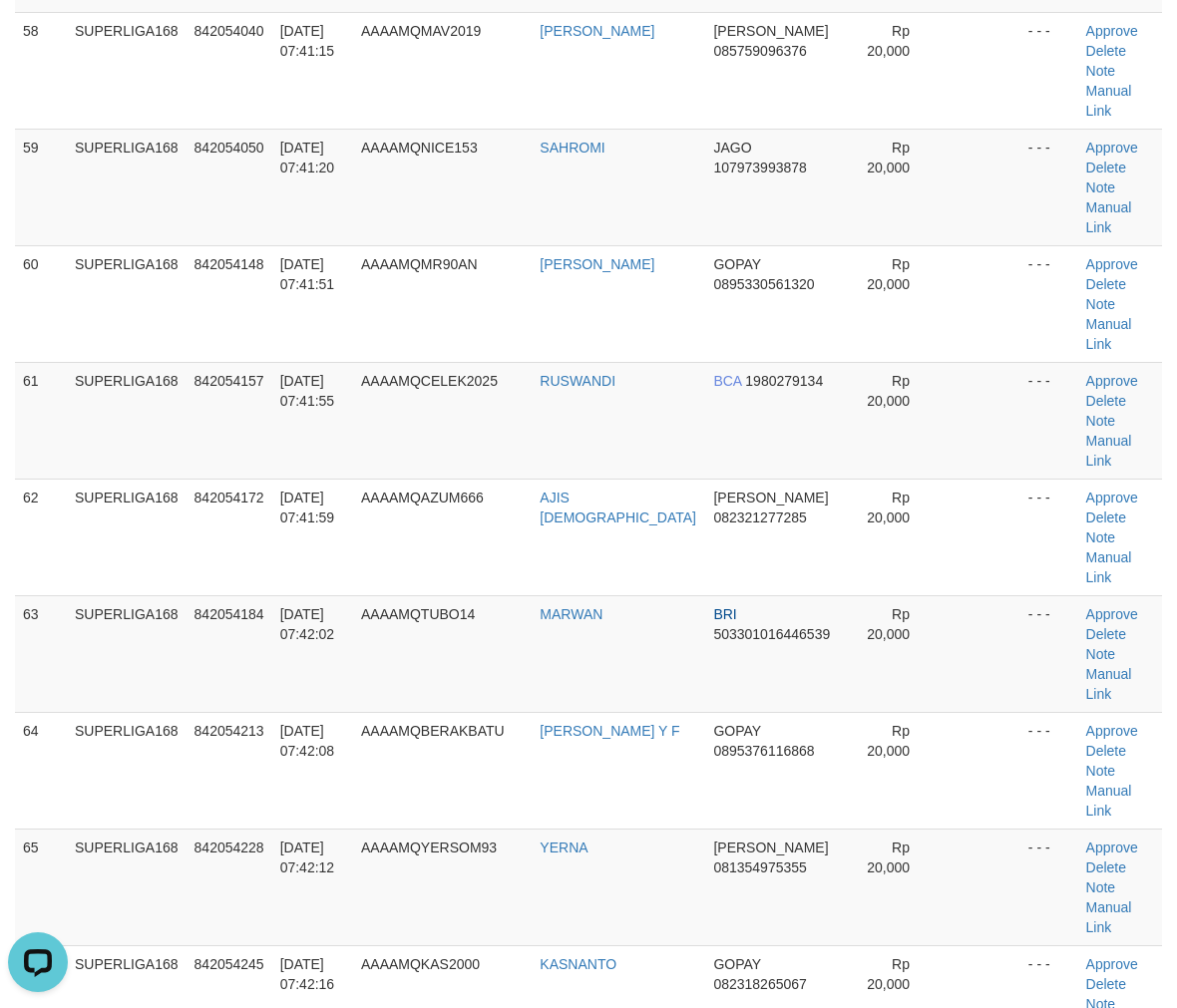 click on "SUPERLIGA168" at bounding box center (127, 2053) 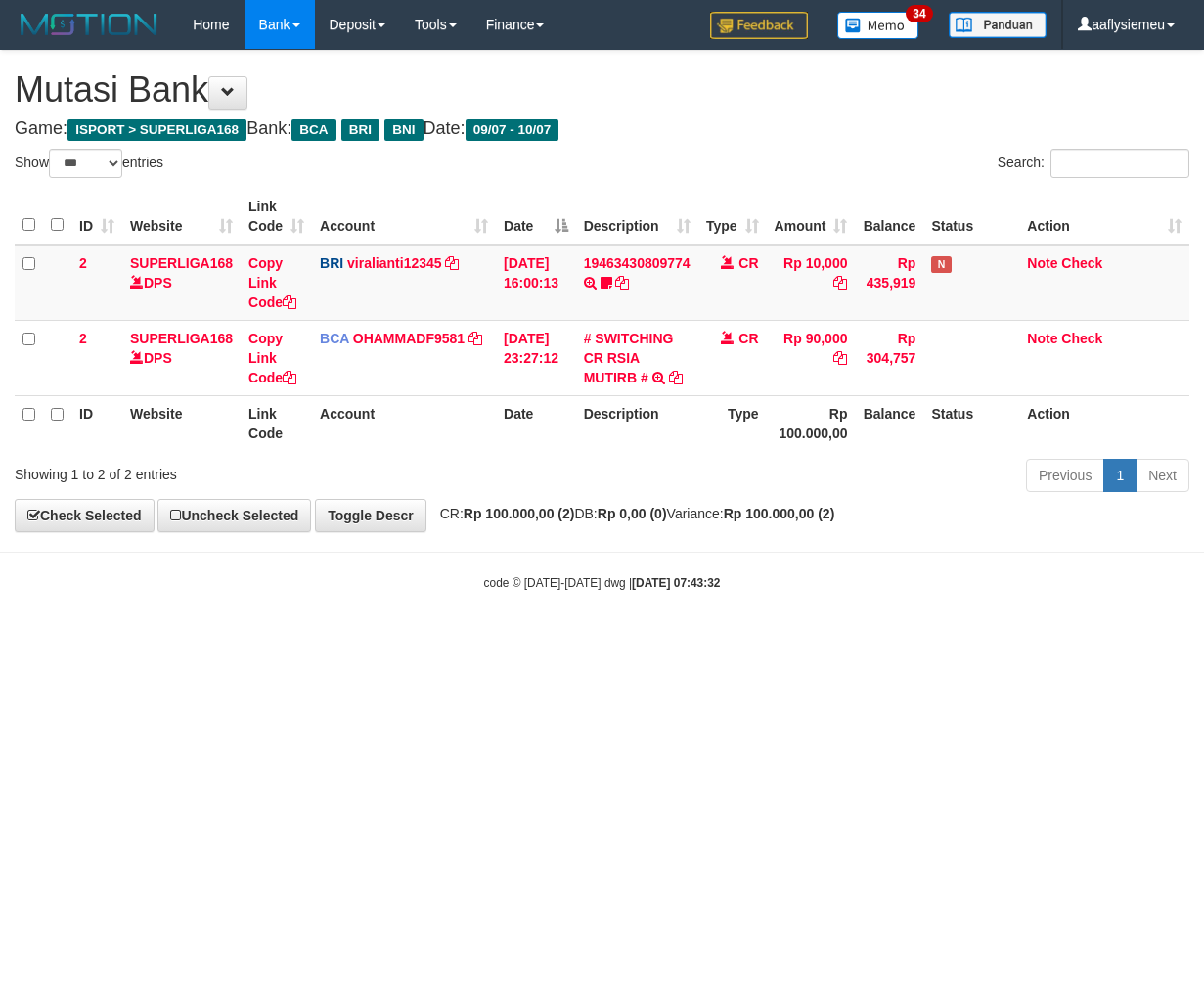 select on "***" 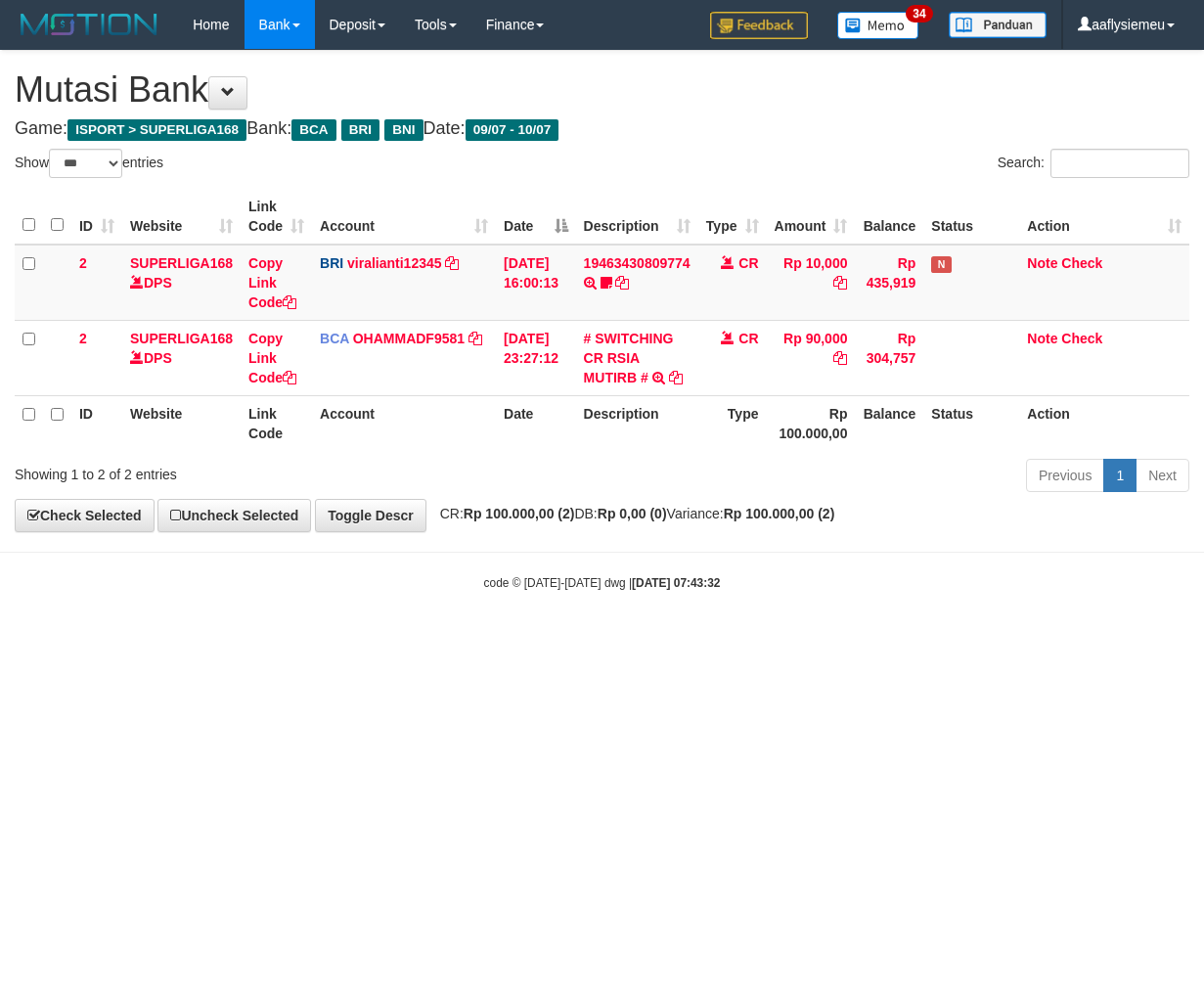 scroll, scrollTop: 0, scrollLeft: 0, axis: both 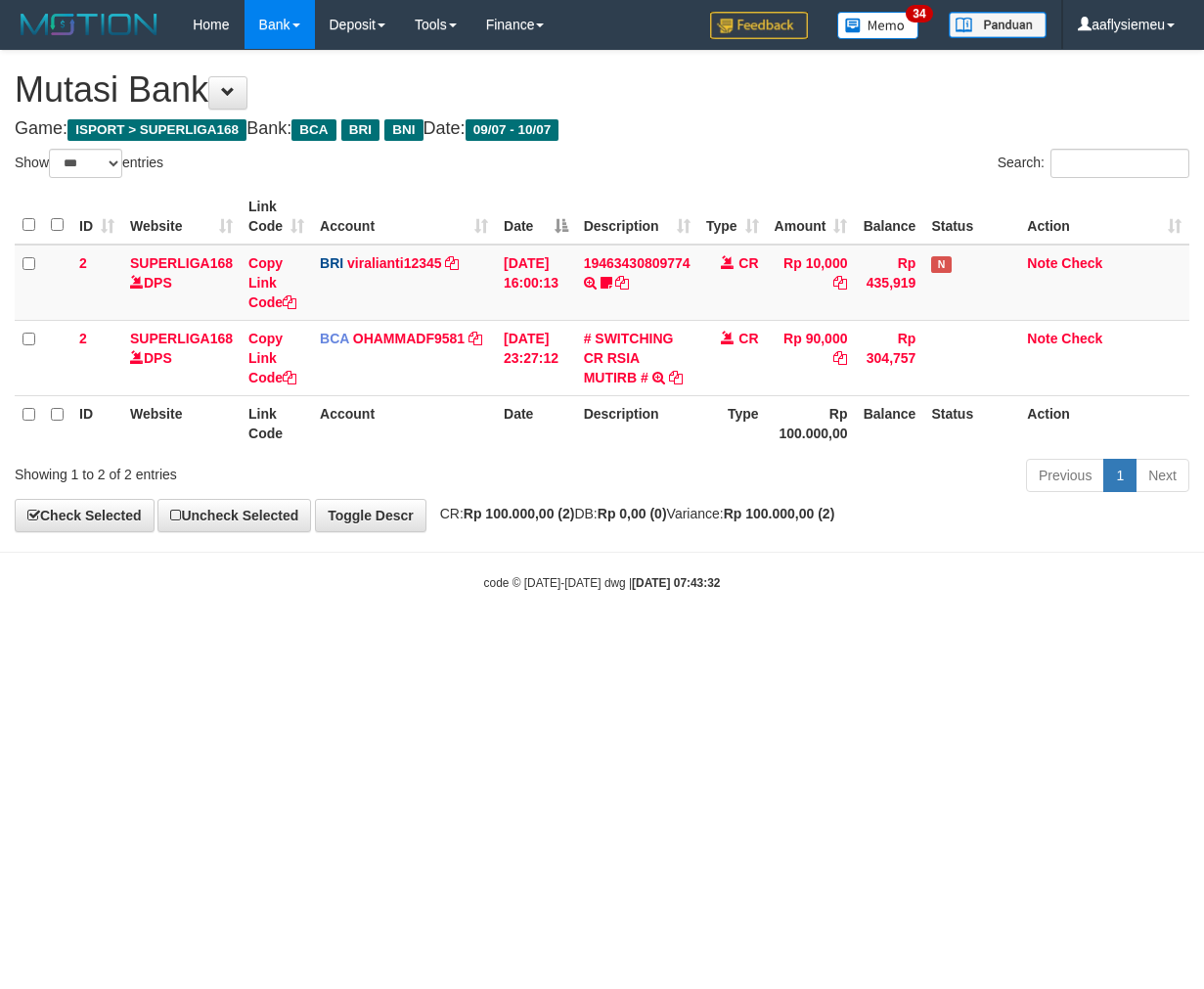 select on "***" 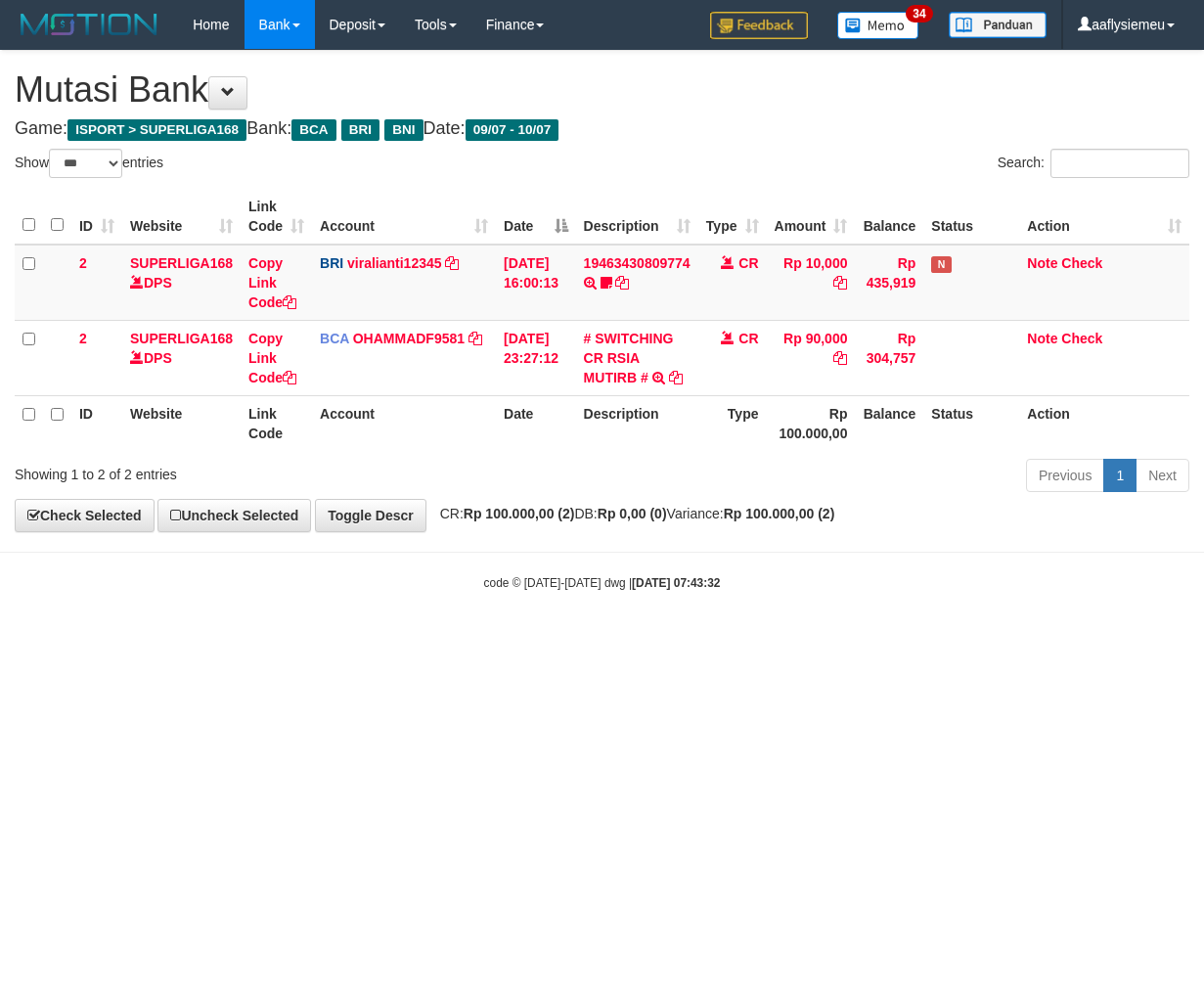 scroll, scrollTop: 0, scrollLeft: 0, axis: both 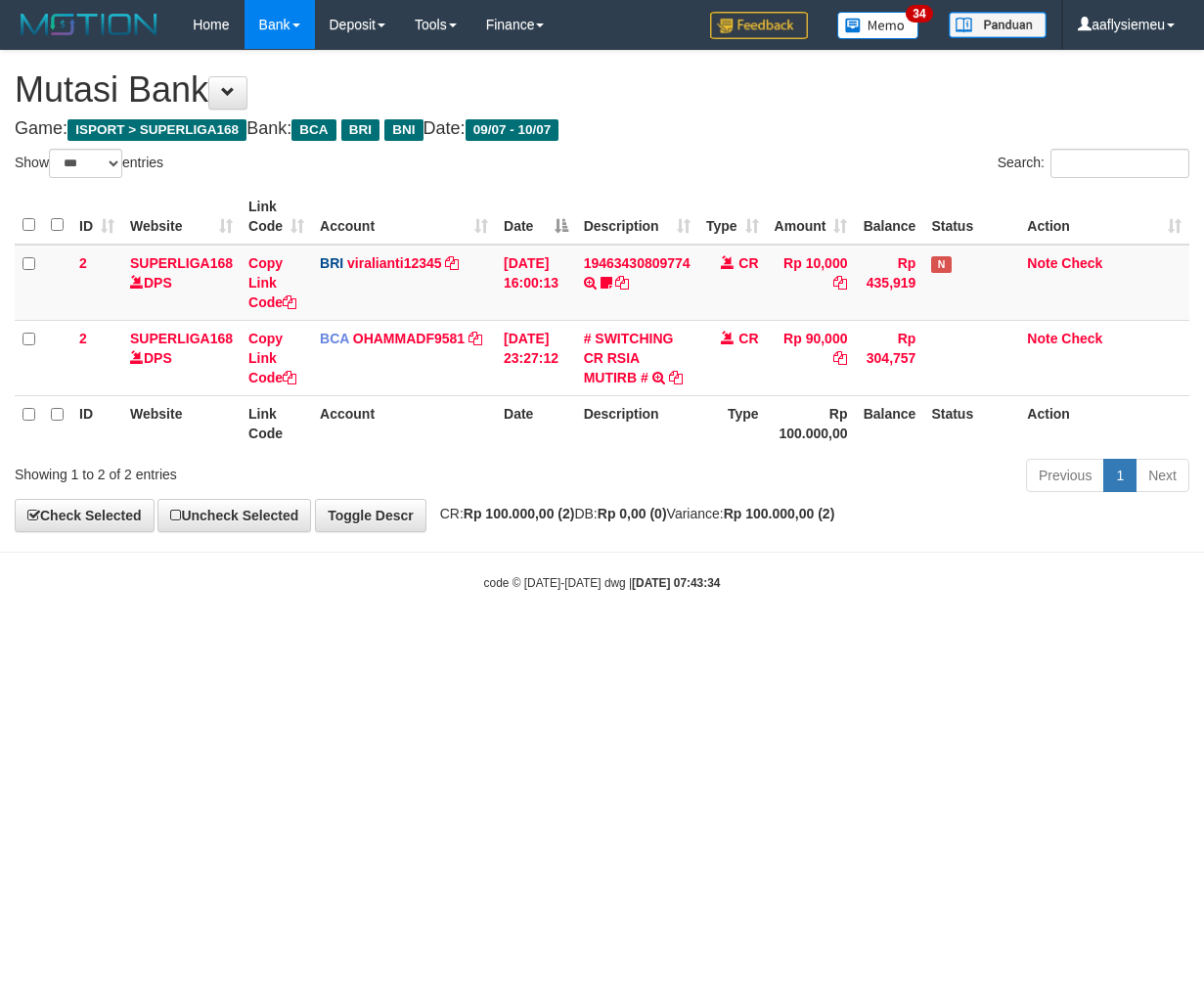 select on "***" 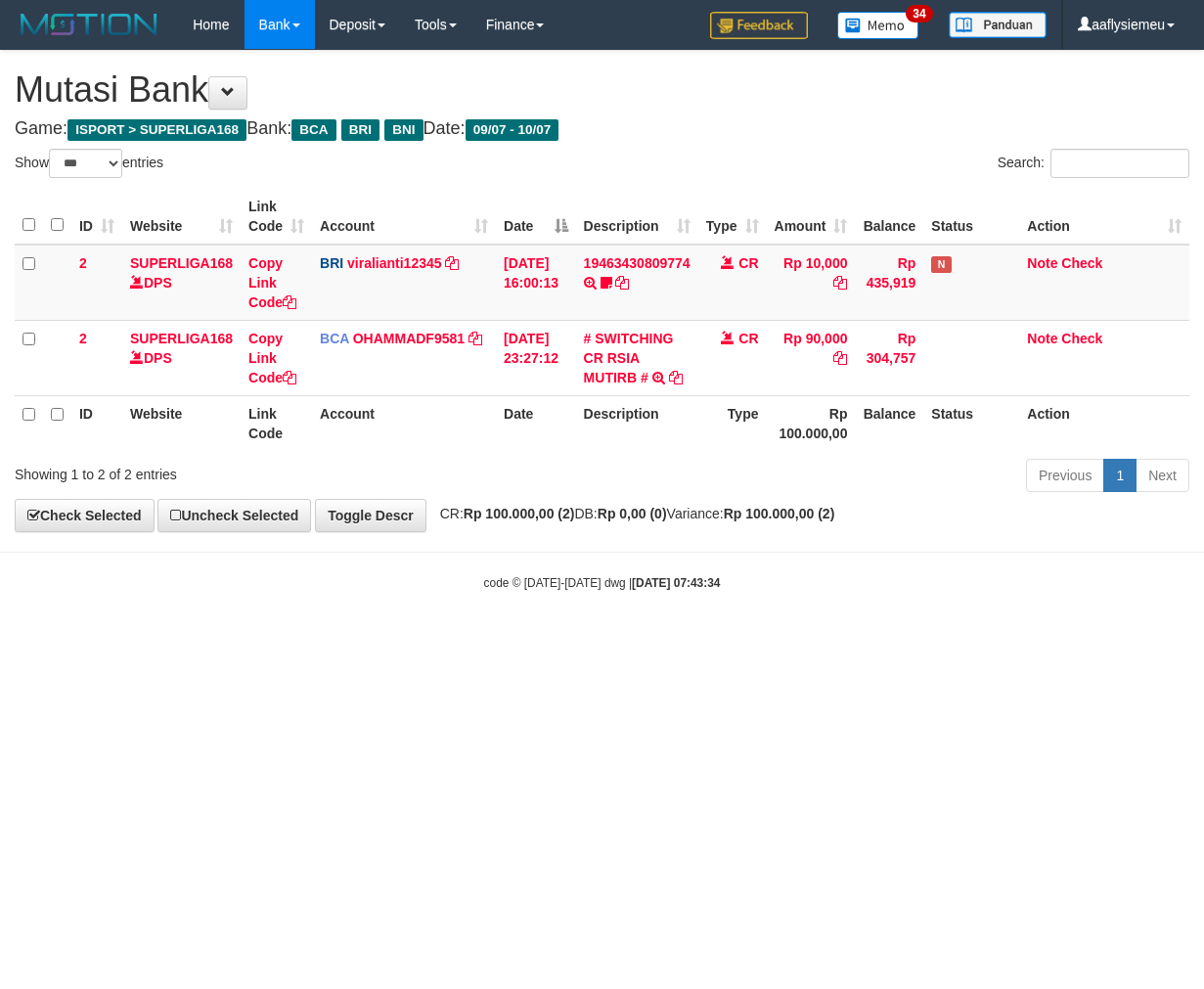 scroll, scrollTop: 0, scrollLeft: 0, axis: both 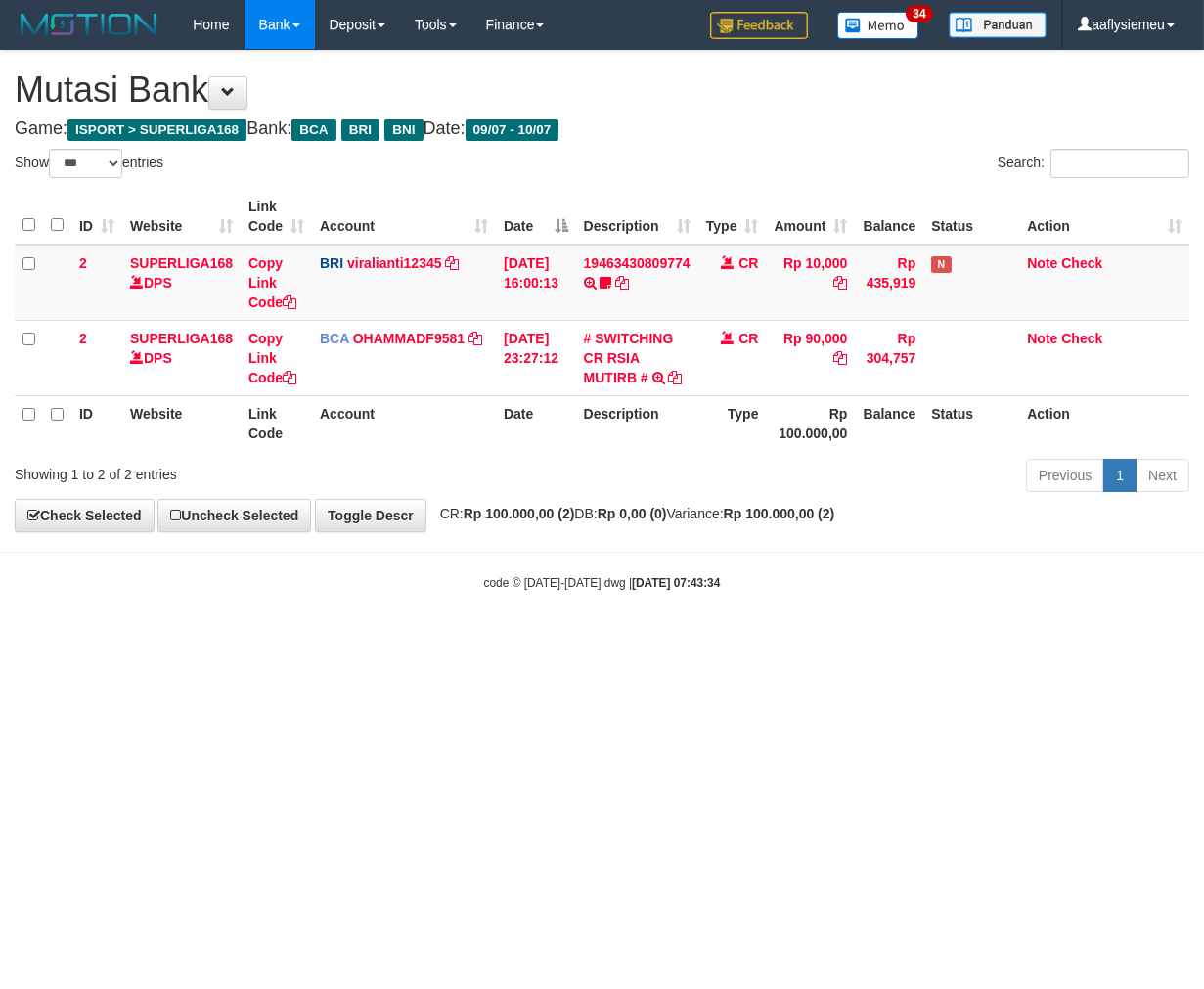 drag, startPoint x: 691, startPoint y: 750, endPoint x: 1009, endPoint y: 690, distance: 323.611 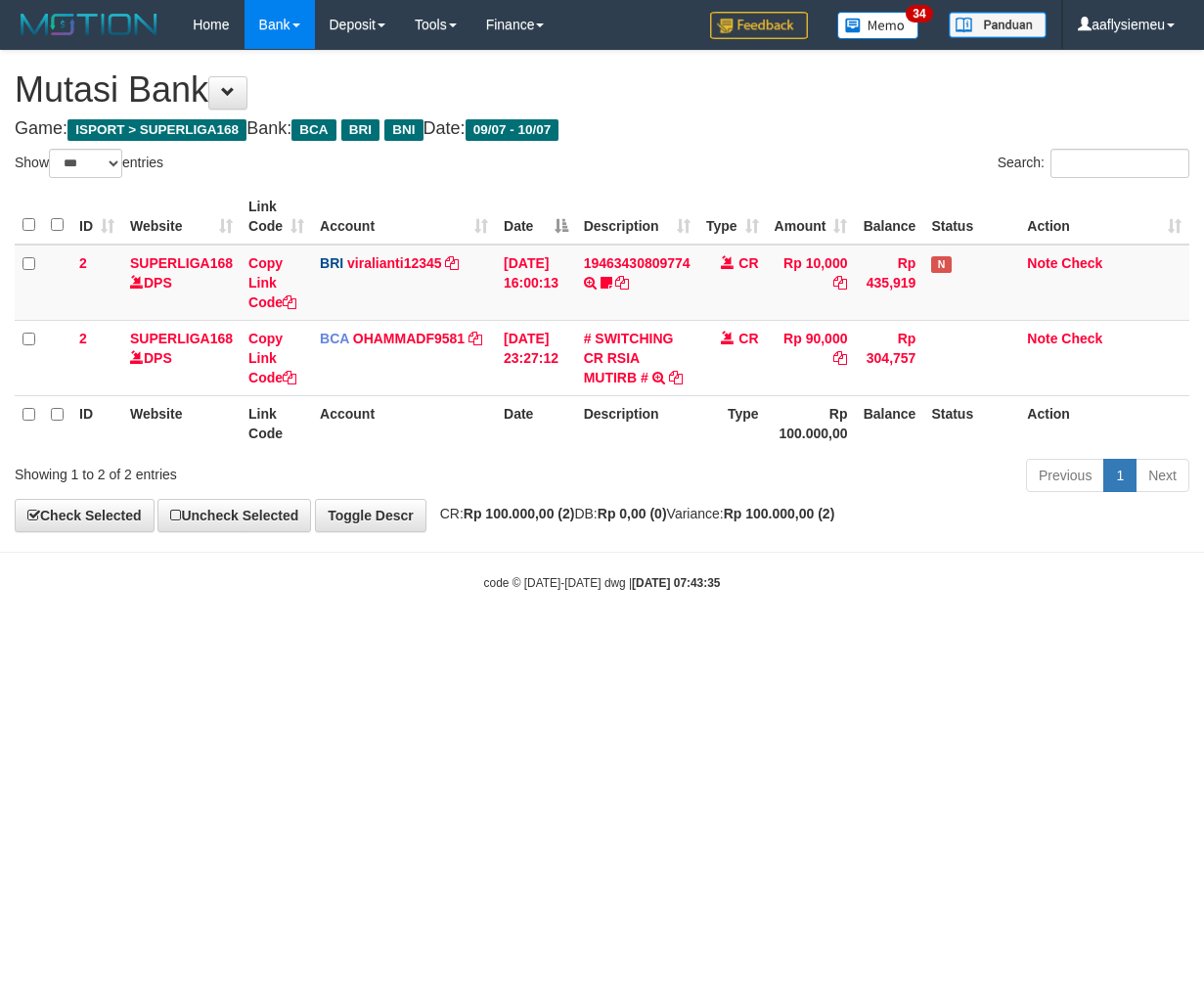 select on "***" 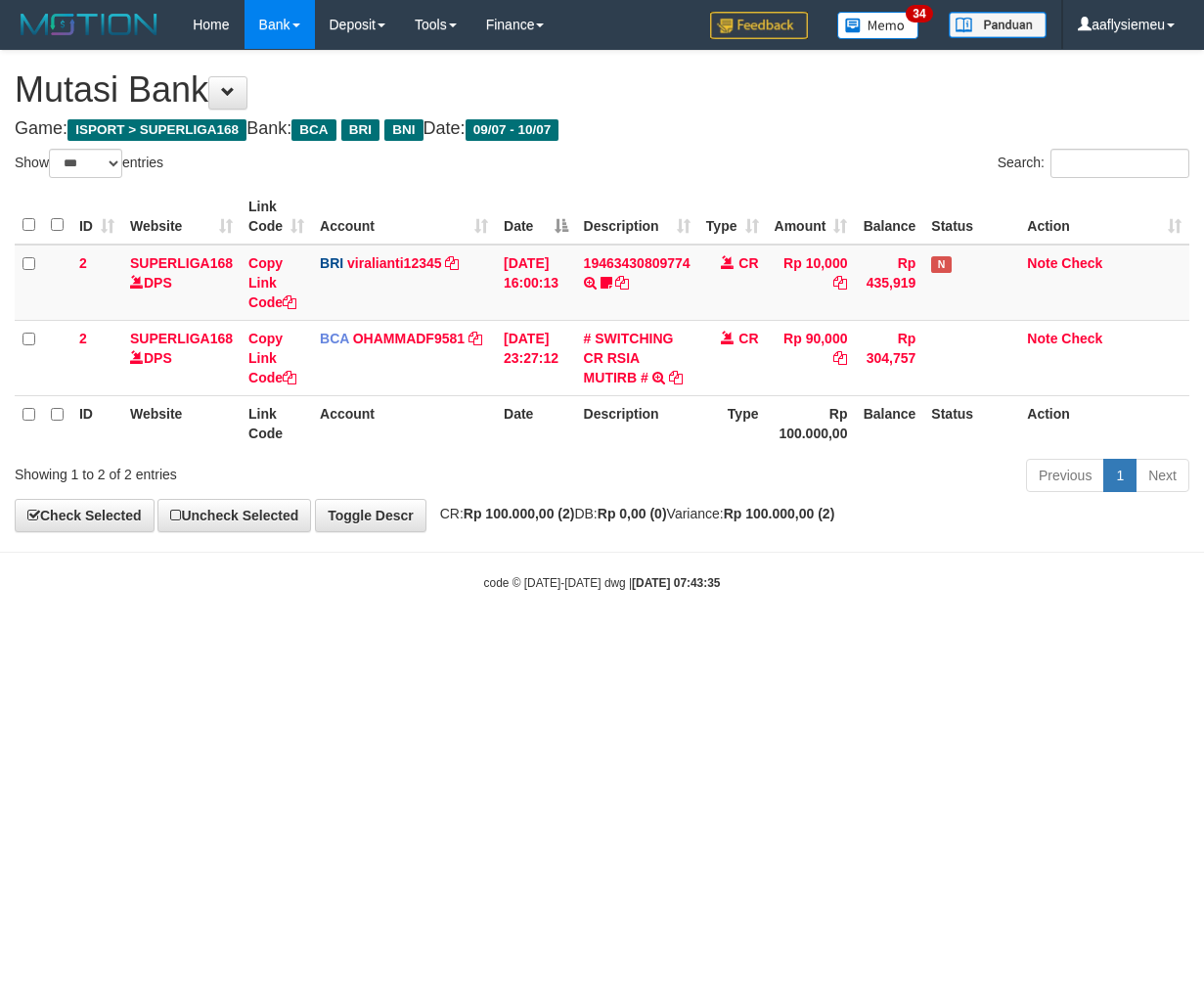 scroll, scrollTop: 0, scrollLeft: 0, axis: both 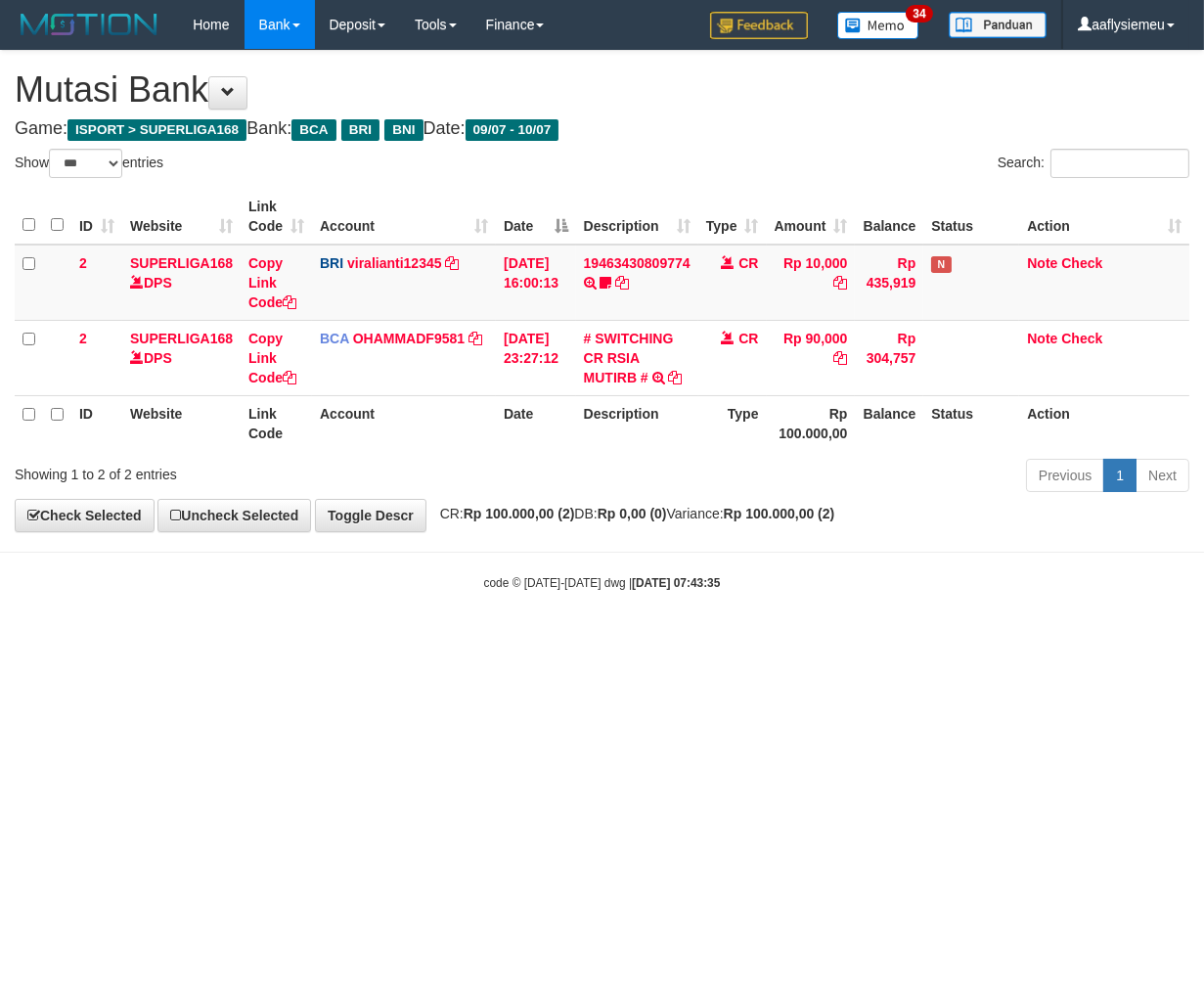 click on "Toggle navigation
Home
Bank
Account List
Load
By Website
Group
[ISPORT]													SUPERLIGA168
By Load Group (DPS)" at bounding box center [602, 320] 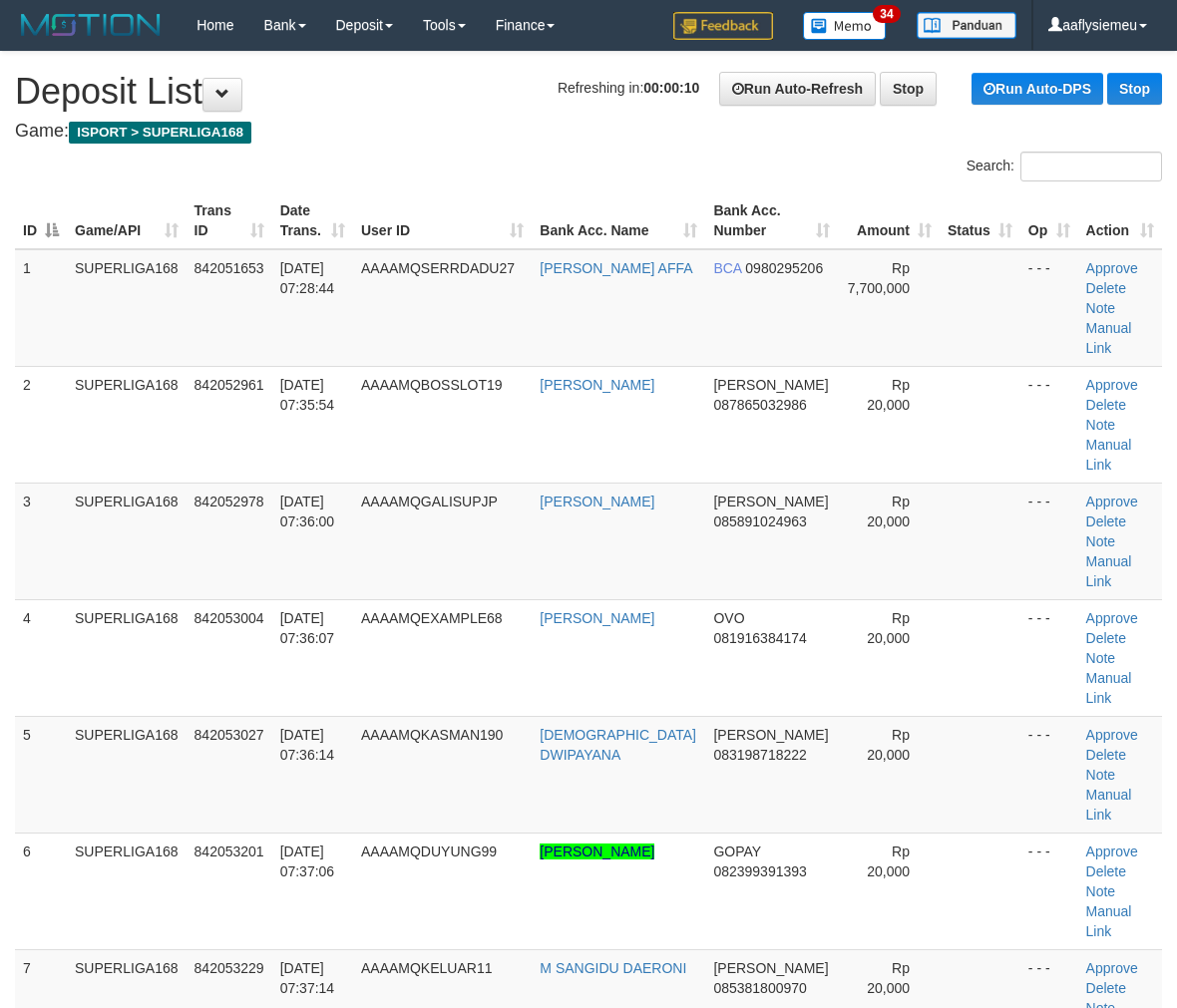 scroll, scrollTop: 8635, scrollLeft: 0, axis: vertical 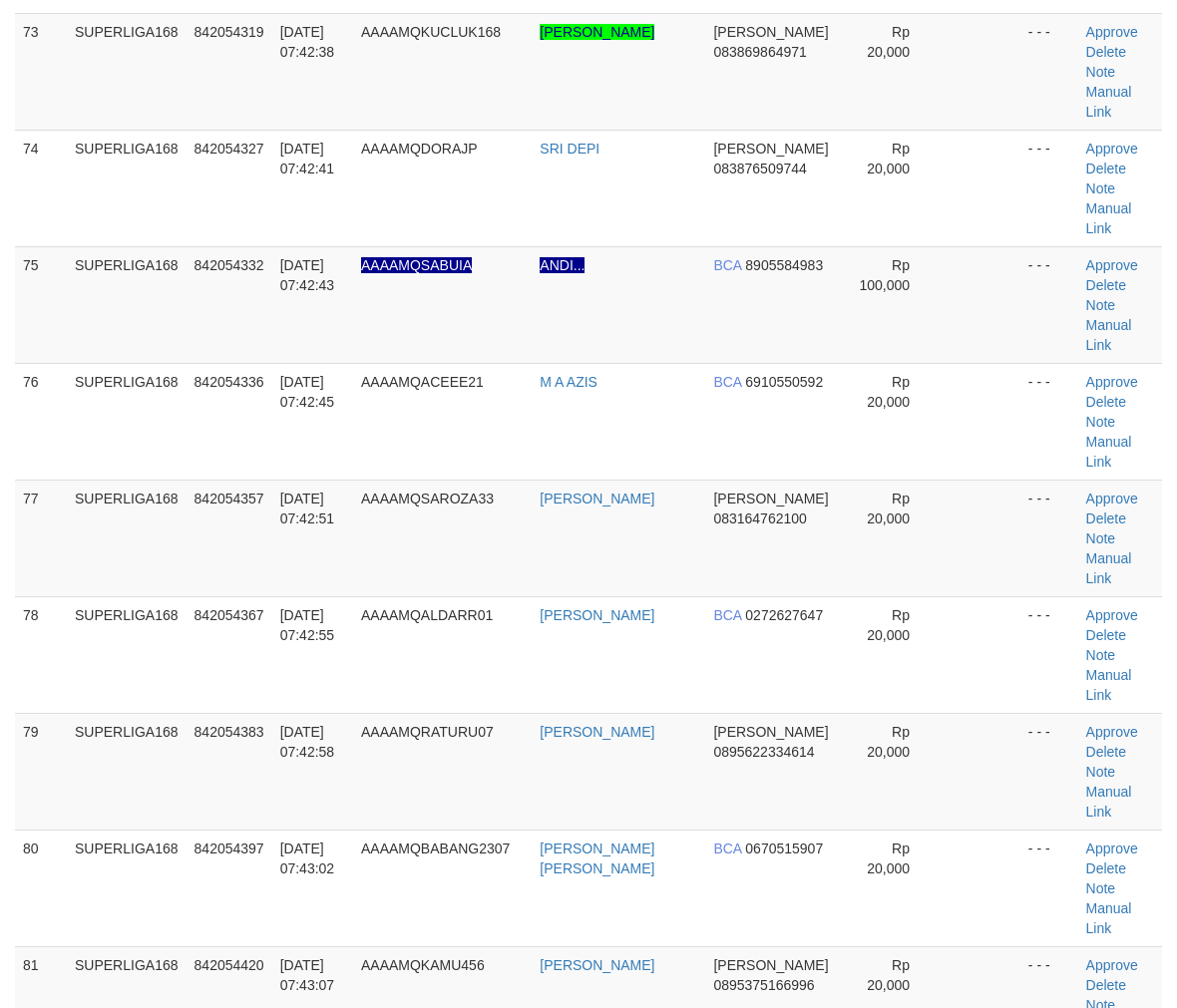 click on "SUPERLIGA168" at bounding box center (127, 2291) 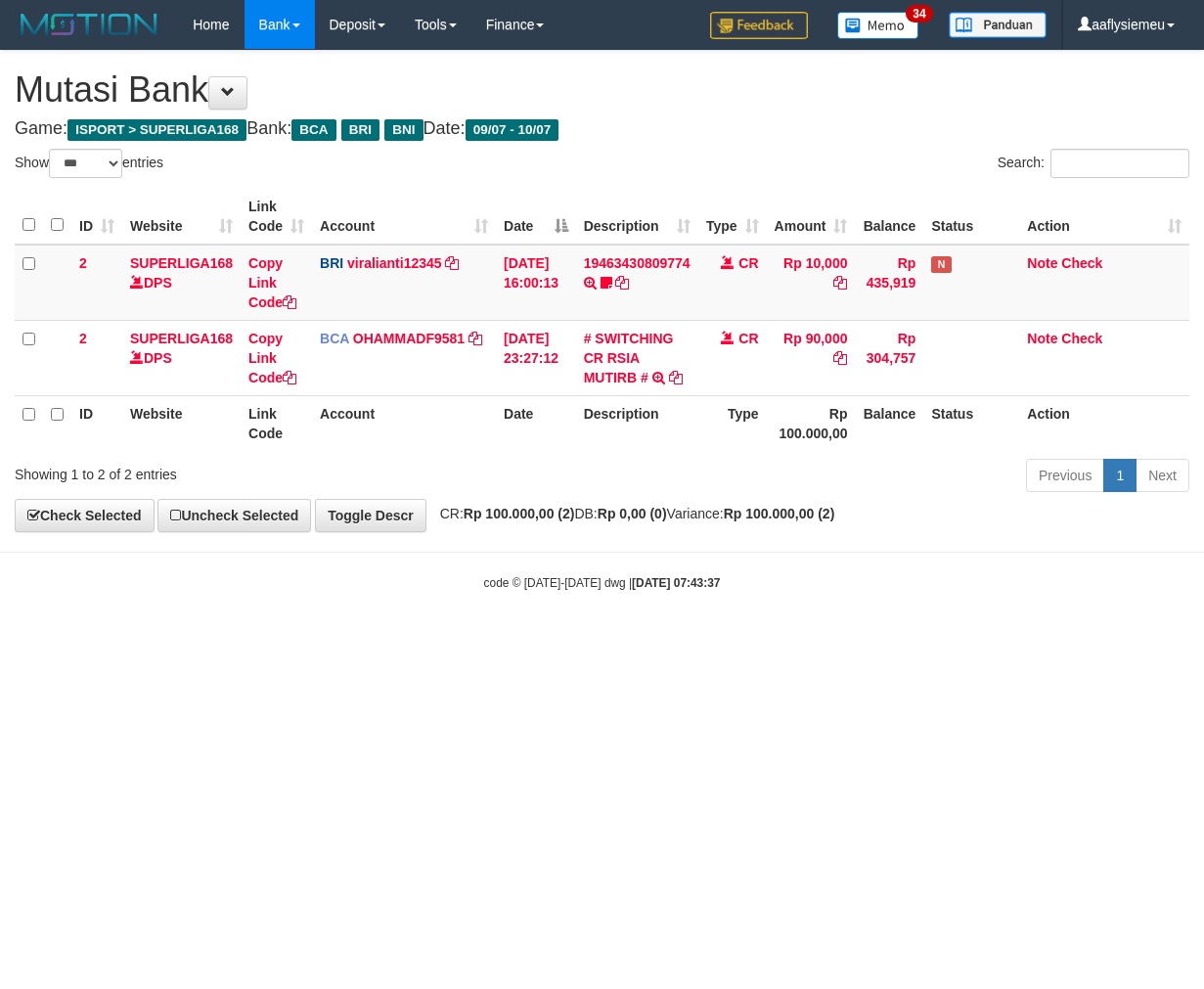 select on "***" 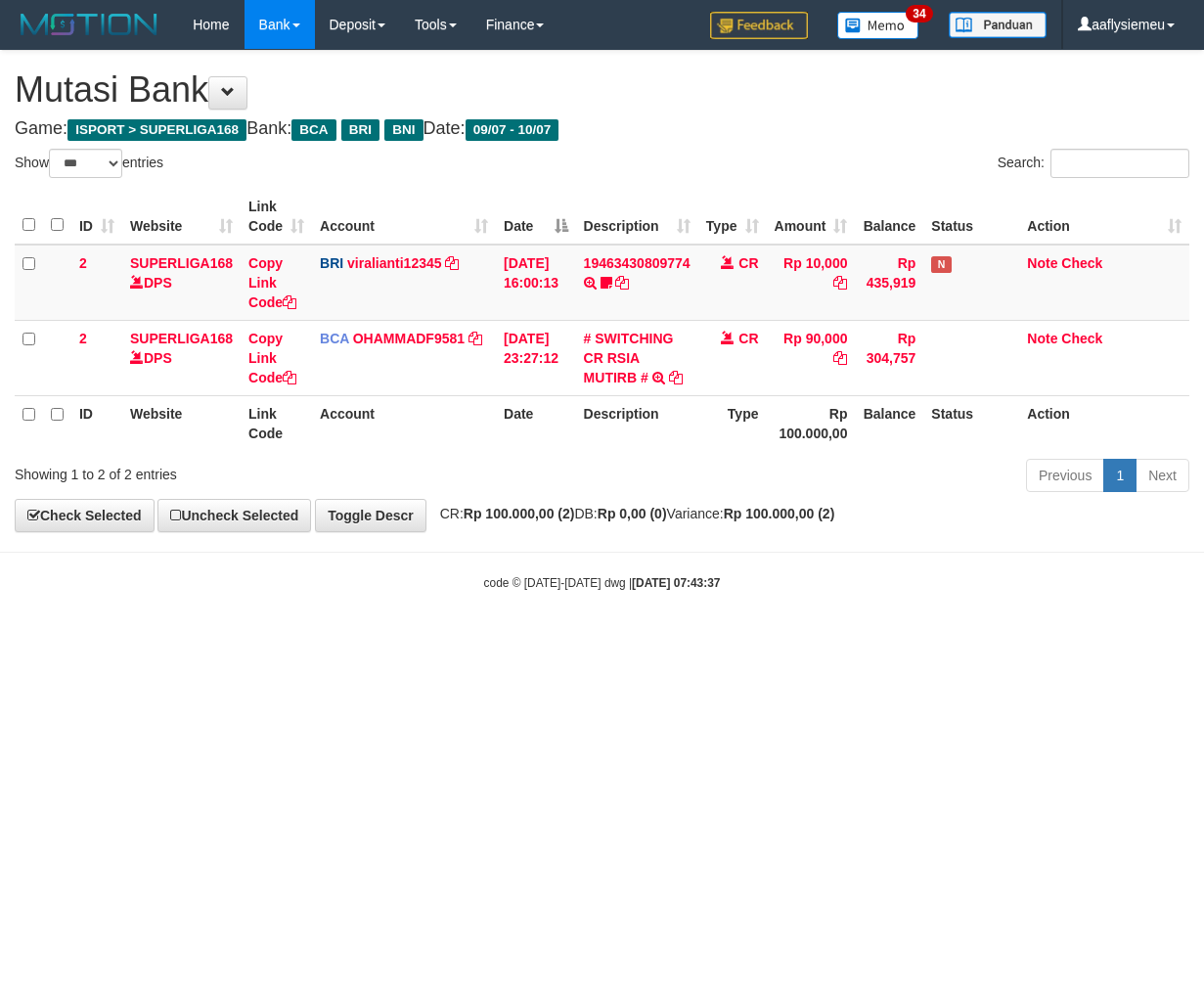 scroll, scrollTop: 0, scrollLeft: 0, axis: both 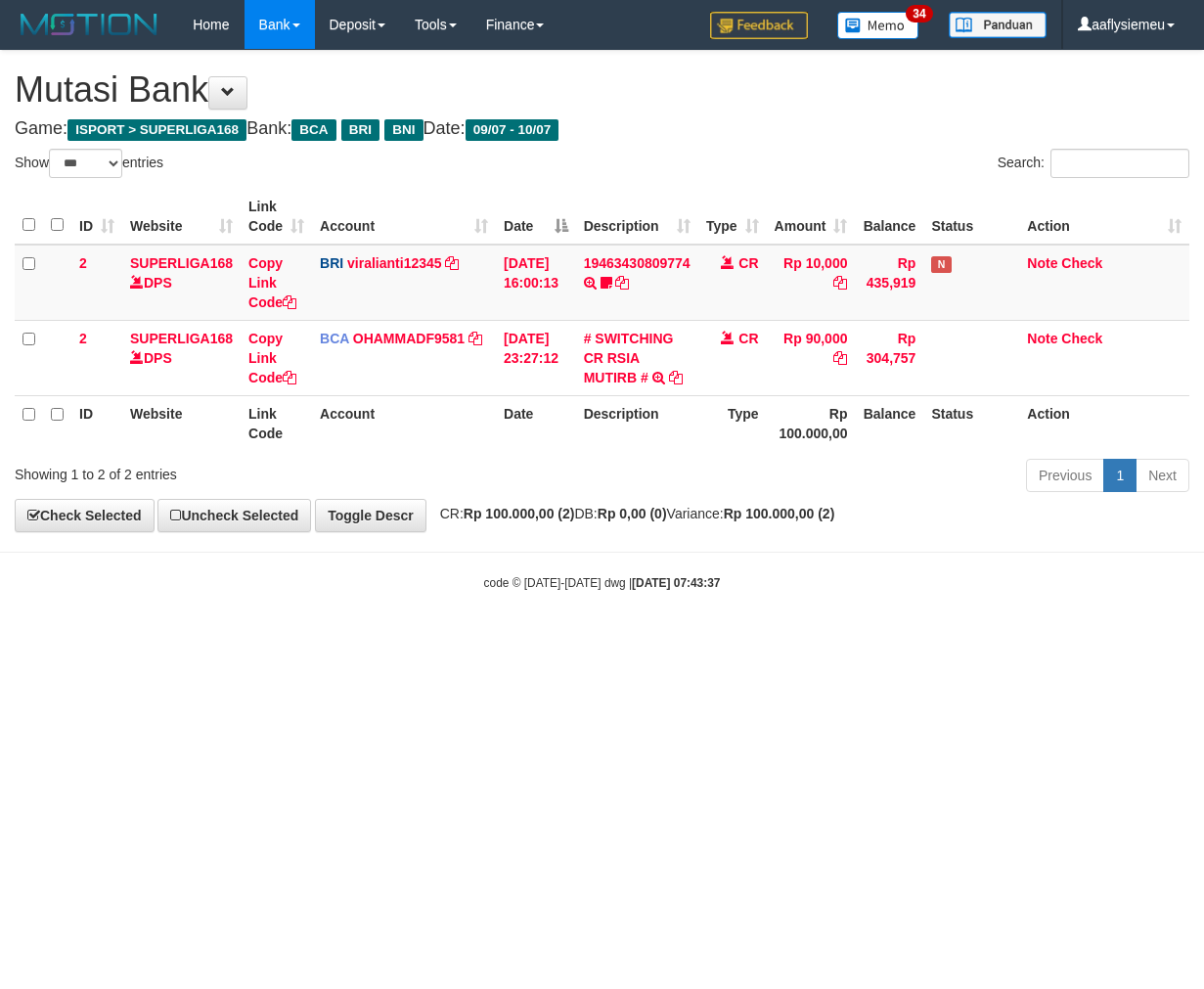 select on "***" 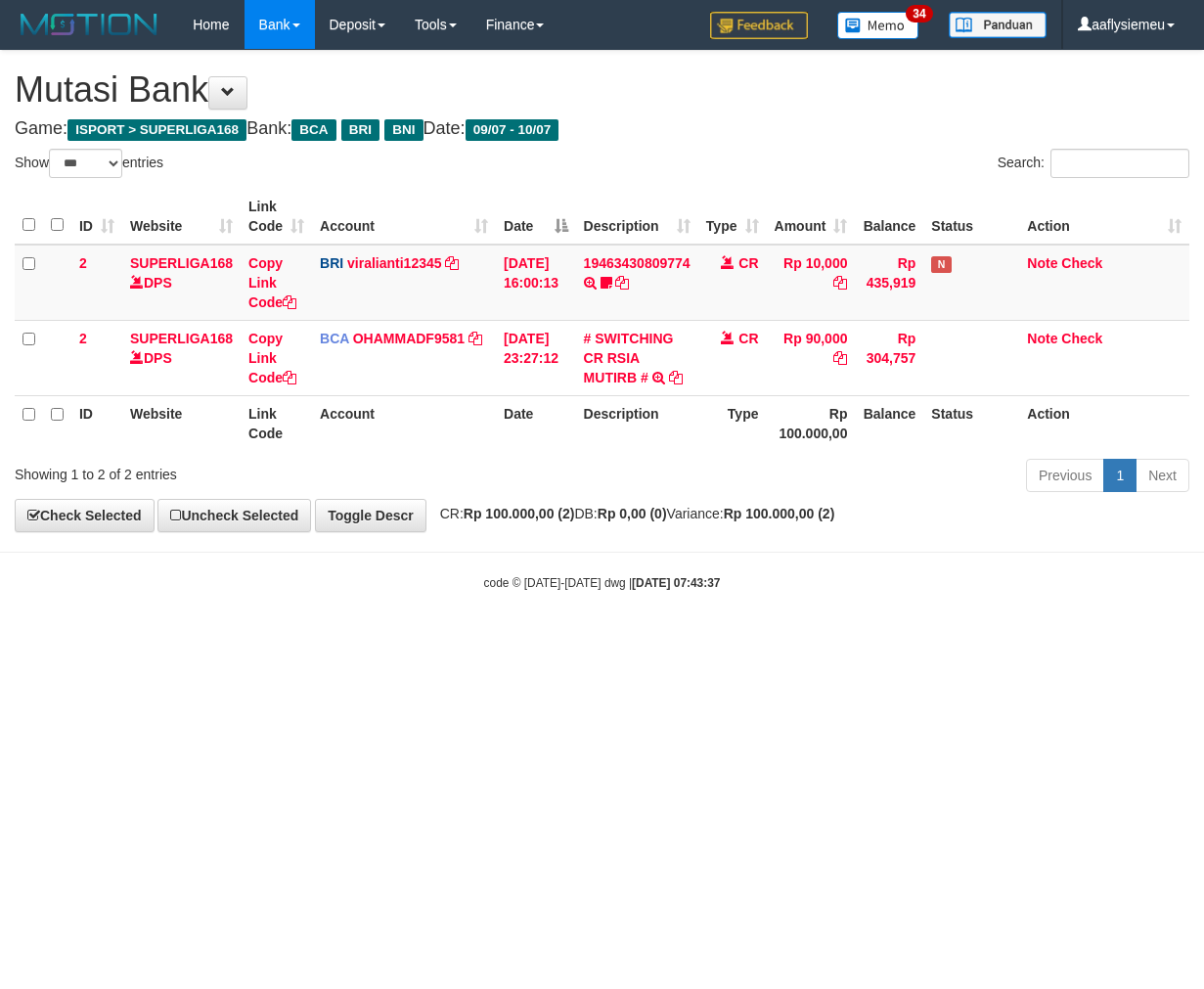 scroll, scrollTop: 0, scrollLeft: 0, axis: both 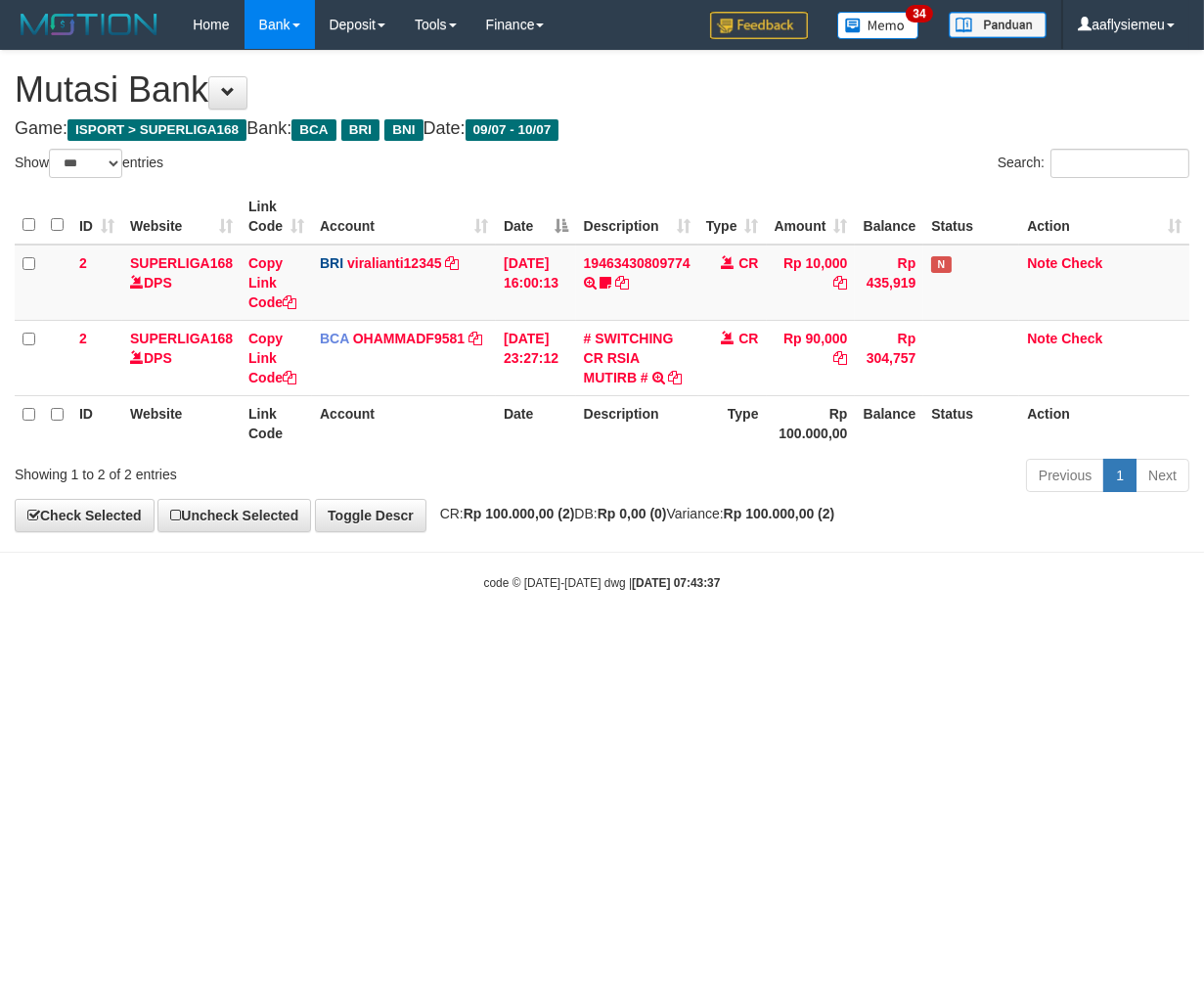 click on "Toggle navigation
Home
Bank
Account List
Load
By Website
Group
[ISPORT]													SUPERLIGA168
By Load Group (DPS)" at bounding box center [602, 320] 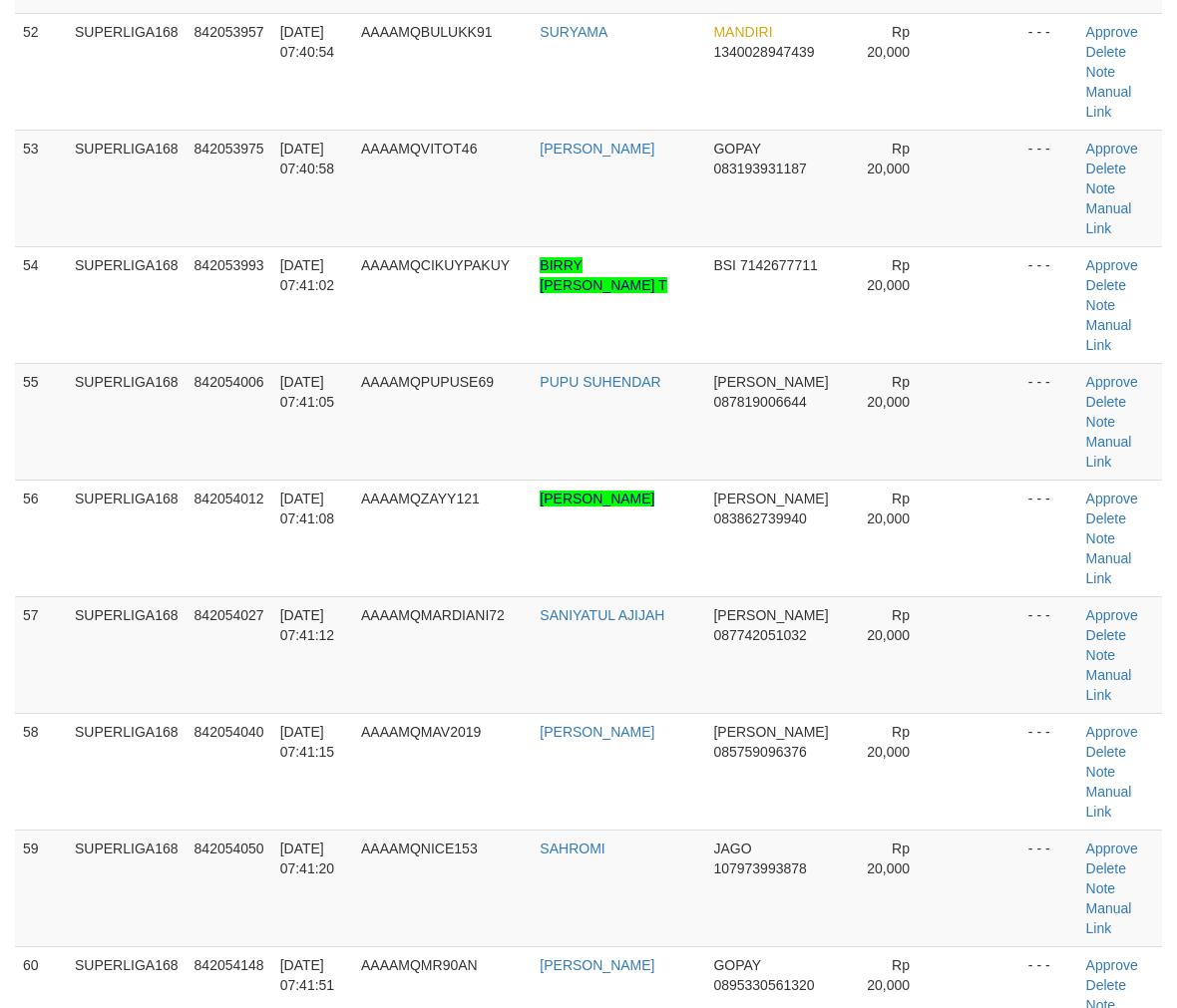 scroll, scrollTop: 6137, scrollLeft: 0, axis: vertical 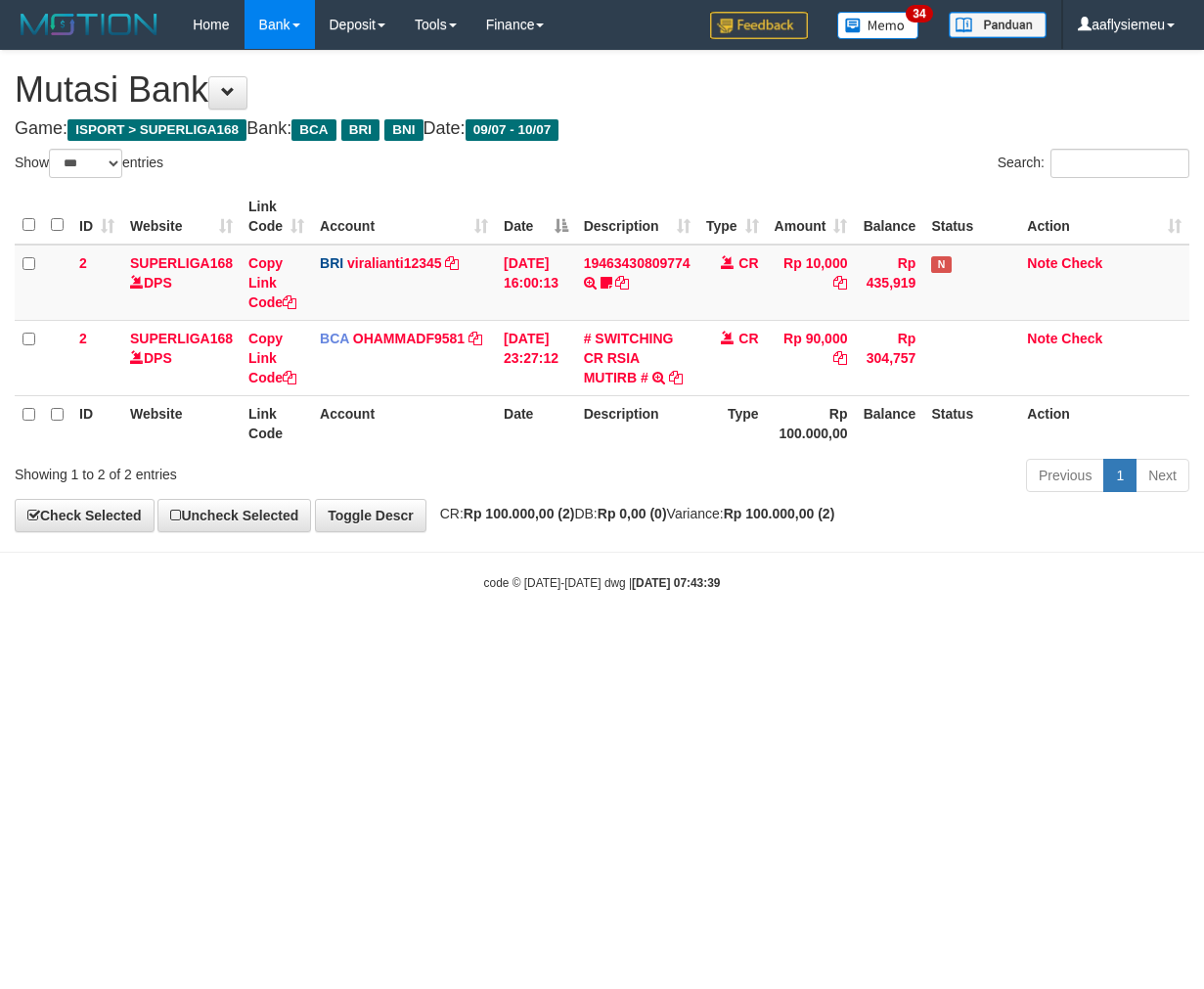 select on "***" 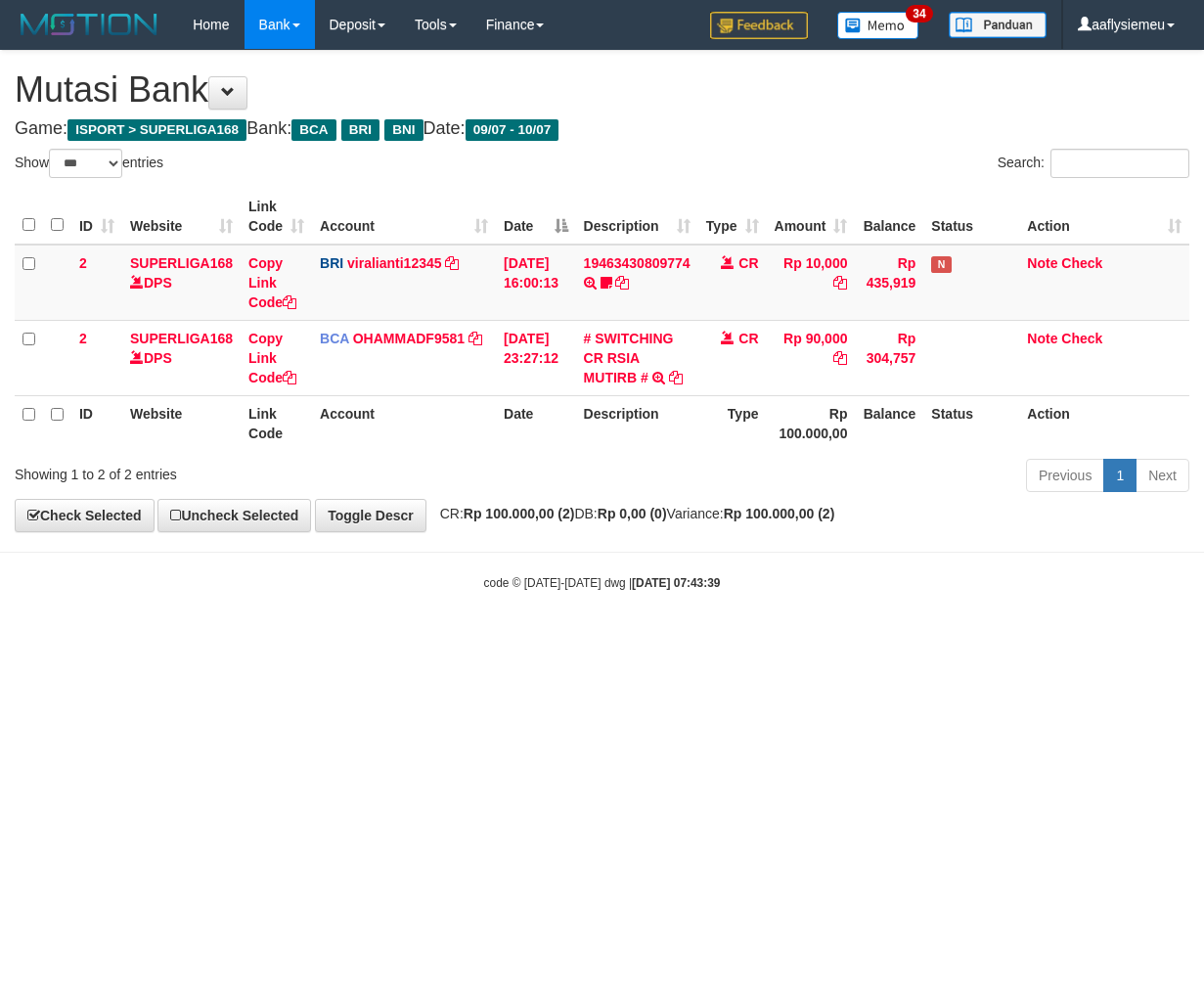 scroll, scrollTop: 0, scrollLeft: 0, axis: both 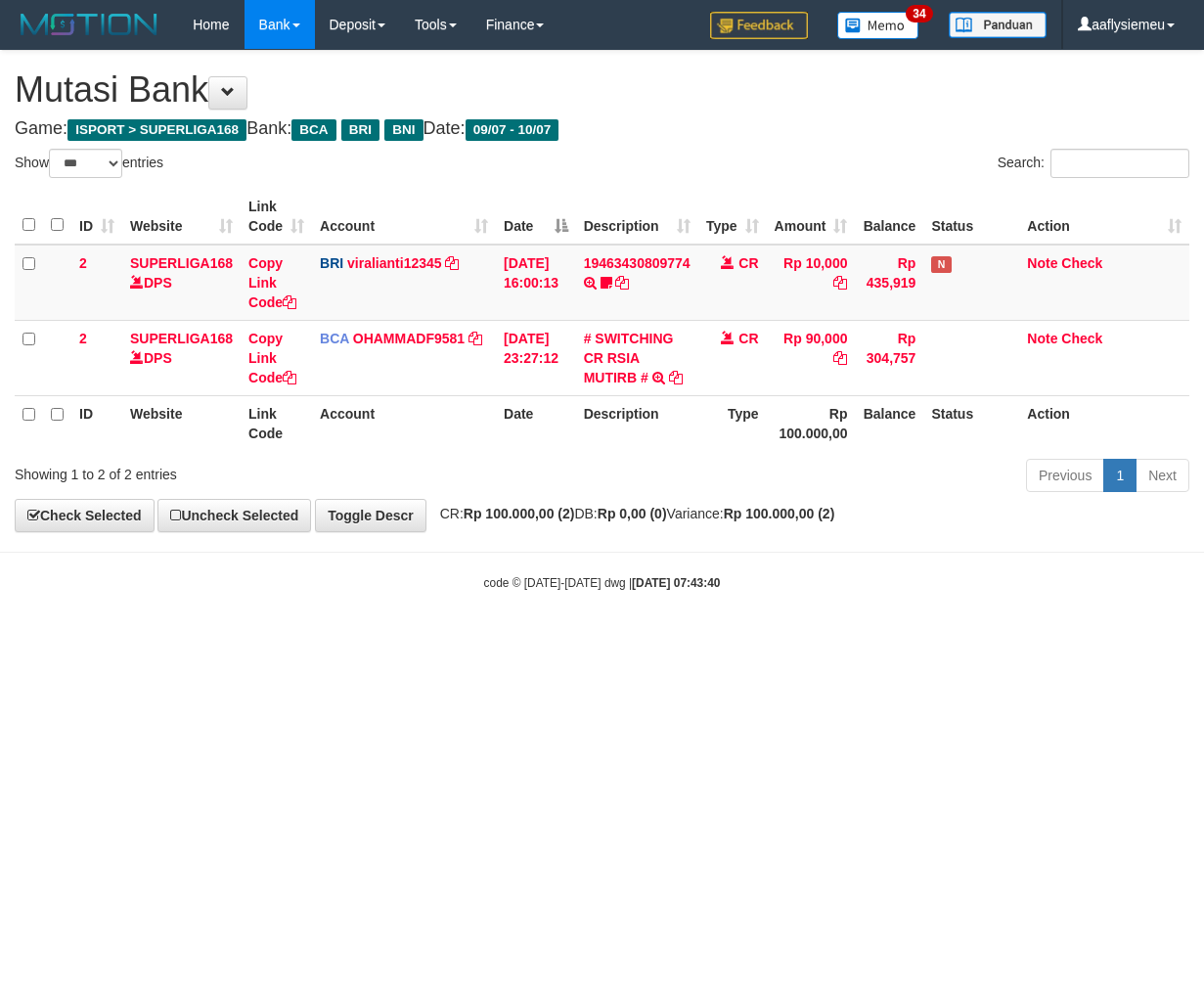 select on "***" 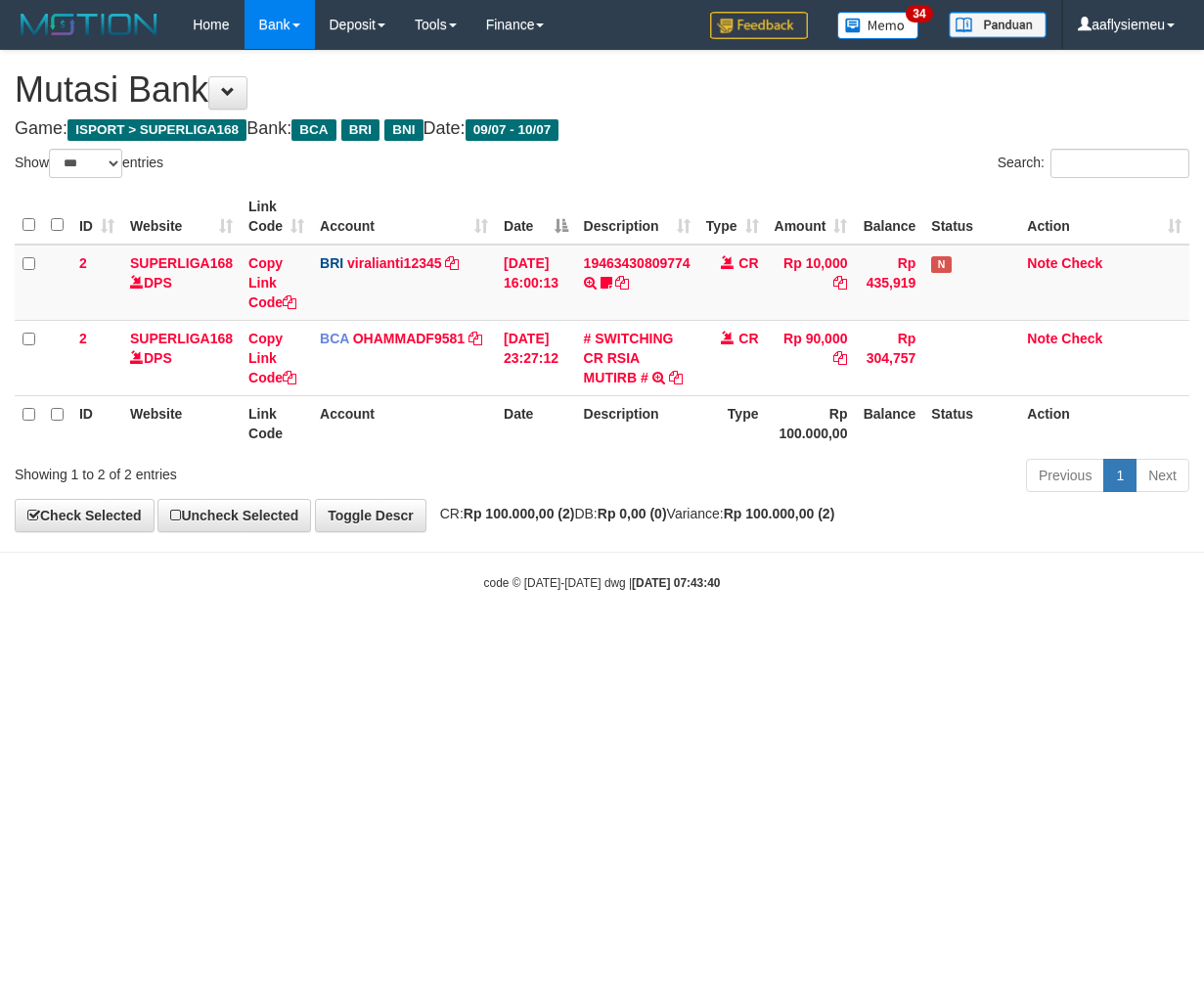scroll, scrollTop: 0, scrollLeft: 0, axis: both 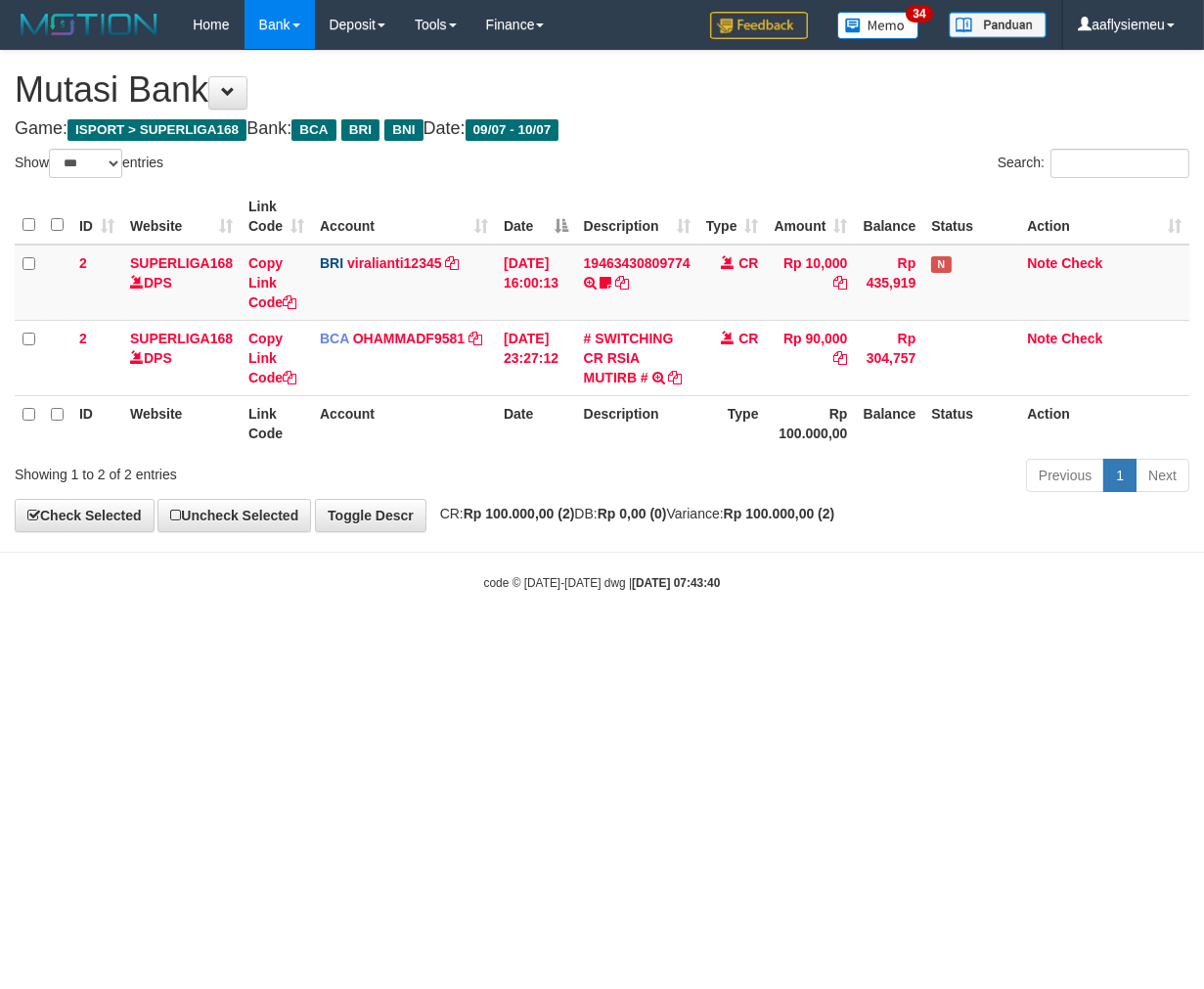 drag, startPoint x: 804, startPoint y: 757, endPoint x: 979, endPoint y: 731, distance: 176.92089 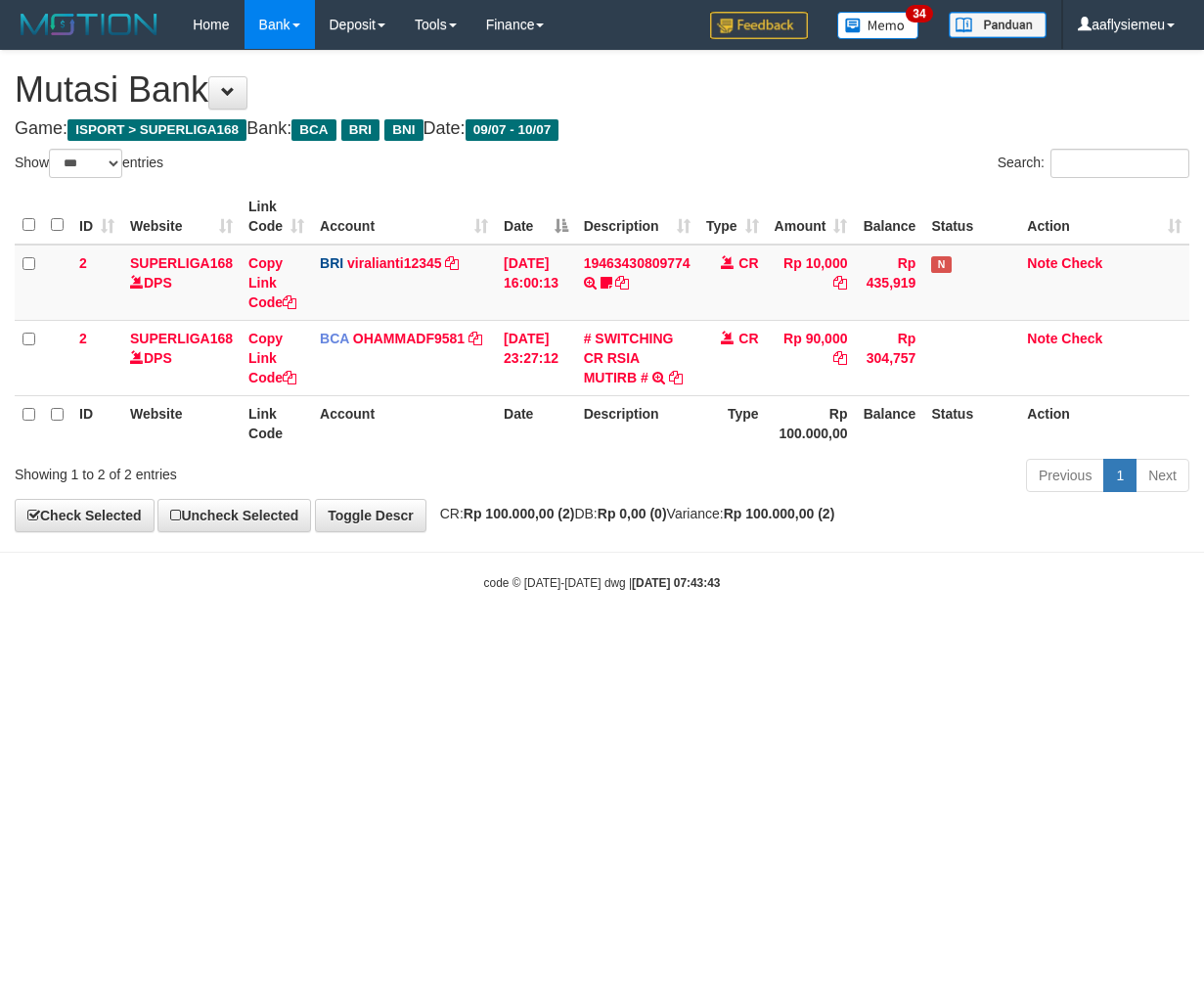 select on "***" 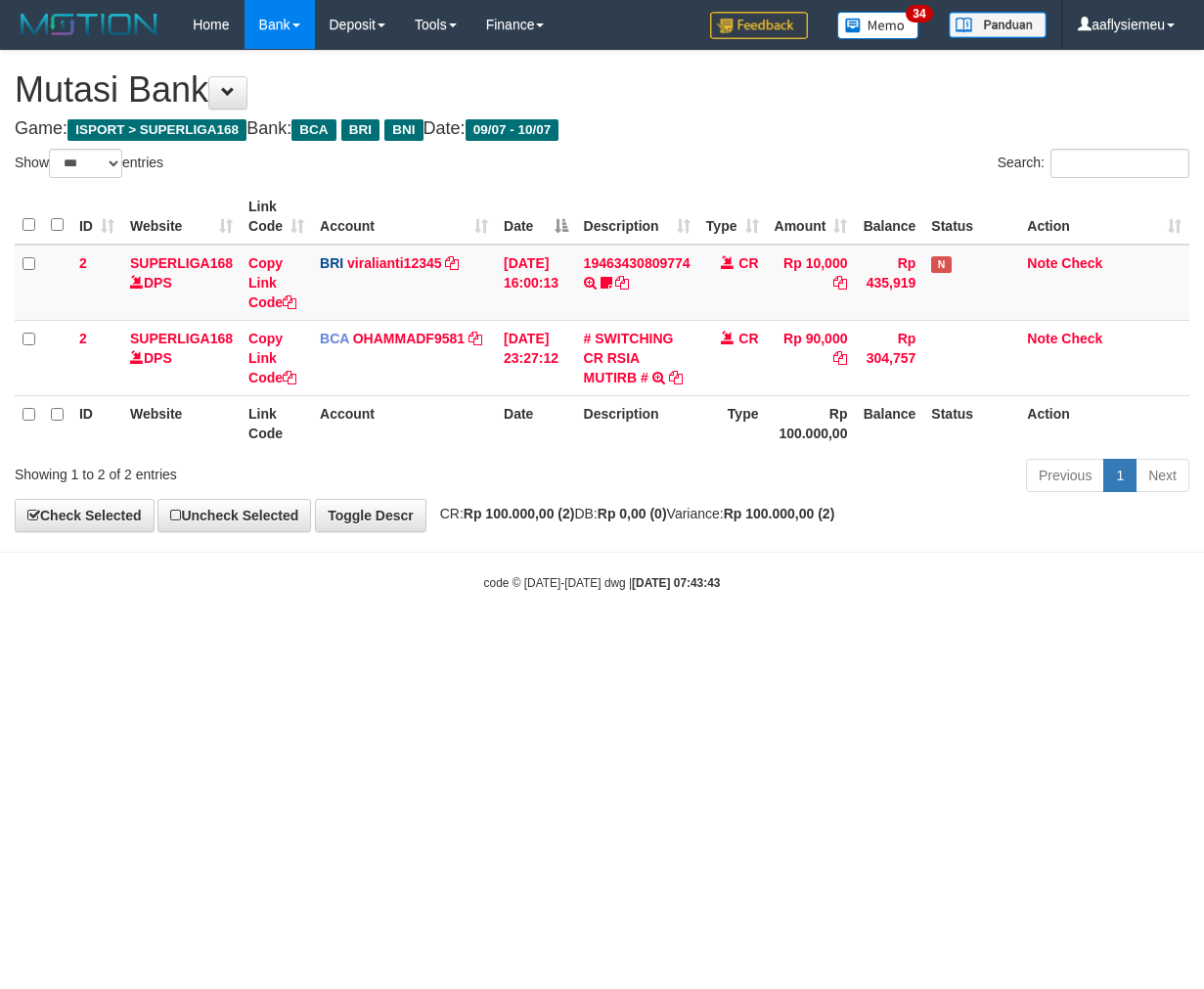 scroll, scrollTop: 0, scrollLeft: 0, axis: both 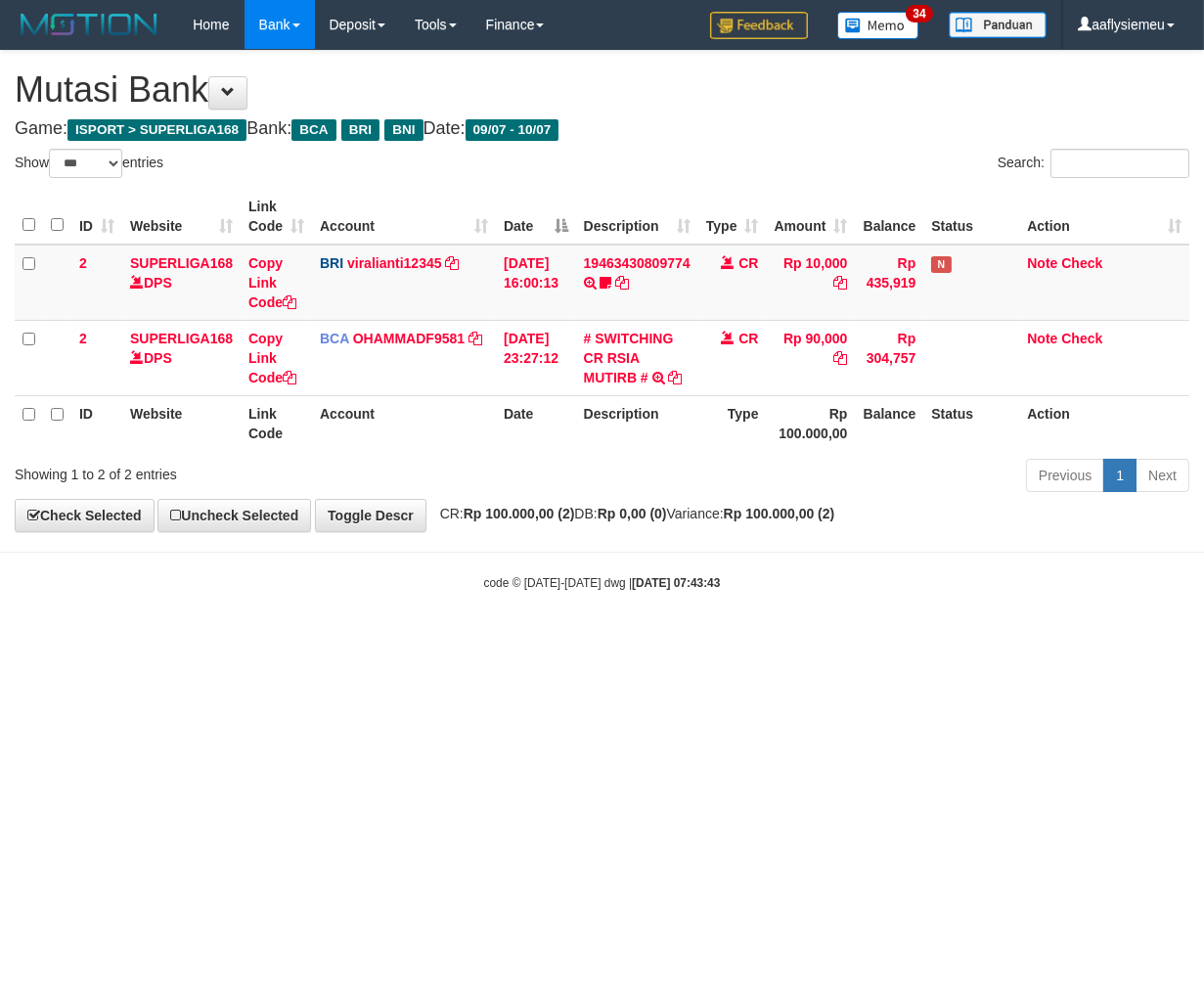 click on "Toggle navigation
Home
Bank
Account List
Load
By Website
Group
[ISPORT]													SUPERLIGA168
By Load Group (DPS)" at bounding box center (602, 320) 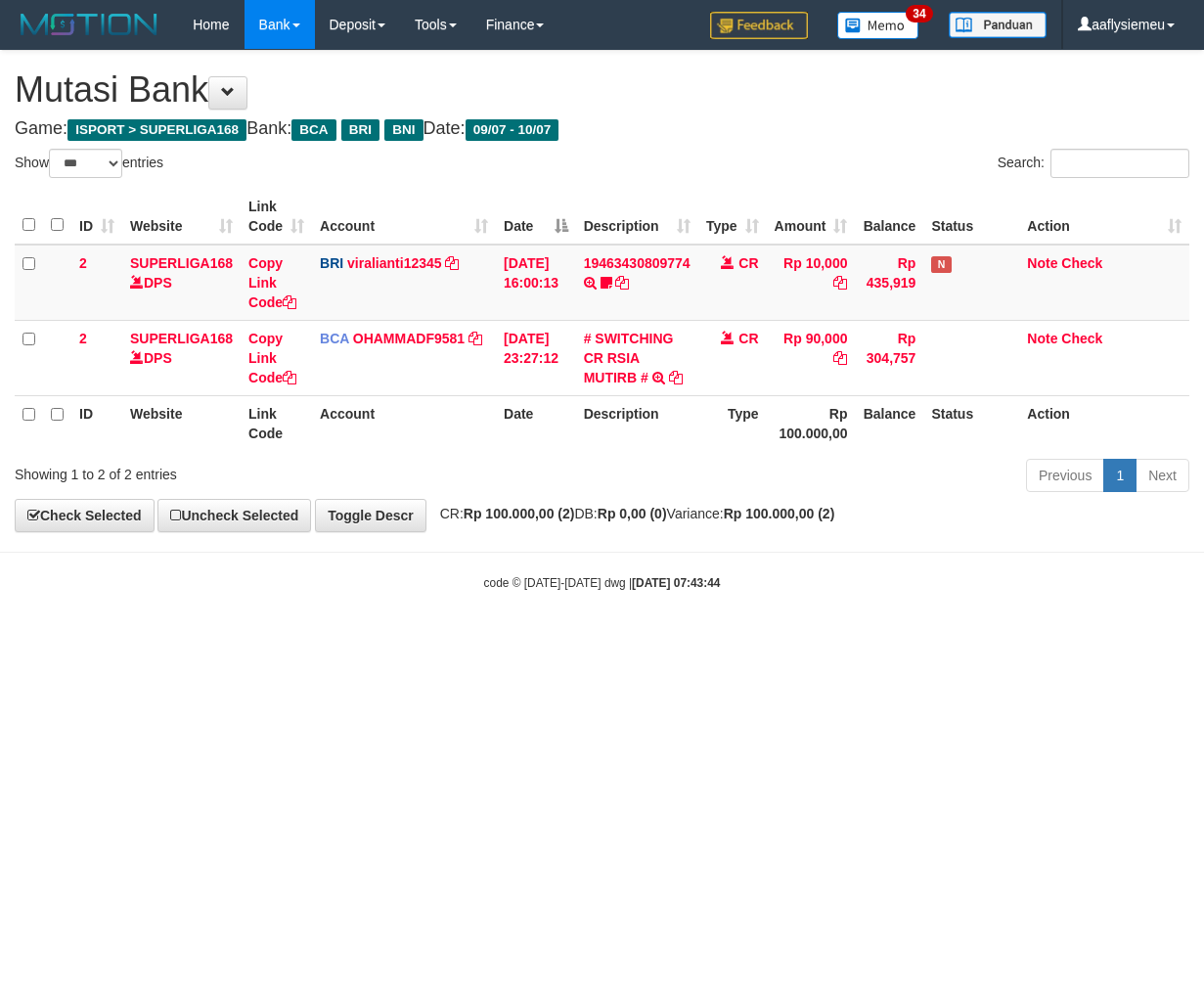 select on "***" 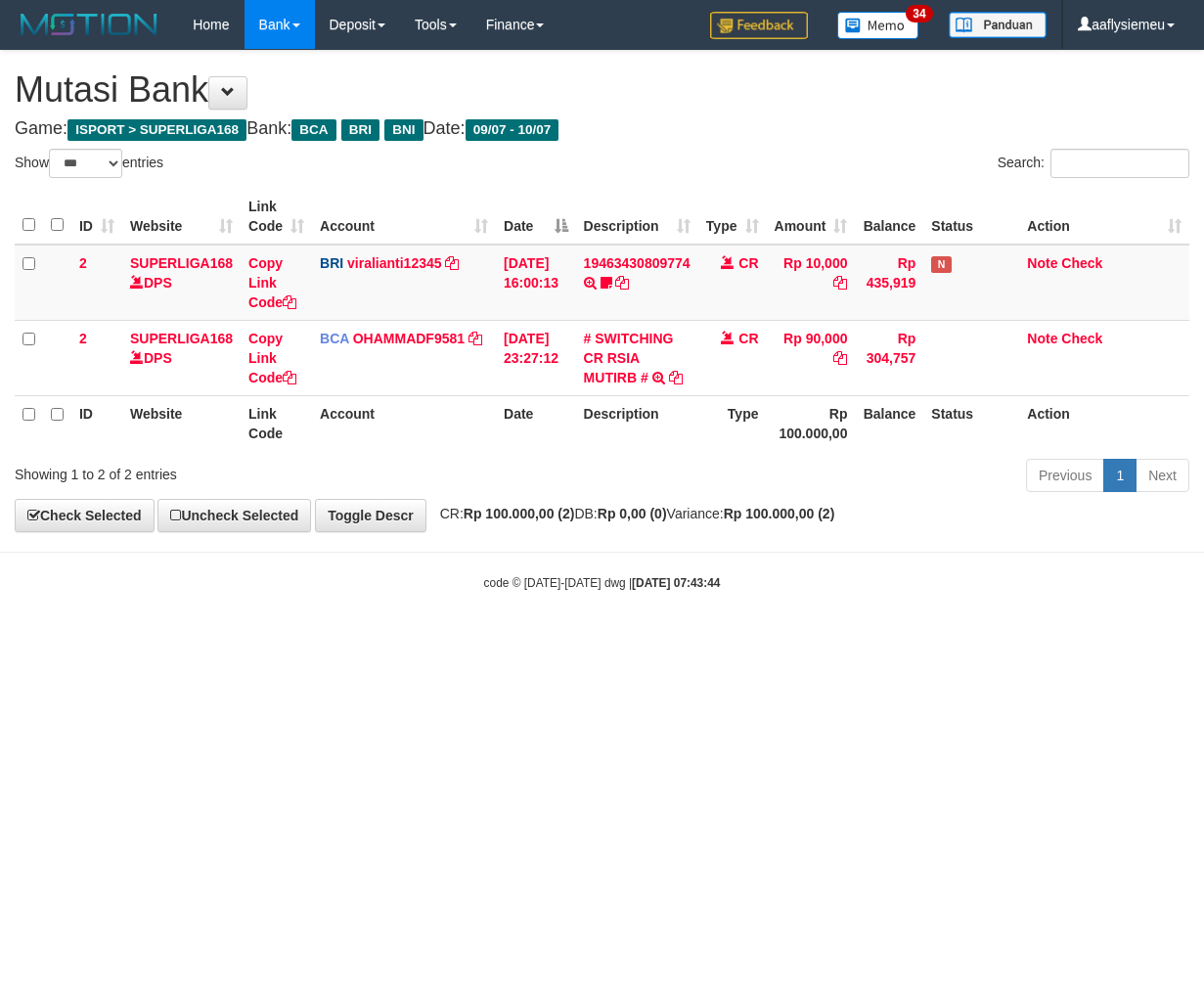 scroll, scrollTop: 0, scrollLeft: 0, axis: both 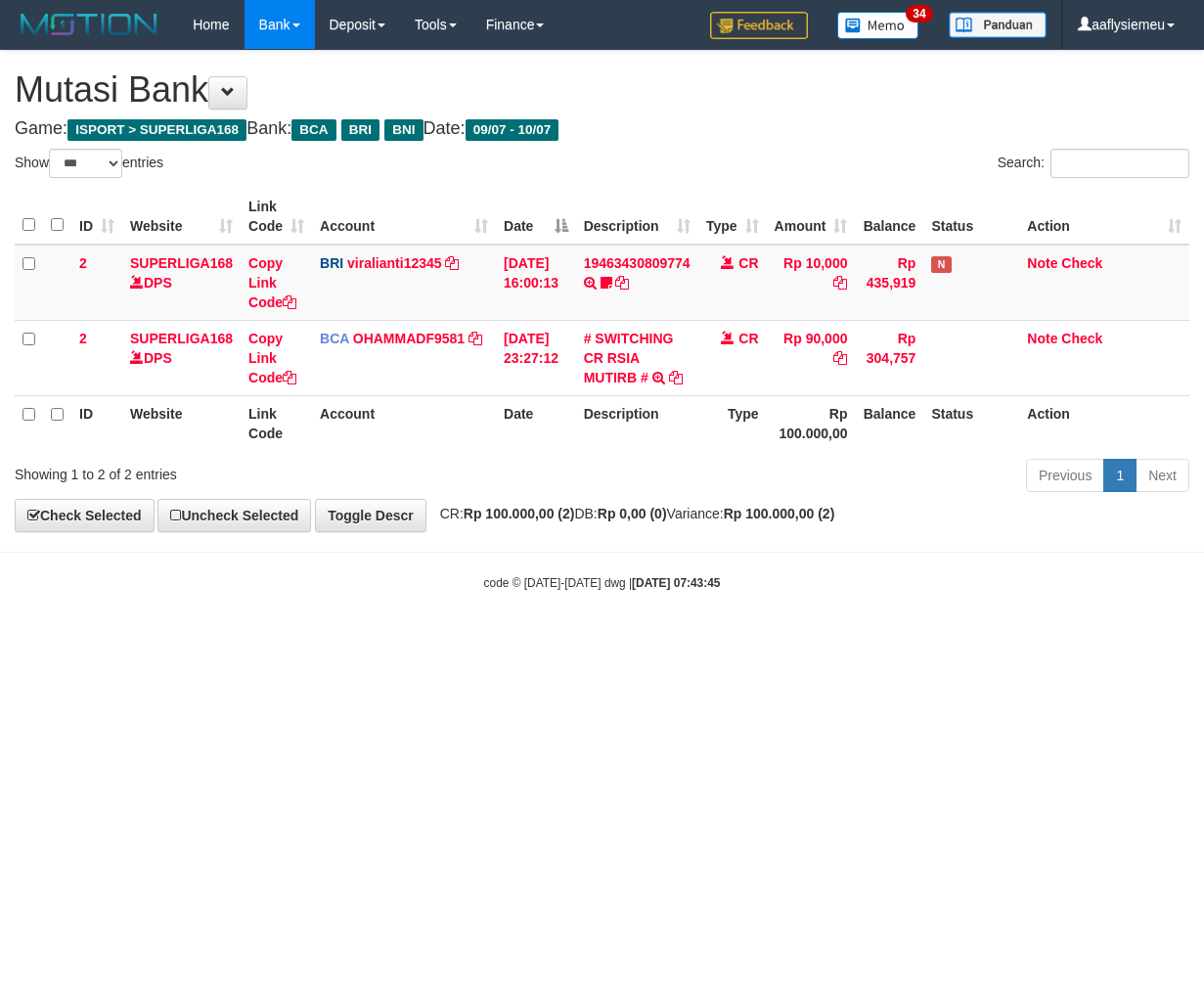 select on "***" 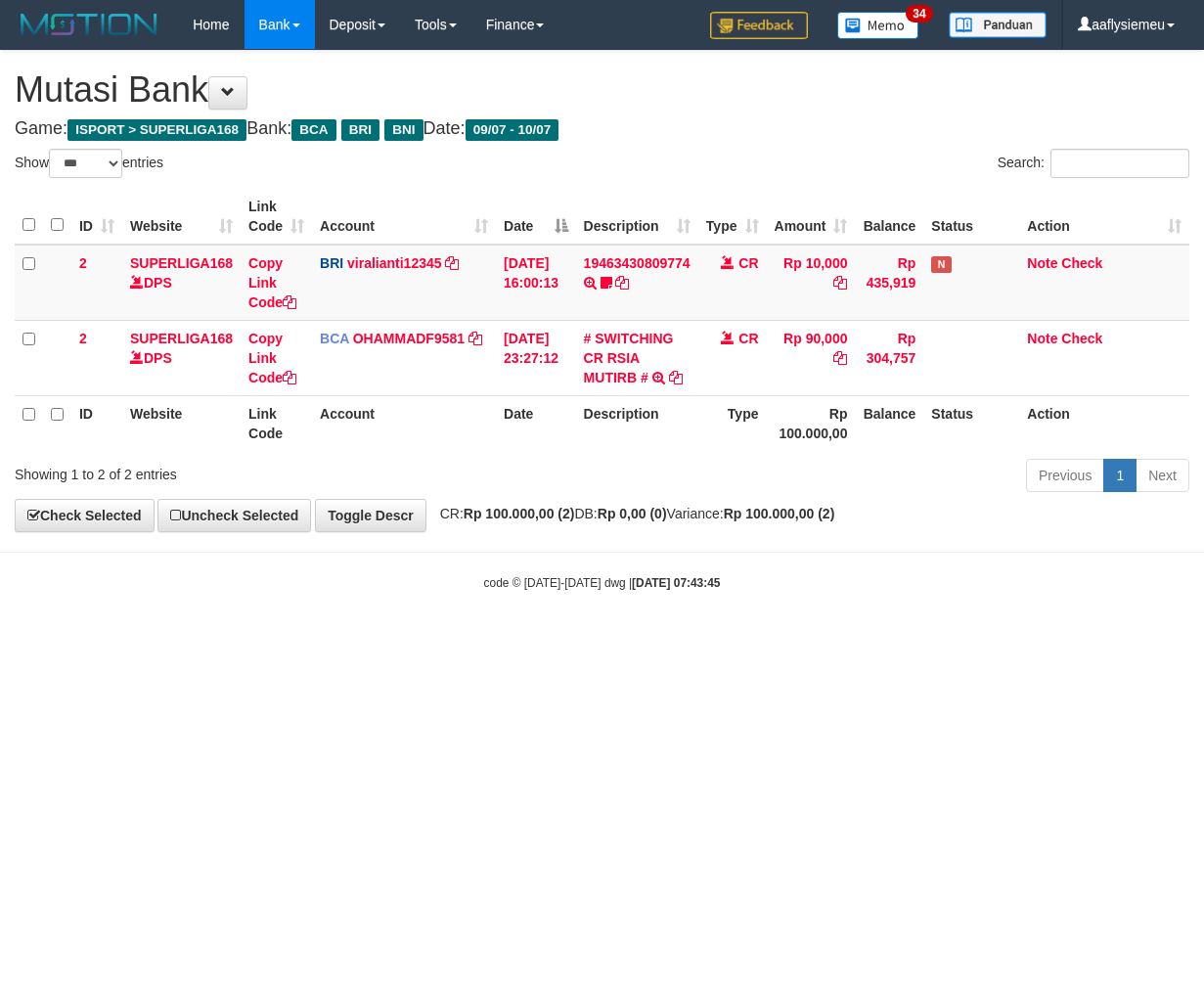 scroll, scrollTop: 0, scrollLeft: 0, axis: both 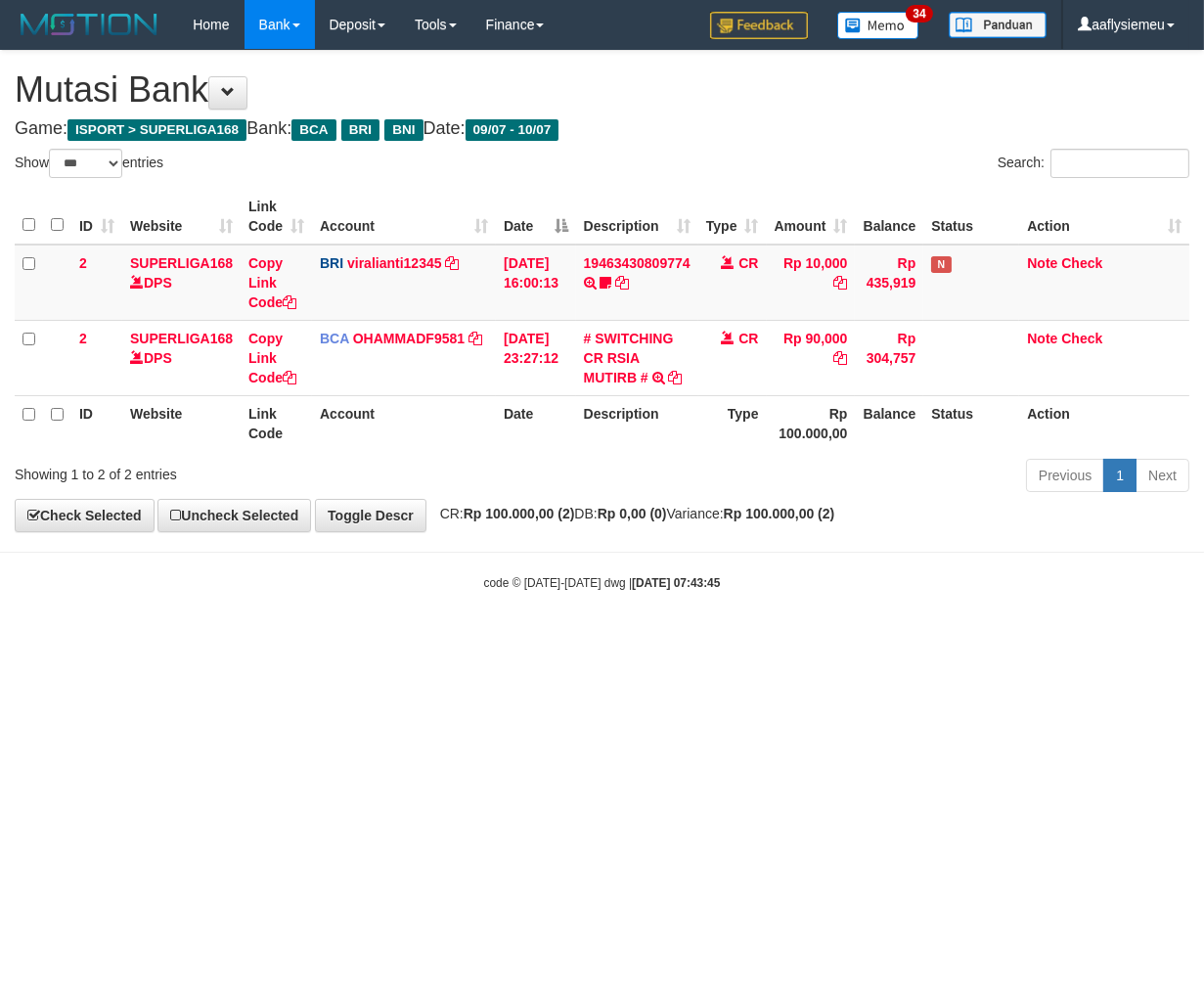 click on "Toggle navigation
Home
Bank
Account List
Load
By Website
Group
[ISPORT]													SUPERLIGA168
By Load Group (DPS)" at bounding box center (602, 320) 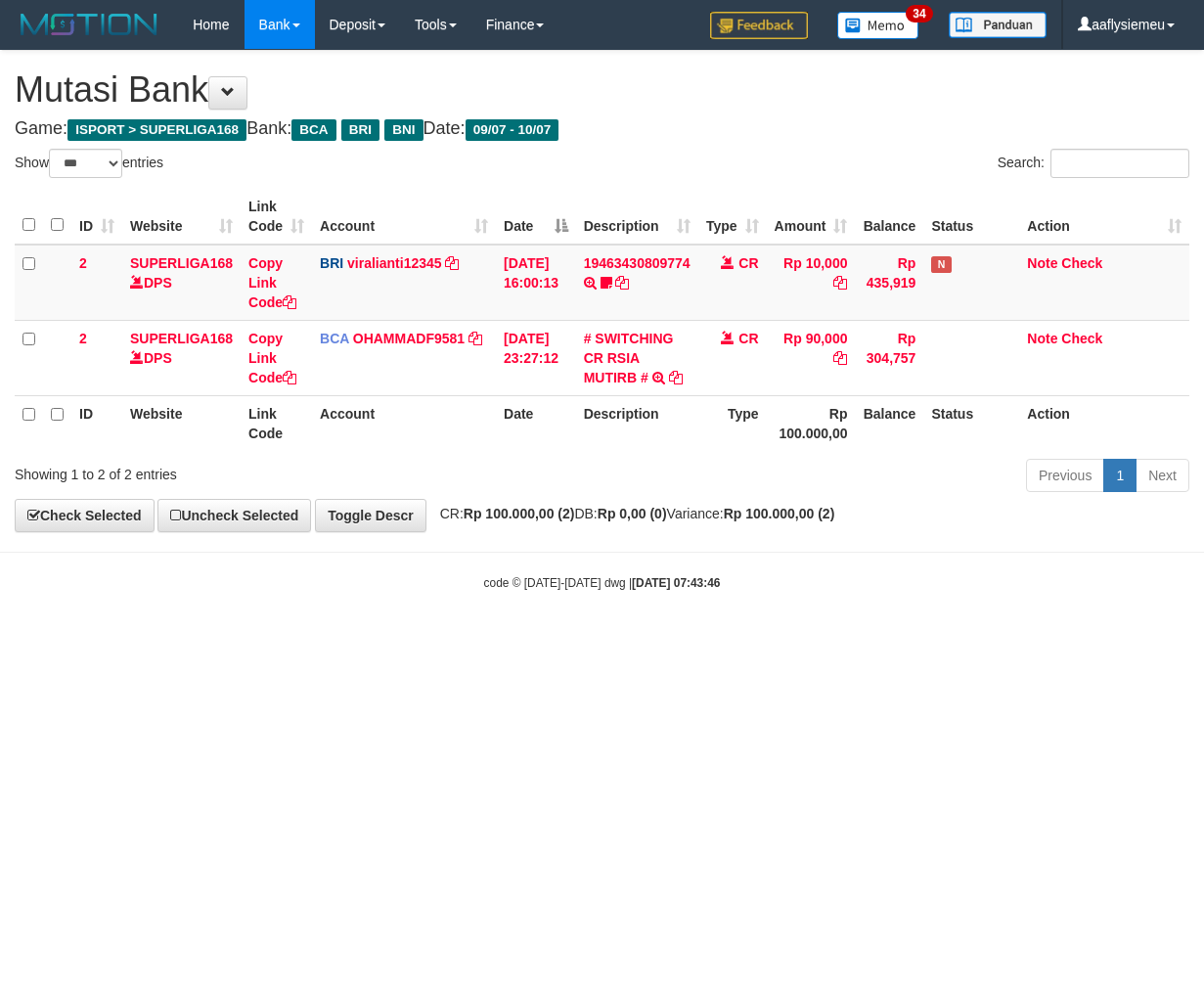 select on "***" 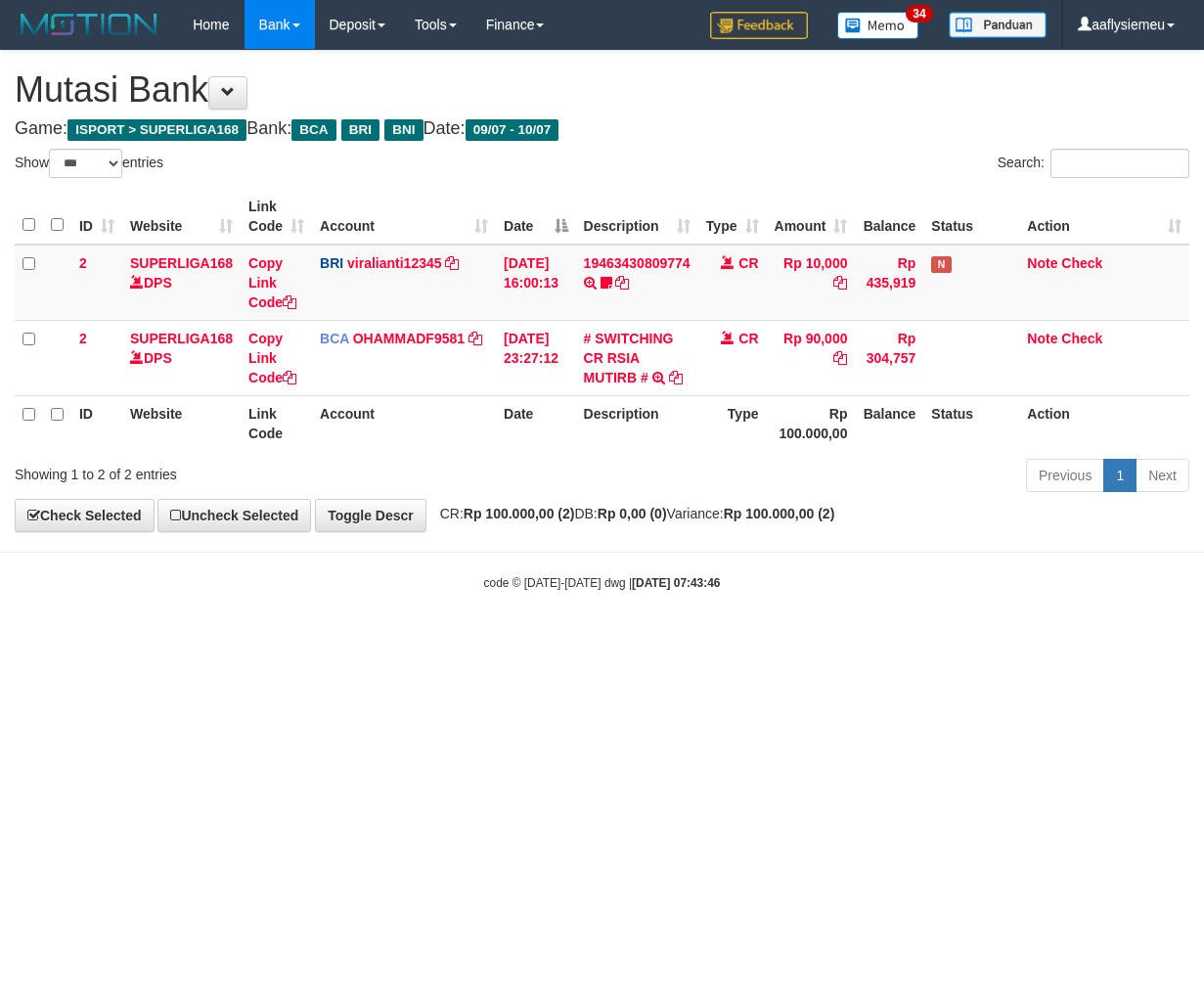 scroll, scrollTop: 0, scrollLeft: 0, axis: both 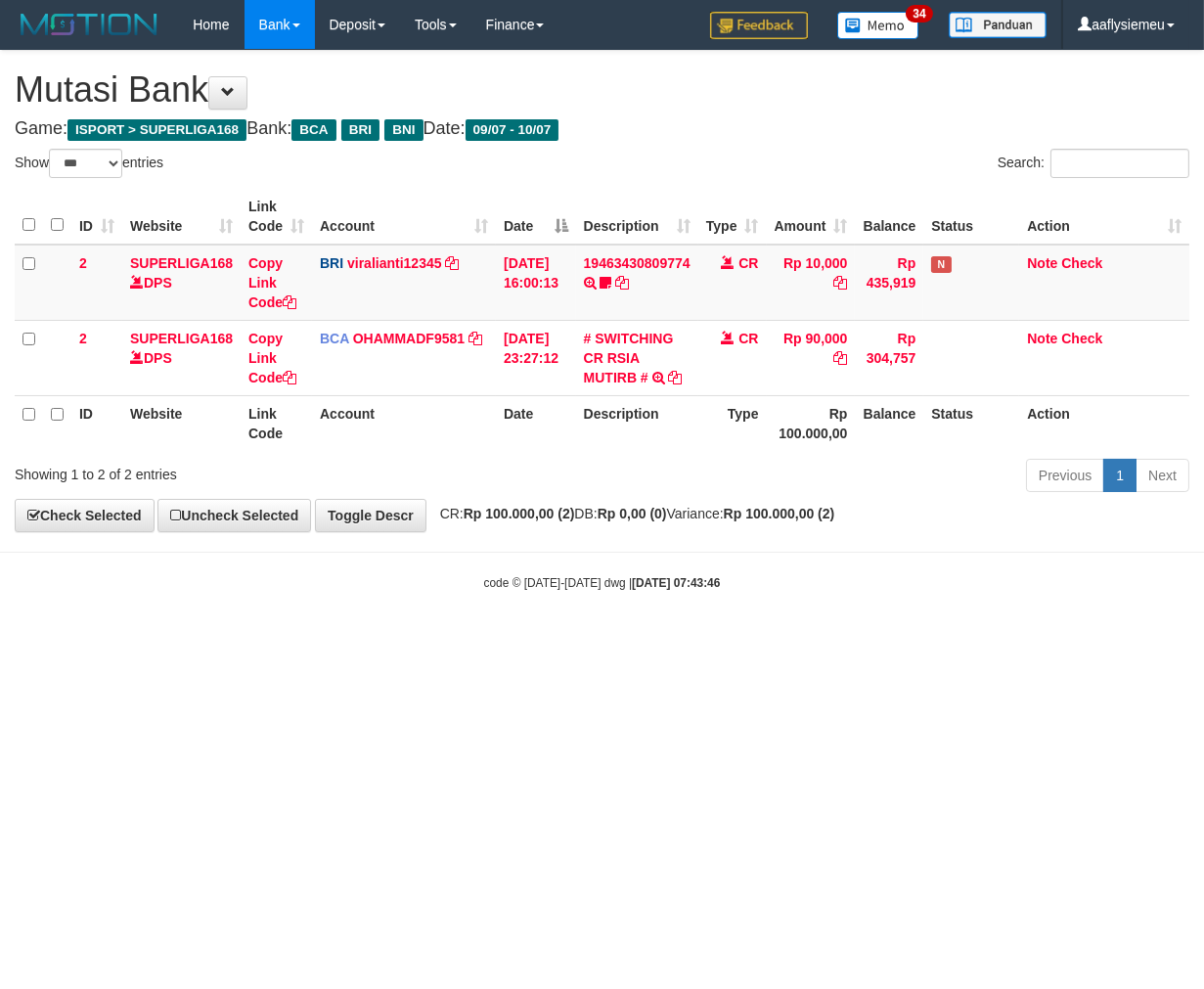 click on "Toggle navigation
Home
Bank
Account List
Load
By Website
Group
[ISPORT]													SUPERLIGA168
By Load Group (DPS)" at bounding box center [602, 320] 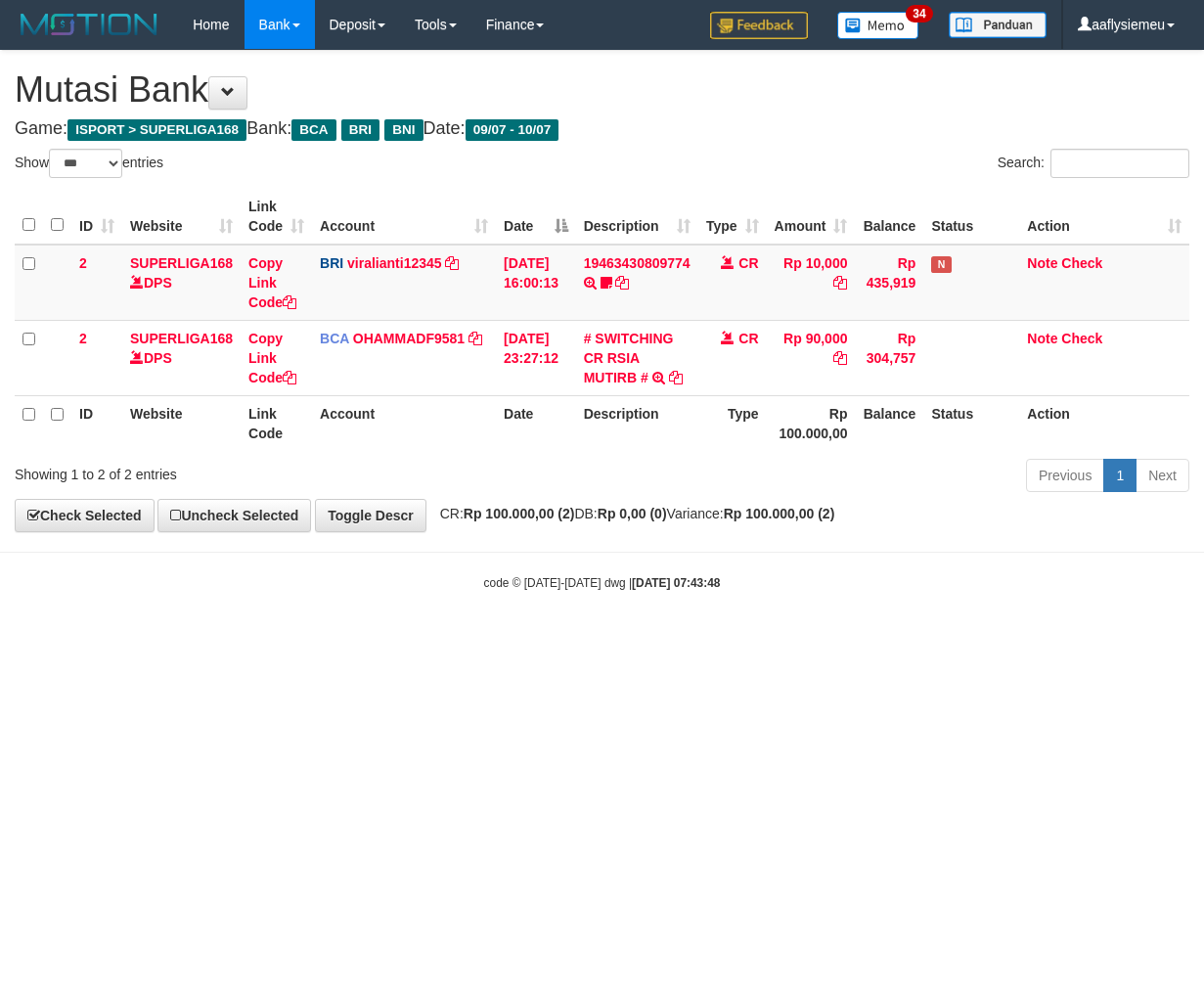 select on "***" 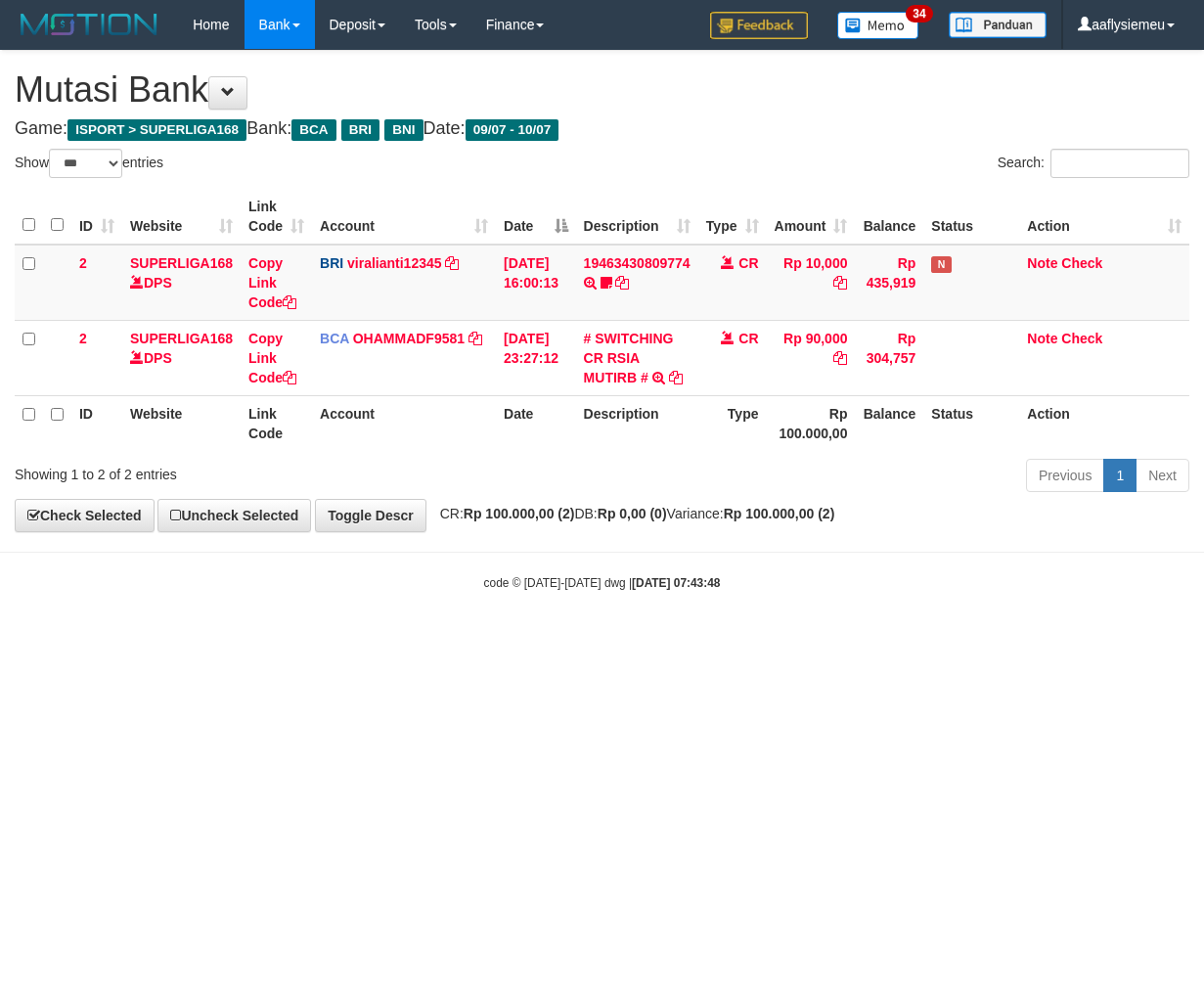 scroll, scrollTop: 0, scrollLeft: 0, axis: both 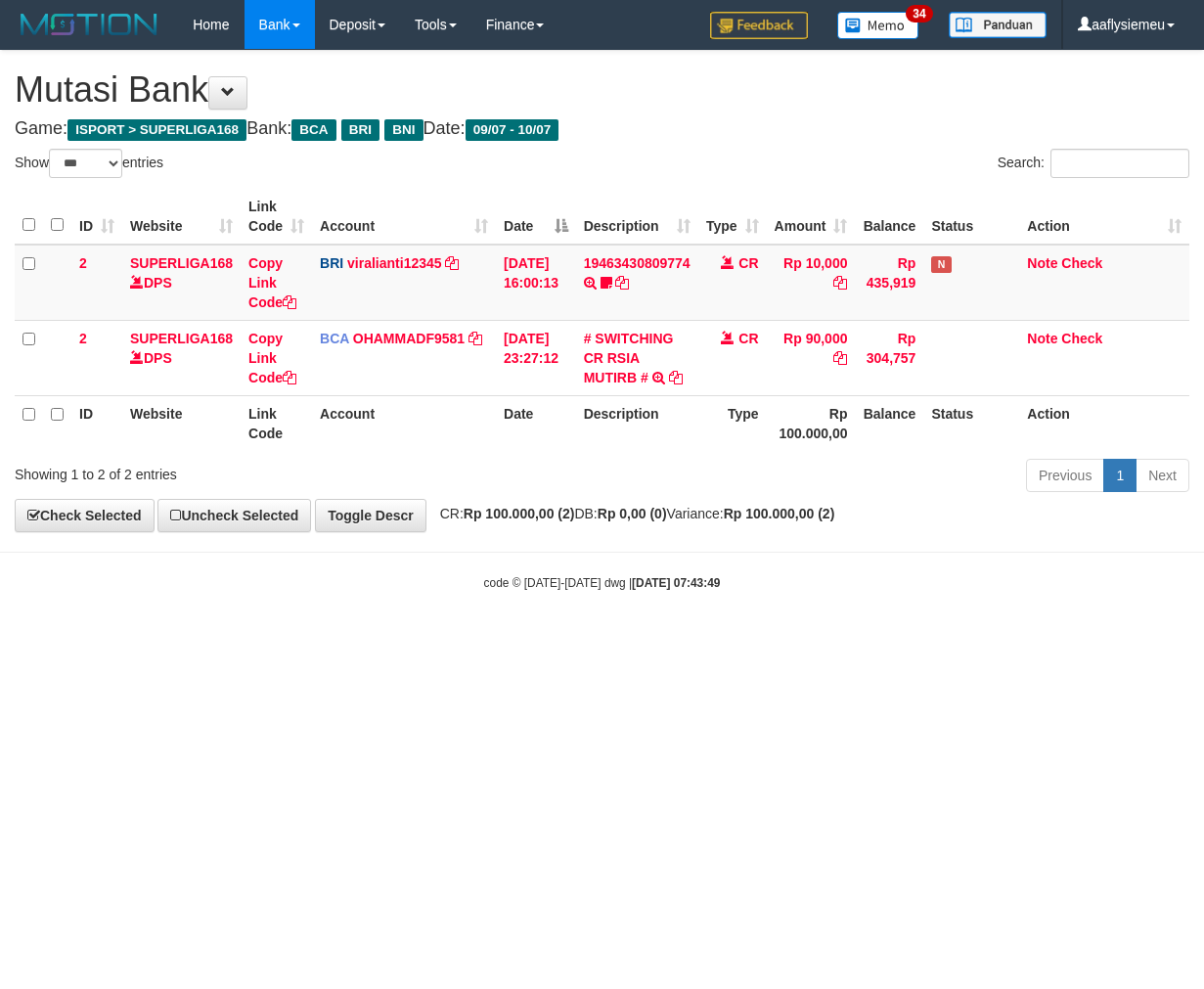 select on "***" 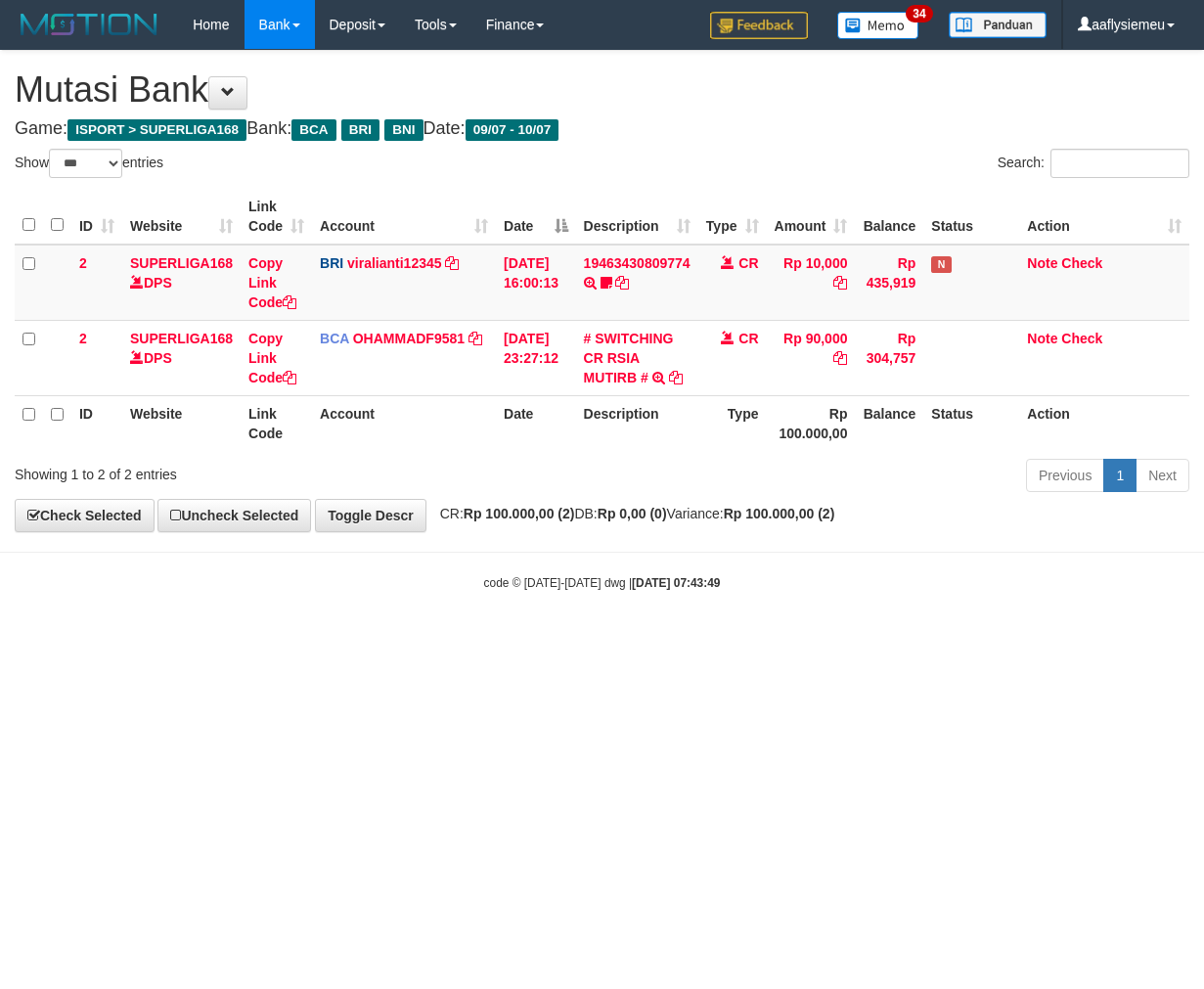 scroll, scrollTop: 0, scrollLeft: 0, axis: both 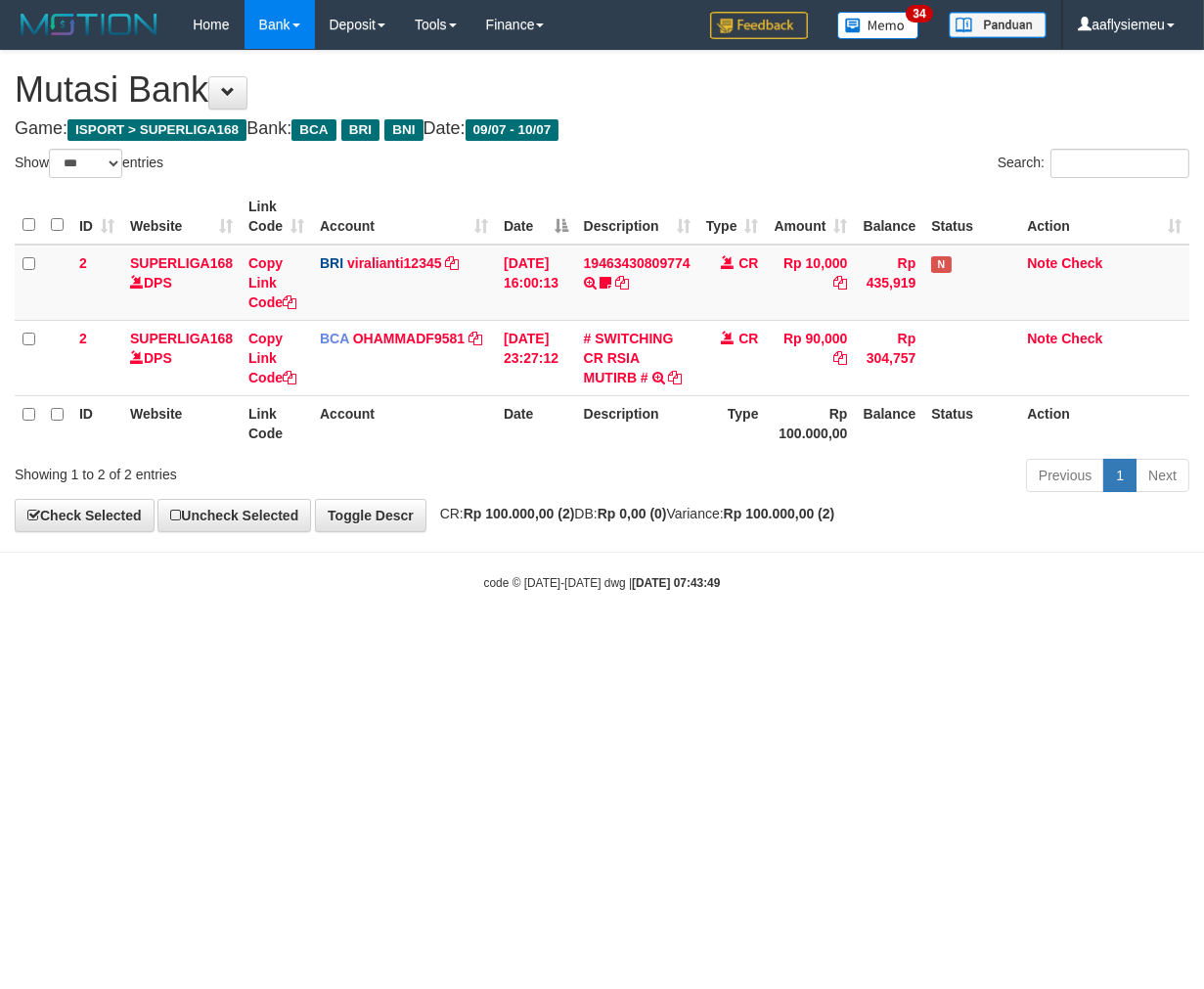 click on "Toggle navigation
Home
Bank
Account List
Load
By Website
Group
[ISPORT]													SUPERLIGA168
By Load Group (DPS)" at bounding box center (602, 320) 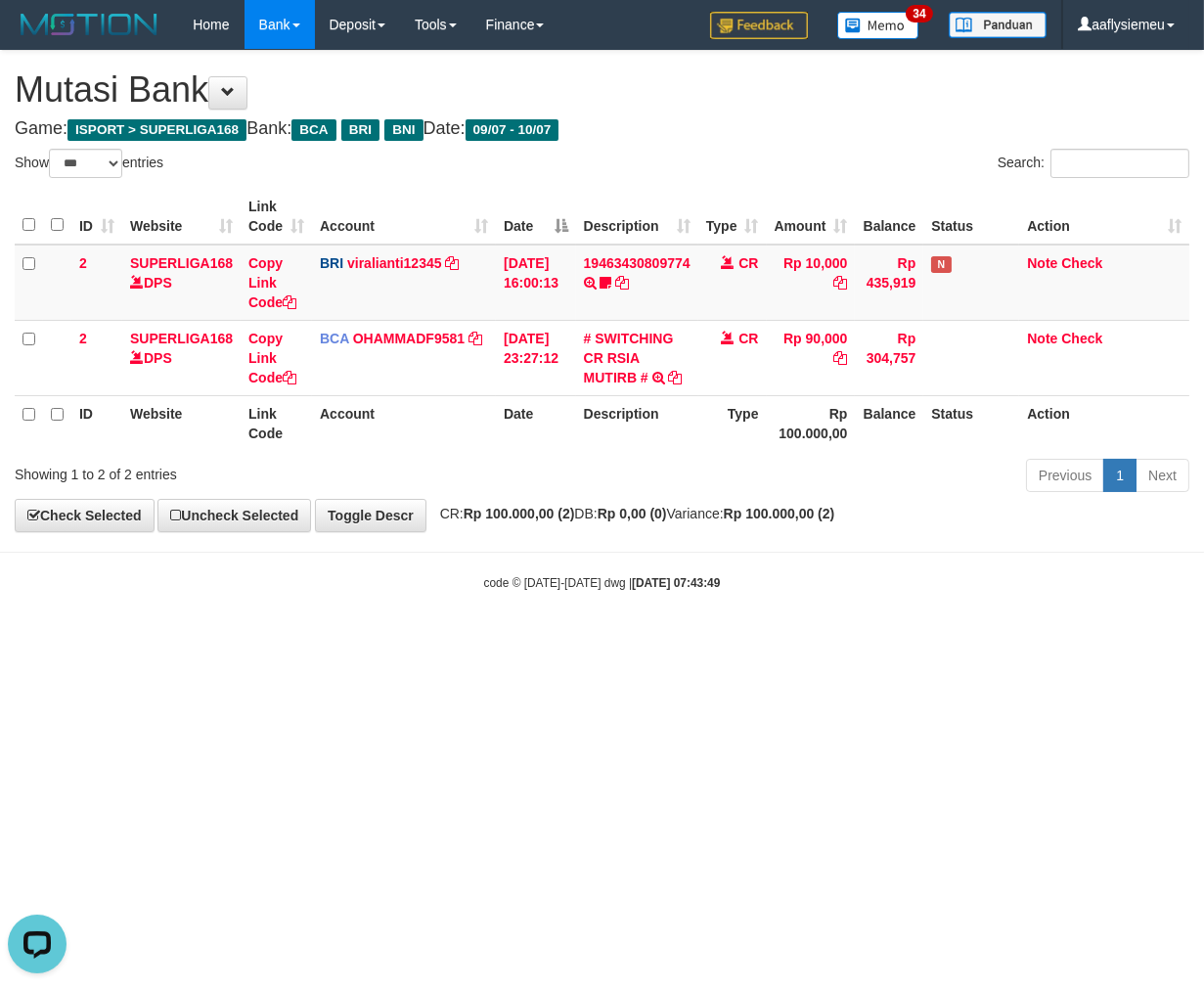 scroll, scrollTop: 0, scrollLeft: 0, axis: both 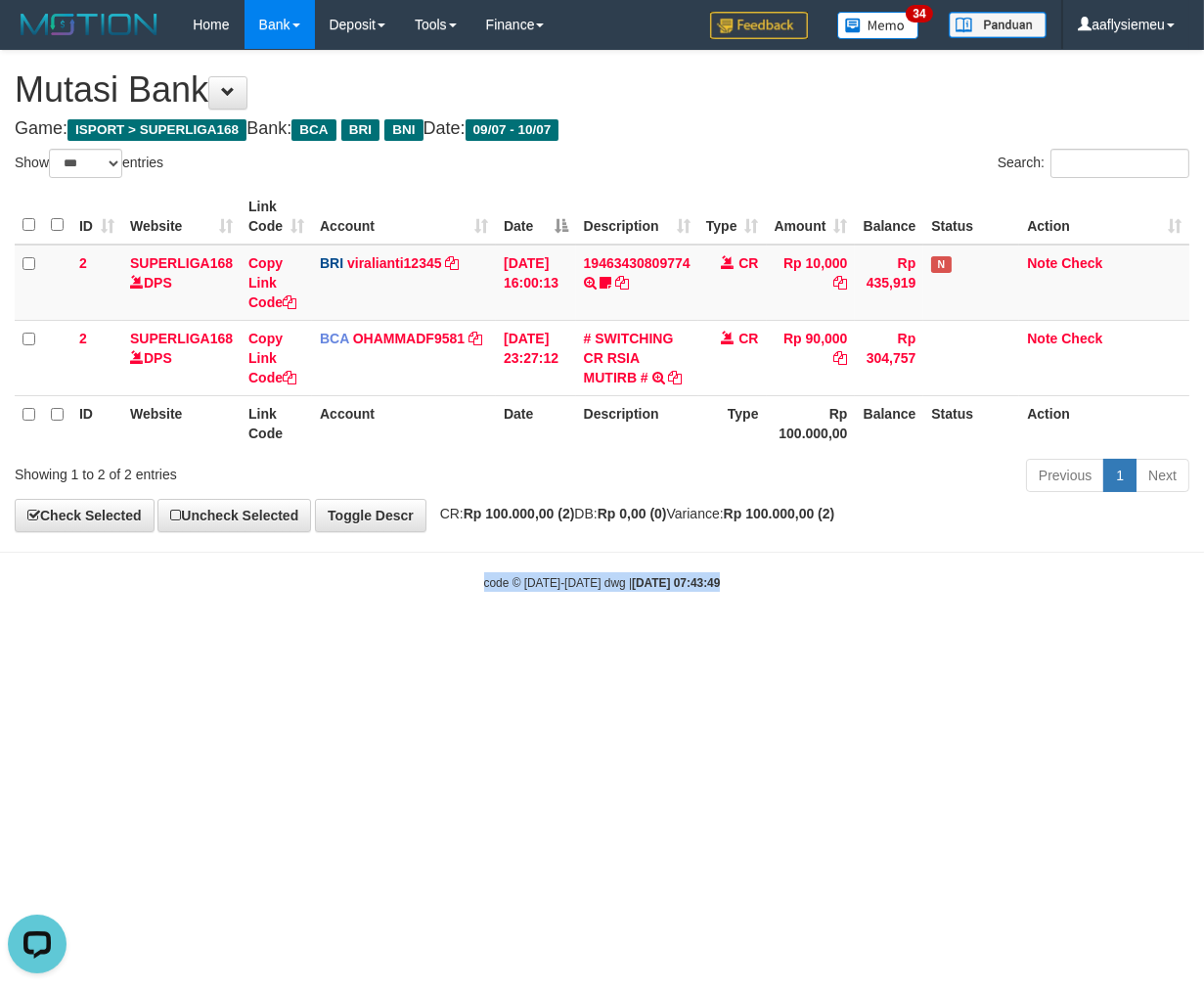 click on "Toggle navigation
Home
Bank
Account List
Load
By Website
Group
[ISPORT]													SUPERLIGA168
By Load Group (DPS)" at bounding box center (602, 320) 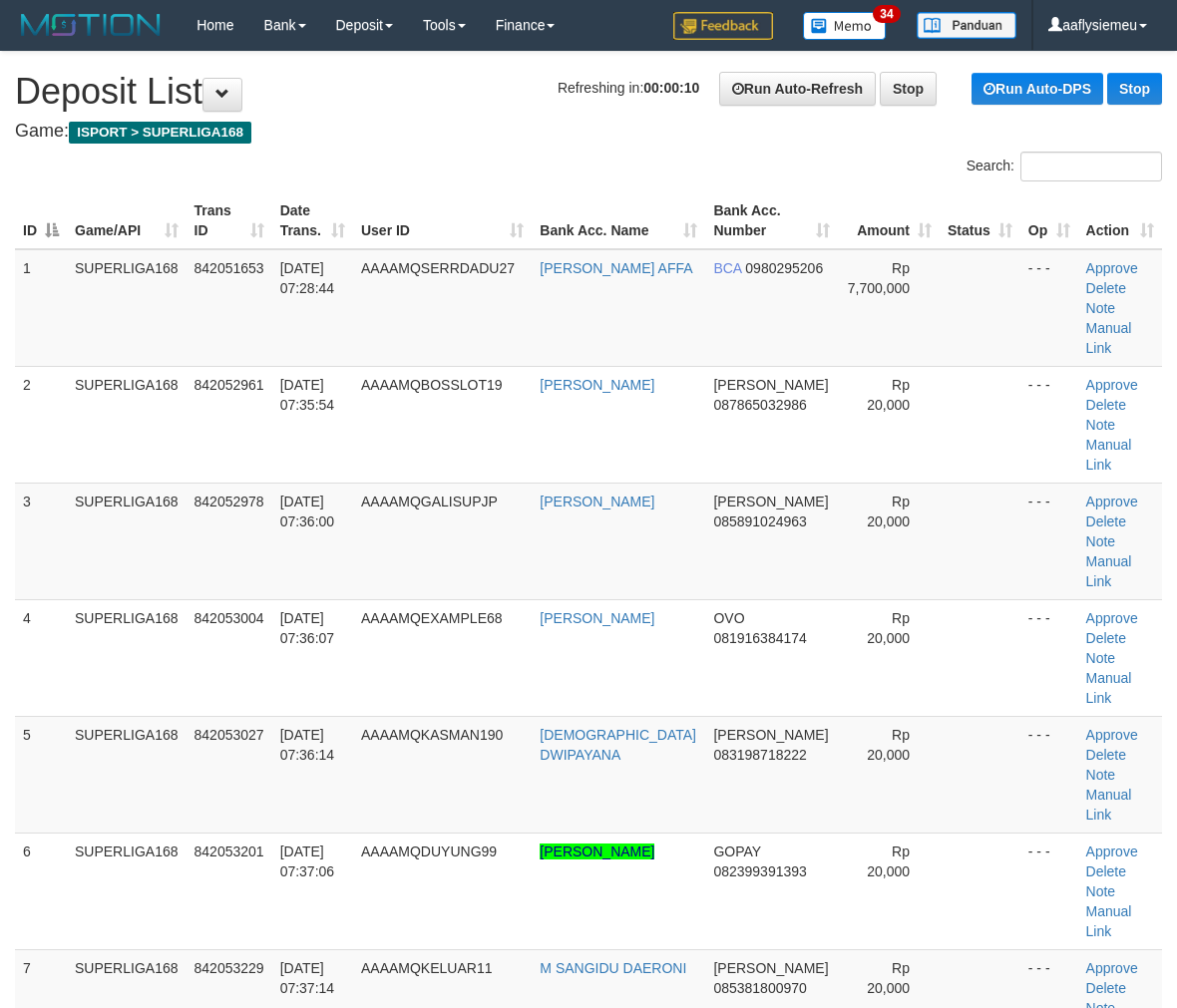 scroll, scrollTop: 0, scrollLeft: 0, axis: both 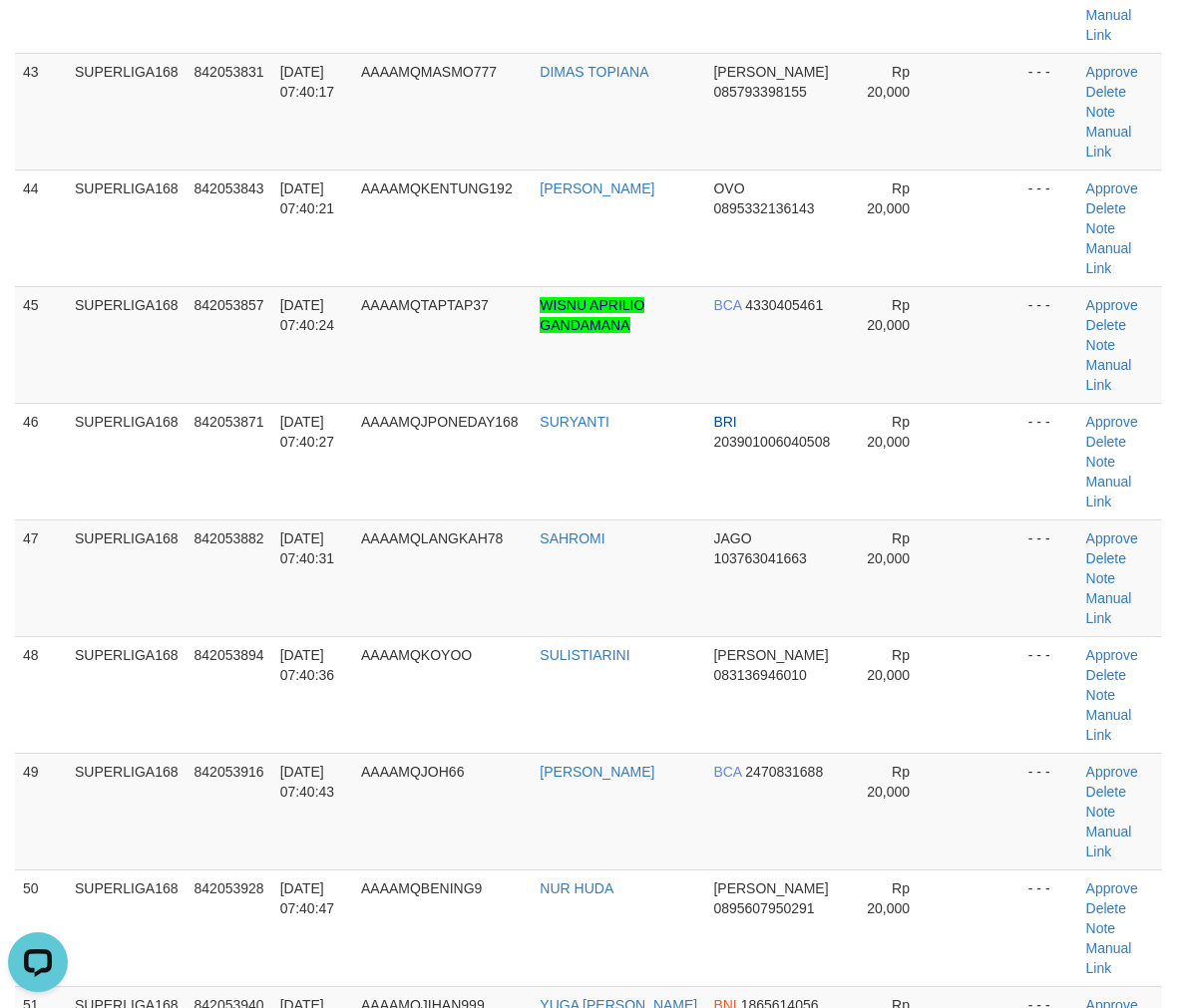 click on "10/07/2025 07:41:12" at bounding box center [307, 1715] 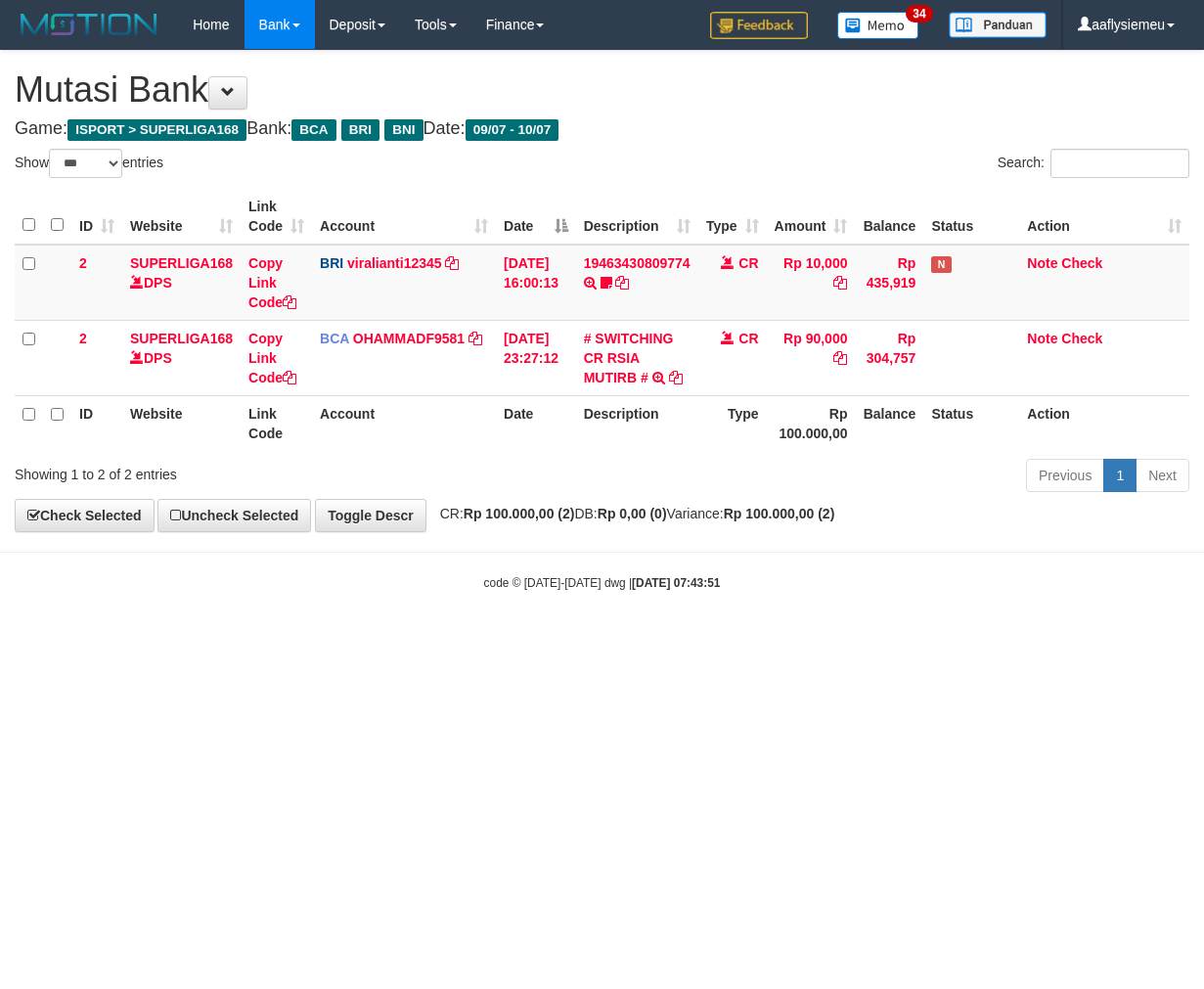 select on "***" 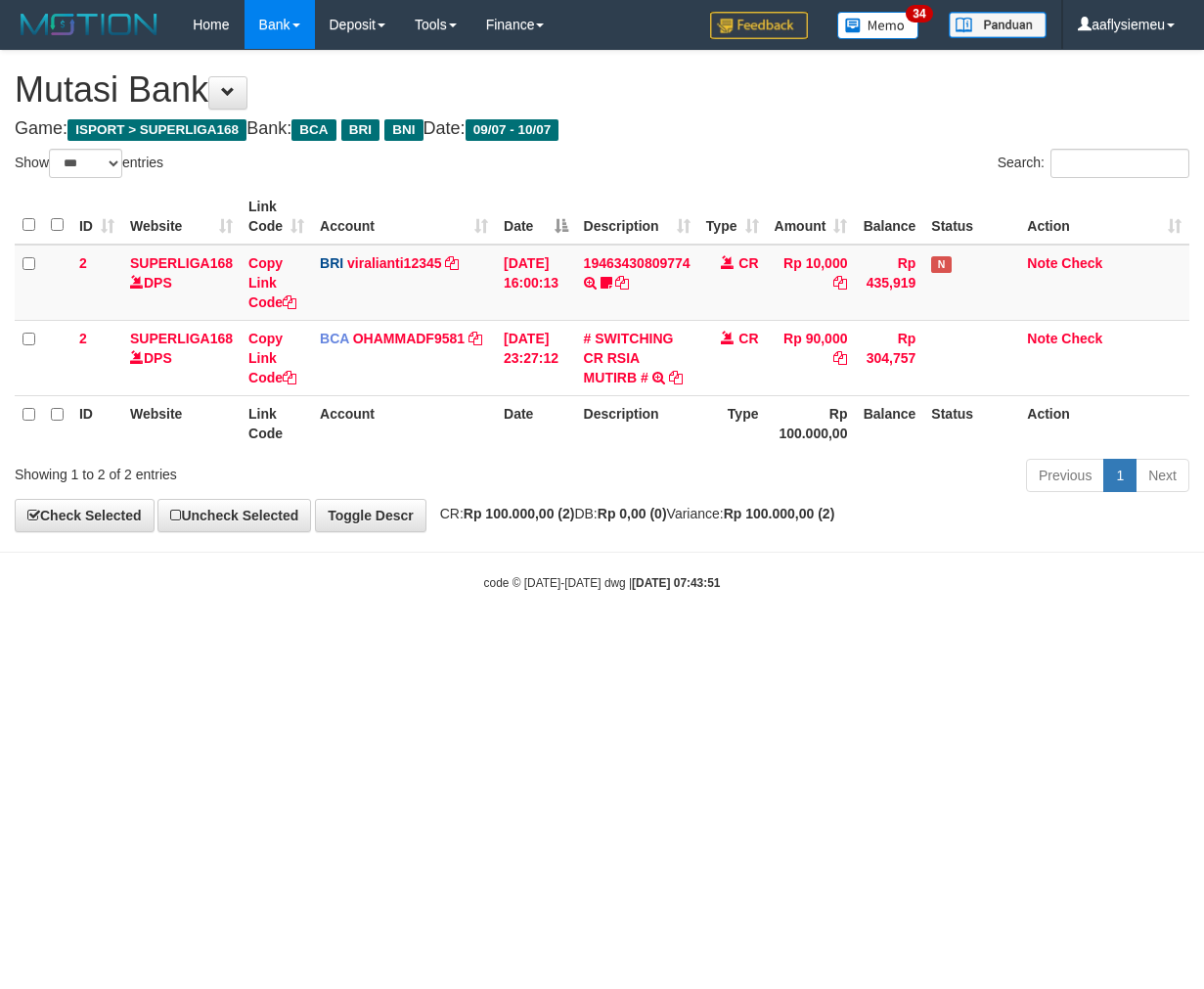 scroll, scrollTop: 0, scrollLeft: 0, axis: both 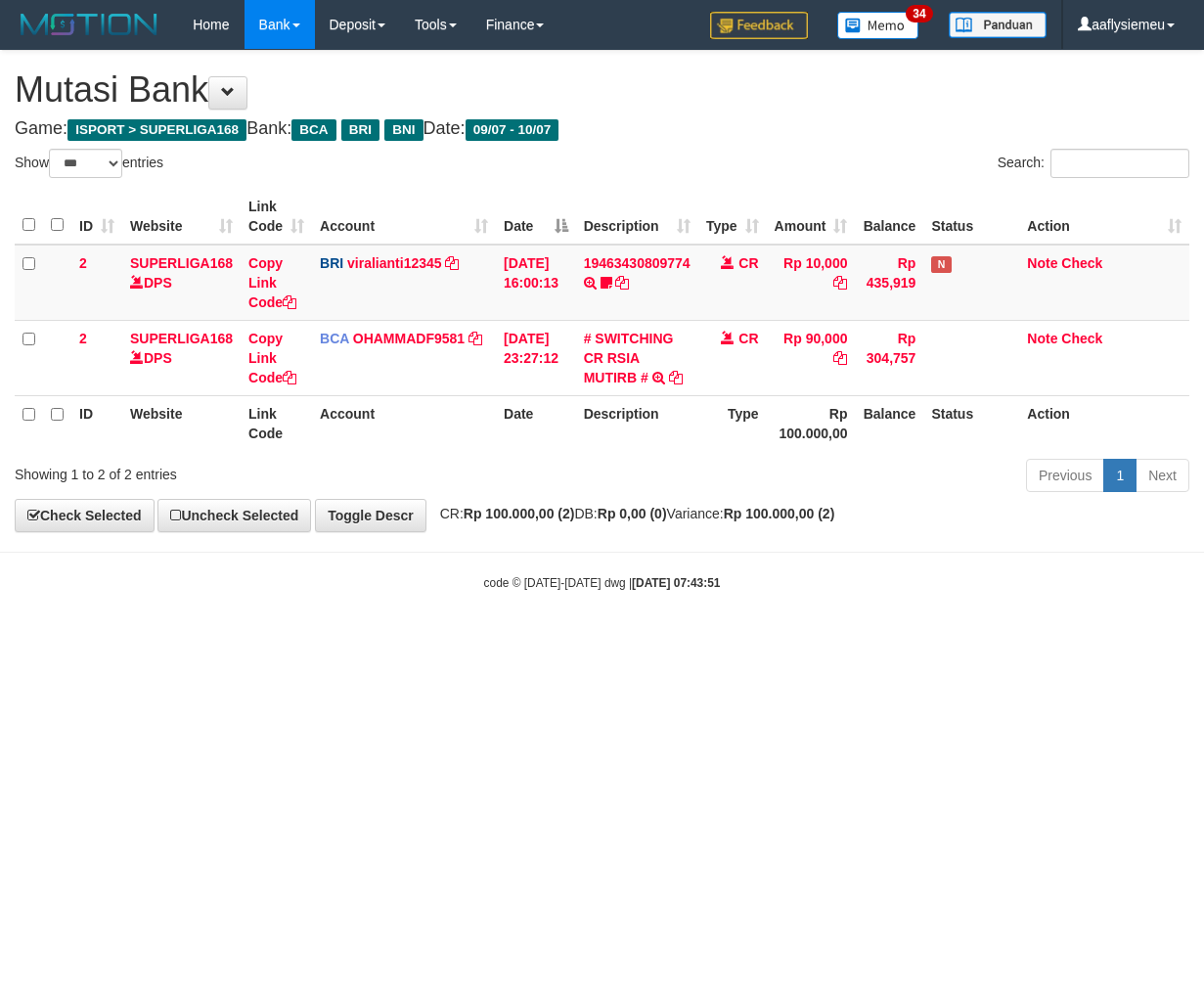 select on "***" 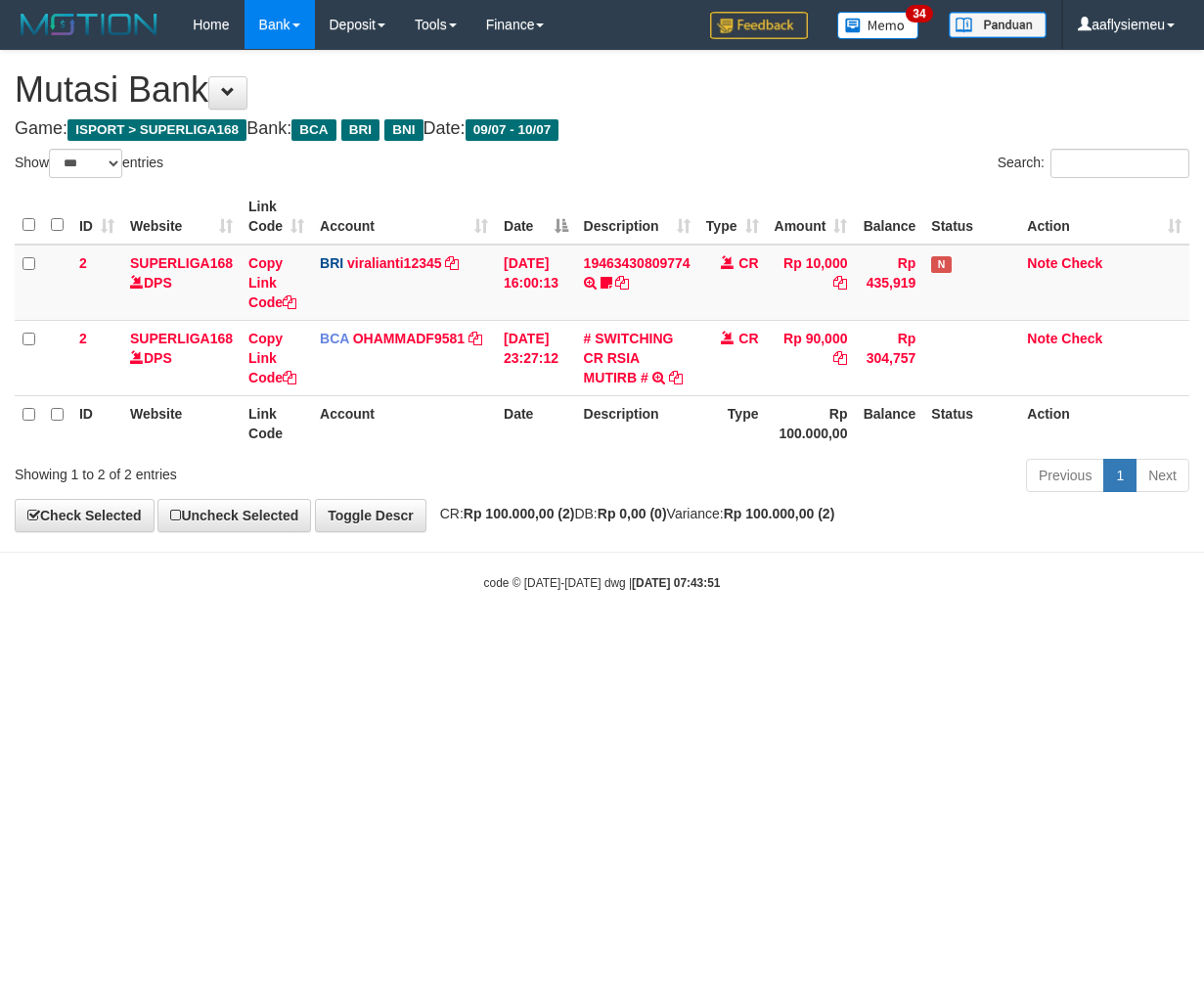 scroll, scrollTop: 0, scrollLeft: 0, axis: both 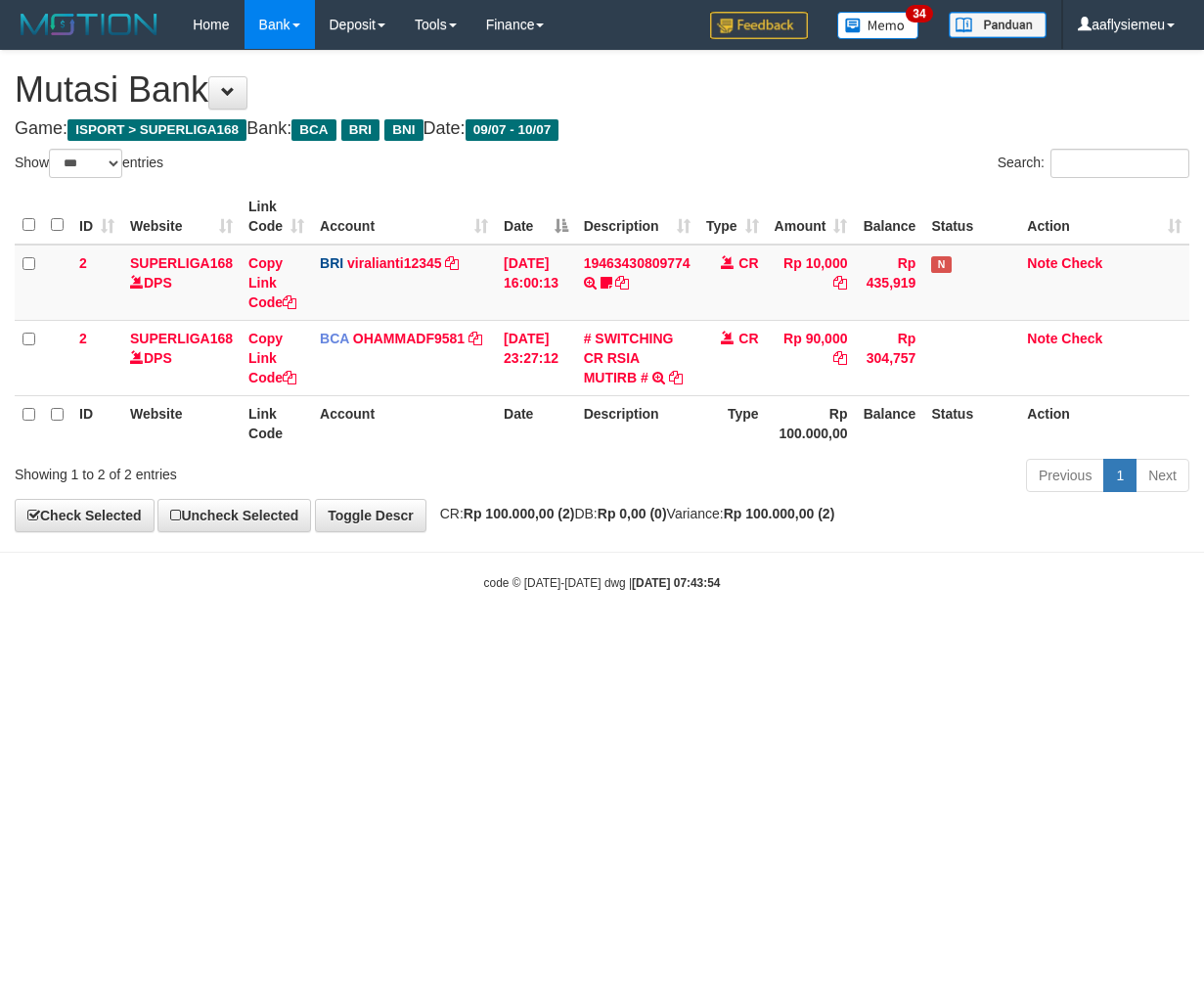 select on "***" 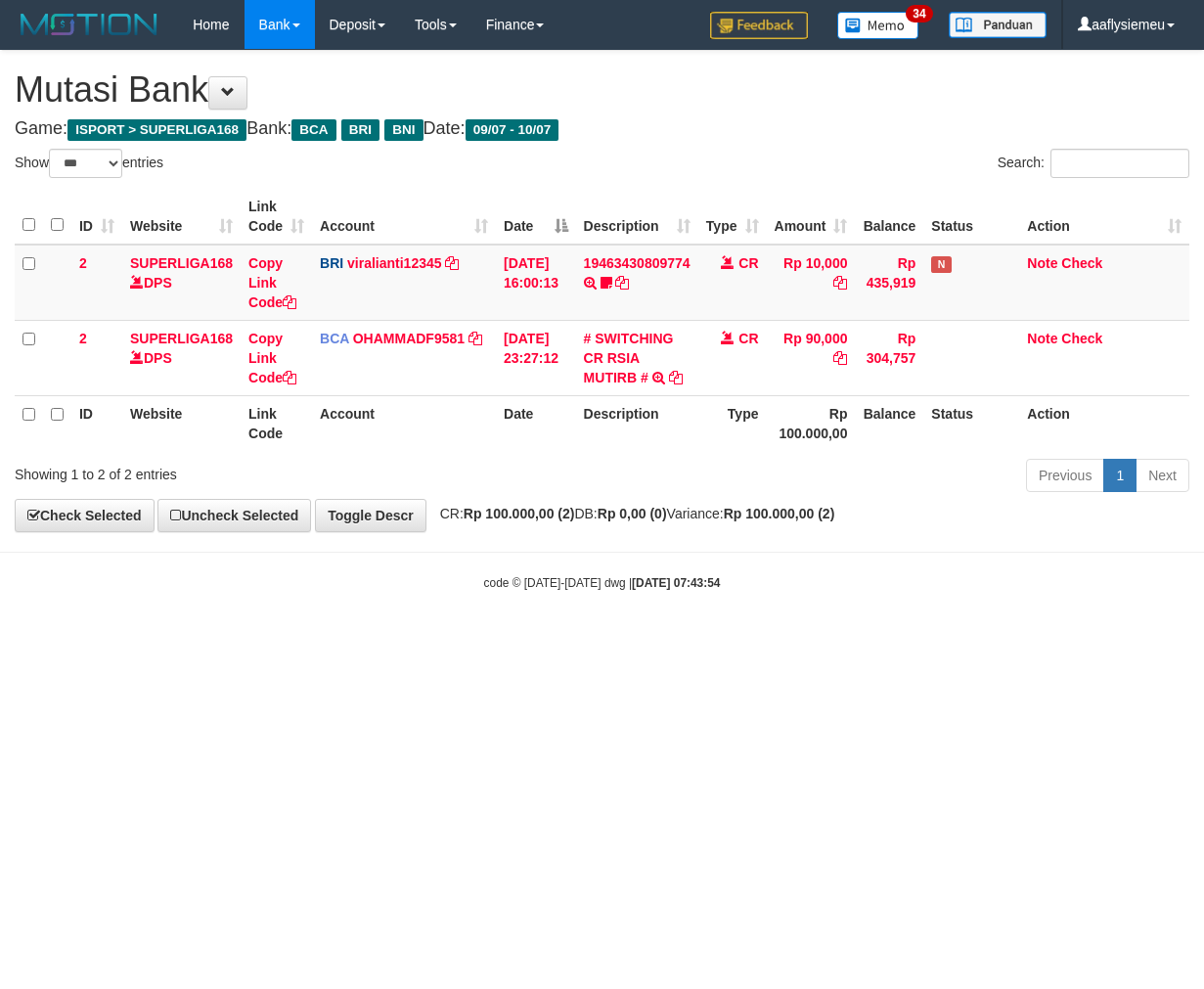 scroll, scrollTop: 0, scrollLeft: 0, axis: both 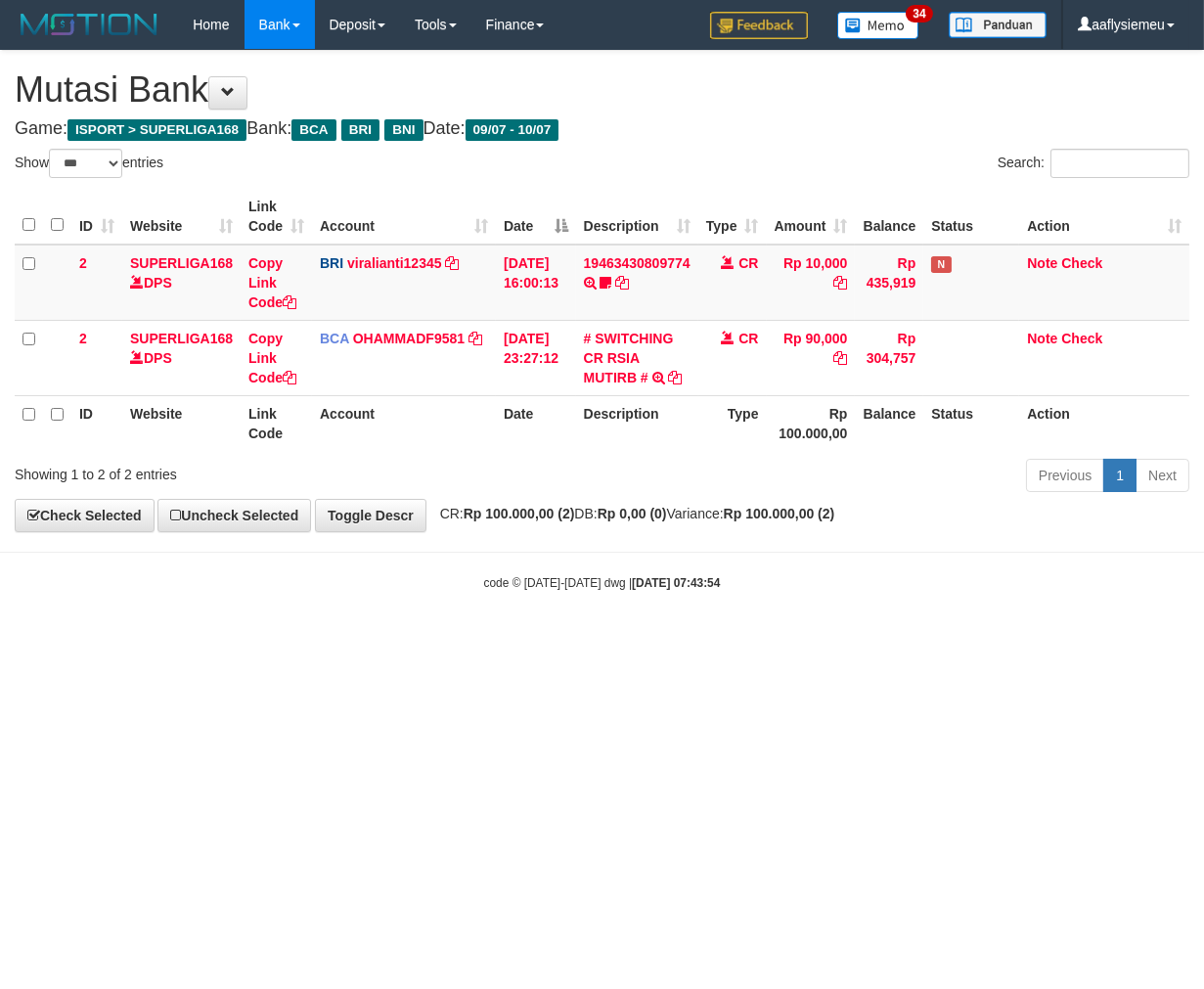click on "Toggle navigation
Home
Bank
Account List
Load
By Website
Group
[ISPORT]													SUPERLIGA168
By Load Group (DPS)" at bounding box center [602, 320] 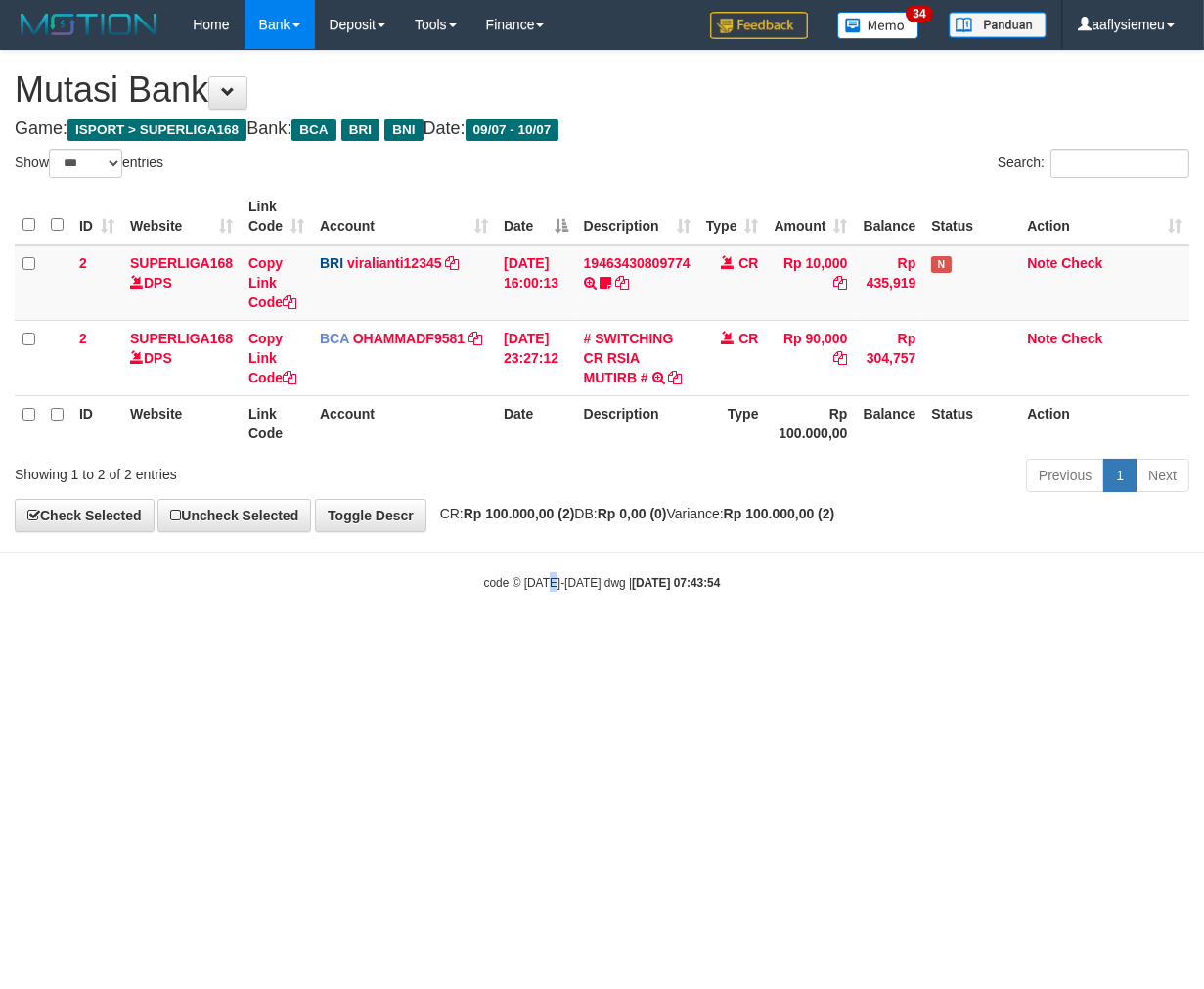 click on "Toggle navigation
Home
Bank
Account List
Load
By Website
Group
[ISPORT]													SUPERLIGA168
By Load Group (DPS)" at bounding box center [602, 320] 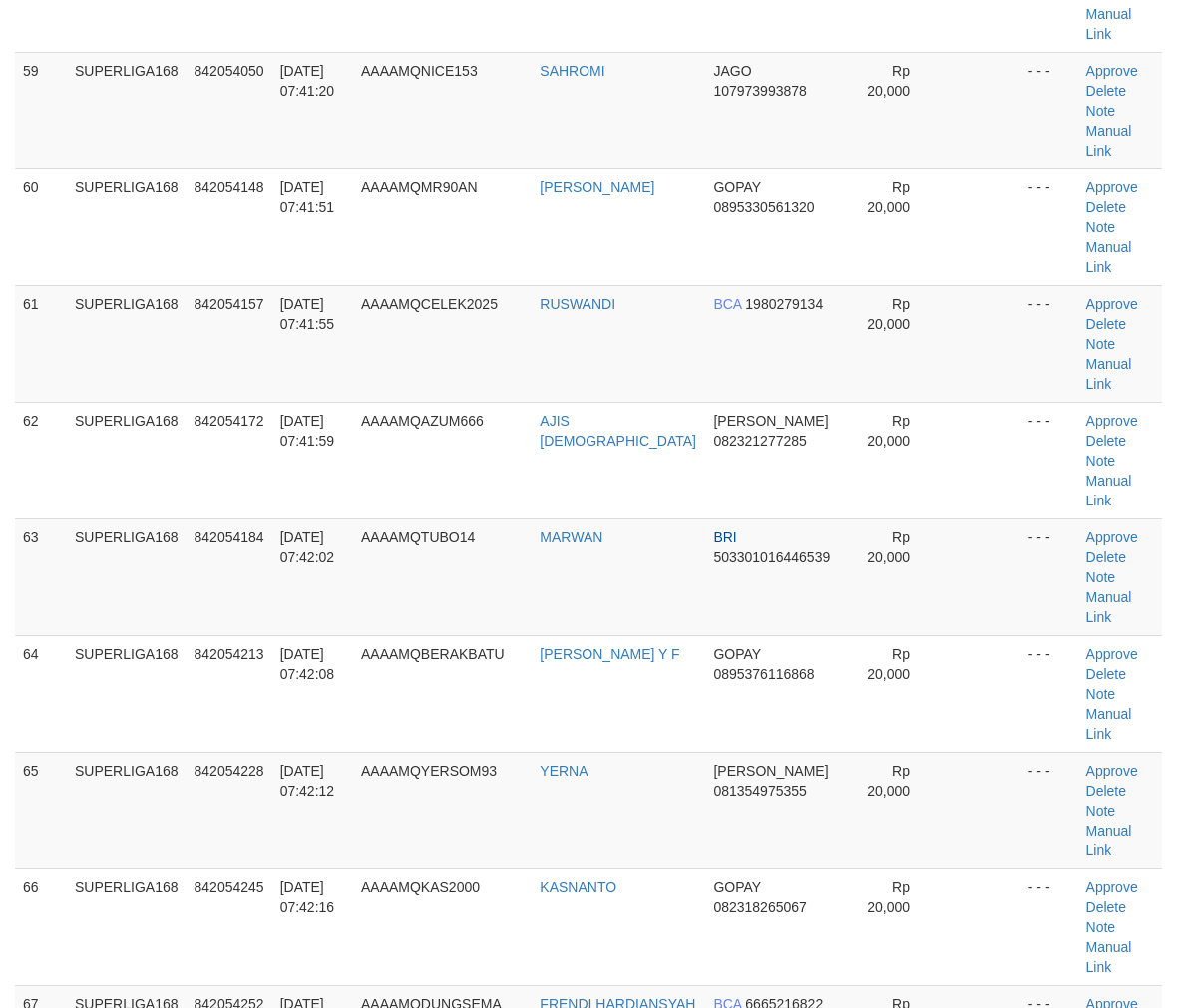 scroll, scrollTop: 6979, scrollLeft: 0, axis: vertical 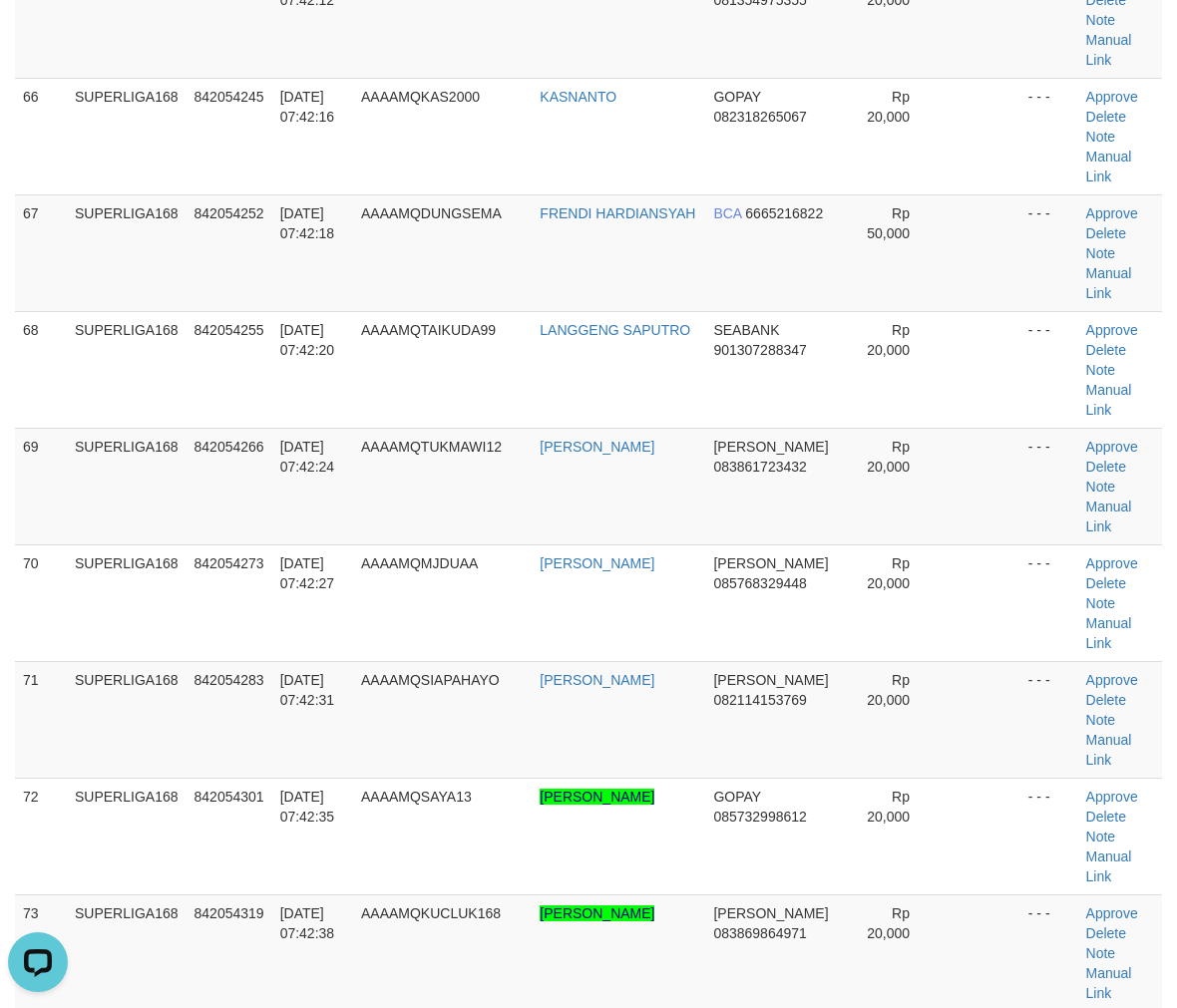 click on "842054458" at bounding box center (229, 2119) 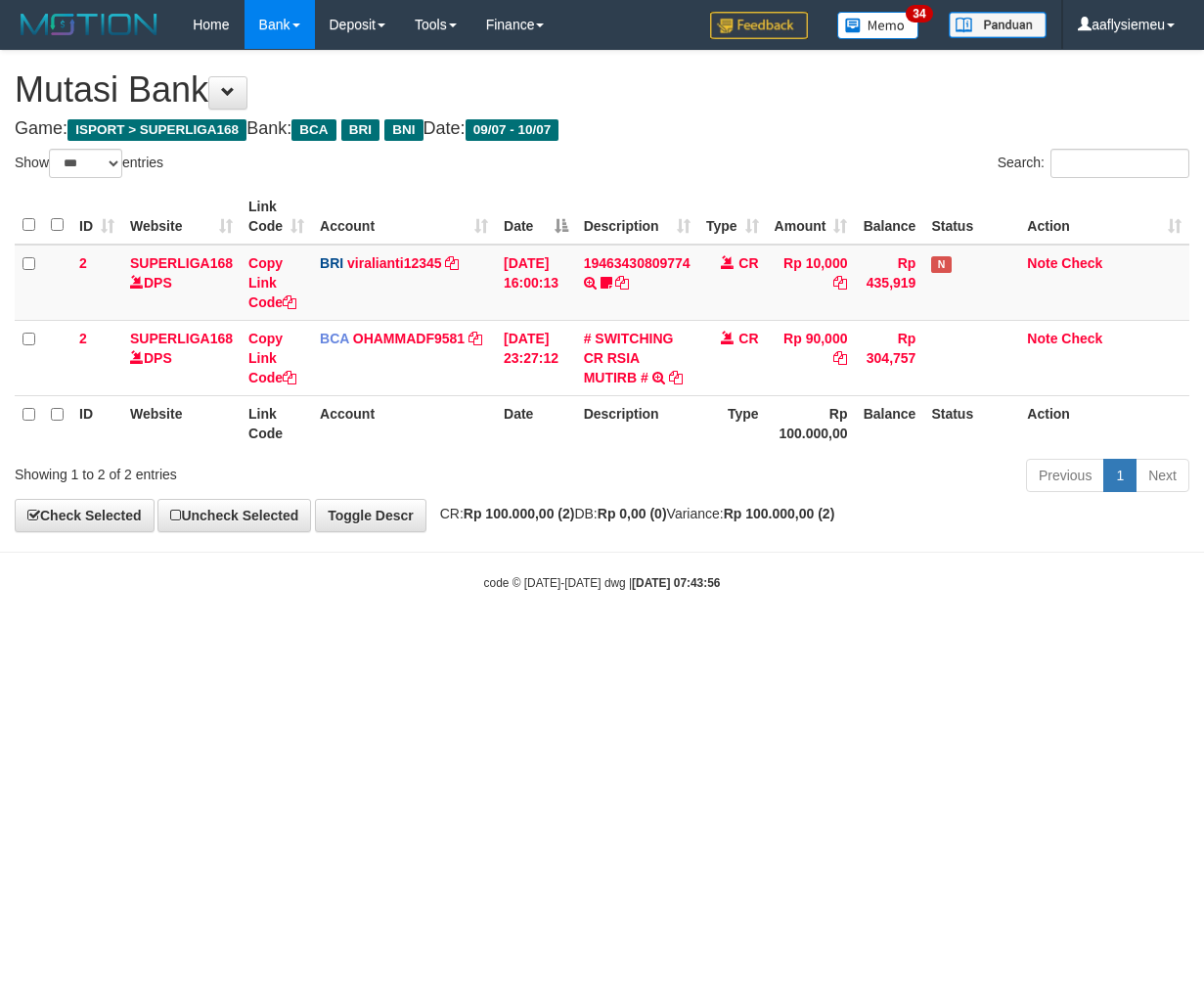 select on "***" 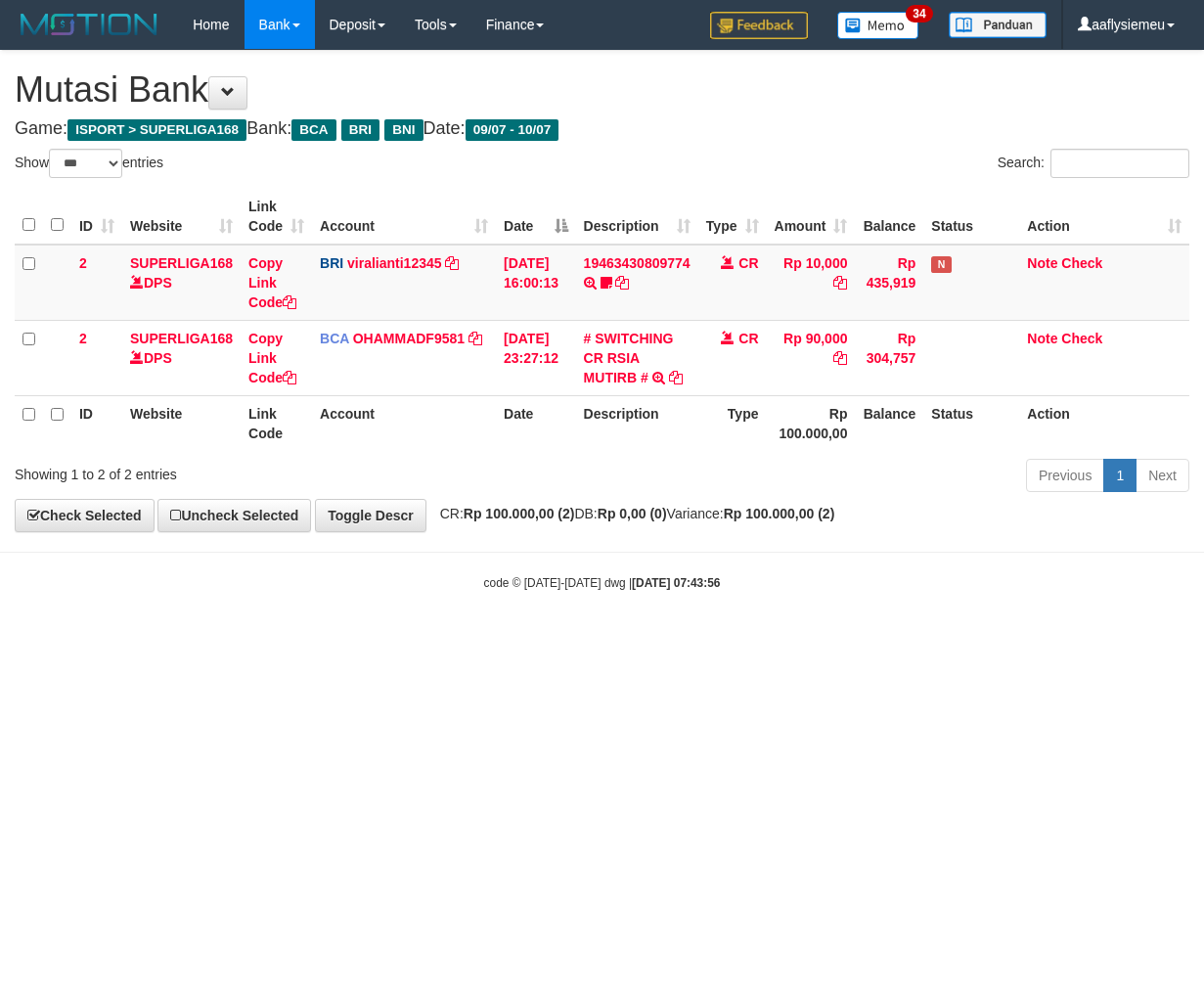 scroll, scrollTop: 0, scrollLeft: 0, axis: both 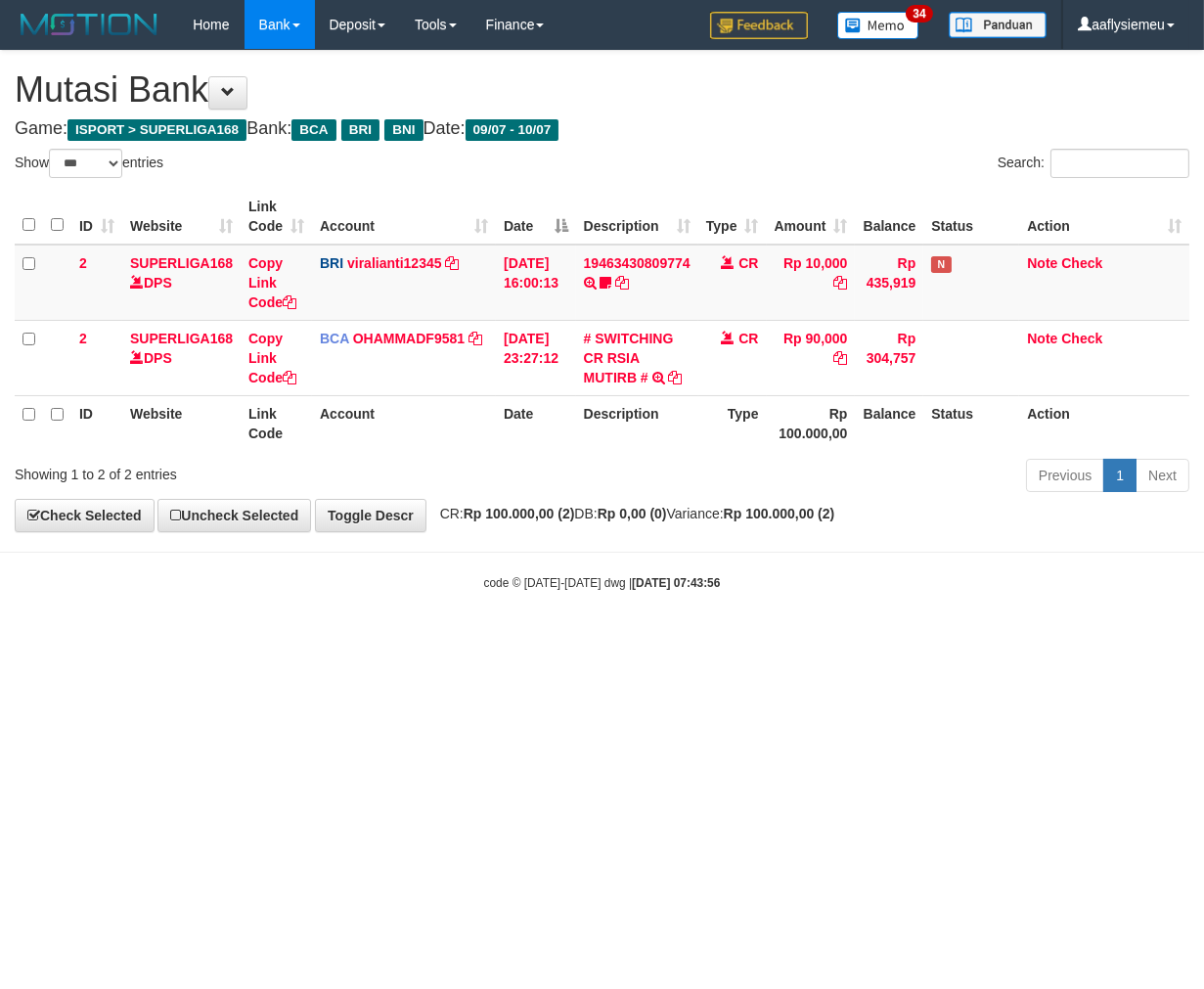 click on "Toggle navigation
Home
Bank
Account List
Load
By Website
Group
[ISPORT]													SUPERLIGA168
By Load Group (DPS)" at bounding box center (602, 320) 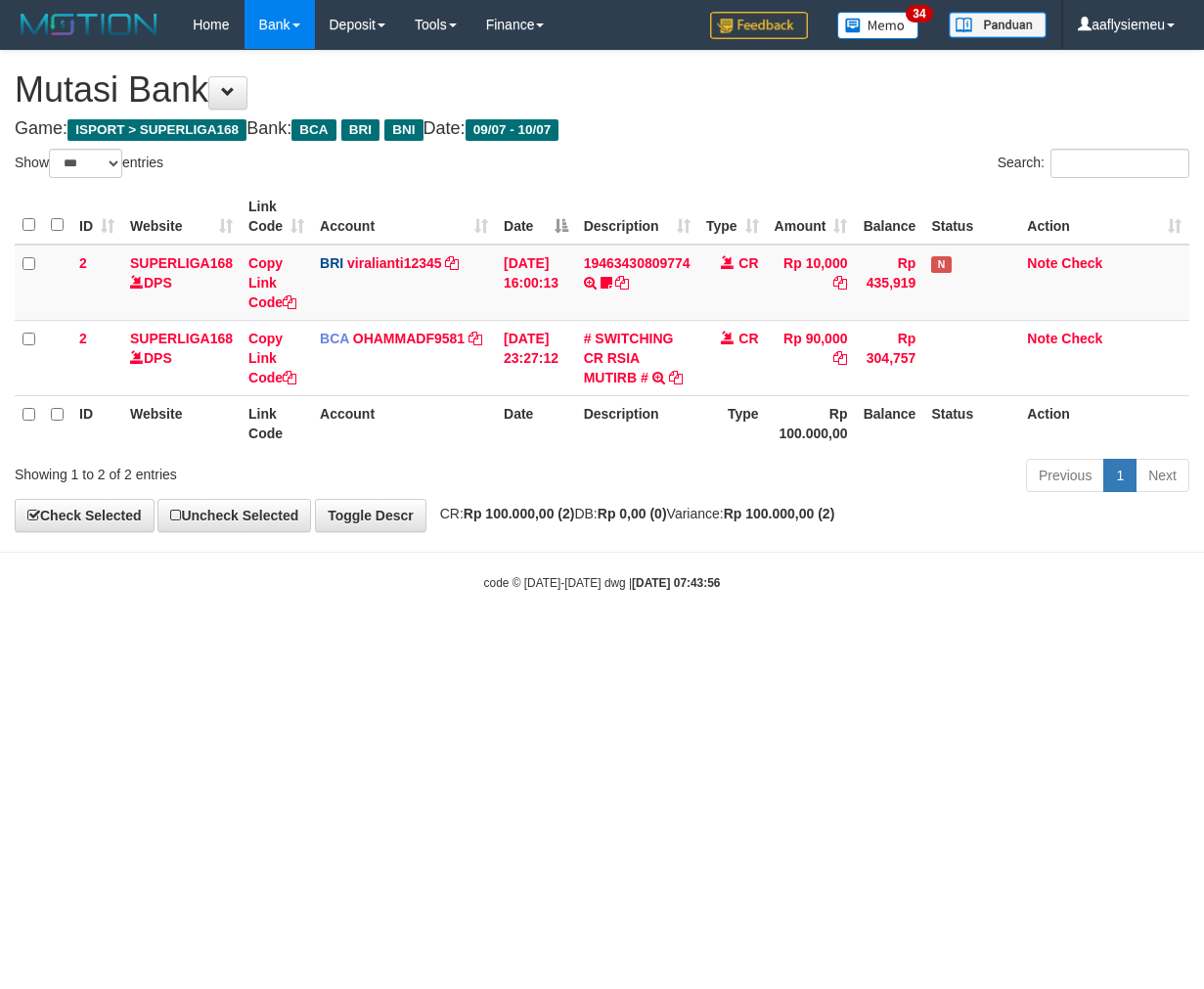 select on "***" 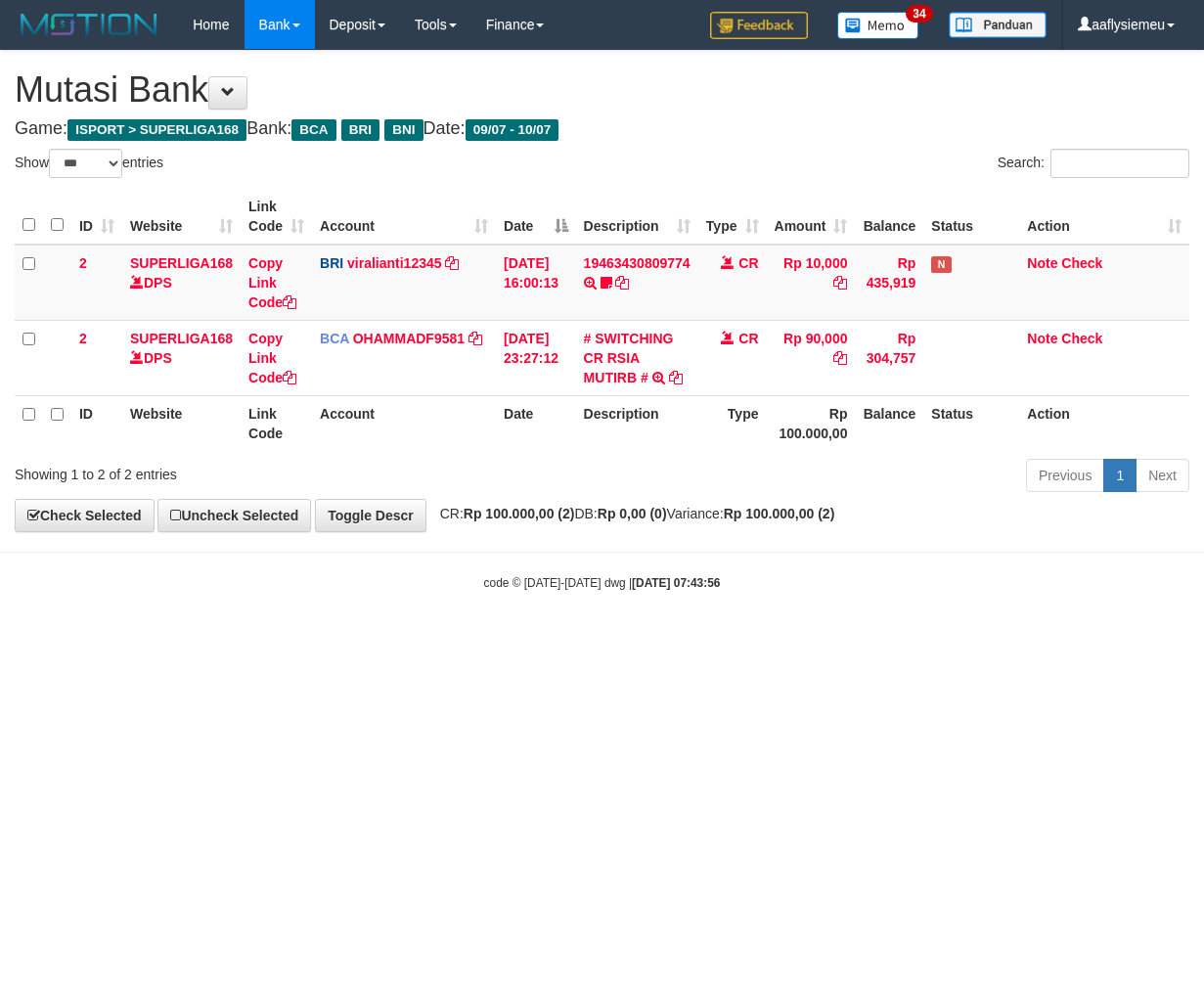scroll, scrollTop: 0, scrollLeft: 0, axis: both 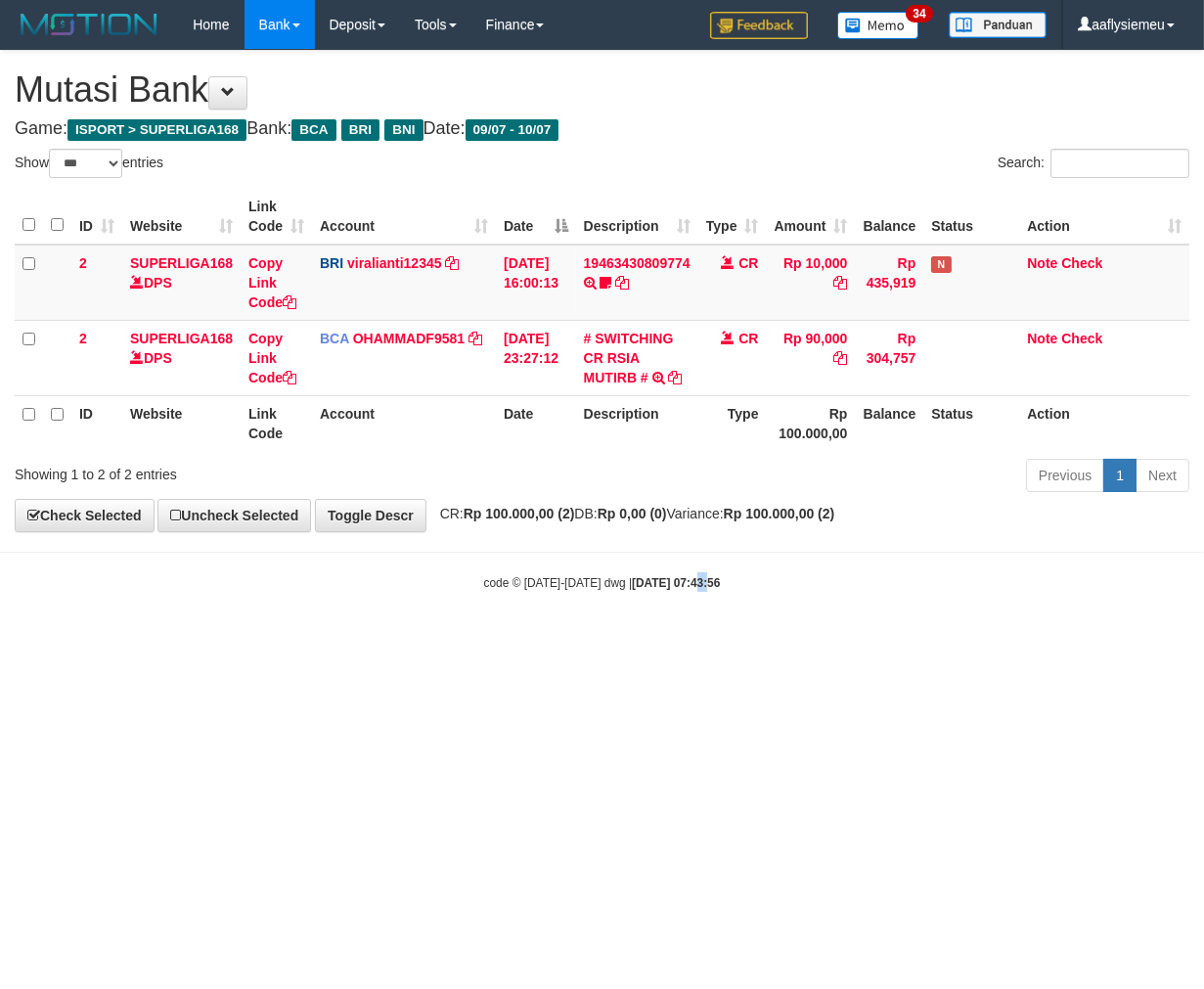 click on "Toggle navigation
Home
Bank
Account List
Load
By Website
Group
[ISPORT]													SUPERLIGA168
By Load Group (DPS)" at bounding box center (602, 320) 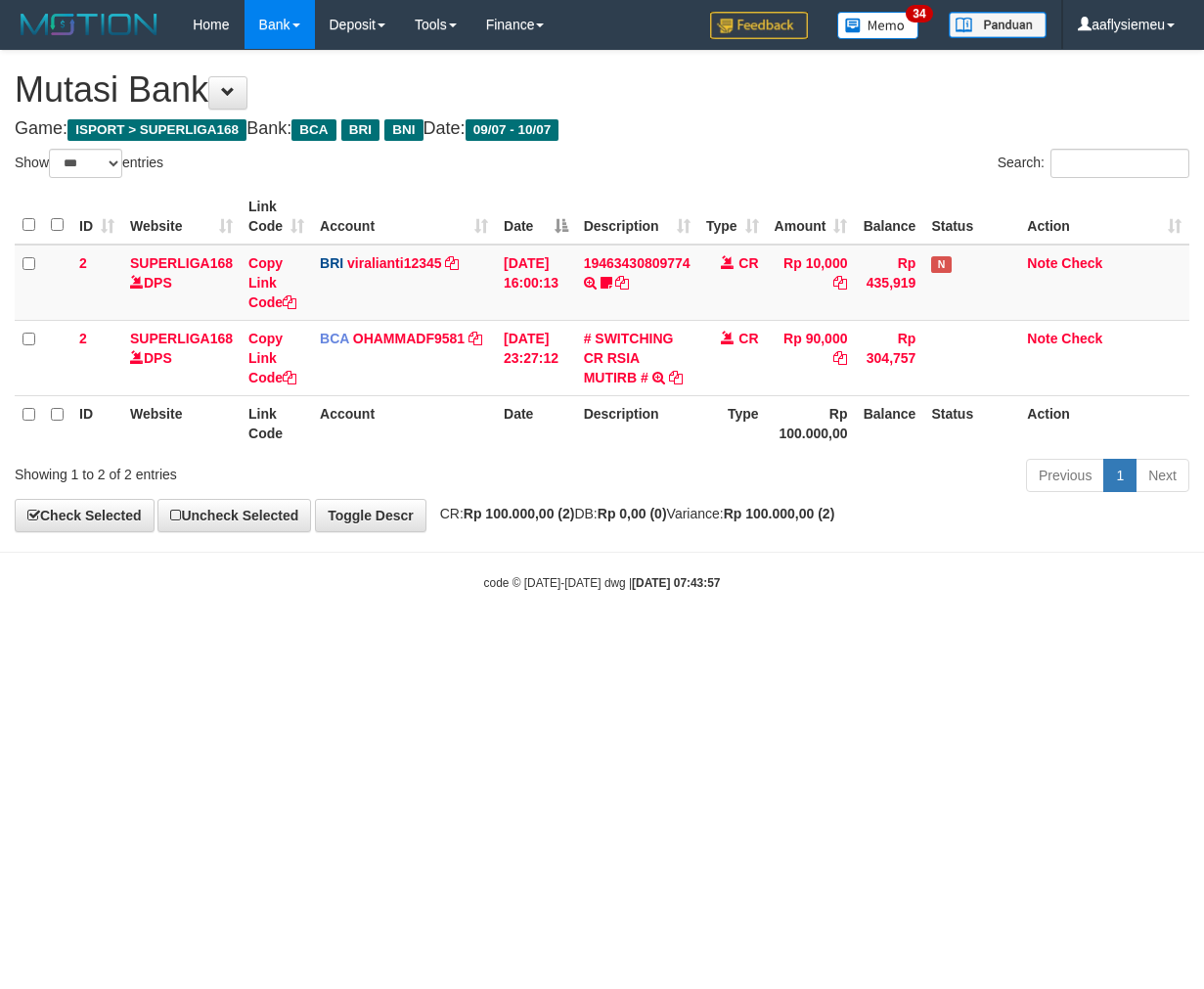 select on "***" 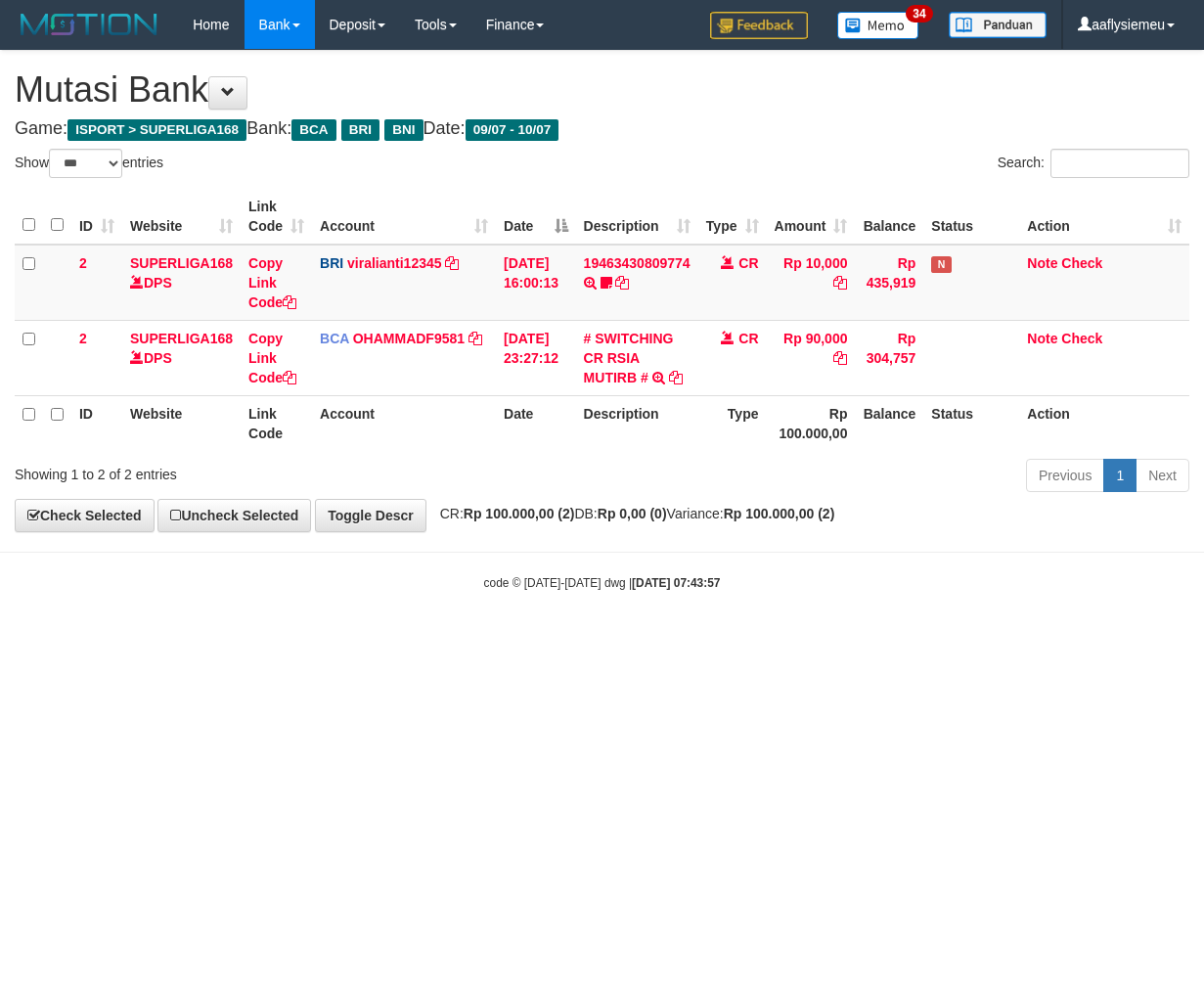 scroll, scrollTop: 0, scrollLeft: 0, axis: both 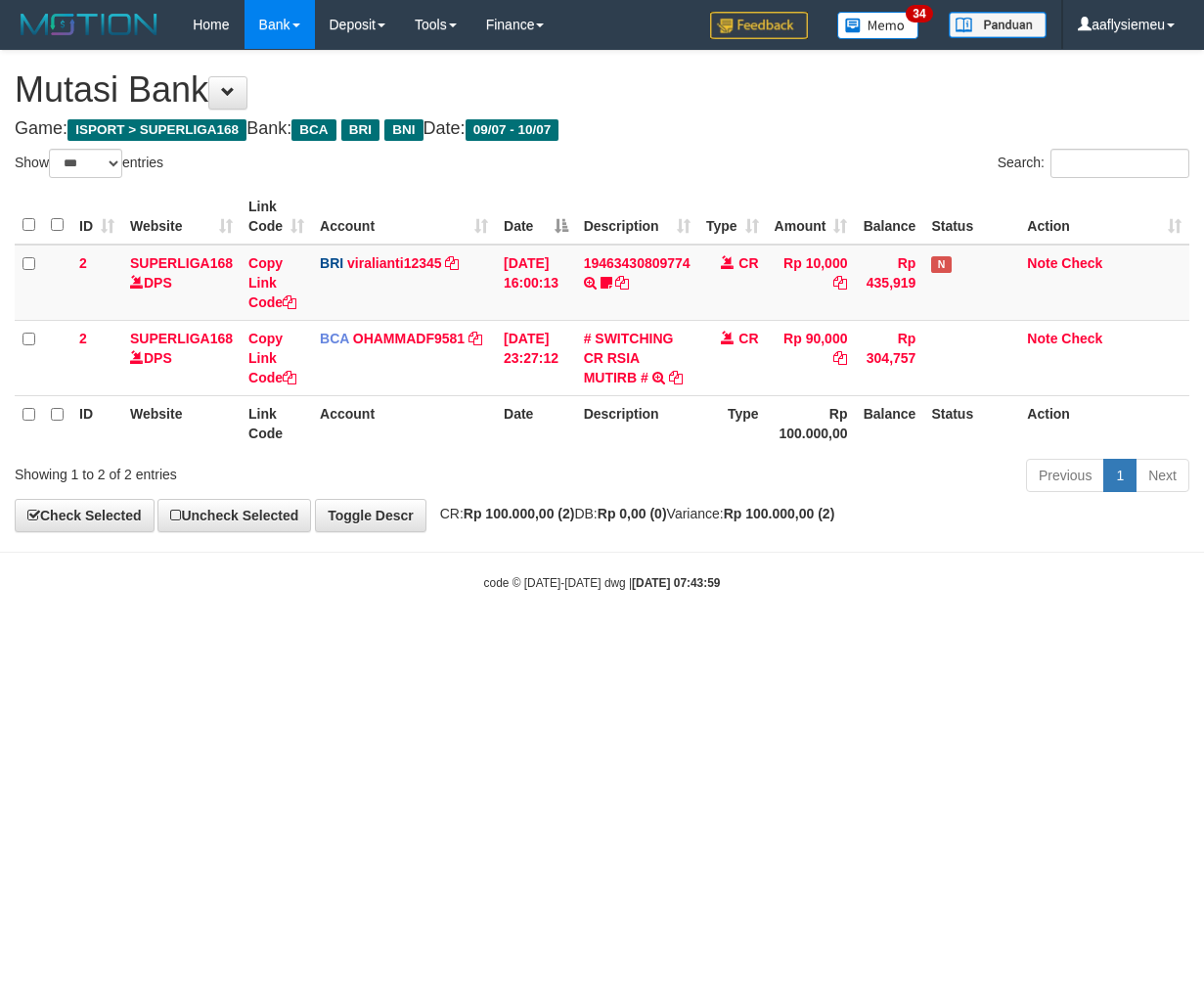 select on "***" 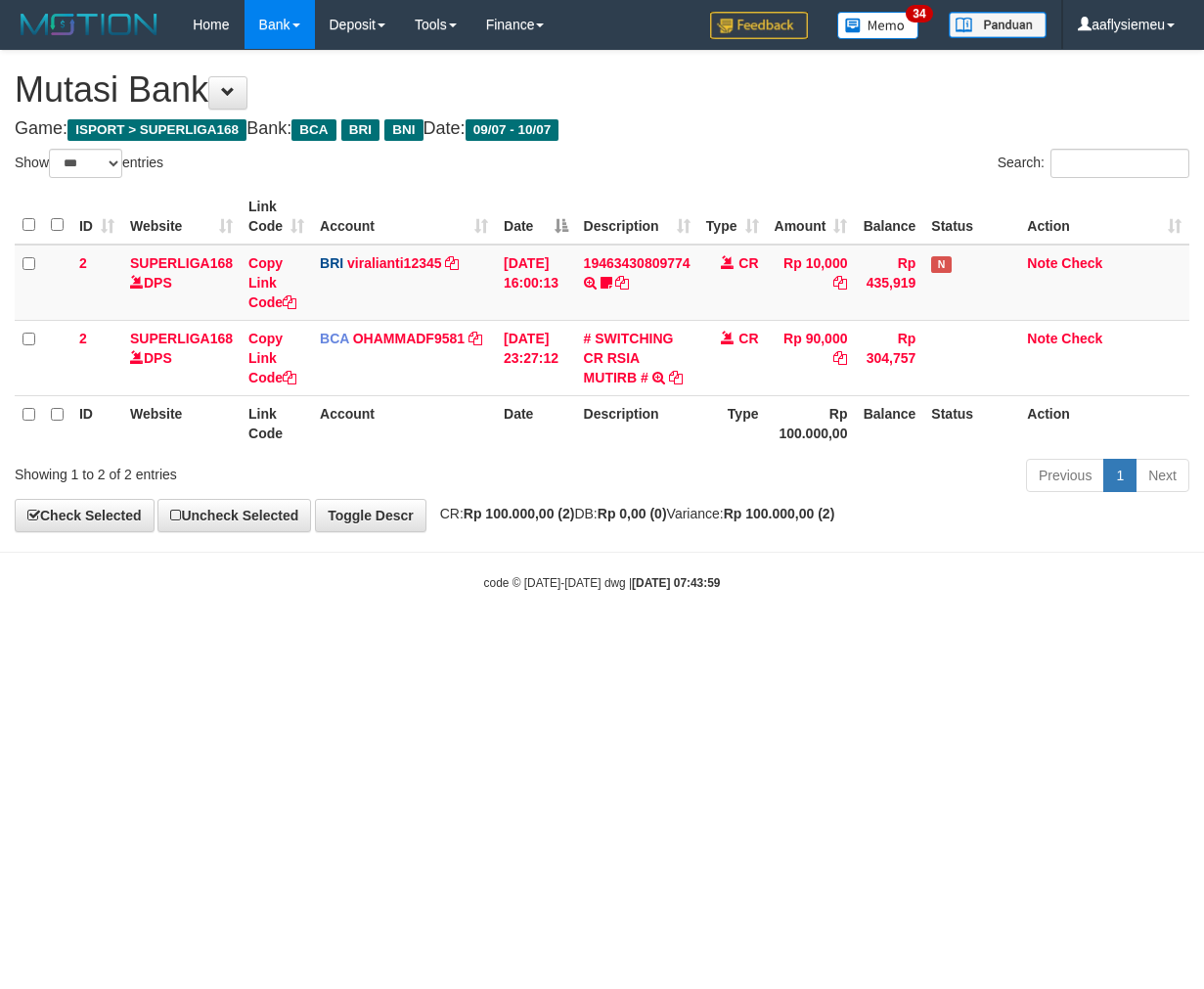 scroll, scrollTop: 0, scrollLeft: 0, axis: both 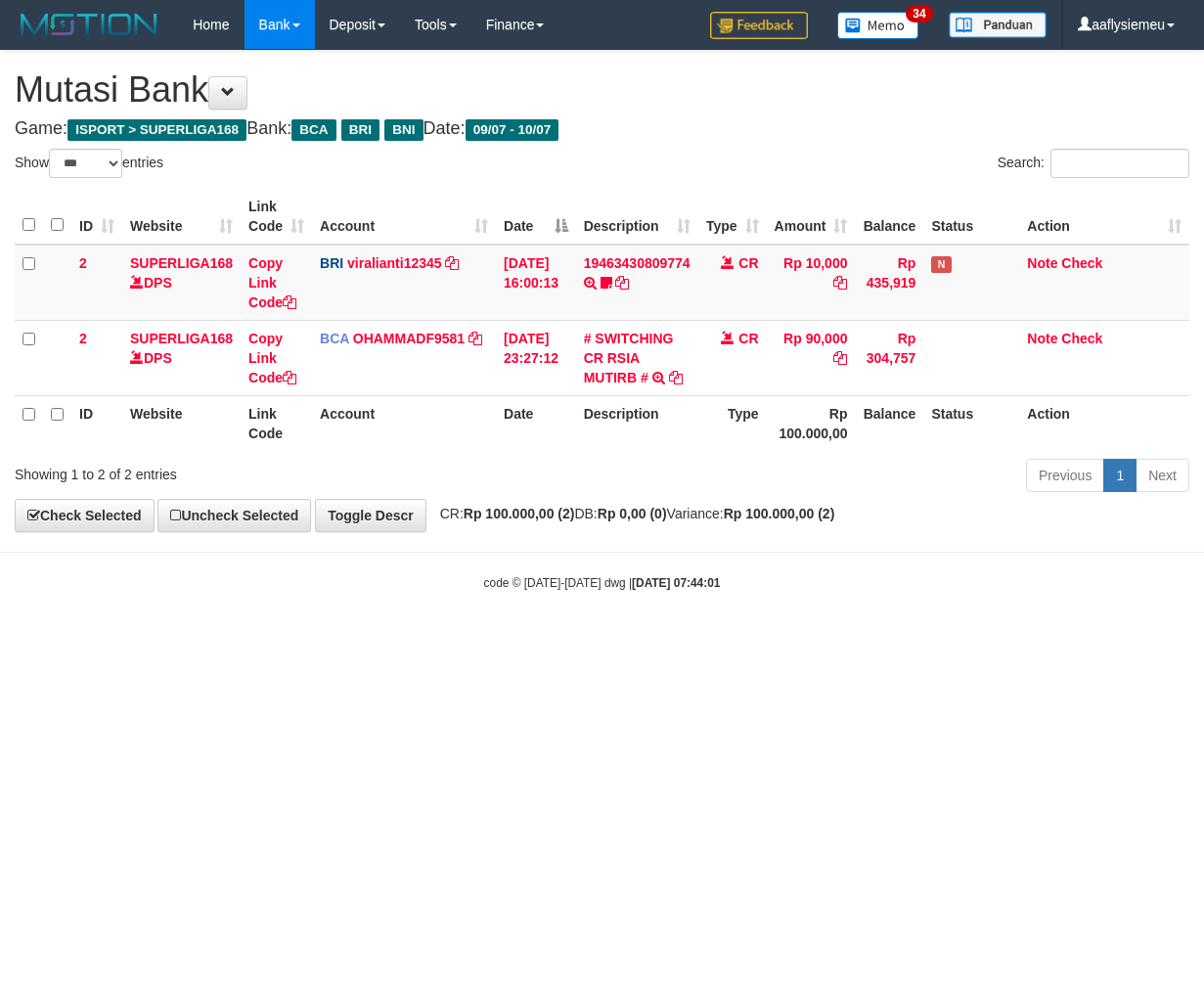 select on "***" 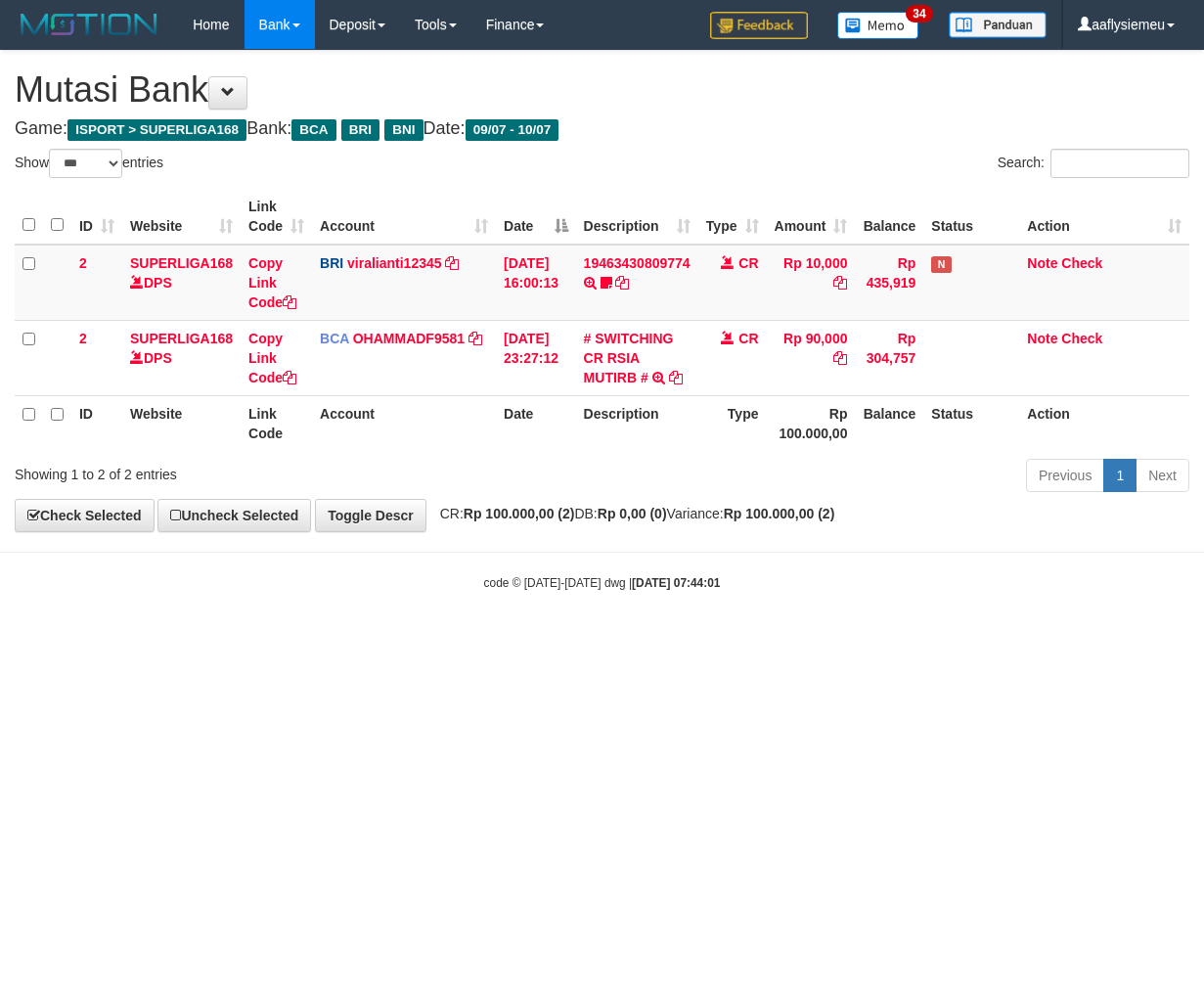 scroll, scrollTop: 0, scrollLeft: 0, axis: both 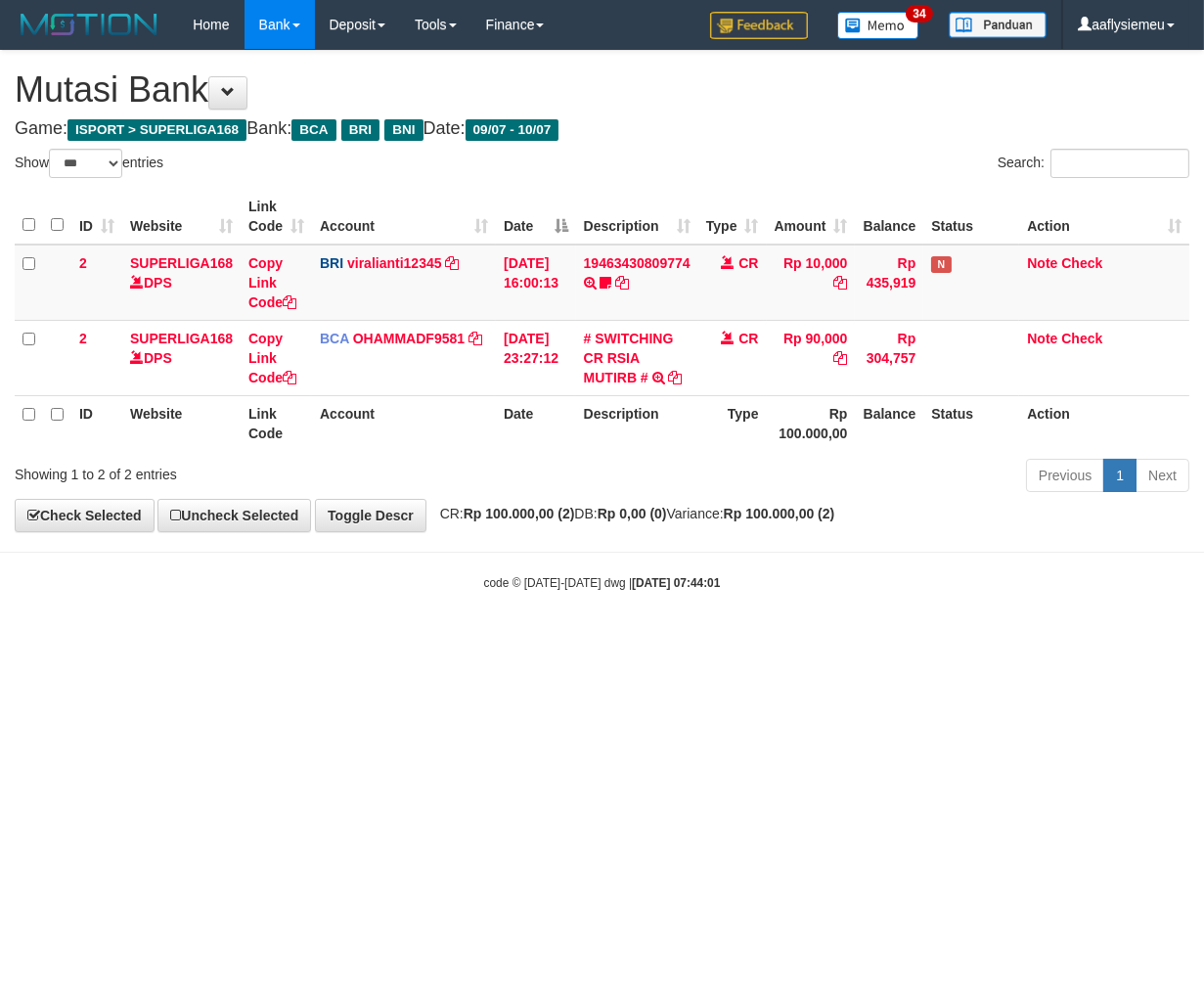 drag, startPoint x: 963, startPoint y: 658, endPoint x: 1067, endPoint y: 627, distance: 108.521887 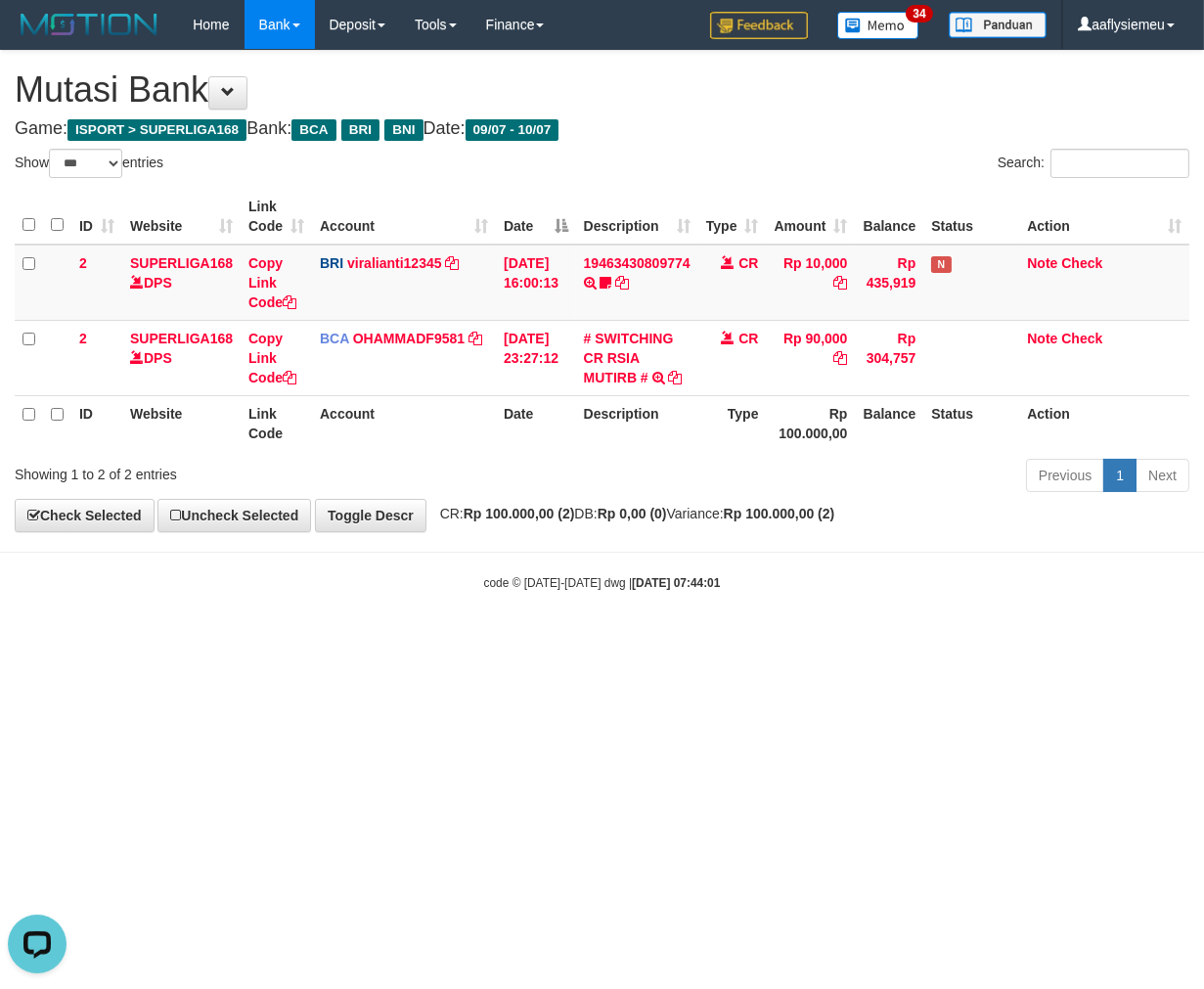 scroll, scrollTop: 0, scrollLeft: 0, axis: both 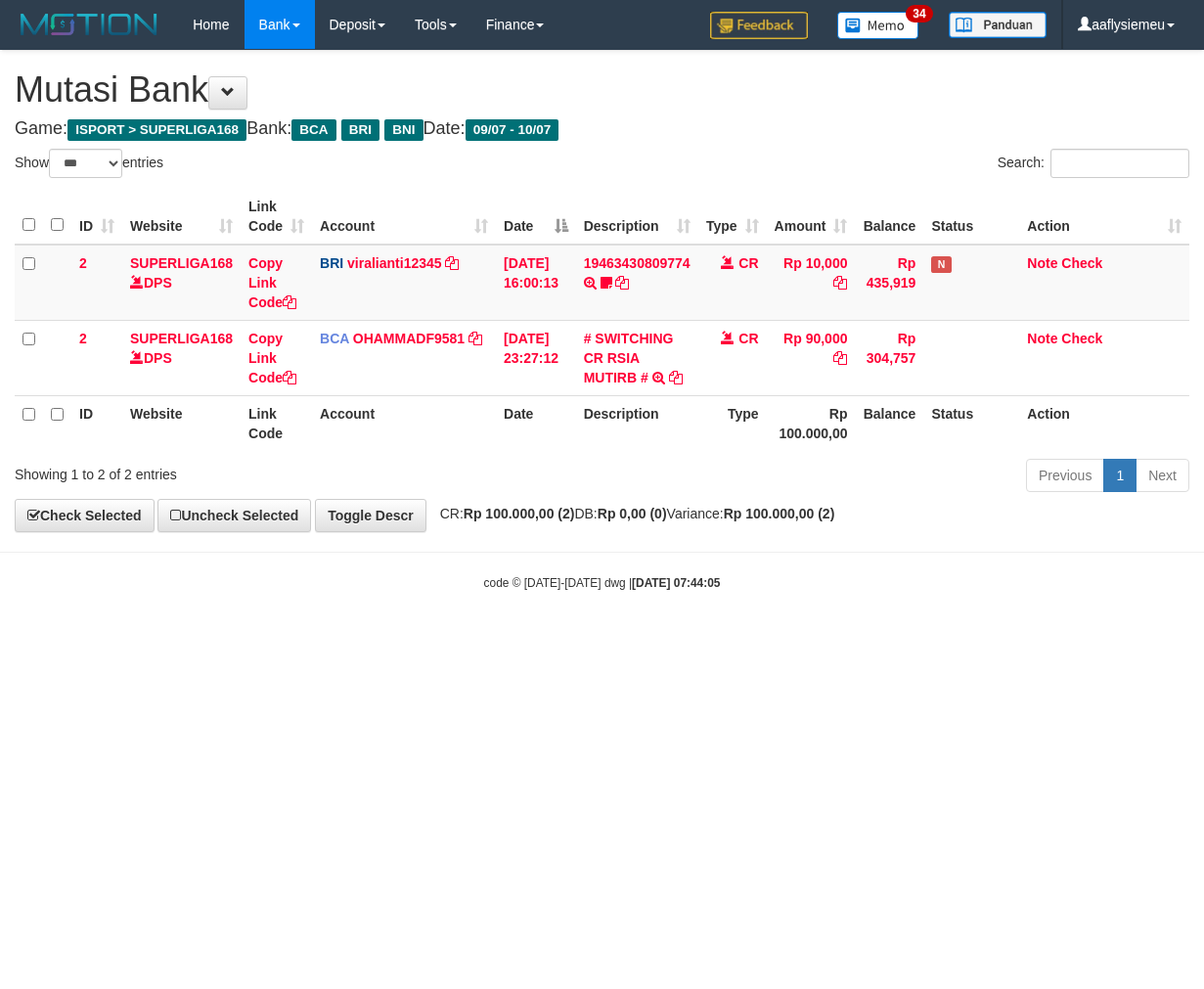 select on "***" 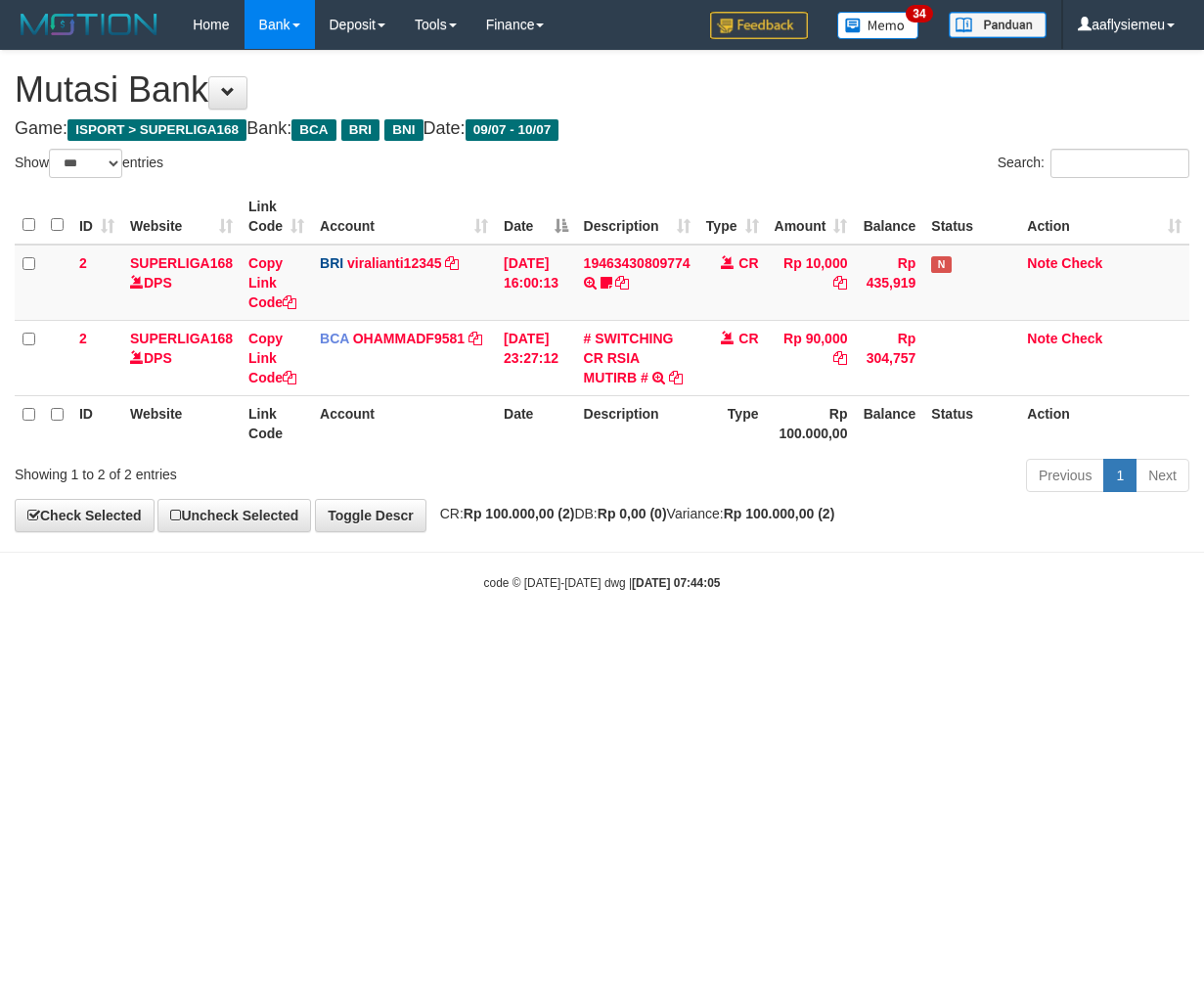 scroll, scrollTop: 0, scrollLeft: 0, axis: both 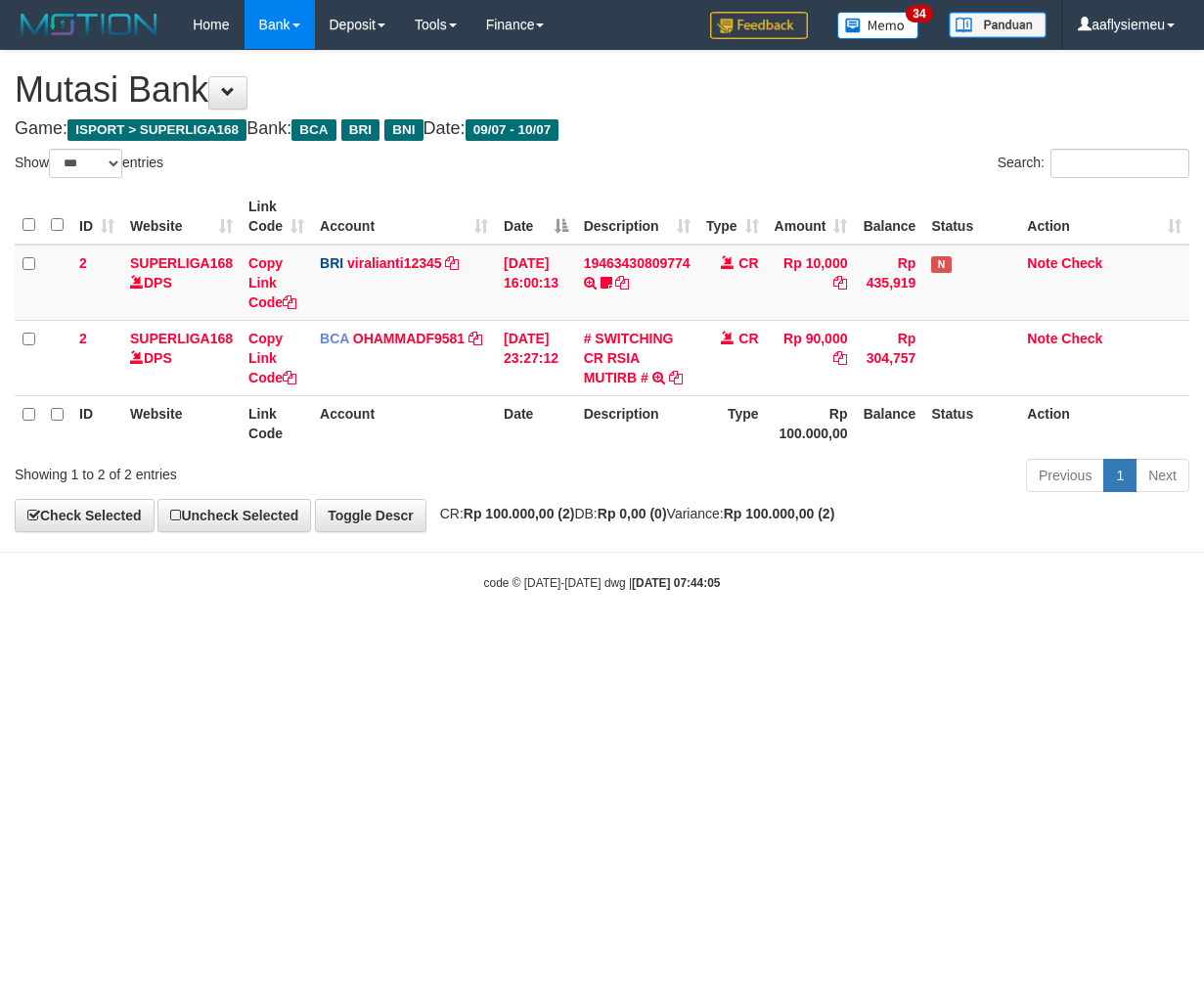 select on "***" 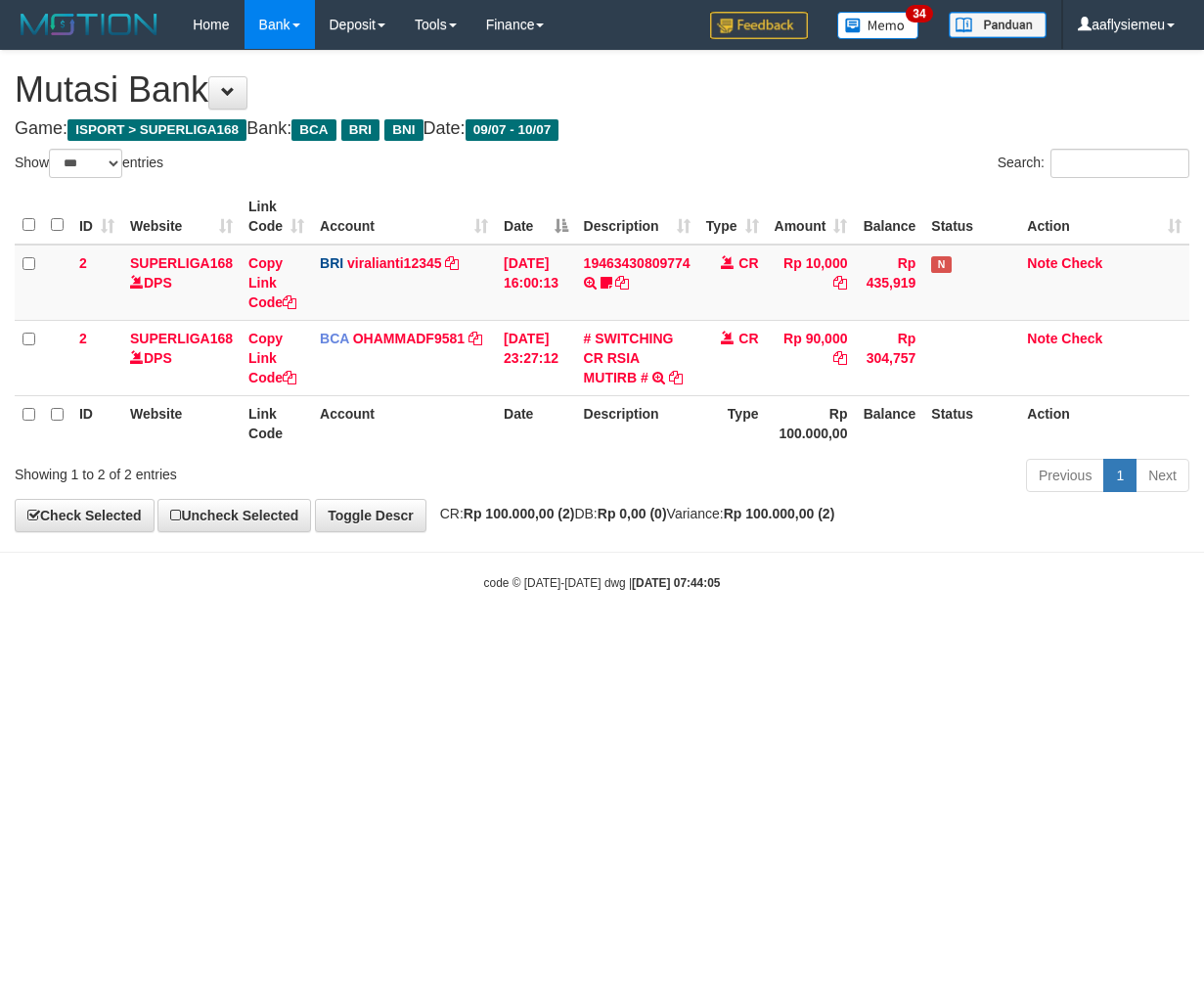 scroll, scrollTop: 0, scrollLeft: 0, axis: both 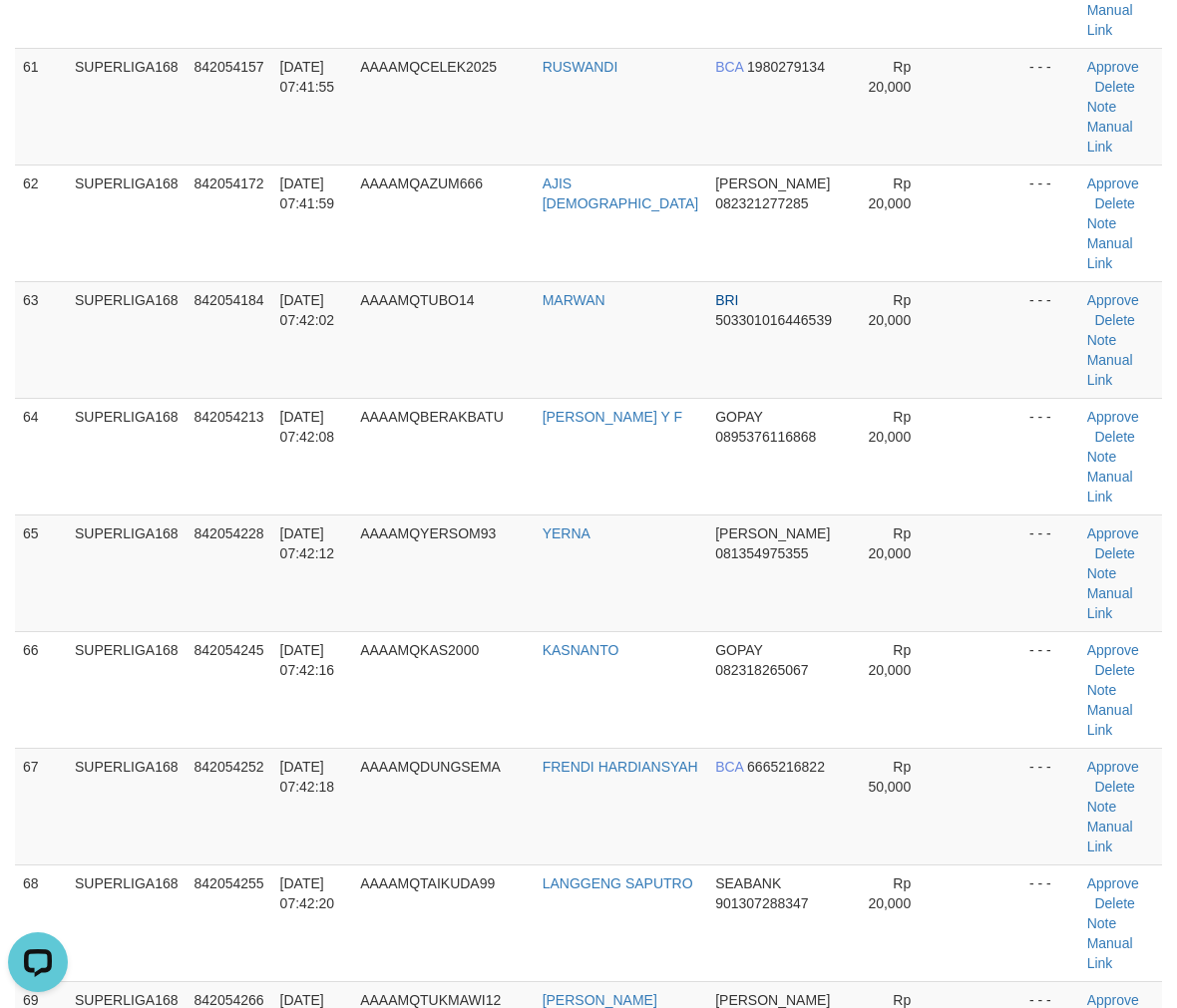 drag, startPoint x: 1118, startPoint y: 280, endPoint x: 668, endPoint y: 373, distance: 459.50952 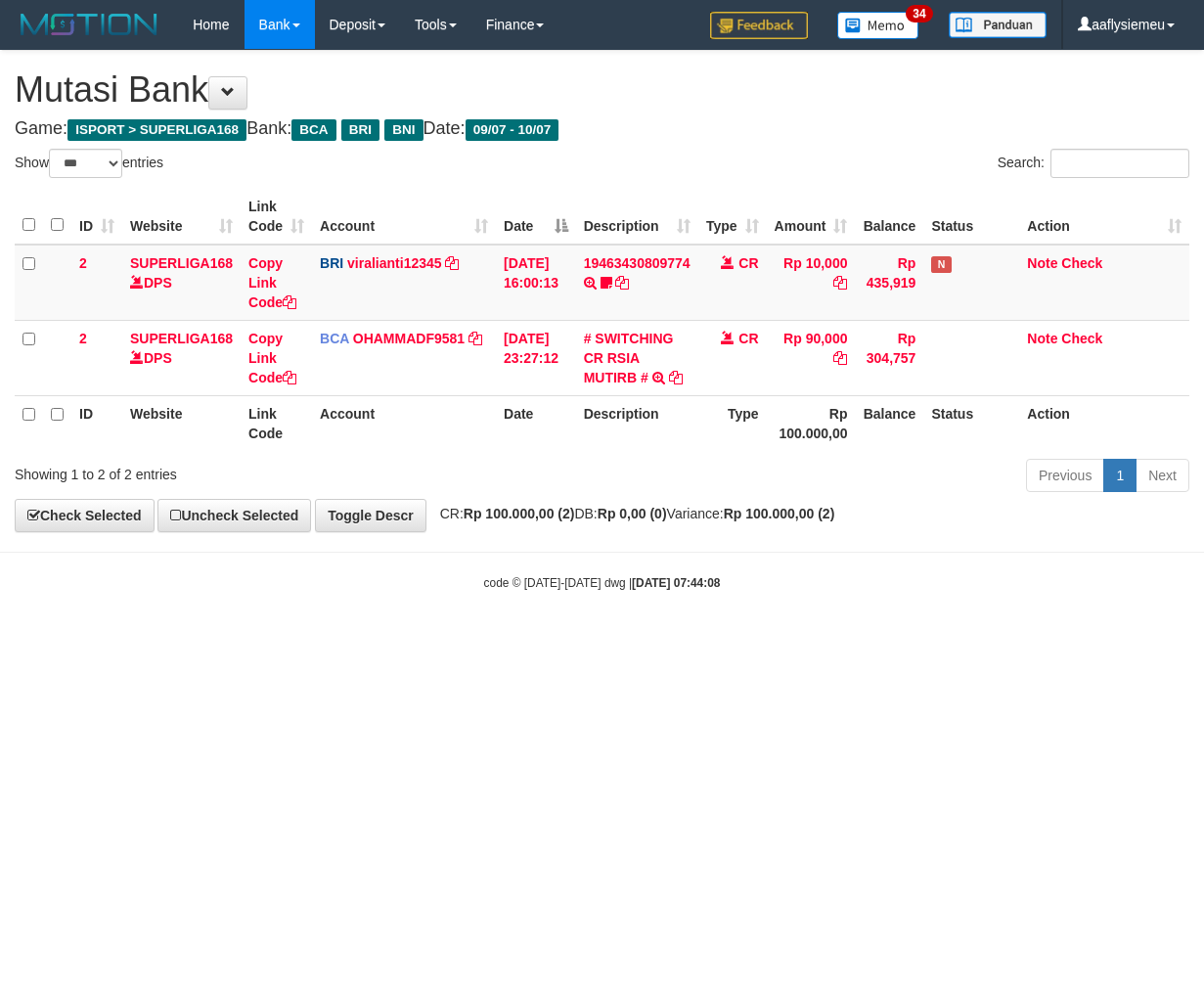select on "***" 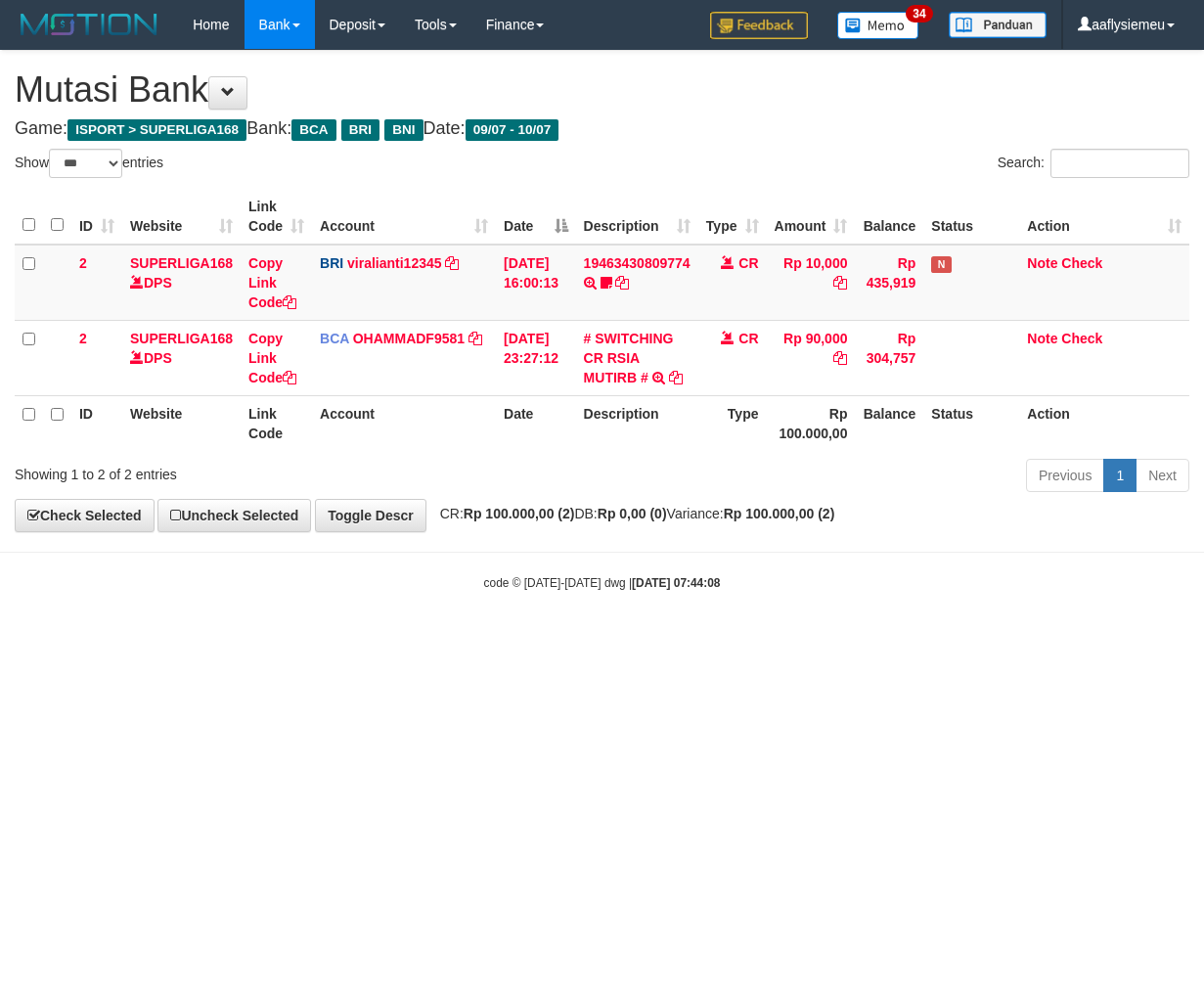 scroll, scrollTop: 0, scrollLeft: 0, axis: both 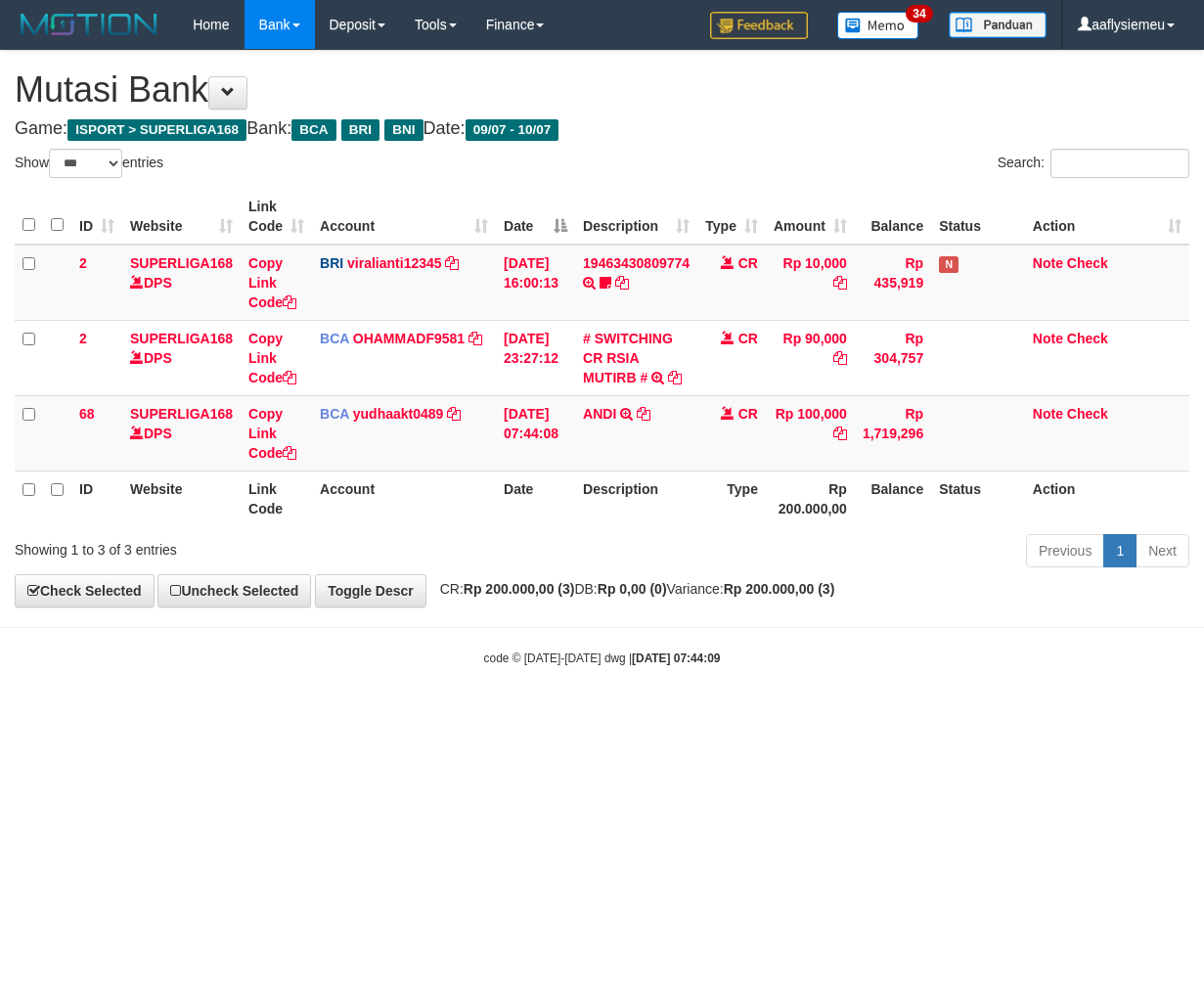 select on "***" 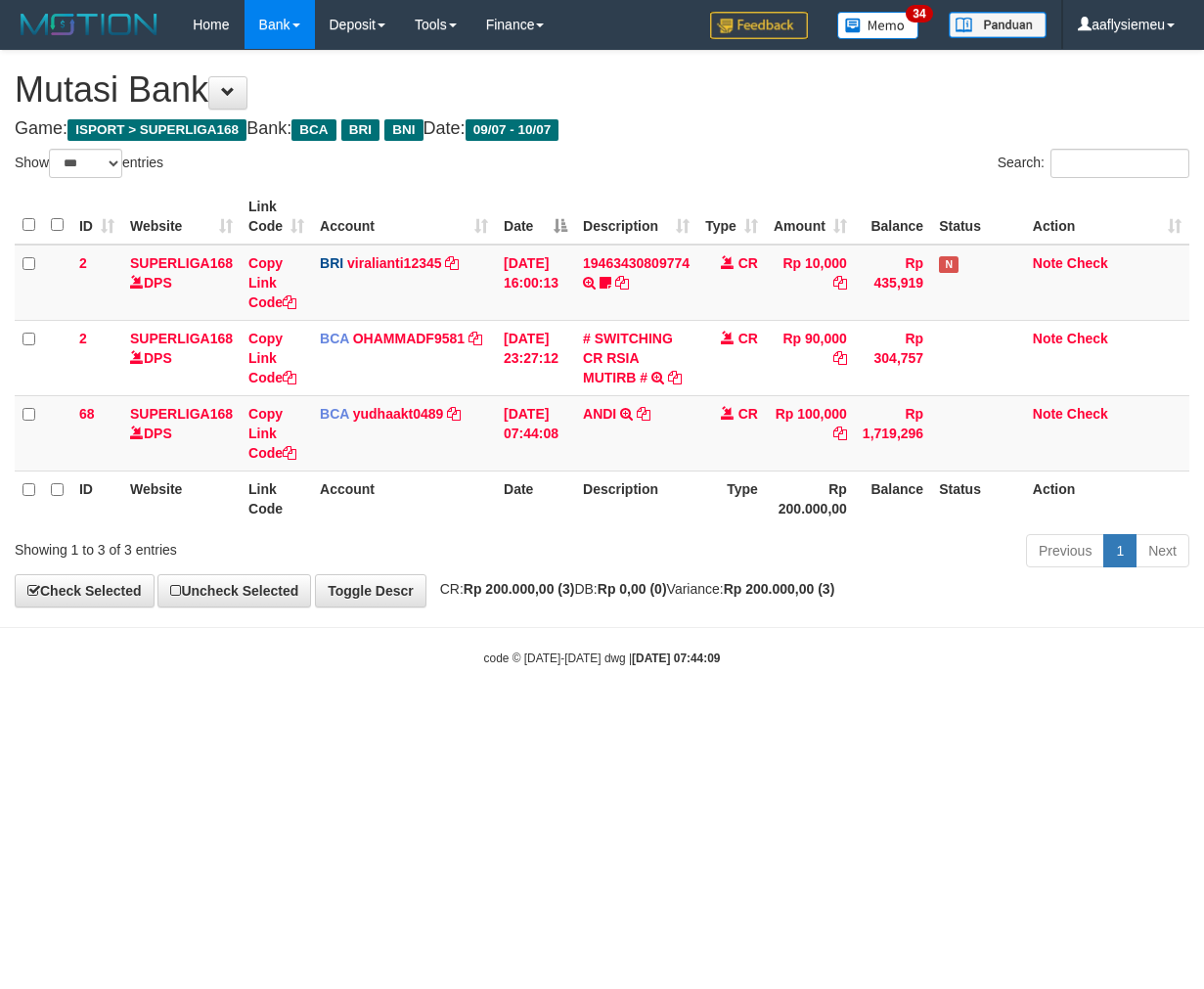 scroll, scrollTop: 0, scrollLeft: 0, axis: both 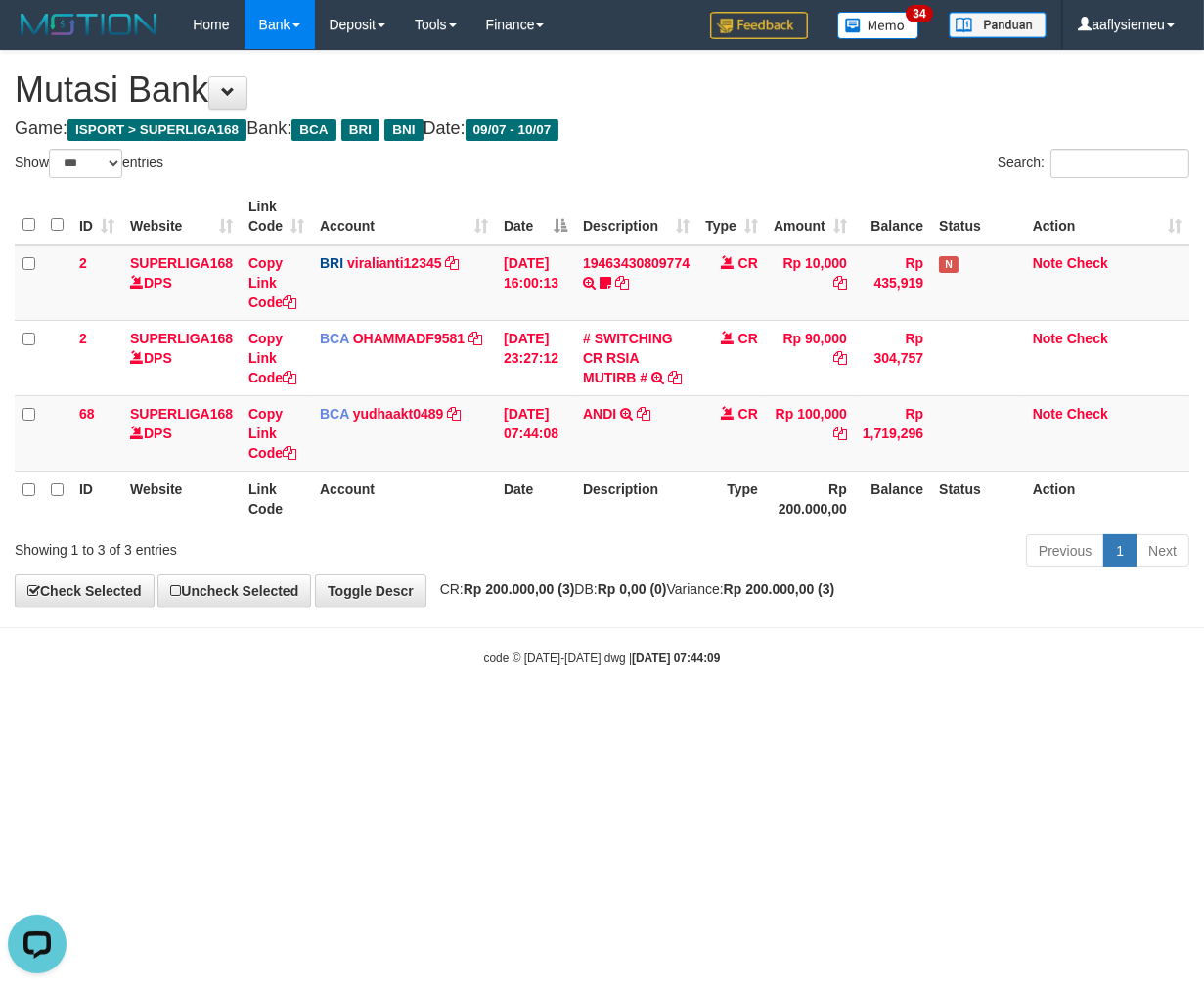 click on "Toggle navigation
Home
Bank
Account List
Load
By Website
Group
[ISPORT]													SUPERLIGA168
By Load Group (DPS)" at bounding box center (602, 358) 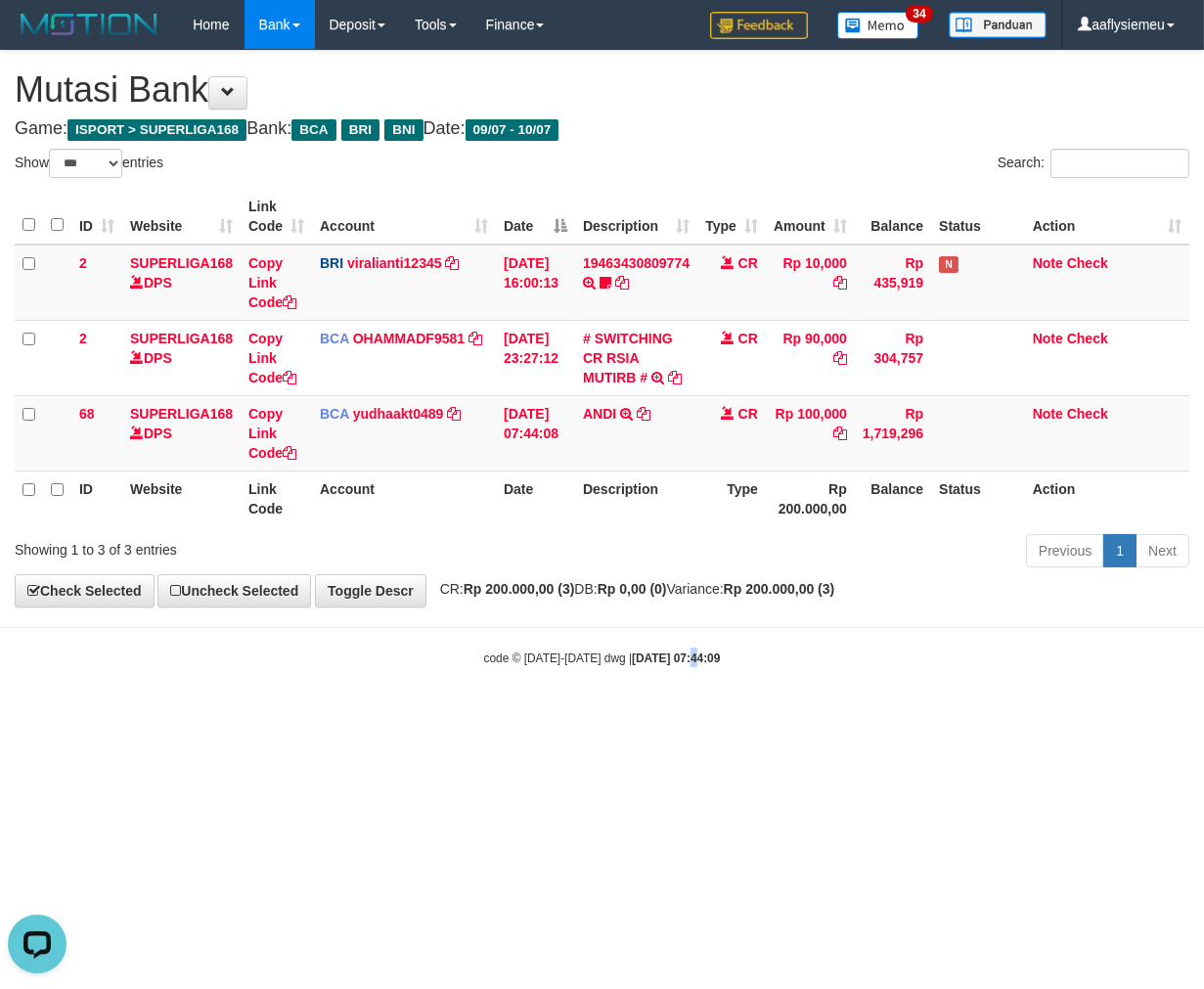click on "Toggle navigation
Home
Bank
Account List
Load
By Website
Group
[ISPORT]													SUPERLIGA168
By Load Group (DPS)" at bounding box center (602, 358) 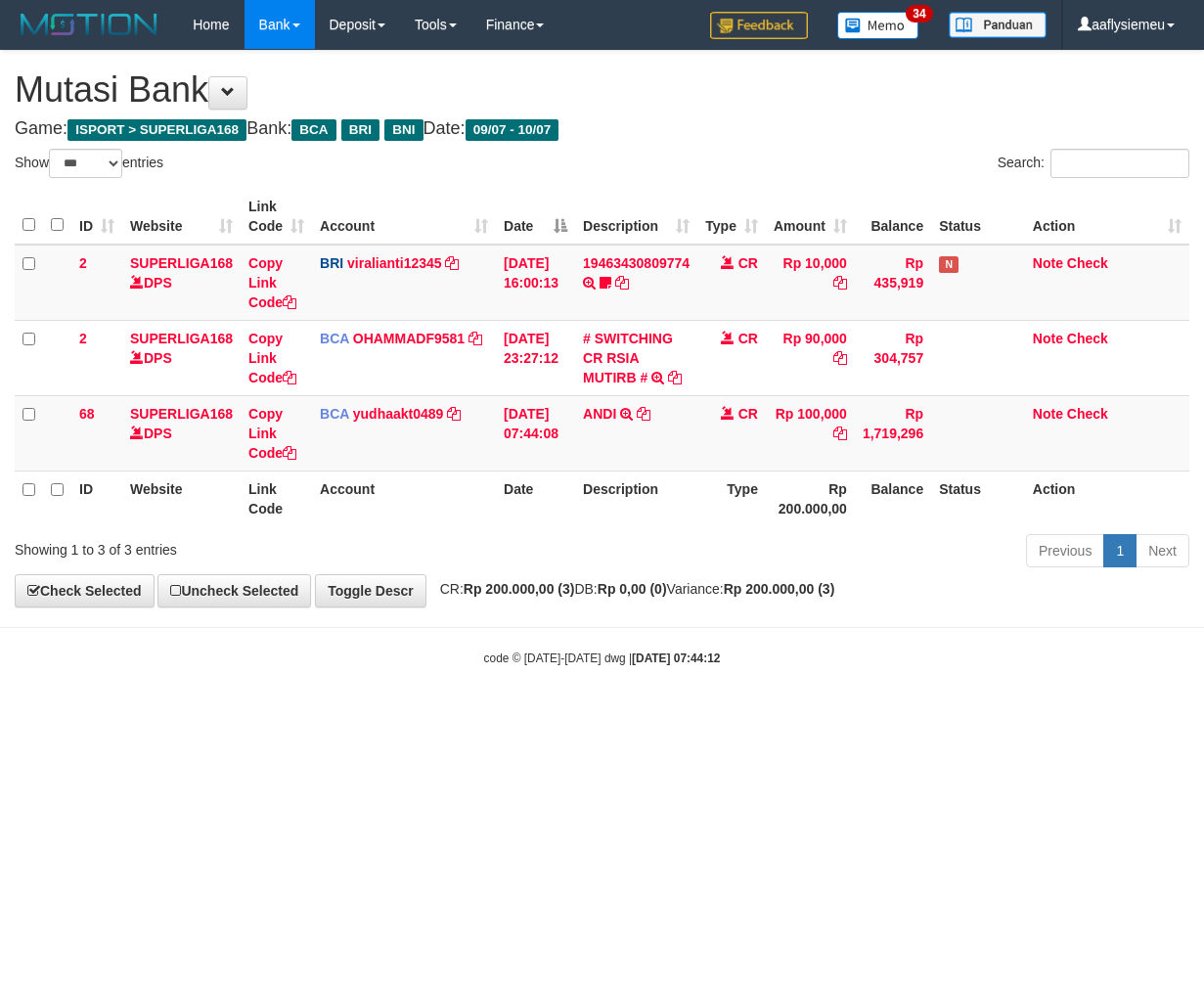 select on "***" 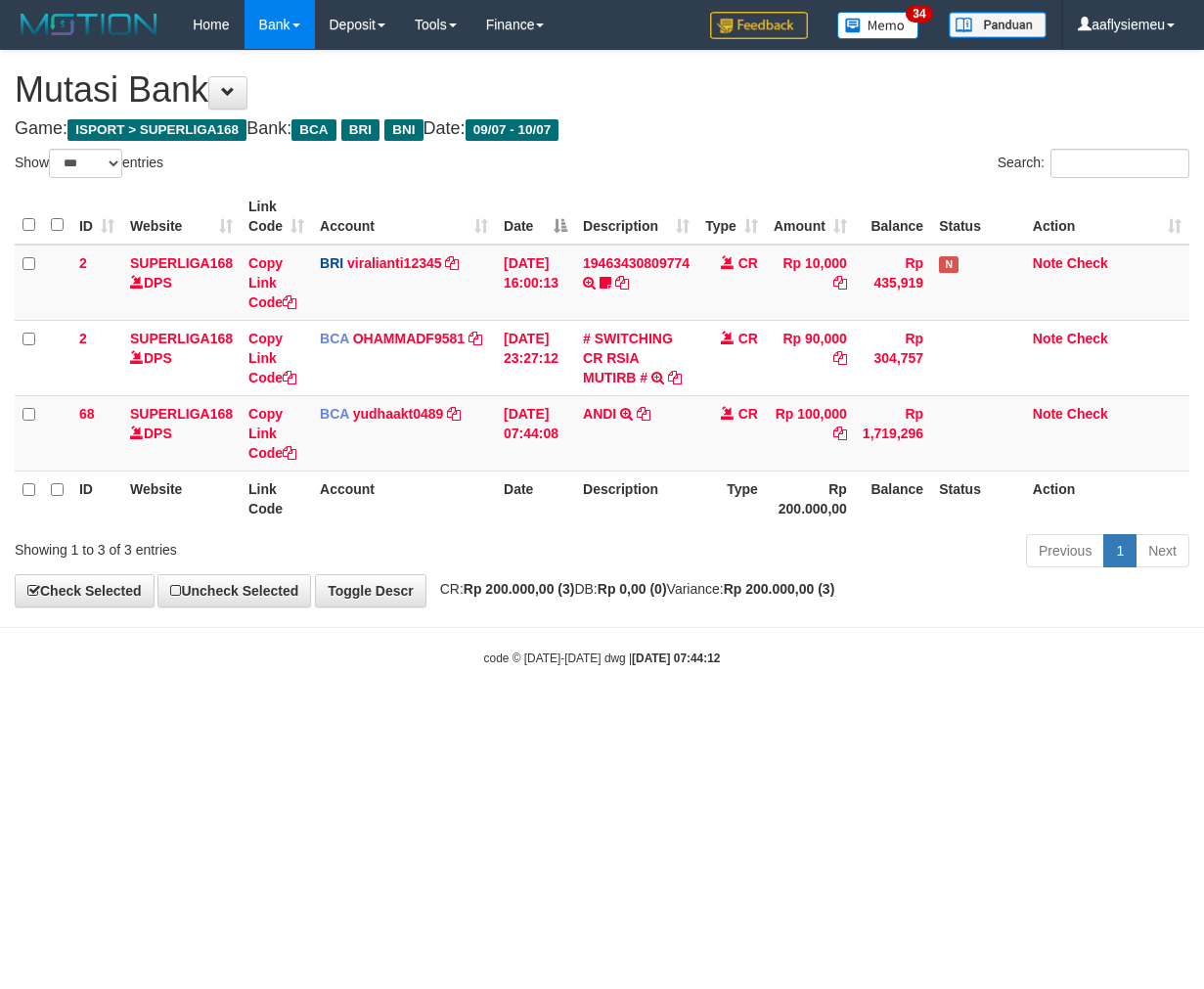 scroll, scrollTop: 0, scrollLeft: 0, axis: both 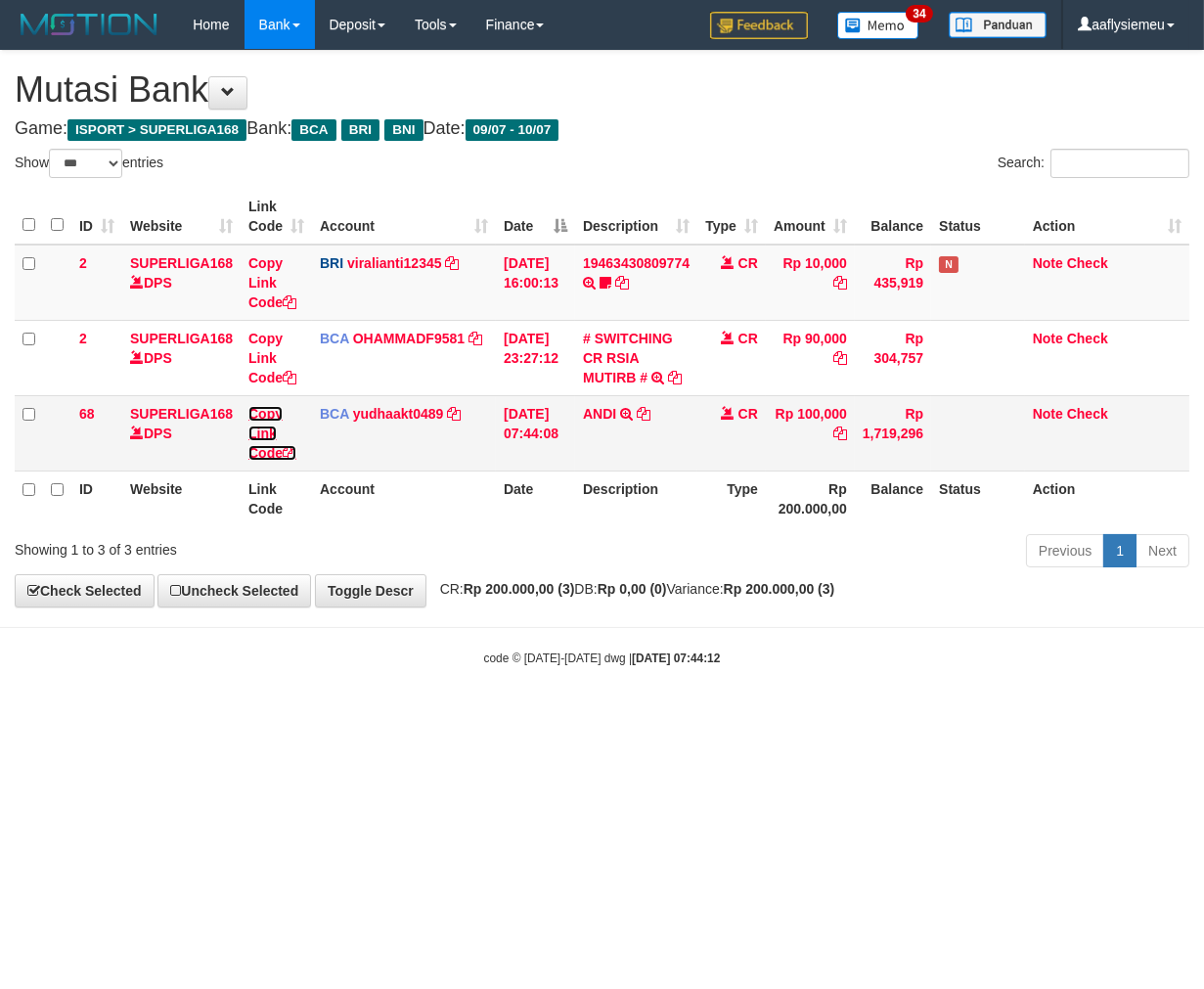click on "Copy Link Code" at bounding box center (272, 433) 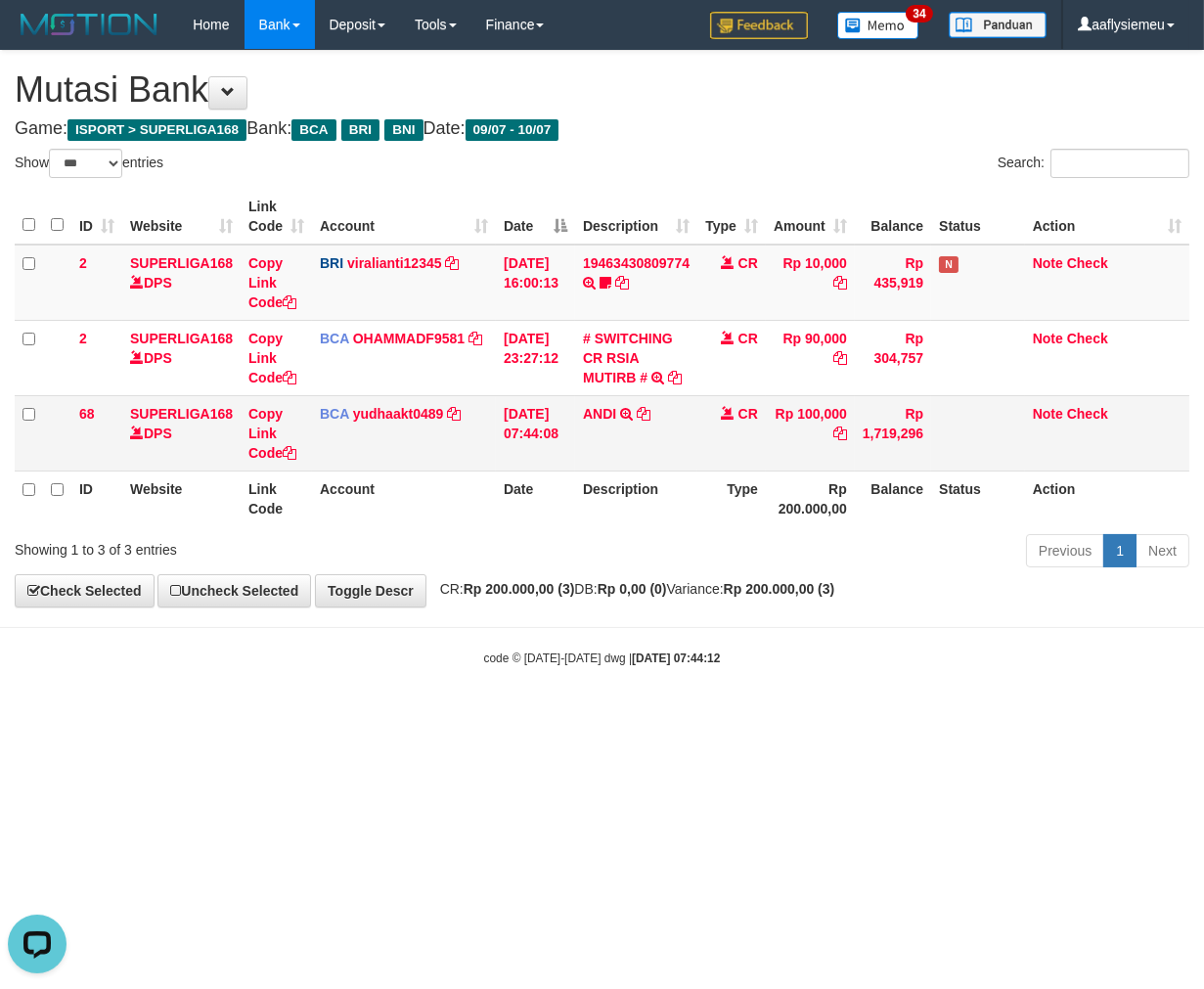 scroll, scrollTop: 0, scrollLeft: 0, axis: both 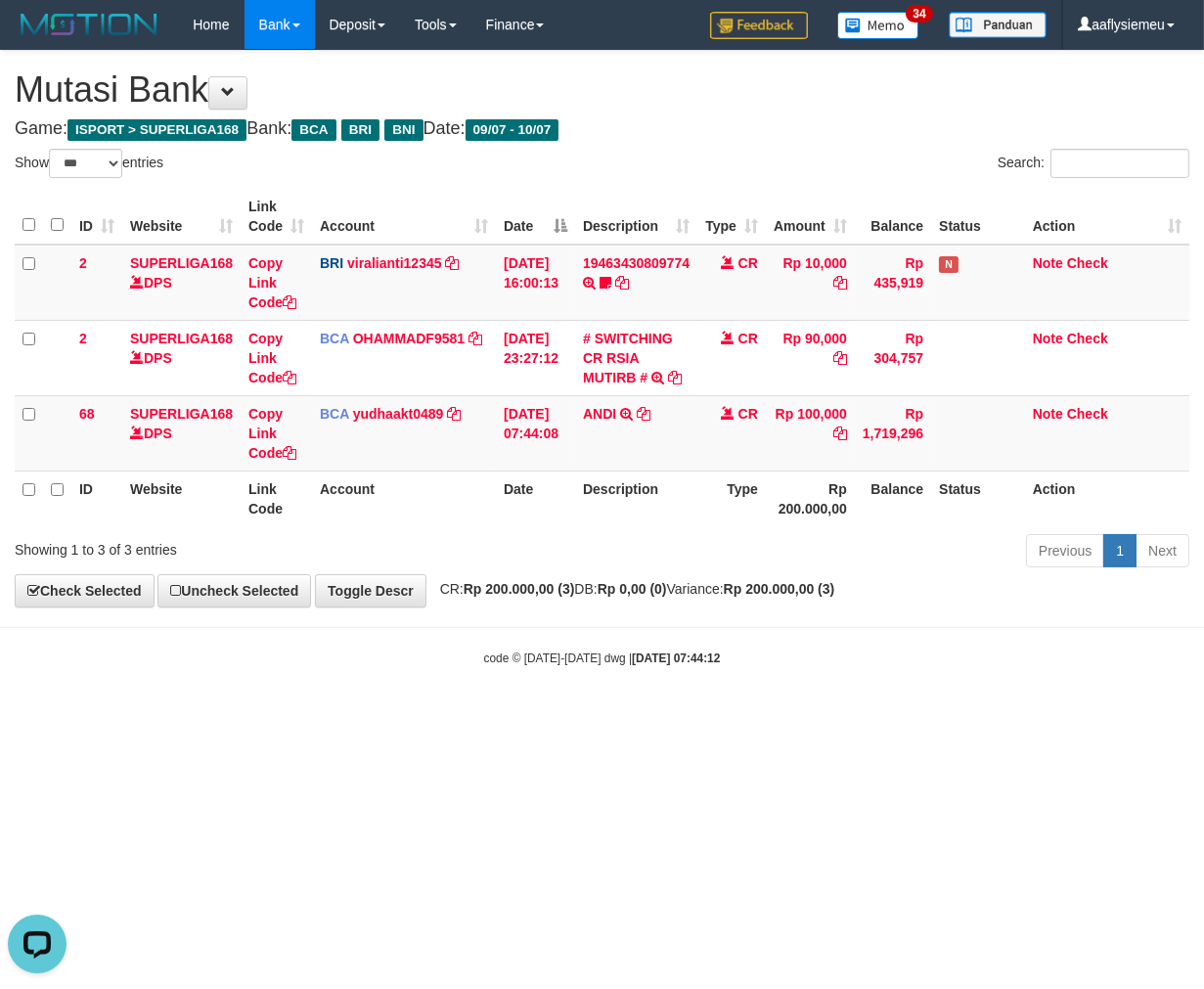 drag, startPoint x: 677, startPoint y: 750, endPoint x: 859, endPoint y: 663, distance: 201.7251 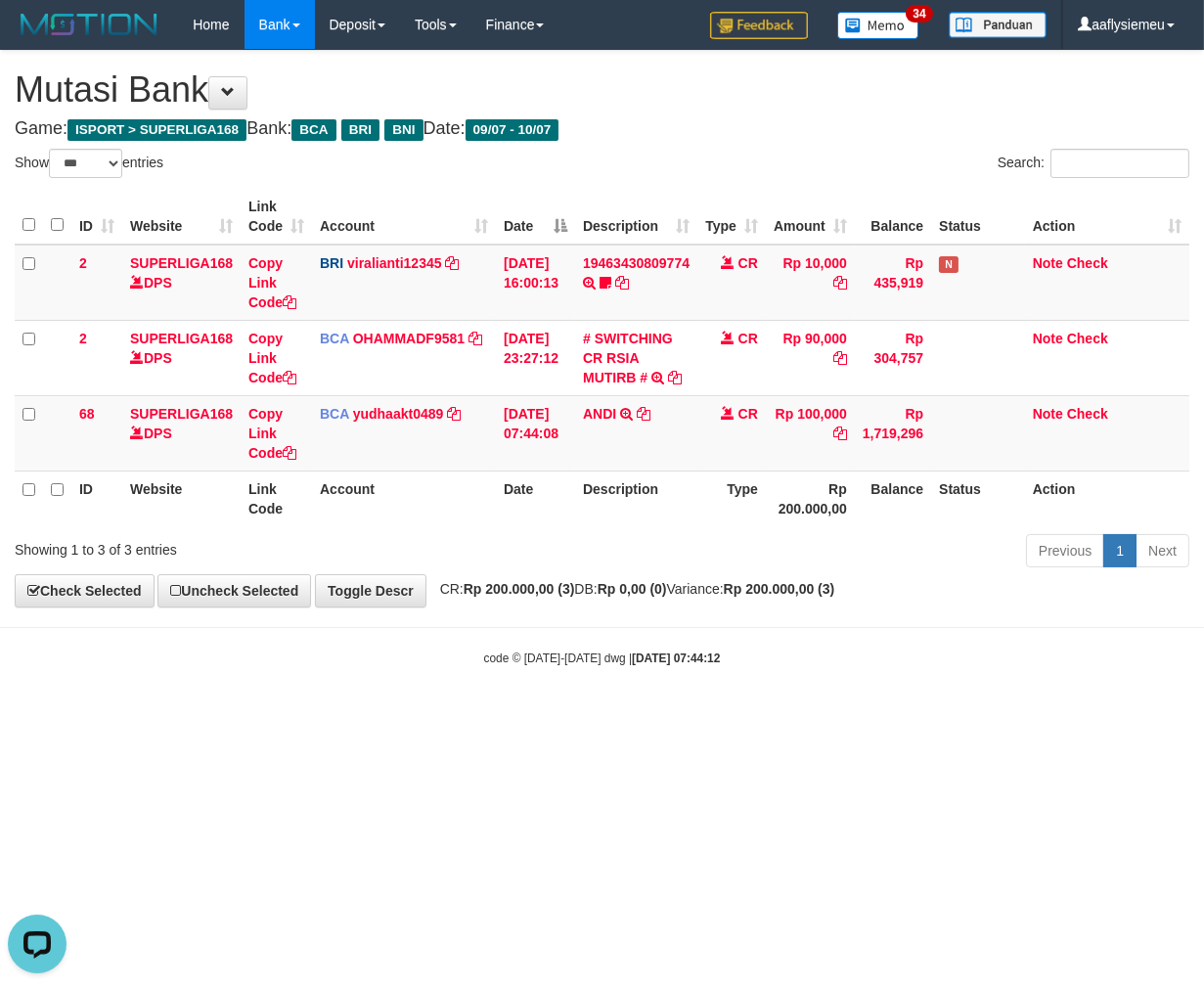click on "Toggle navigation
Home
Bank
Account List
Load
By Website
Group
[ISPORT]													SUPERLIGA168
By Load Group (DPS)" at bounding box center (602, 358) 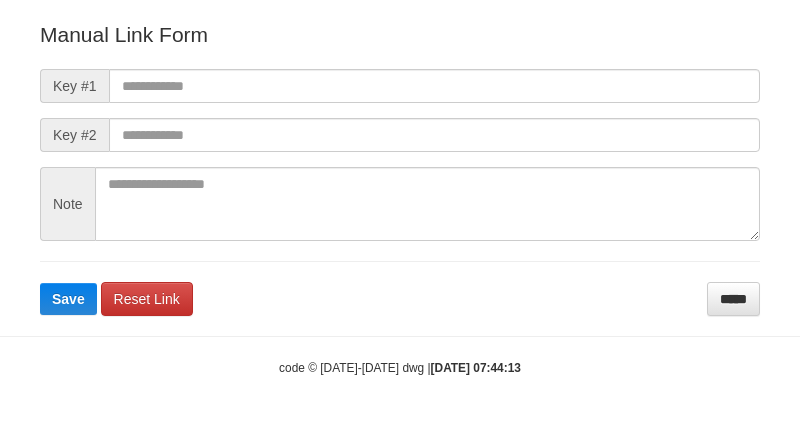 scroll, scrollTop: 222, scrollLeft: 0, axis: vertical 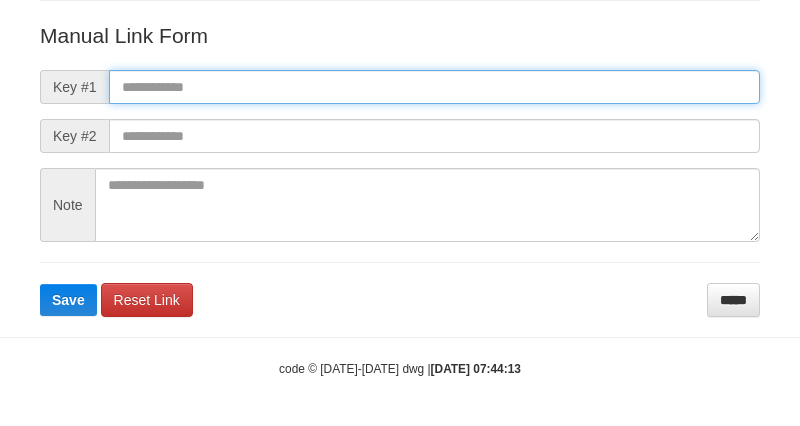 click at bounding box center (434, 87) 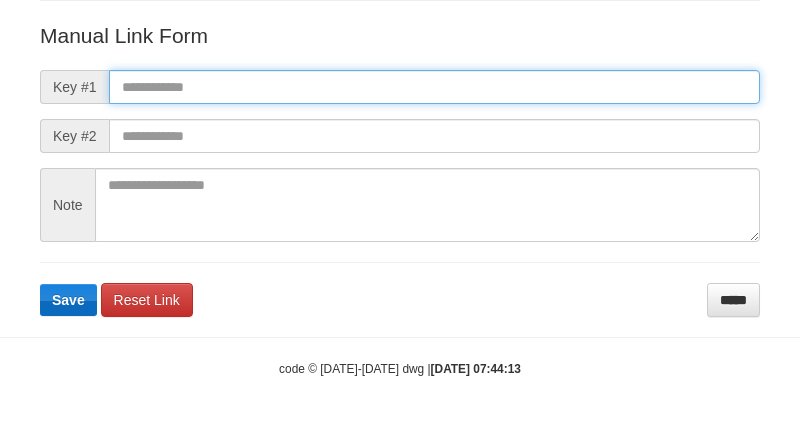 paste on "**********" 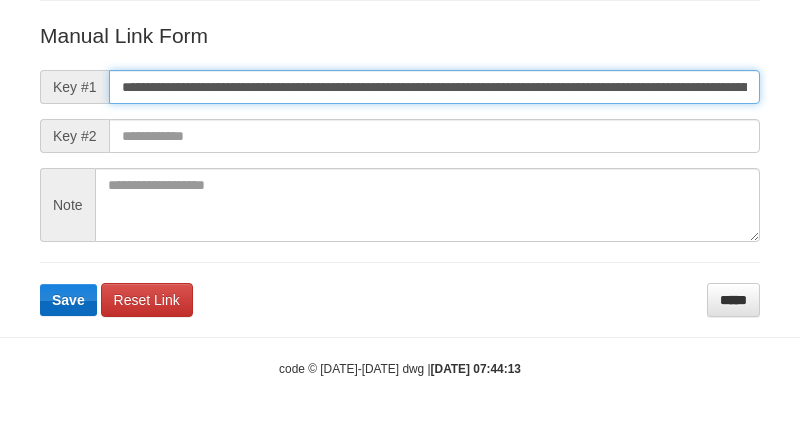 scroll, scrollTop: 0, scrollLeft: 1090, axis: horizontal 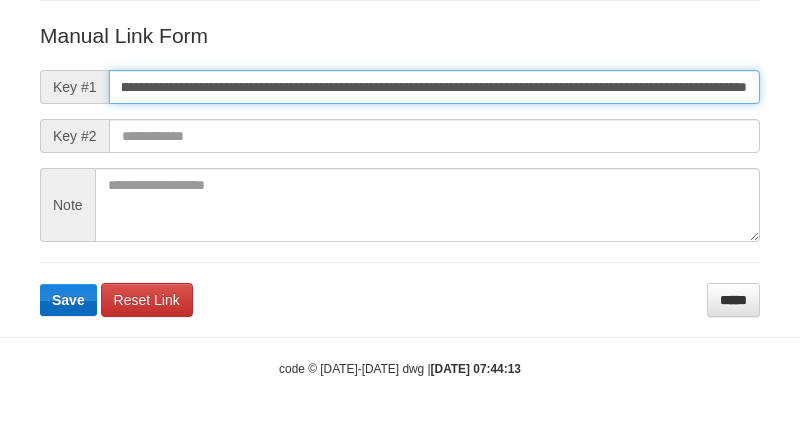 type on "**********" 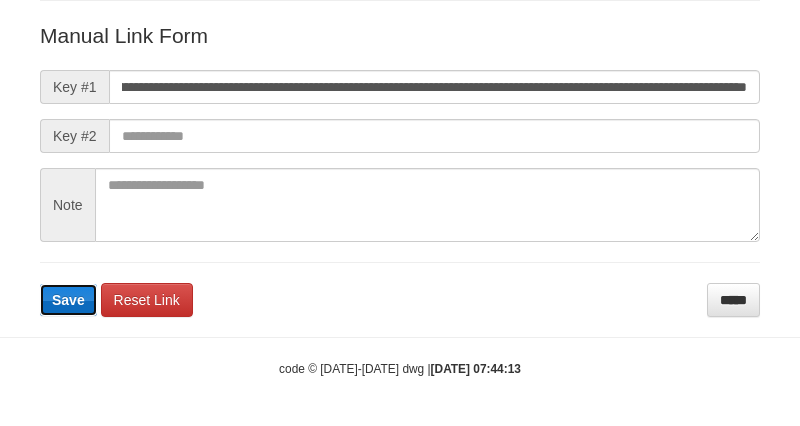 type 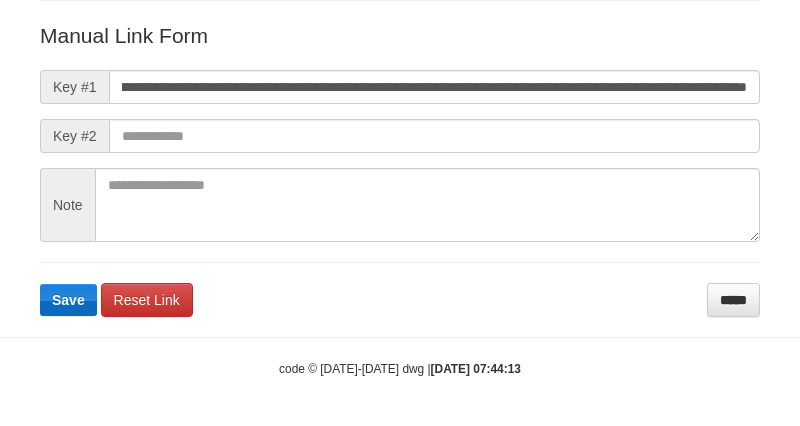 scroll, scrollTop: 0, scrollLeft: 0, axis: both 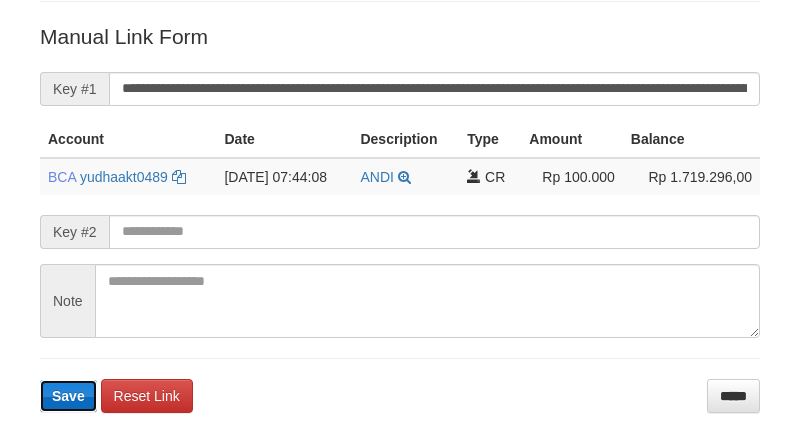 click on "Save" at bounding box center (68, 396) 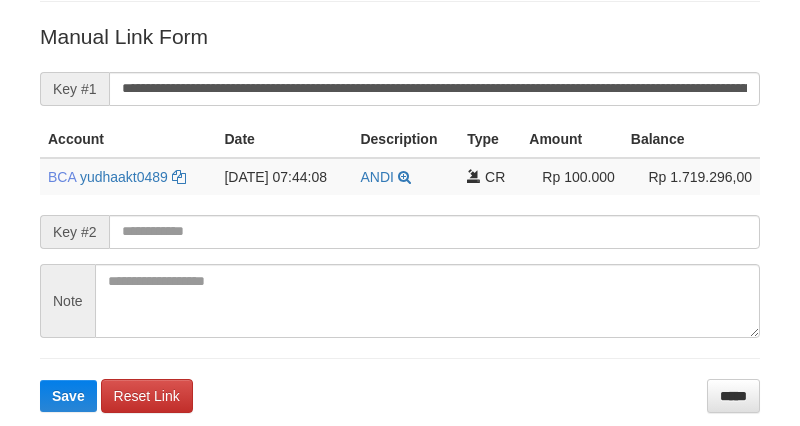 scroll, scrollTop: 222, scrollLeft: 0, axis: vertical 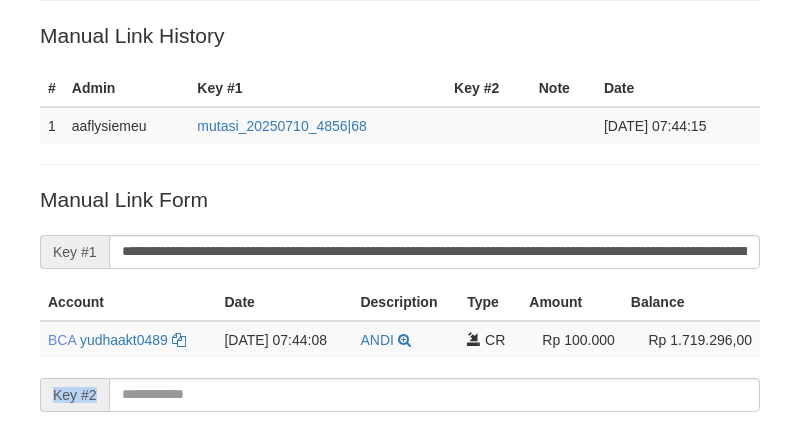 click on "Key #2" at bounding box center (74, 395) 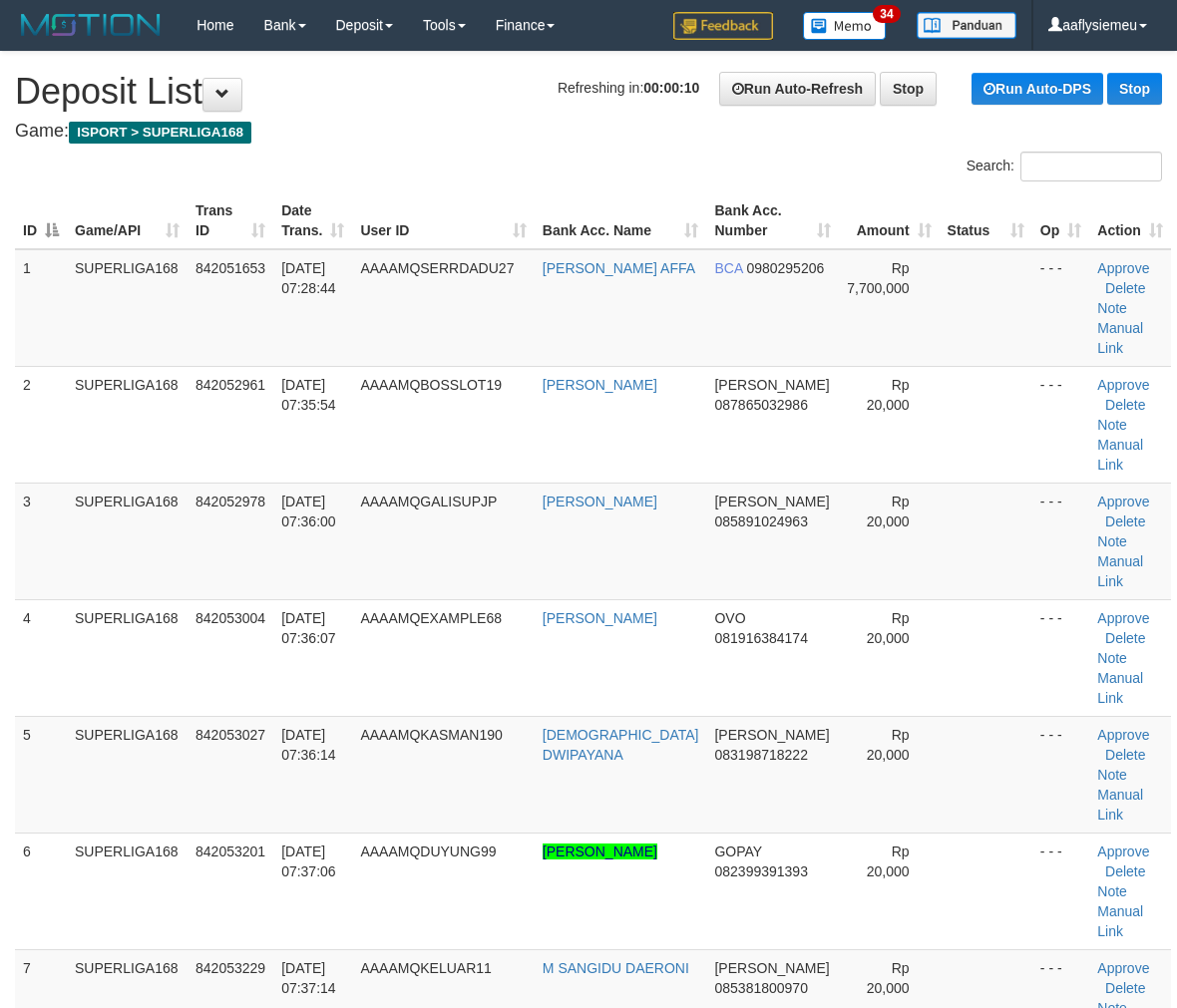 scroll, scrollTop: 7201, scrollLeft: 0, axis: vertical 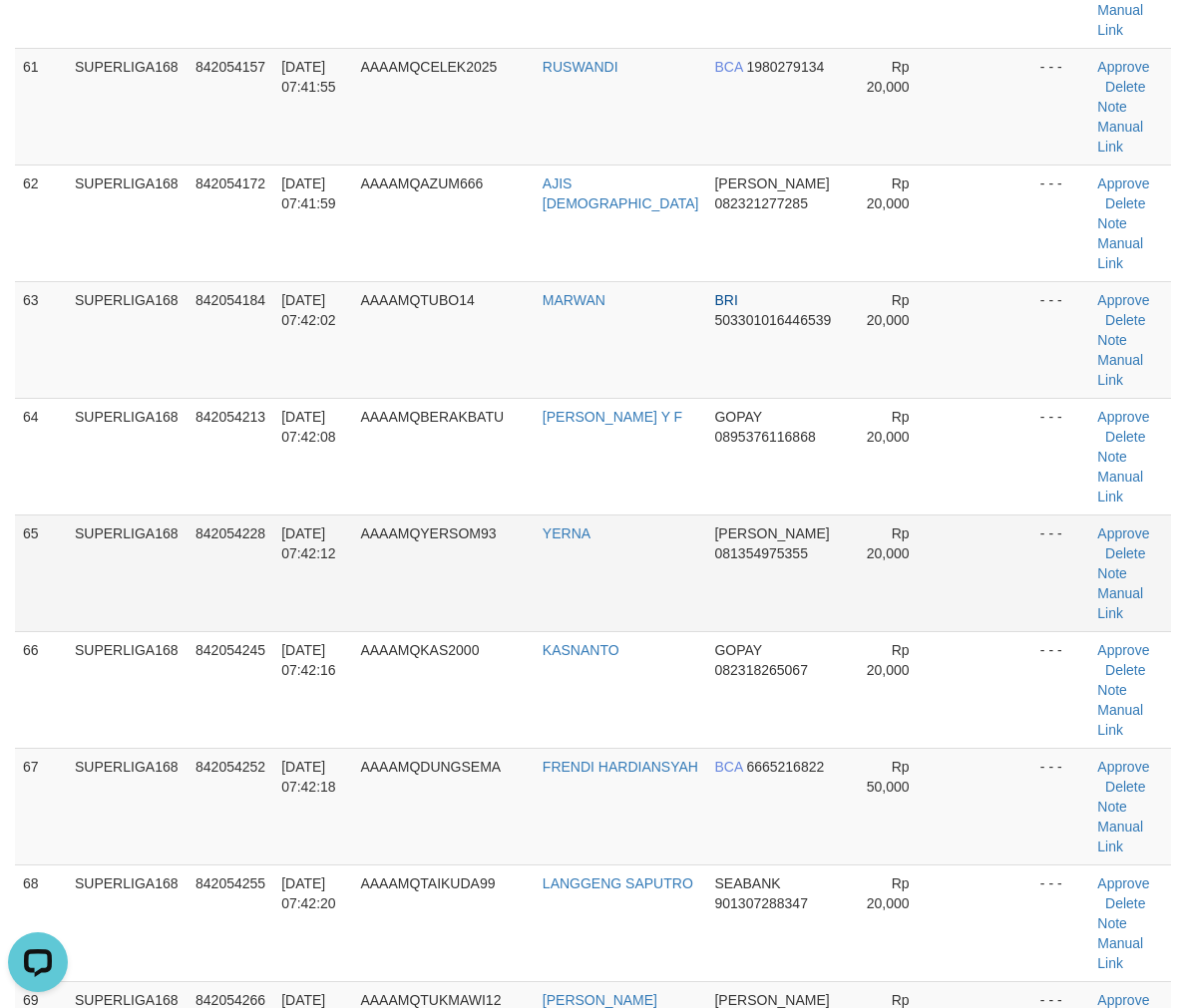 drag, startPoint x: 131, startPoint y: 562, endPoint x: 98, endPoint y: 573, distance: 34.785054 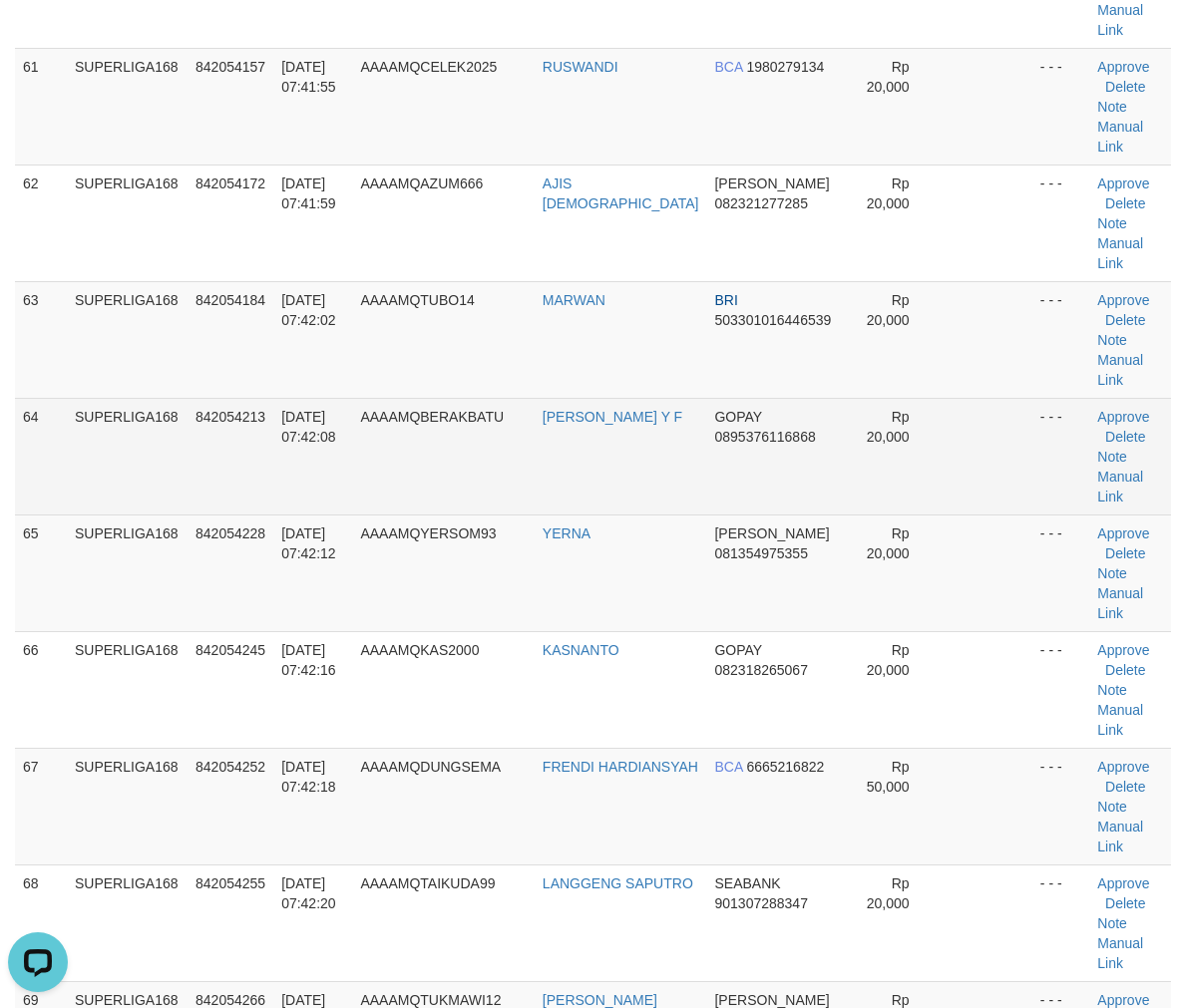 click on "64" at bounding box center [41, 456] 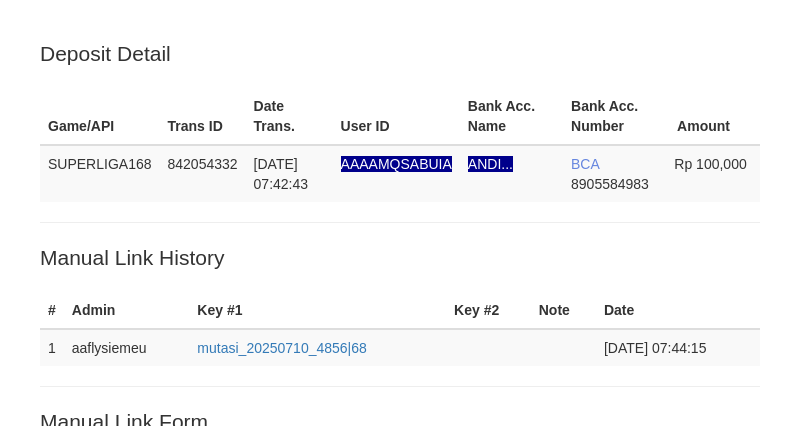 scroll, scrollTop: 480, scrollLeft: 0, axis: vertical 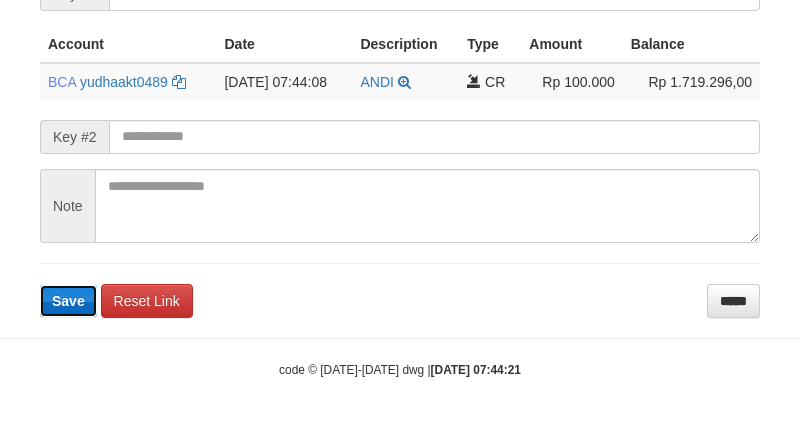 click on "Save" at bounding box center [68, 301] 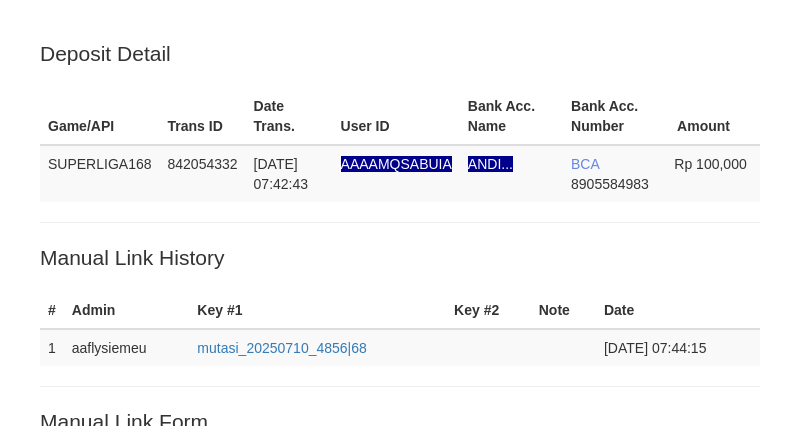 scroll, scrollTop: 480, scrollLeft: 0, axis: vertical 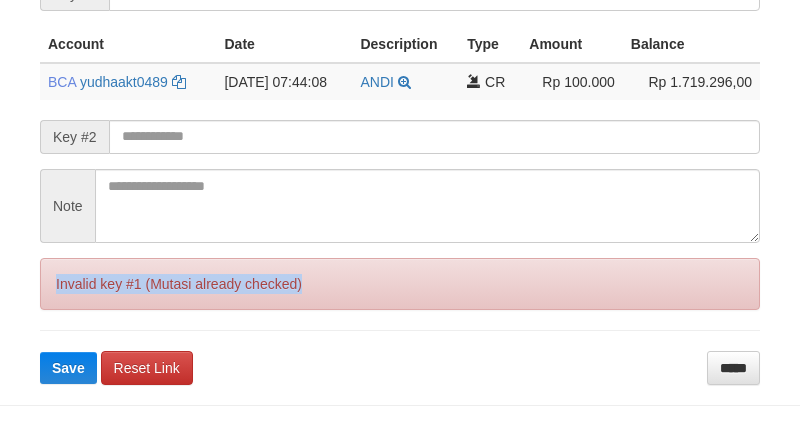 click on "Invalid key #1 (Mutasi already checked)" at bounding box center (400, 284) 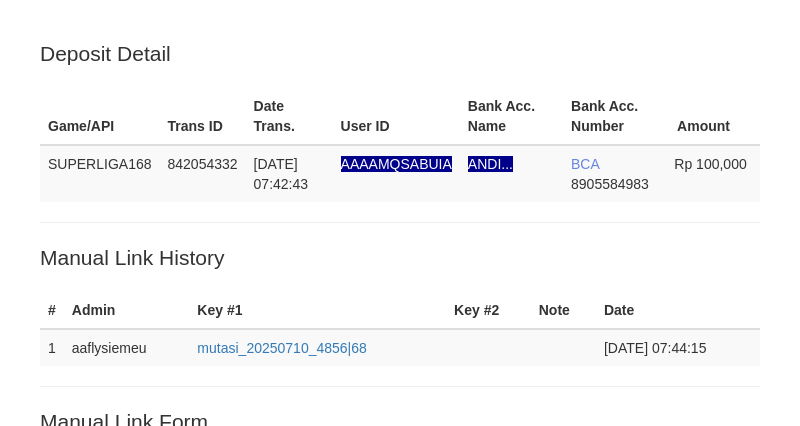 scroll, scrollTop: 480, scrollLeft: 0, axis: vertical 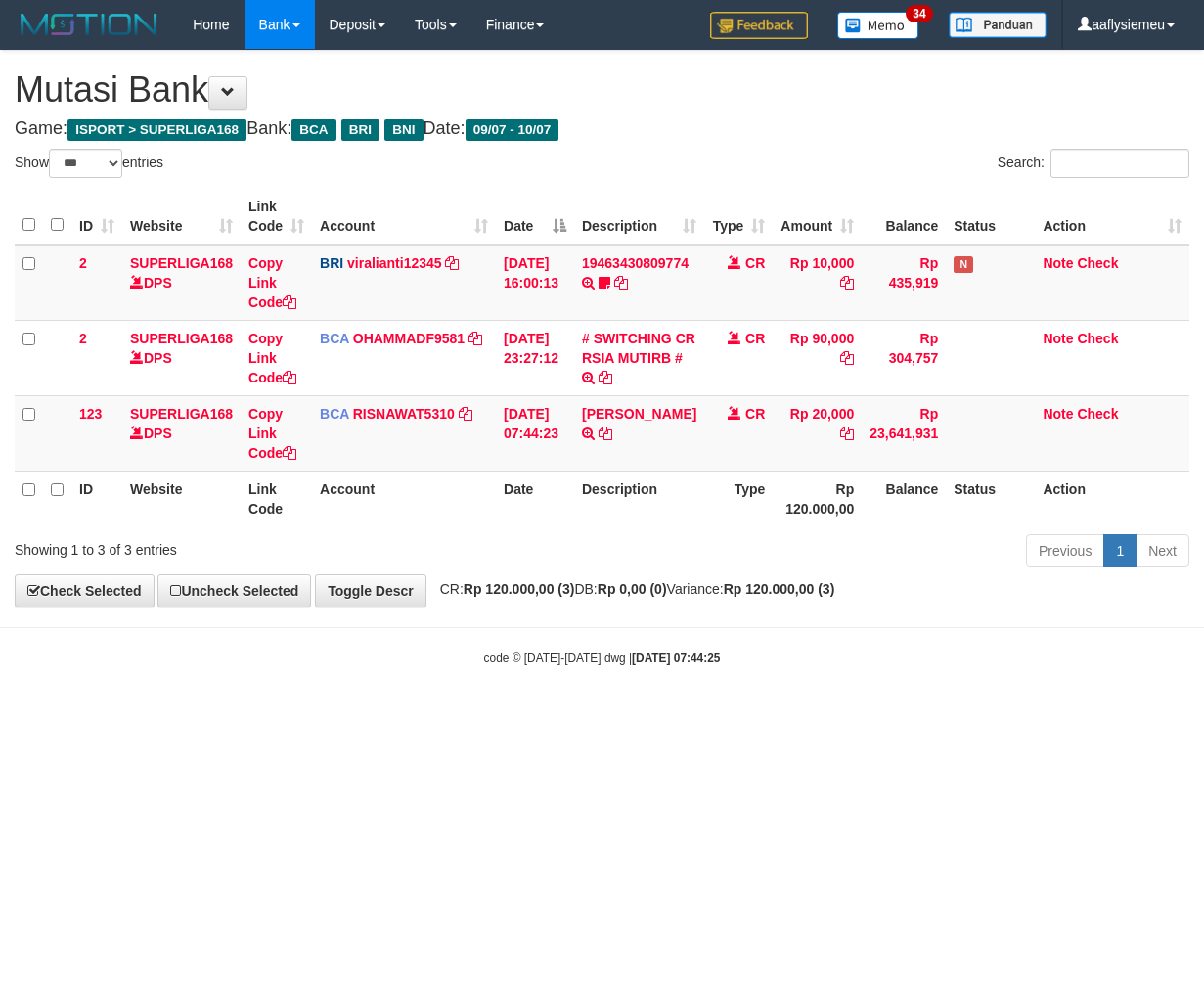 select on "***" 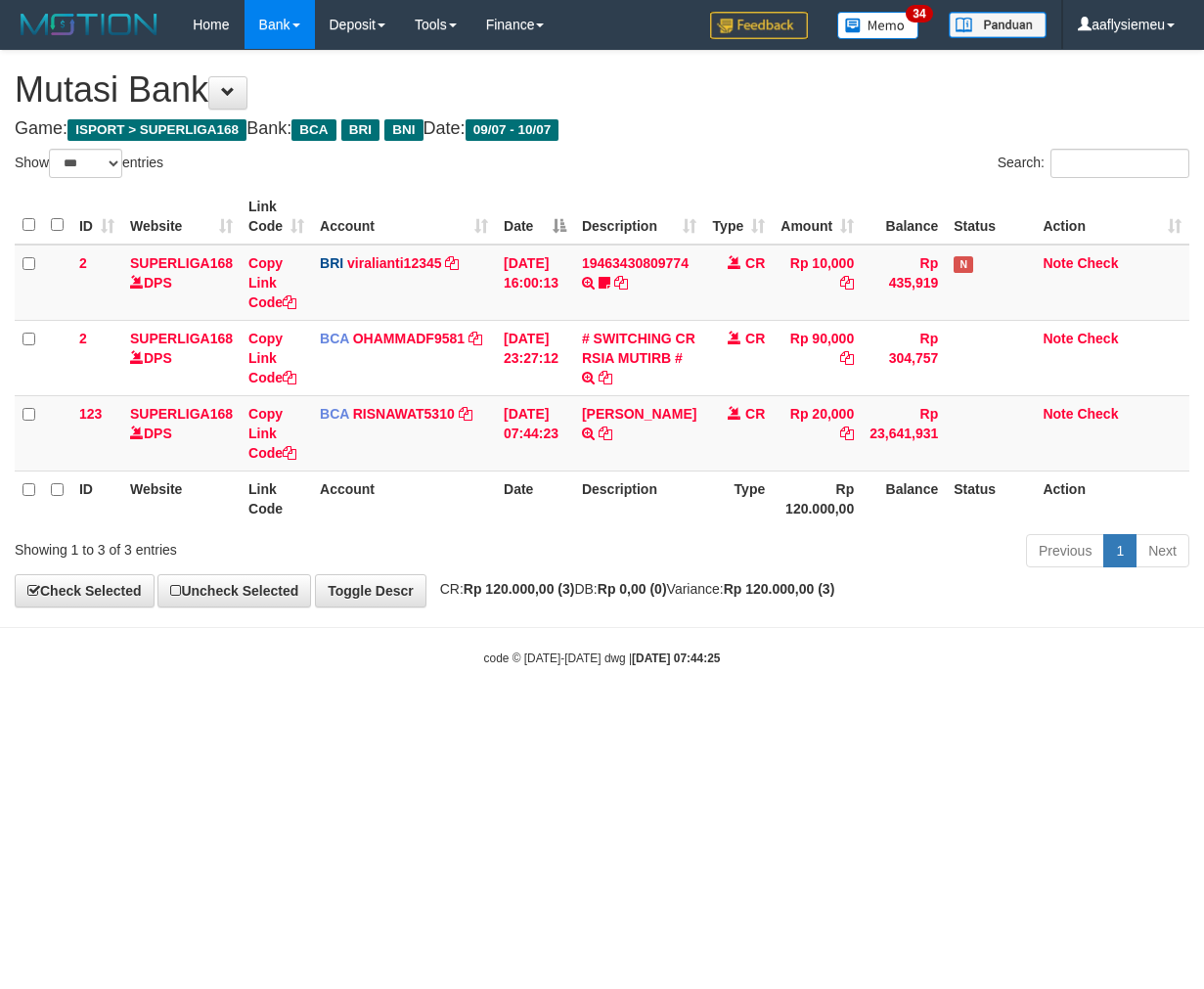 click on "Toggle navigation
Home
Bank
Account List
Load
By Website
Group
[ISPORT]													SUPERLIGA168
By Load Group (DPS)" at bounding box center [602, 358] 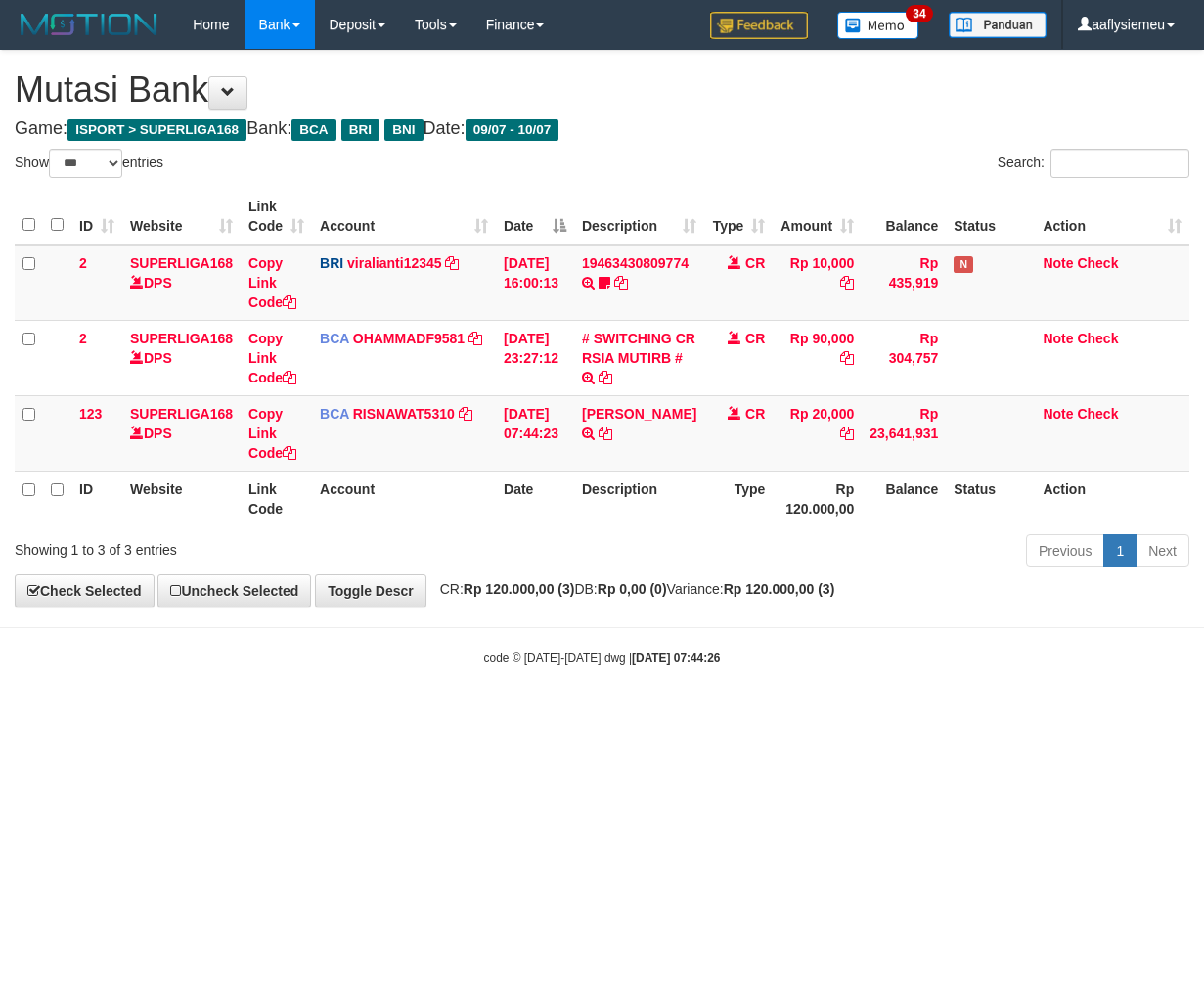 select on "***" 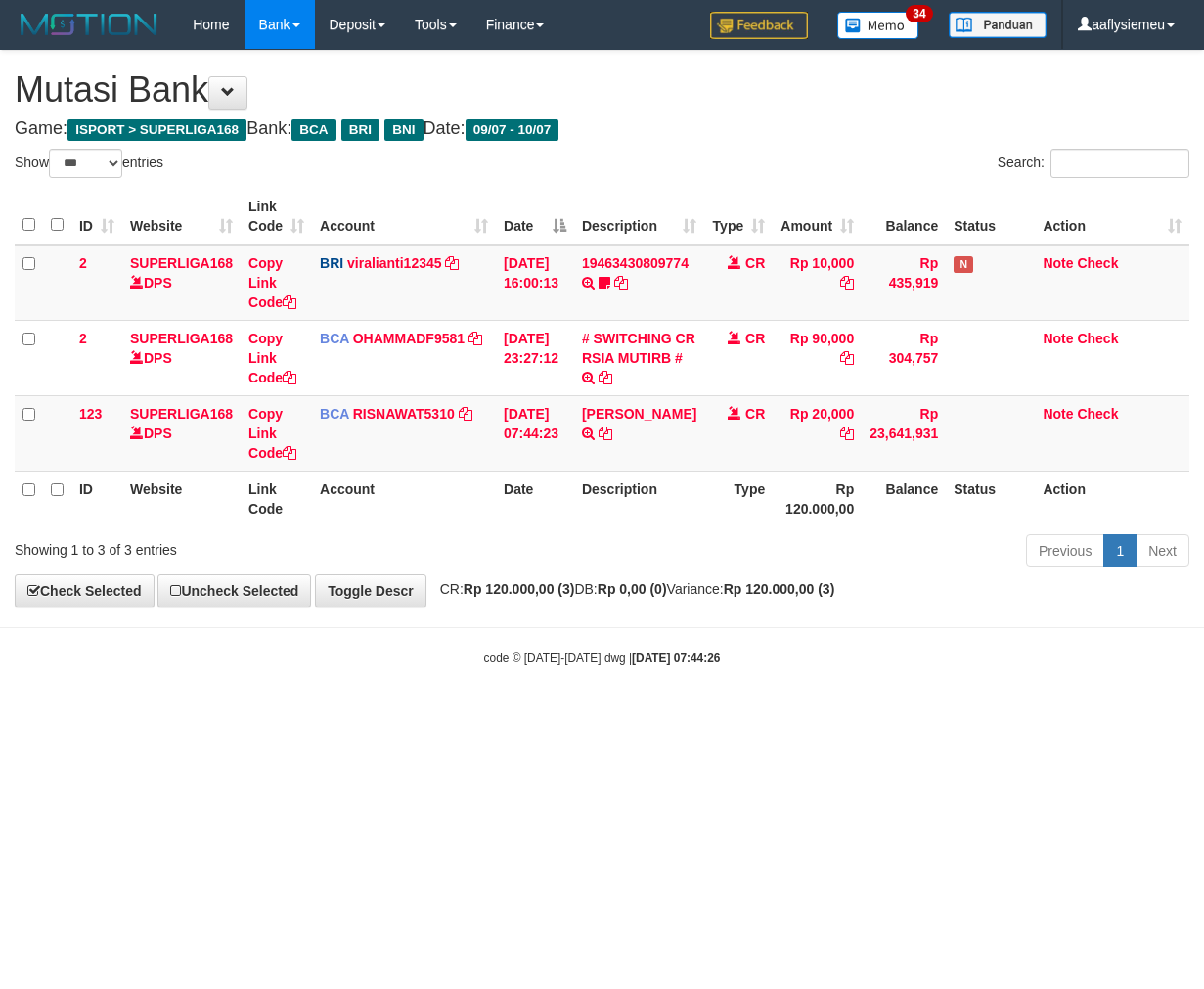 scroll, scrollTop: 0, scrollLeft: 0, axis: both 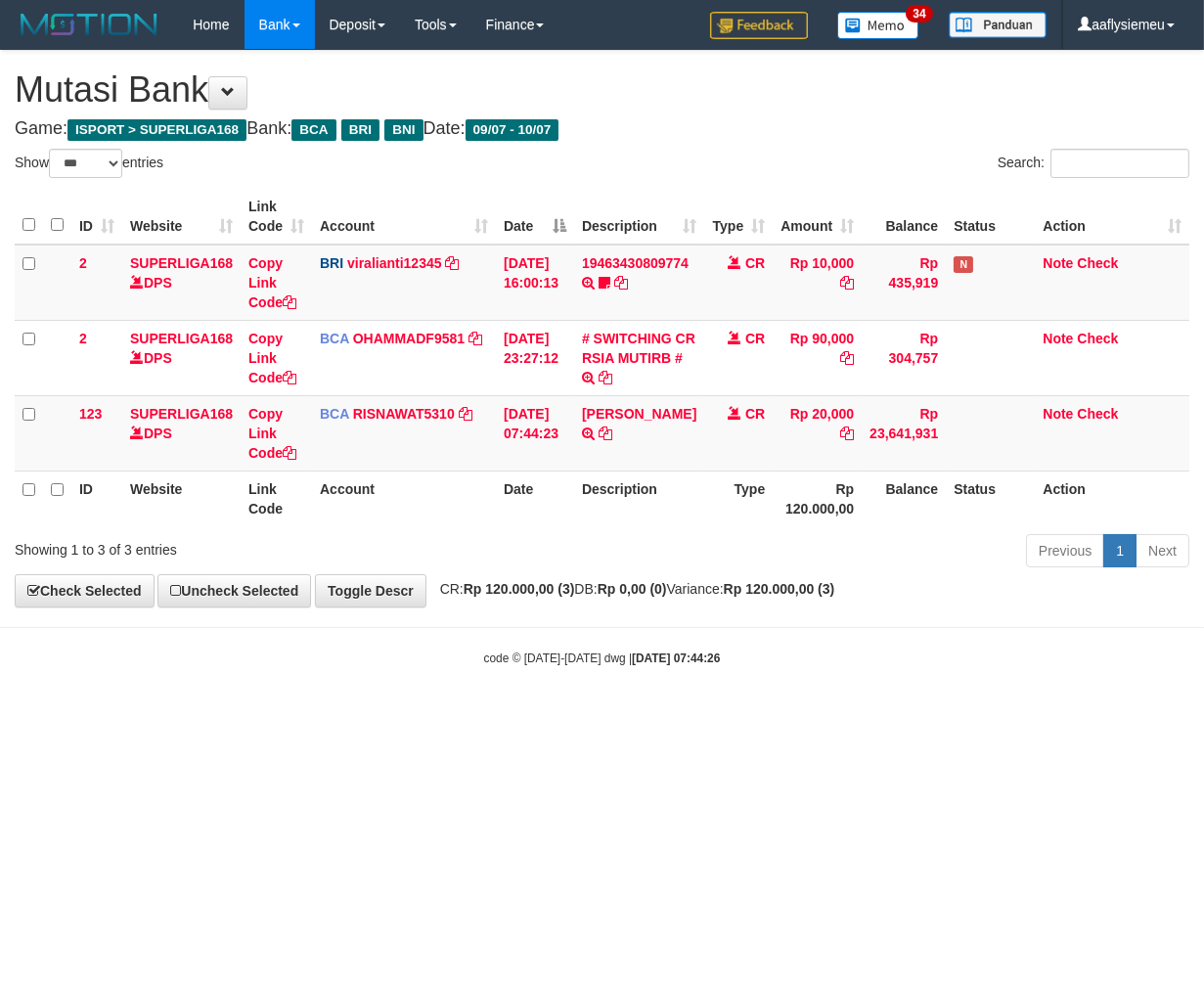 click at bounding box center (605, 433) 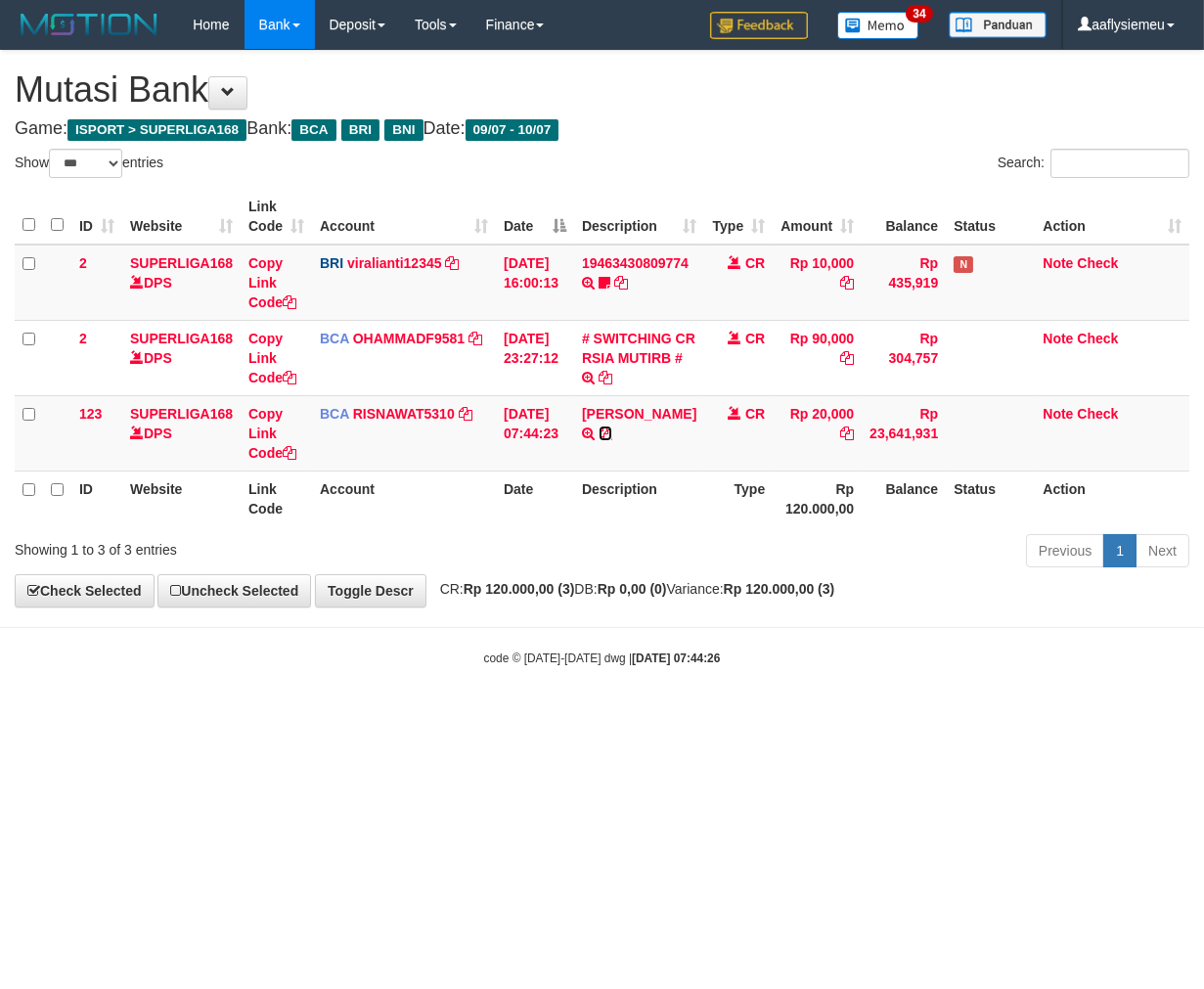 click at bounding box center [605, 433] 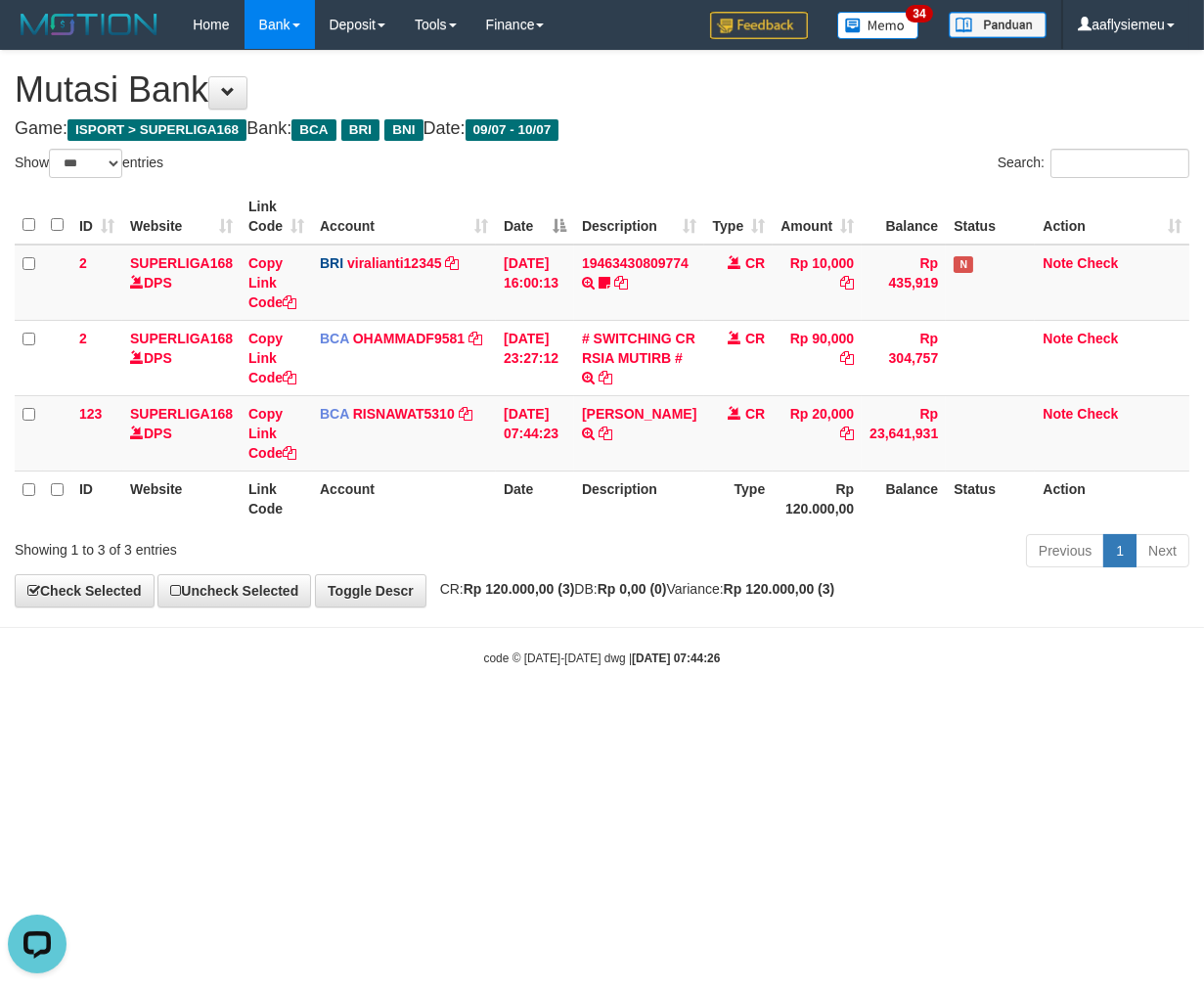 scroll, scrollTop: 0, scrollLeft: 0, axis: both 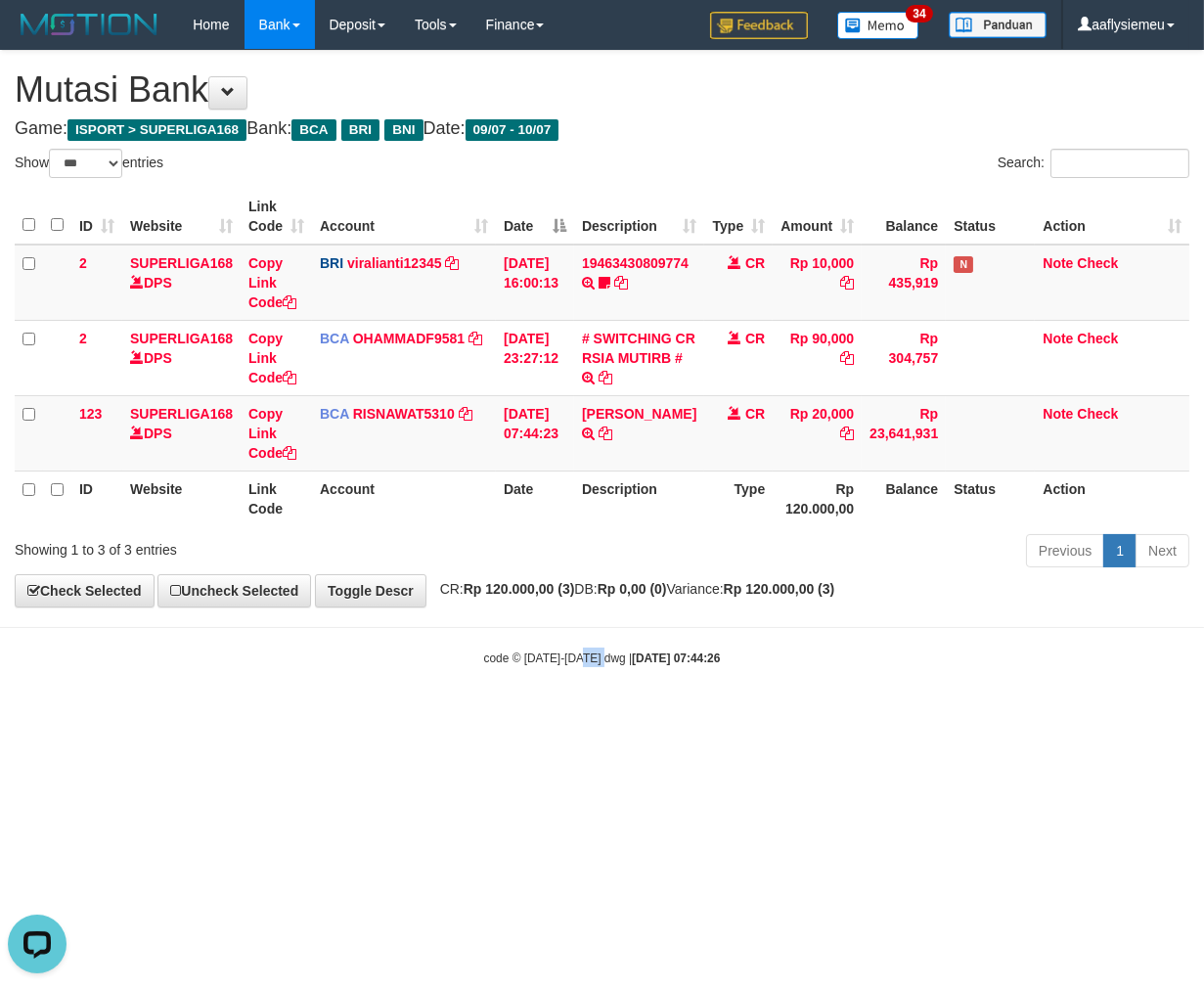 drag, startPoint x: 592, startPoint y: 660, endPoint x: 1157, endPoint y: 561, distance: 573.608 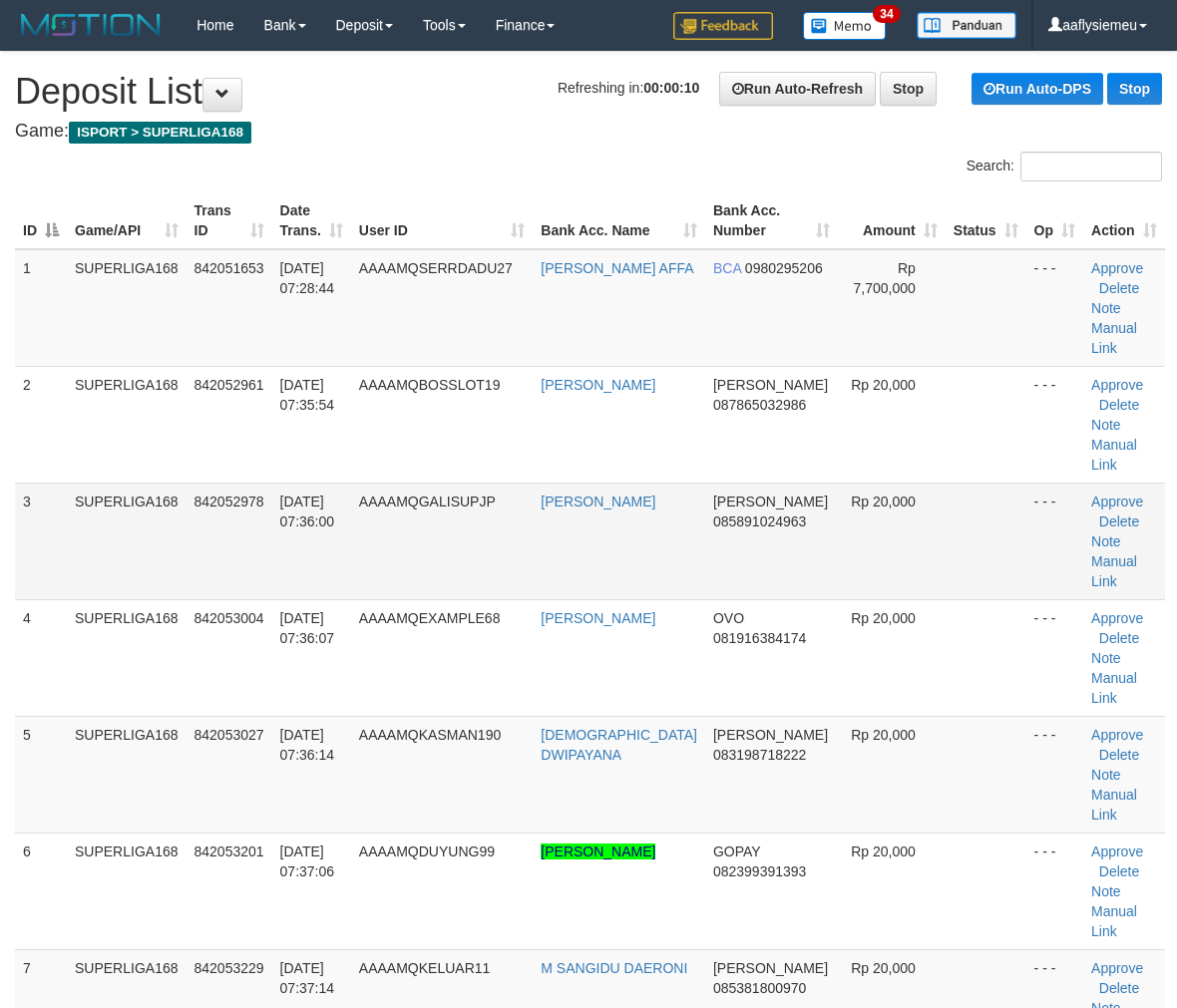 scroll, scrollTop: 0, scrollLeft: 0, axis: both 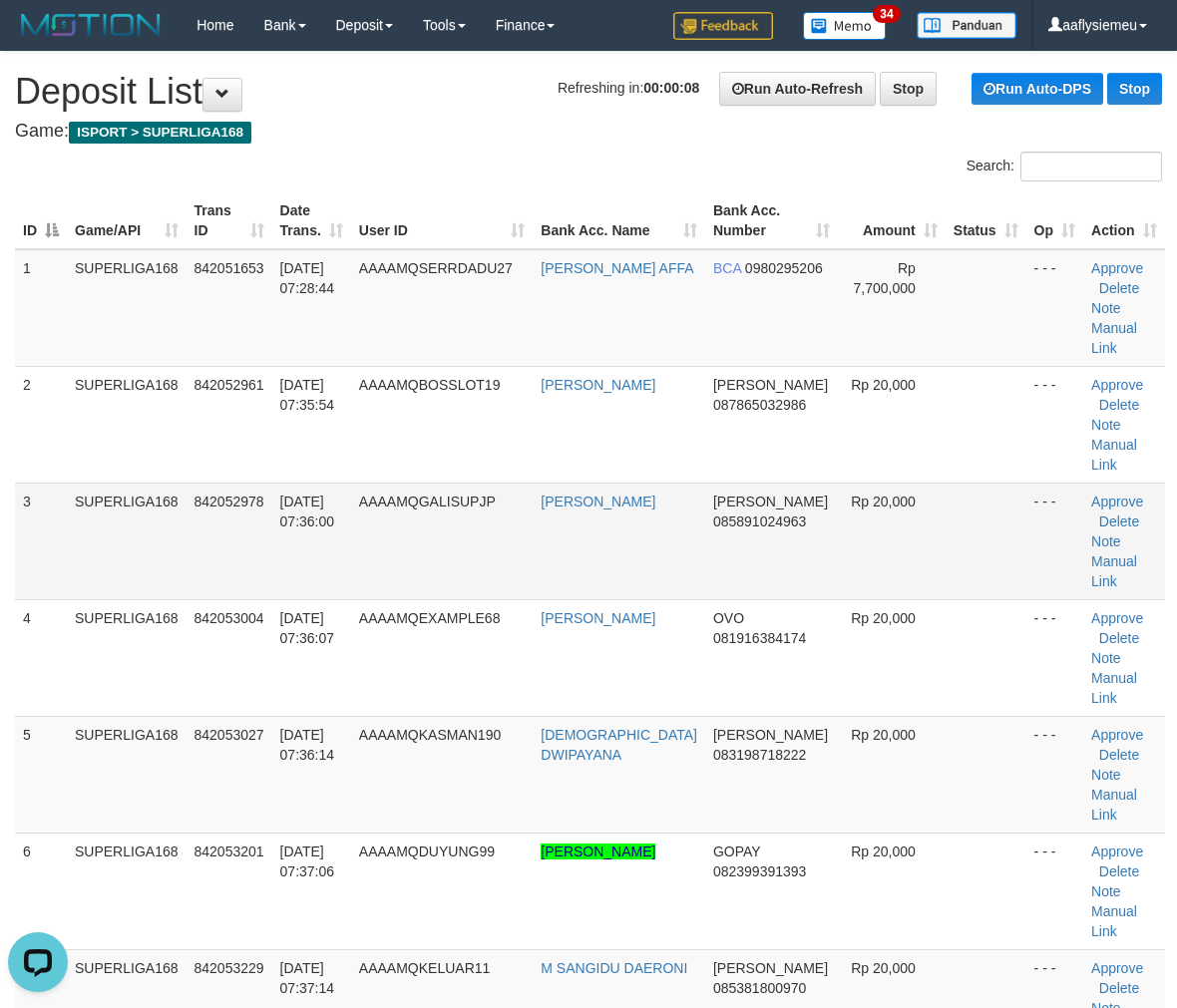 click on "842052978" at bounding box center [229, 540] 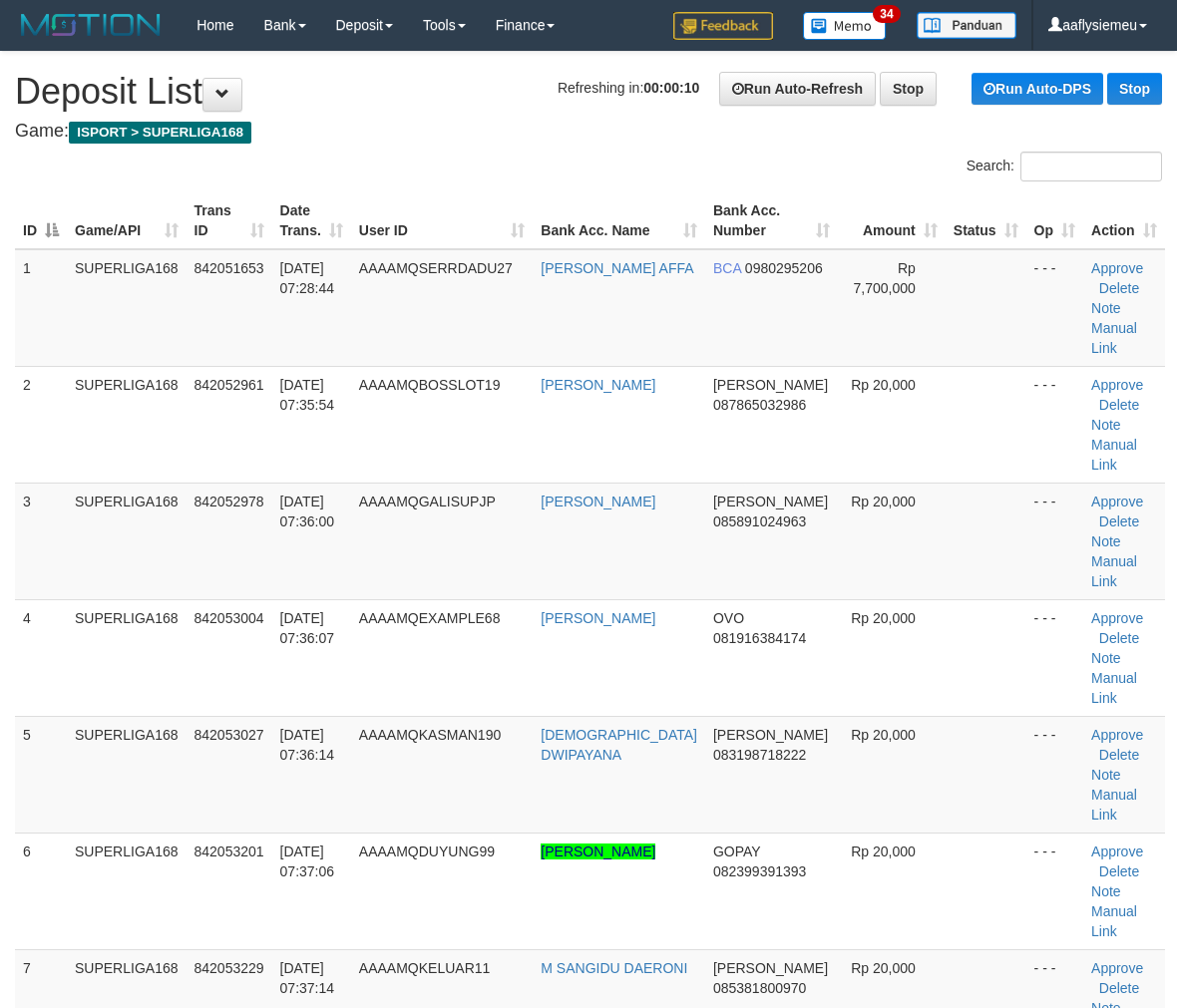 scroll, scrollTop: 0, scrollLeft: 0, axis: both 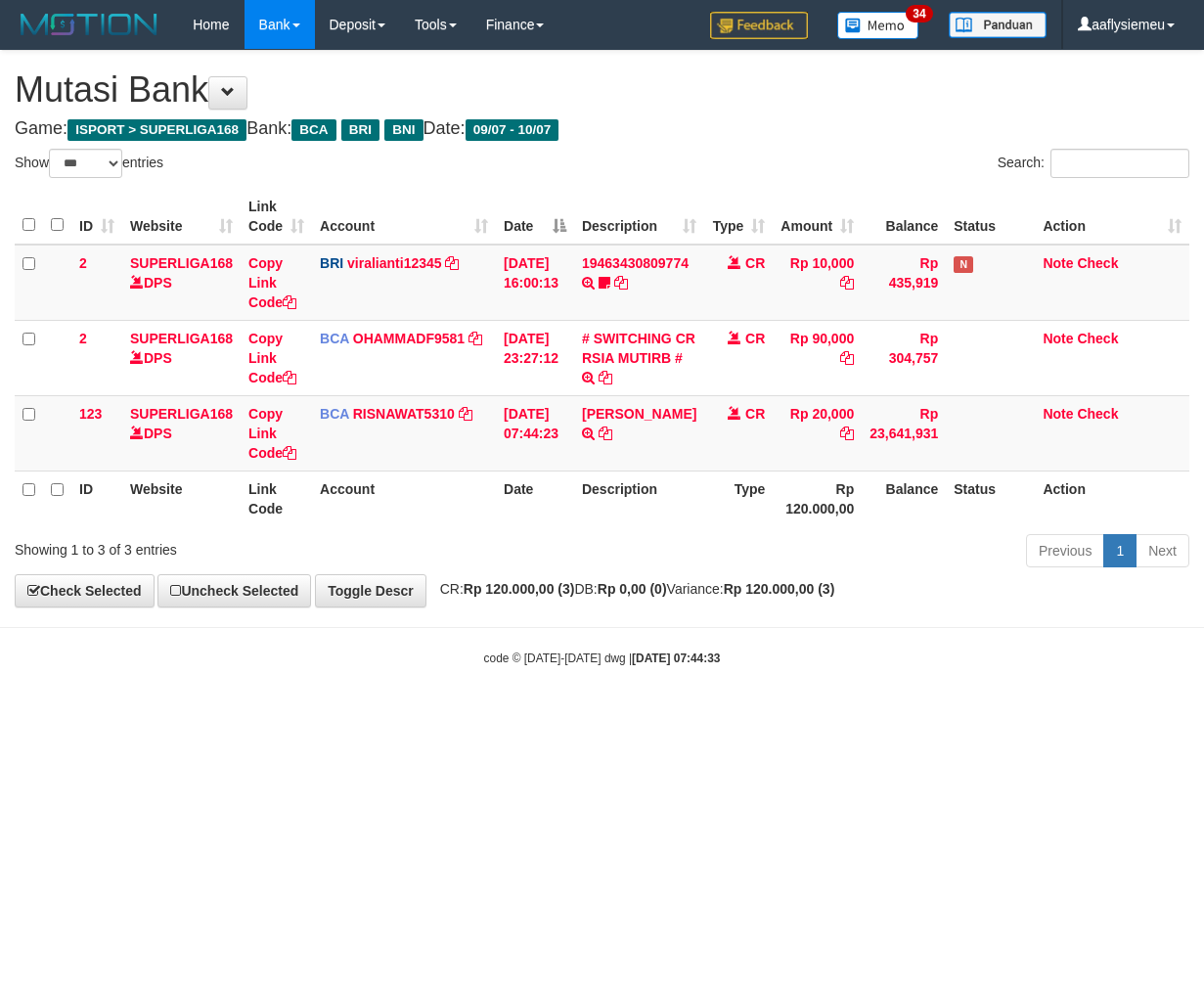 select on "***" 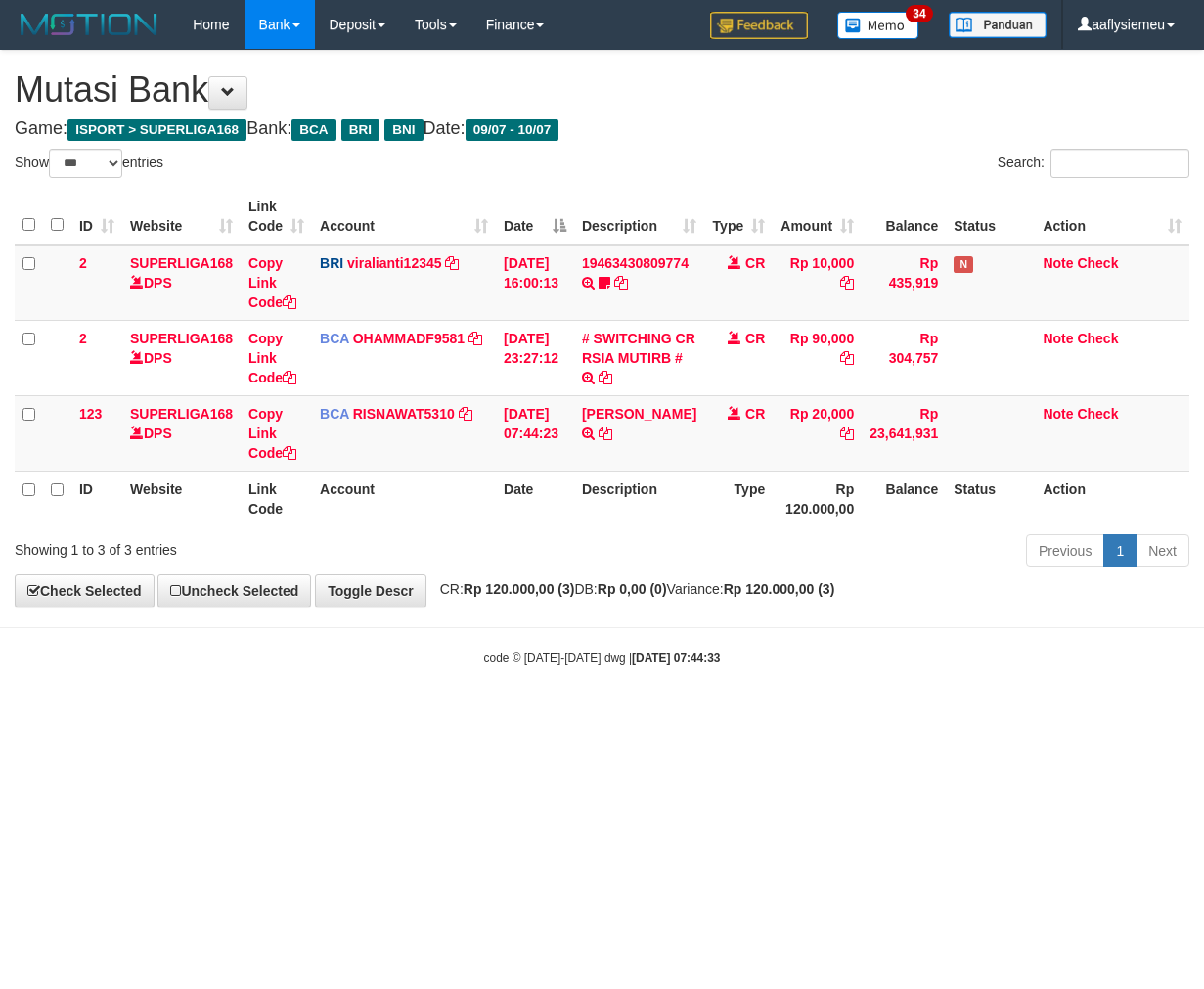 scroll, scrollTop: 0, scrollLeft: 0, axis: both 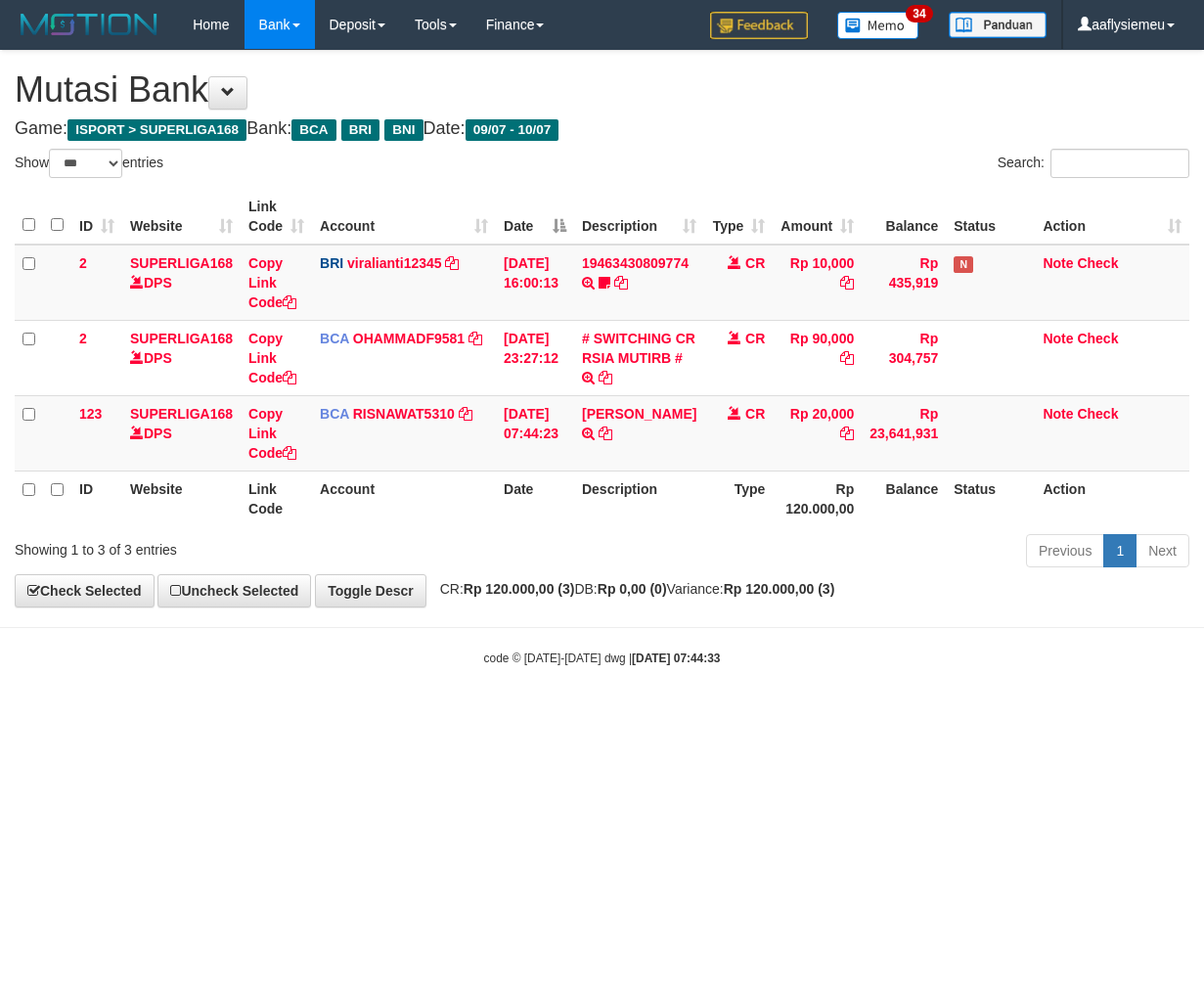 select on "***" 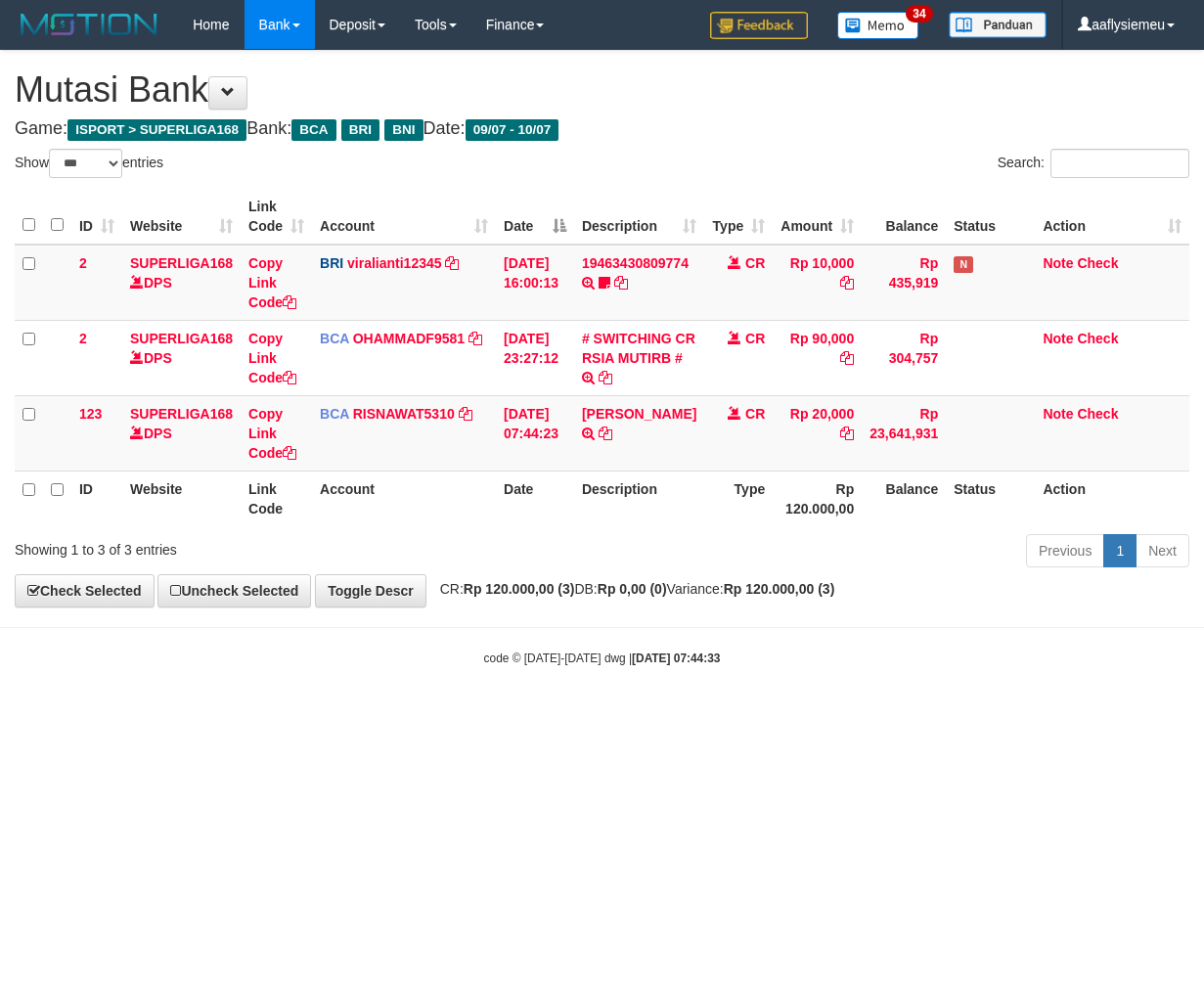 scroll, scrollTop: 0, scrollLeft: 0, axis: both 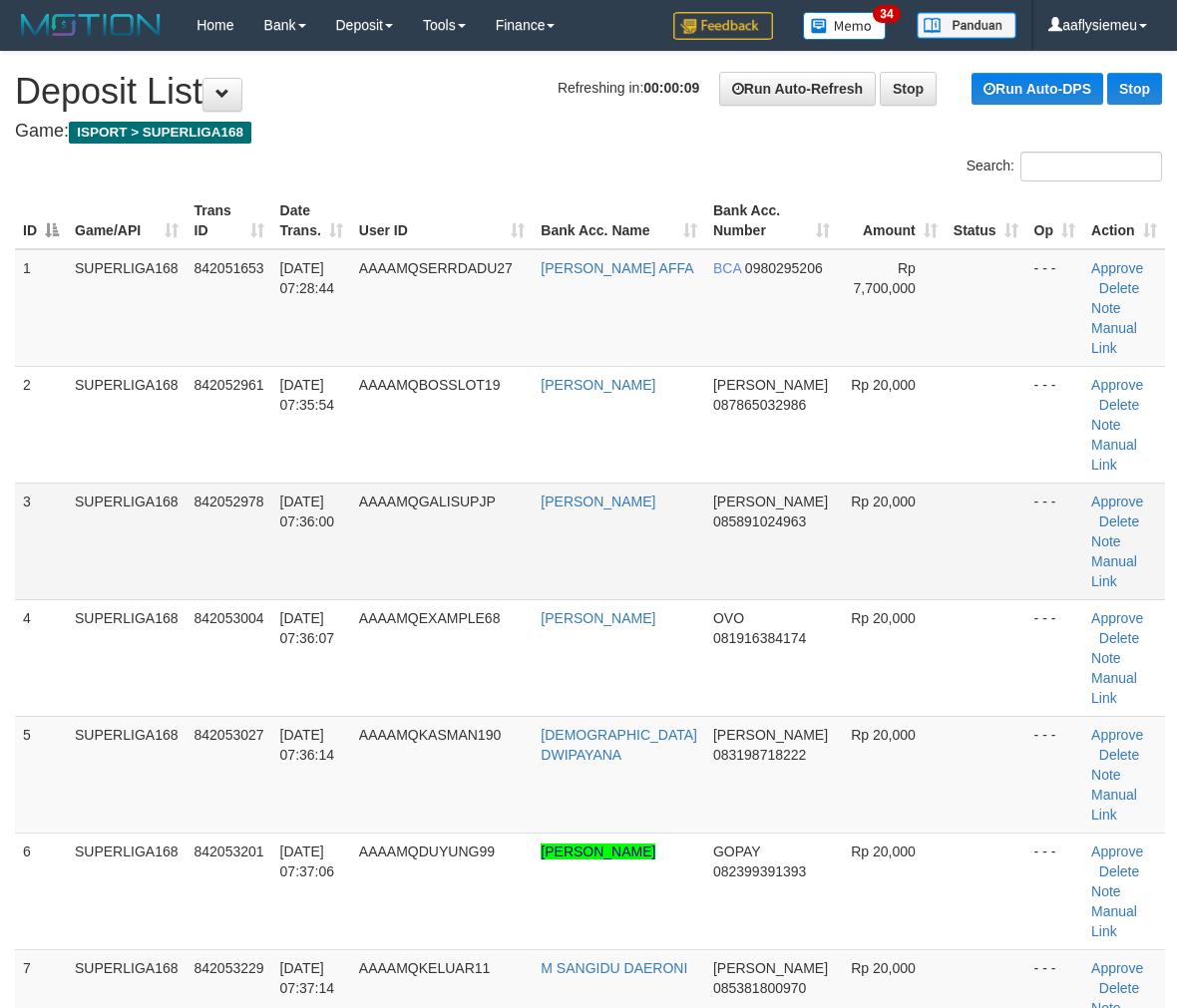 click on "10/07/2025 07:36:00" at bounding box center (311, 540) 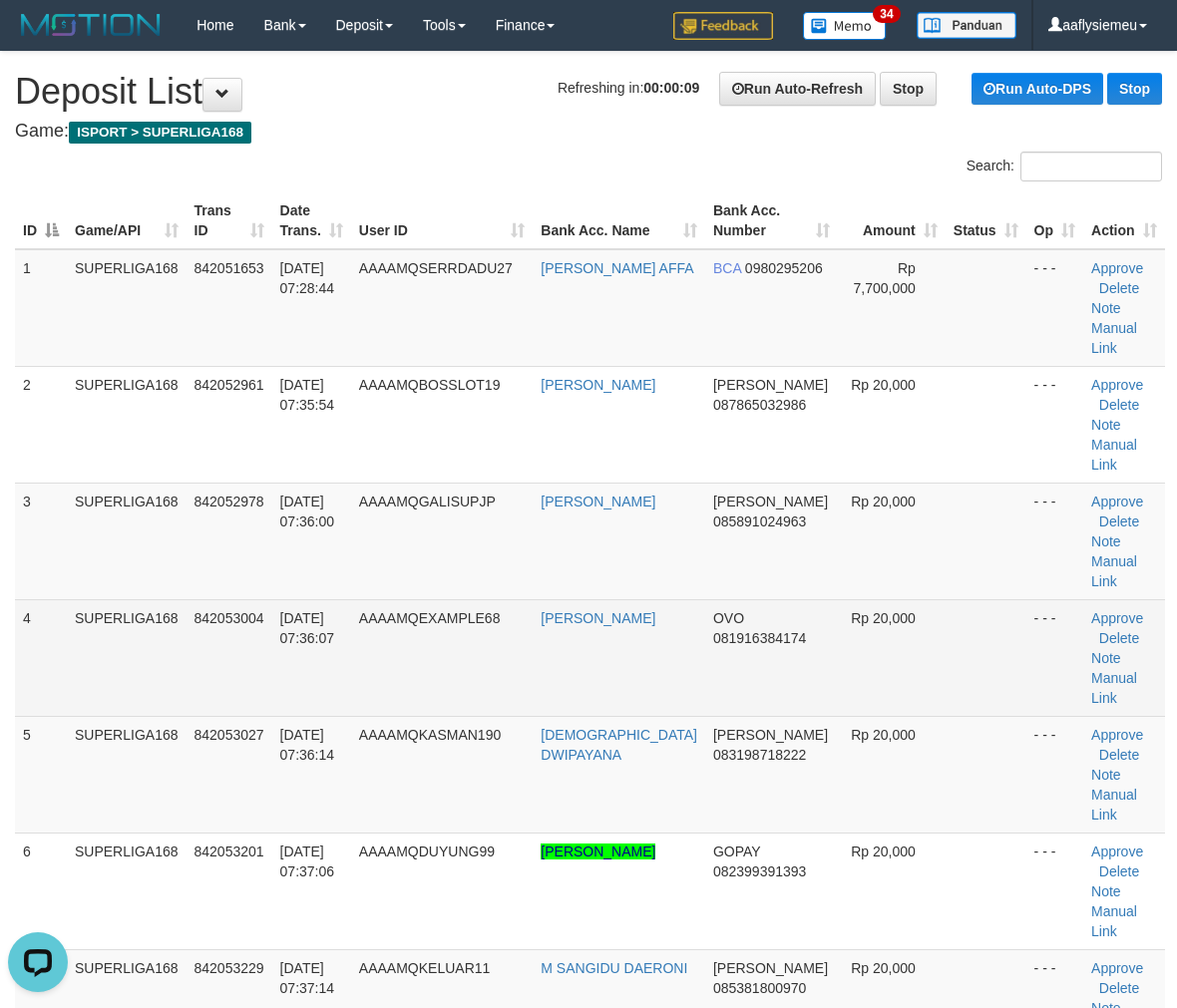 scroll, scrollTop: 0, scrollLeft: 0, axis: both 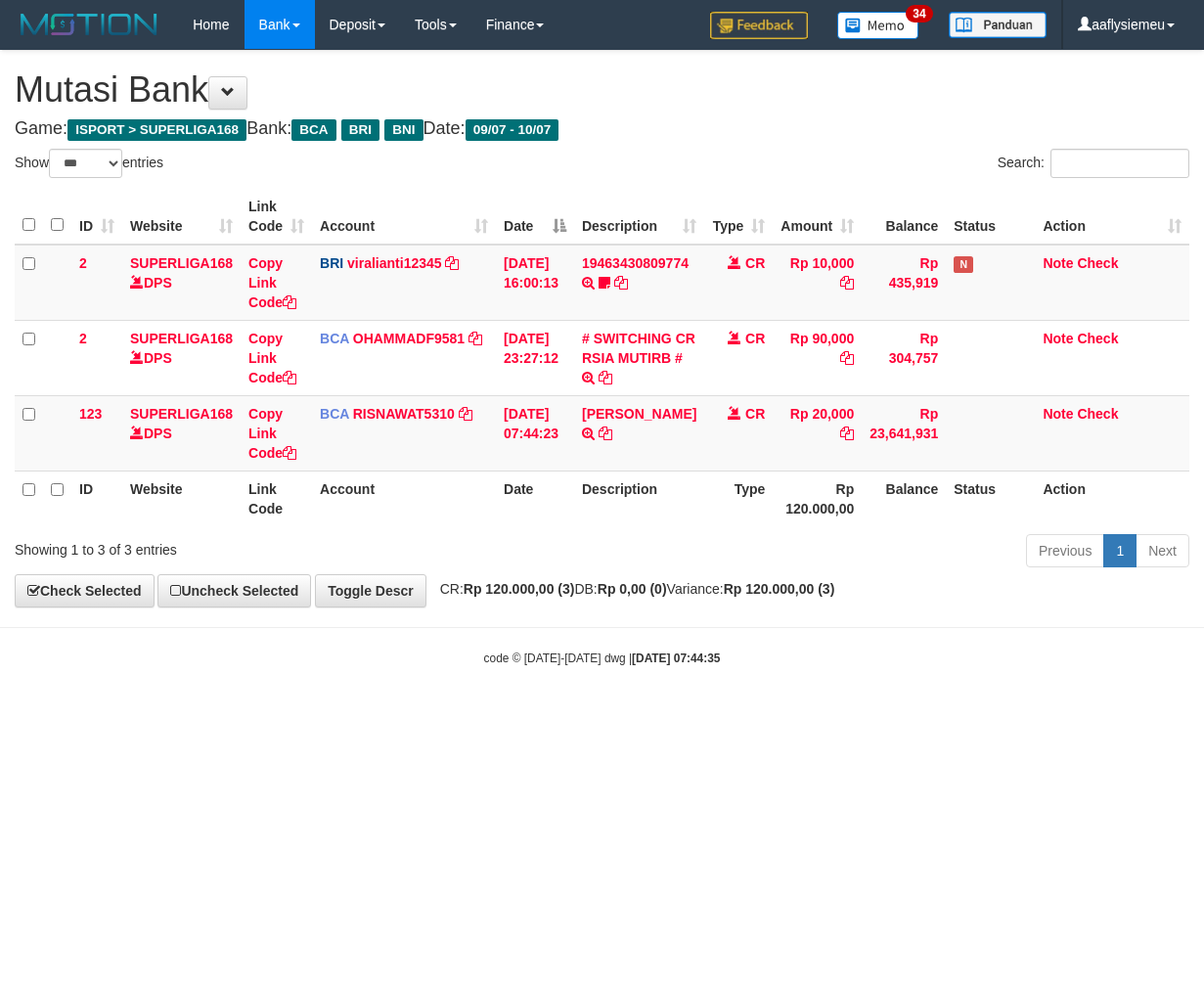 select on "***" 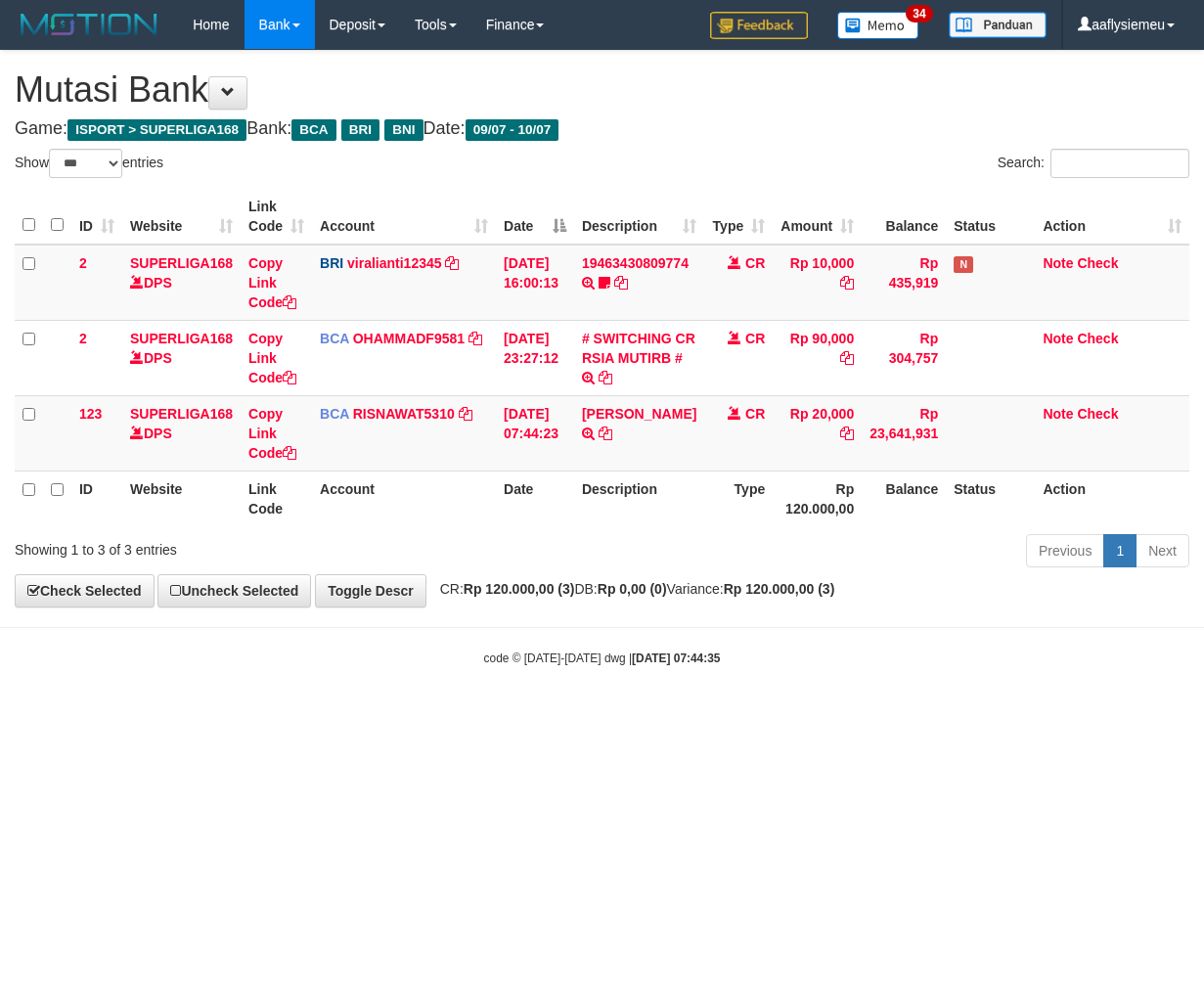 scroll, scrollTop: 0, scrollLeft: 0, axis: both 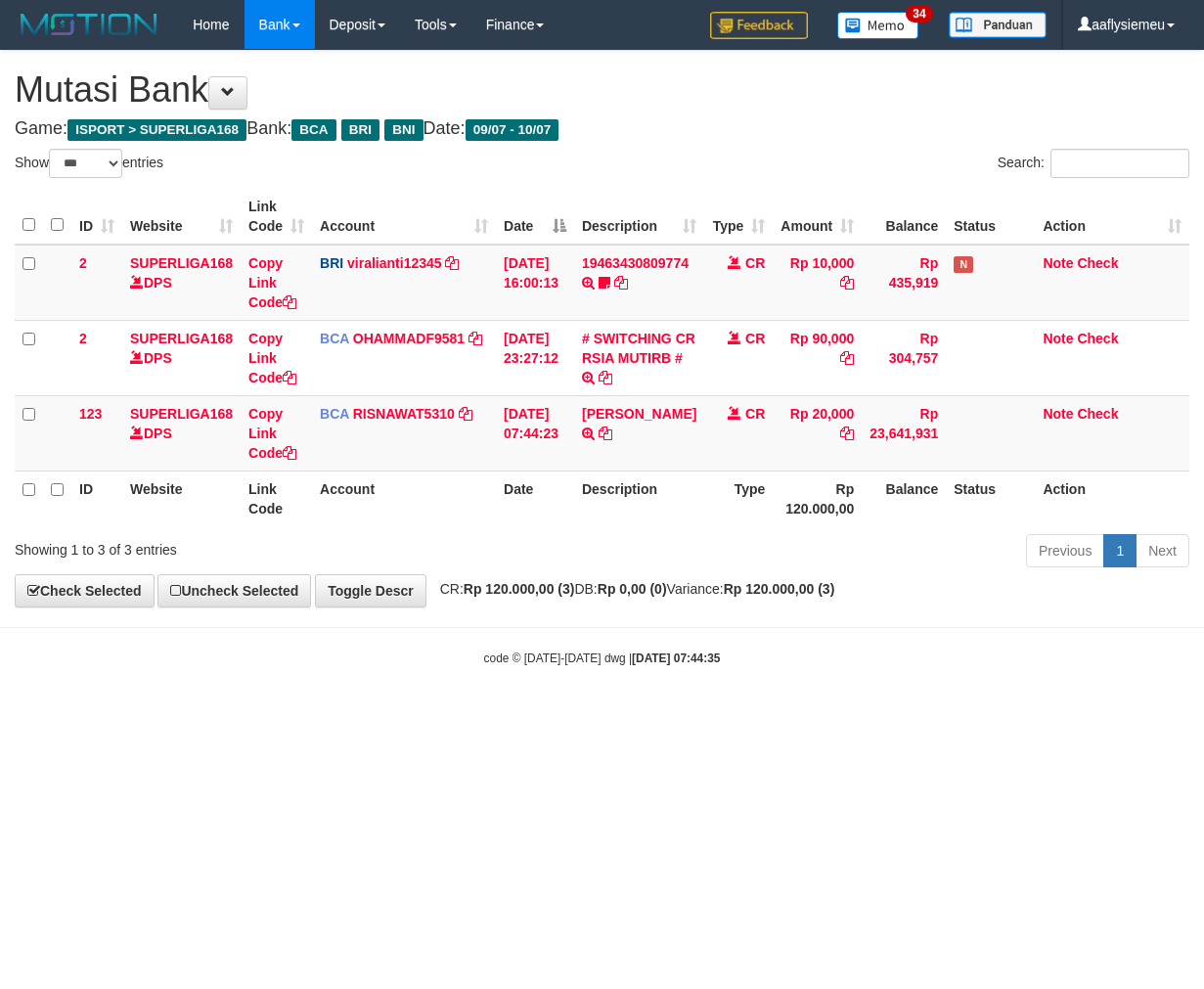 select on "***" 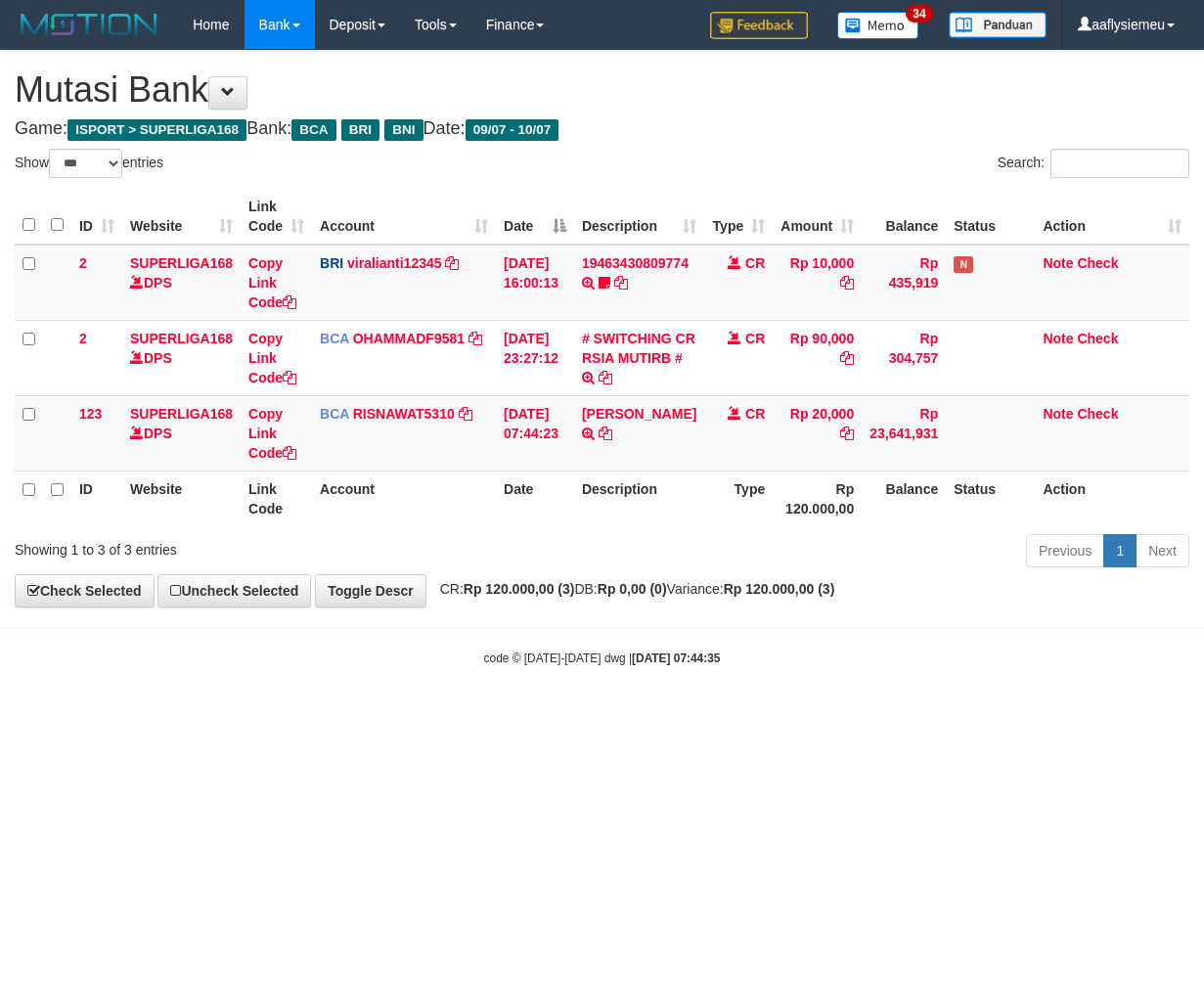 scroll, scrollTop: 0, scrollLeft: 0, axis: both 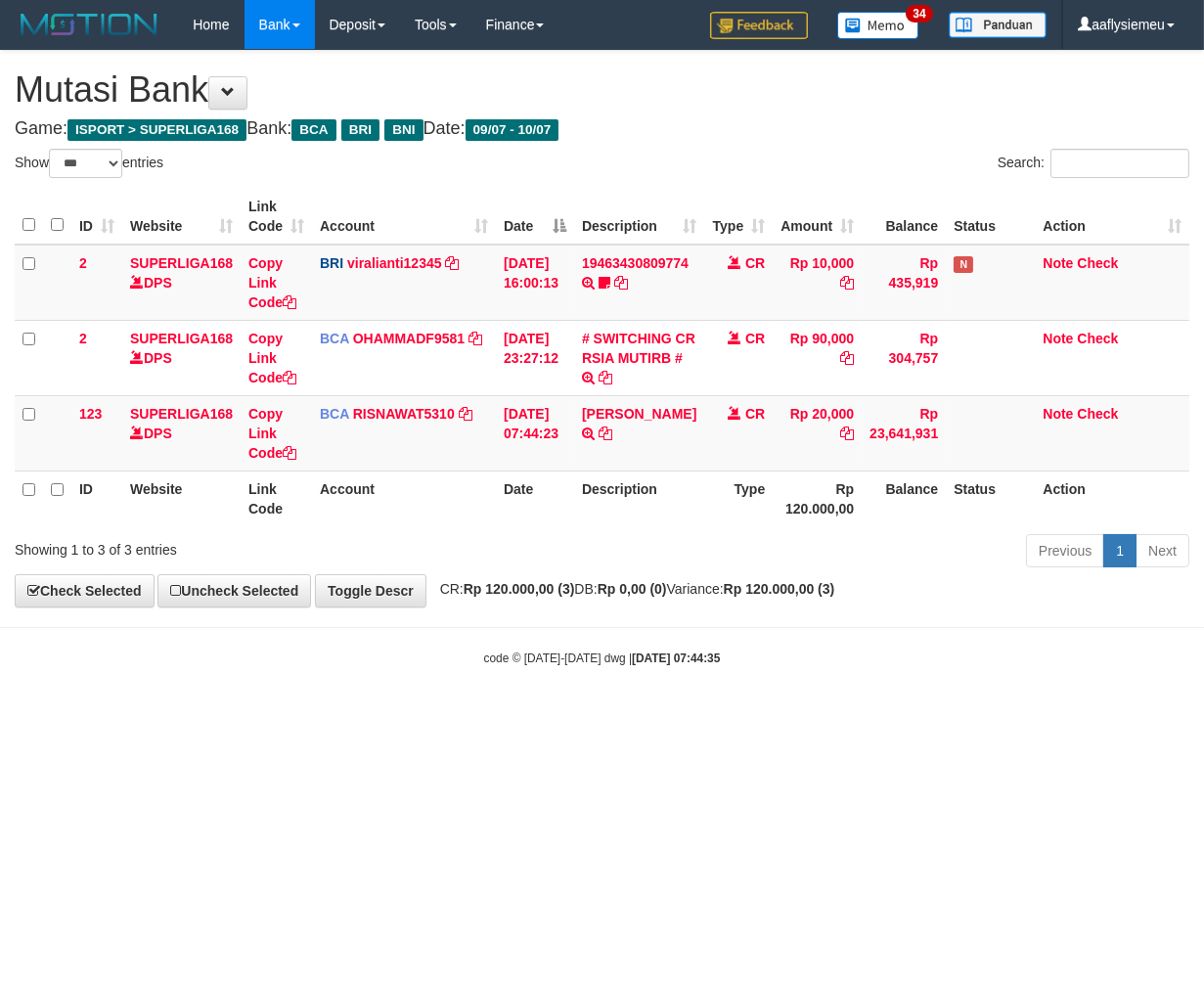 click on "Toggle navigation
Home
Bank
Account List
Load
By Website
Group
[ISPORT]													SUPERLIGA168
By Load Group (DPS)
34" at bounding box center [602, 358] 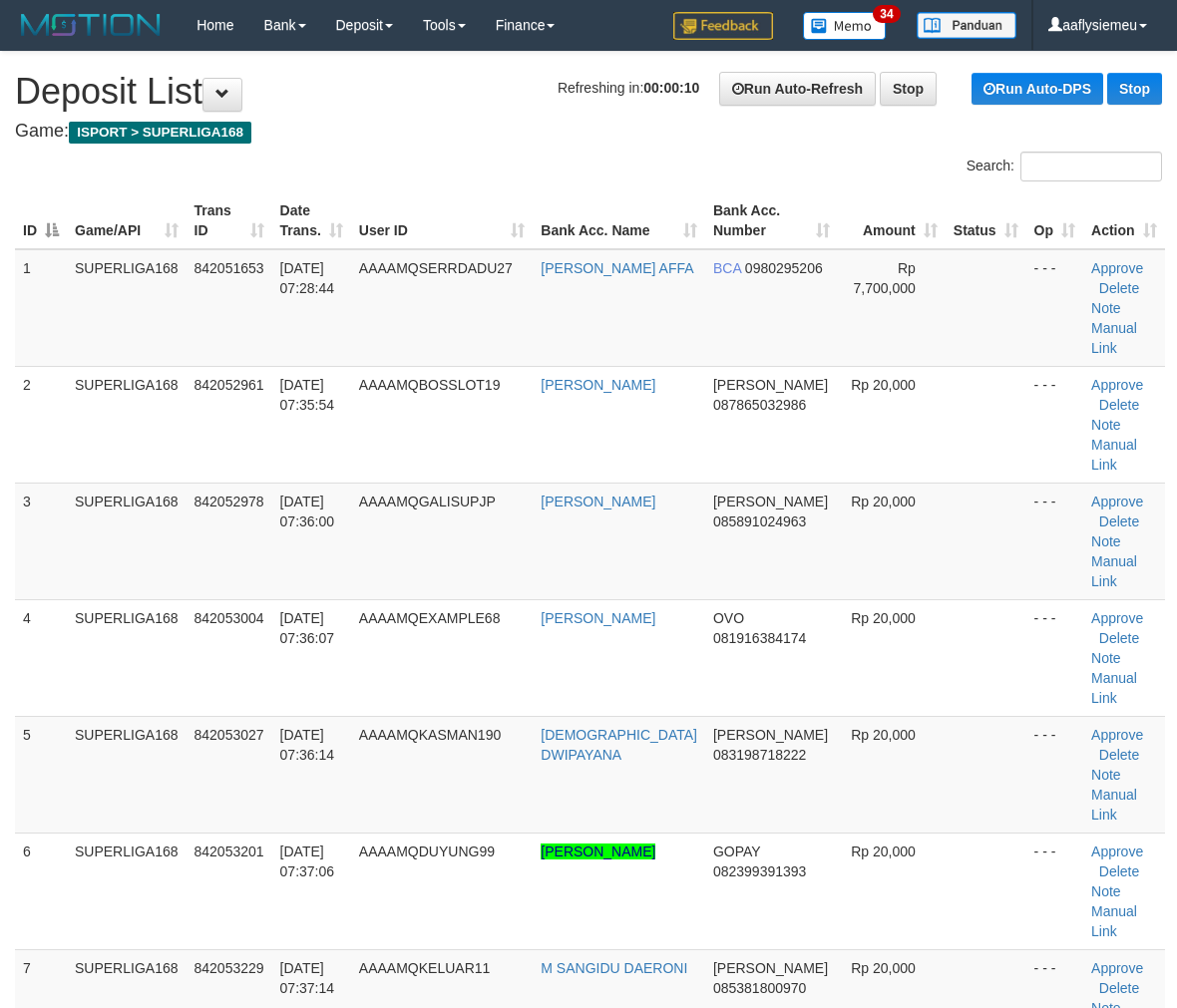 scroll, scrollTop: 0, scrollLeft: 0, axis: both 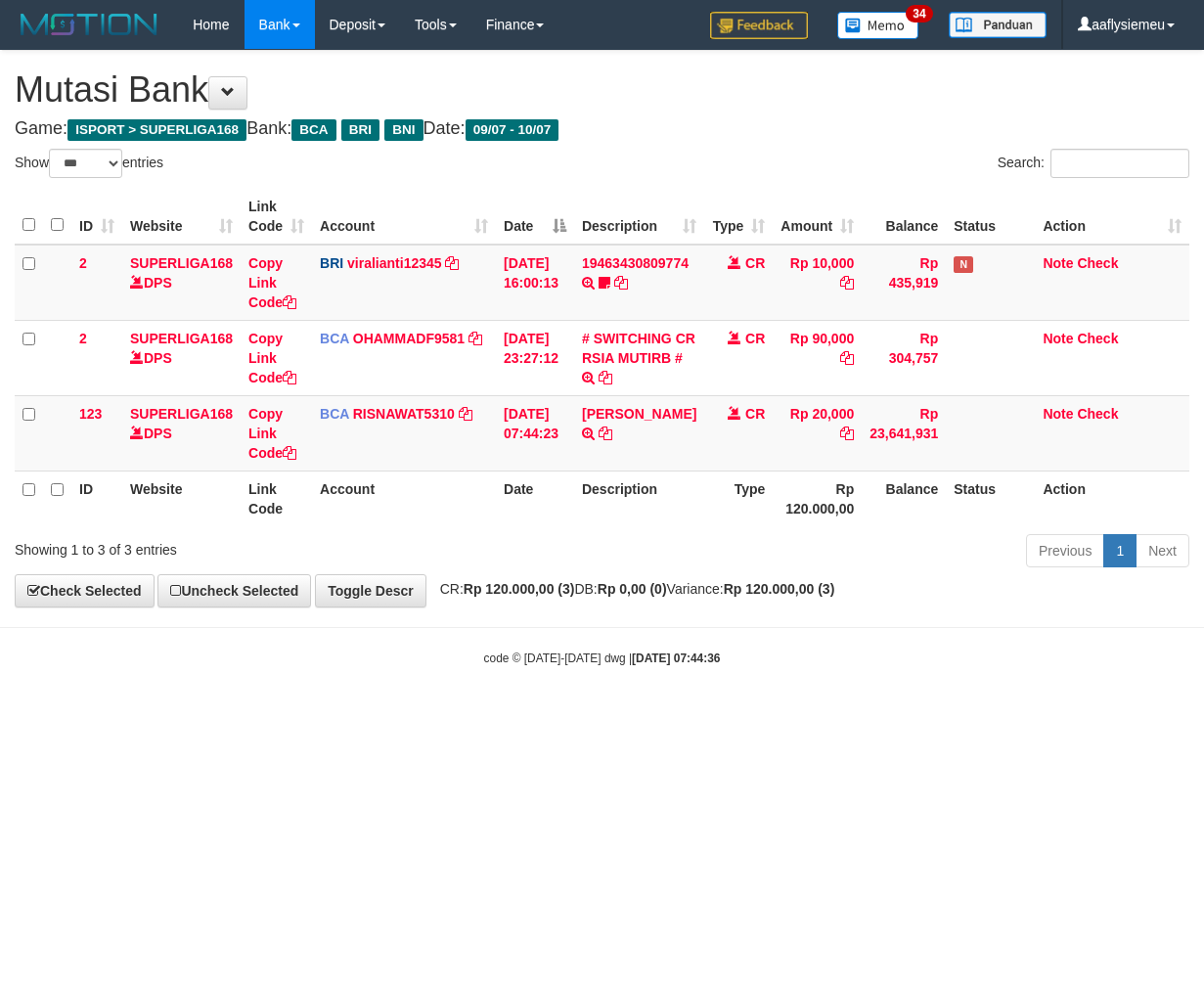 select on "***" 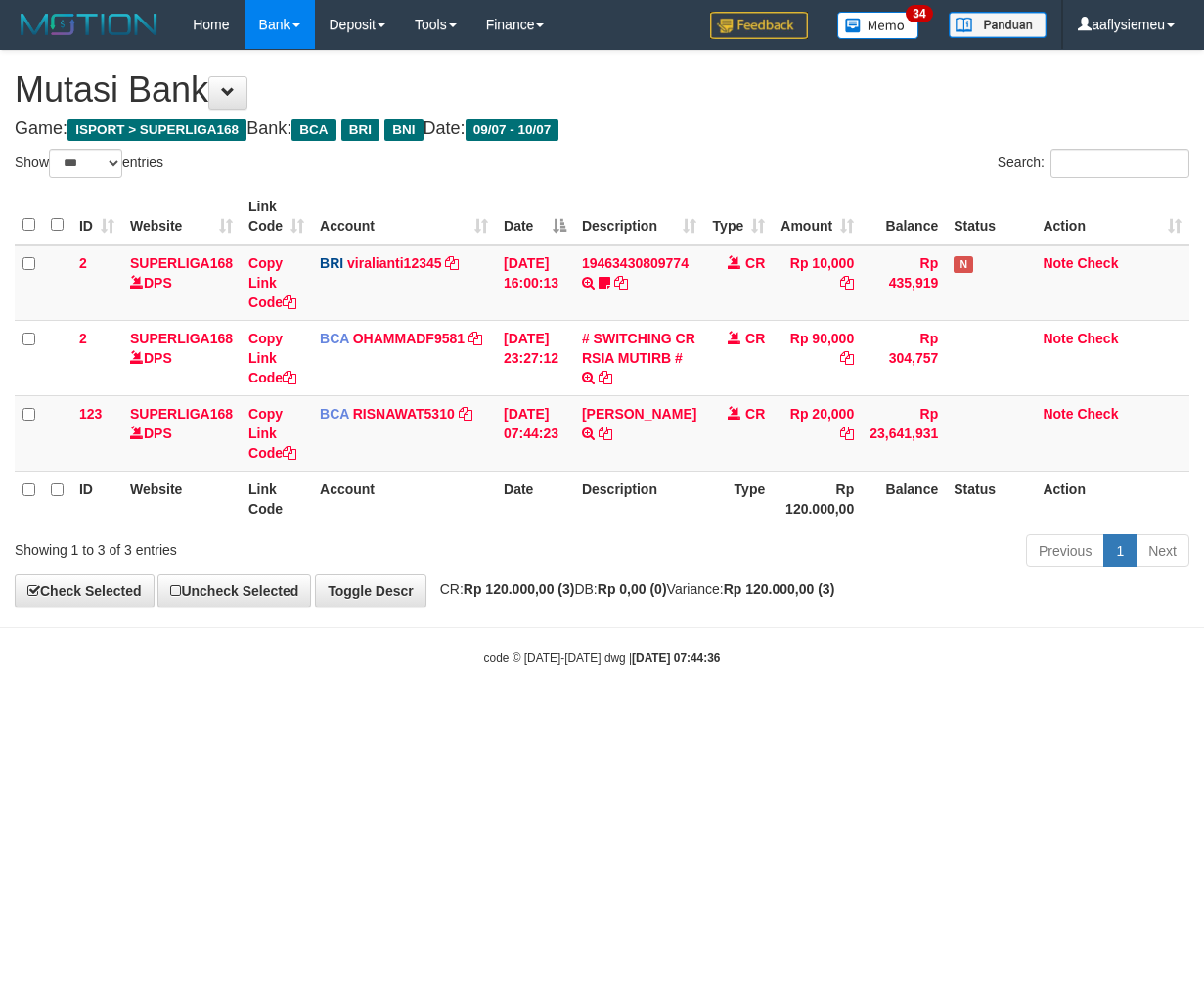 scroll, scrollTop: 0, scrollLeft: 0, axis: both 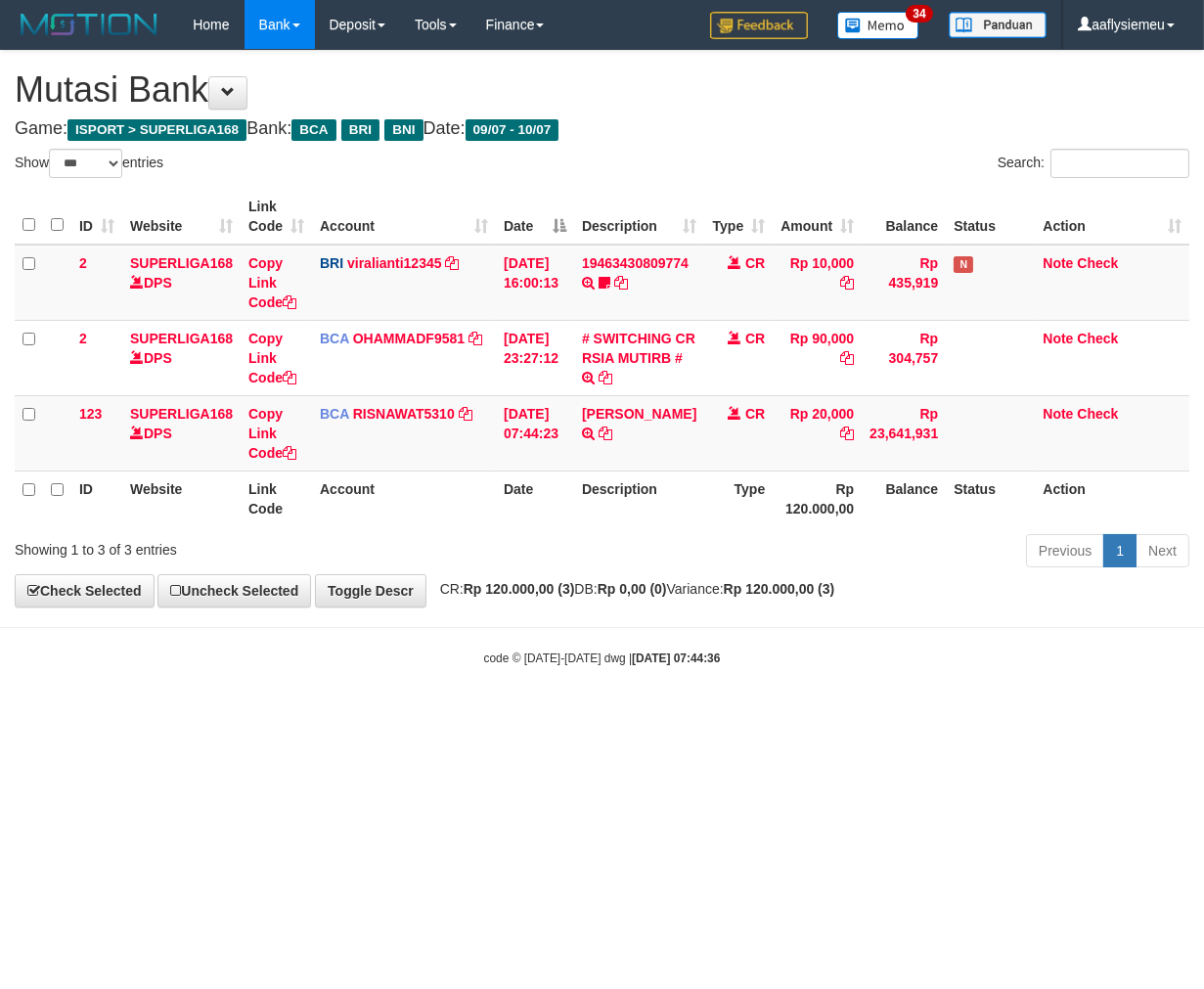 click on "Toggle navigation
Home
Bank
Account List
Load
By Website
Group
[ISPORT]													SUPERLIGA168
By Load Group (DPS)" at bounding box center (602, 358) 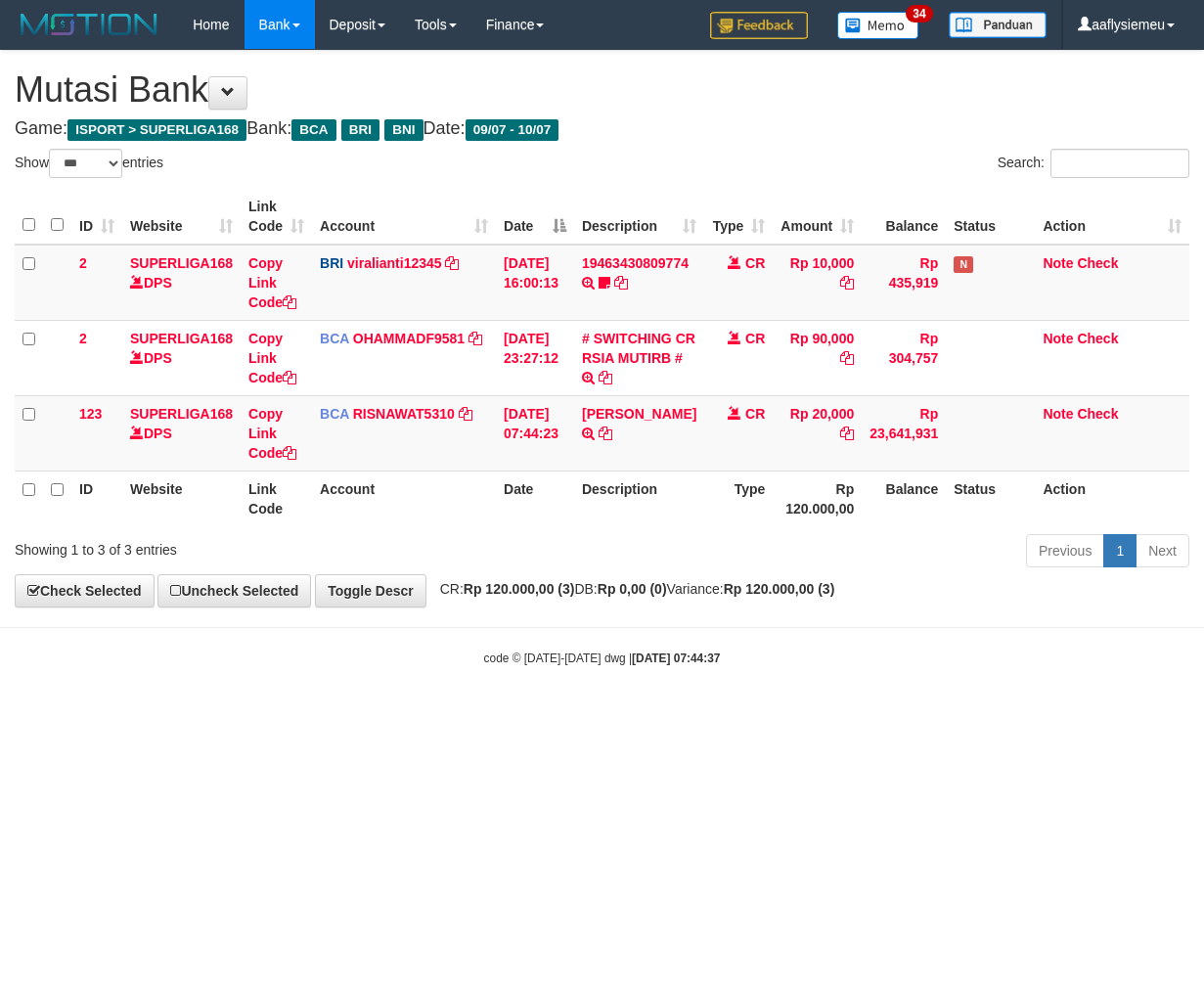 select on "***" 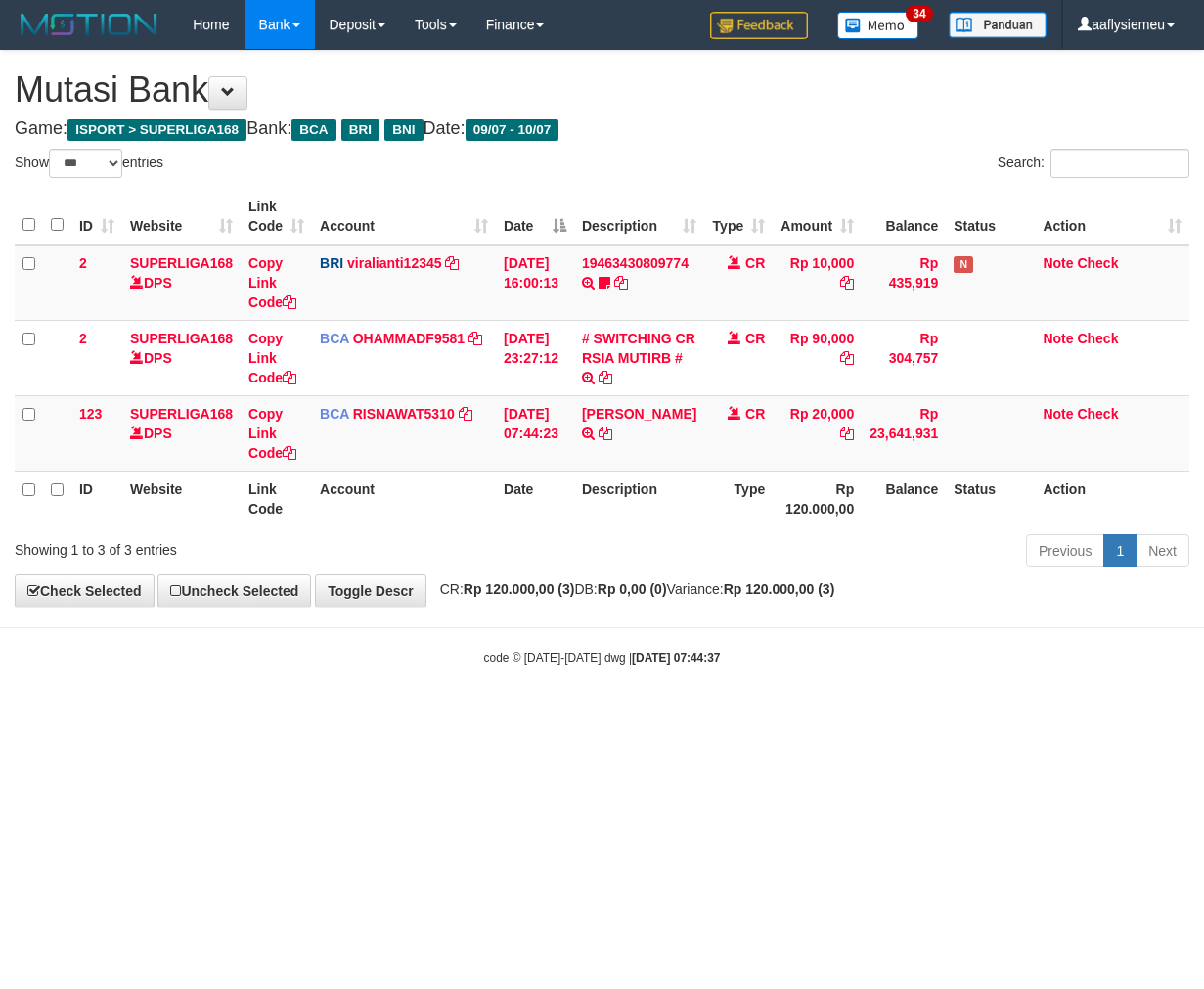 scroll, scrollTop: 0, scrollLeft: 0, axis: both 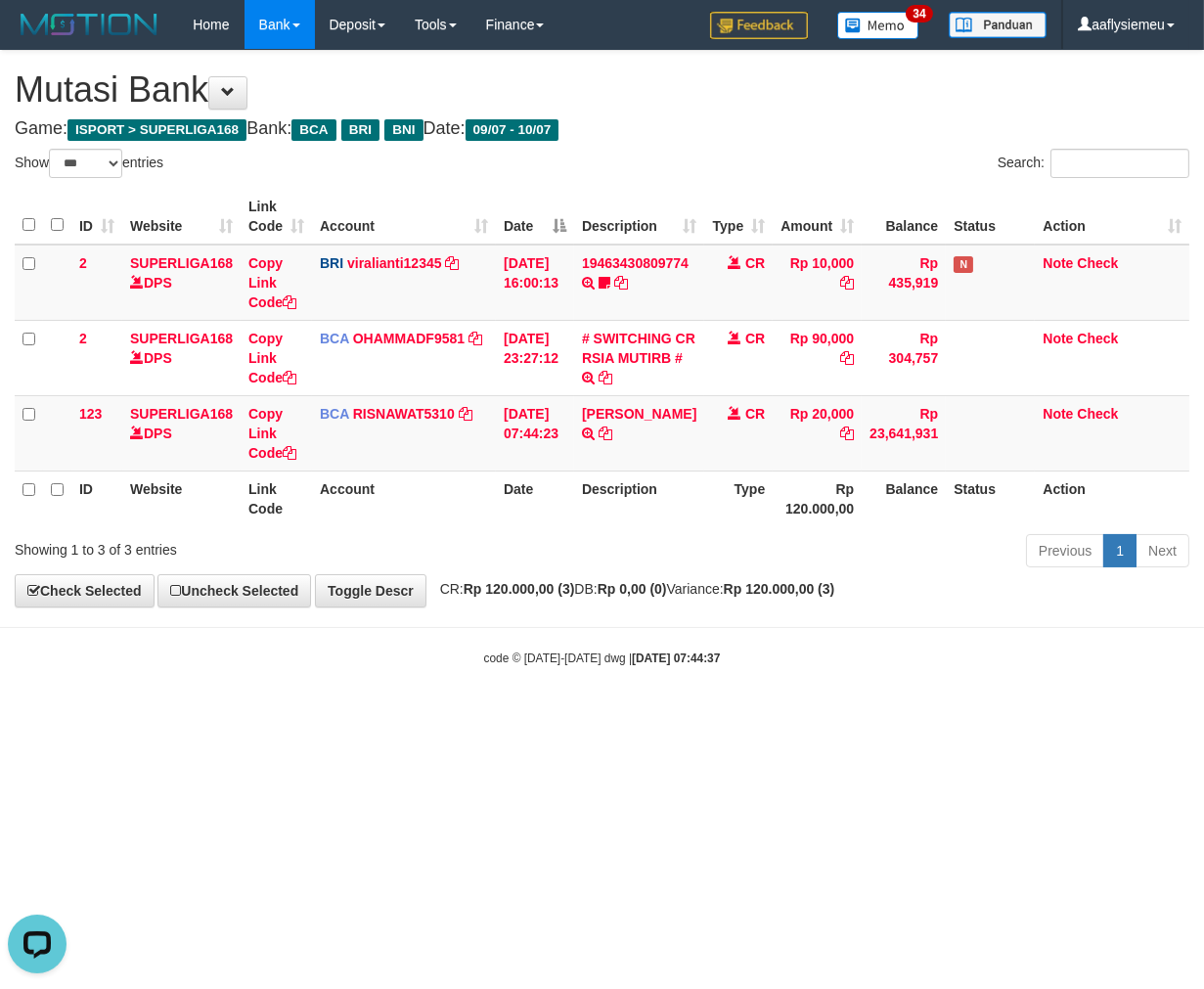 drag, startPoint x: 694, startPoint y: 880, endPoint x: 1098, endPoint y: 797, distance: 412.43787 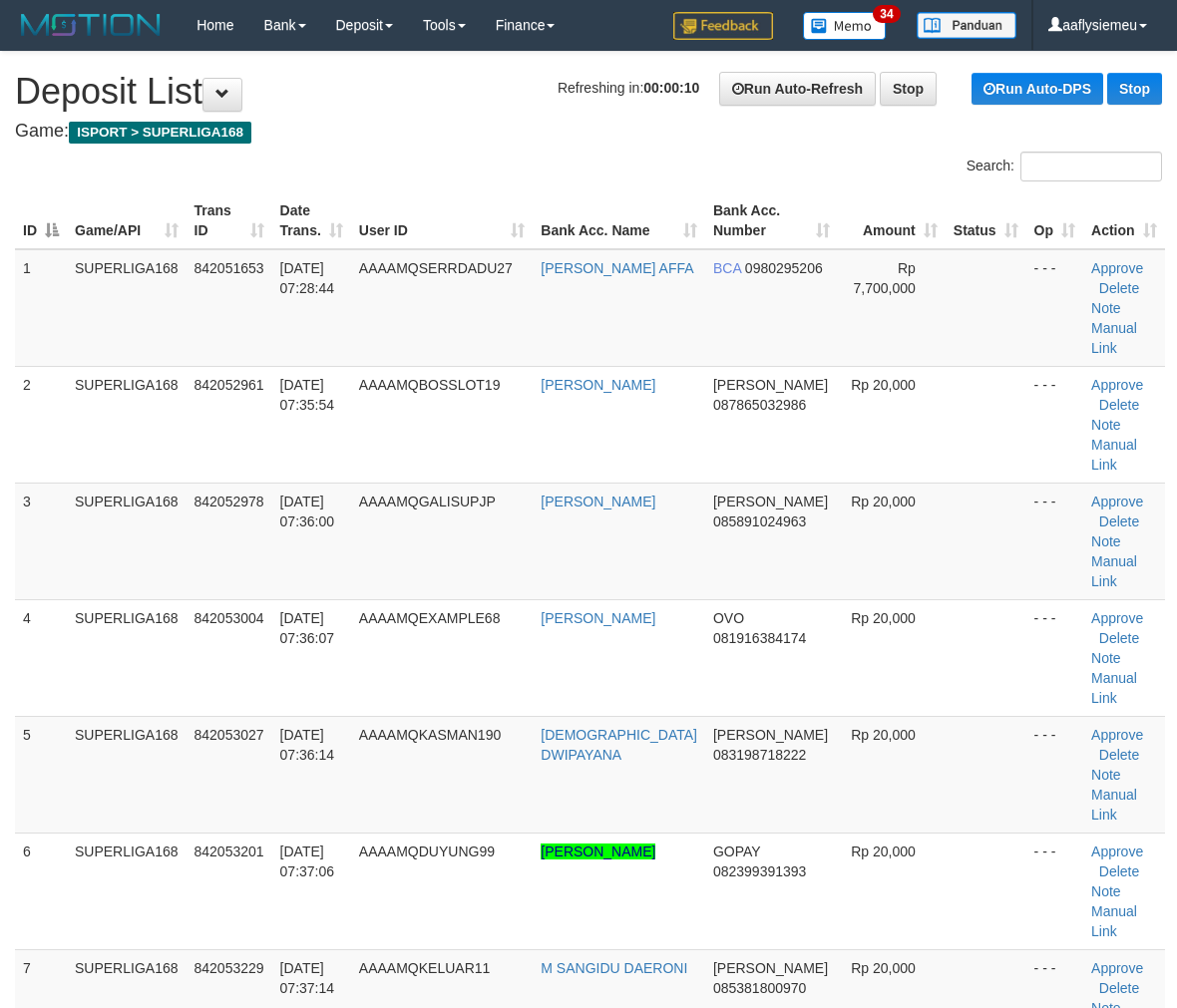 scroll, scrollTop: 0, scrollLeft: 0, axis: both 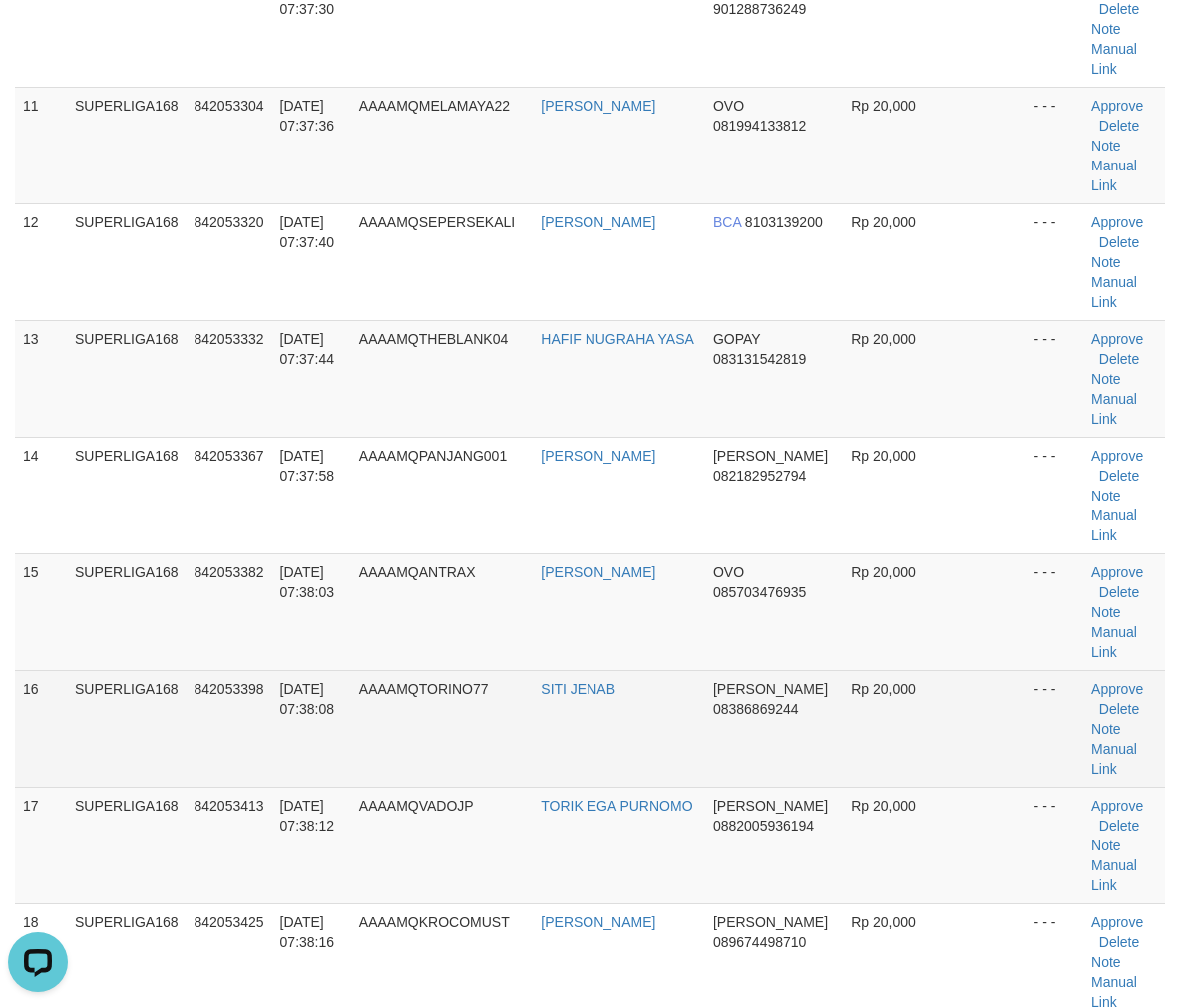click on "SUPERLIGA168" at bounding box center [127, 728] 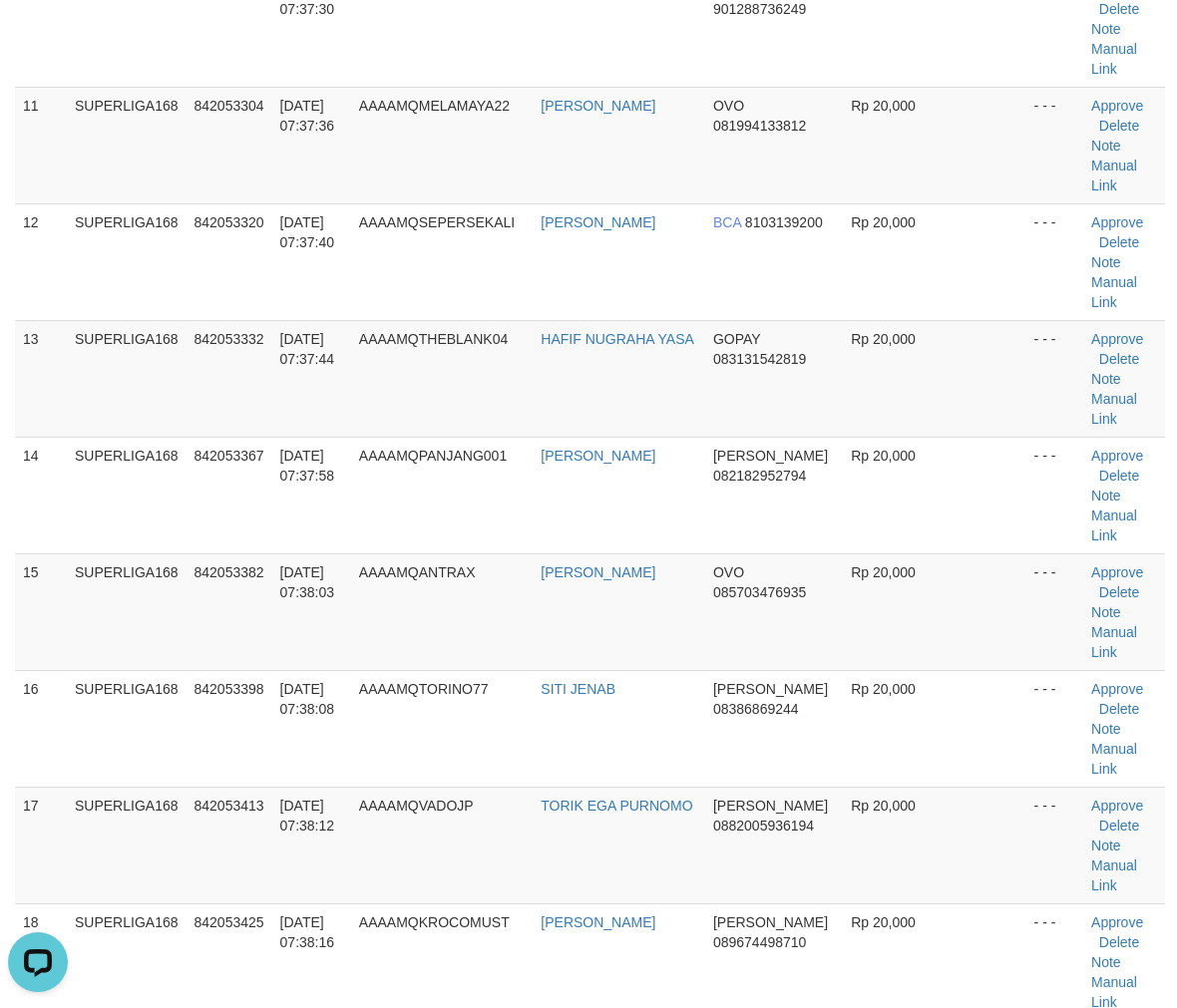 scroll, scrollTop: 1535, scrollLeft: 0, axis: vertical 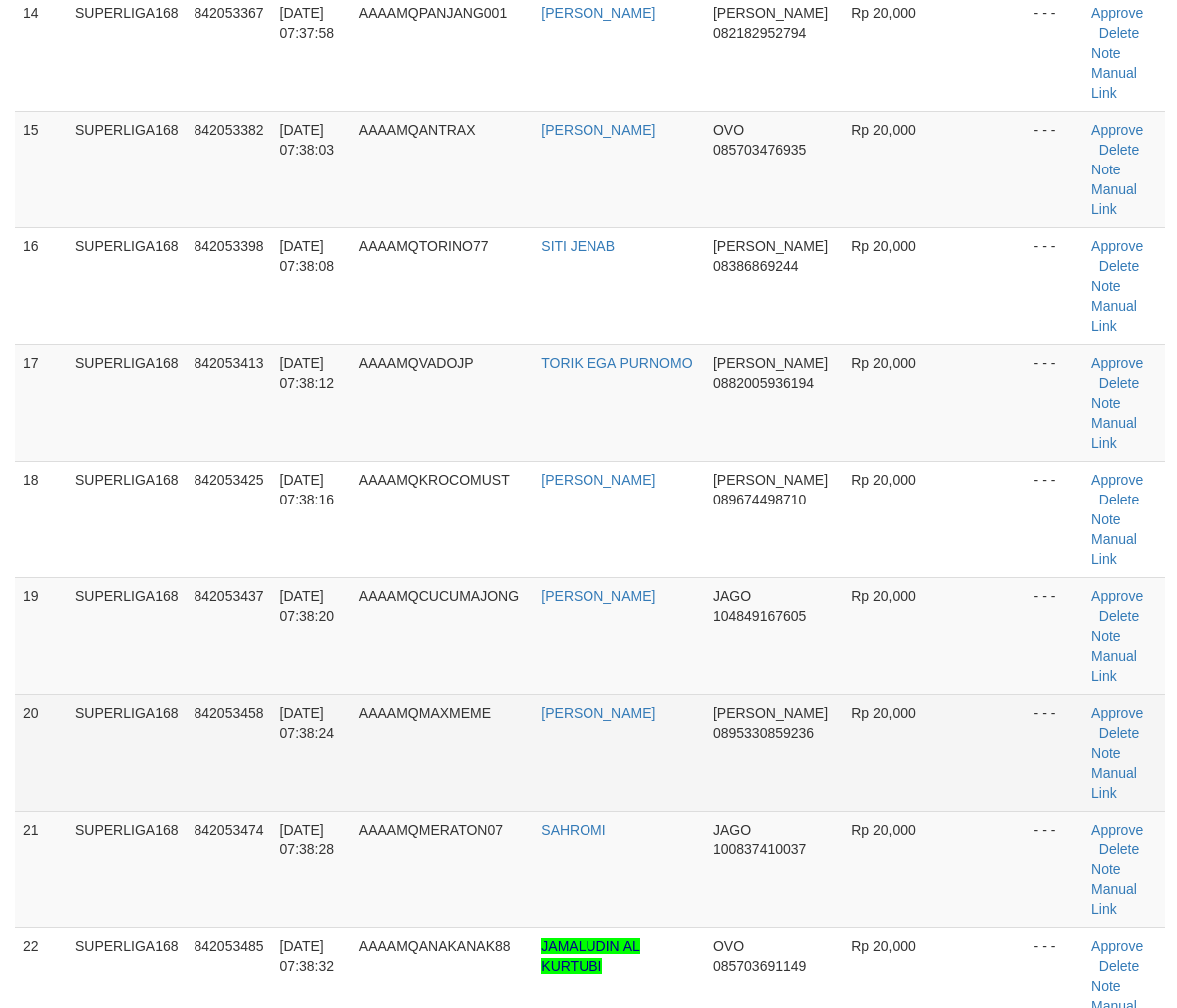click on "SUPERLIGA168" at bounding box center (127, 752) 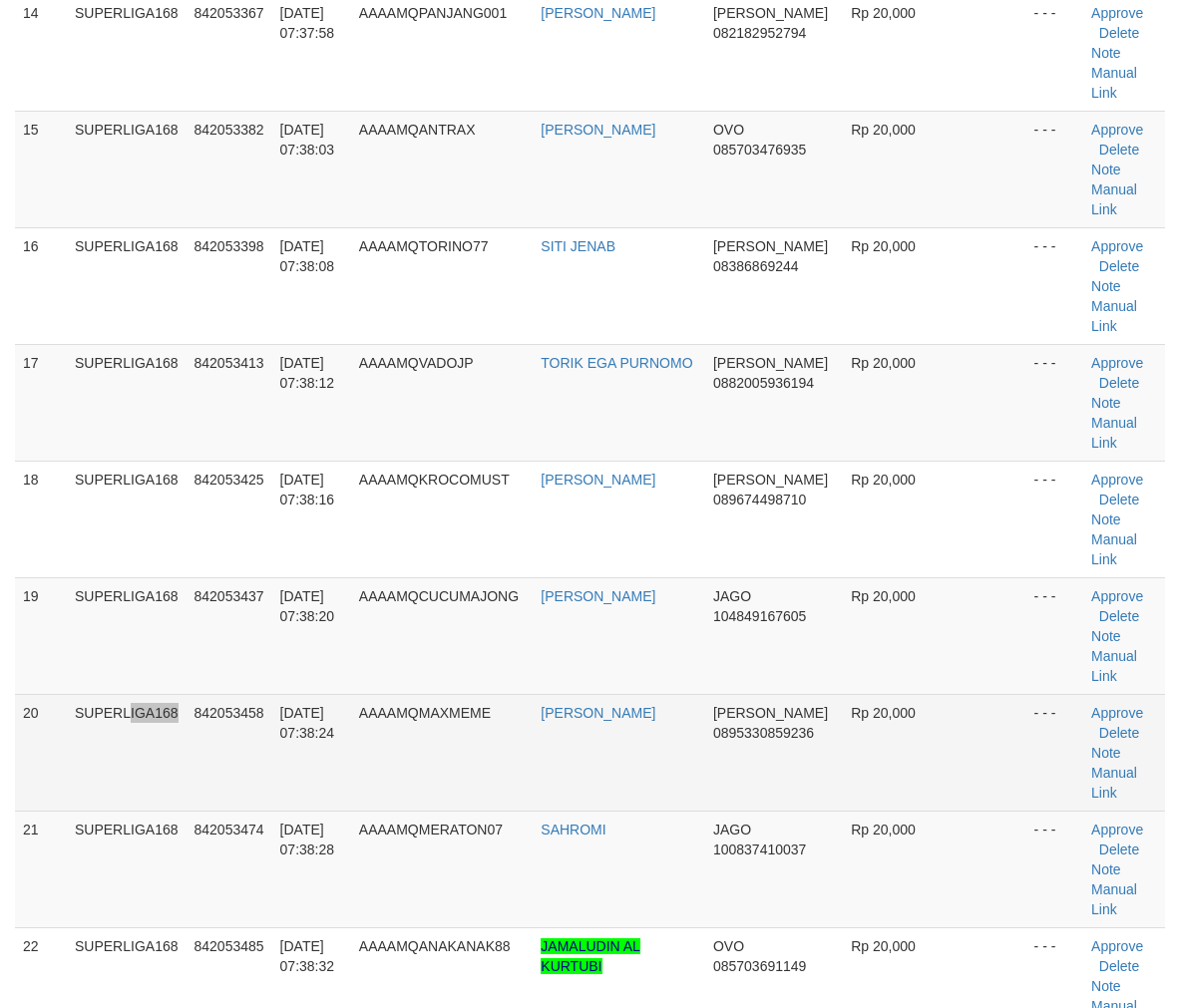 click on "SUPERLIGA168" at bounding box center (127, 752) 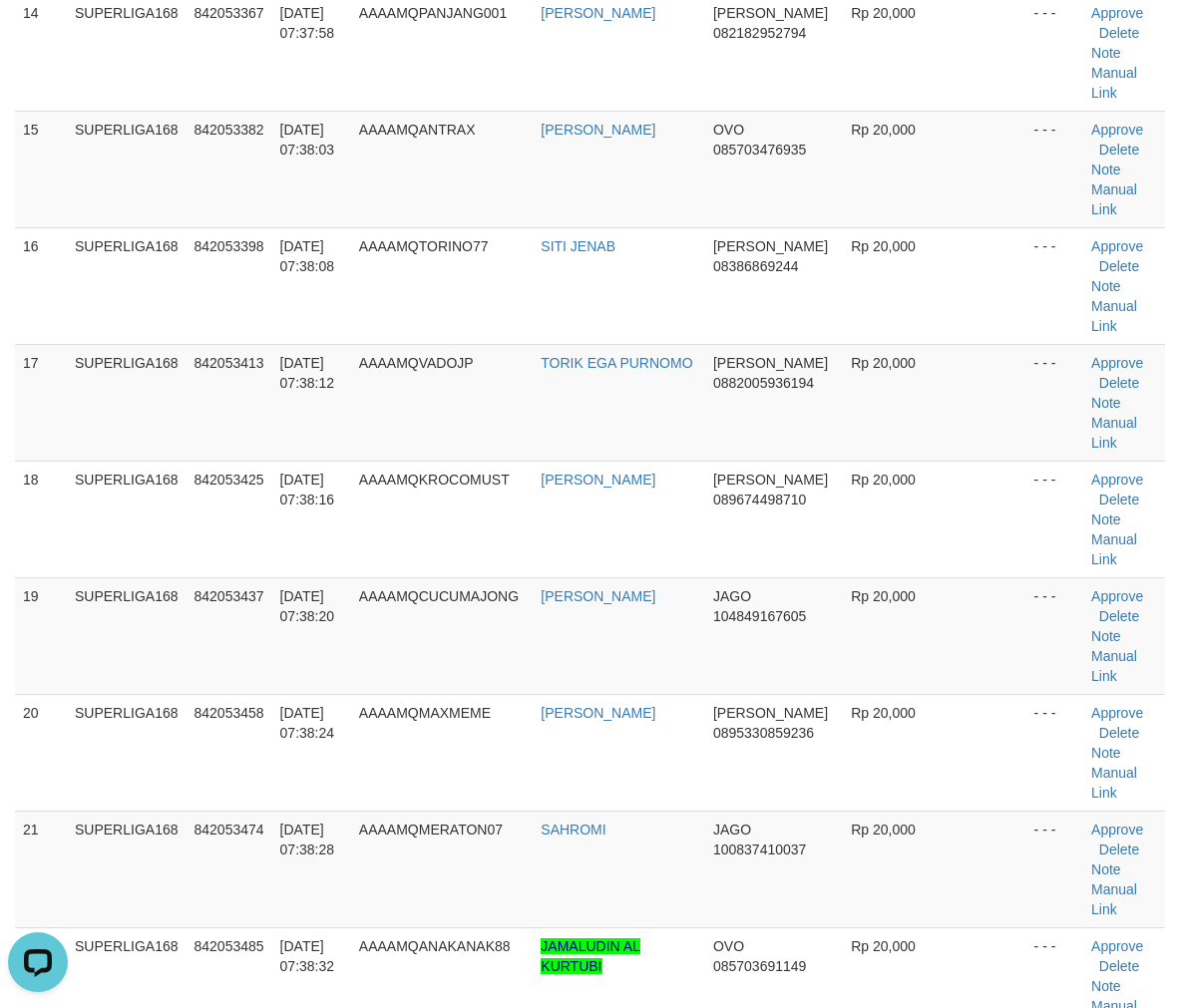 scroll, scrollTop: 0, scrollLeft: 0, axis: both 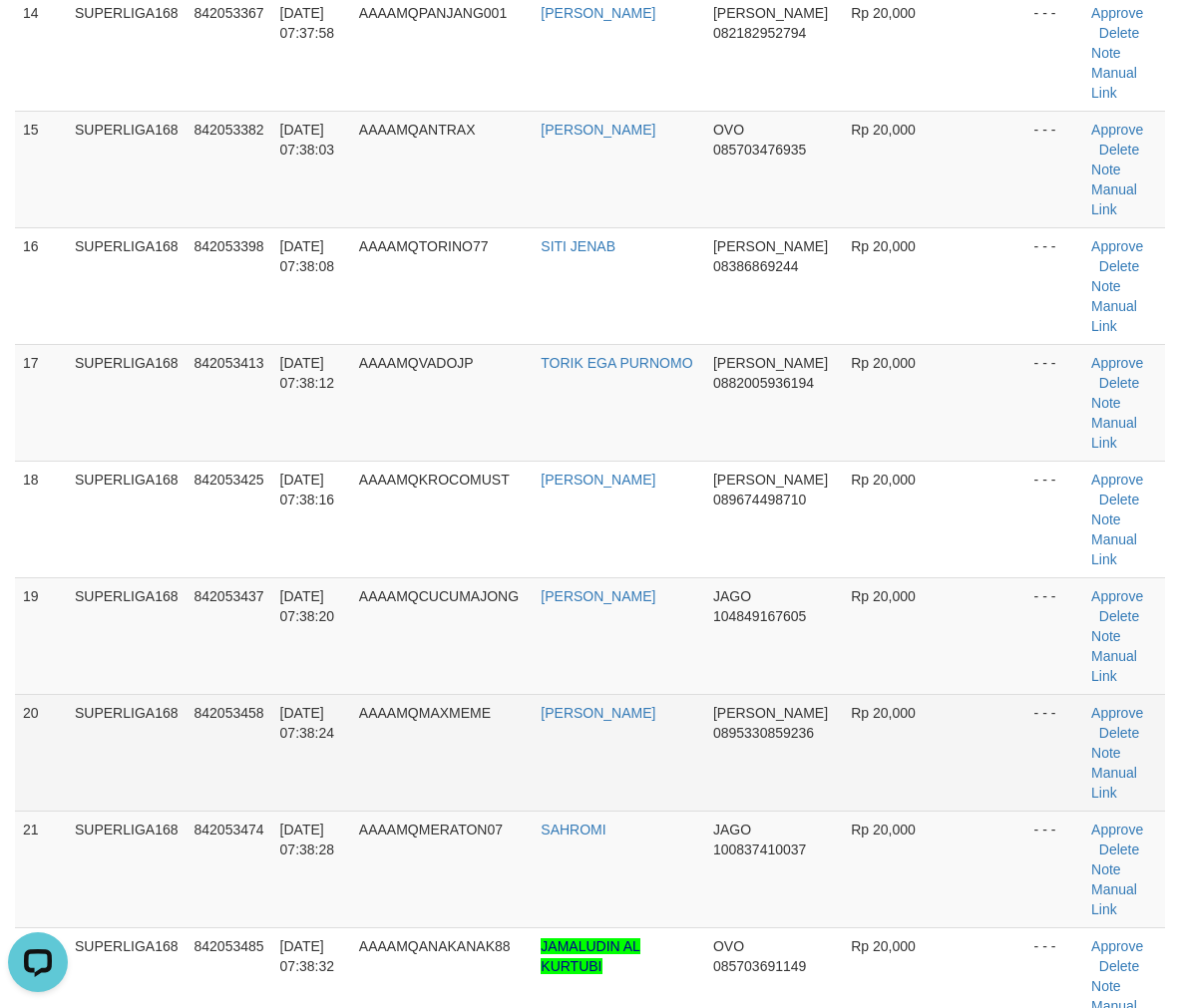 click on "842053458" at bounding box center (229, 752) 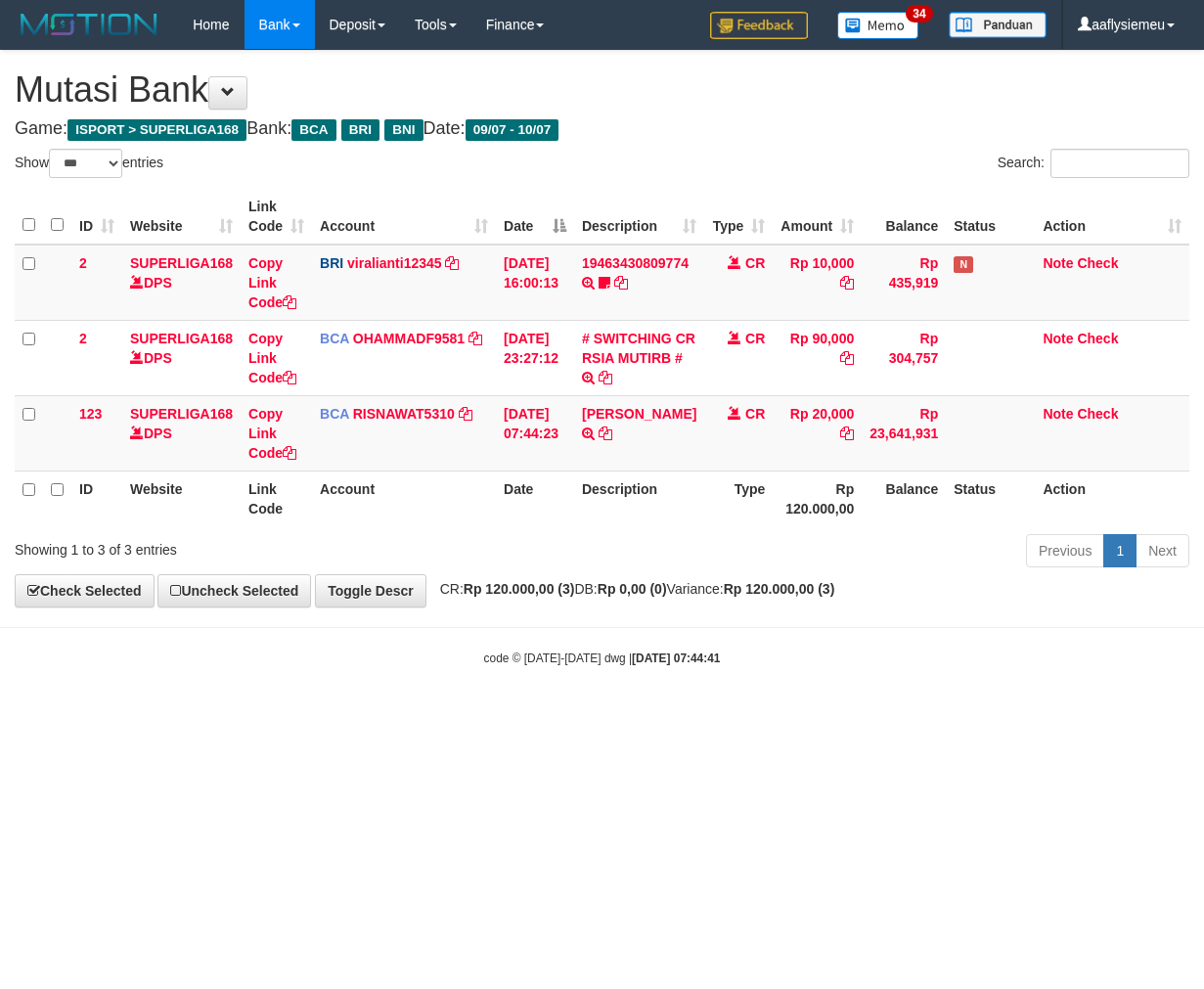 select on "***" 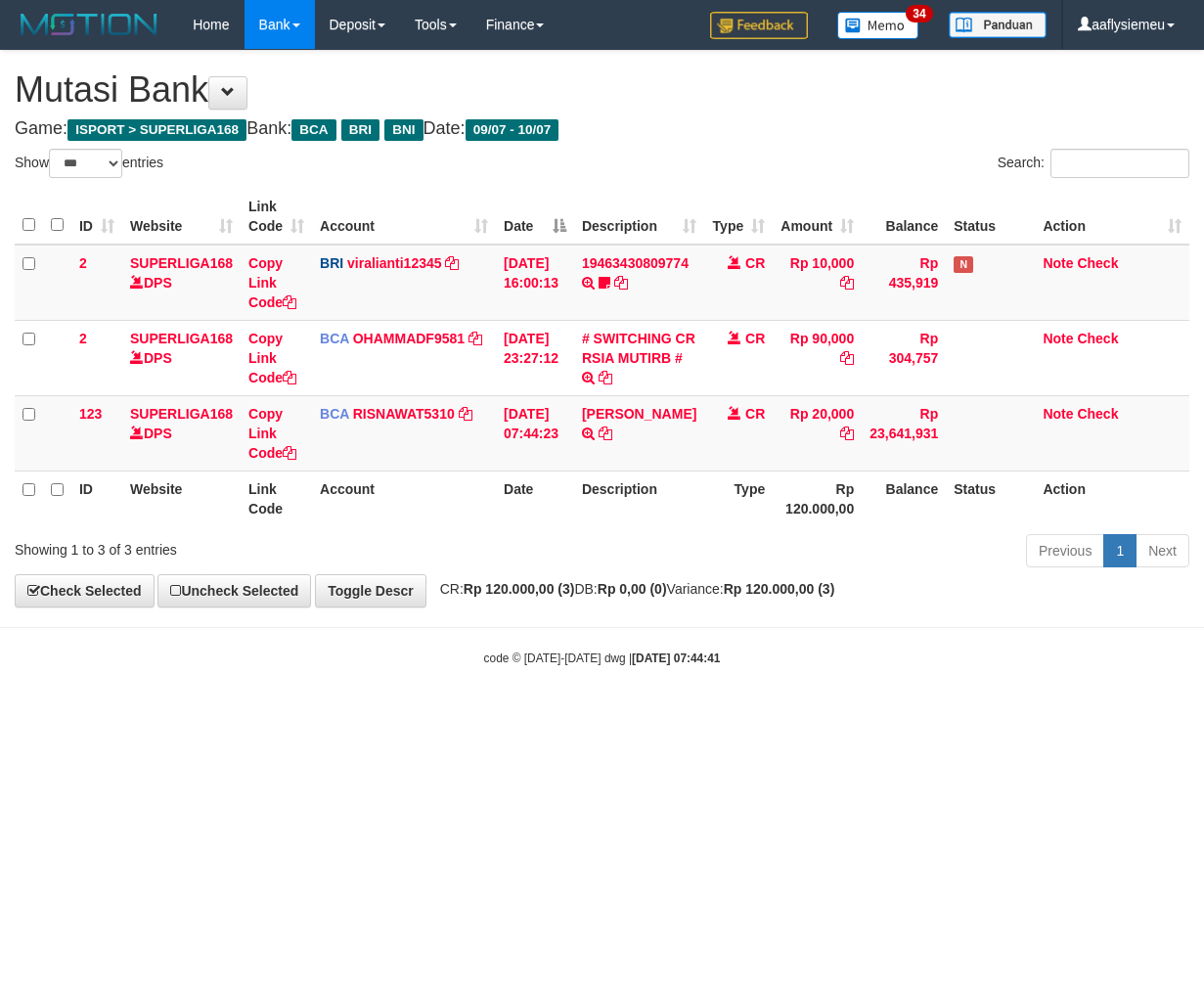 scroll, scrollTop: 0, scrollLeft: 0, axis: both 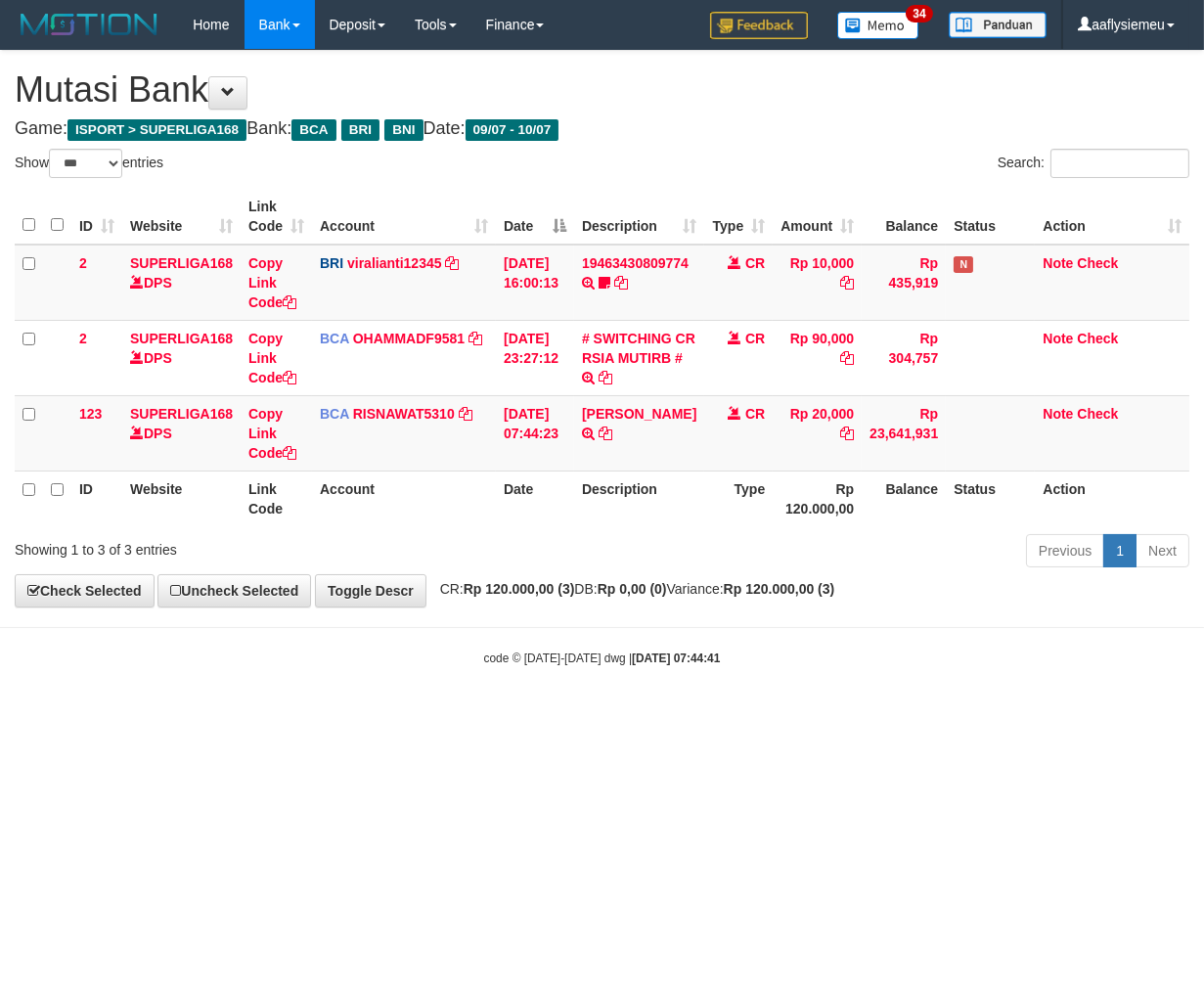 drag, startPoint x: 761, startPoint y: 931, endPoint x: 810, endPoint y: 915, distance: 51.546096 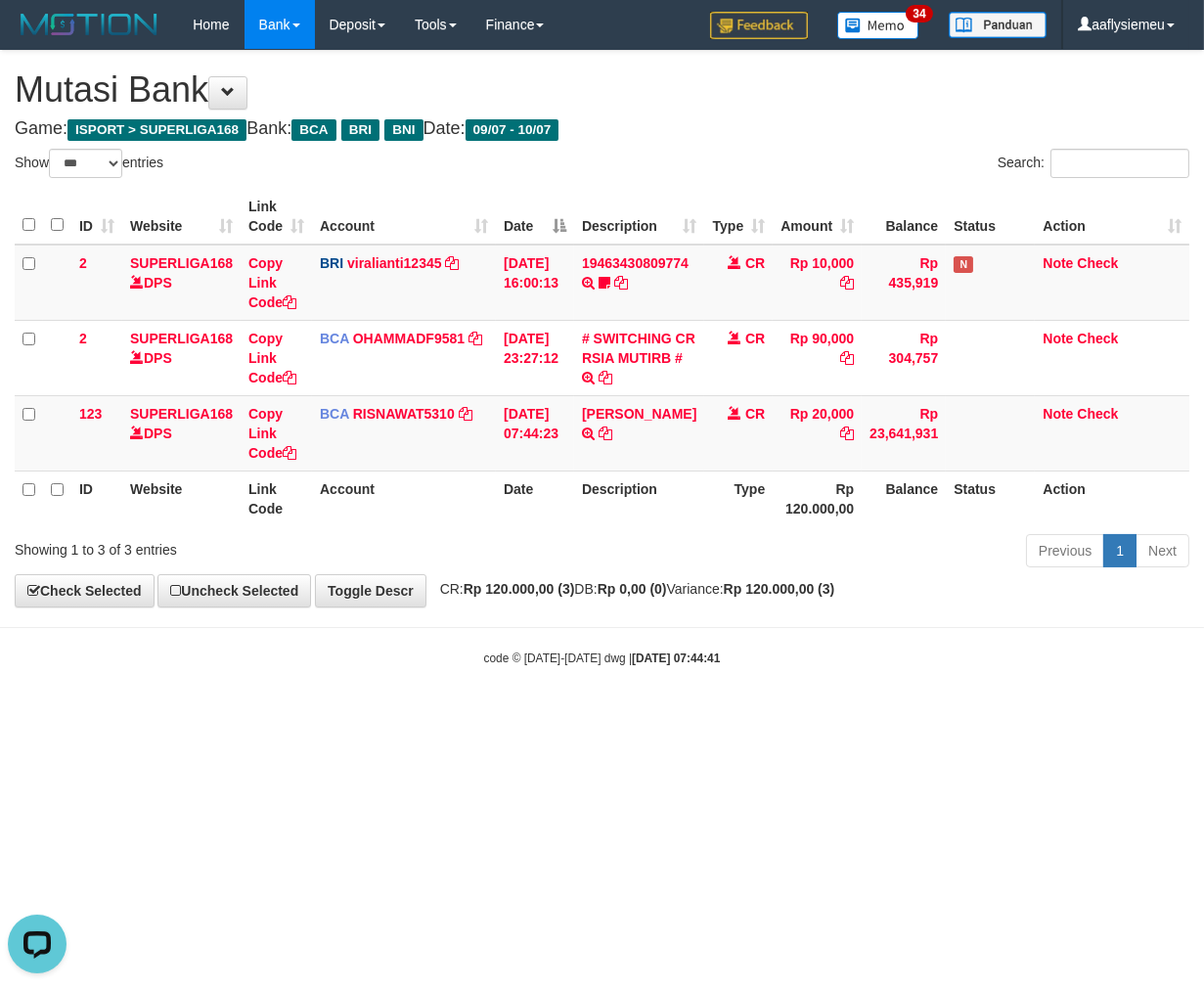 scroll, scrollTop: 0, scrollLeft: 0, axis: both 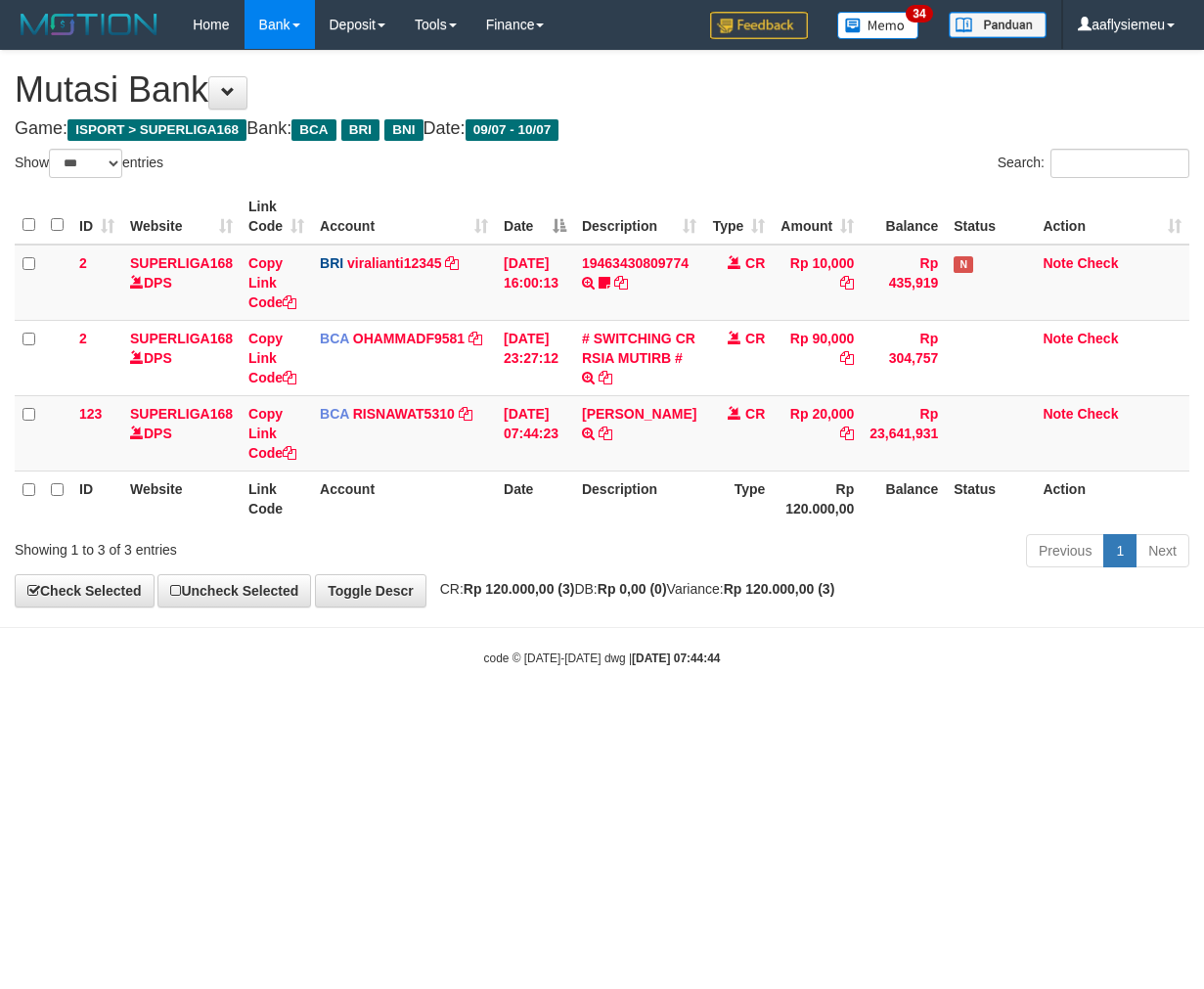 select on "***" 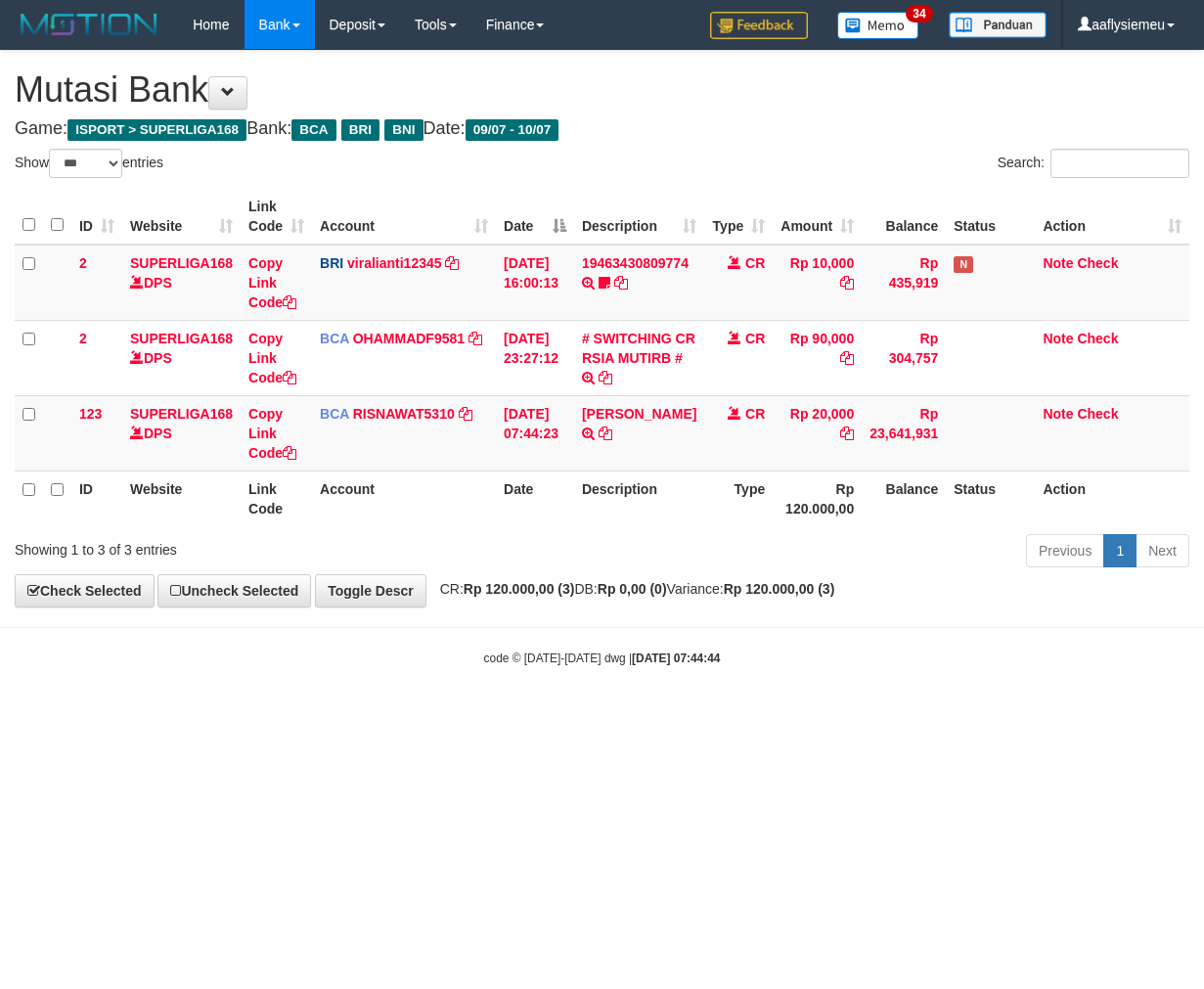scroll, scrollTop: 0, scrollLeft: 0, axis: both 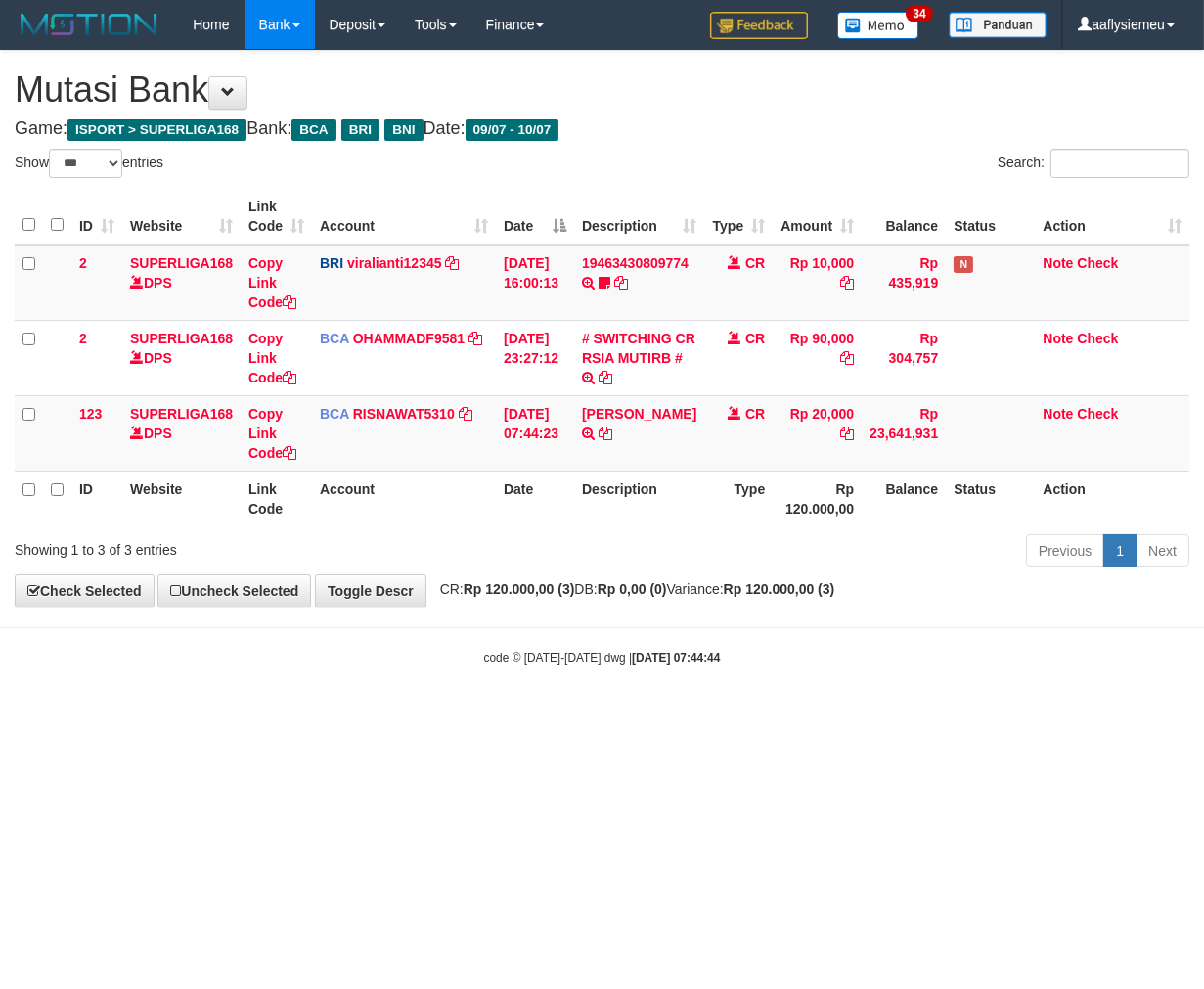 click on "Toggle navigation
Home
Bank
Account List
Load
By Website
Group
[ISPORT]													SUPERLIGA168
By Load Group (DPS)" at bounding box center [602, 358] 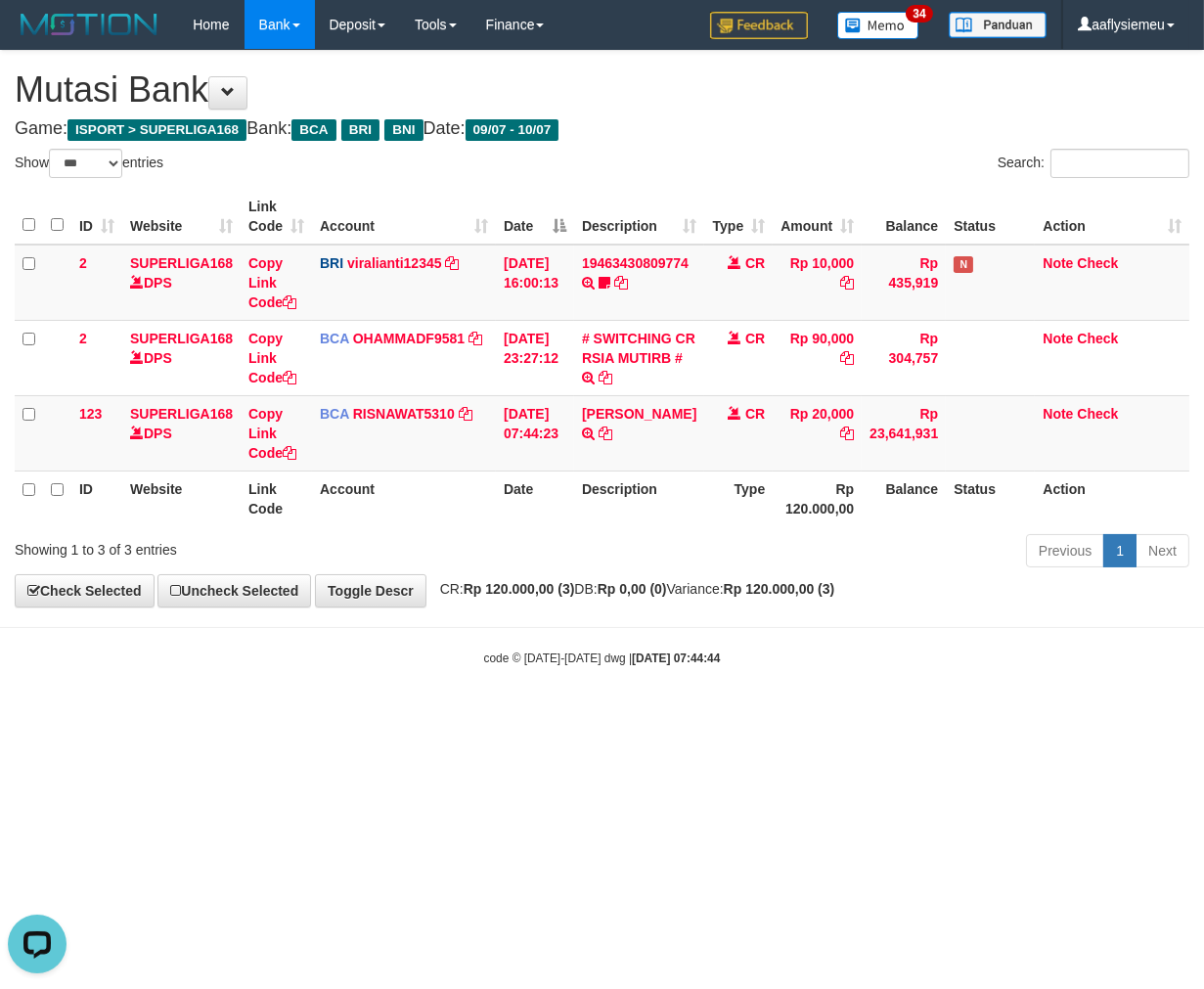scroll, scrollTop: 0, scrollLeft: 0, axis: both 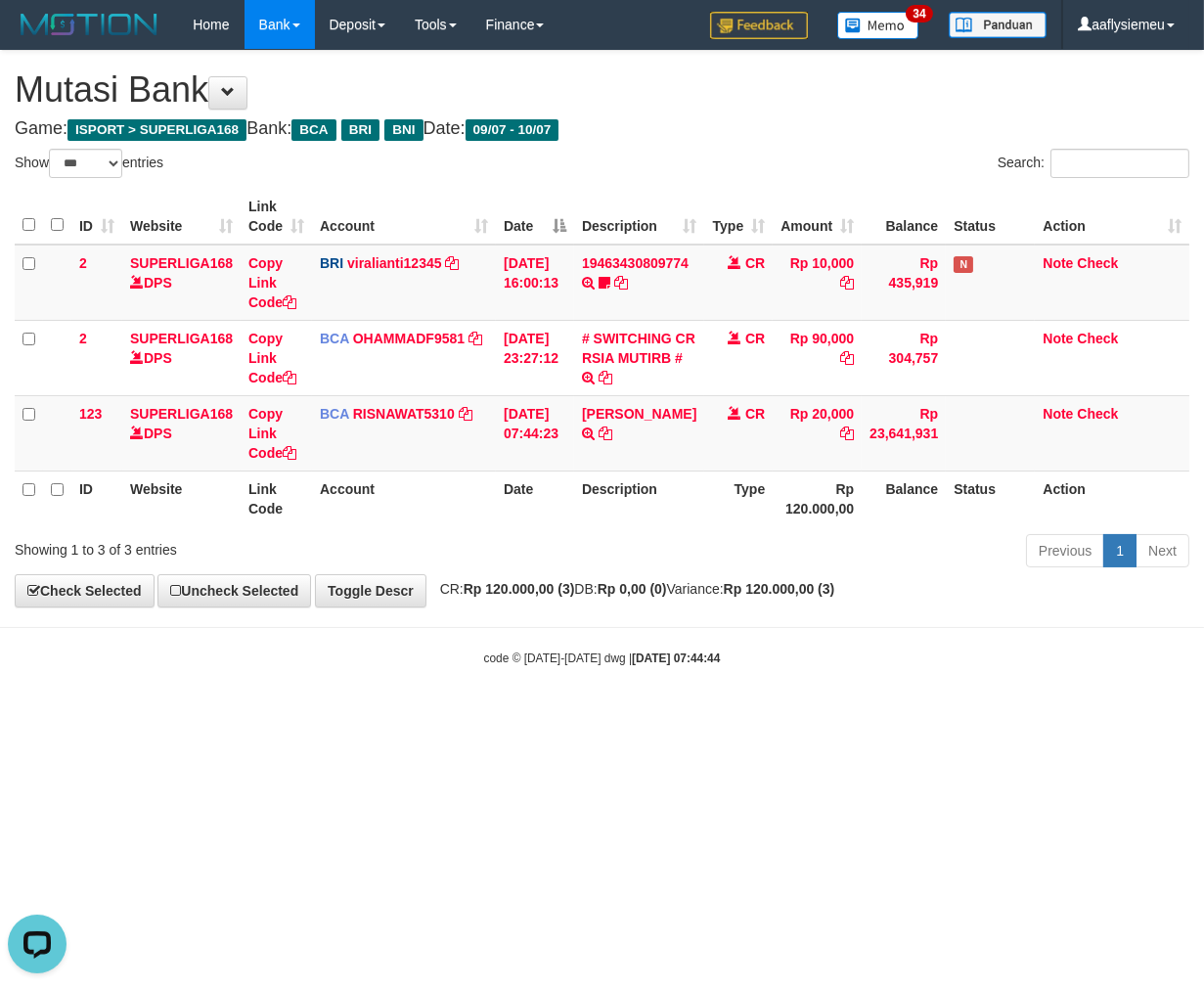 click on "Toggle navigation
Home
Bank
Account List
Load
By Website
Group
[ISPORT]													SUPERLIGA168
By Load Group (DPS)
34" at bounding box center [602, 358] 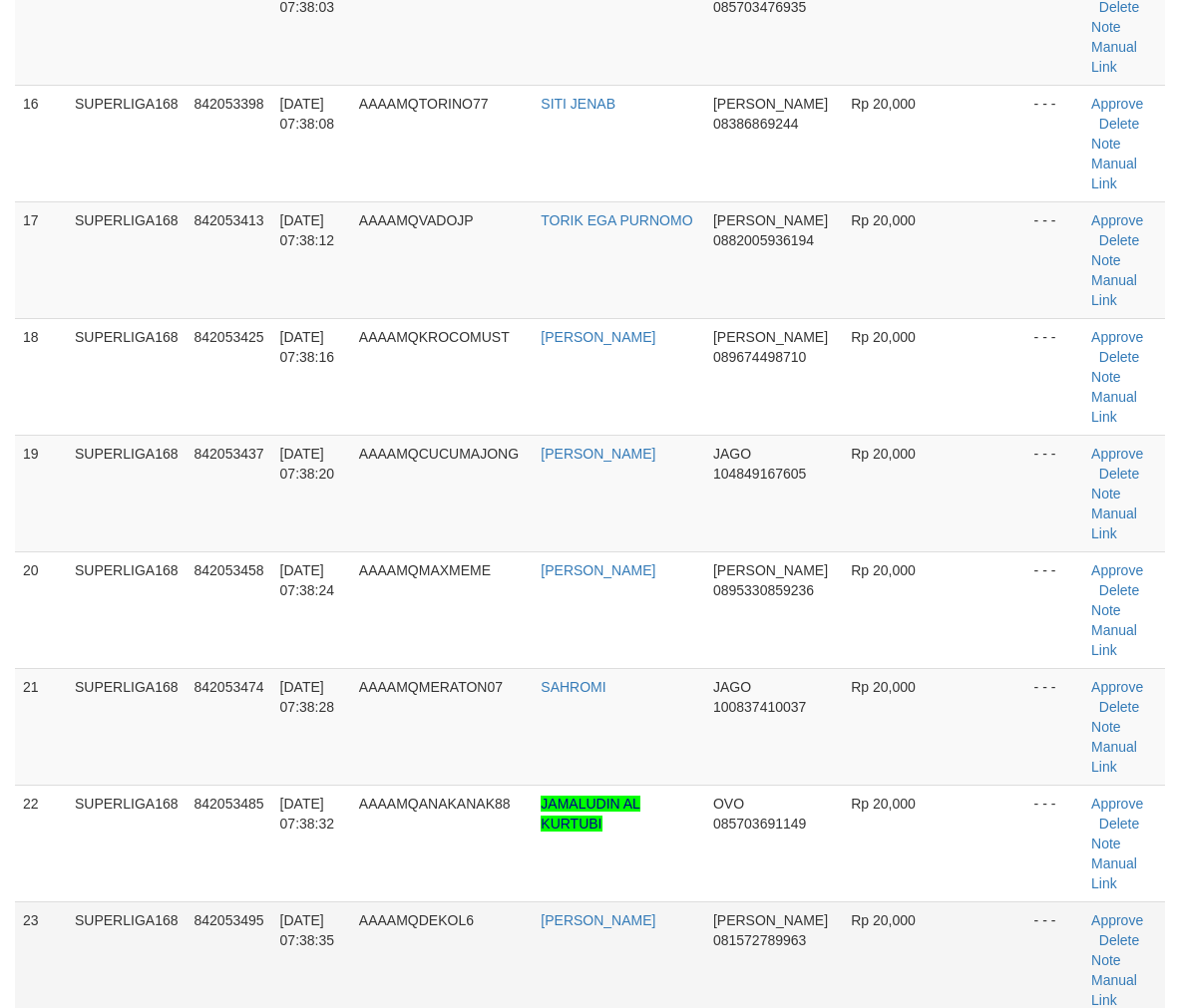scroll, scrollTop: 2215, scrollLeft: 0, axis: vertical 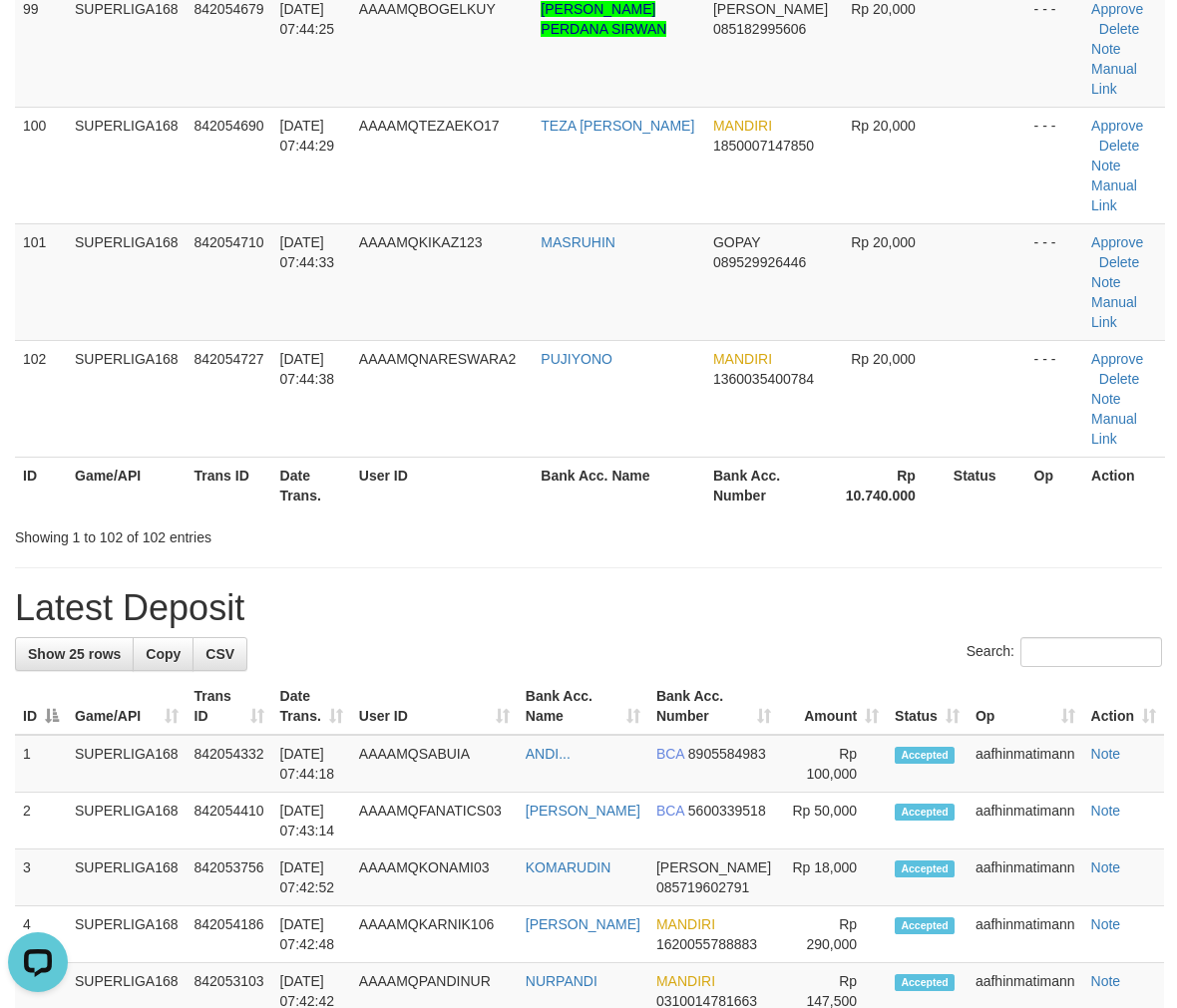 click on "Latest Deposit" at bounding box center (588, 608) 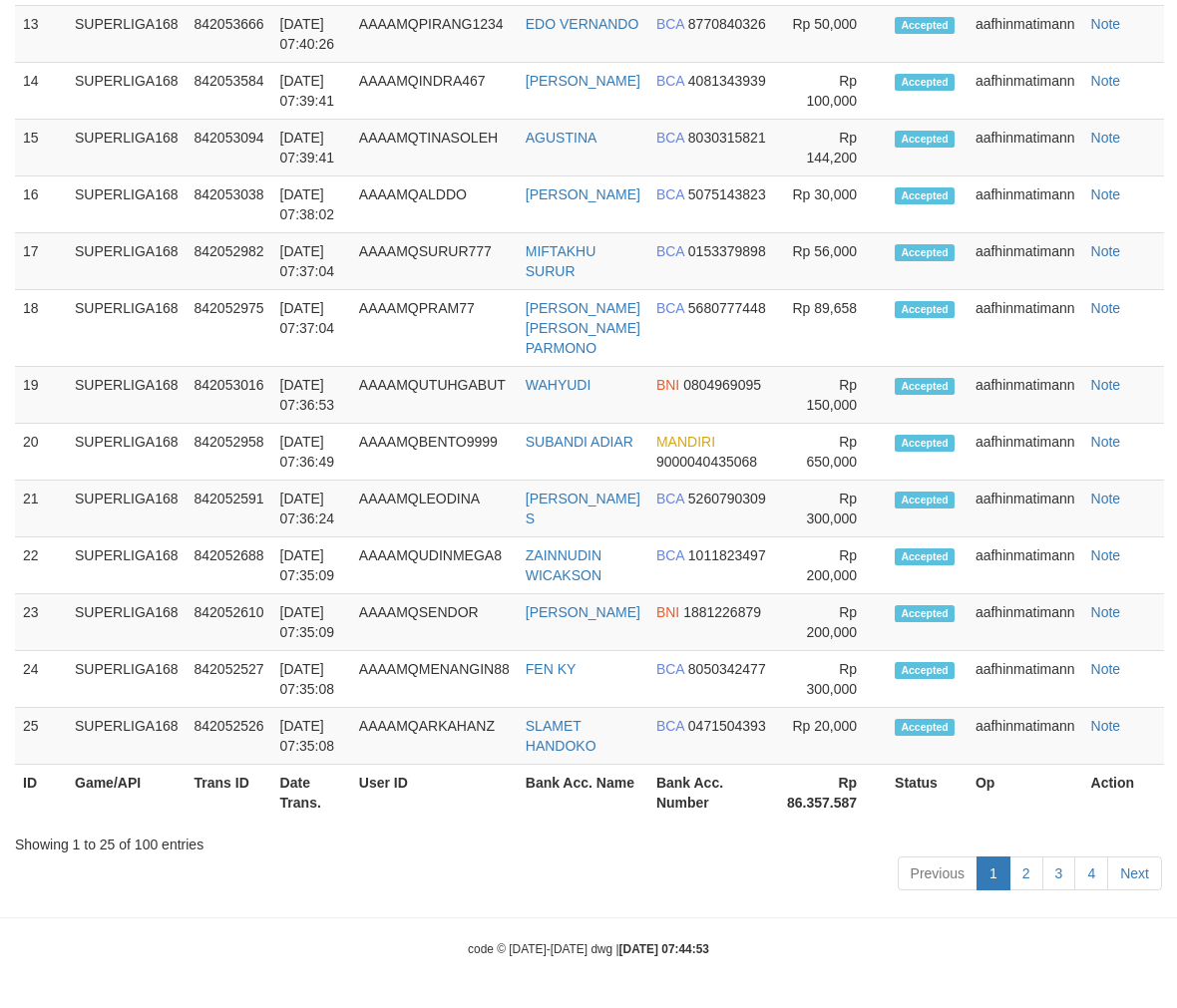 scroll, scrollTop: 11691, scrollLeft: 0, axis: vertical 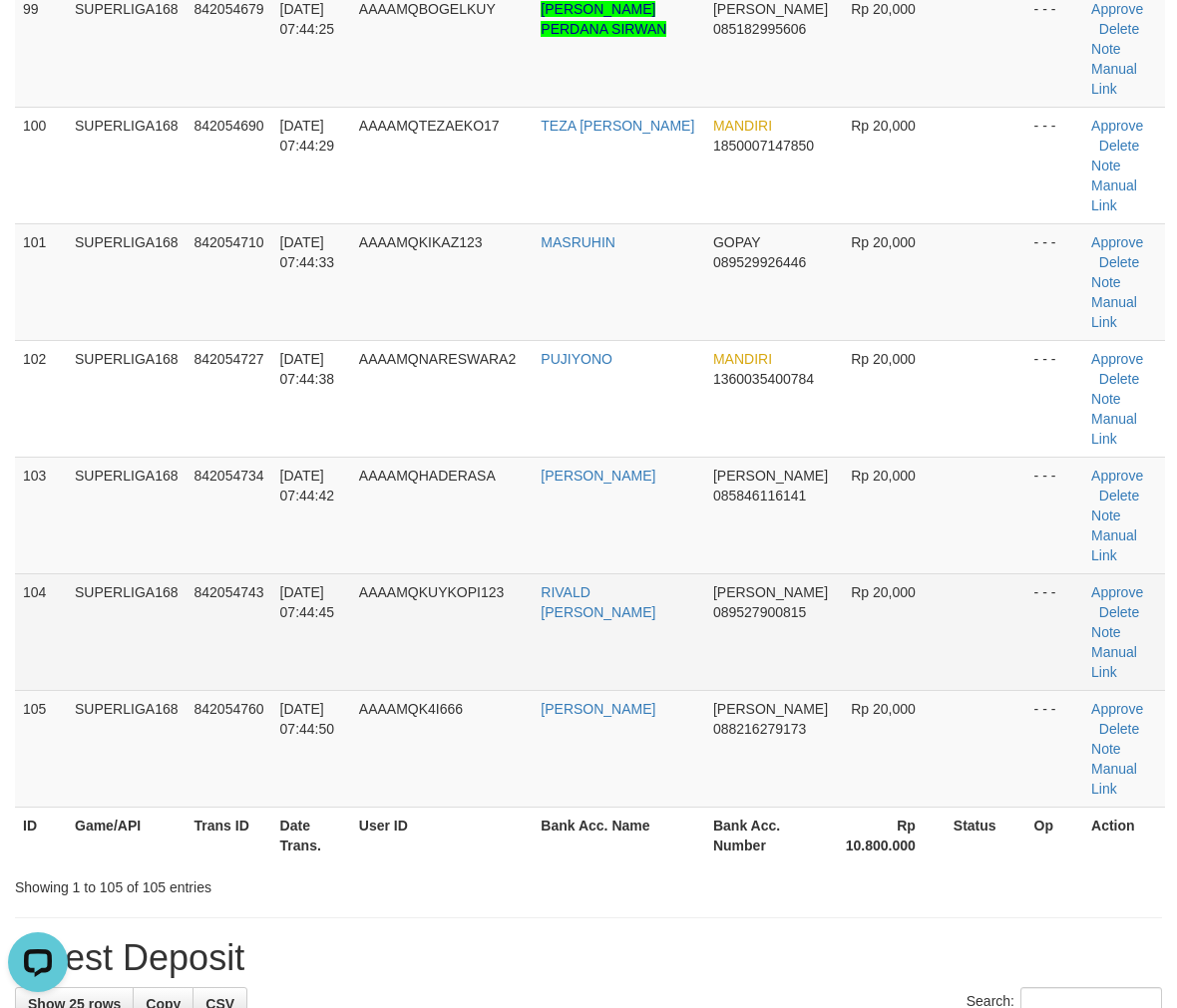 click on "SUPERLIGA168" at bounding box center (127, 631) 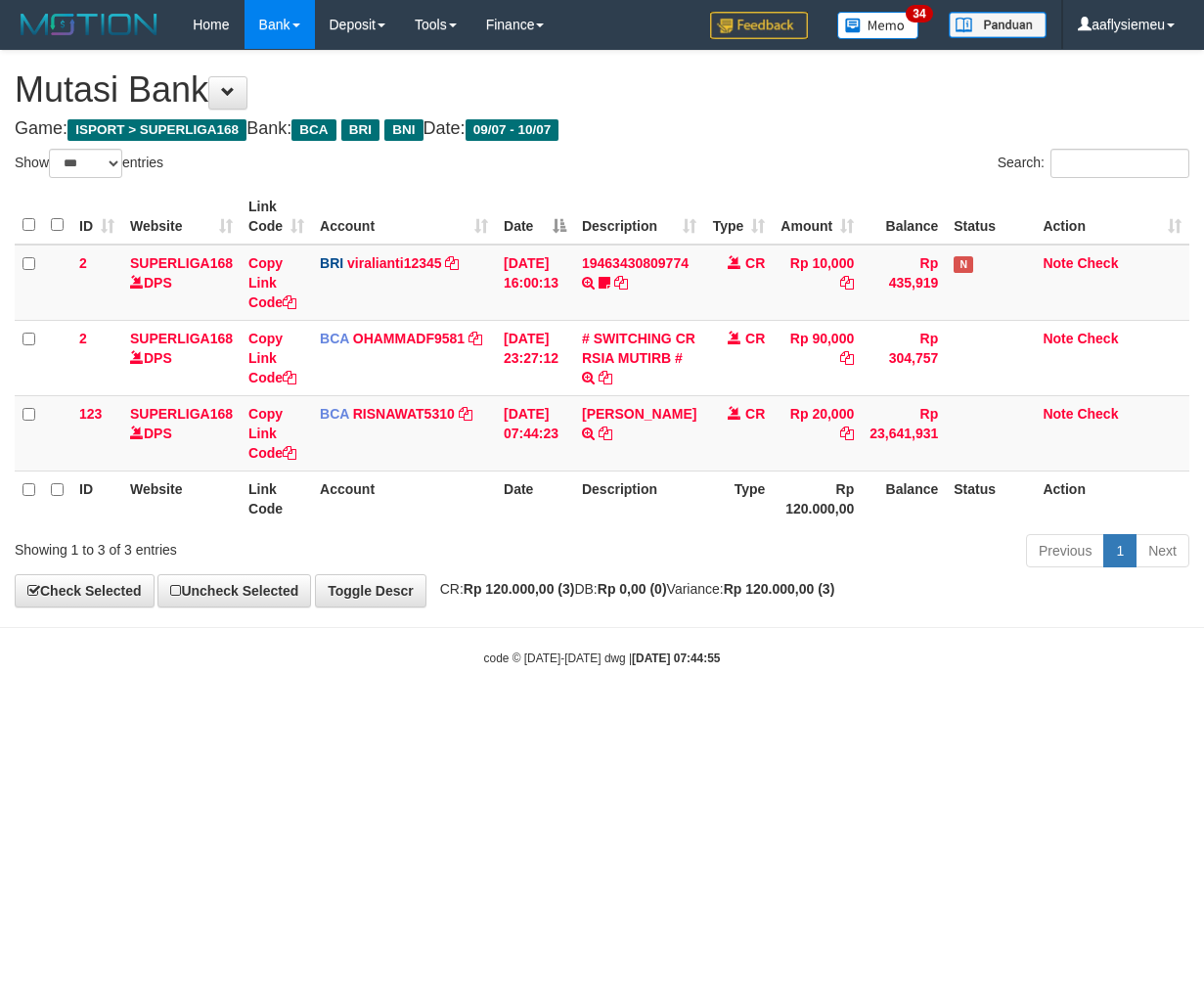 select on "***" 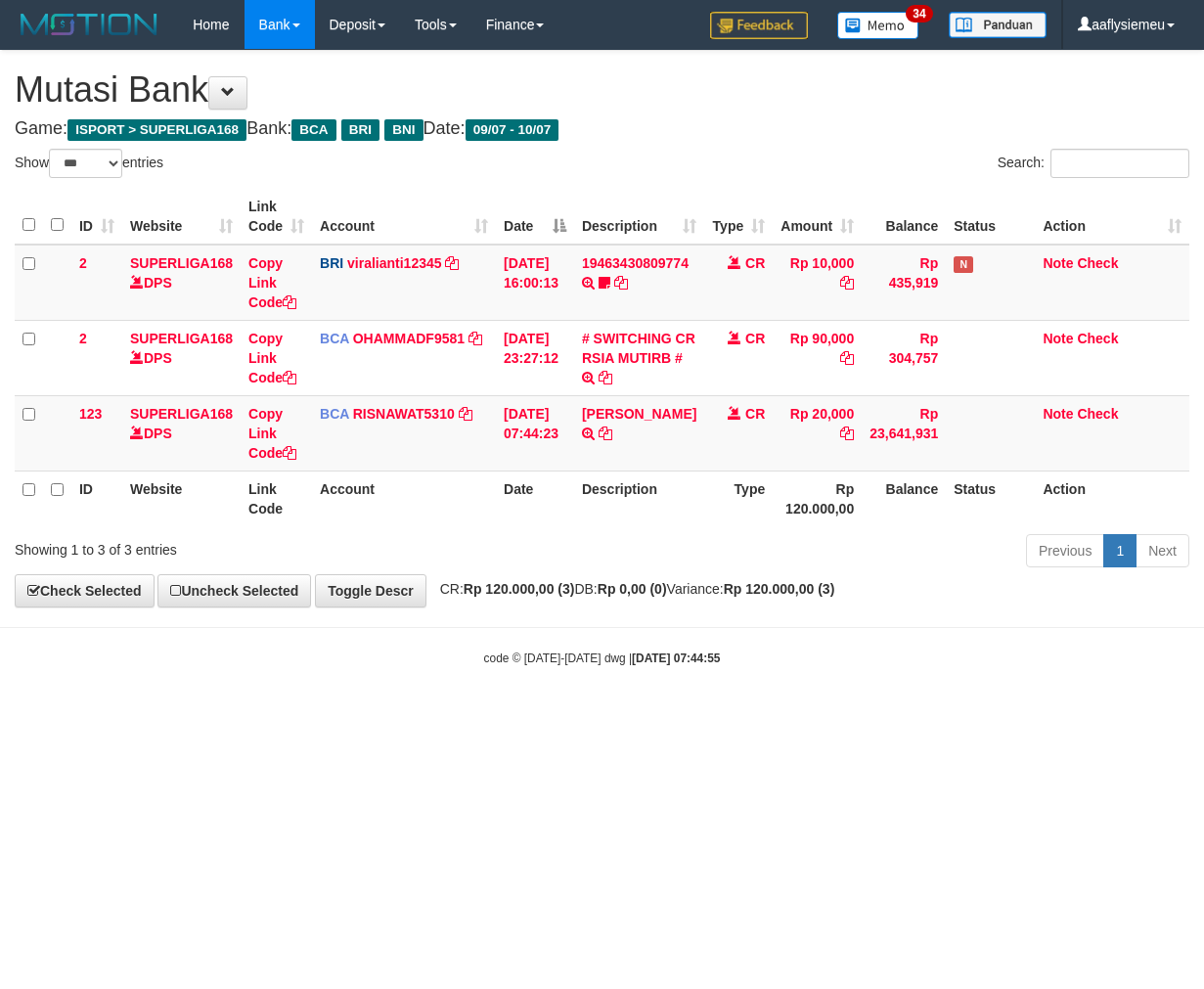 scroll, scrollTop: 0, scrollLeft: 0, axis: both 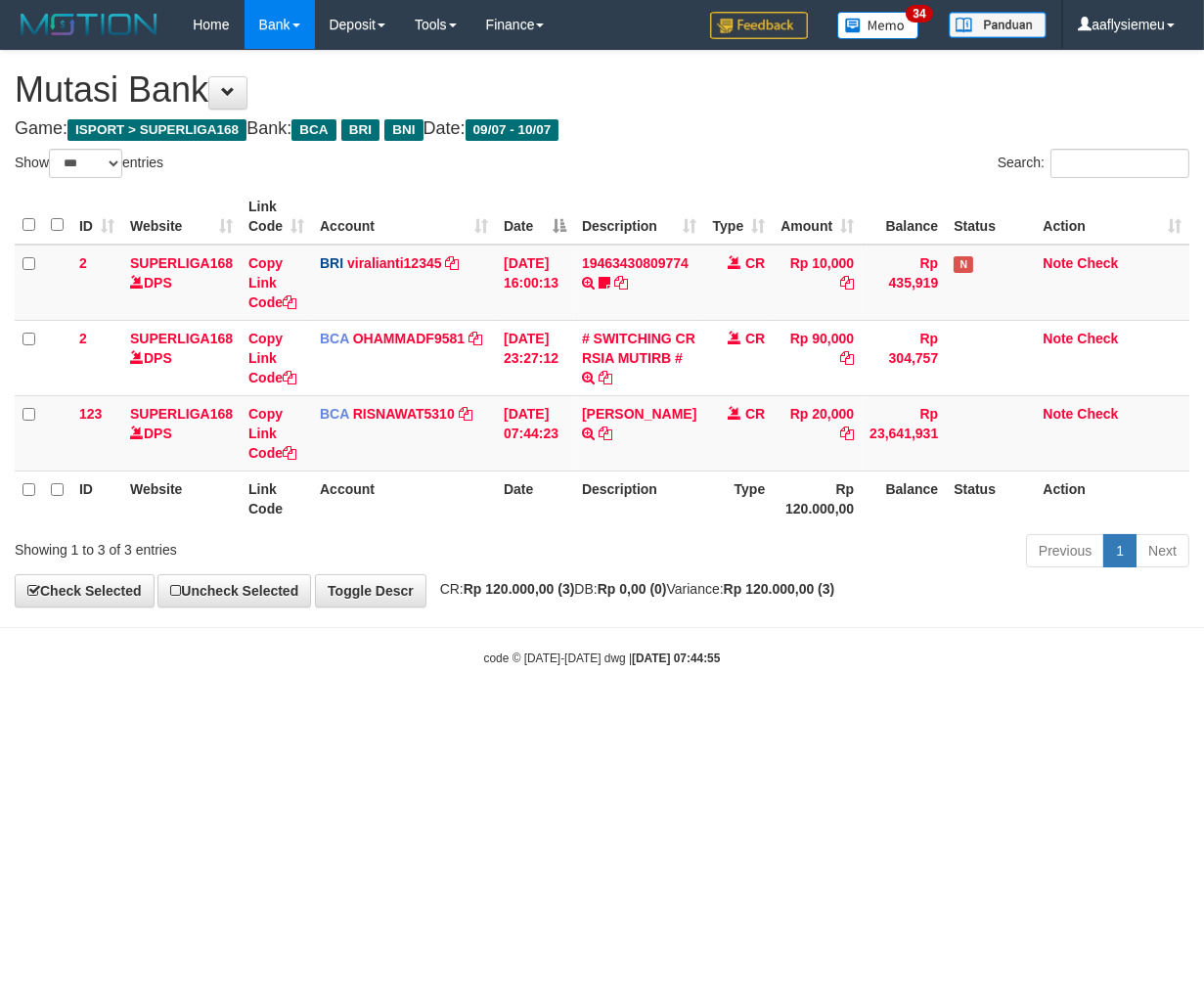 click on "Toggle navigation
Home
Bank
Account List
Load
By Website
Group
[ISPORT]													SUPERLIGA168
By Load Group (DPS)" at bounding box center (602, 358) 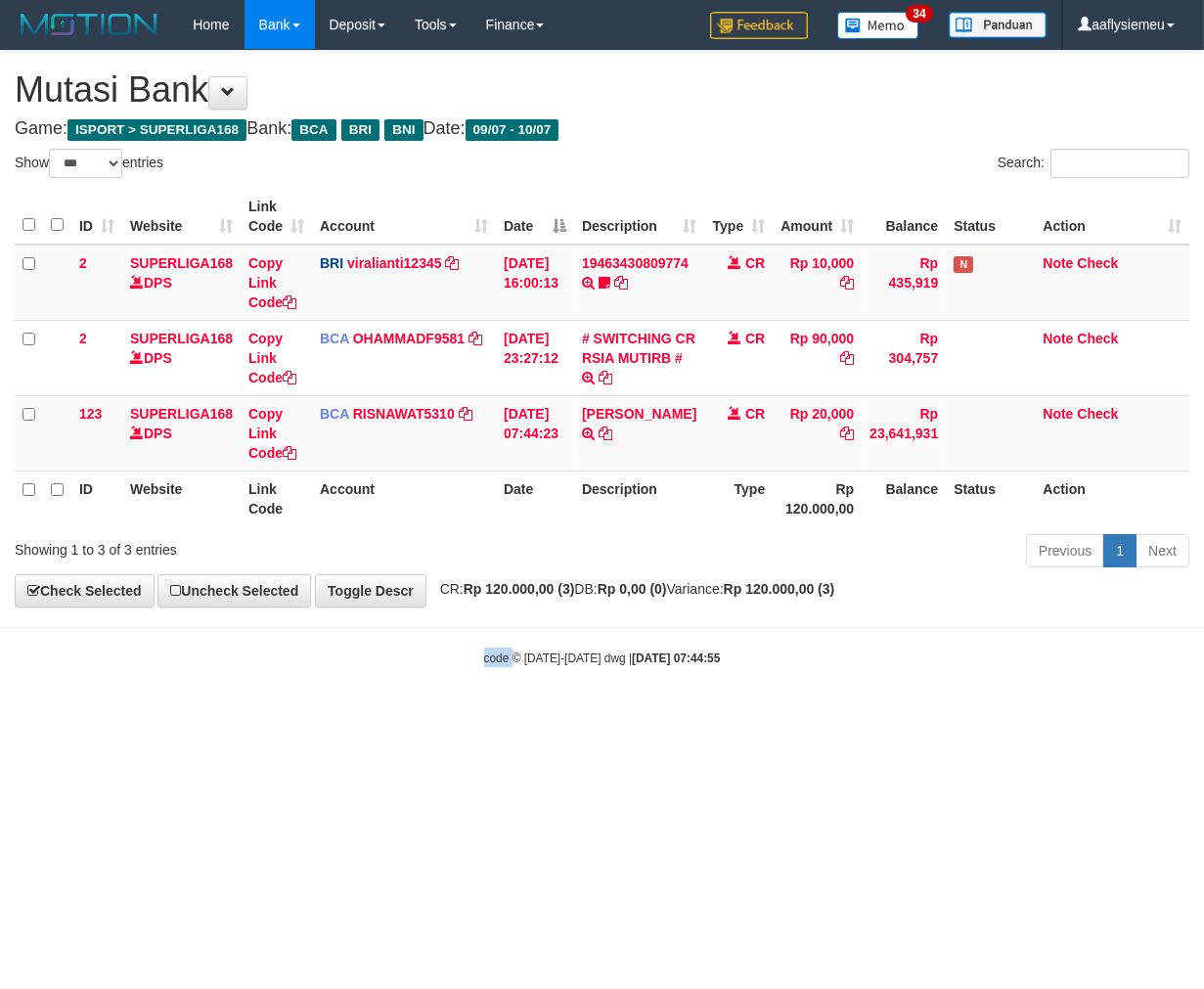 click on "Toggle navigation
Home
Bank
Account List
Load
By Website
Group
[ISPORT]													SUPERLIGA168
By Load Group (DPS)" at bounding box center [602, 358] 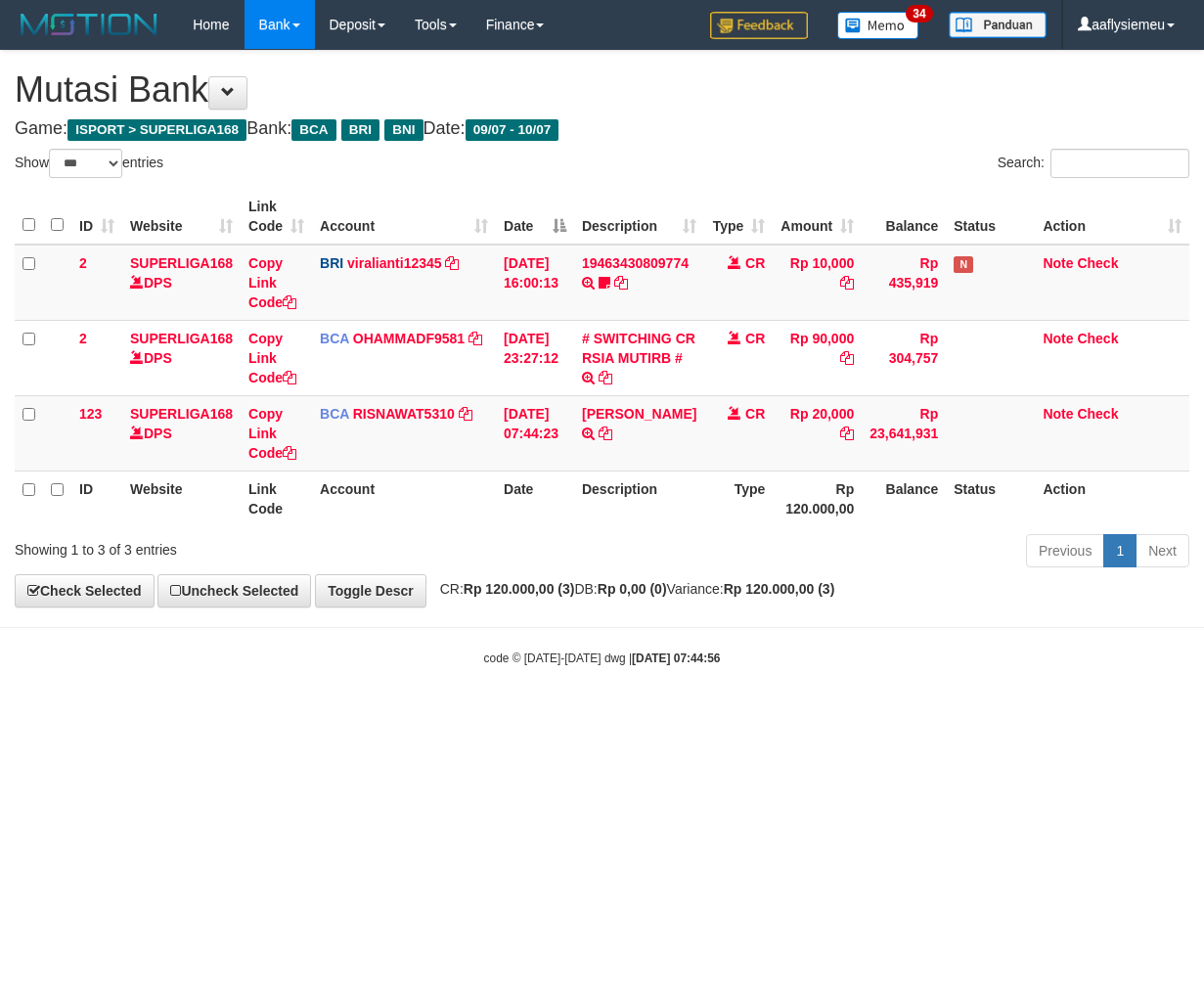 select on "***" 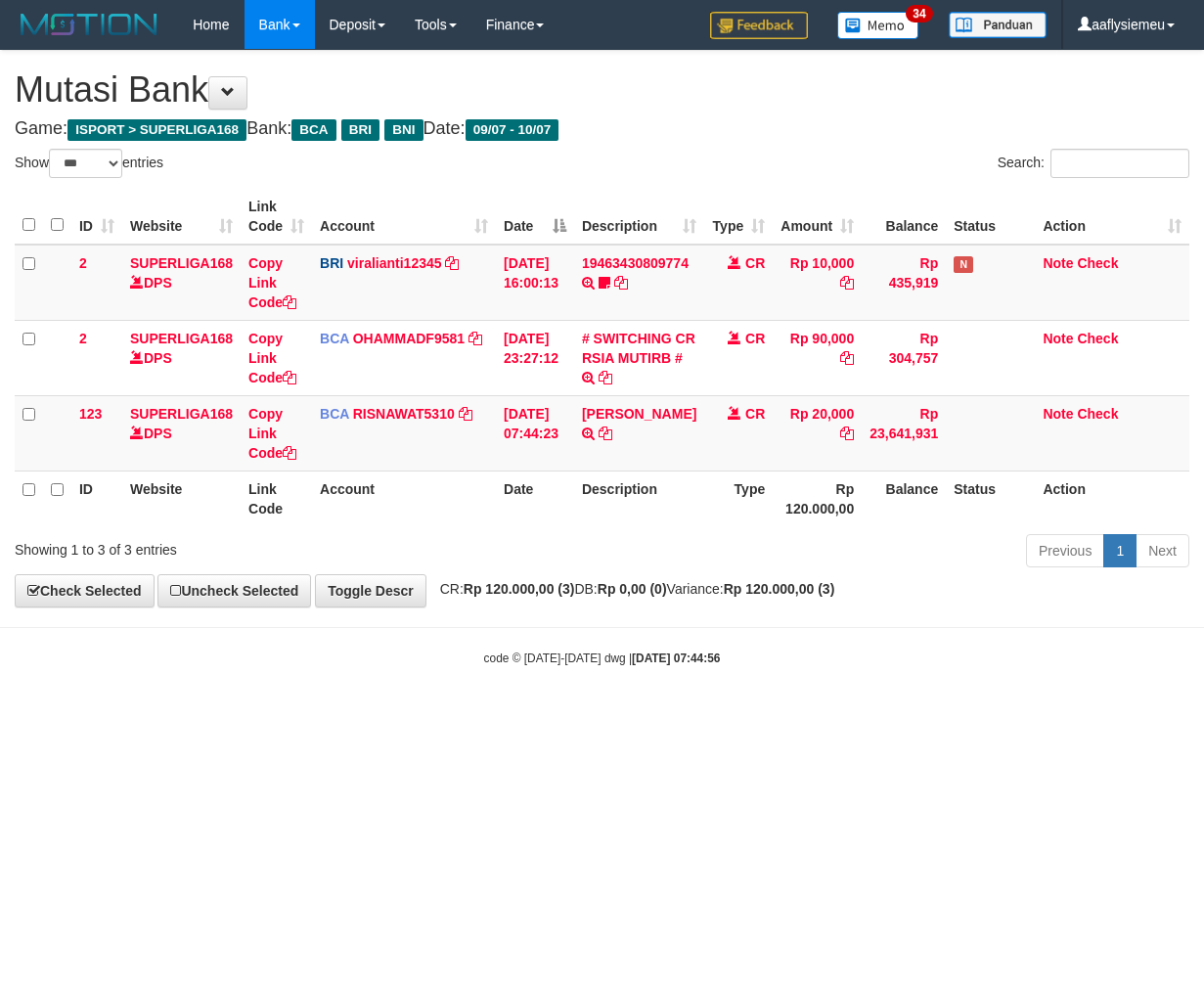 scroll, scrollTop: 0, scrollLeft: 0, axis: both 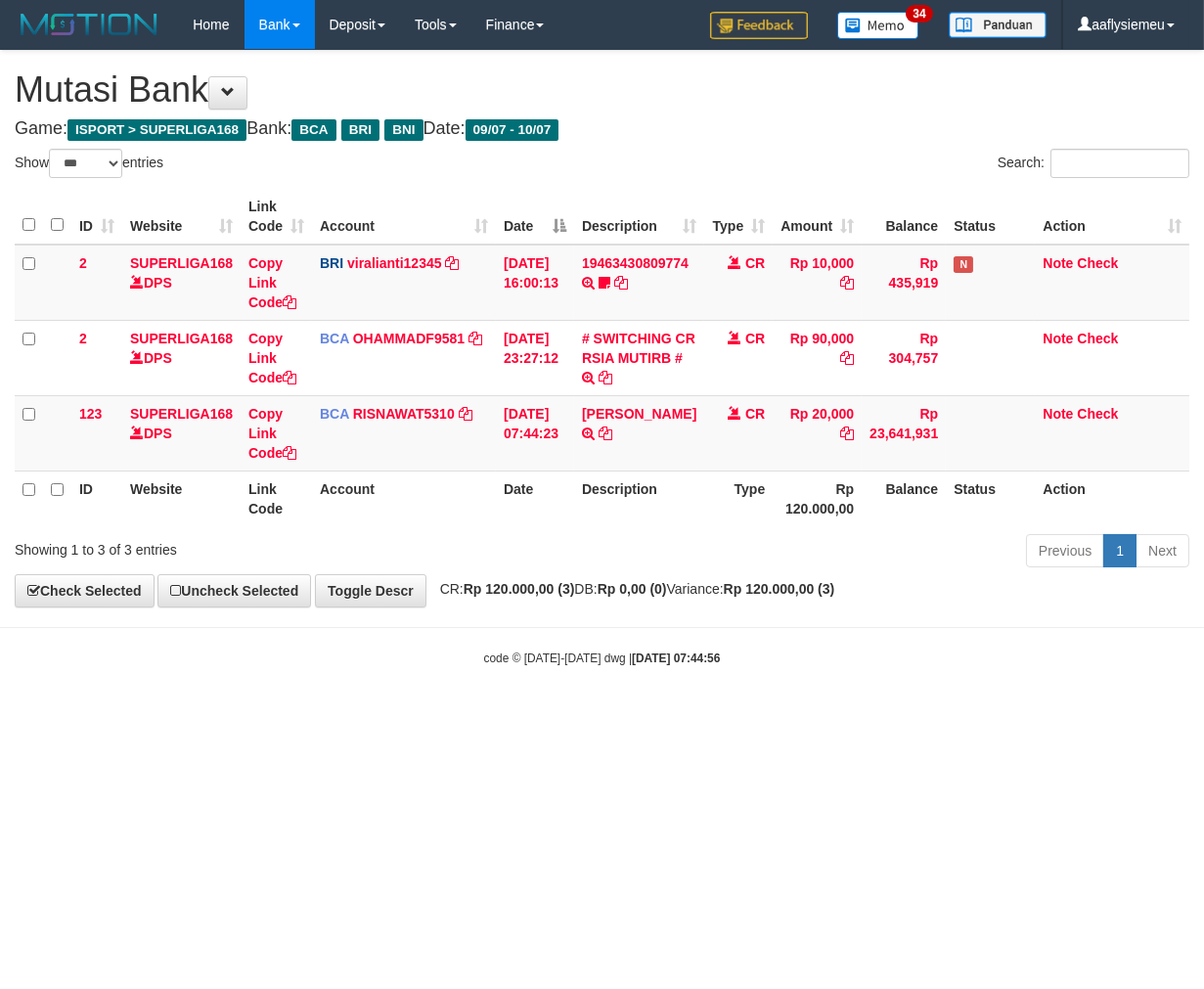 click on "Toggle navigation
Home
Bank
Account List
Load
By Website
Group
[ISPORT]													SUPERLIGA168
By Load Group (DPS)" at bounding box center (602, 358) 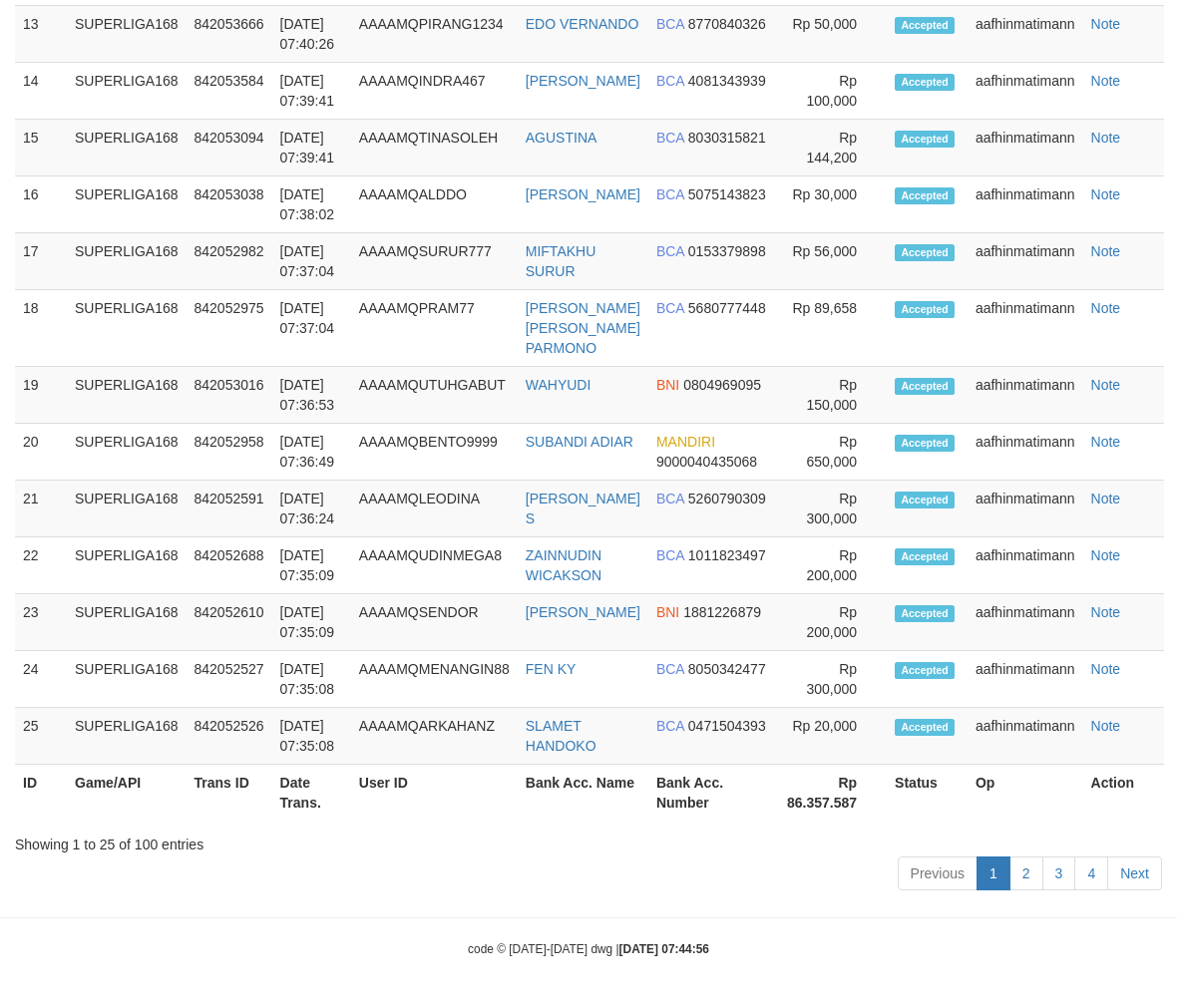 scroll, scrollTop: 11691, scrollLeft: 0, axis: vertical 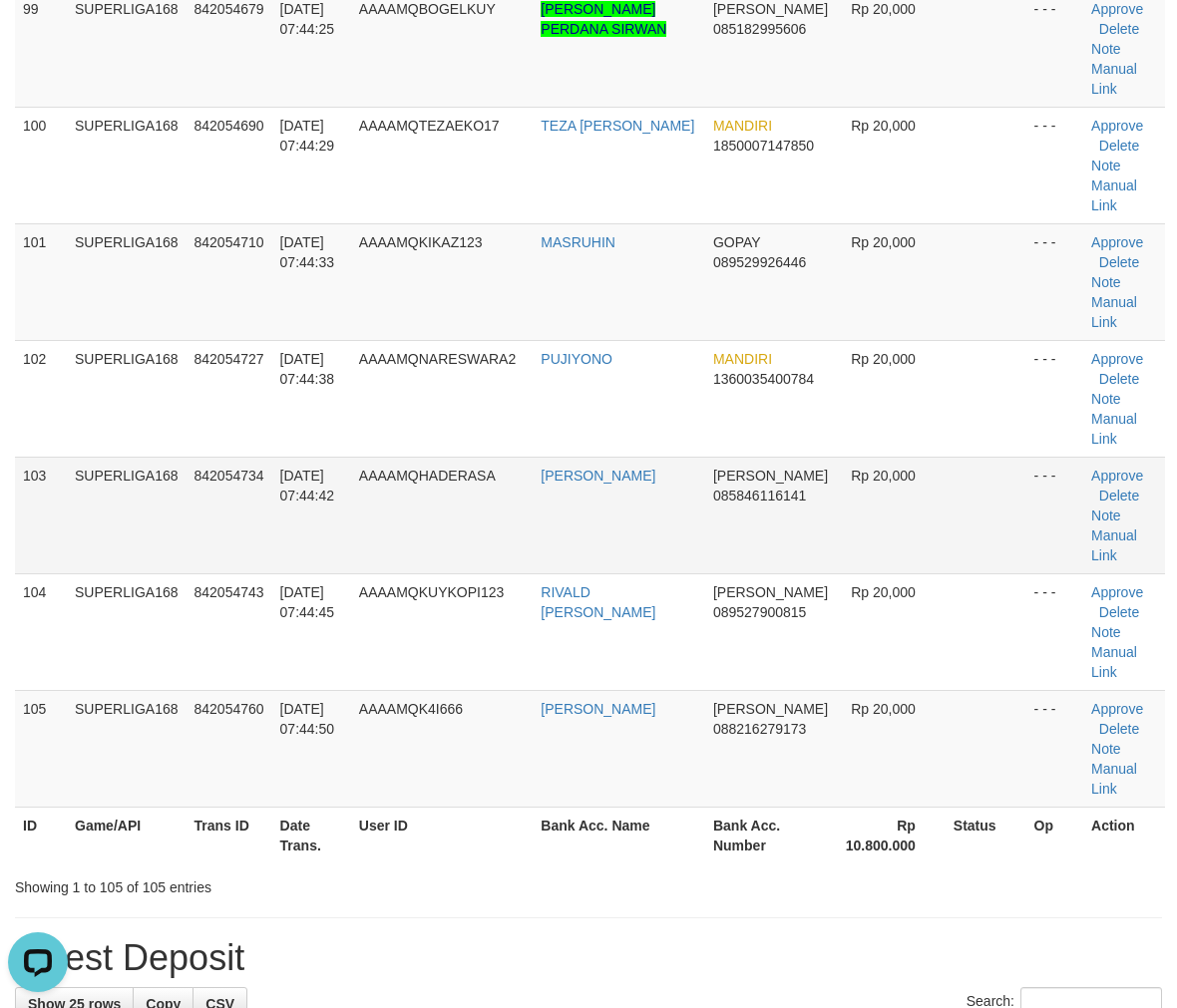 click on "AAAAMQHADERASA" at bounding box center [442, 514] 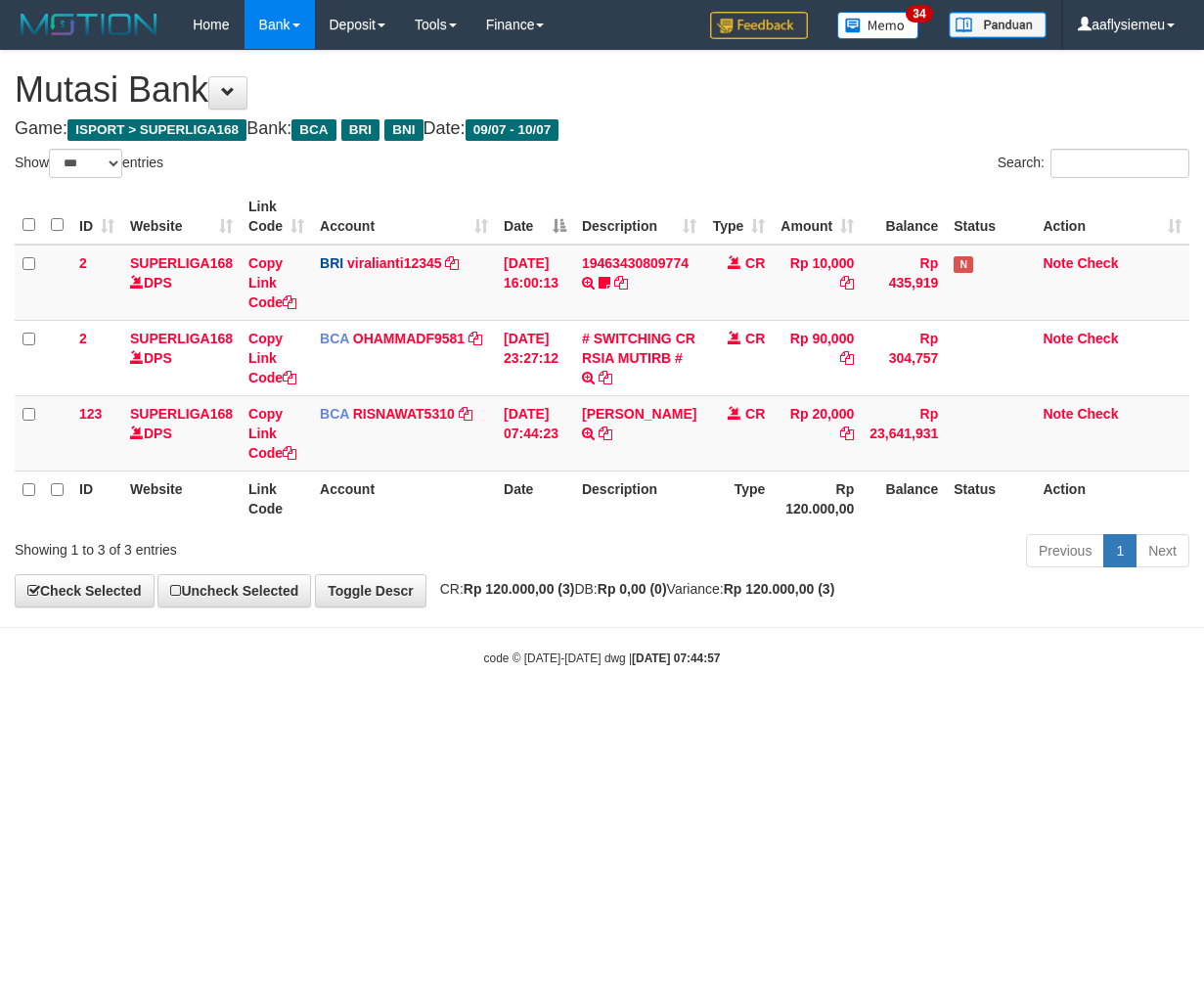 select on "***" 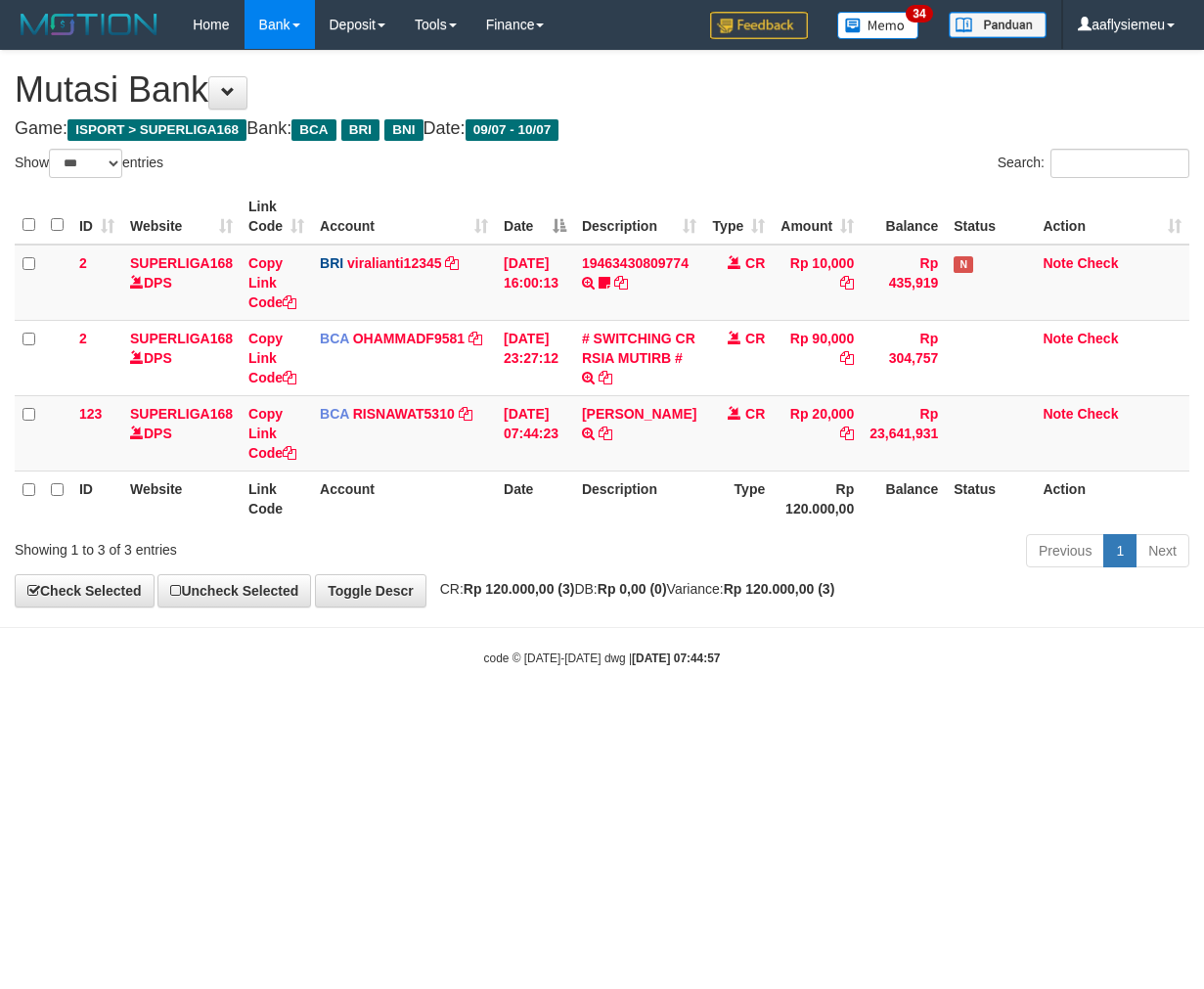 scroll, scrollTop: 0, scrollLeft: 0, axis: both 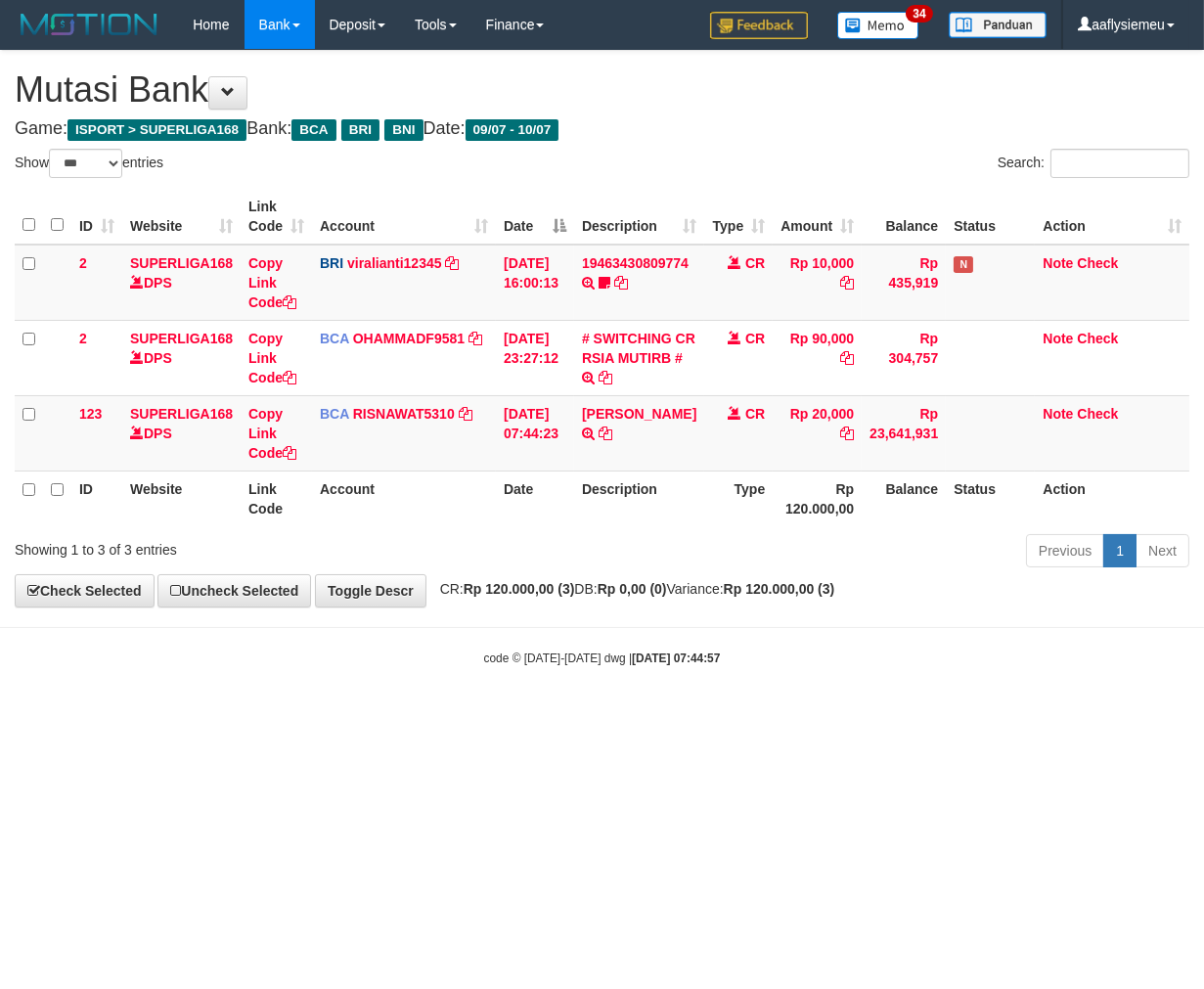 click on "Toggle navigation
Home
Bank
Account List
Load
By Website
Group
[ISPORT]													SUPERLIGA168
By Load Group (DPS)" at bounding box center (602, 358) 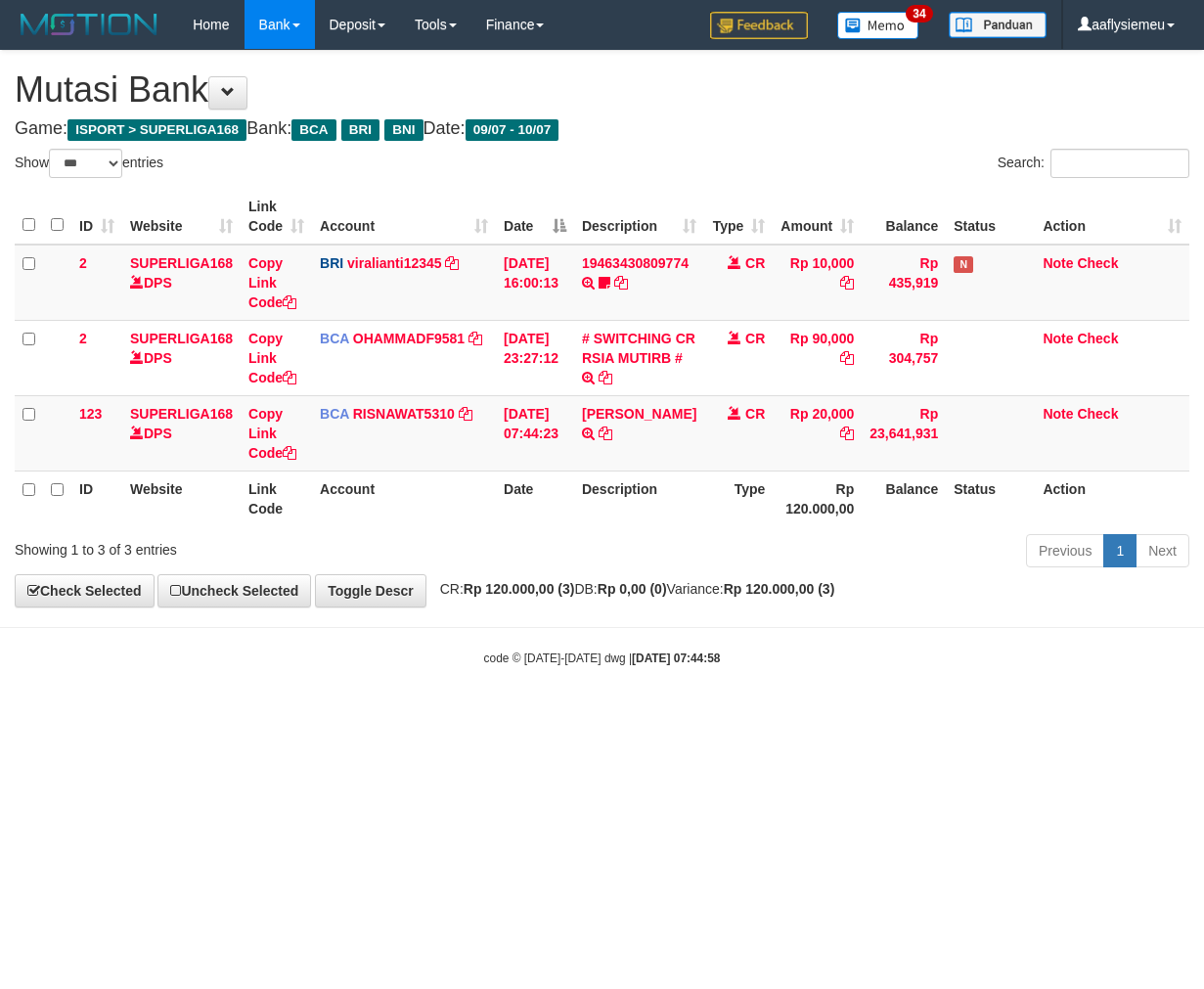 select on "***" 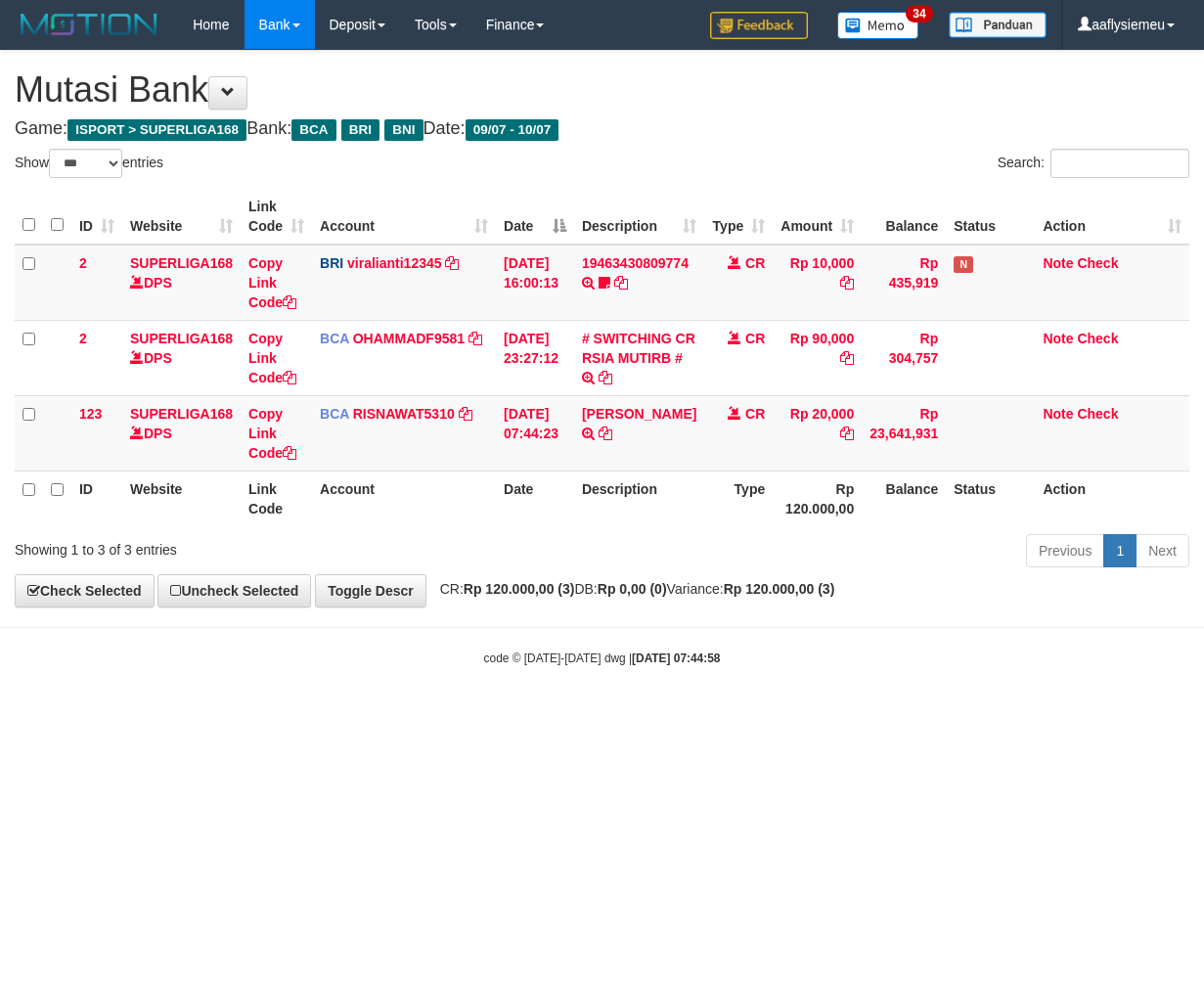 scroll, scrollTop: 0, scrollLeft: 0, axis: both 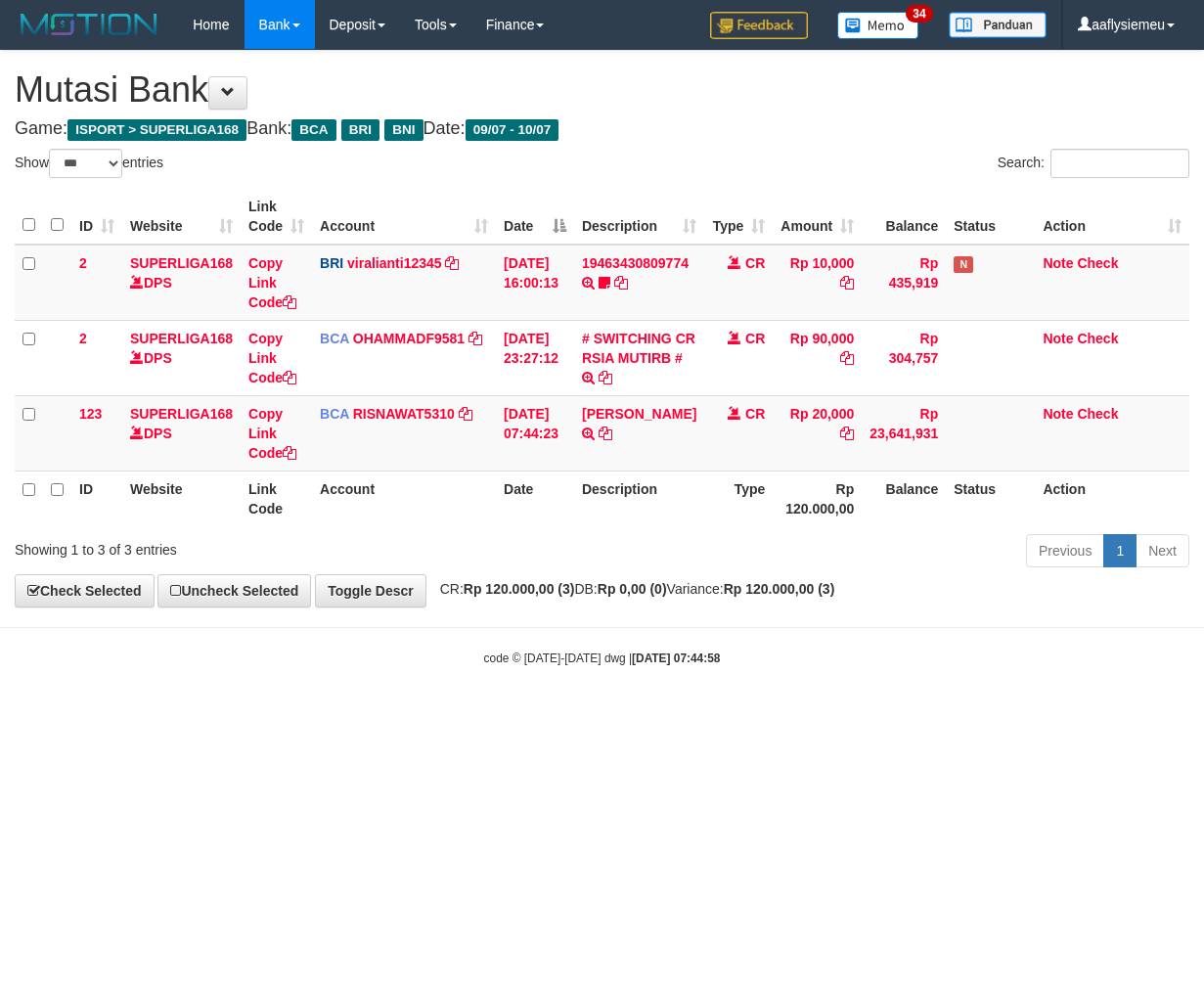 select on "***" 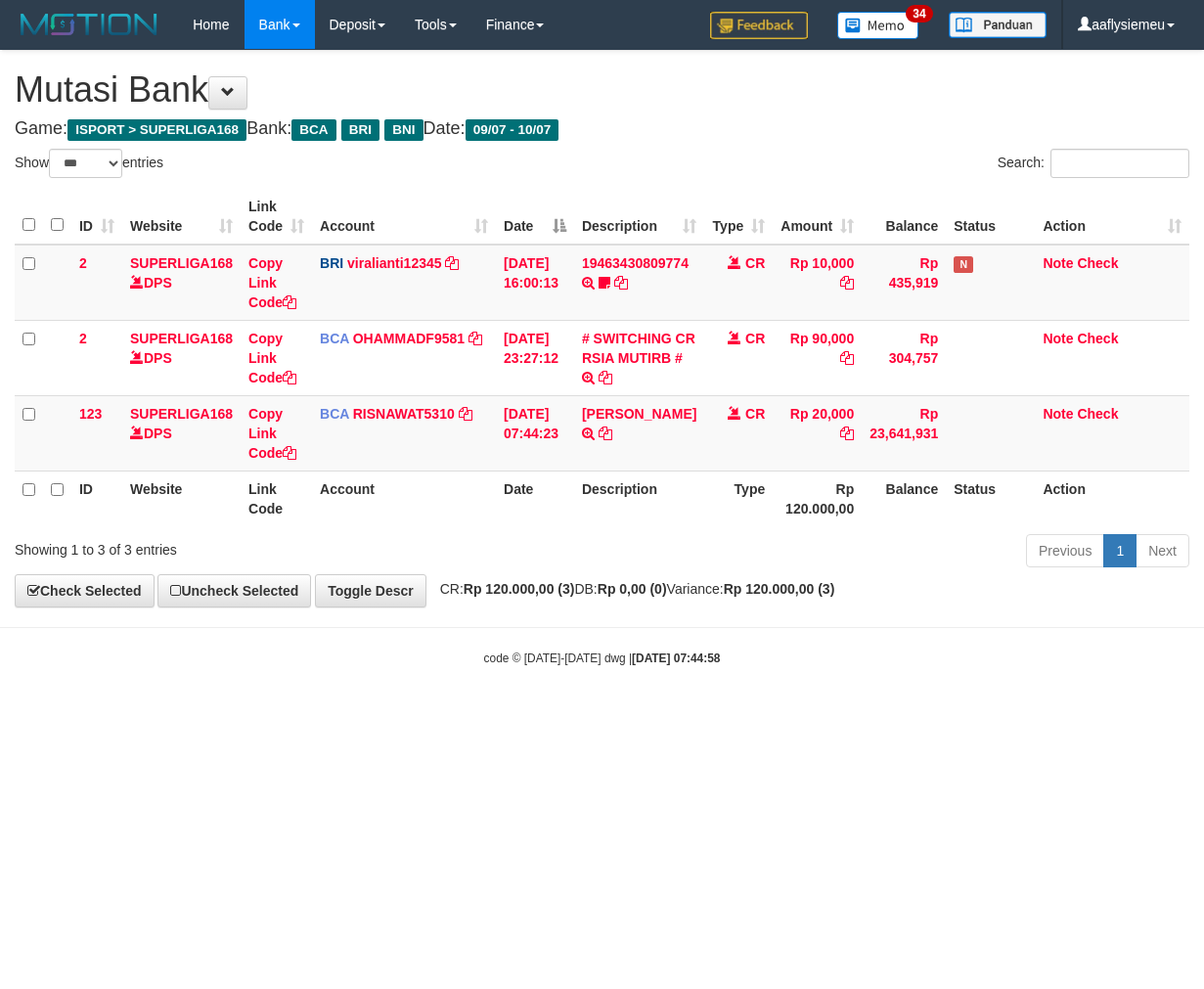 scroll, scrollTop: 0, scrollLeft: 0, axis: both 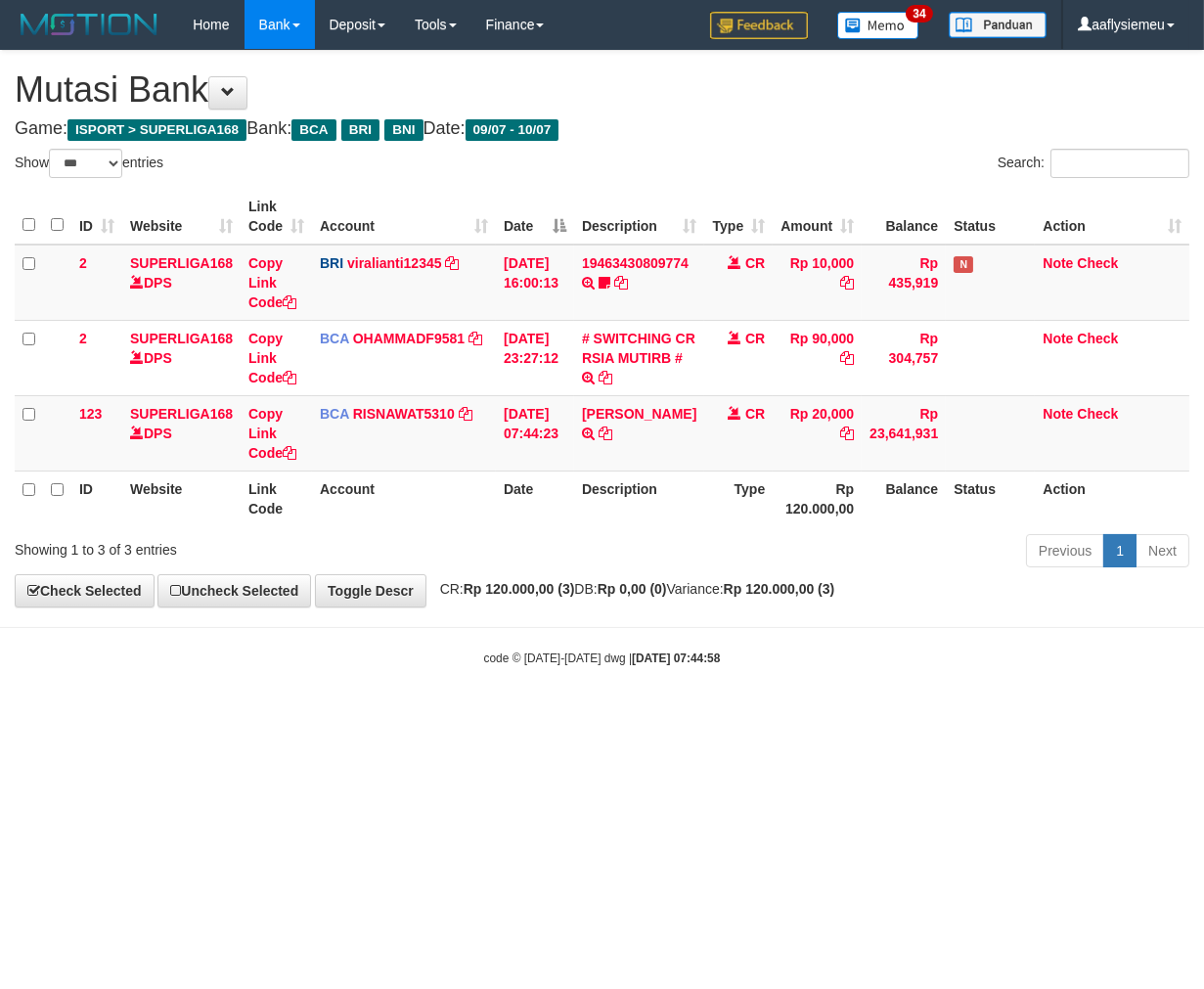 click on "Toggle navigation
Home
Bank
Account List
Load
By Website
Group
[ISPORT]													SUPERLIGA168
By Load Group (DPS)" at bounding box center [602, 358] 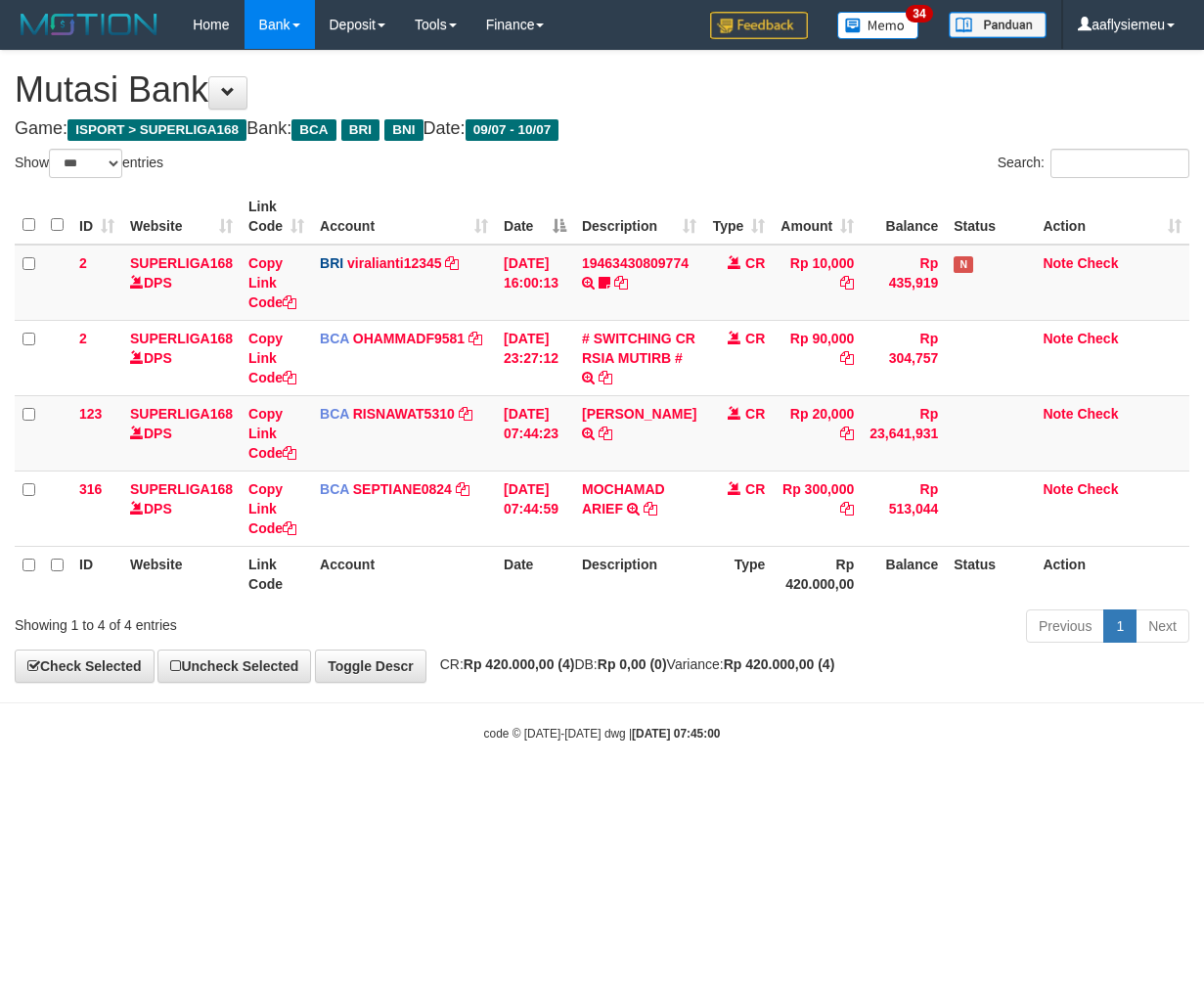 select on "***" 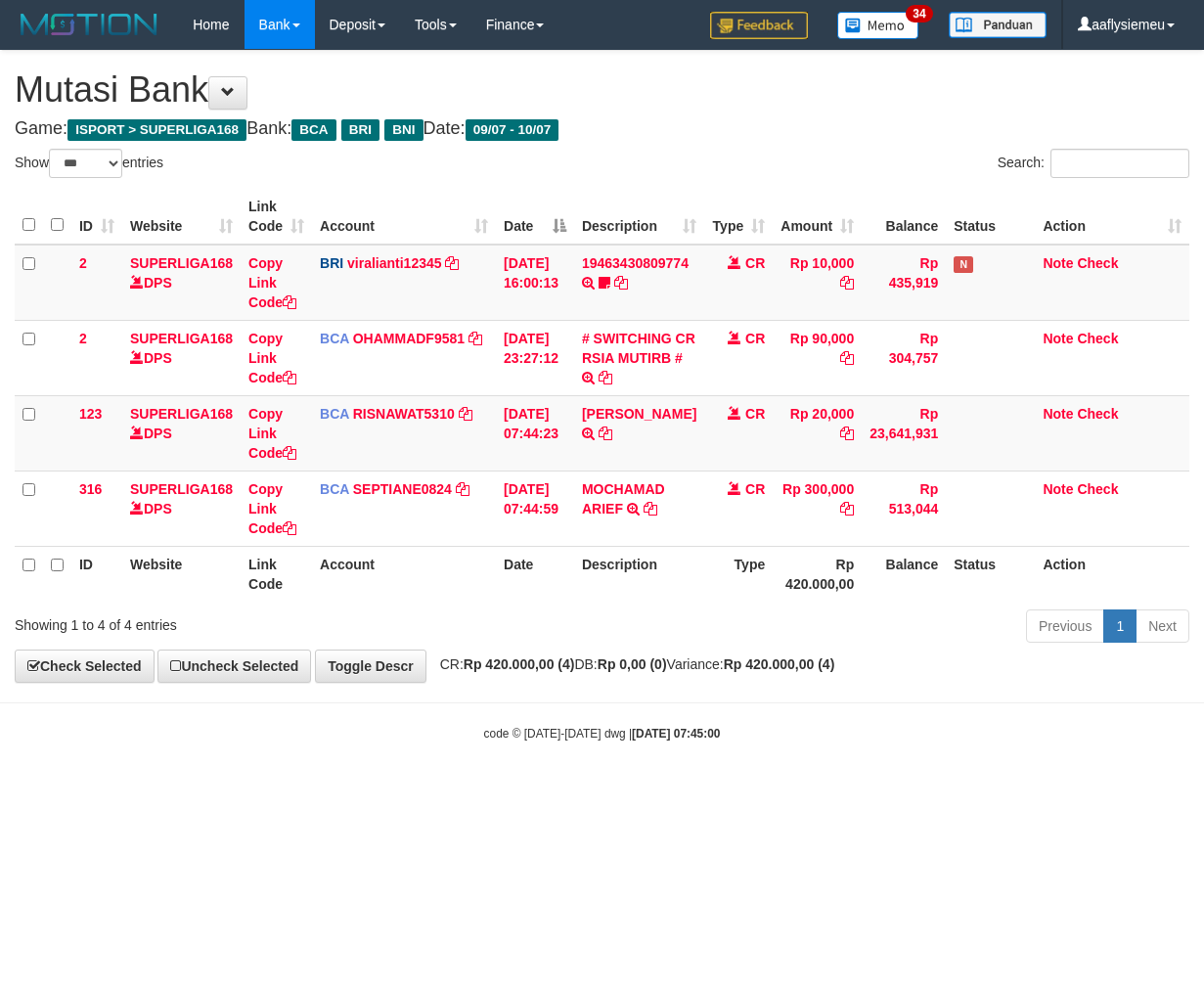 scroll, scrollTop: 0, scrollLeft: 0, axis: both 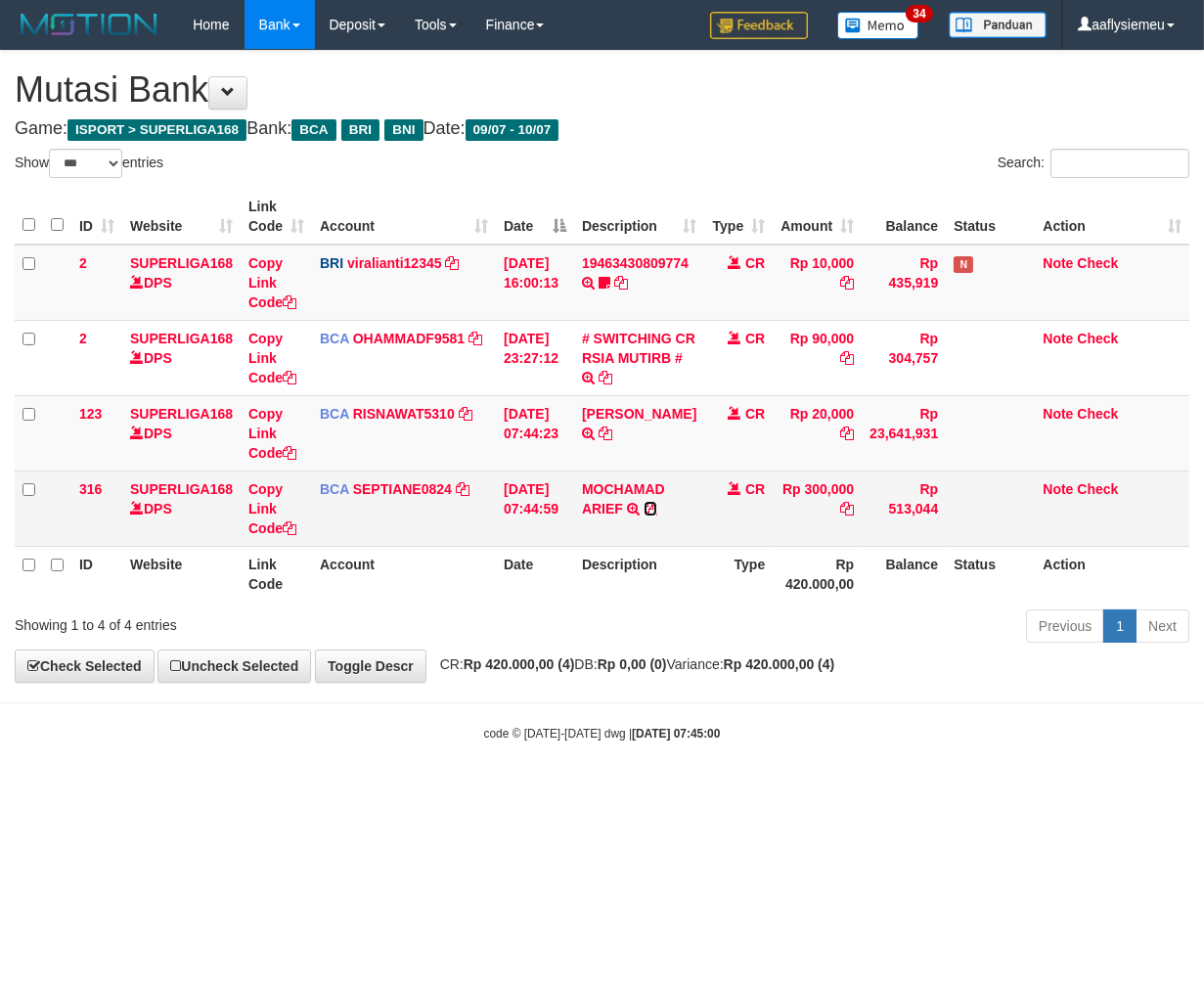 click at bounding box center [650, 509] 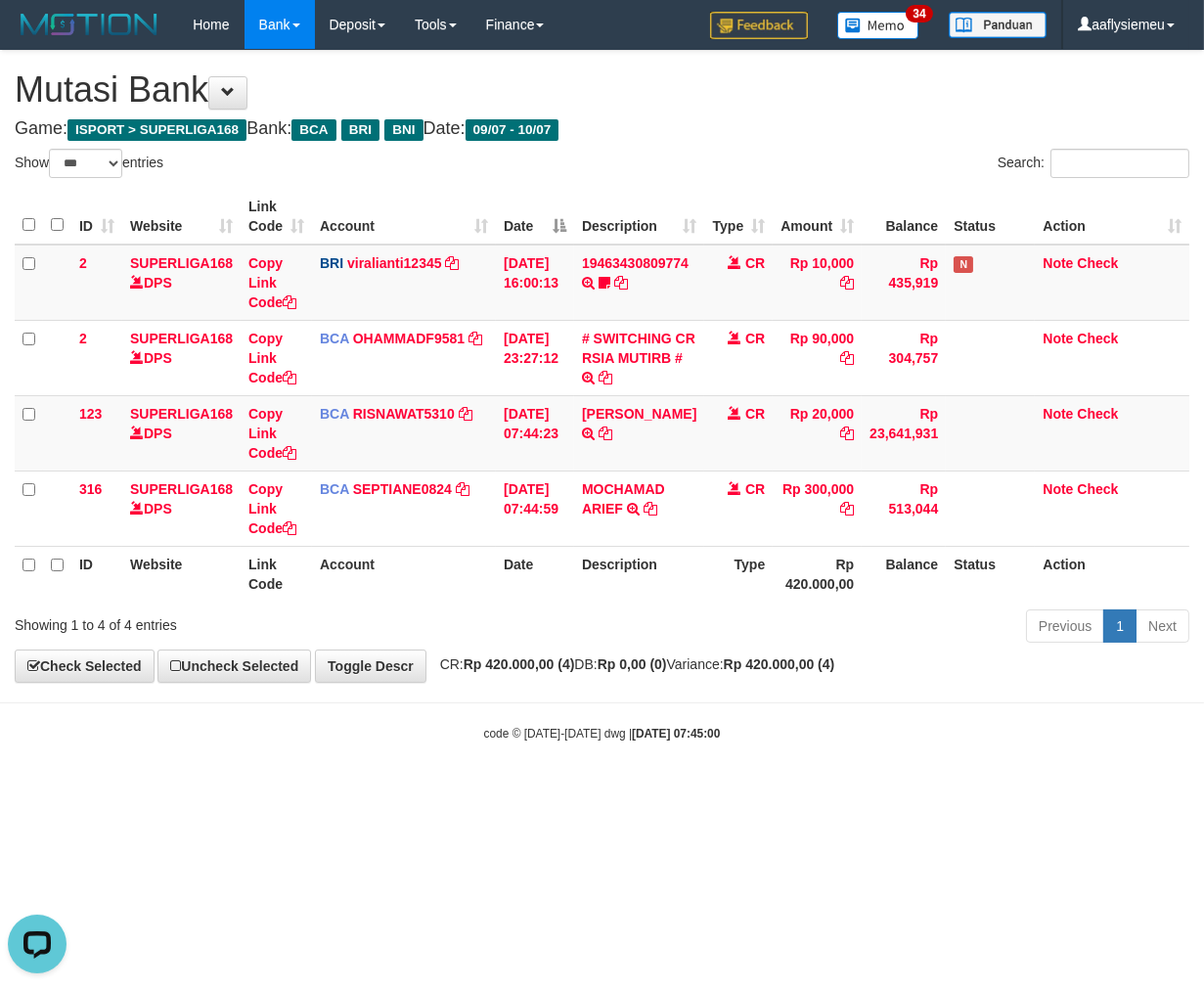 scroll, scrollTop: 0, scrollLeft: 0, axis: both 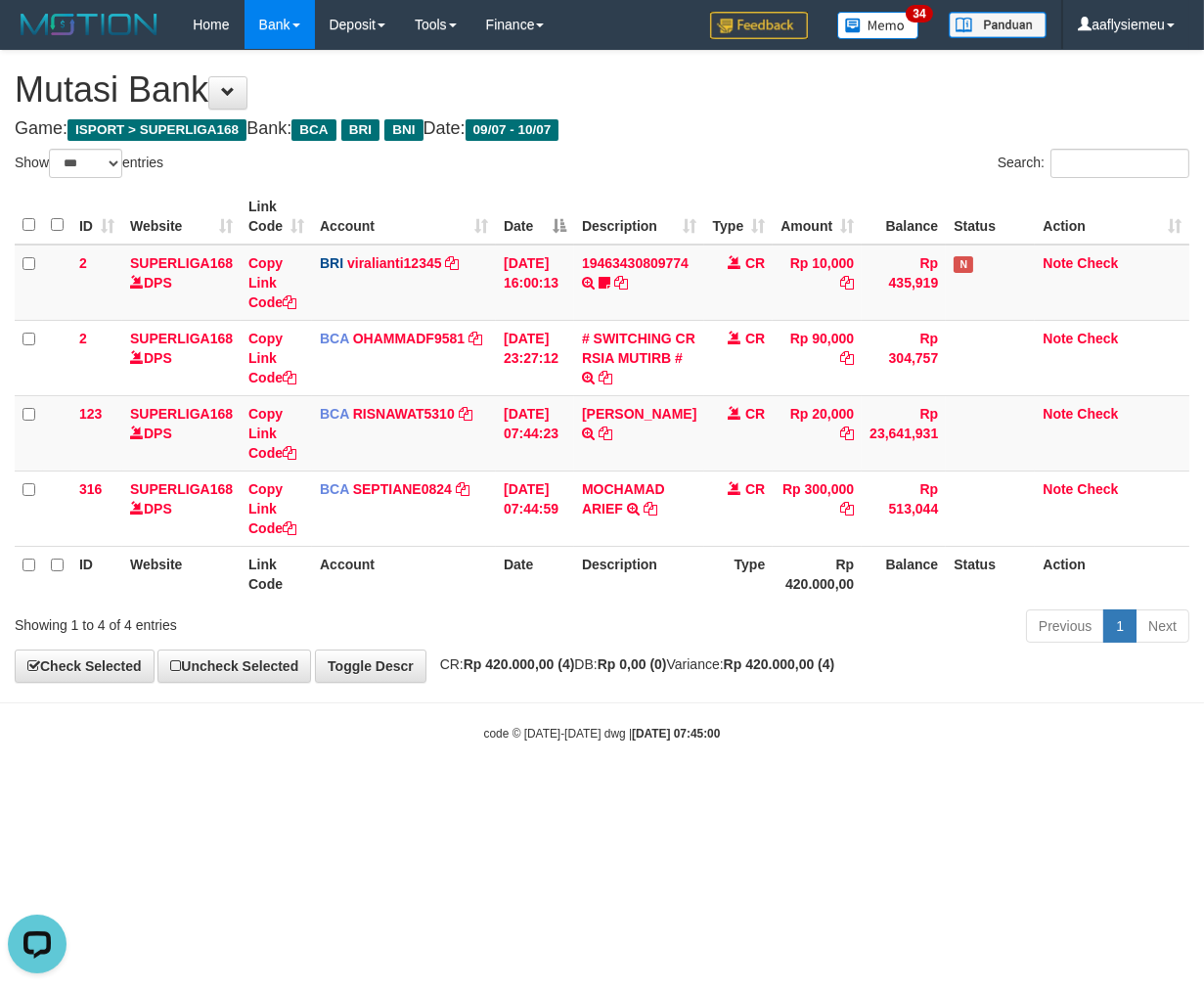 click on "Toggle navigation
Home
Bank
Account List
Load
By Website
Group
[ISPORT]													SUPERLIGA168
By Load Group (DPS)" at bounding box center [602, 395] 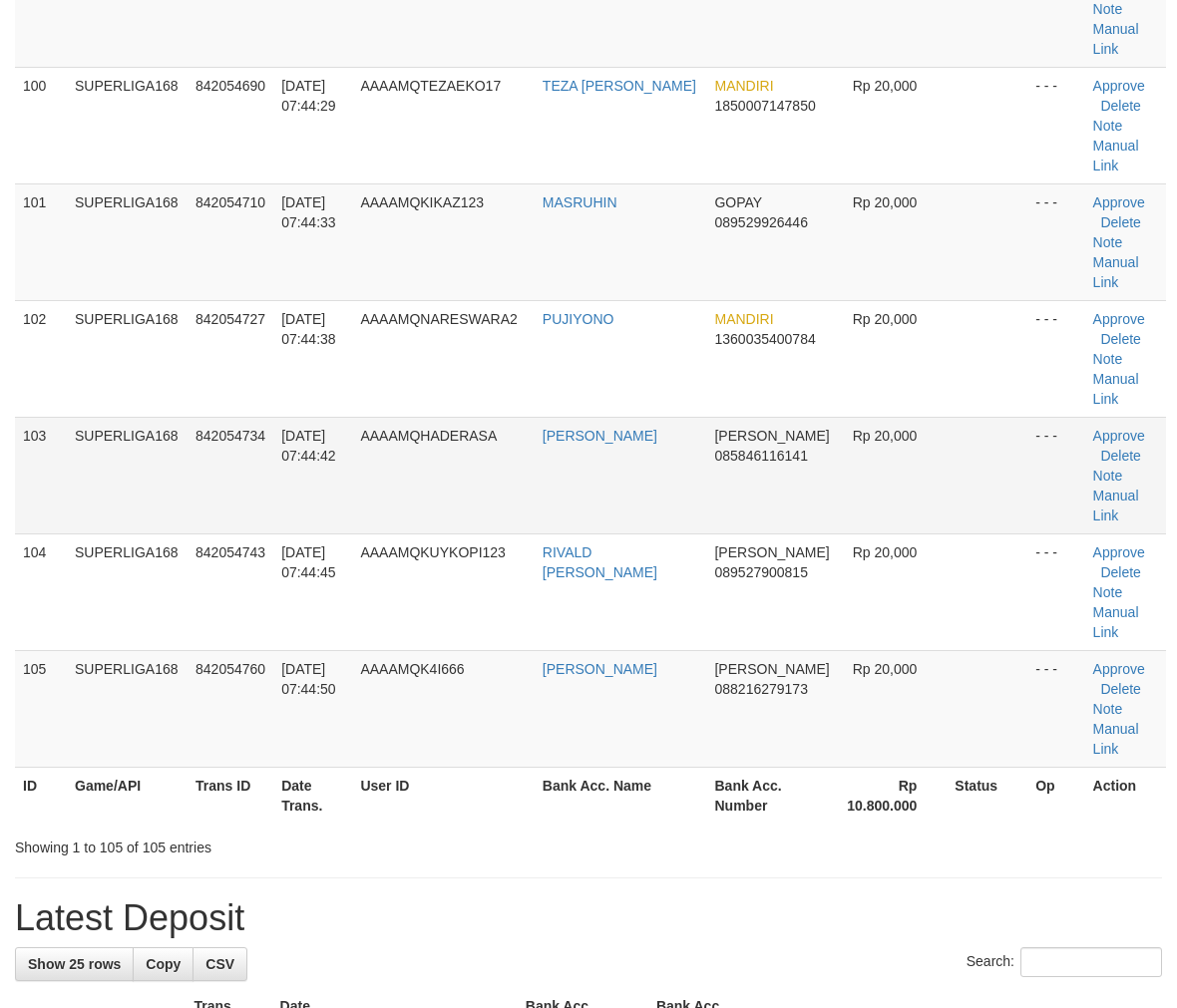 click on "10/07/2025 07:44:42" at bounding box center [312, 475] 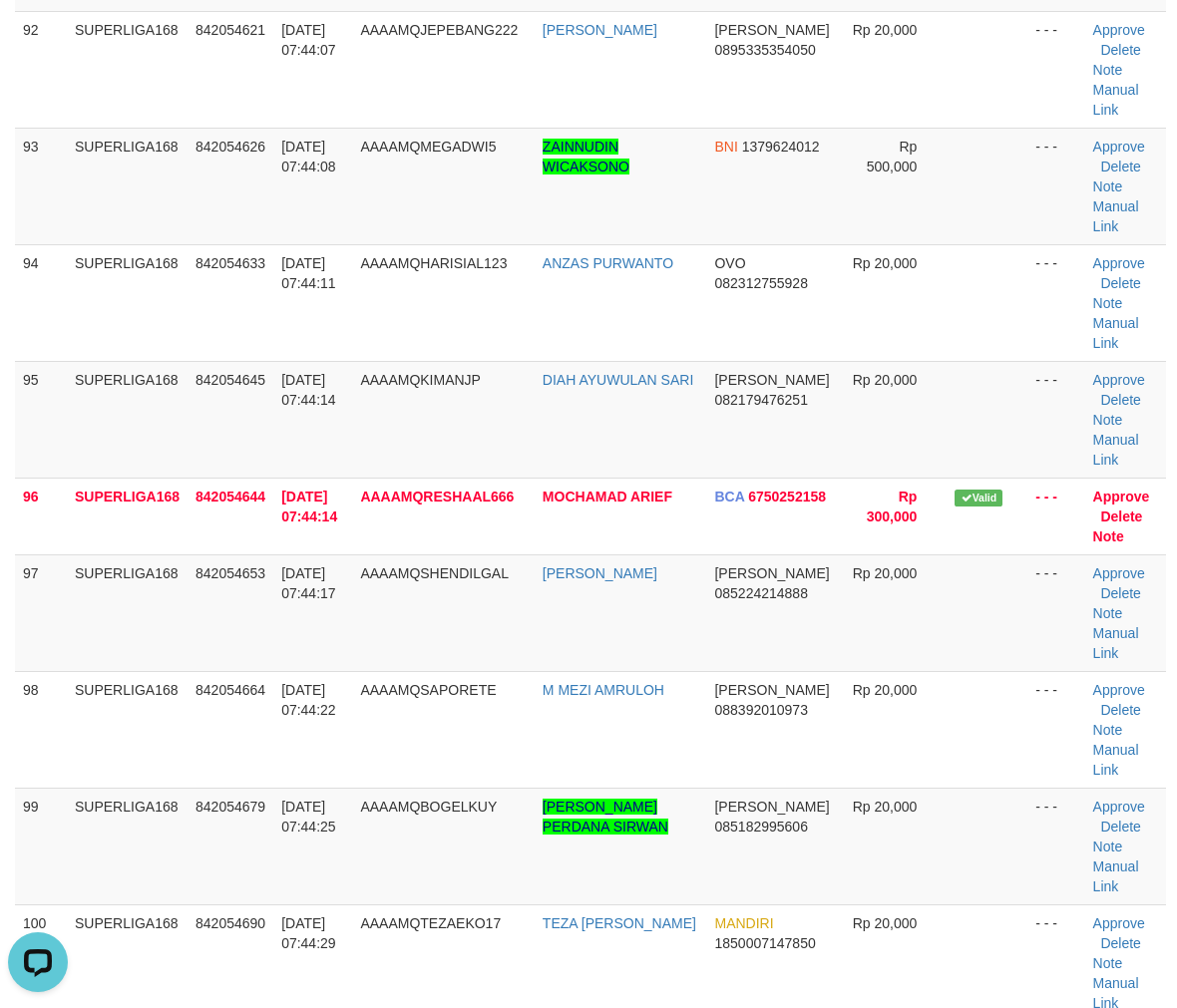 scroll, scrollTop: 0, scrollLeft: 0, axis: both 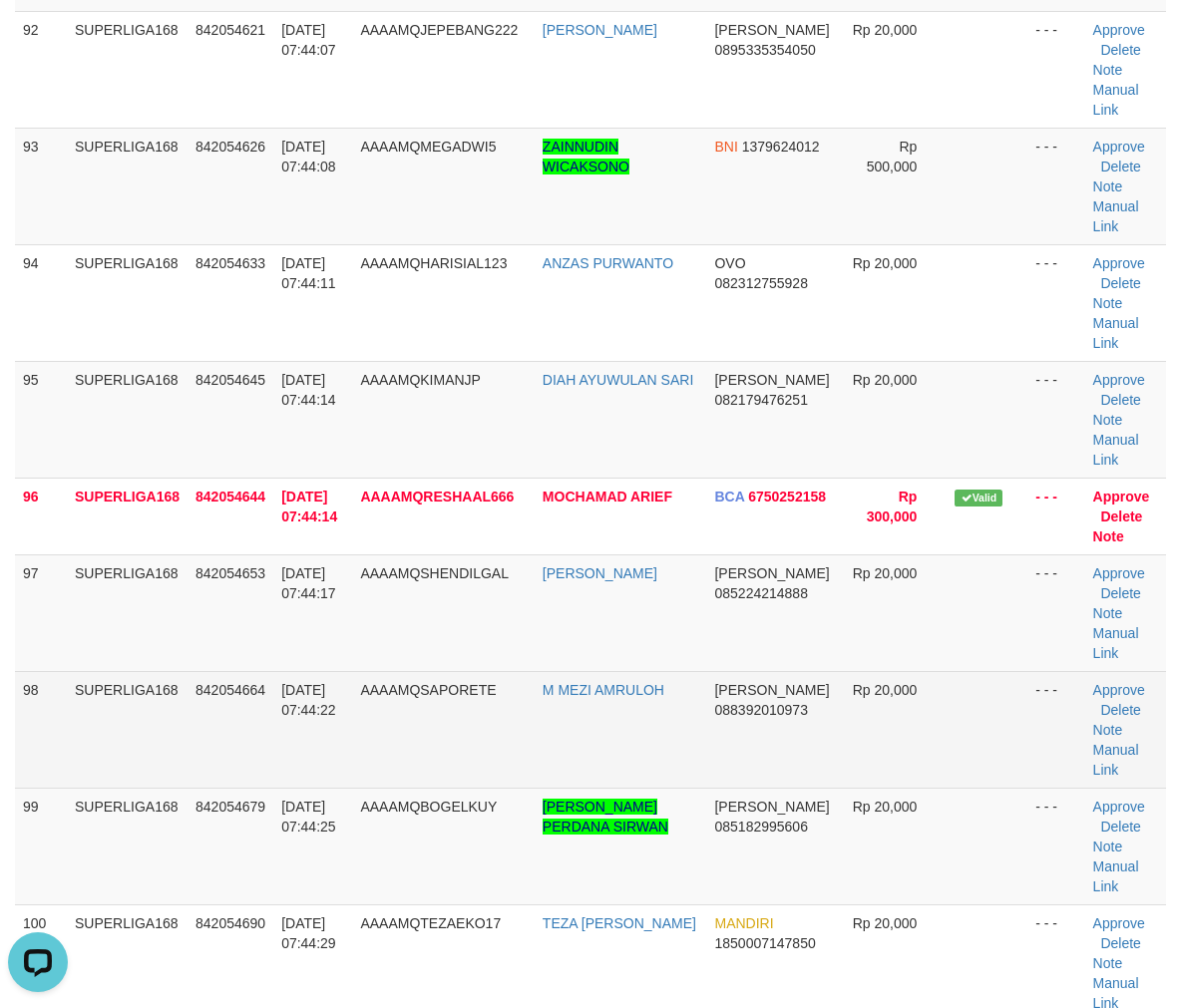 click on "842054664" at bounding box center (230, 690) 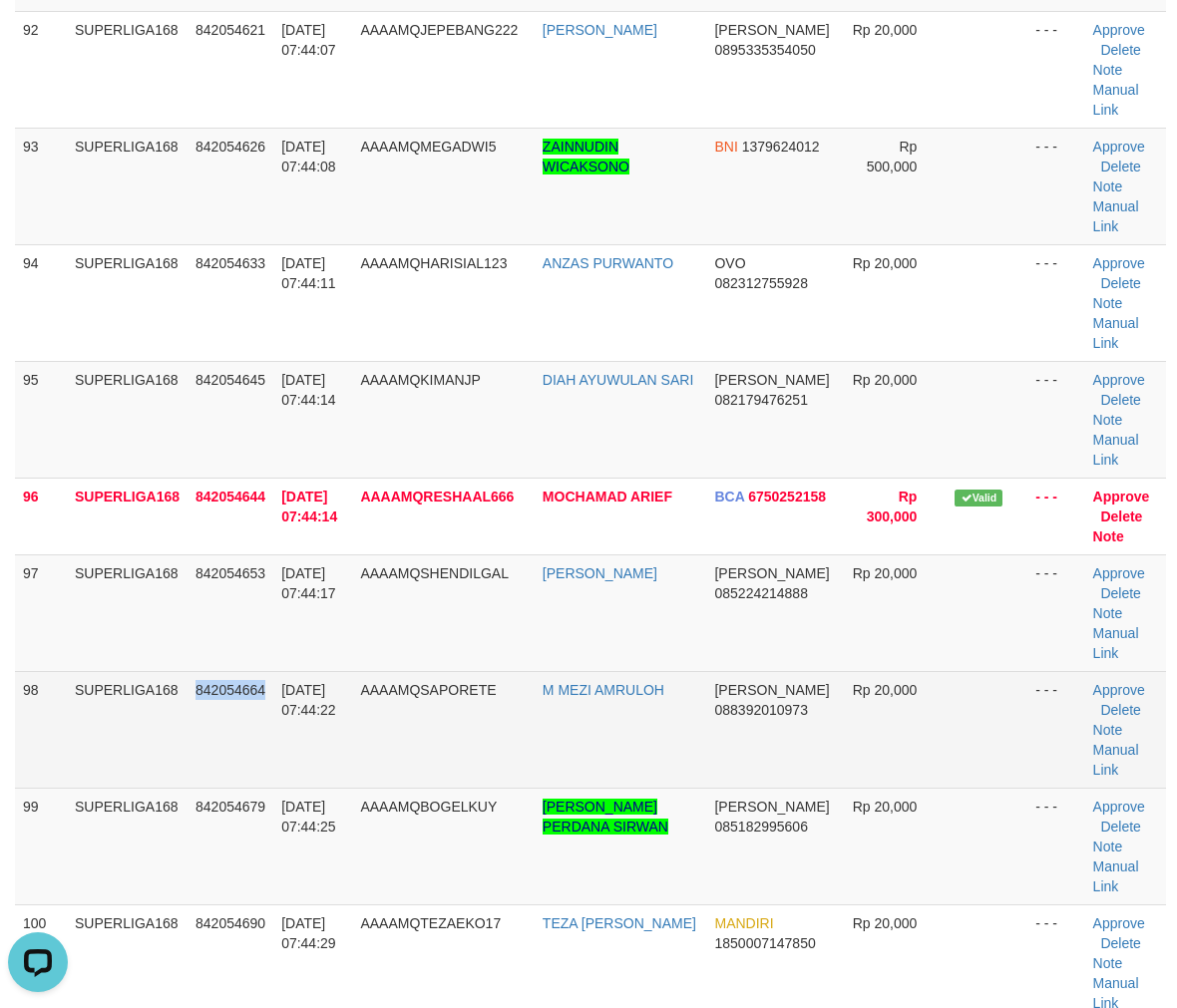 click on "842054664" at bounding box center (230, 690) 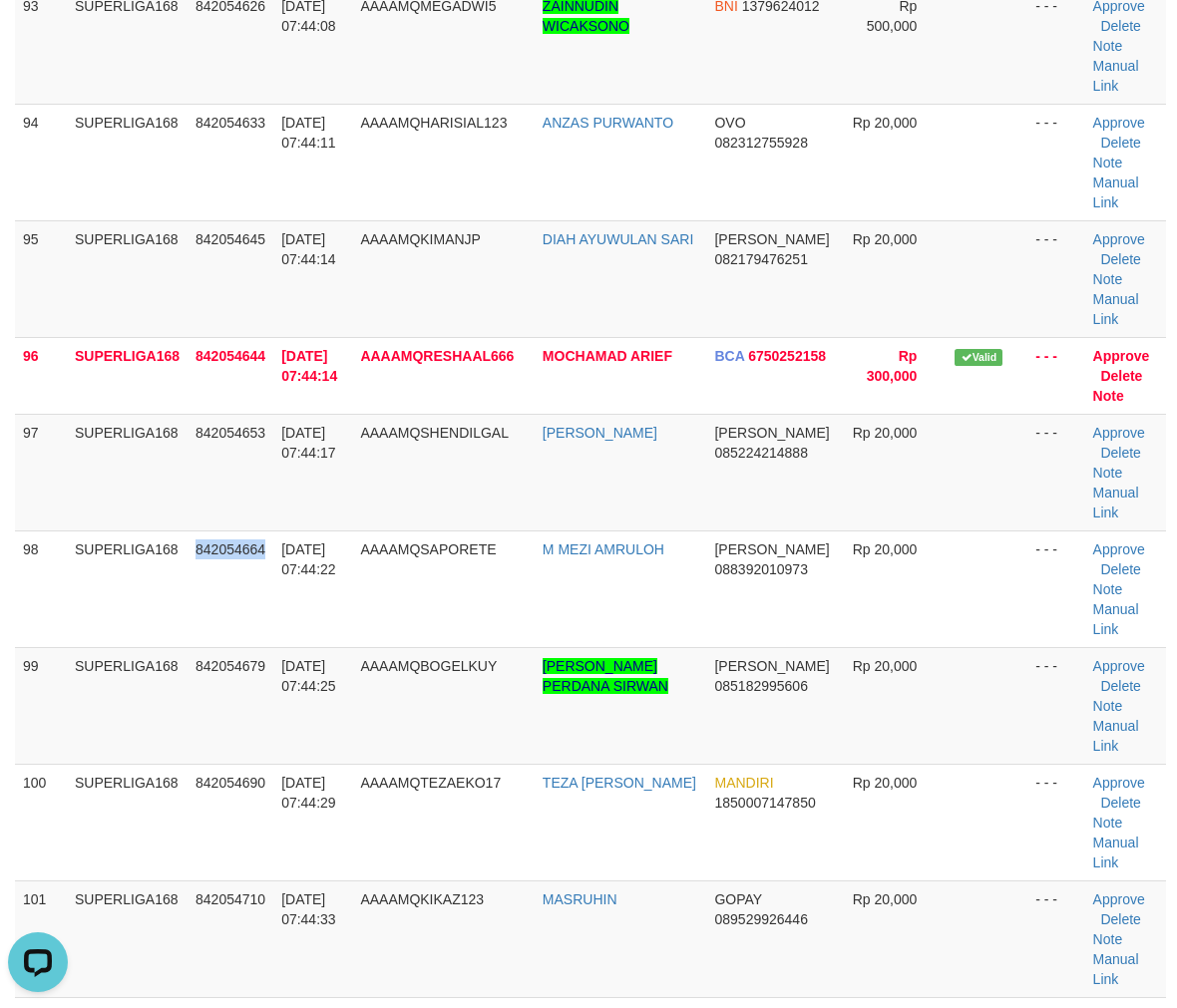 scroll, scrollTop: 11297, scrollLeft: 0, axis: vertical 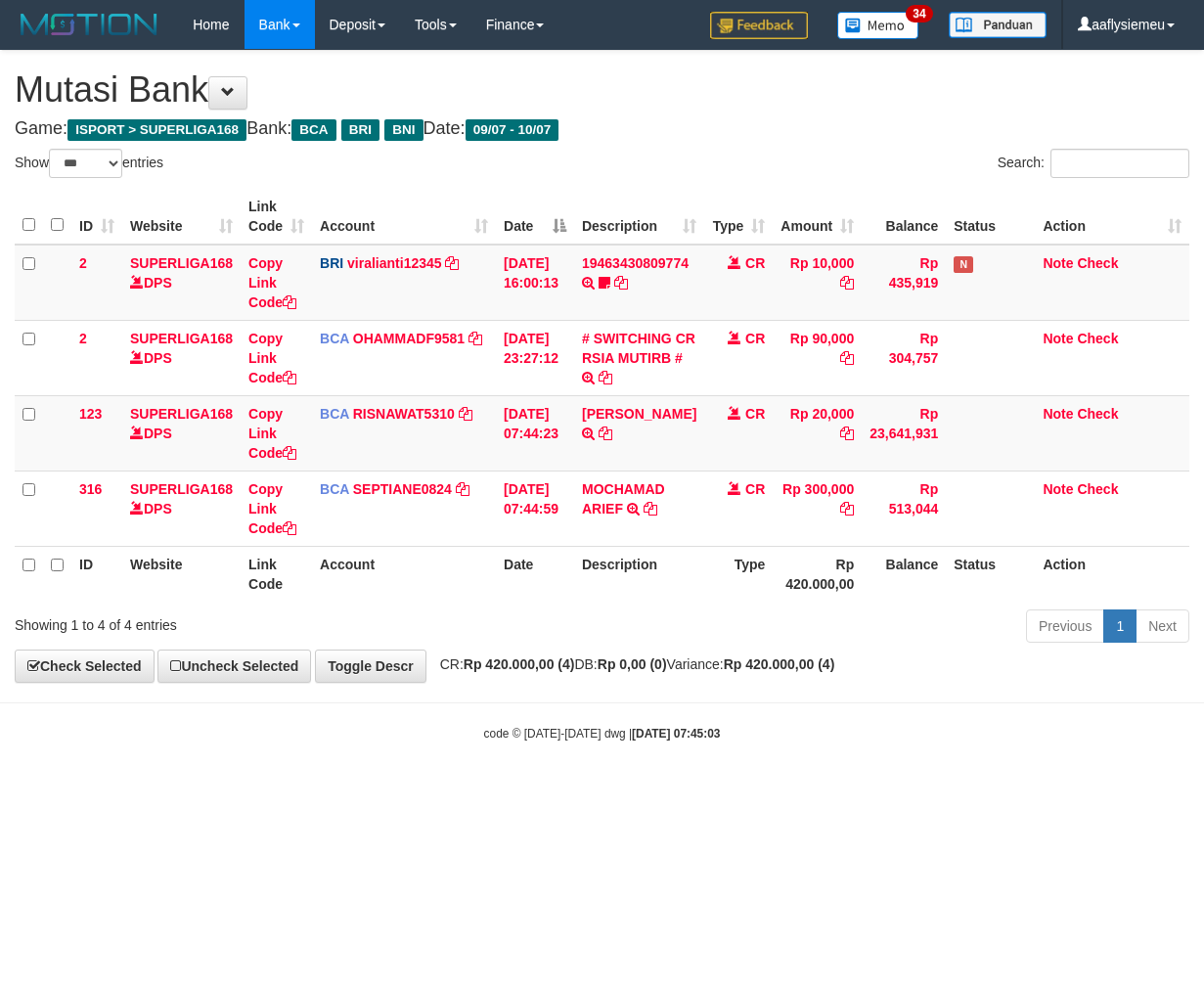 select on "***" 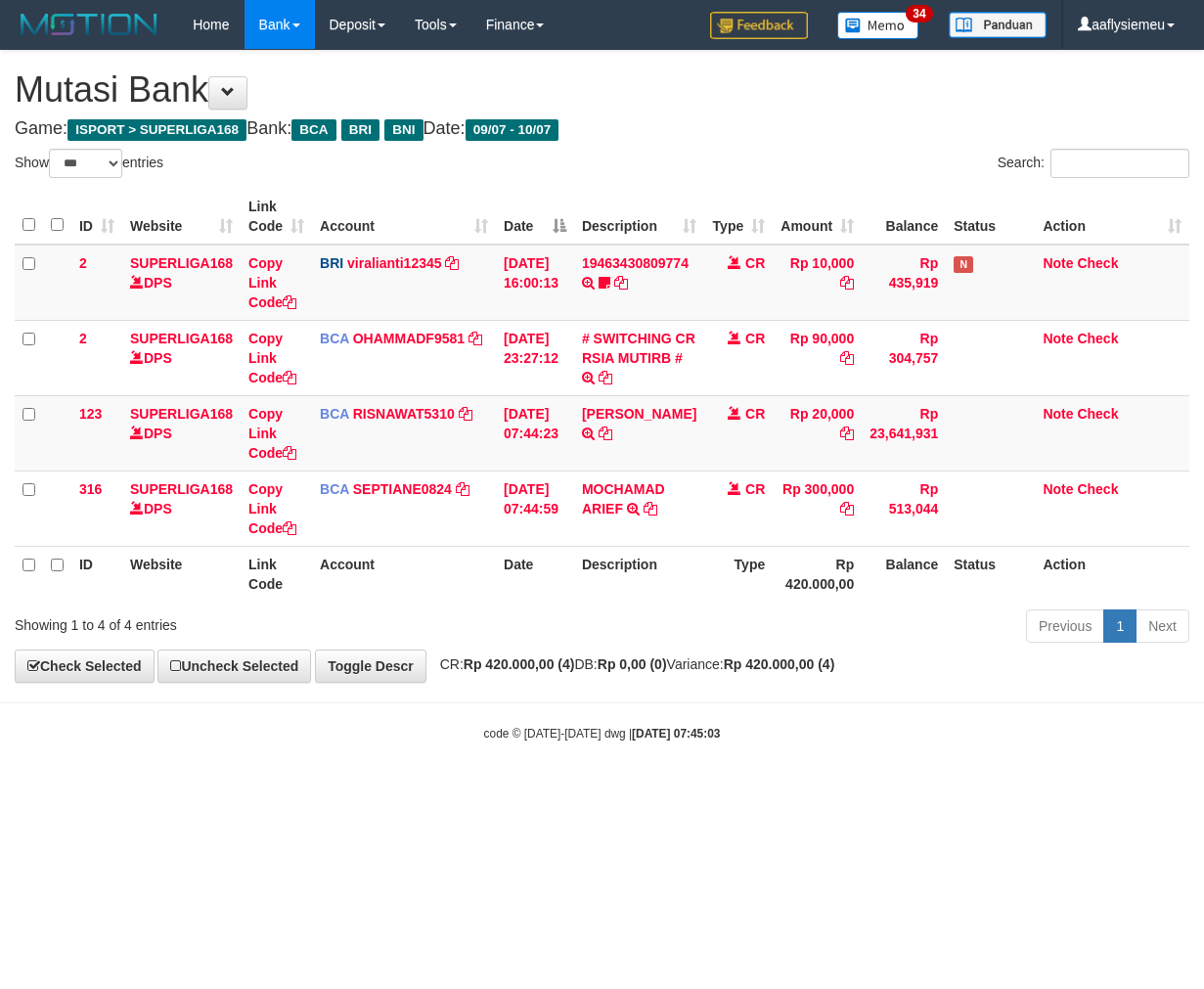 scroll, scrollTop: 0, scrollLeft: 0, axis: both 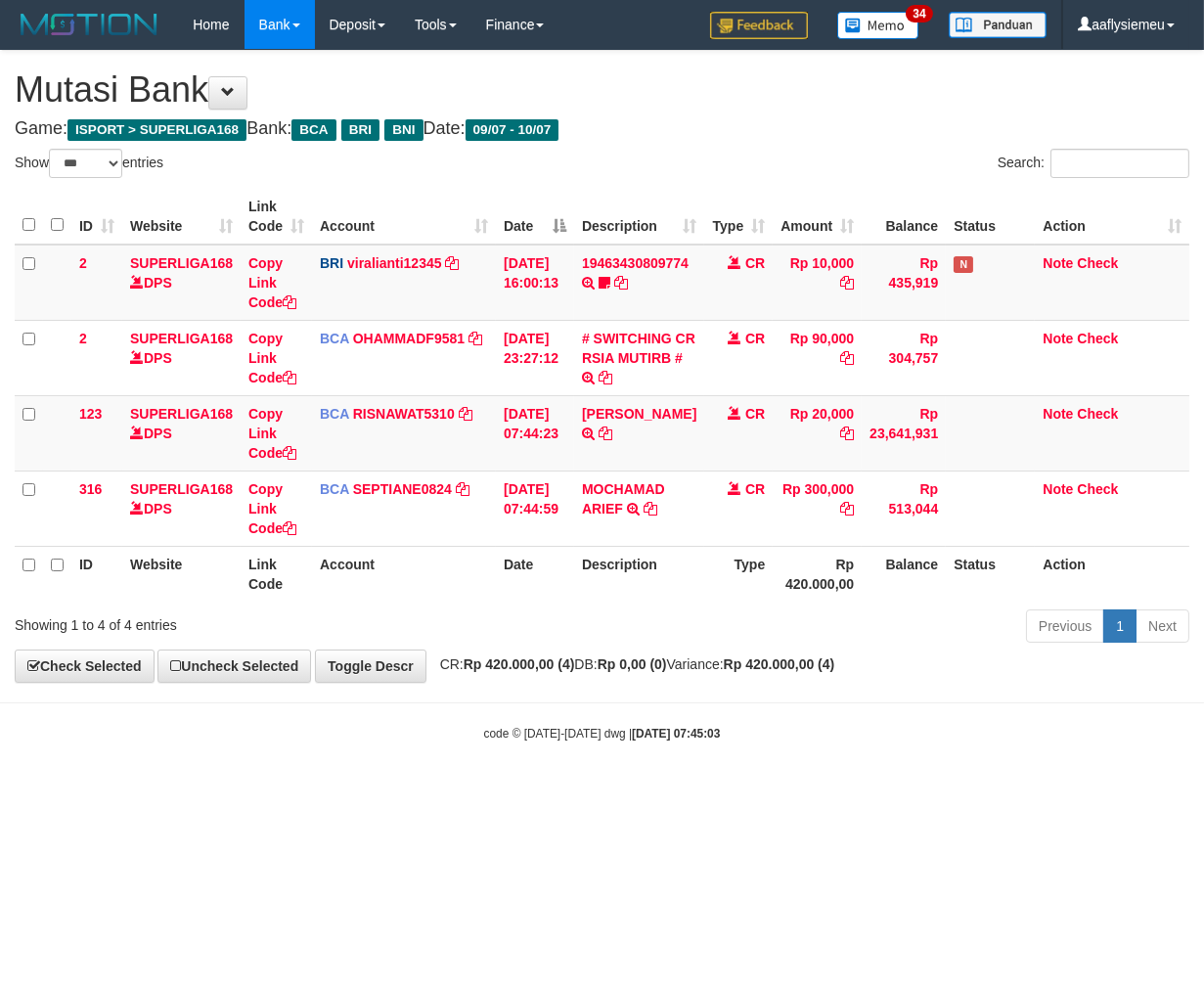 click on "Toggle navigation
Home
Bank
Account List
Load
By Website
Group
[ISPORT]													SUPERLIGA168
By Load Group (DPS)" at bounding box center (602, 395) 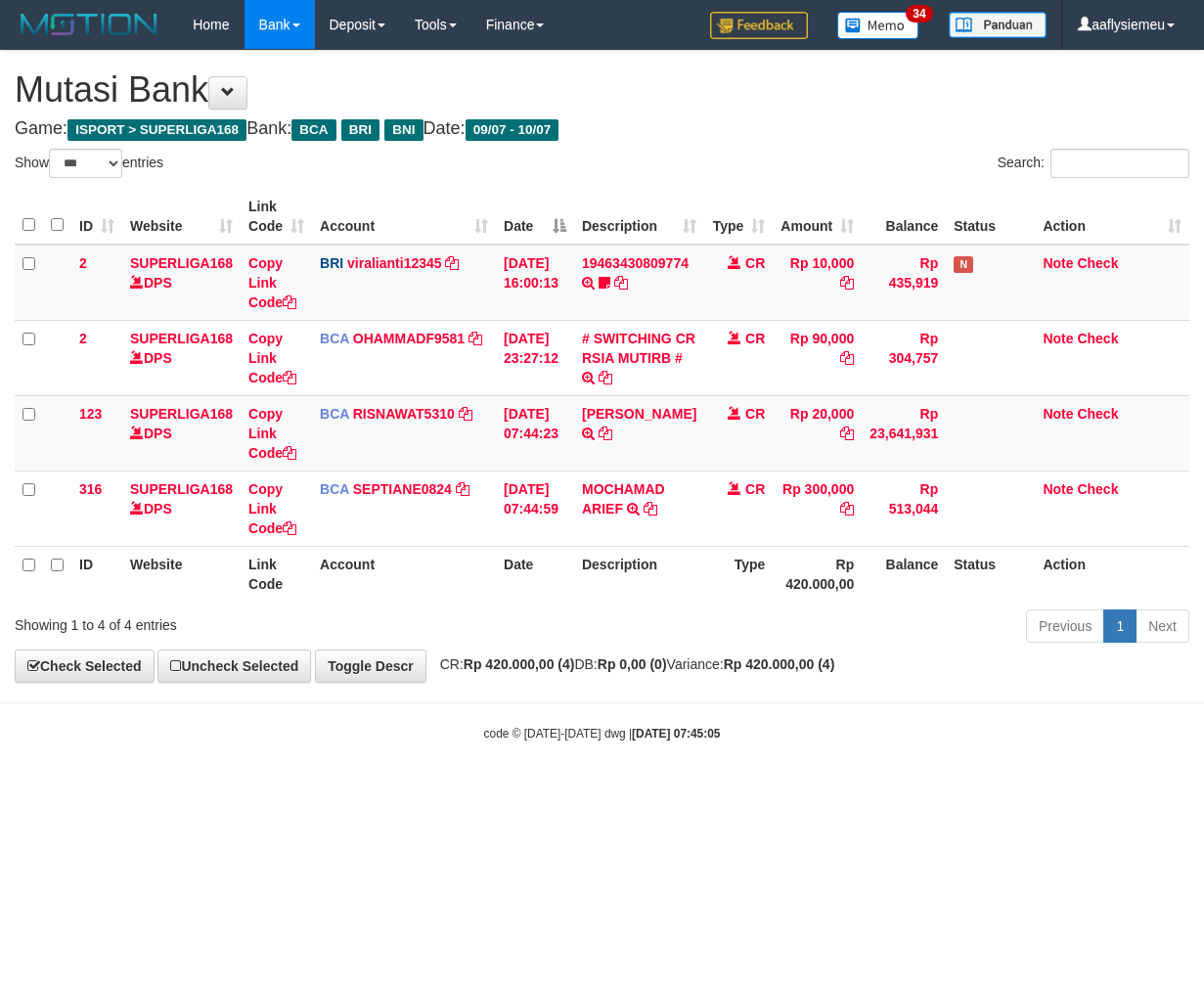 select on "***" 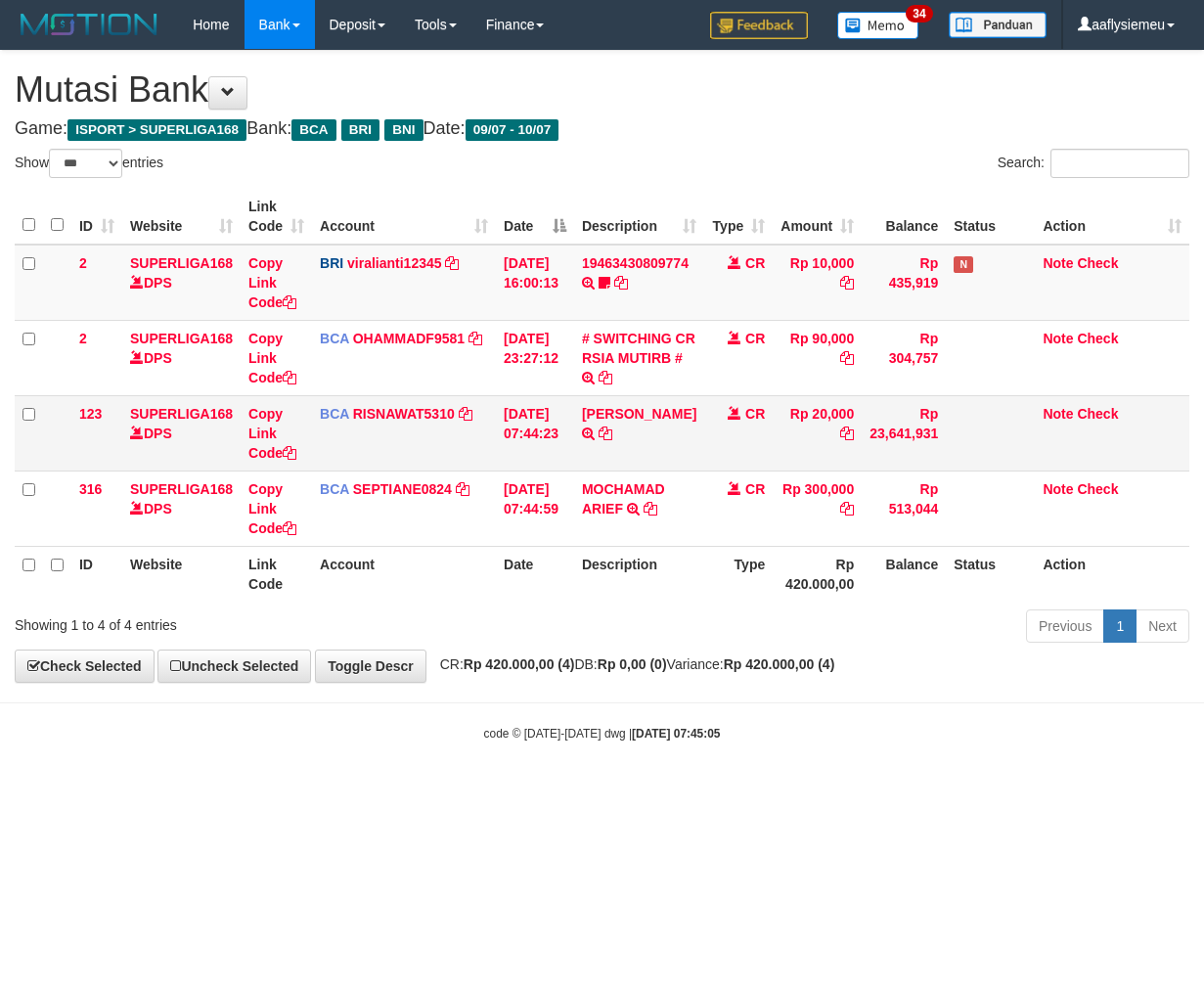 scroll, scrollTop: 0, scrollLeft: 0, axis: both 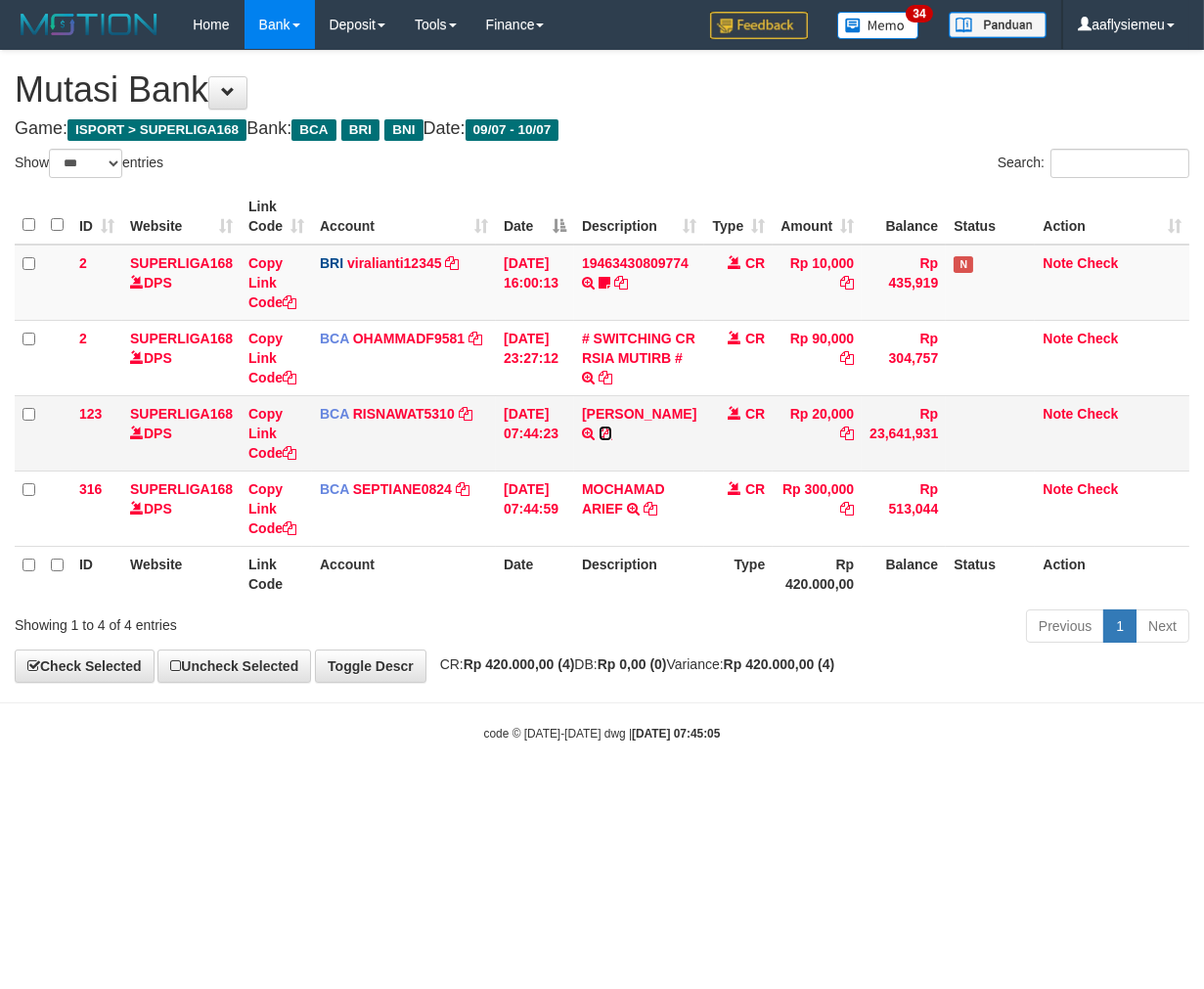 drag, startPoint x: 678, startPoint y: 431, endPoint x: 756, endPoint y: 444, distance: 79.07591 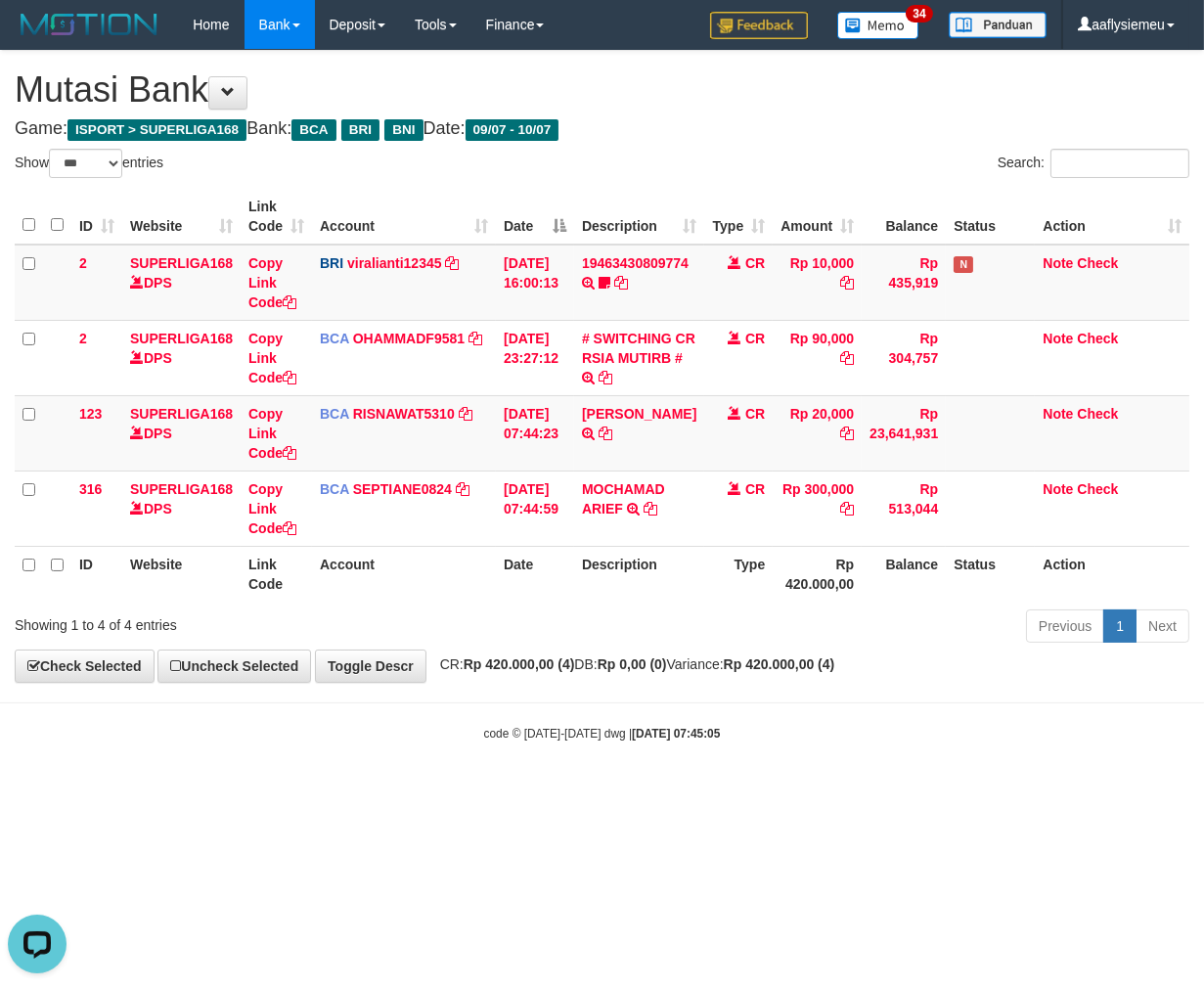 scroll, scrollTop: 0, scrollLeft: 0, axis: both 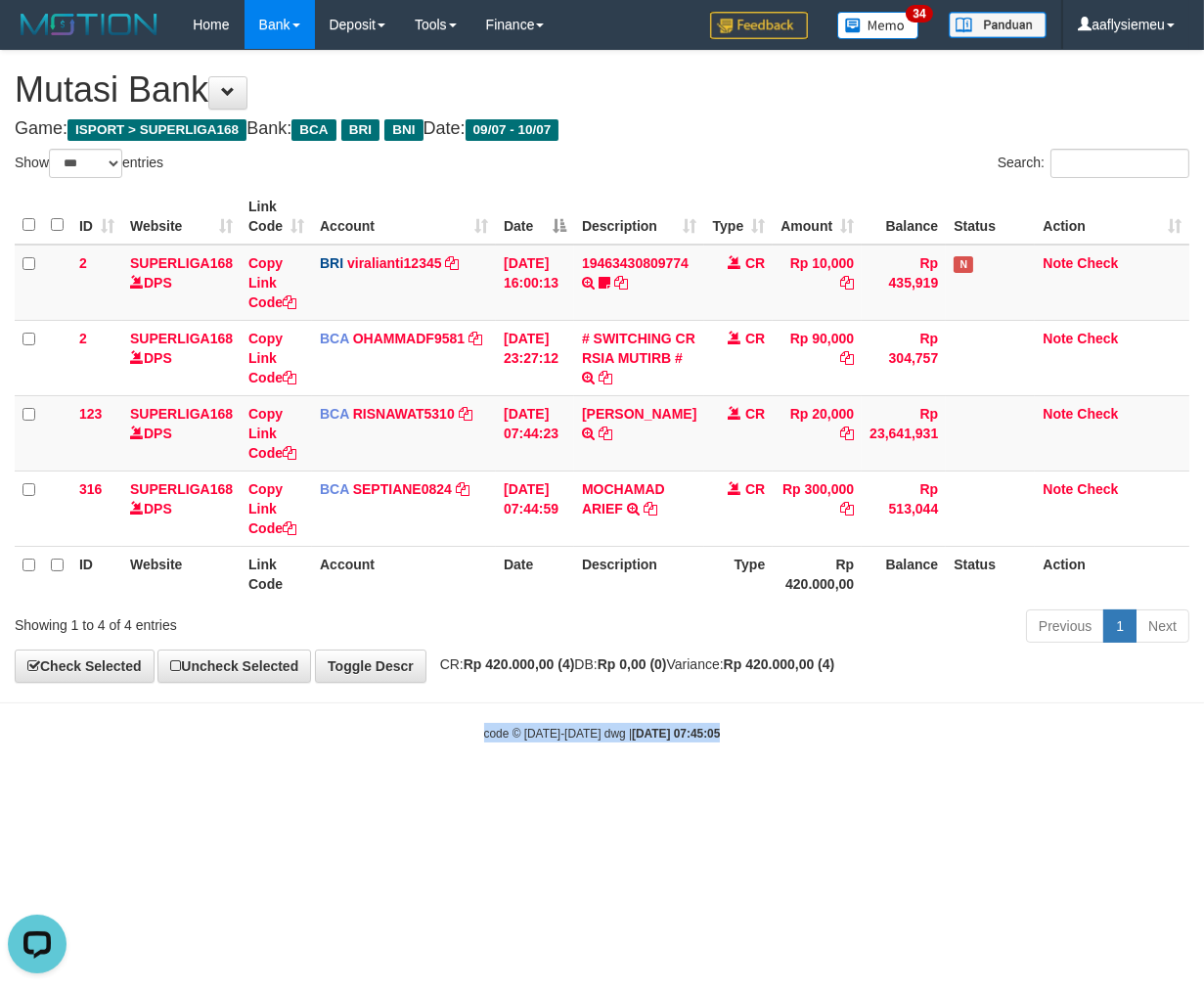 click on "Toggle navigation
Home
Bank
Account List
Load
By Website
Group
[ISPORT]													SUPERLIGA168
By Load Group (DPS)" at bounding box center (602, 395) 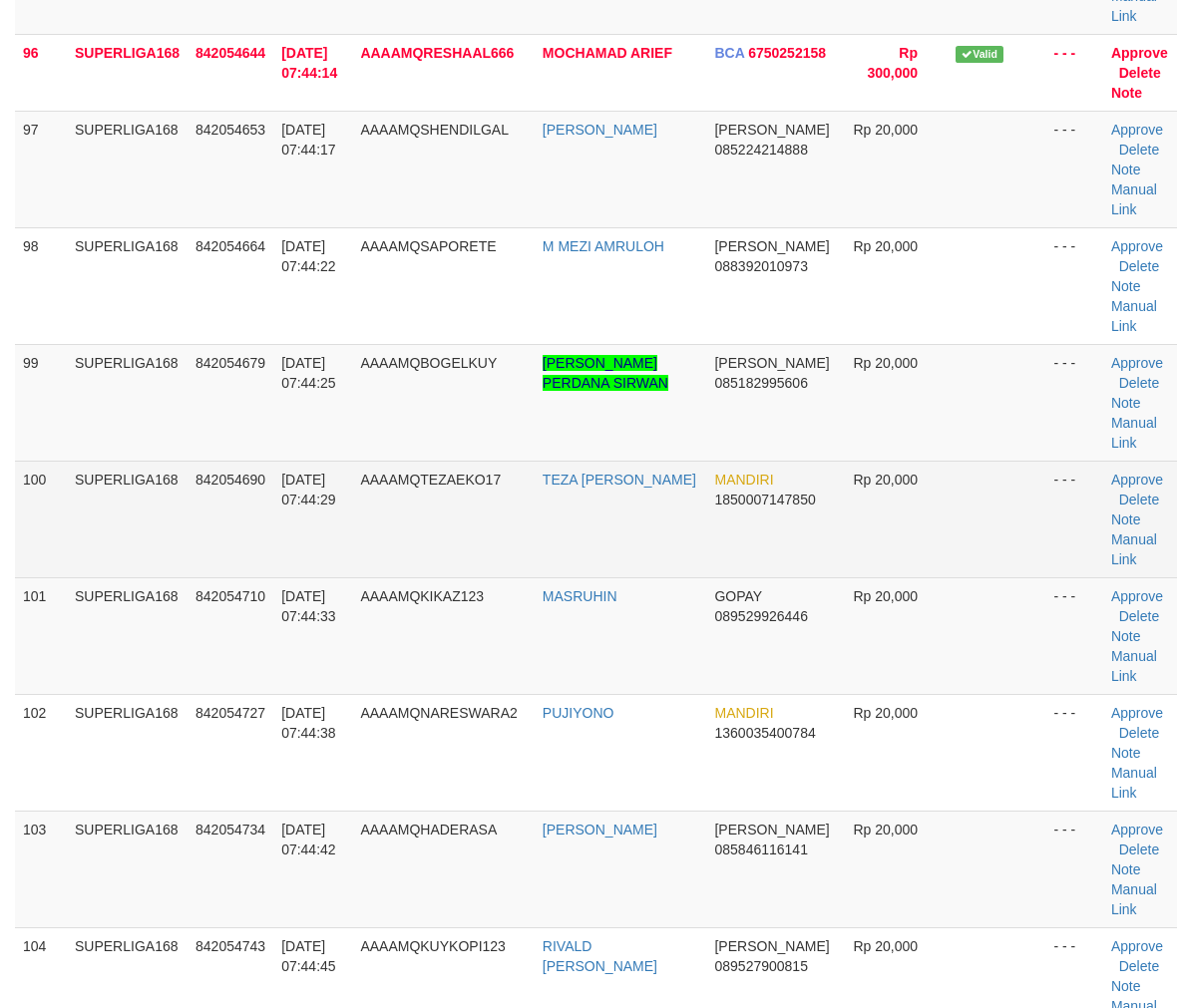 click on "AAAAMQTEZAEKO17" at bounding box center (443, 518) 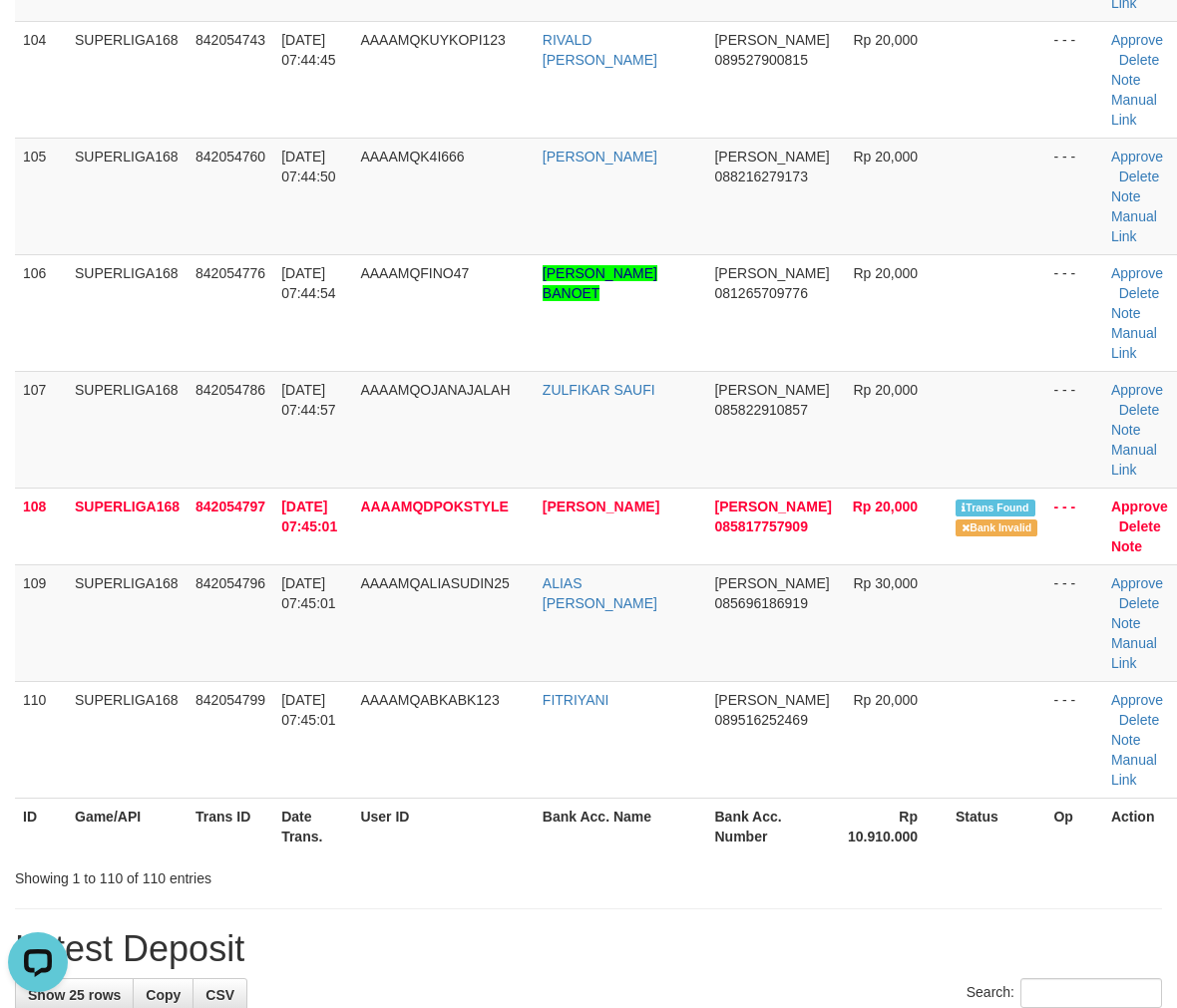 scroll, scrollTop: 0, scrollLeft: 0, axis: both 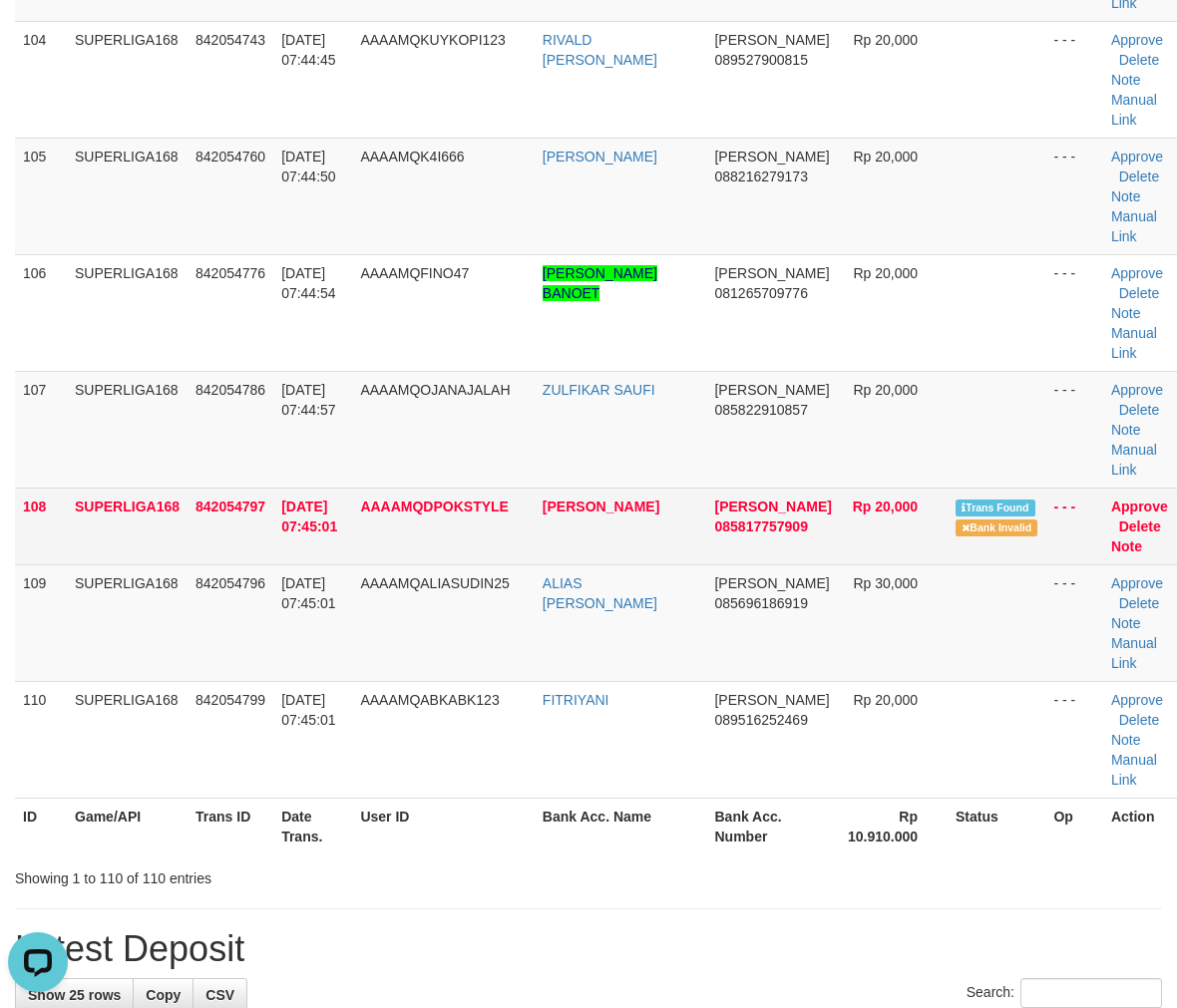 click on "SUPERLIGA168" at bounding box center [127, 525] 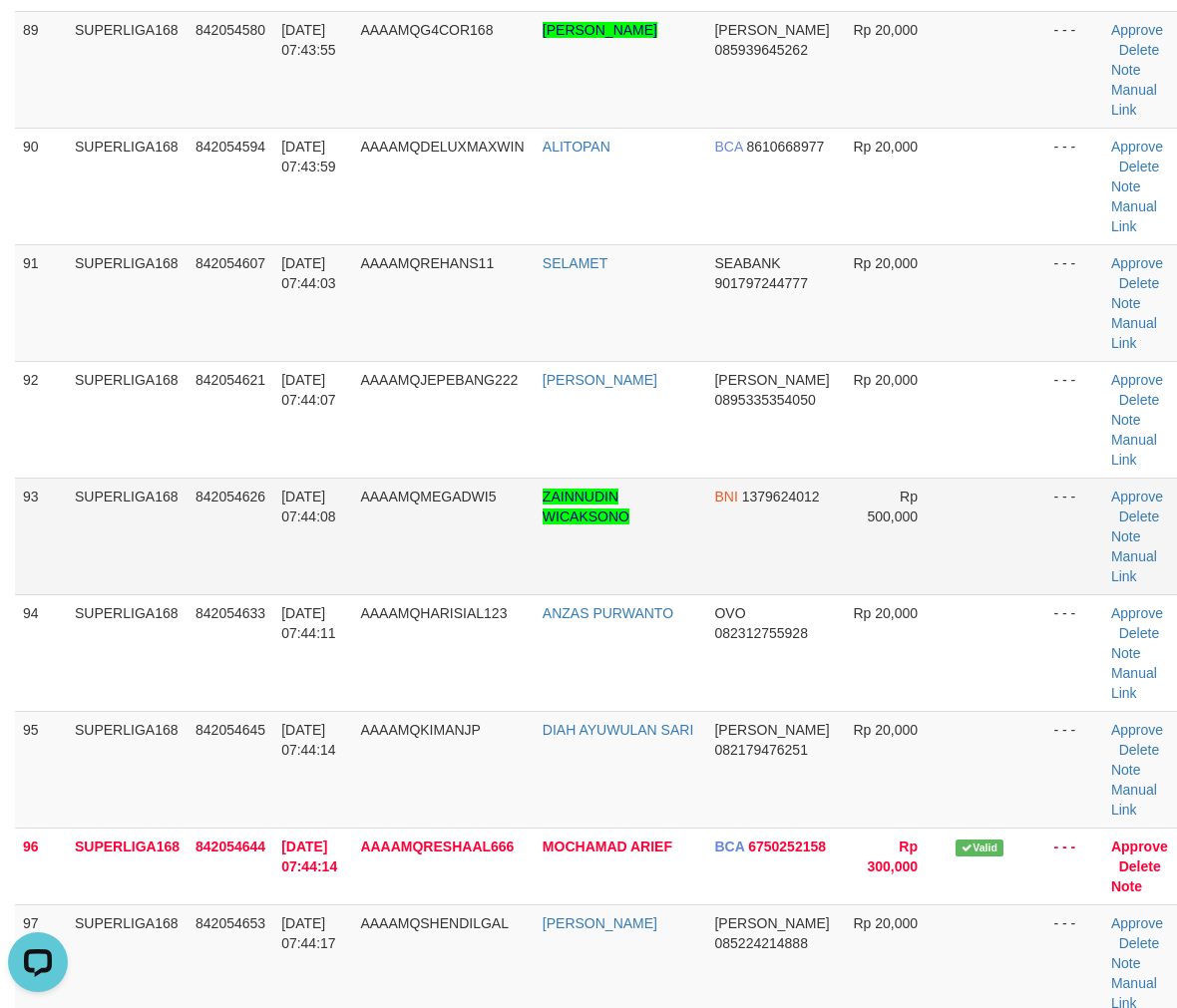 click on "10/07/2025 07:44:08" at bounding box center (312, 535) 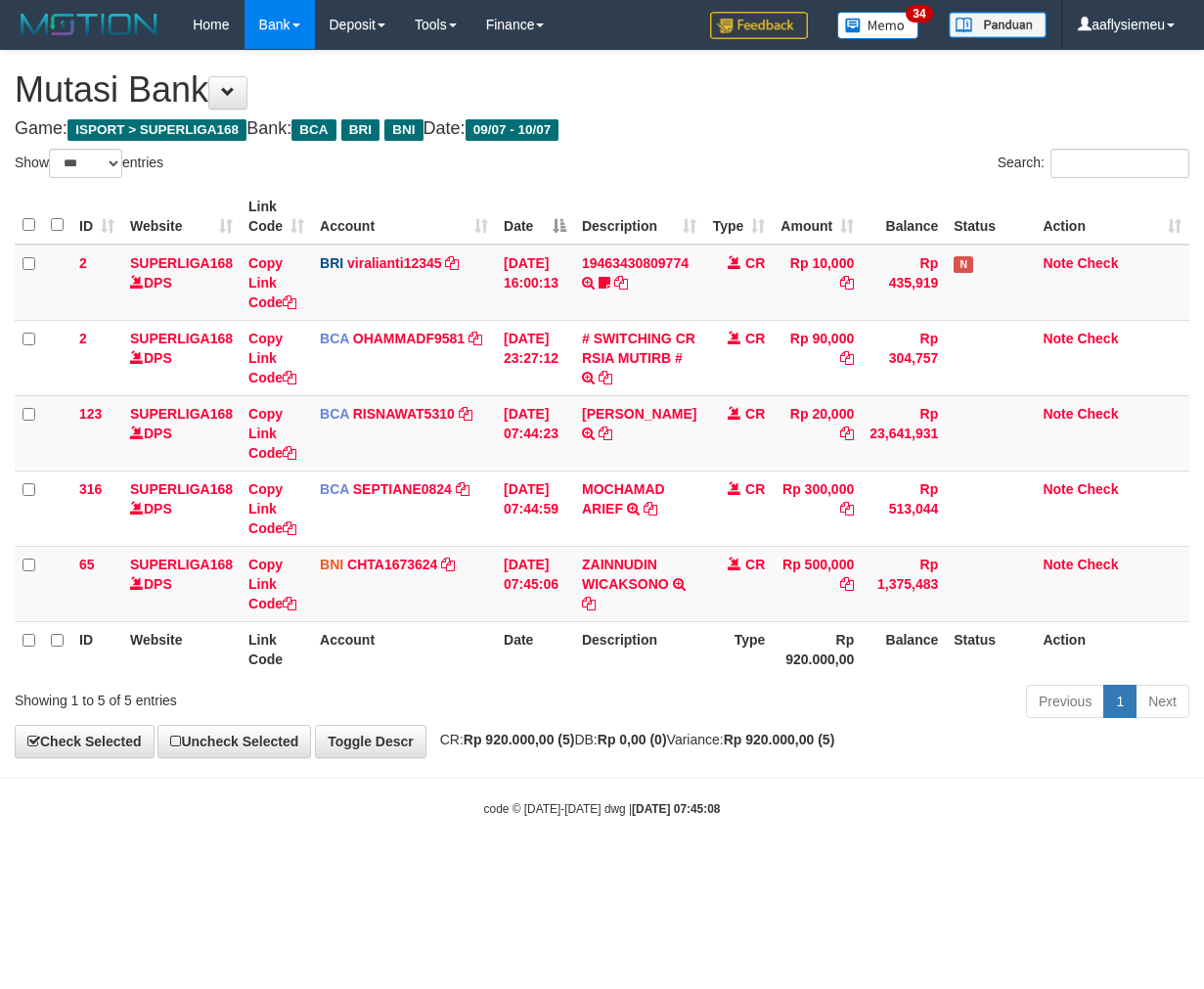 select on "***" 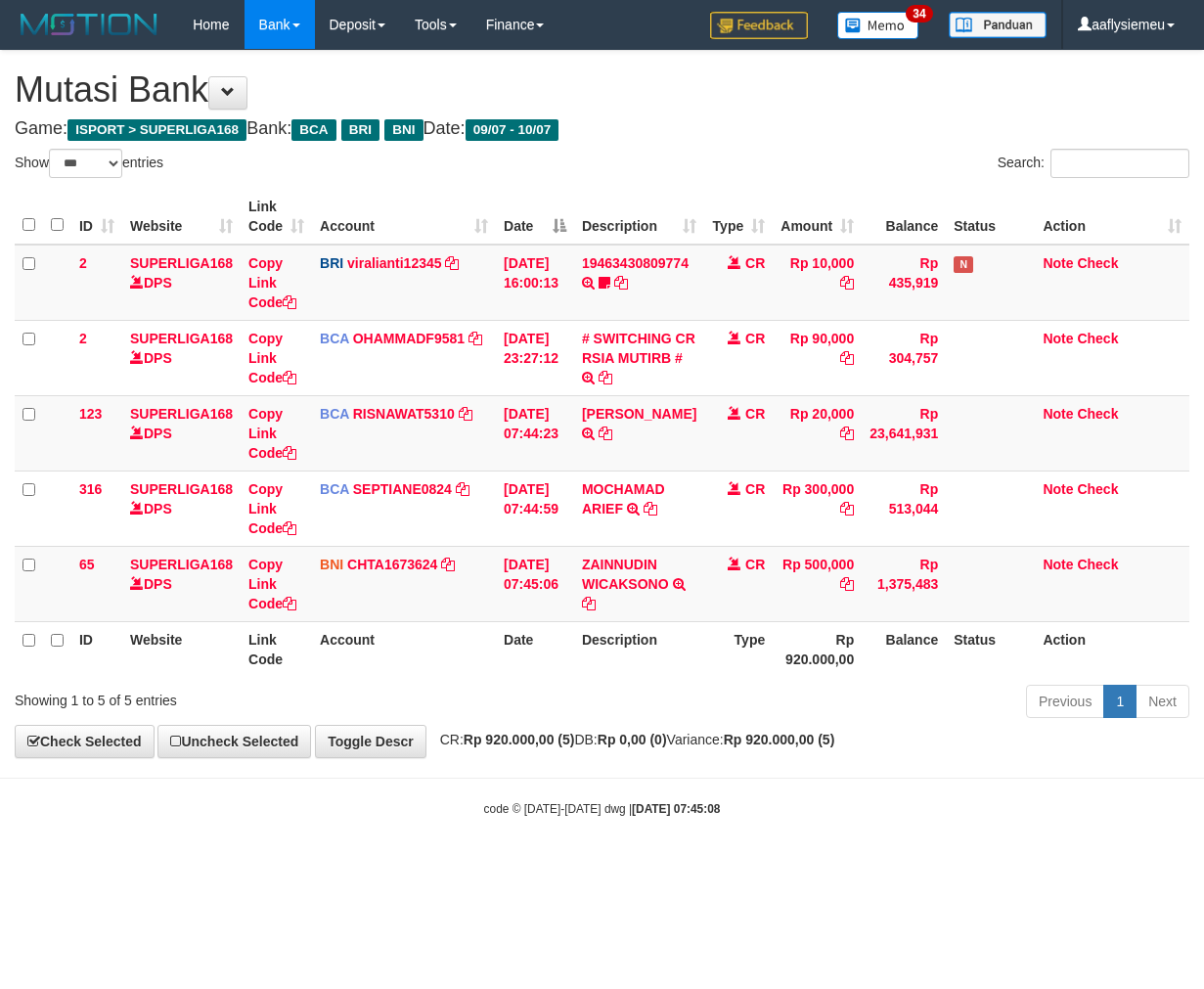 scroll, scrollTop: 0, scrollLeft: 0, axis: both 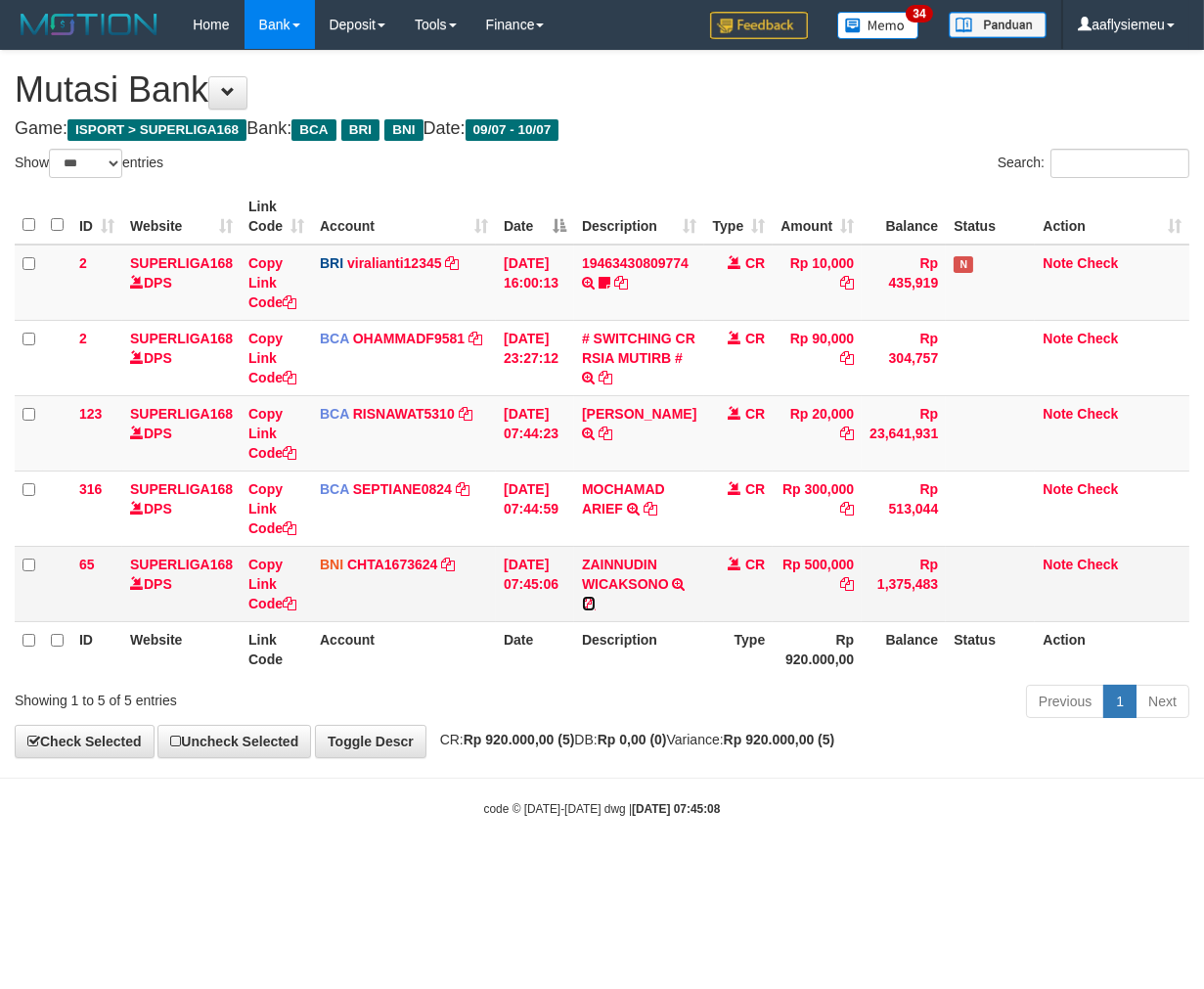 click at bounding box center [589, 604] 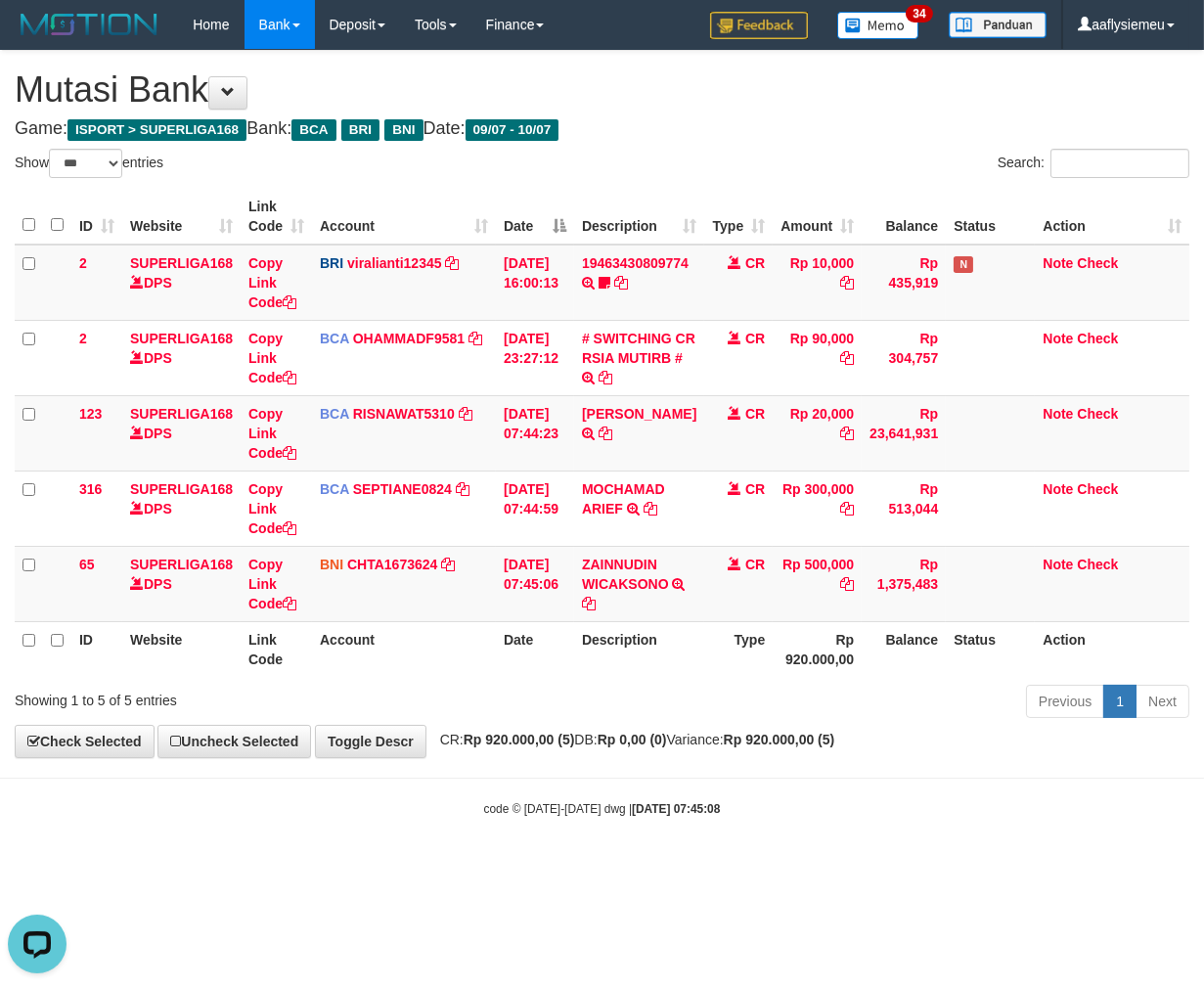 scroll, scrollTop: 0, scrollLeft: 0, axis: both 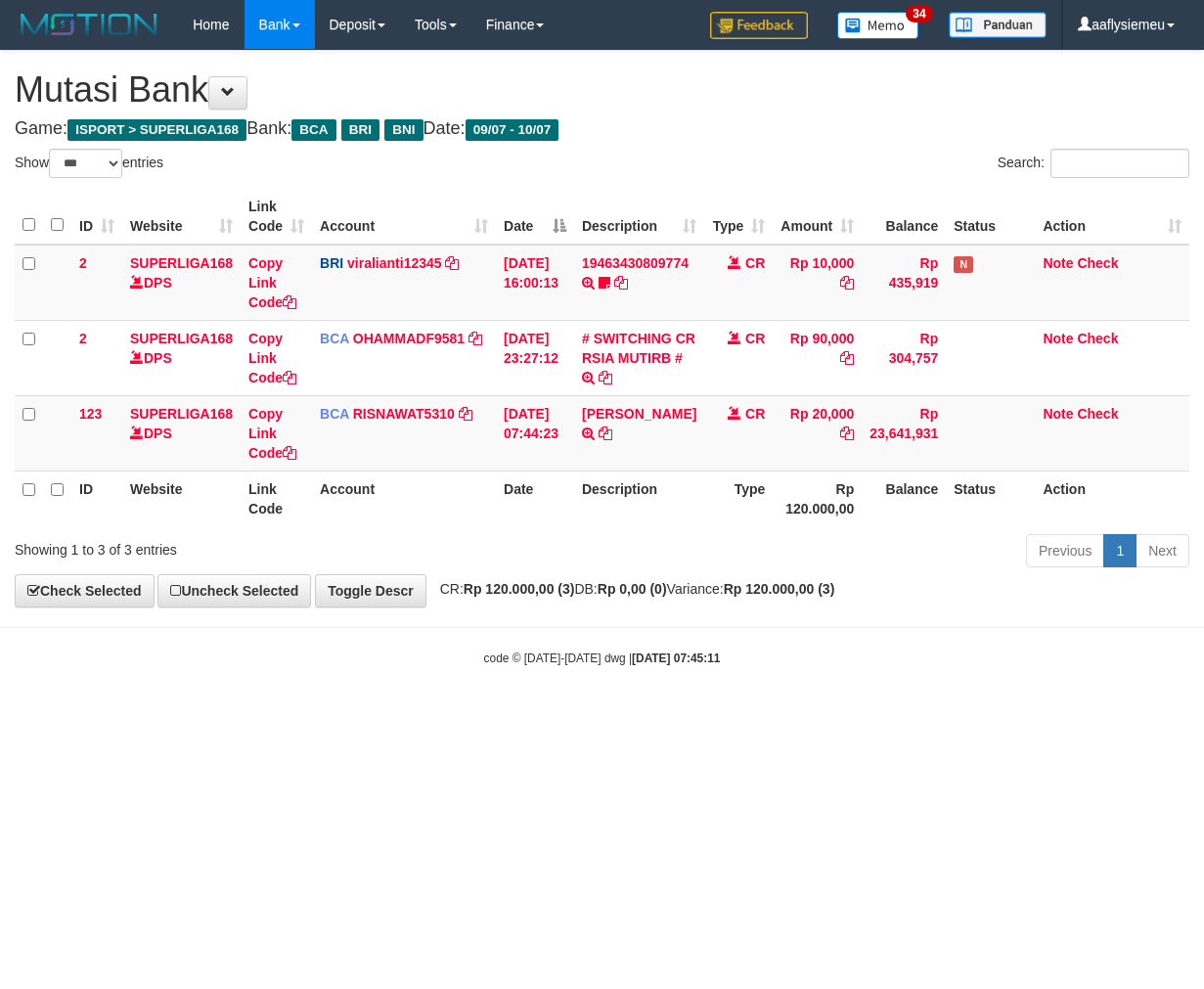 select on "***" 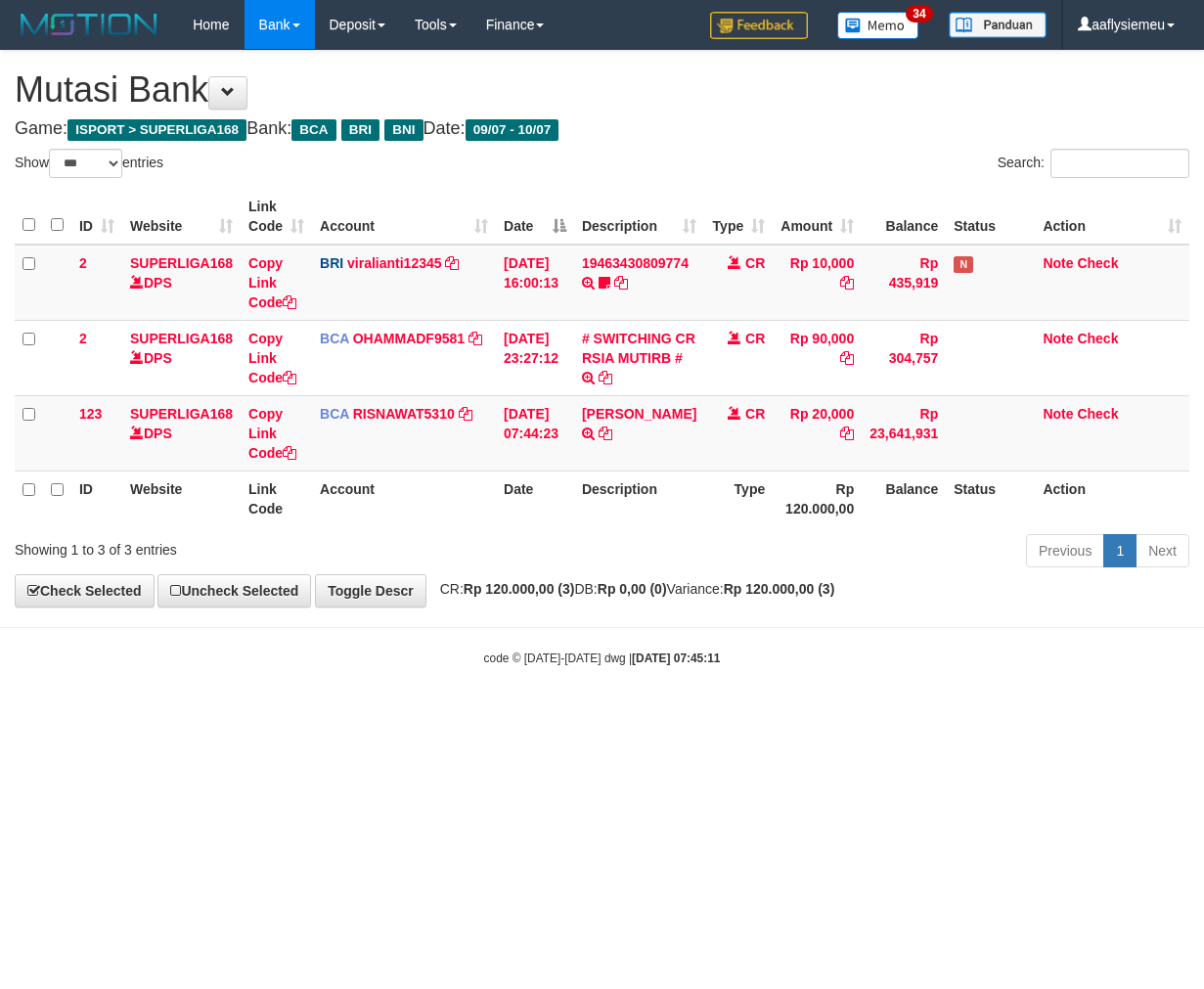 scroll, scrollTop: 0, scrollLeft: 0, axis: both 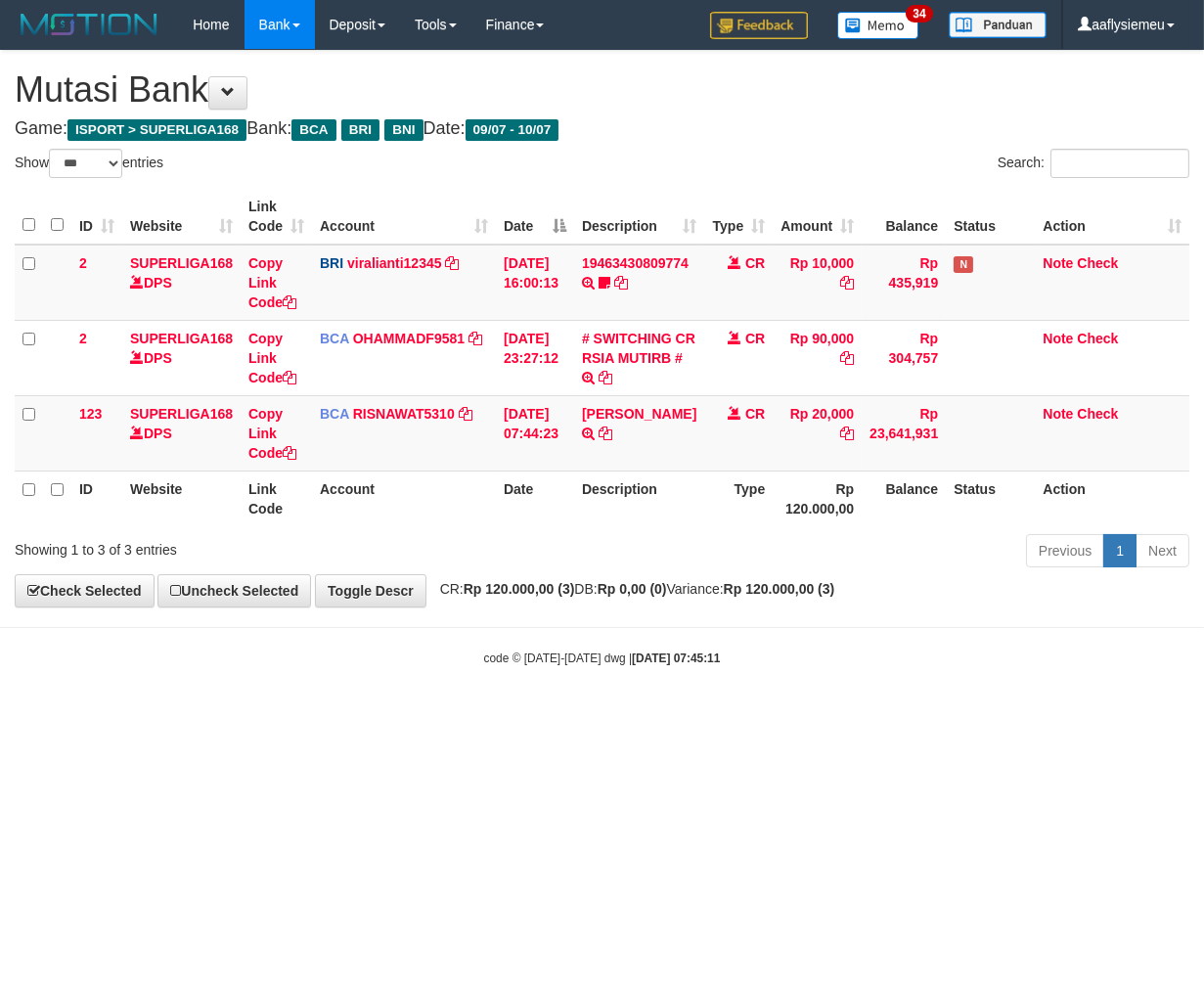 click on "Toggle navigation
Home
Bank
Account List
Load
By Website
Group
[ISPORT]													SUPERLIGA168
By Load Group (DPS)
34" at bounding box center (602, 358) 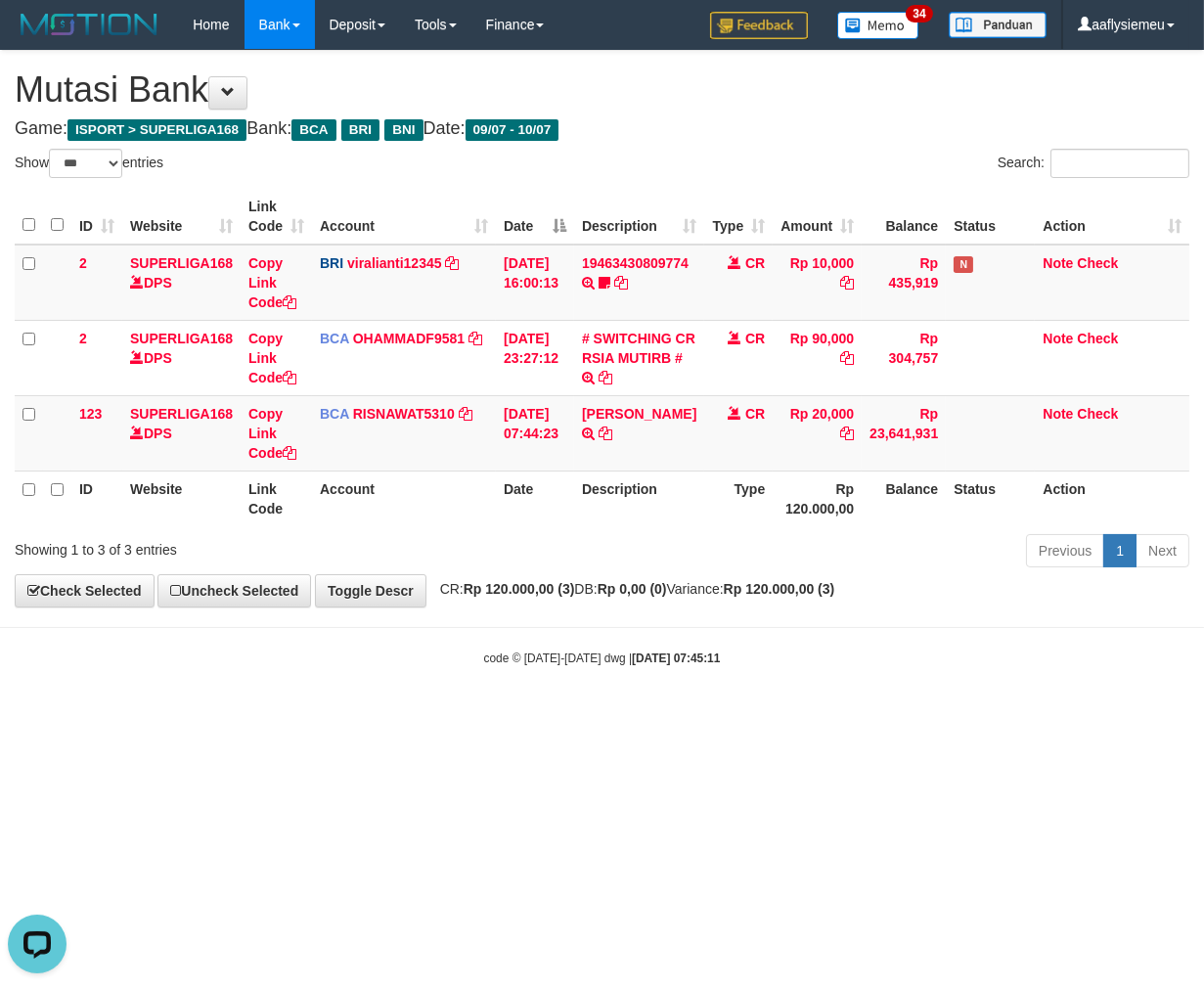 scroll, scrollTop: 0, scrollLeft: 0, axis: both 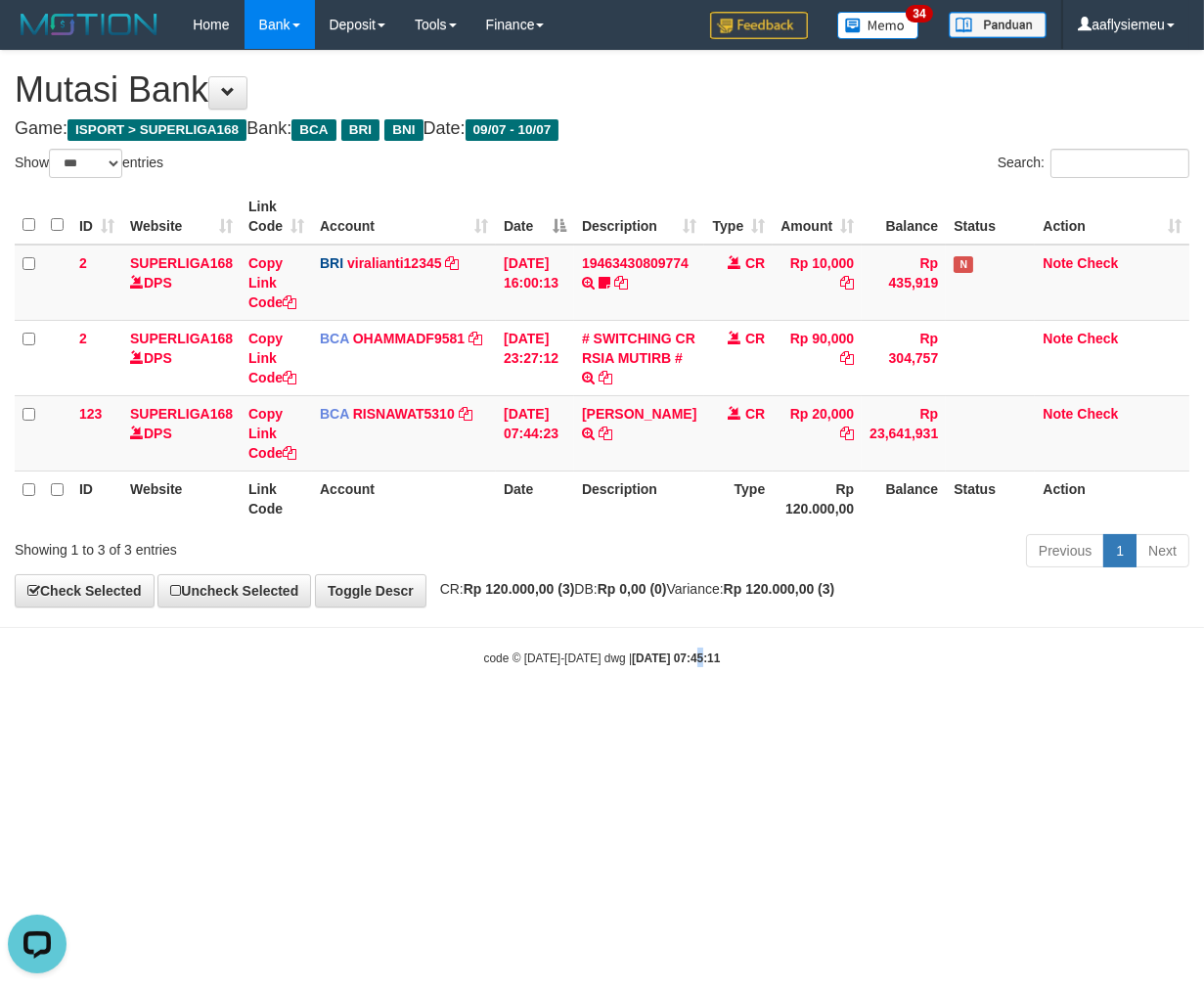 click on "Toggle navigation
Home
Bank
Account List
Load
By Website
Group
[ISPORT]													SUPERLIGA168
By Load Group (DPS)" at bounding box center (602, 358) 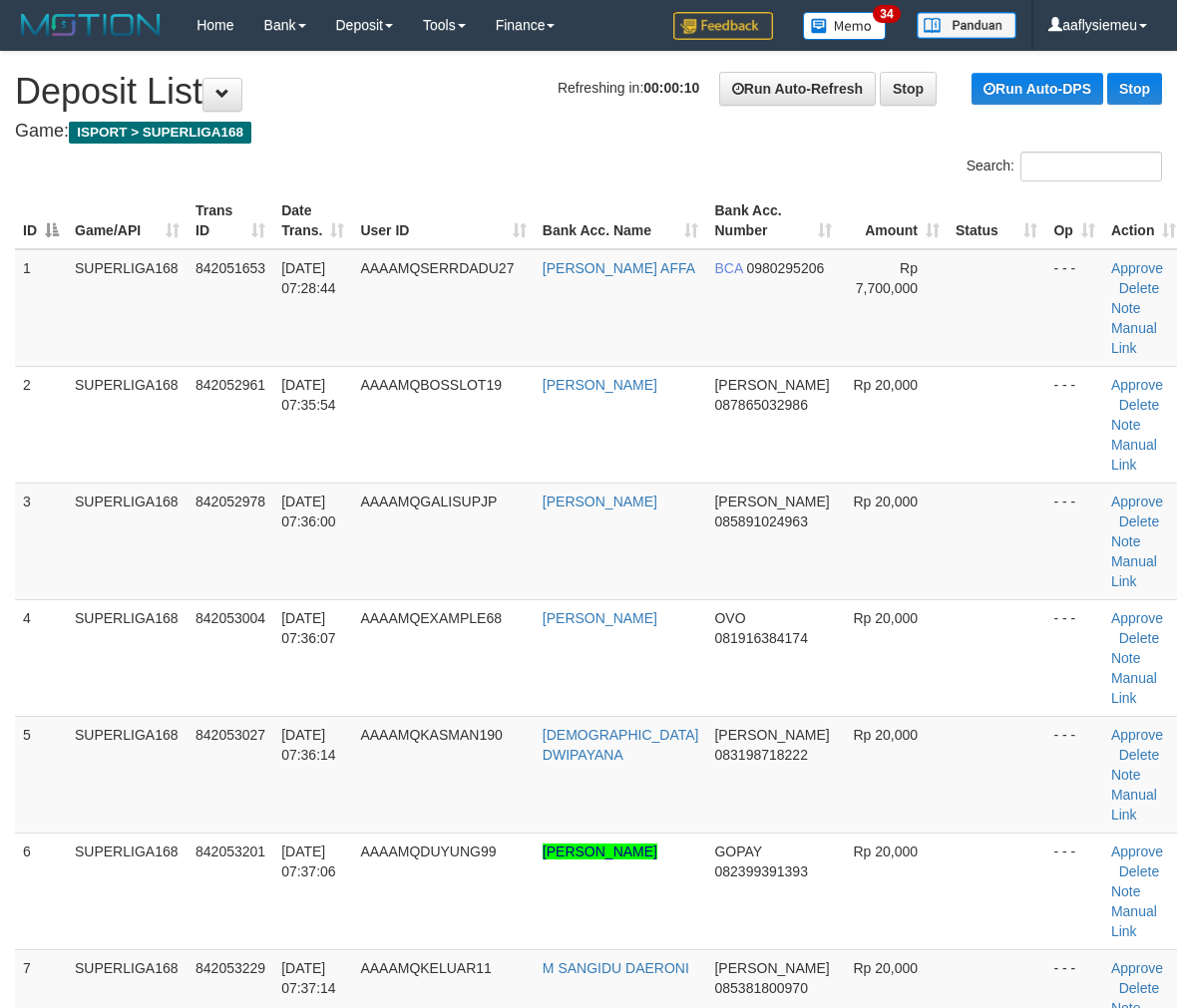 click on "AAAAMQSABUIA" at bounding box center (433, 13229) 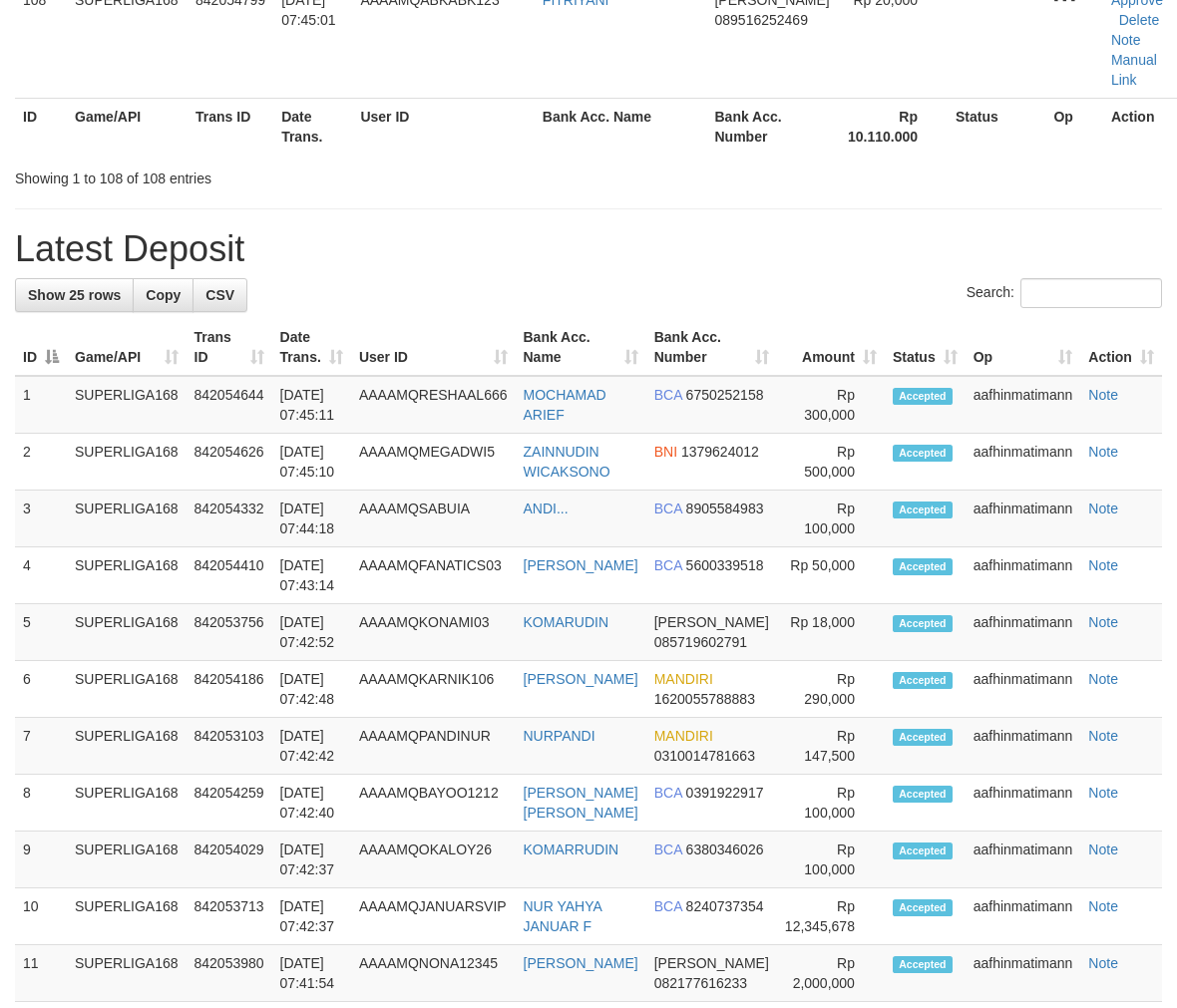 scroll, scrollTop: 12665, scrollLeft: 0, axis: vertical 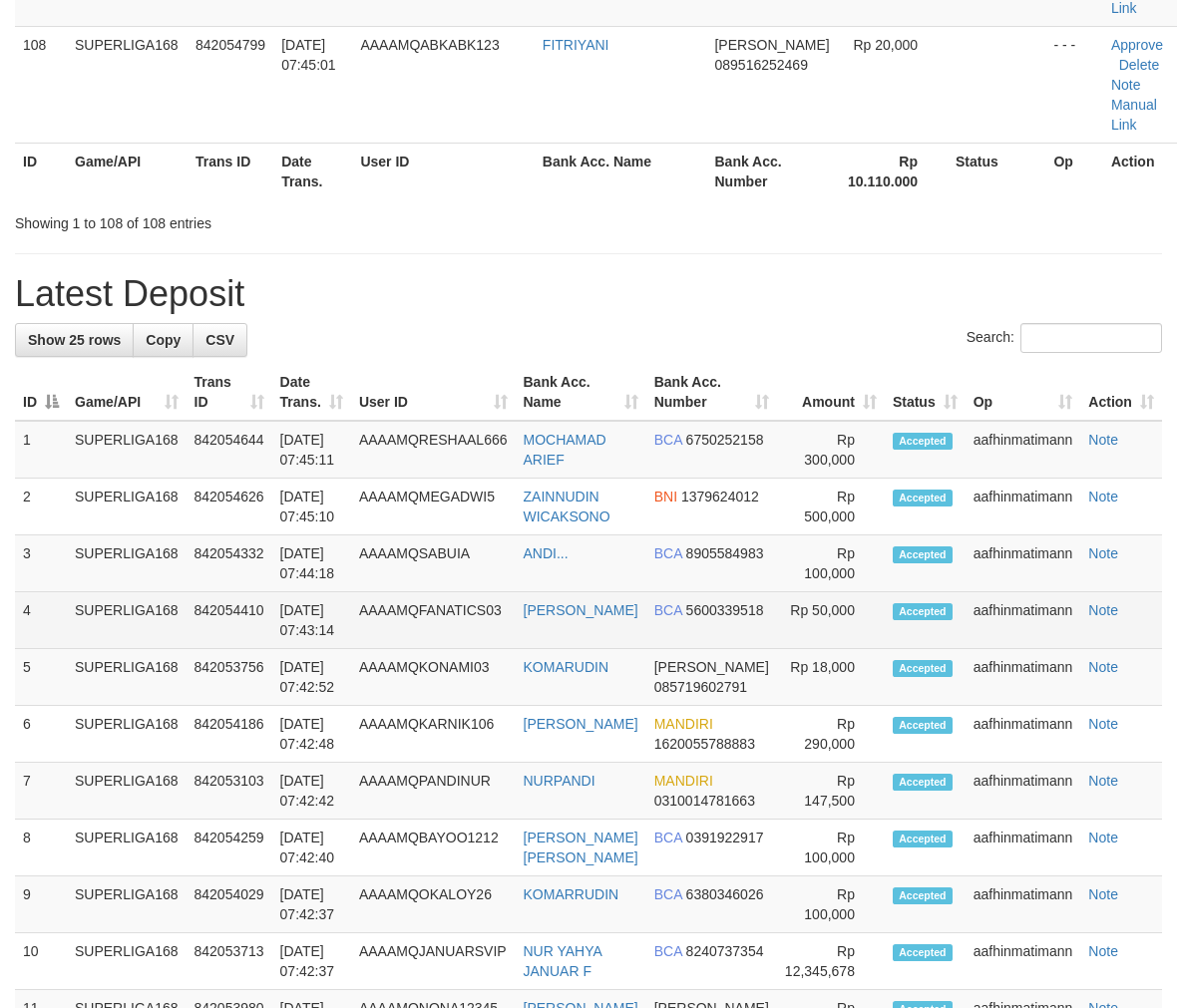 click on "[DATE] 07:43:14" at bounding box center [311, 620] 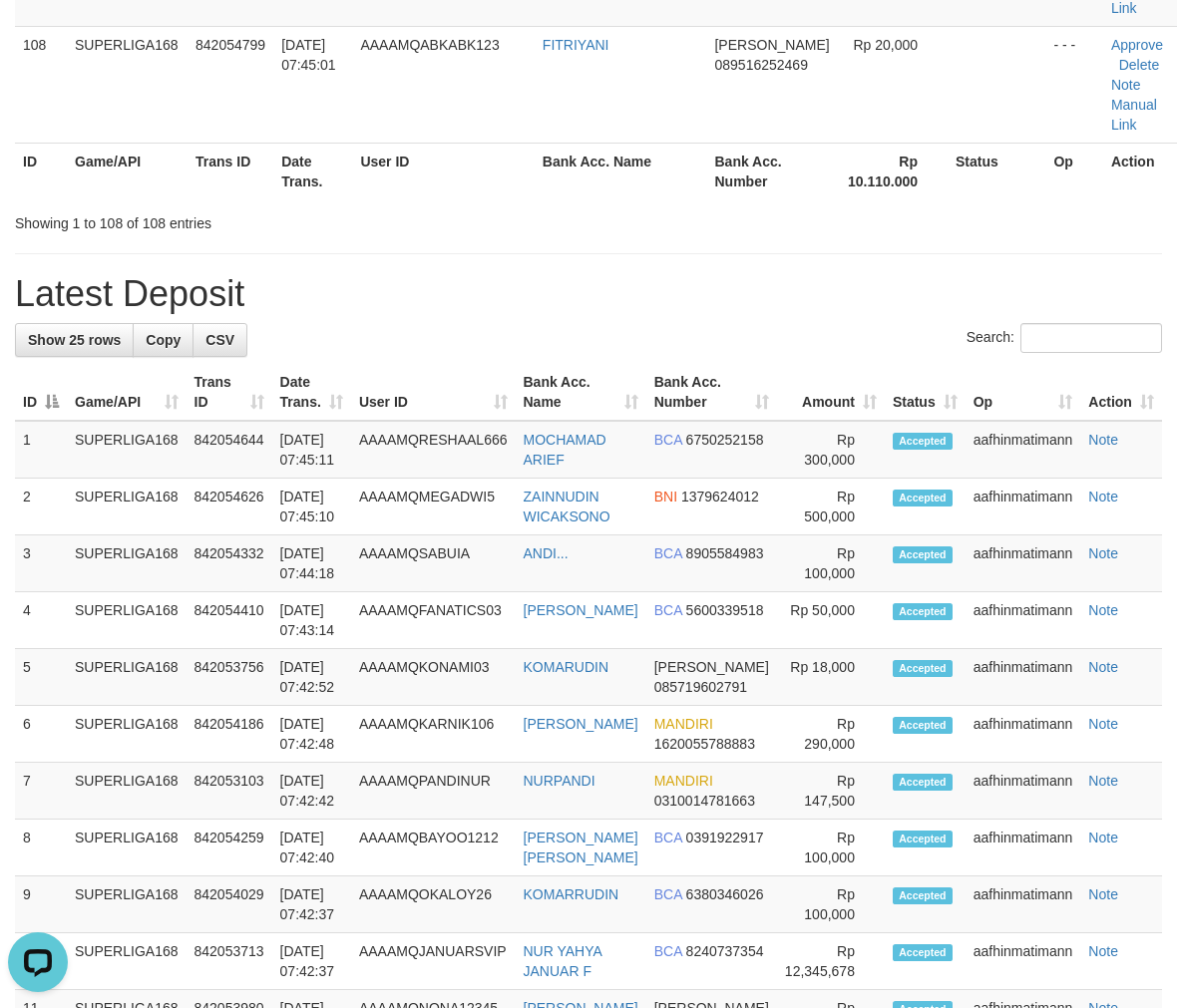 scroll, scrollTop: 0, scrollLeft: 0, axis: both 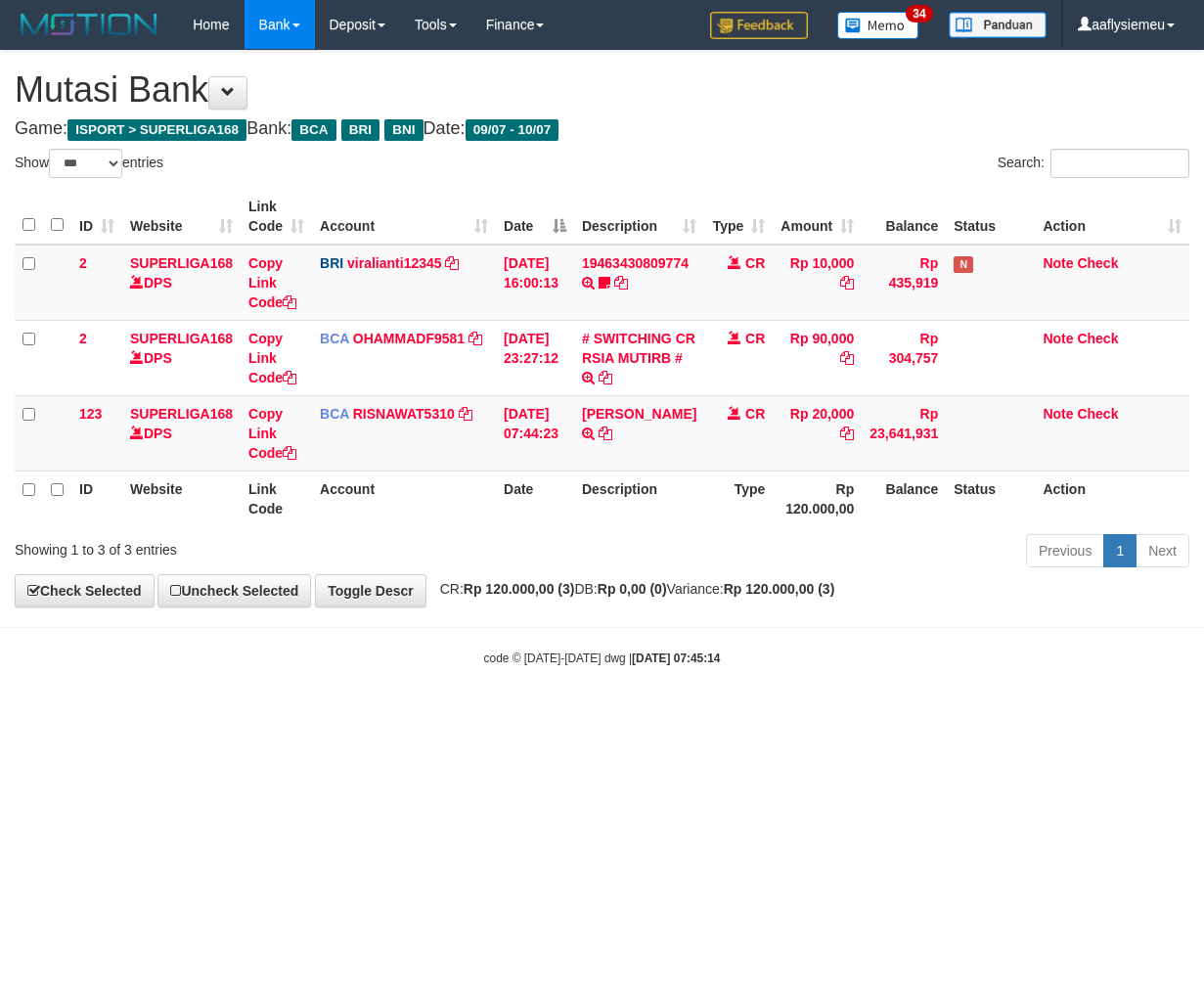 select on "***" 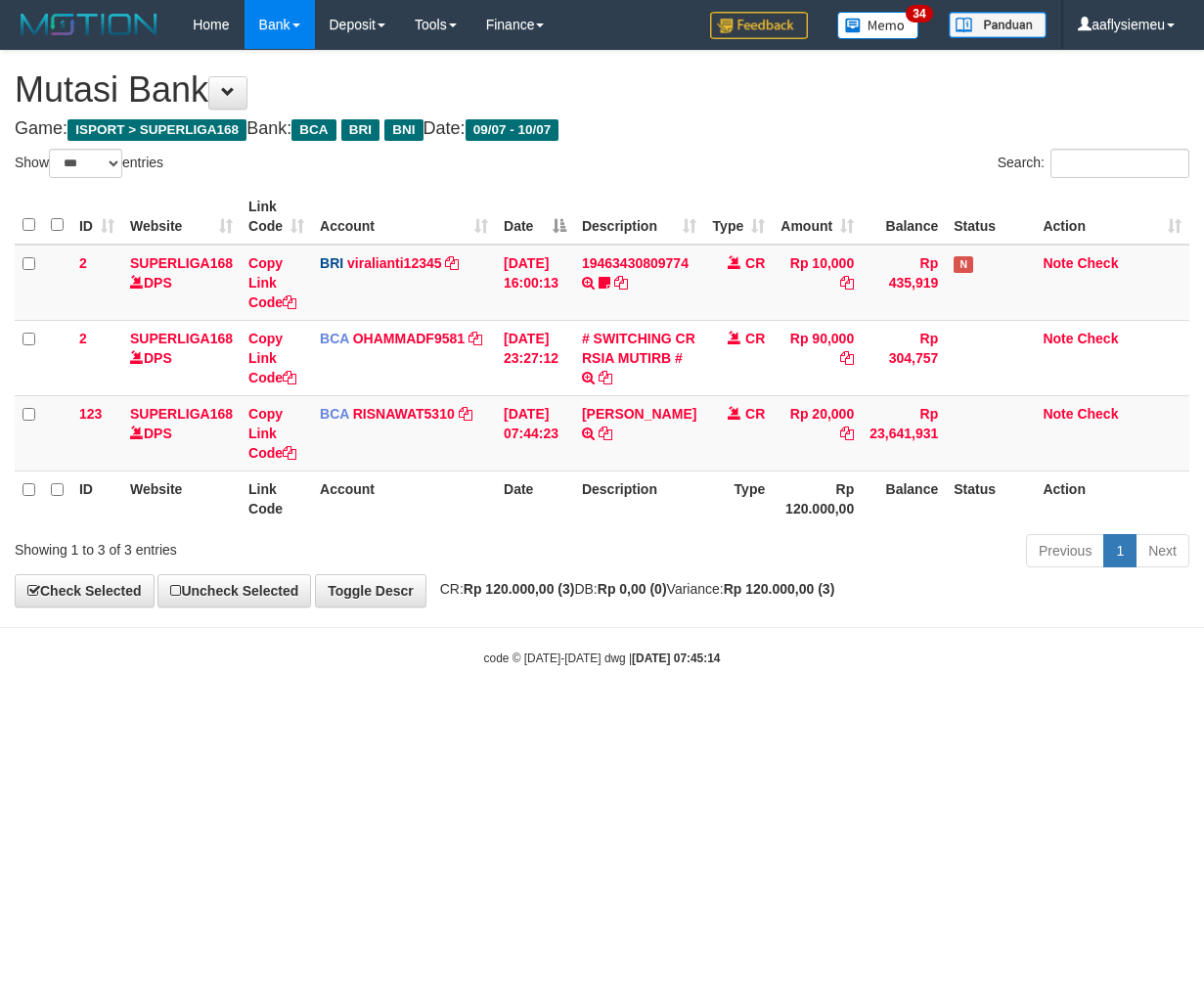scroll, scrollTop: 0, scrollLeft: 0, axis: both 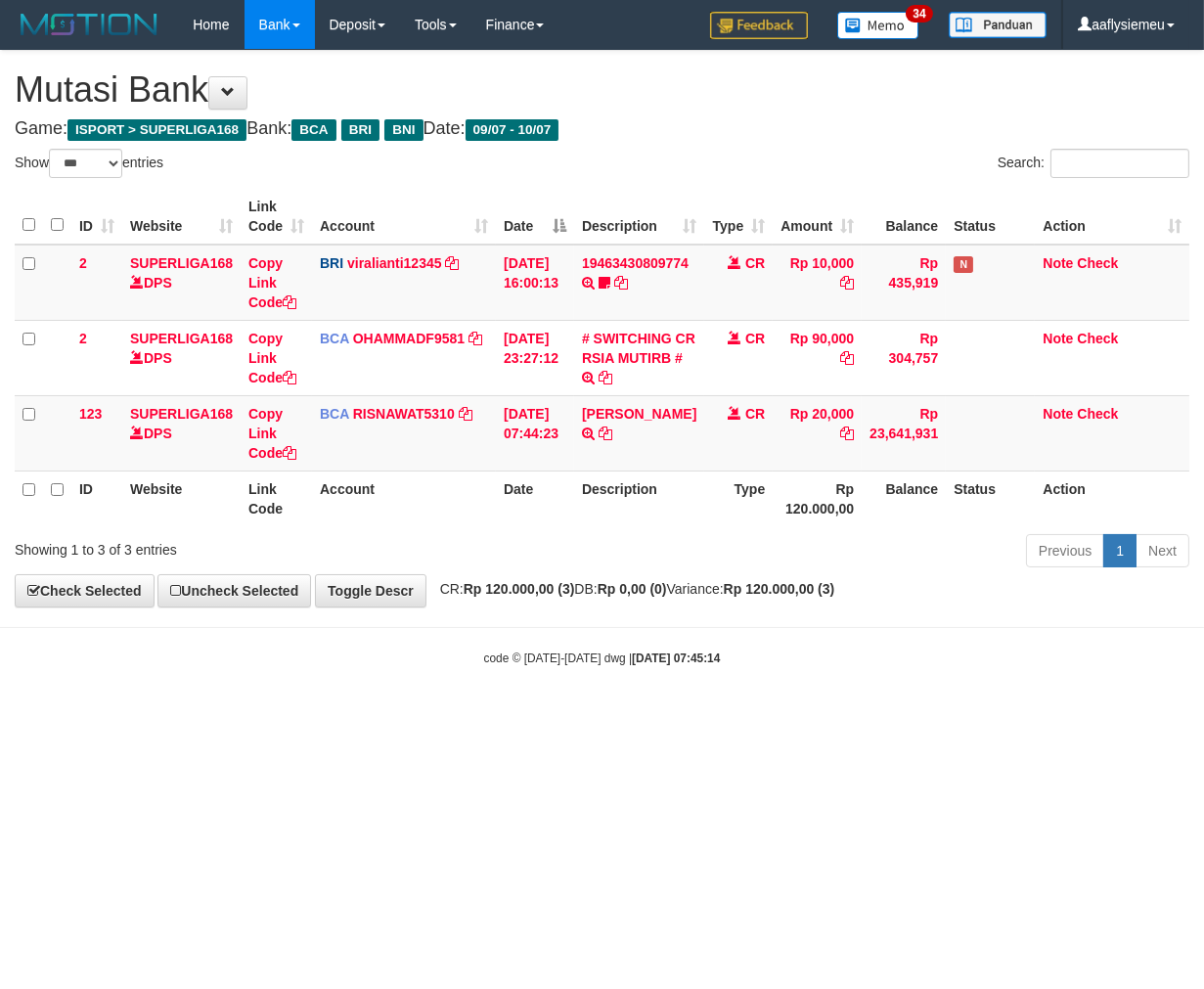 click on "Toggle navigation
Home
Bank
Account List
Load
By Website
Group
[ISPORT]													SUPERLIGA168
By Load Group (DPS)" at bounding box center [602, 358] 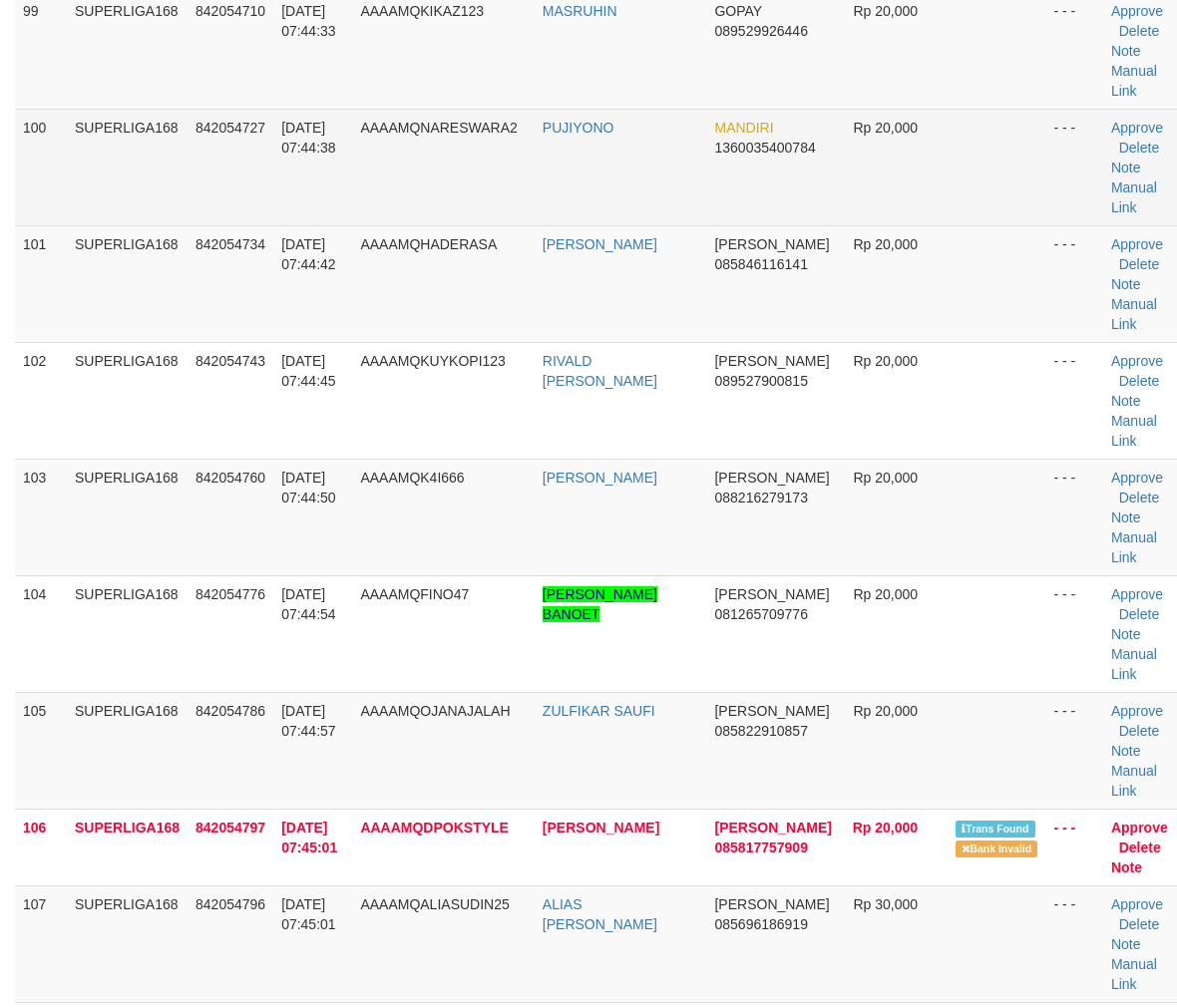 scroll, scrollTop: 11549, scrollLeft: 0, axis: vertical 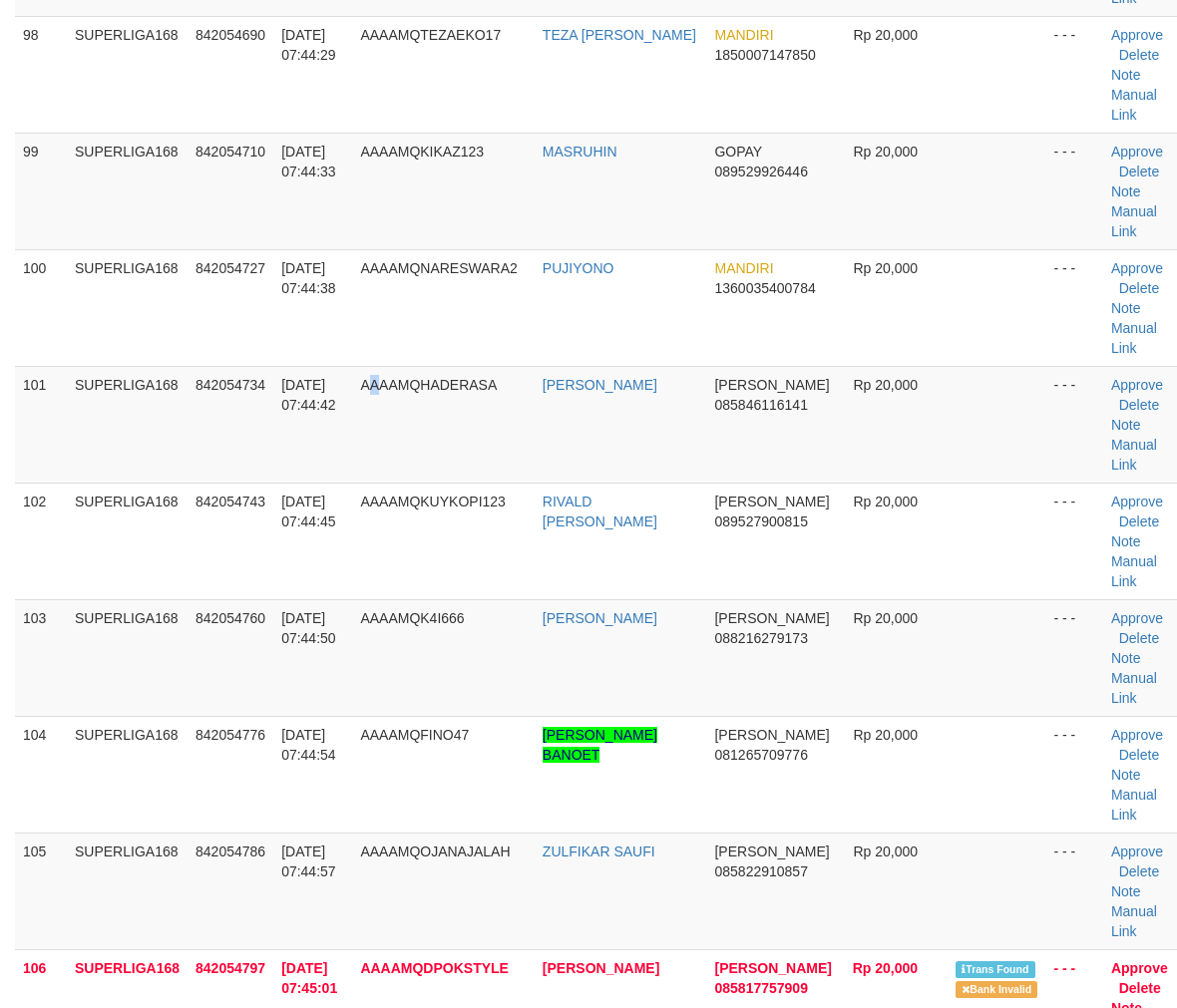 drag, startPoint x: 385, startPoint y: 456, endPoint x: 10, endPoint y: 654, distance: 424.0625 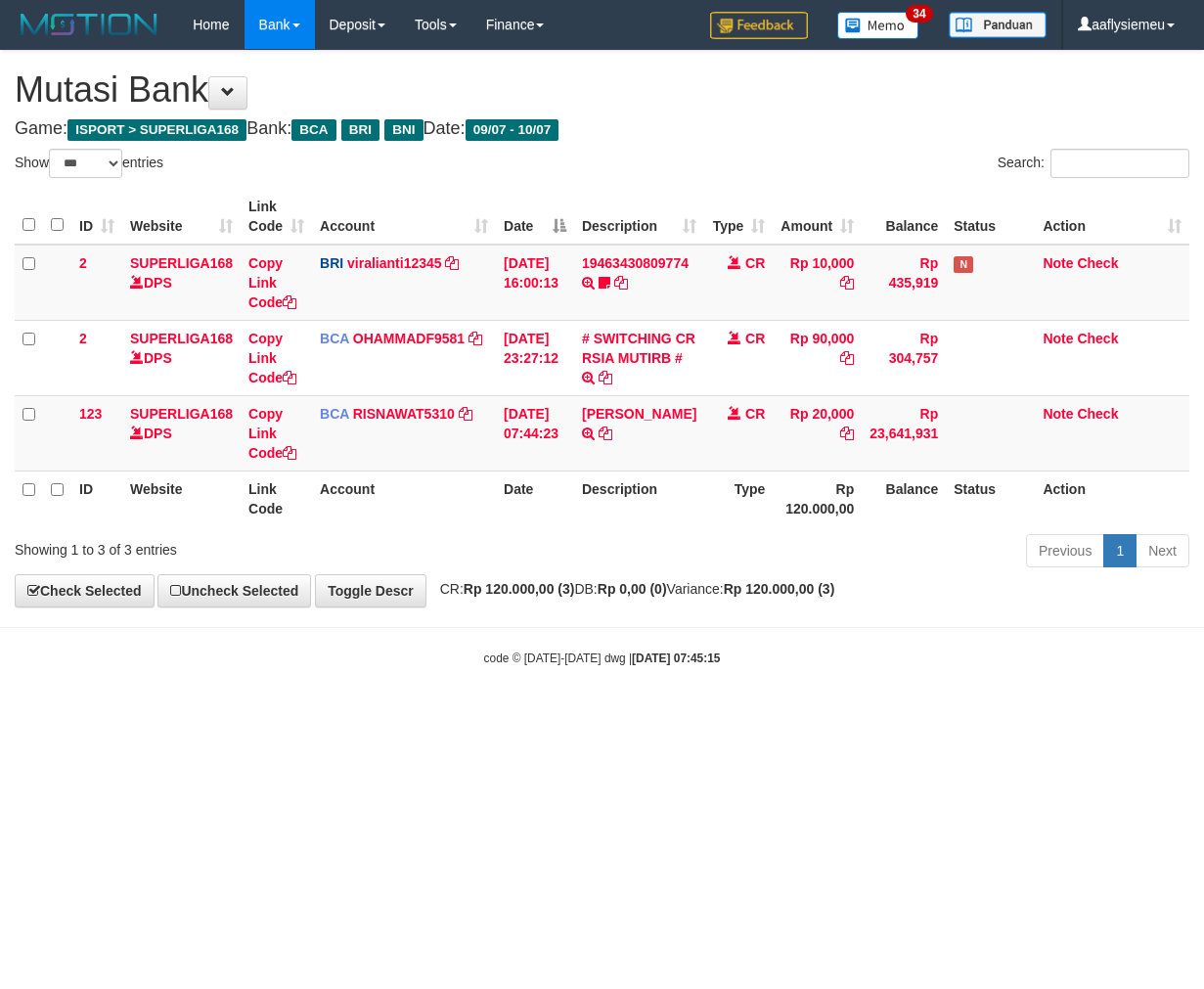 select on "***" 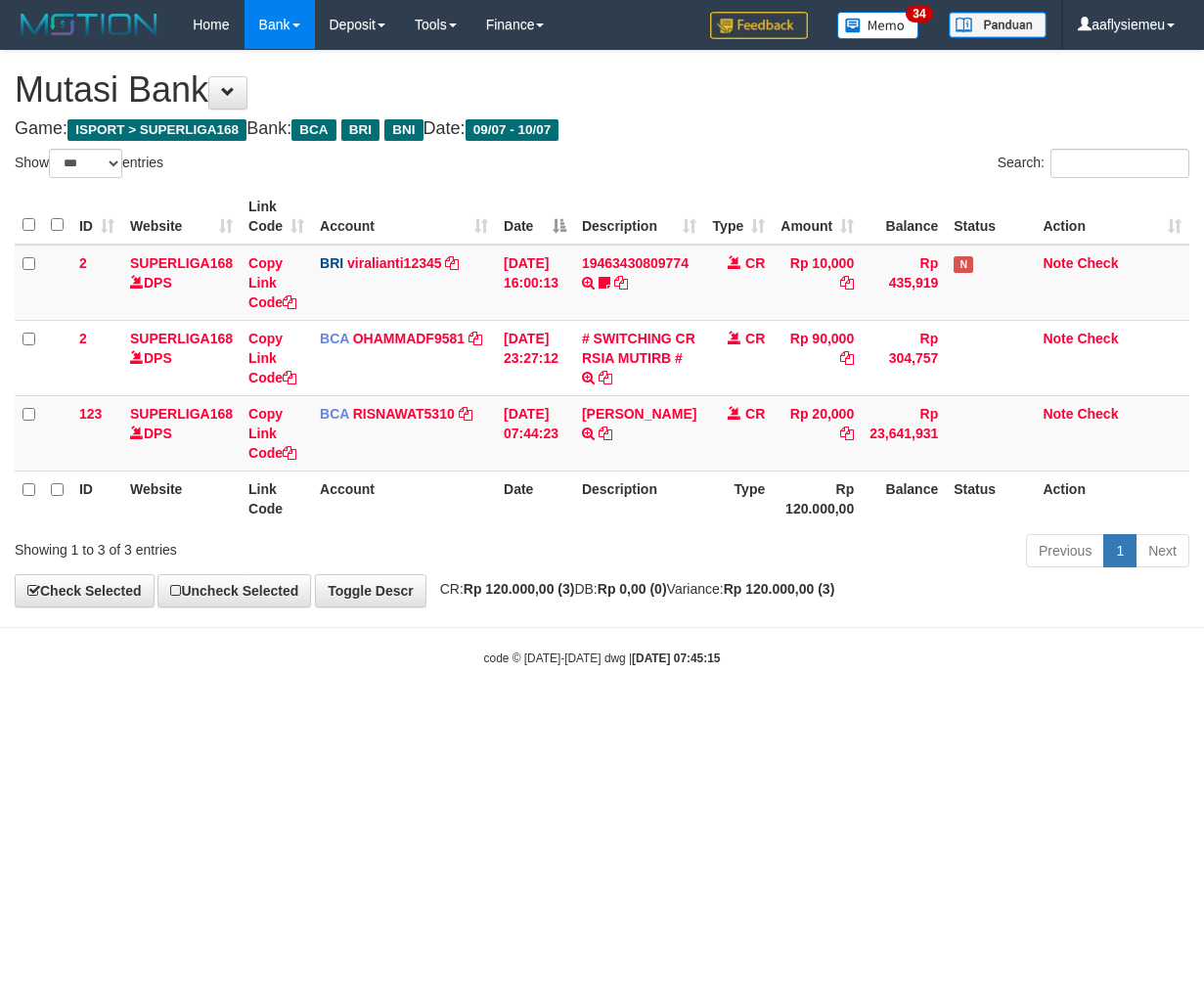 scroll, scrollTop: 0, scrollLeft: 0, axis: both 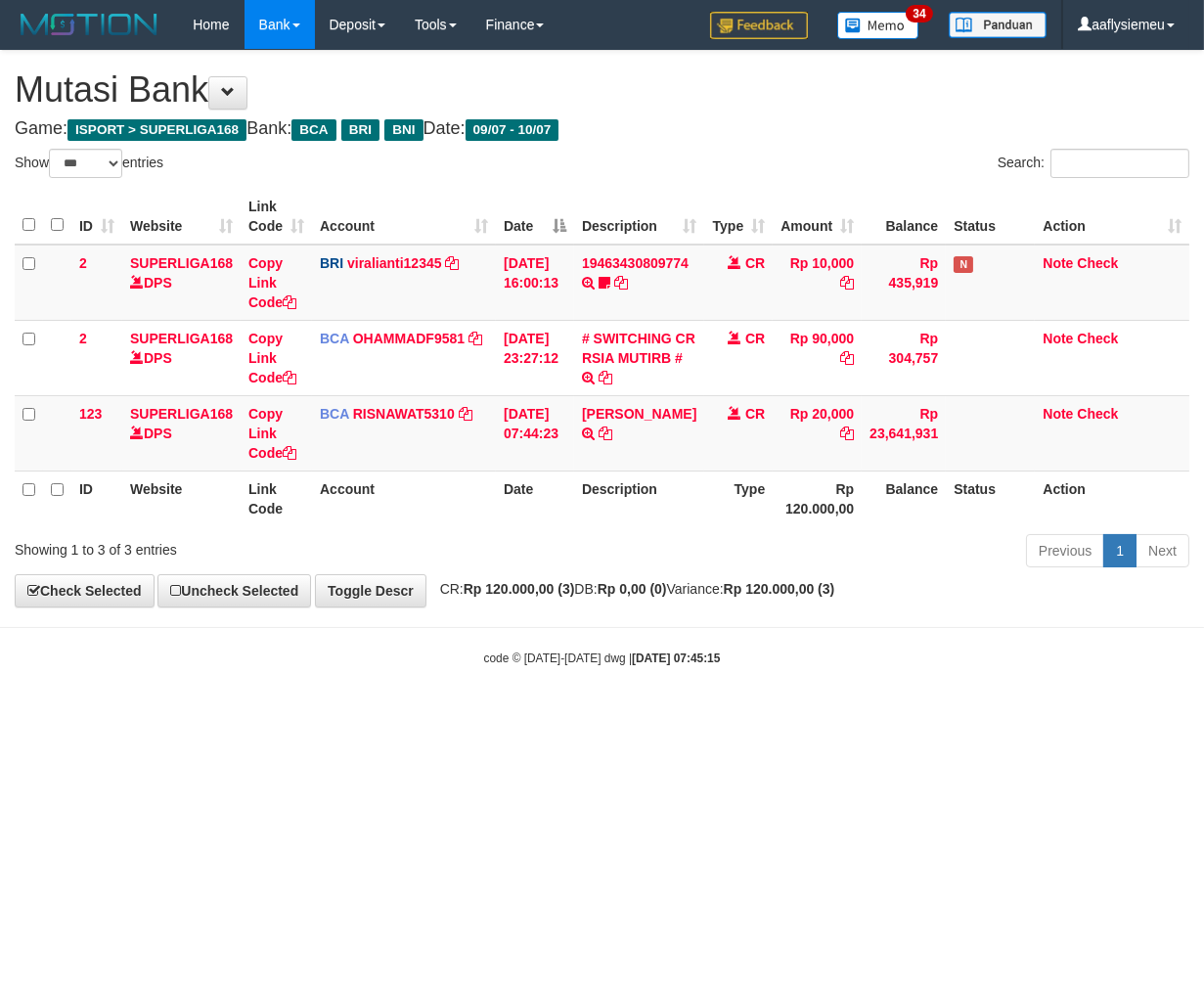 click on "Toggle navigation
Home
Bank
Account List
Load
By Website
Group
[ISPORT]													SUPERLIGA168
By Load Group (DPS)" at bounding box center [602, 358] 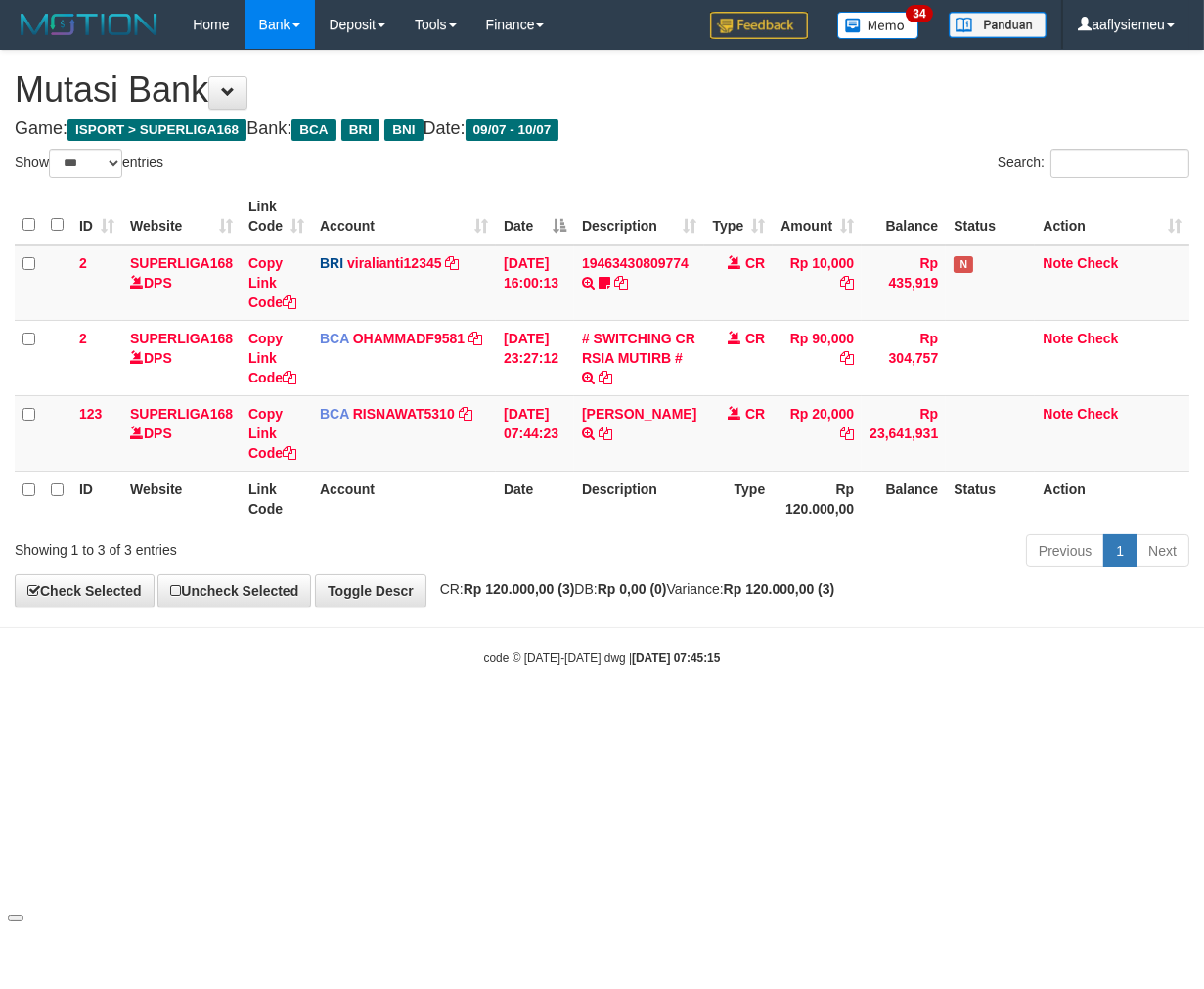 click on "Toggle navigation
Home
Bank
Account List
Load
By Website
Group
[ISPORT]													SUPERLIGA168
By Load Group (DPS)" at bounding box center [602, 358] 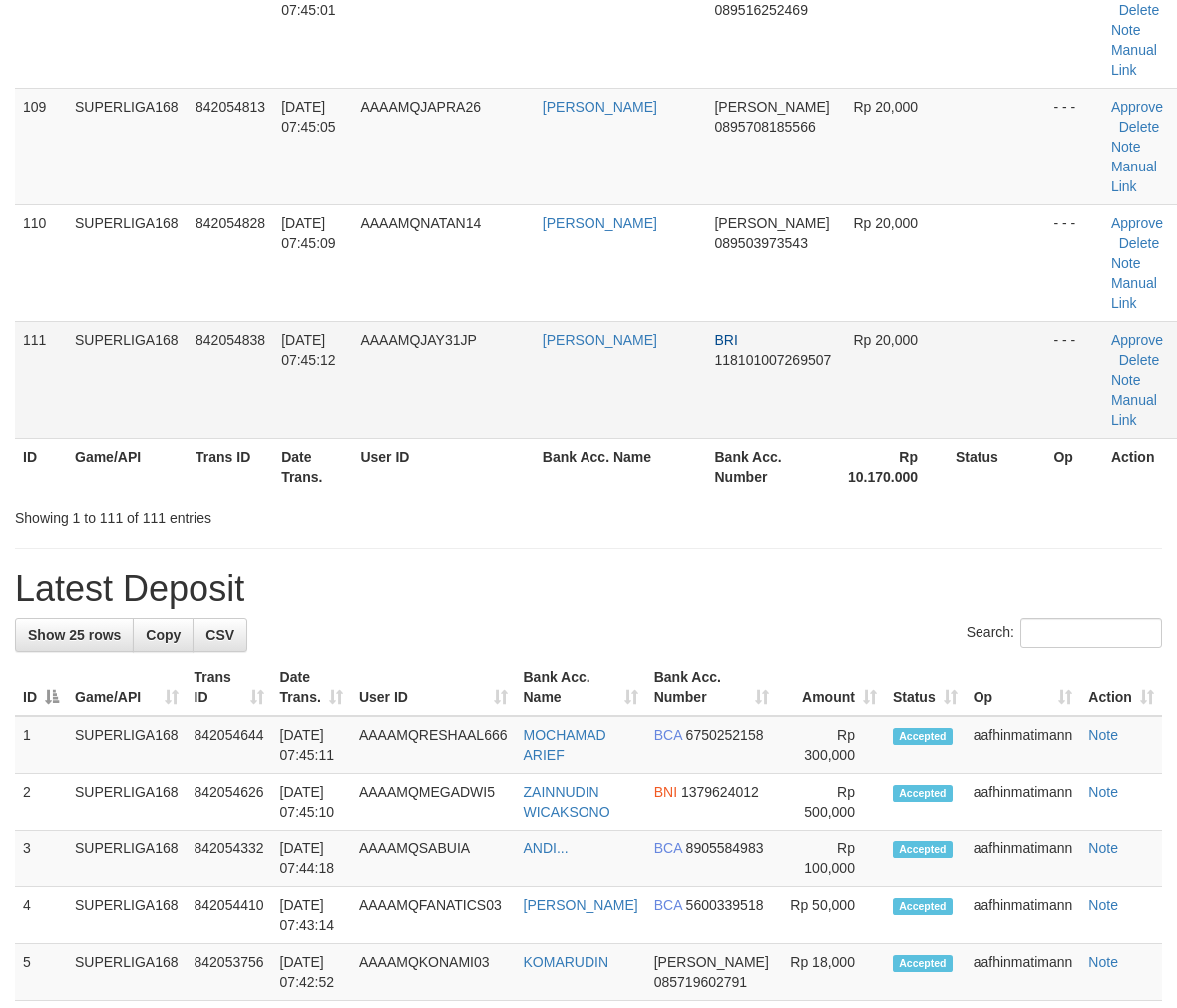 scroll, scrollTop: 12456, scrollLeft: 0, axis: vertical 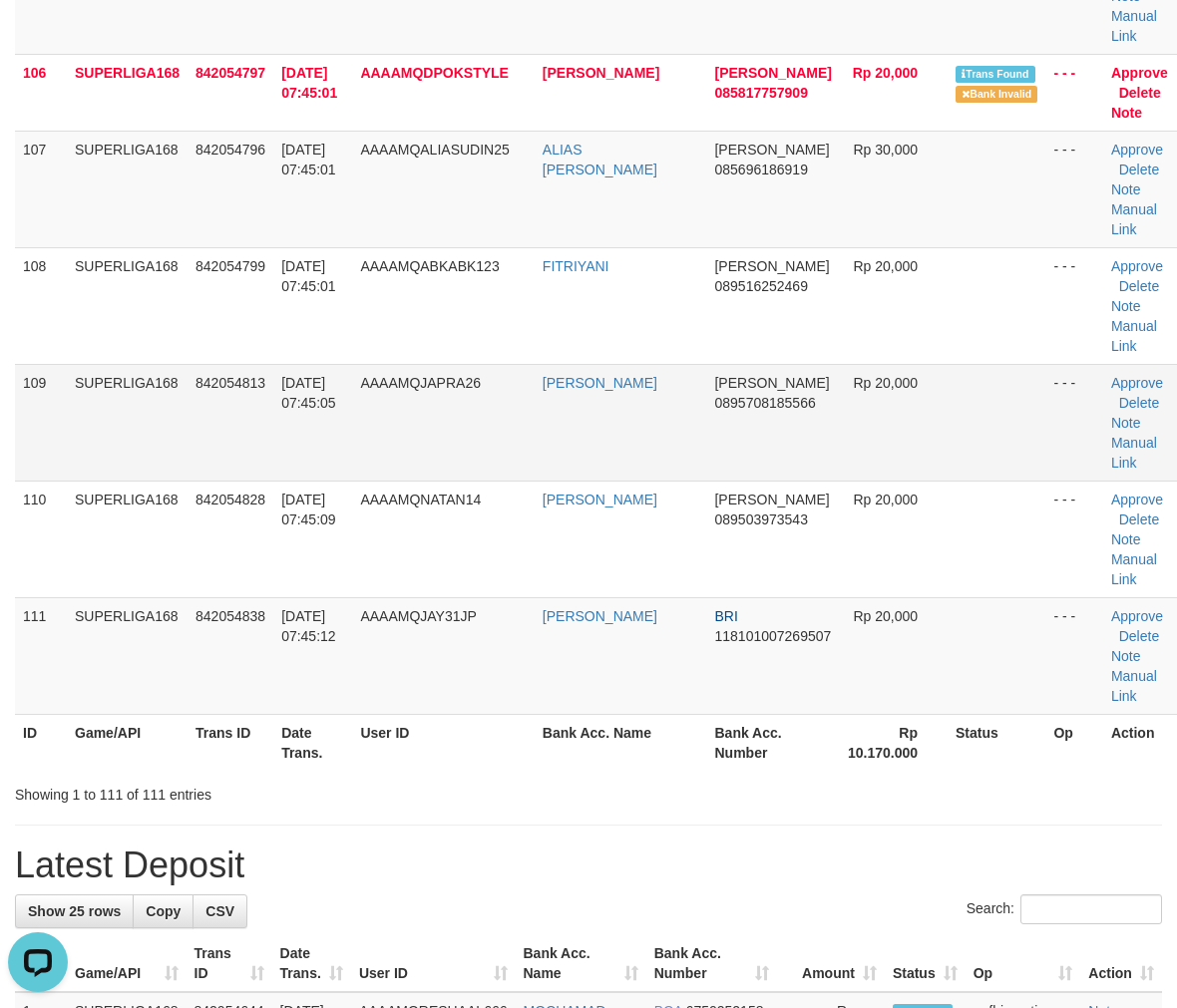 click on "10/07/2025 07:45:05" at bounding box center [308, 393] 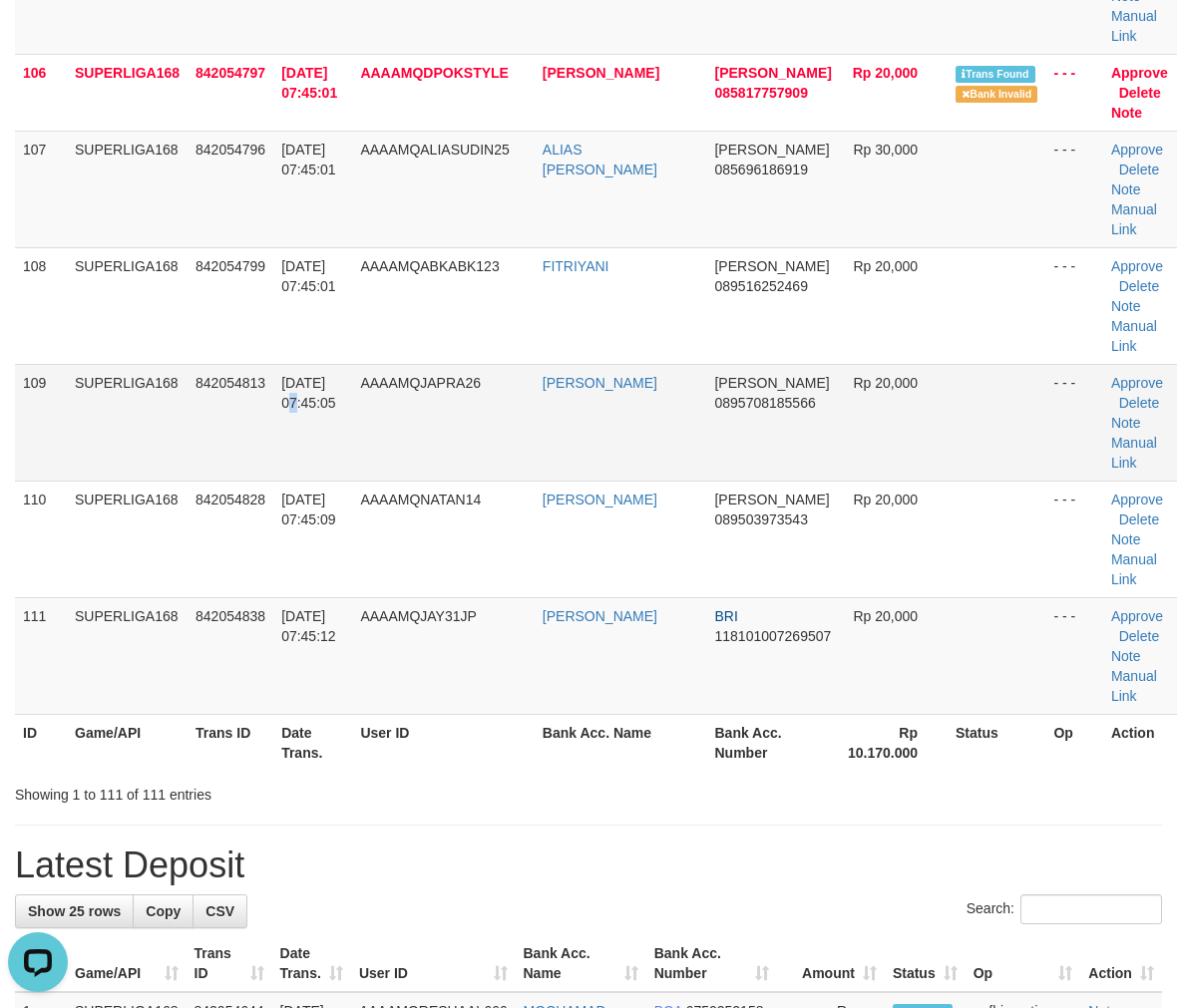click on "[DATE] 07:45:05" at bounding box center (312, 422) 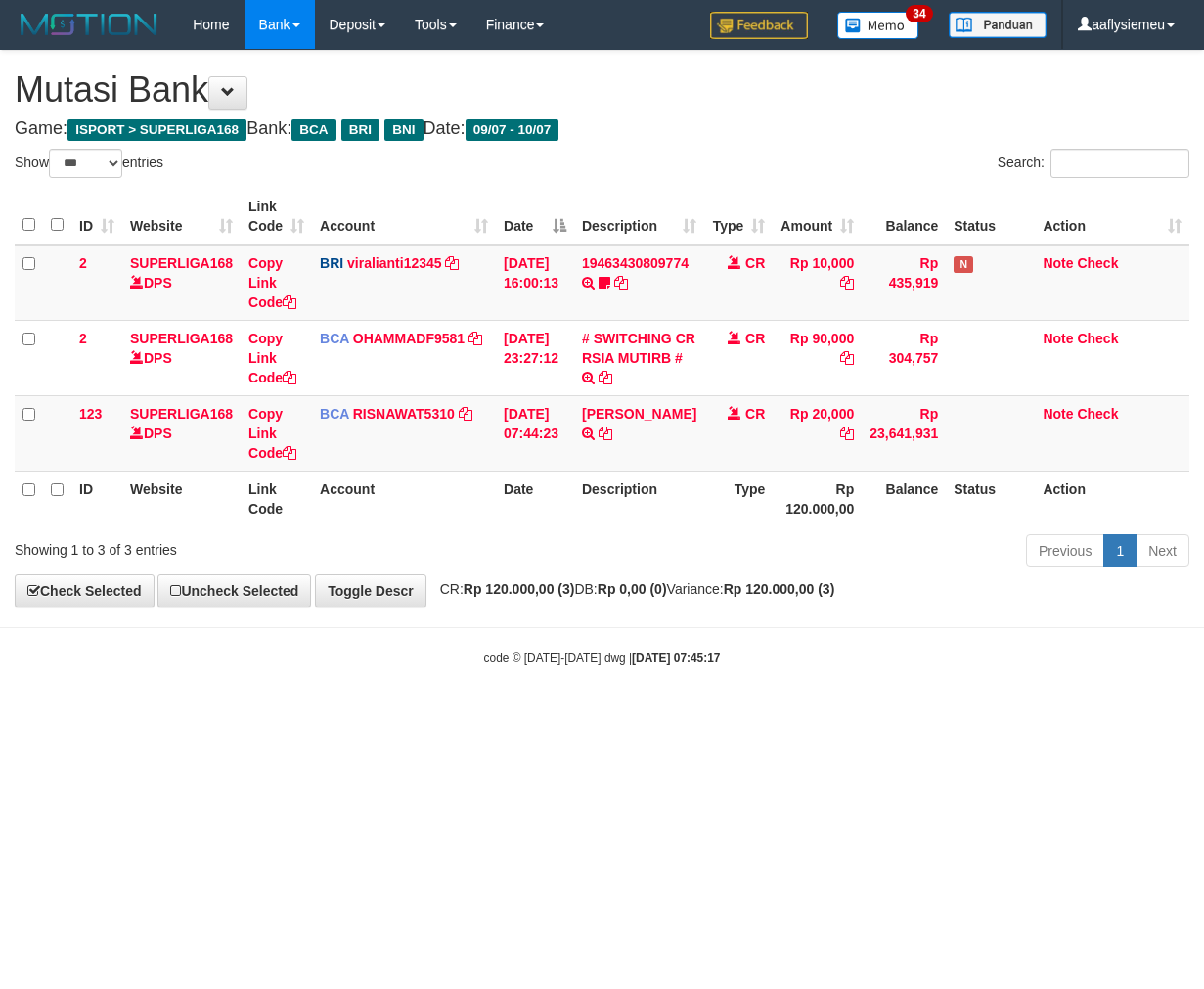 select on "***" 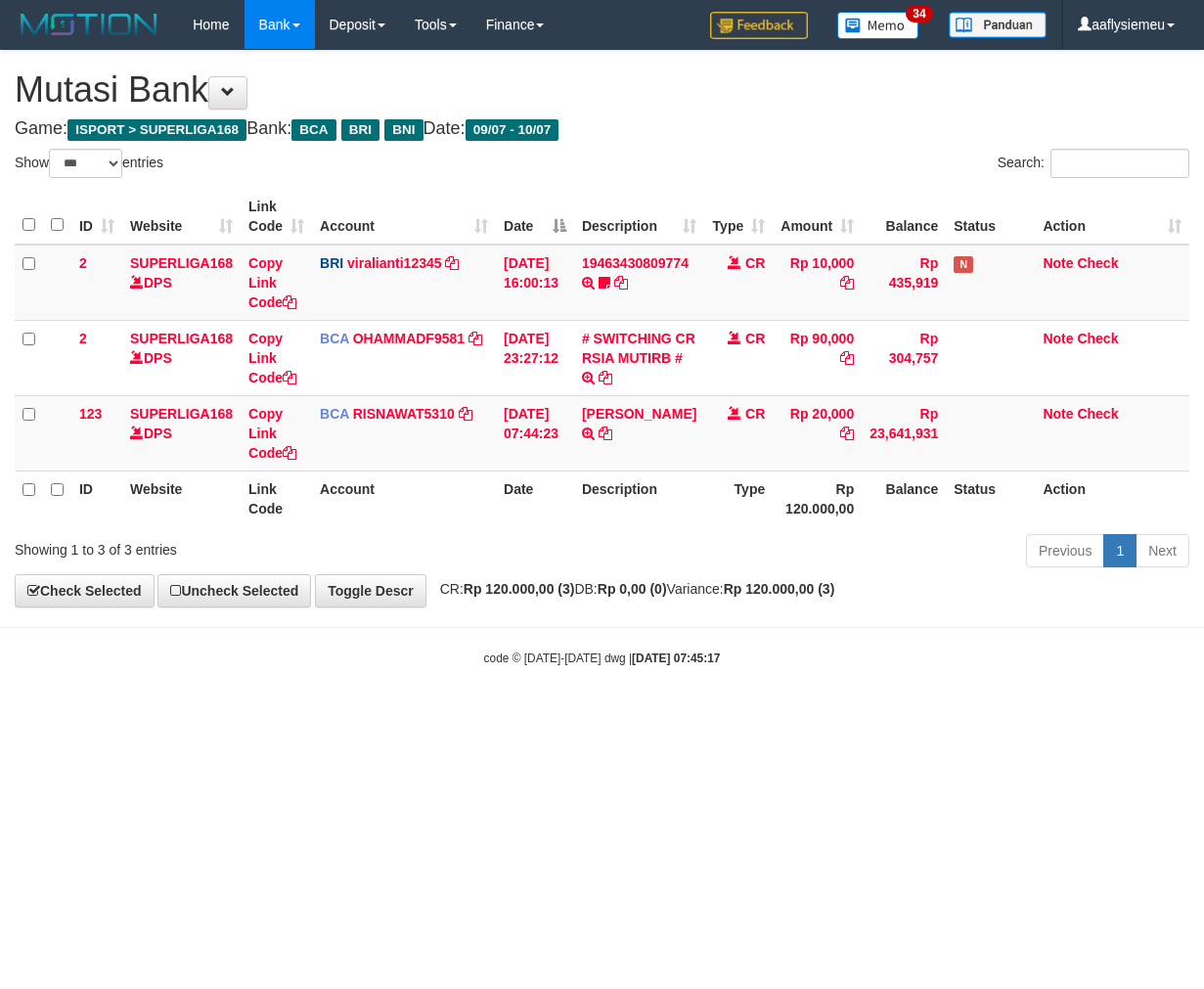 scroll, scrollTop: 0, scrollLeft: 0, axis: both 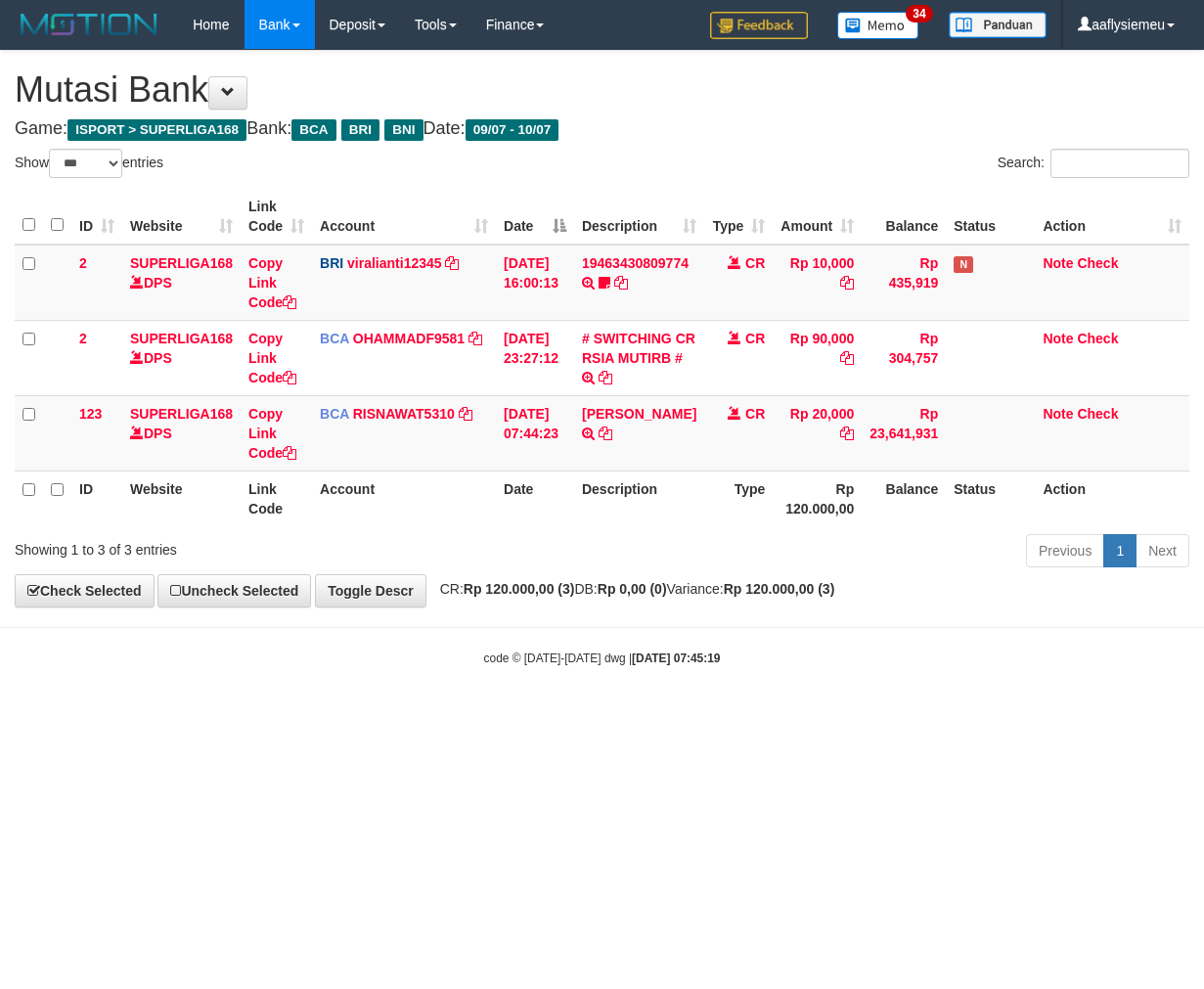 select on "***" 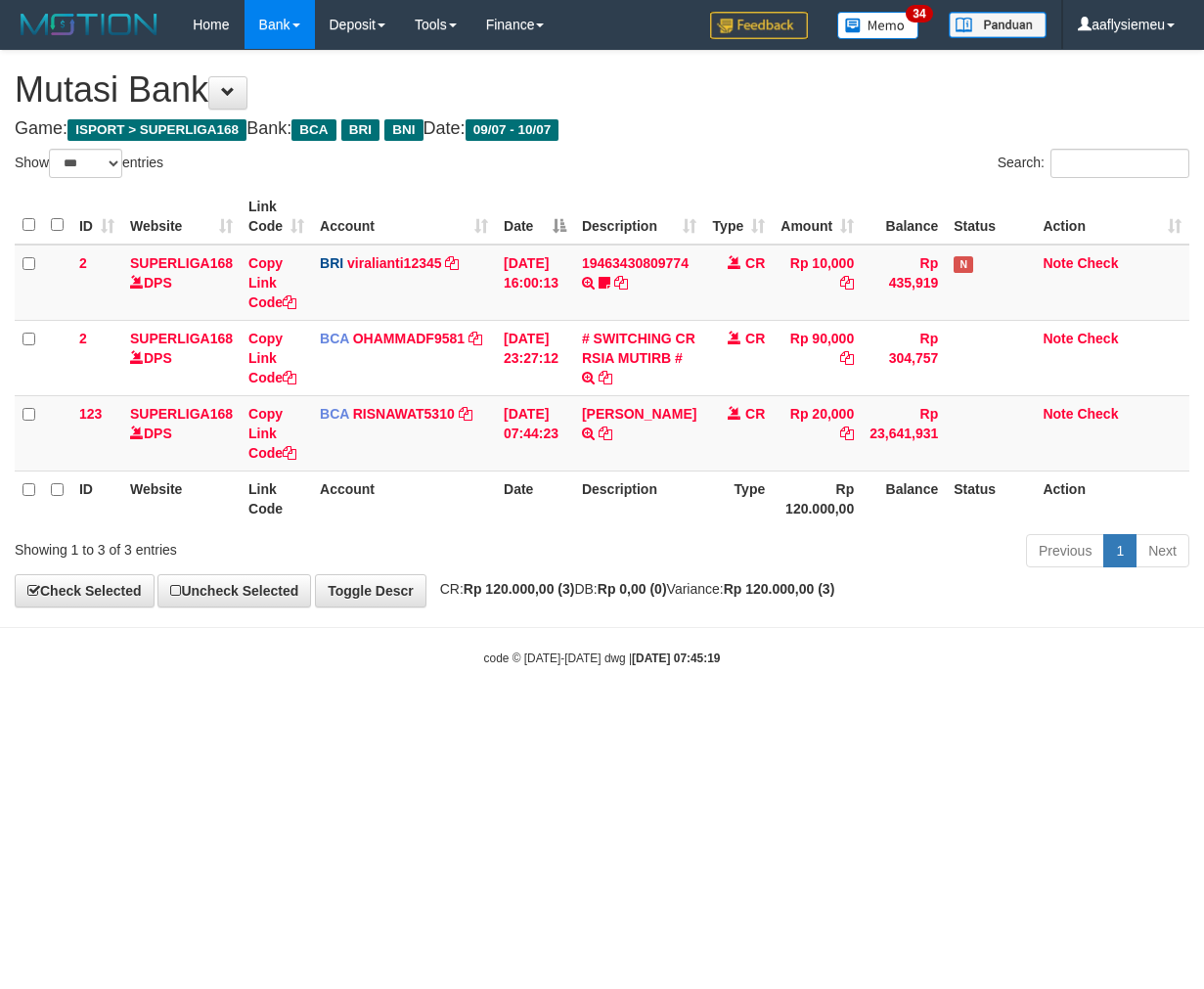 scroll, scrollTop: 0, scrollLeft: 0, axis: both 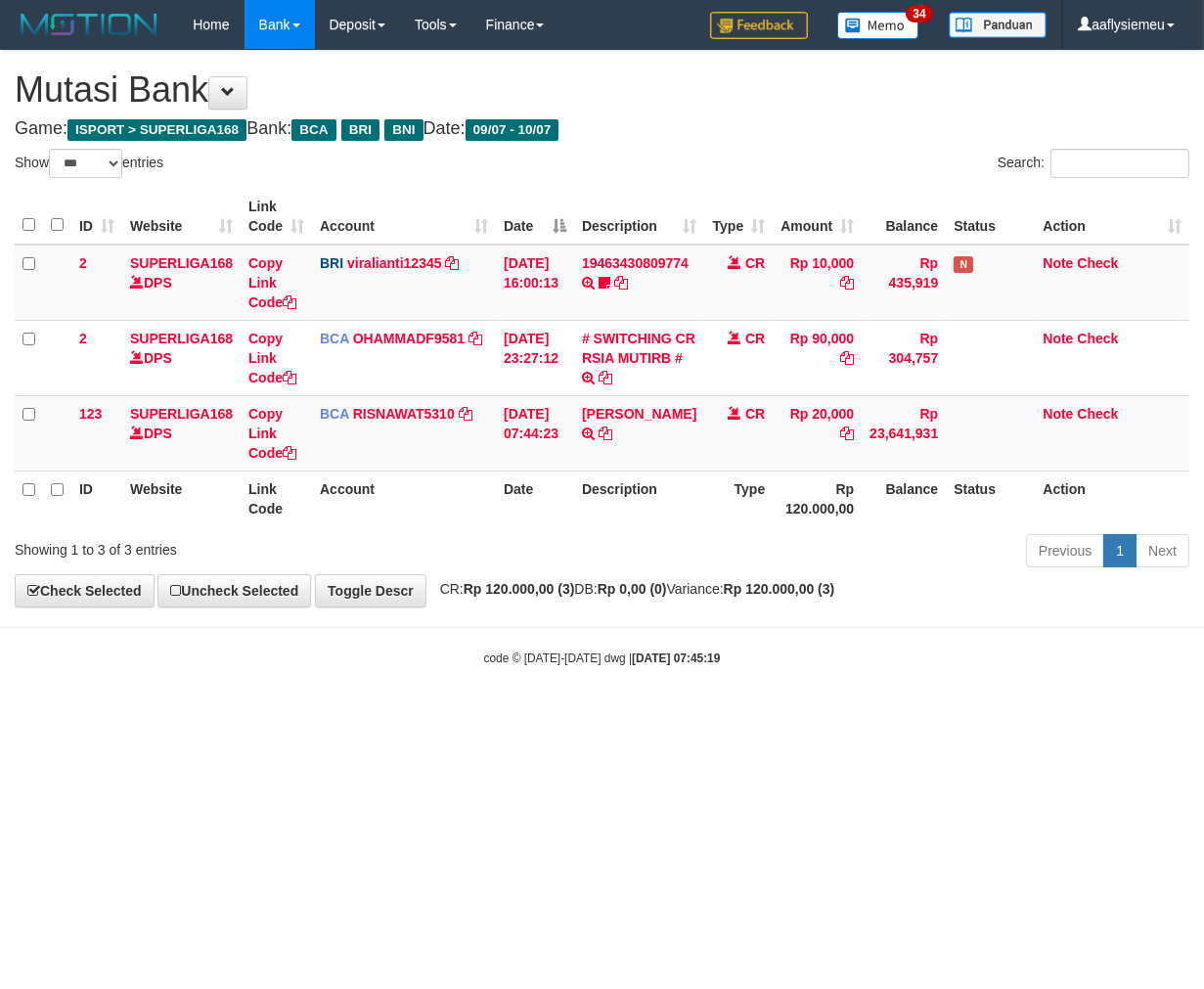 click on "**********" at bounding box center [602, 329] 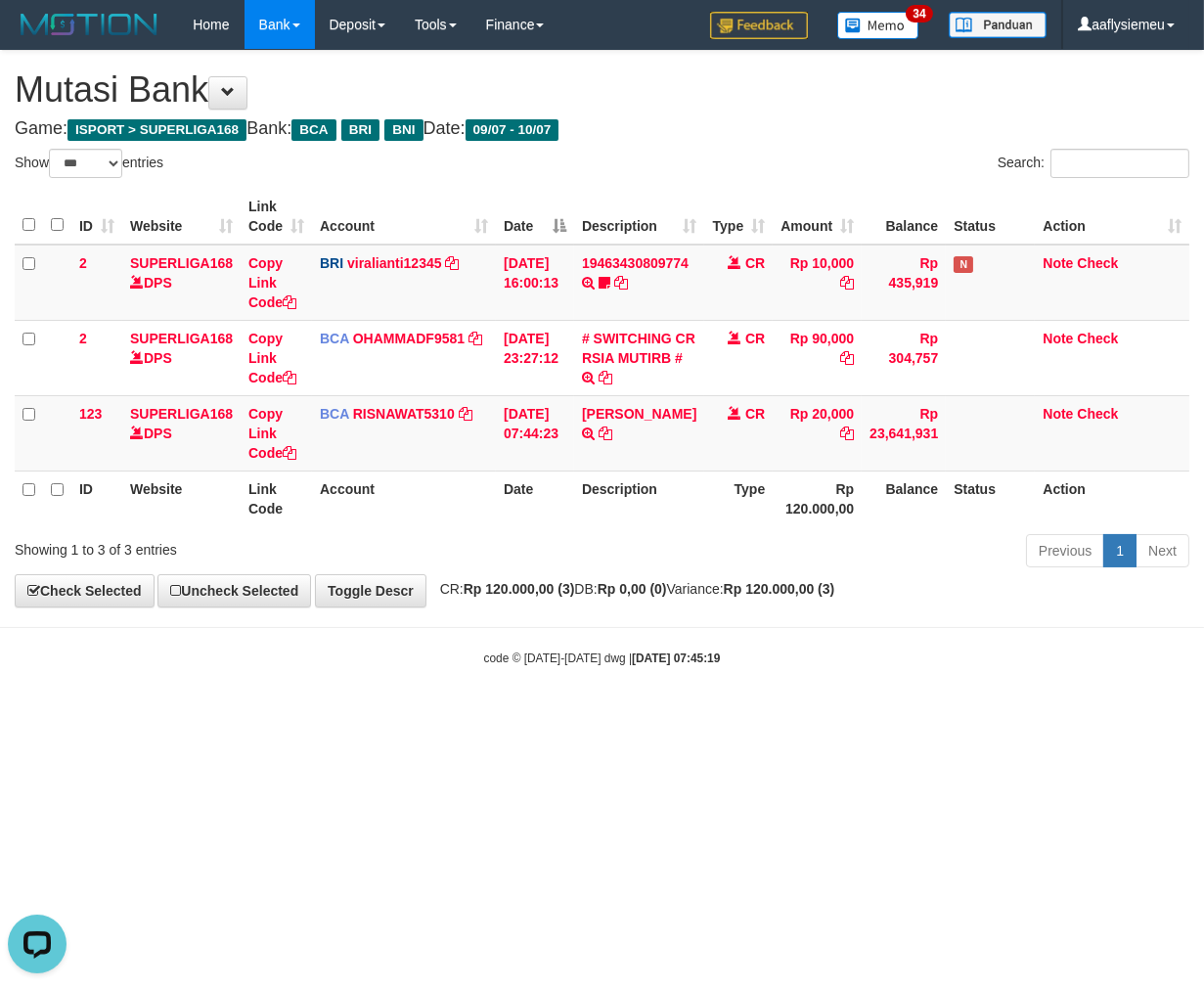 scroll, scrollTop: 0, scrollLeft: 0, axis: both 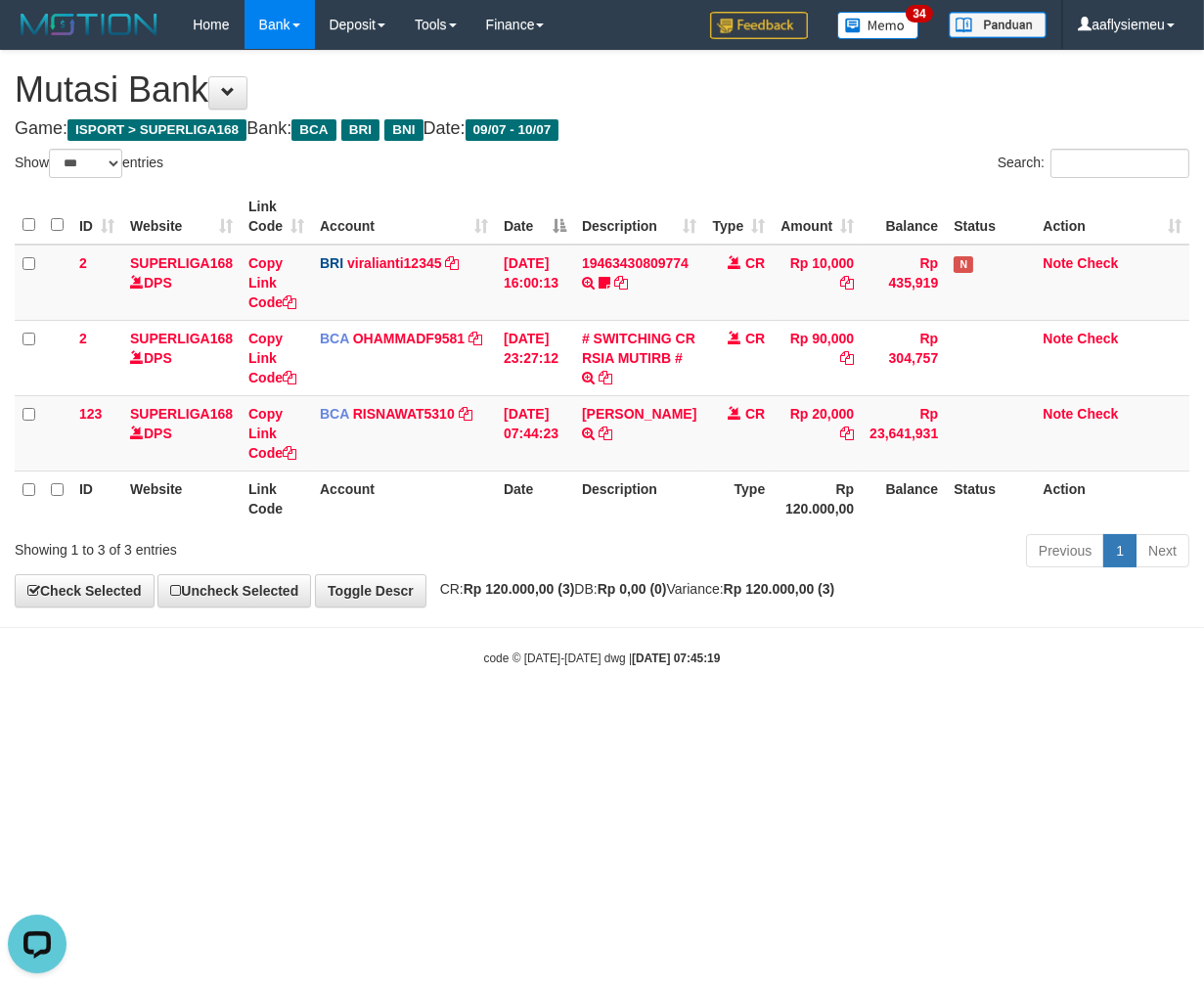 click on "Toggle navigation
Home
Bank
Account List
Load
By Website
Group
[ISPORT]													SUPERLIGA168
By Load Group (DPS)
34" at bounding box center [602, 358] 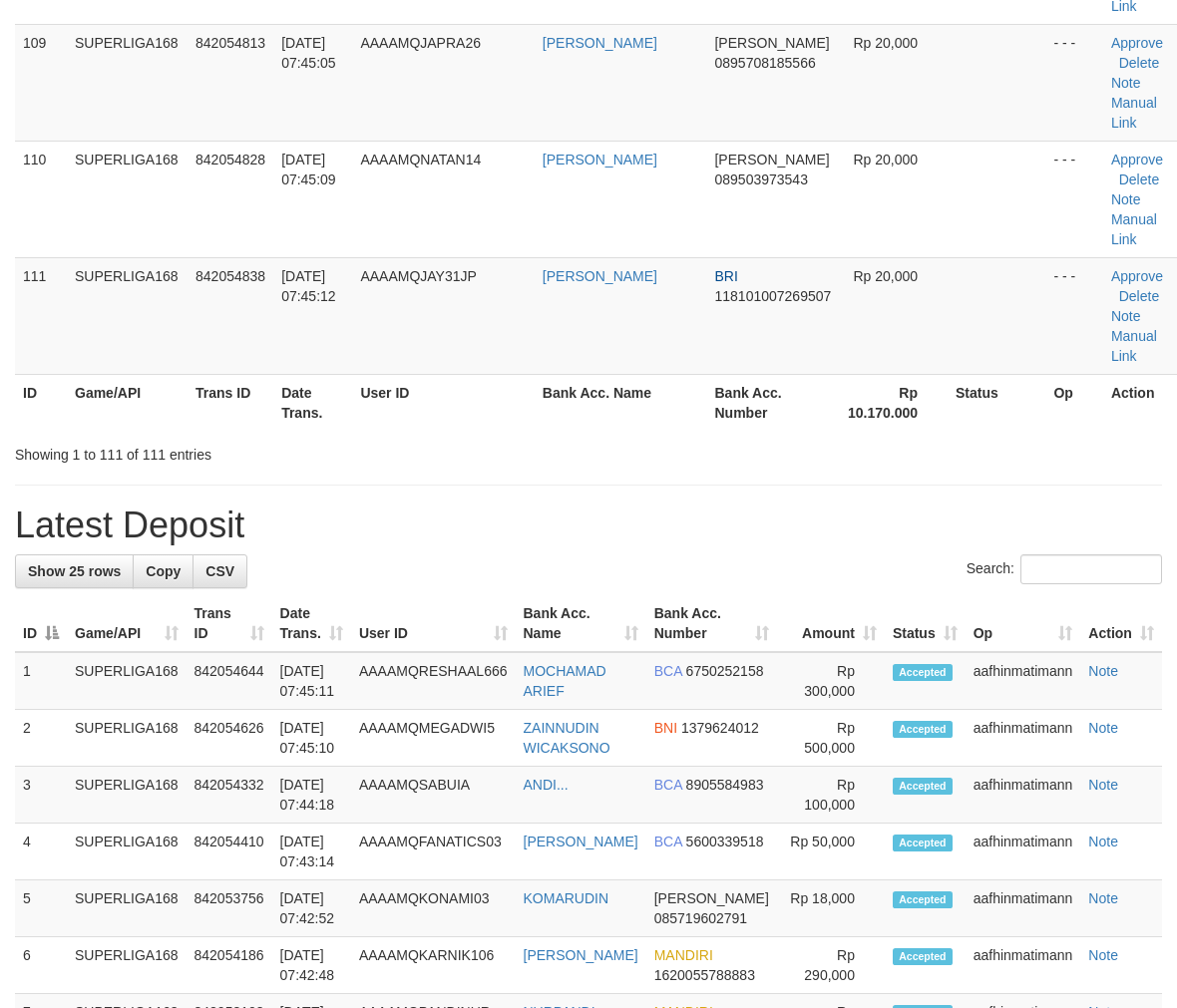 scroll, scrollTop: 12230, scrollLeft: 0, axis: vertical 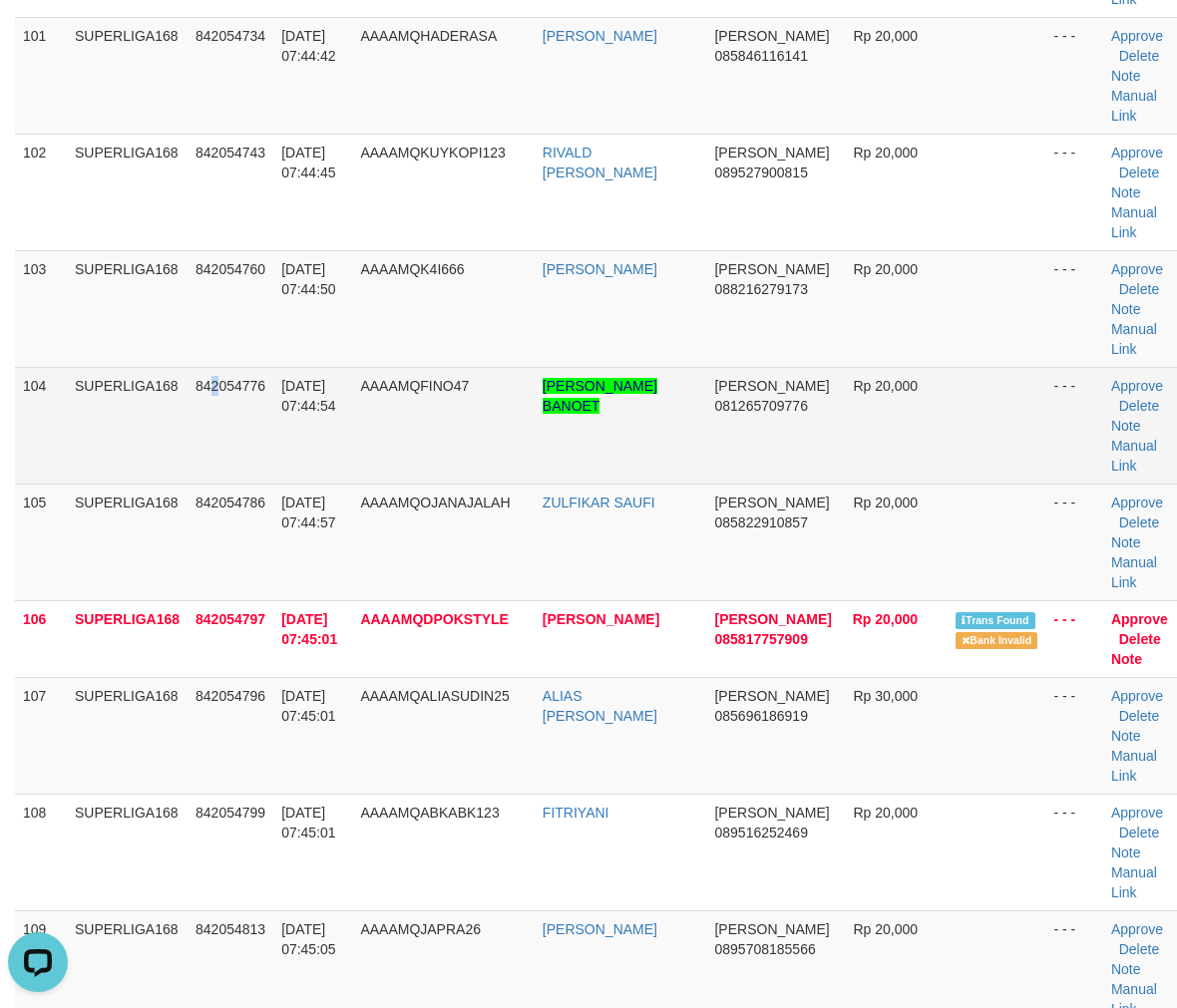 click on "842054776" at bounding box center [230, 425] 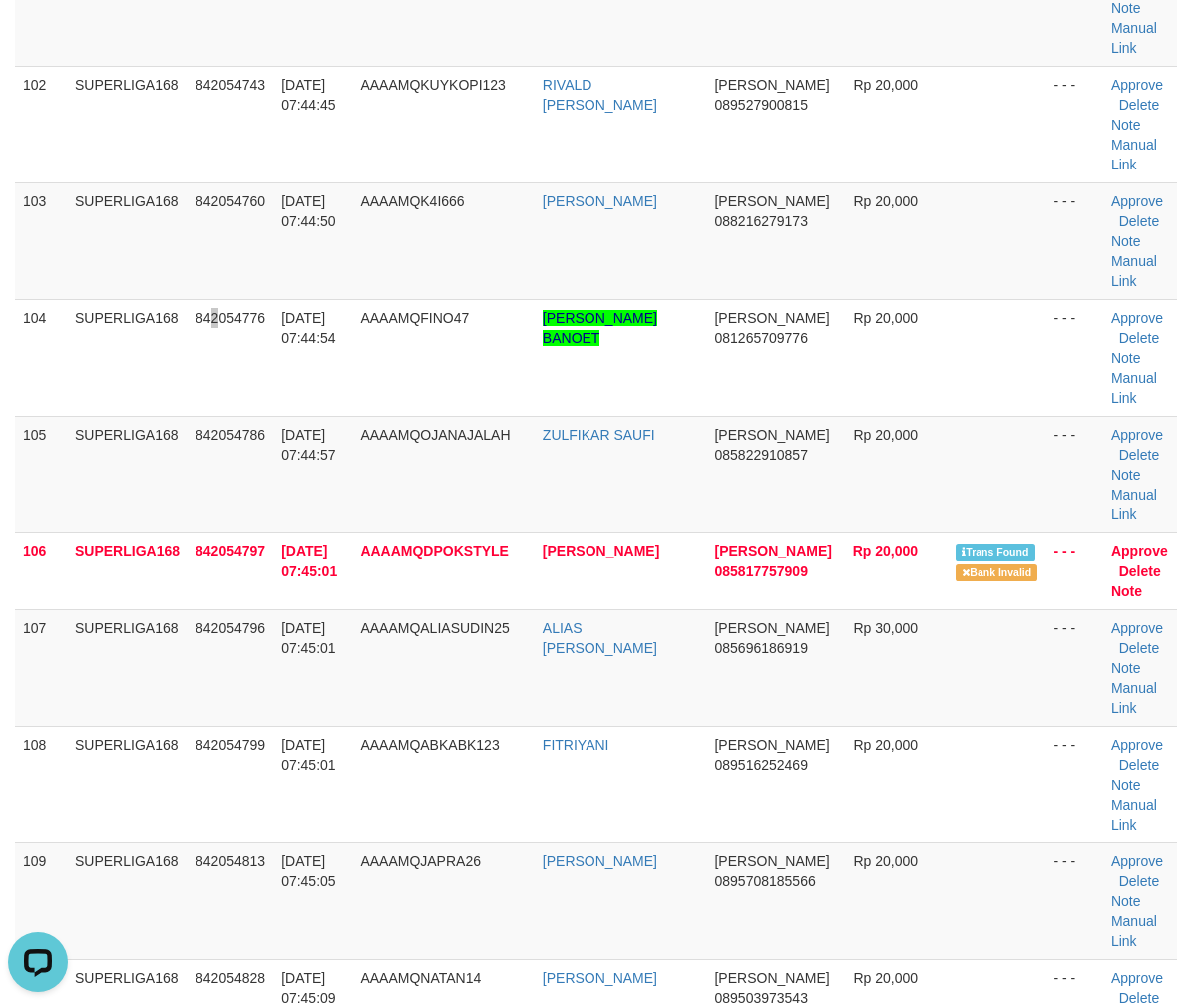 scroll, scrollTop: 12007, scrollLeft: 0, axis: vertical 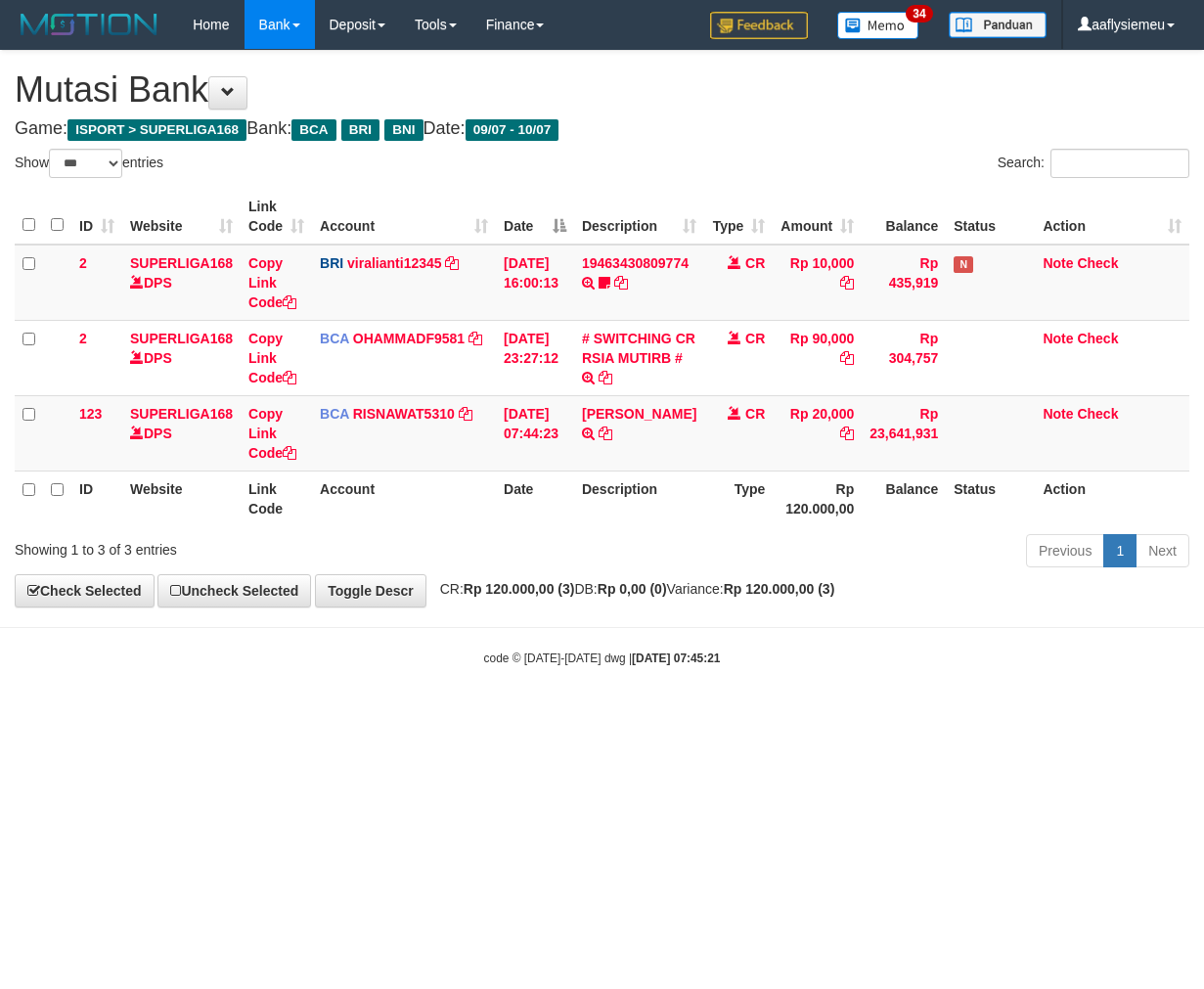 select on "***" 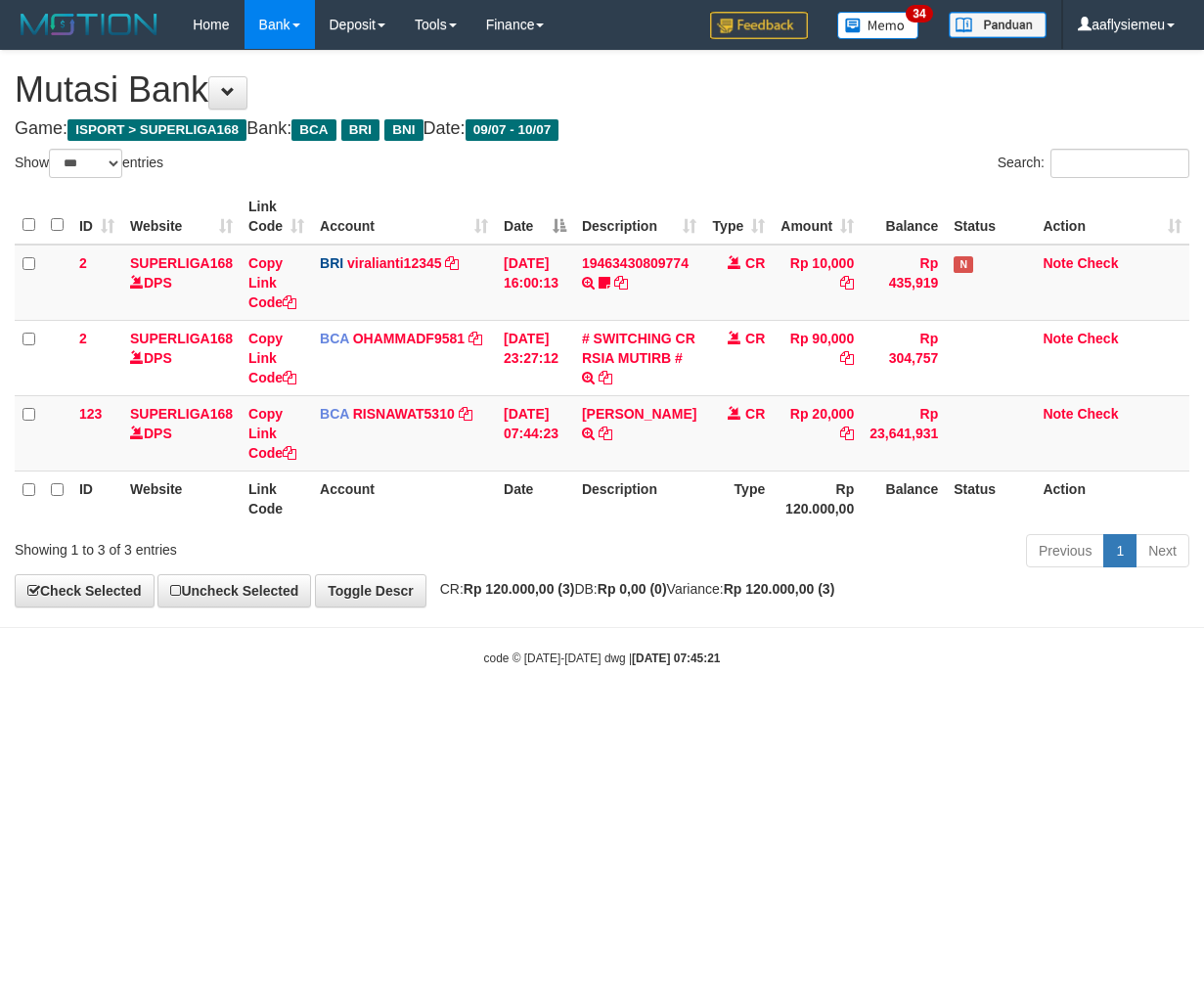 scroll, scrollTop: 0, scrollLeft: 0, axis: both 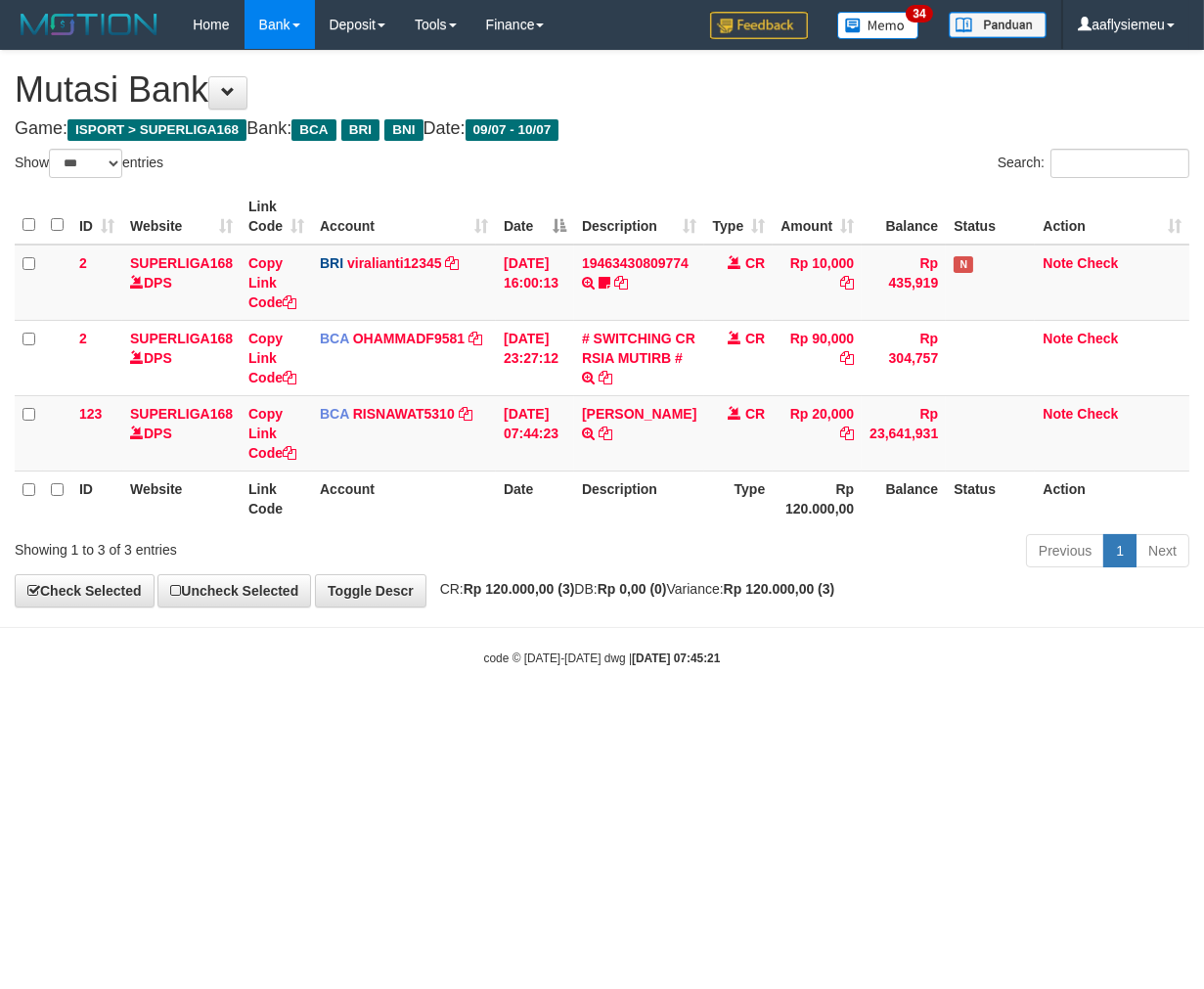 click on "Toggle navigation
Home
Bank
Account List
Load
By Website
Group
[ISPORT]													SUPERLIGA168
By Load Group (DPS)" at bounding box center (602, 358) 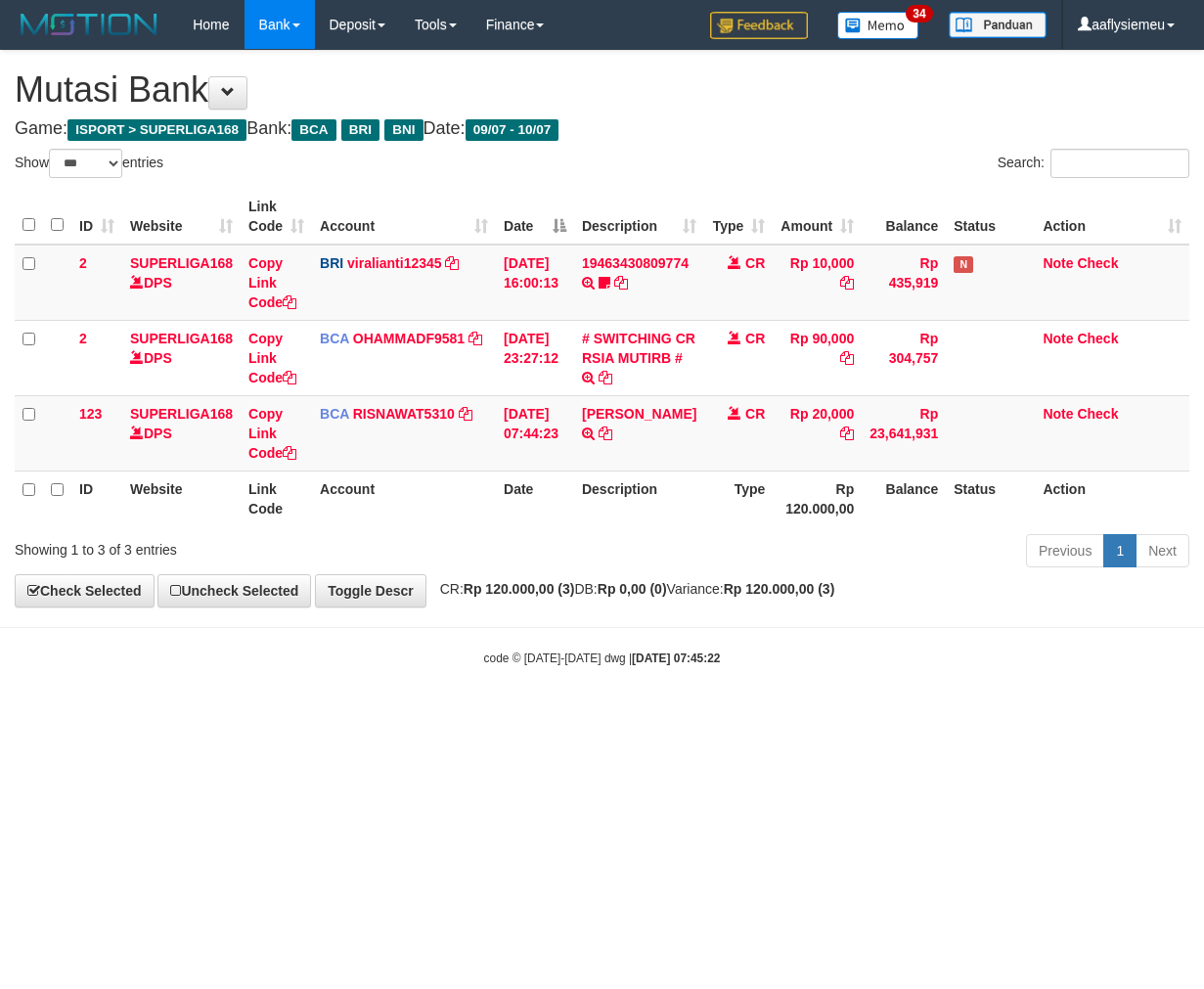 select on "***" 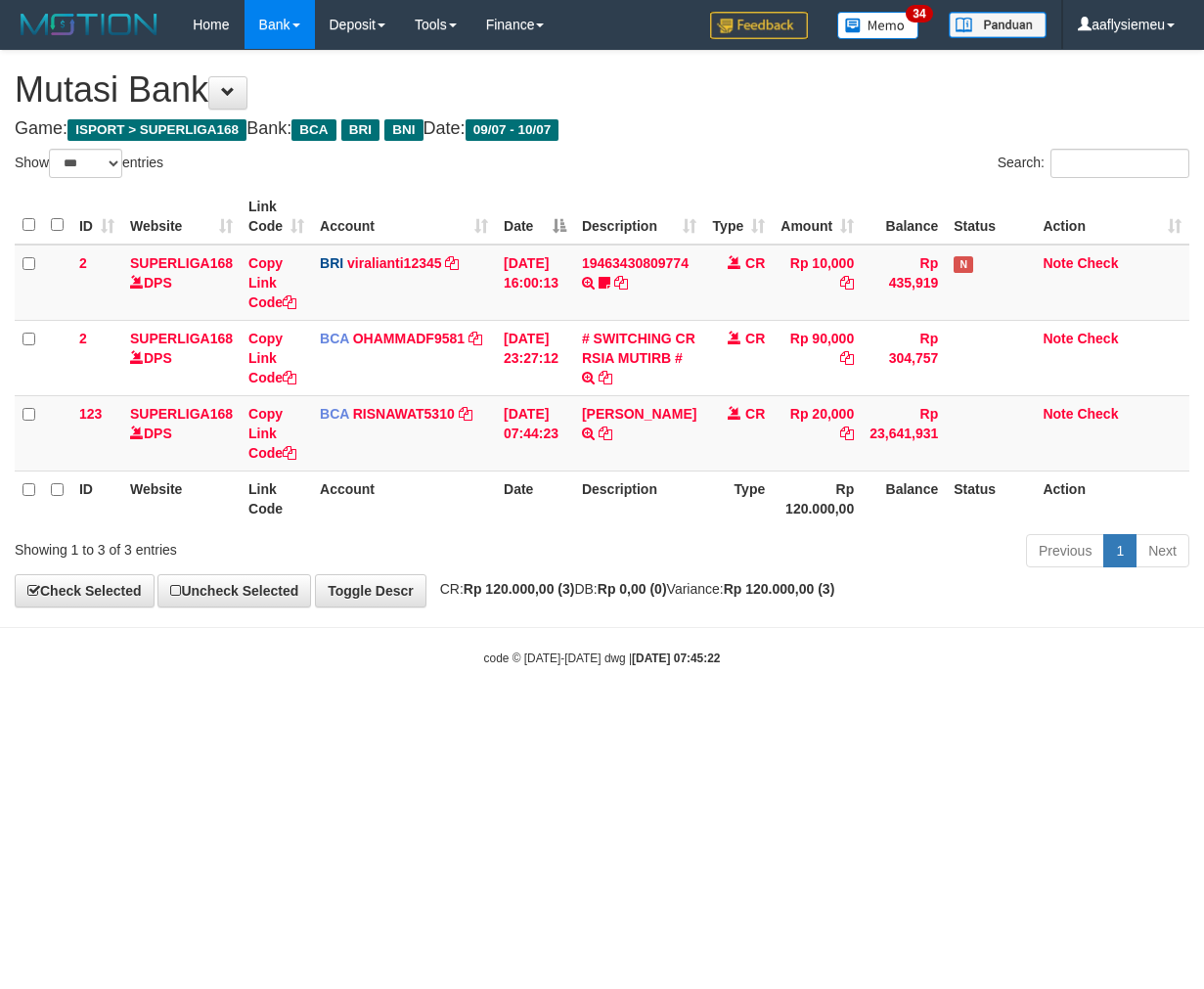 scroll, scrollTop: 0, scrollLeft: 0, axis: both 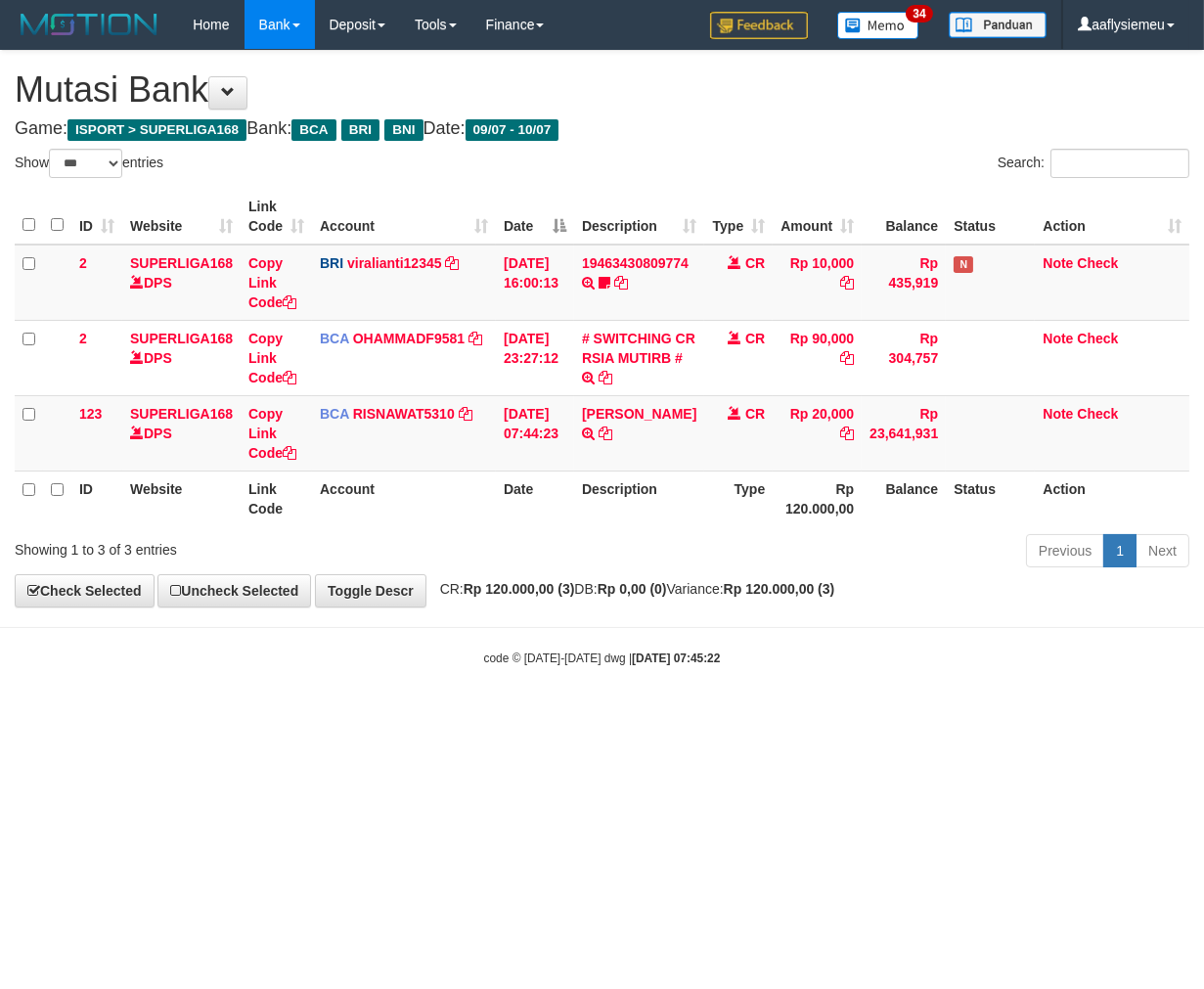 drag, startPoint x: 832, startPoint y: 739, endPoint x: 1196, endPoint y: 611, distance: 385.8497 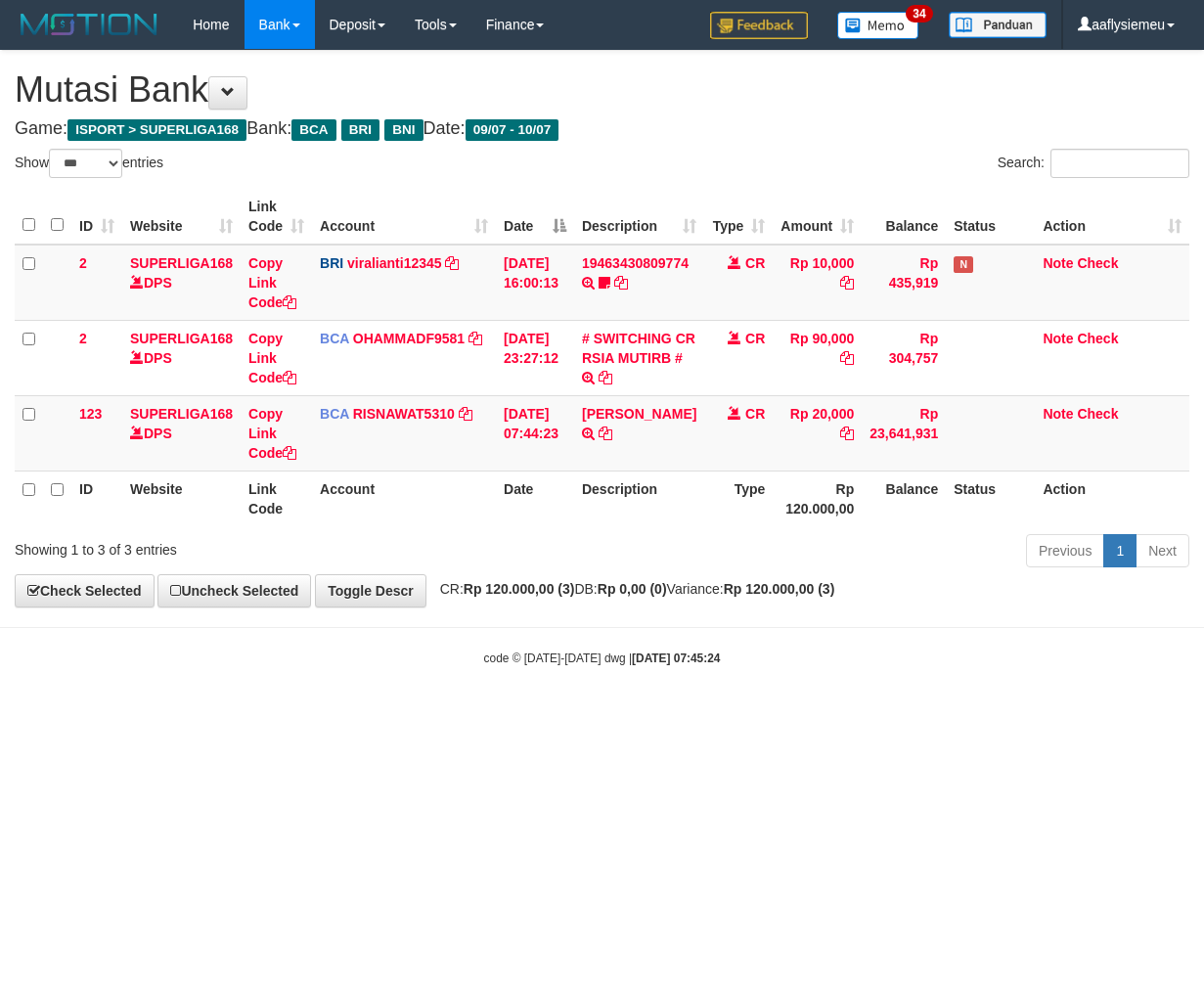 select on "***" 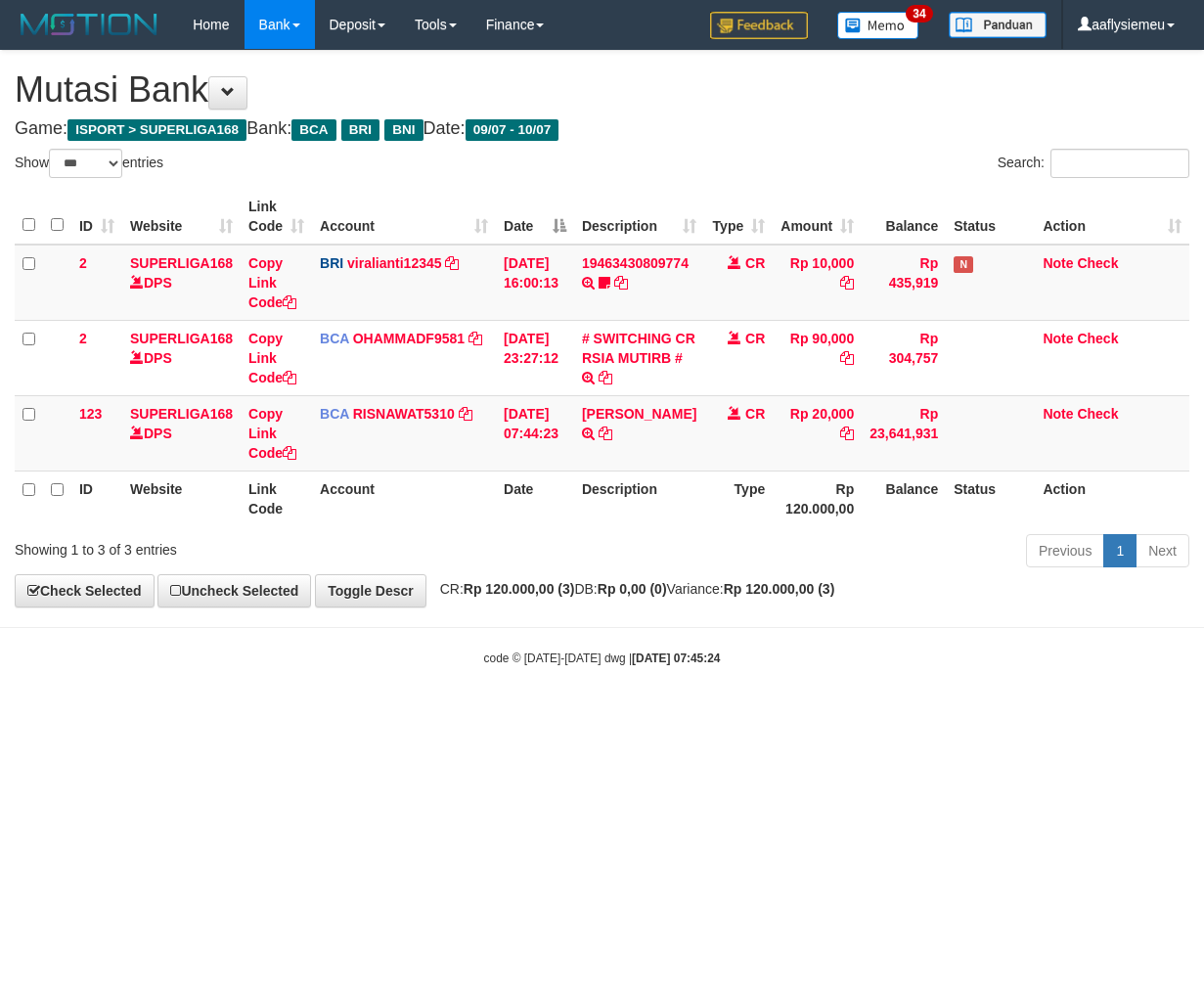 scroll, scrollTop: 0, scrollLeft: 0, axis: both 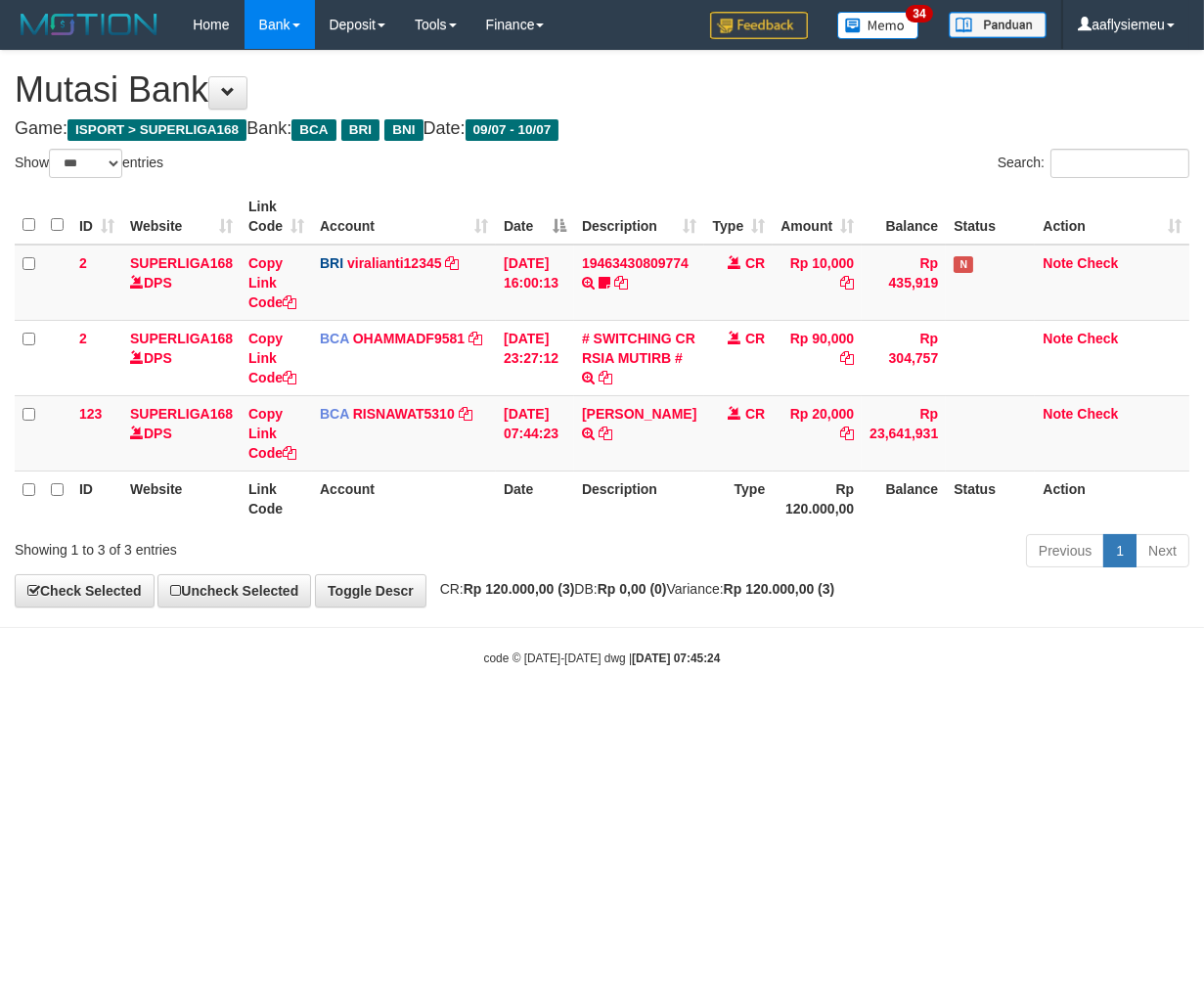 click on "Toggle navigation
Home
Bank
Account List
Load
By Website
Group
[ISPORT]													SUPERLIGA168
By Load Group (DPS)
34" at bounding box center (602, 358) 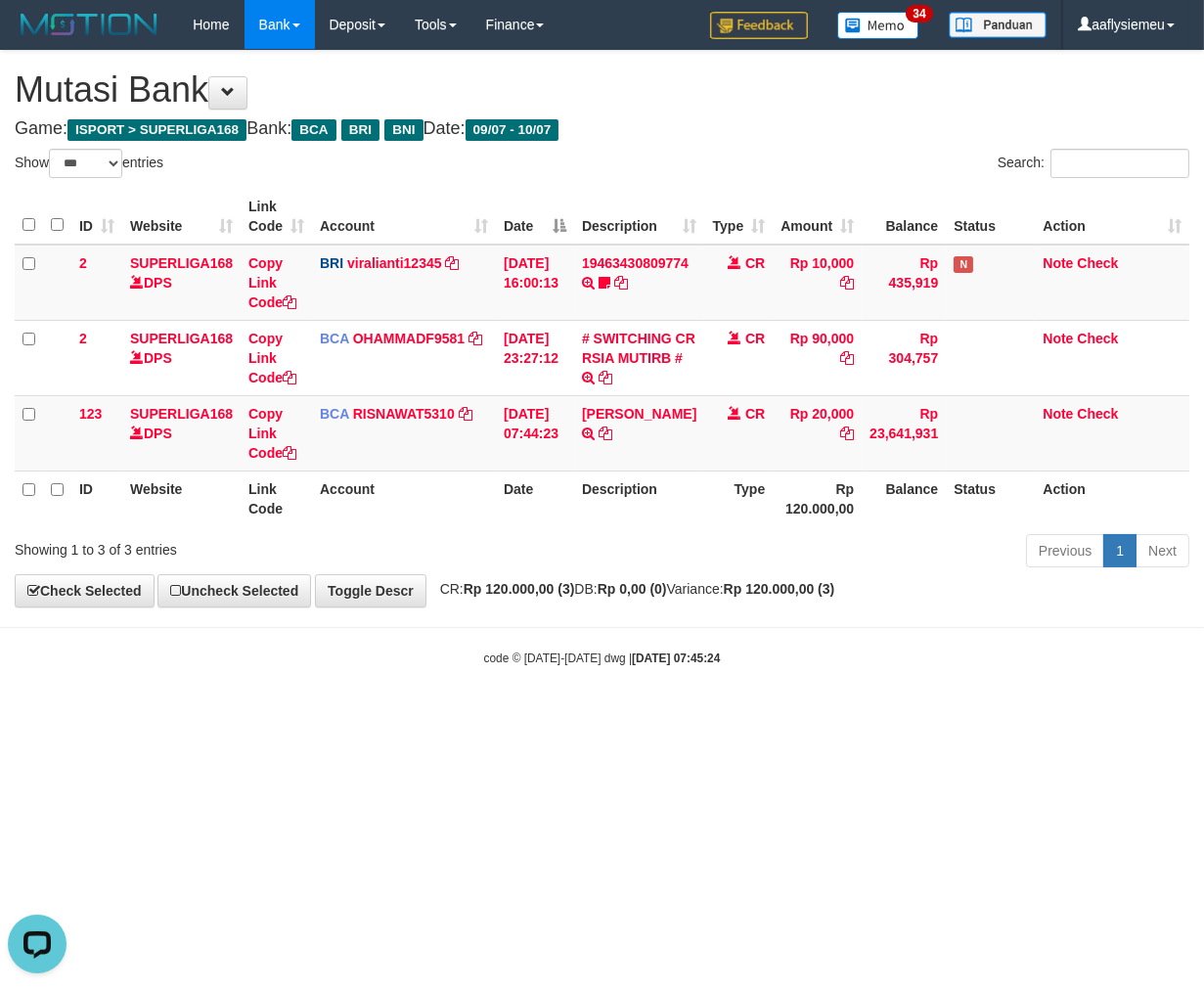 scroll, scrollTop: 0, scrollLeft: 0, axis: both 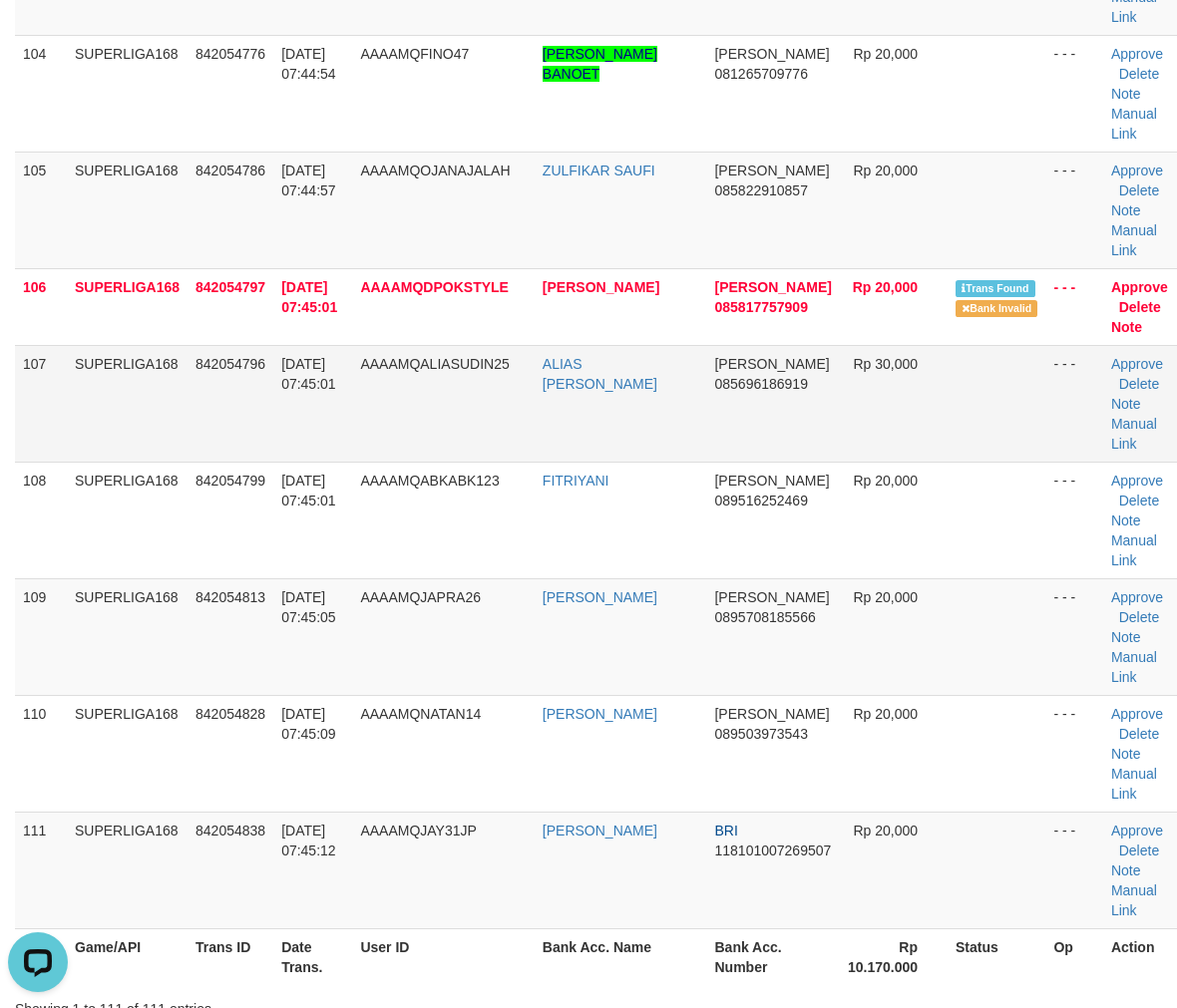 click on "AAAAMQALIASUDIN25" at bounding box center (443, 403) 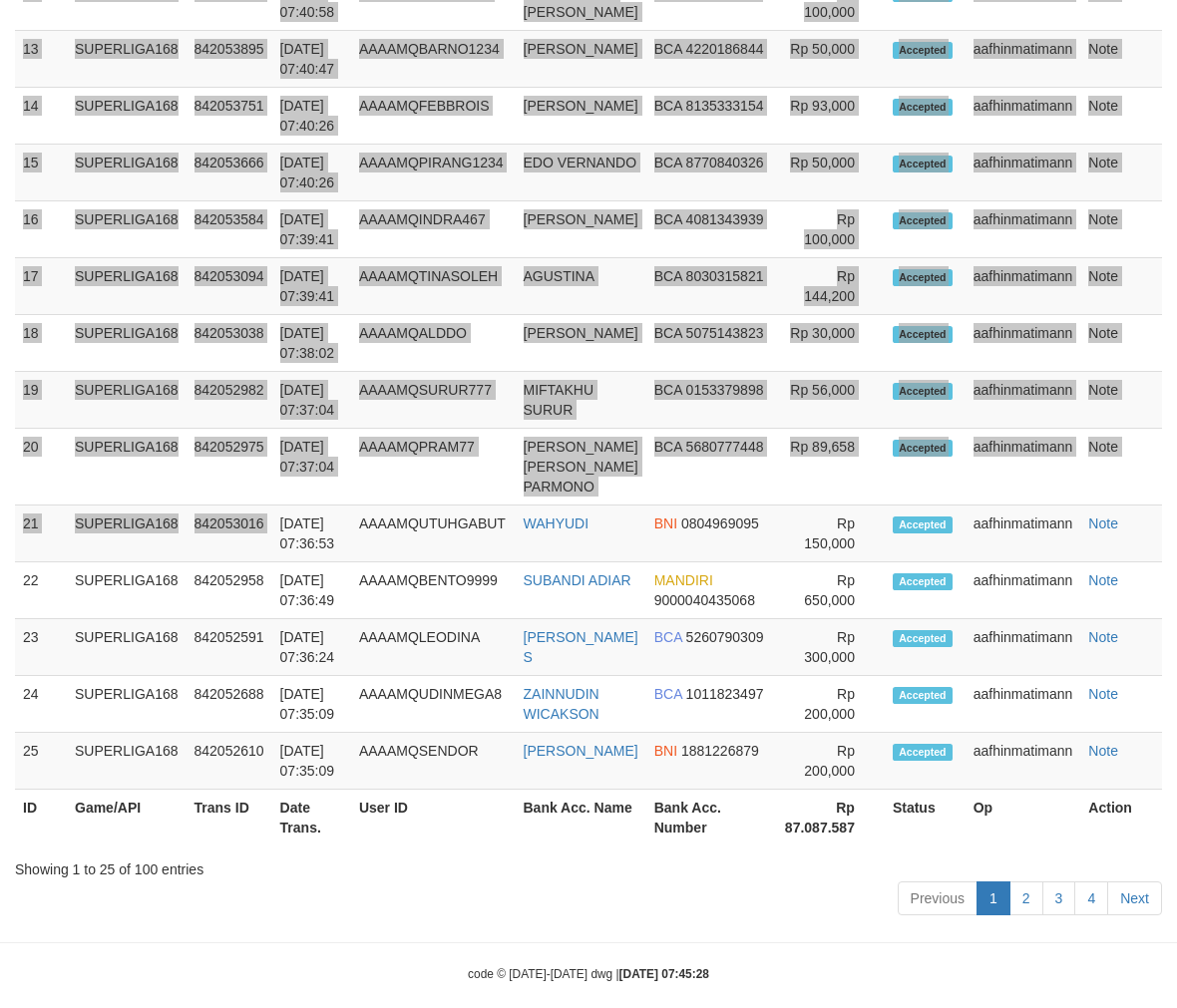 scroll, scrollTop: 12230, scrollLeft: 0, axis: vertical 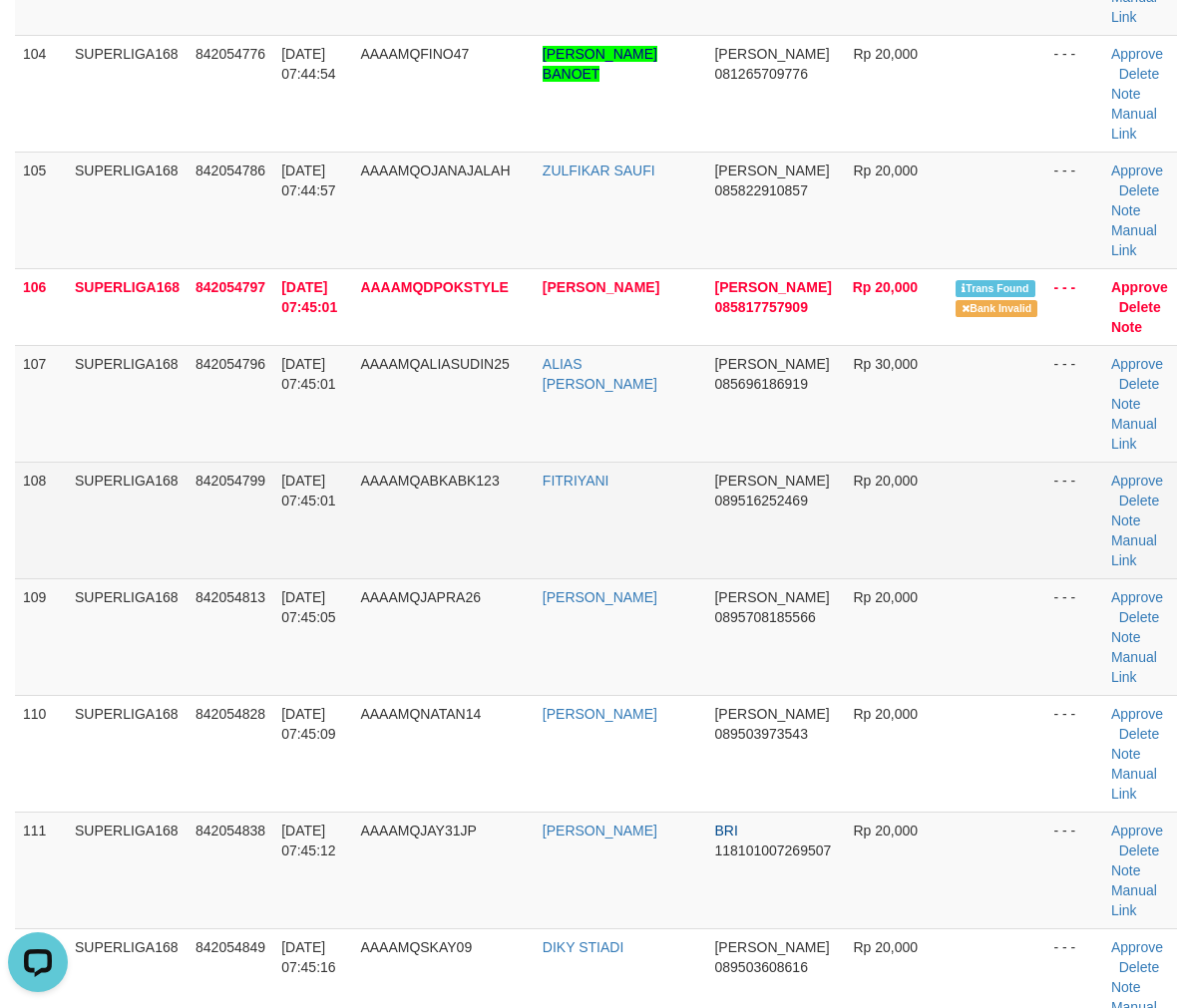 click on "SUPERLIGA168" at bounding box center [127, 519] 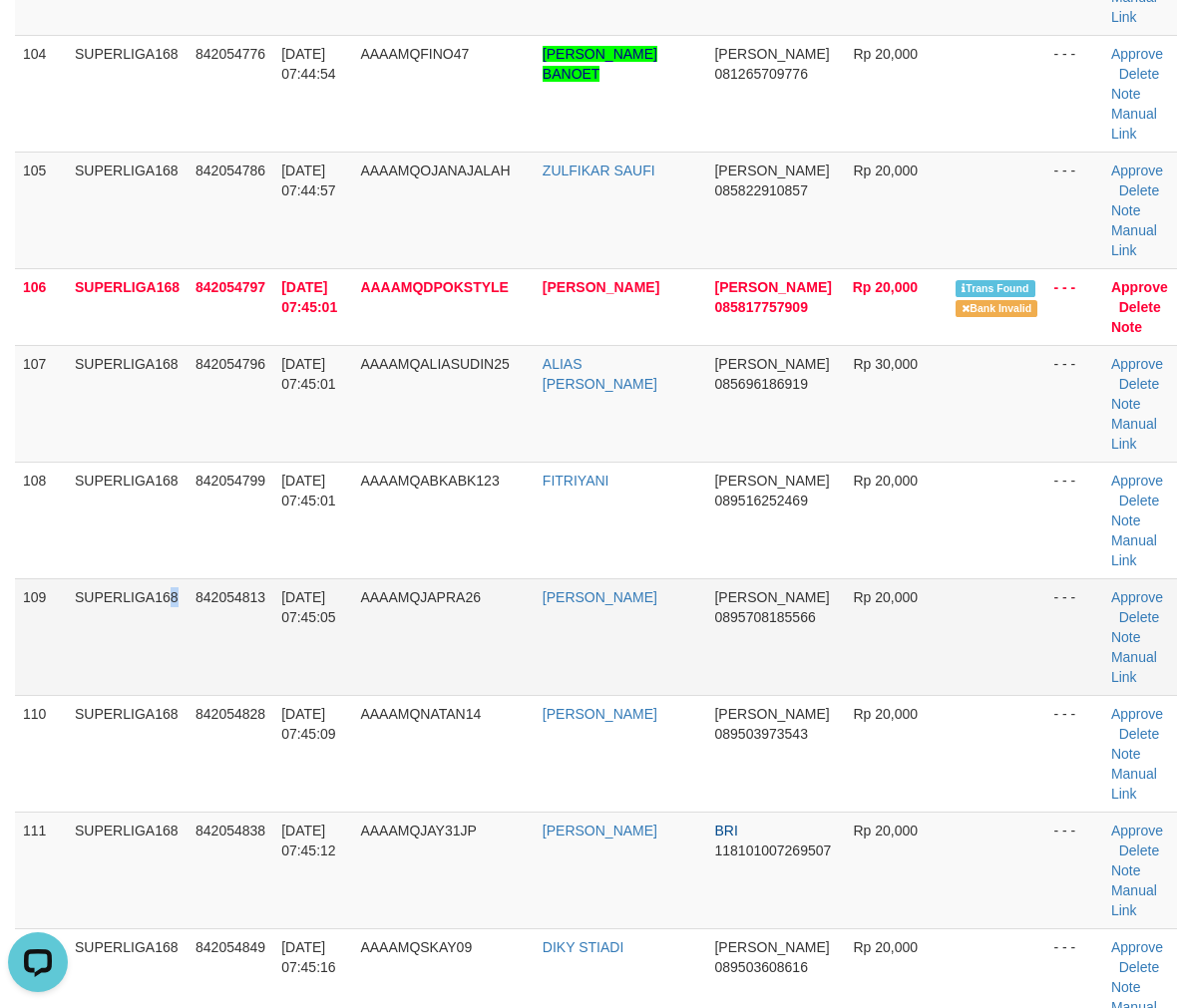 click on "SUPERLIGA168" at bounding box center [127, 636] 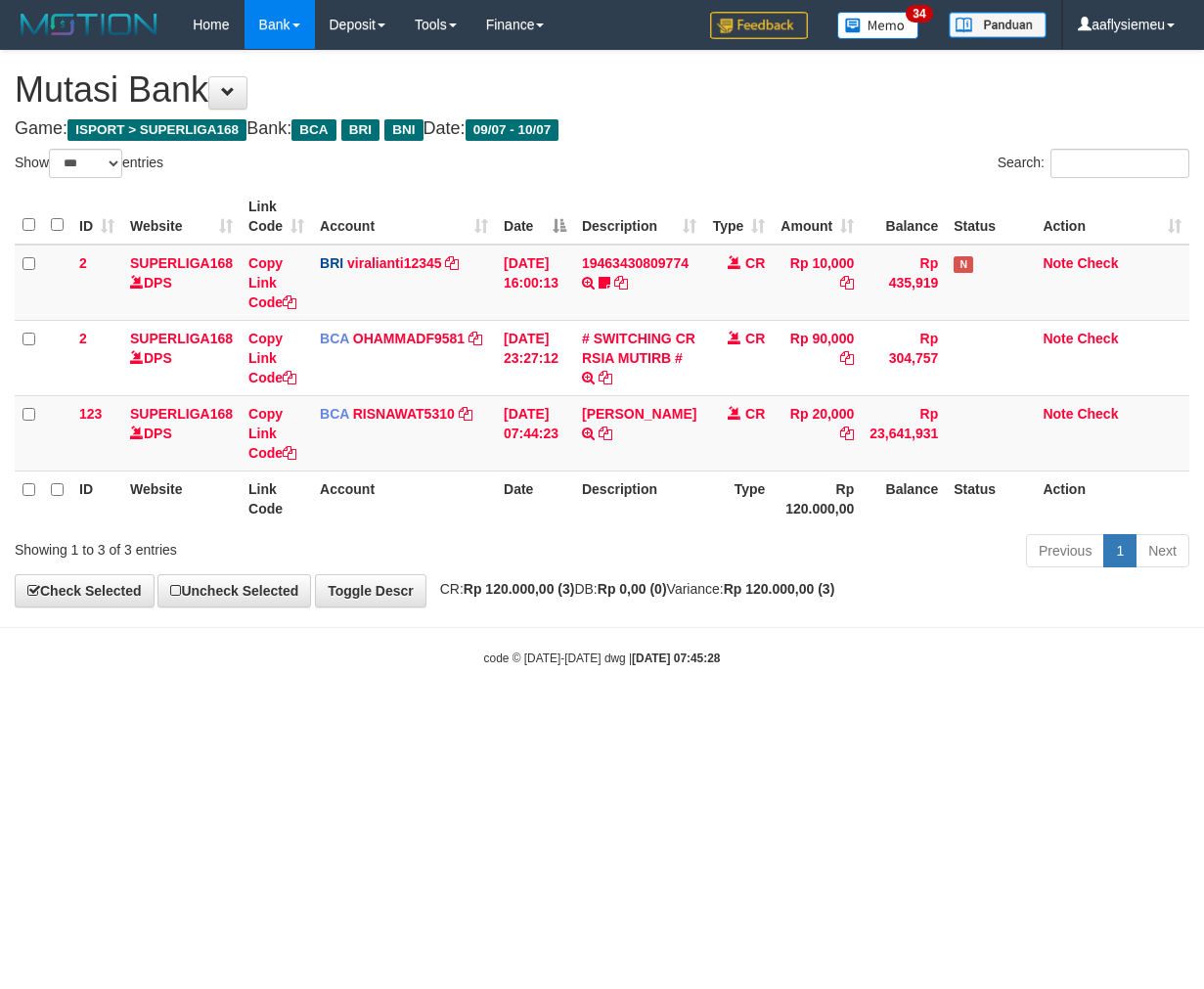 select on "***" 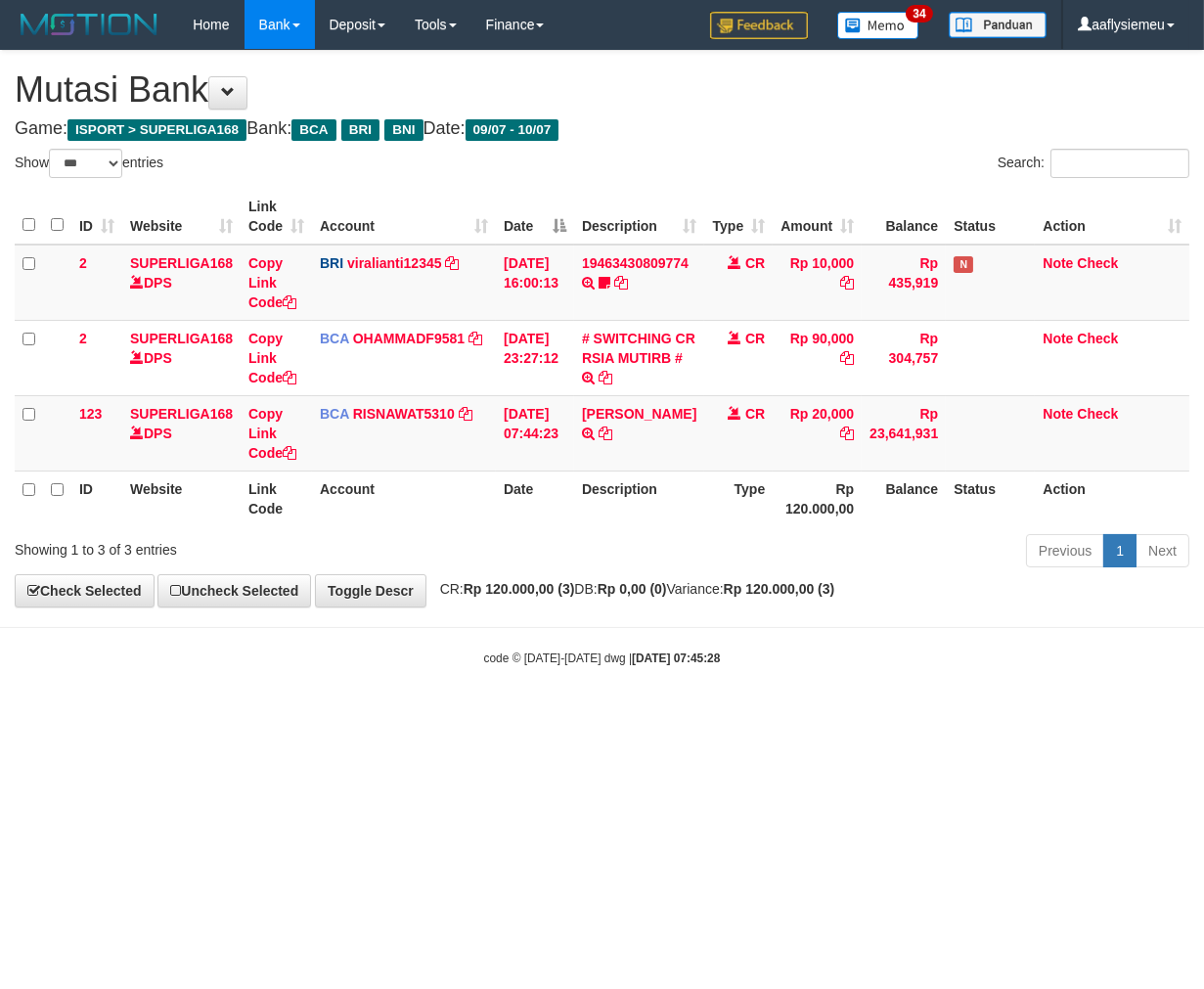 click on "Toggle navigation
Home
Bank
Account List
Load
By Website
Group
[ISPORT]													SUPERLIGA168
By Load Group (DPS)
34" at bounding box center [602, 358] 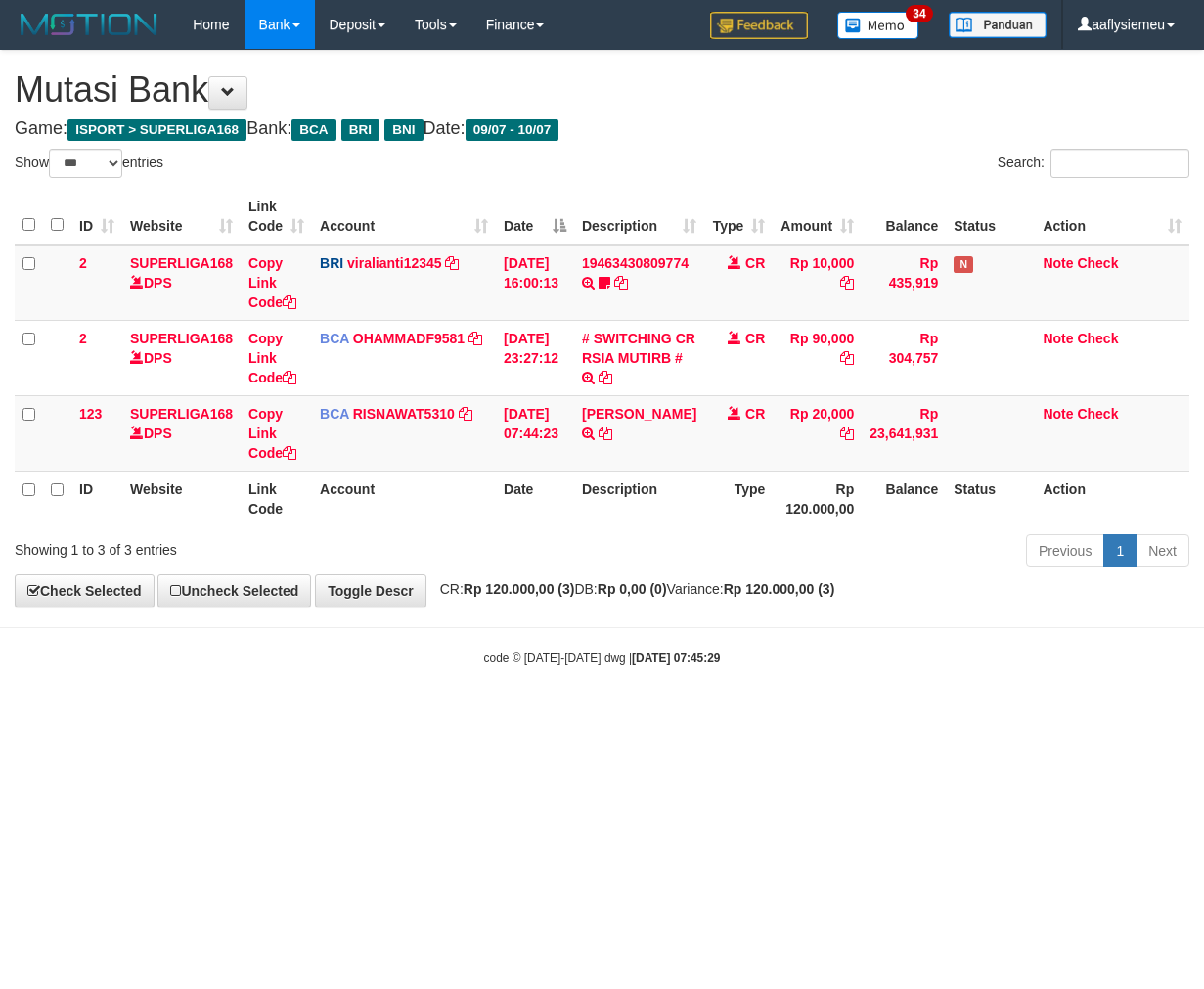 select on "***" 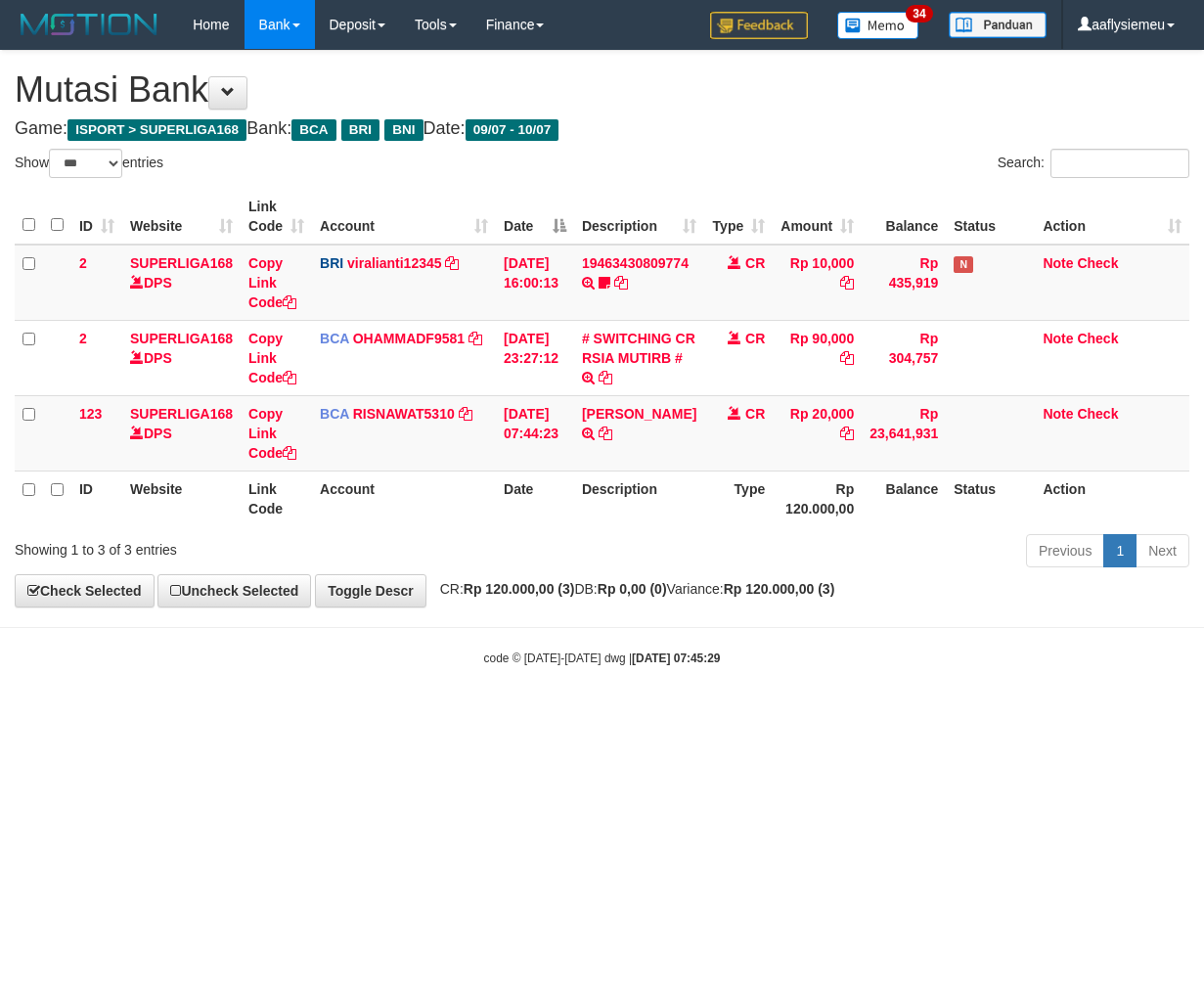 scroll, scrollTop: 0, scrollLeft: 0, axis: both 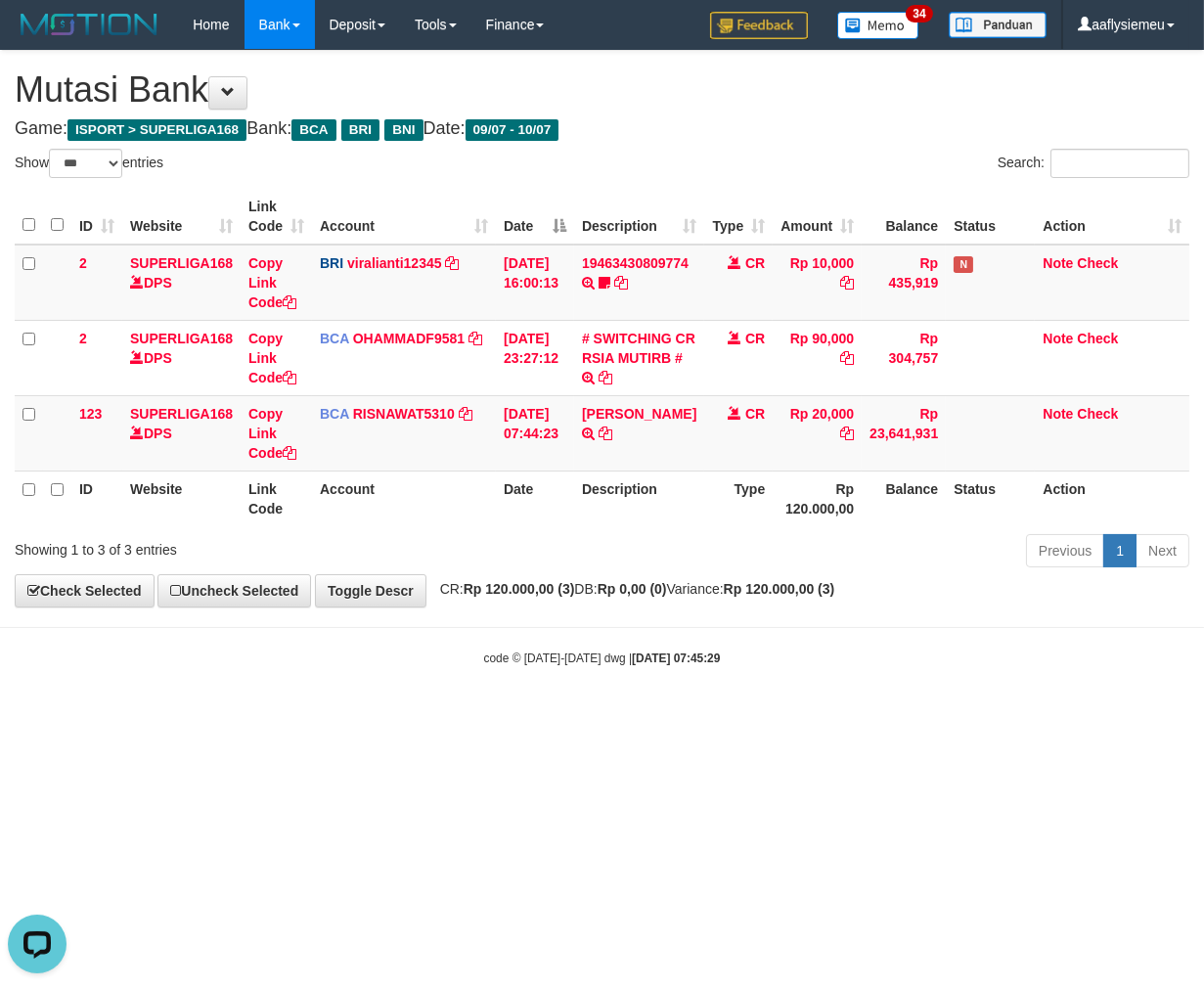 click on "Game:   ISPORT > SUPERLIGA168    		Bank:   BCA   BRI   BNI    		Date:  09/07 - 10/07" at bounding box center (602, 129) 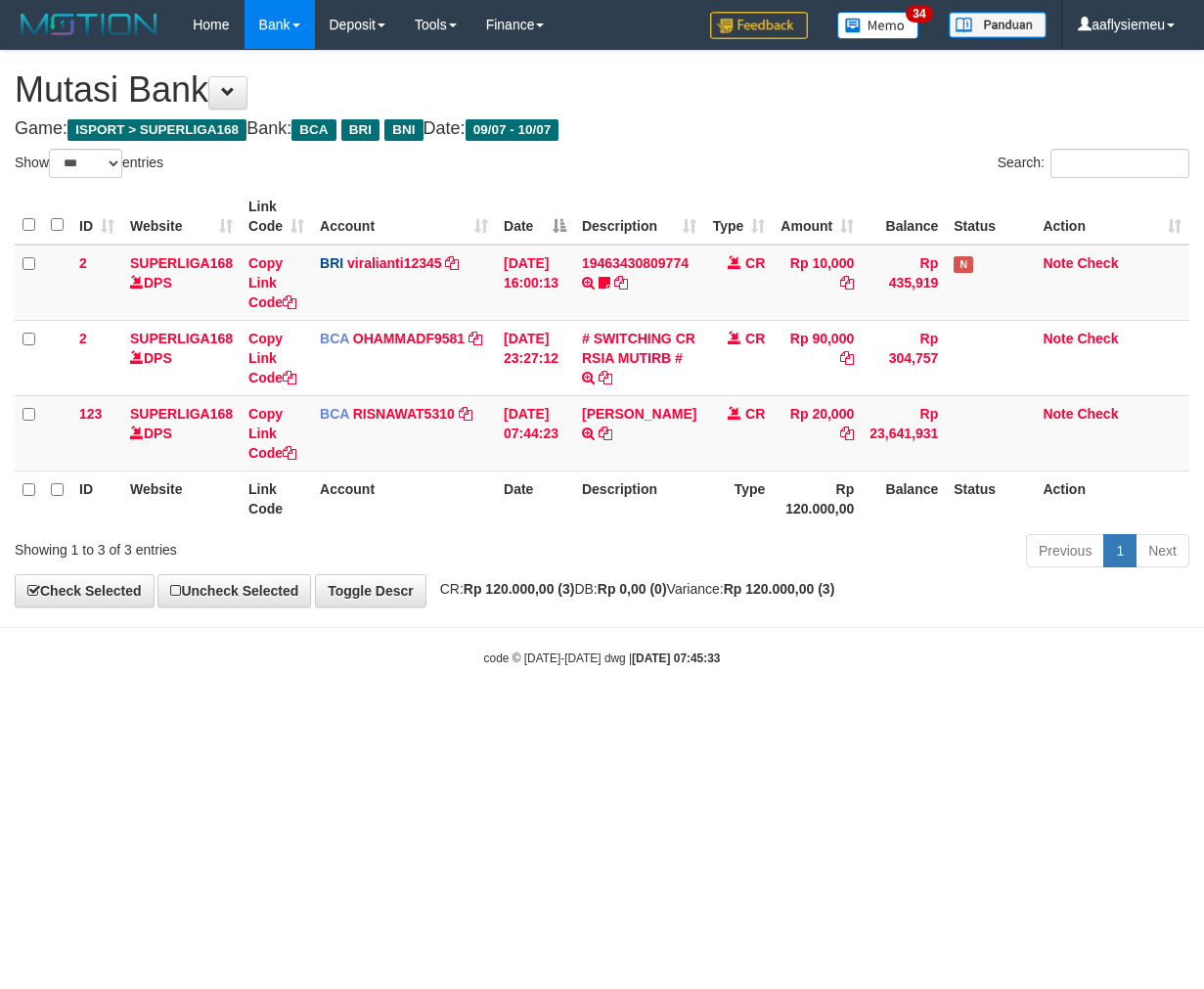 select on "***" 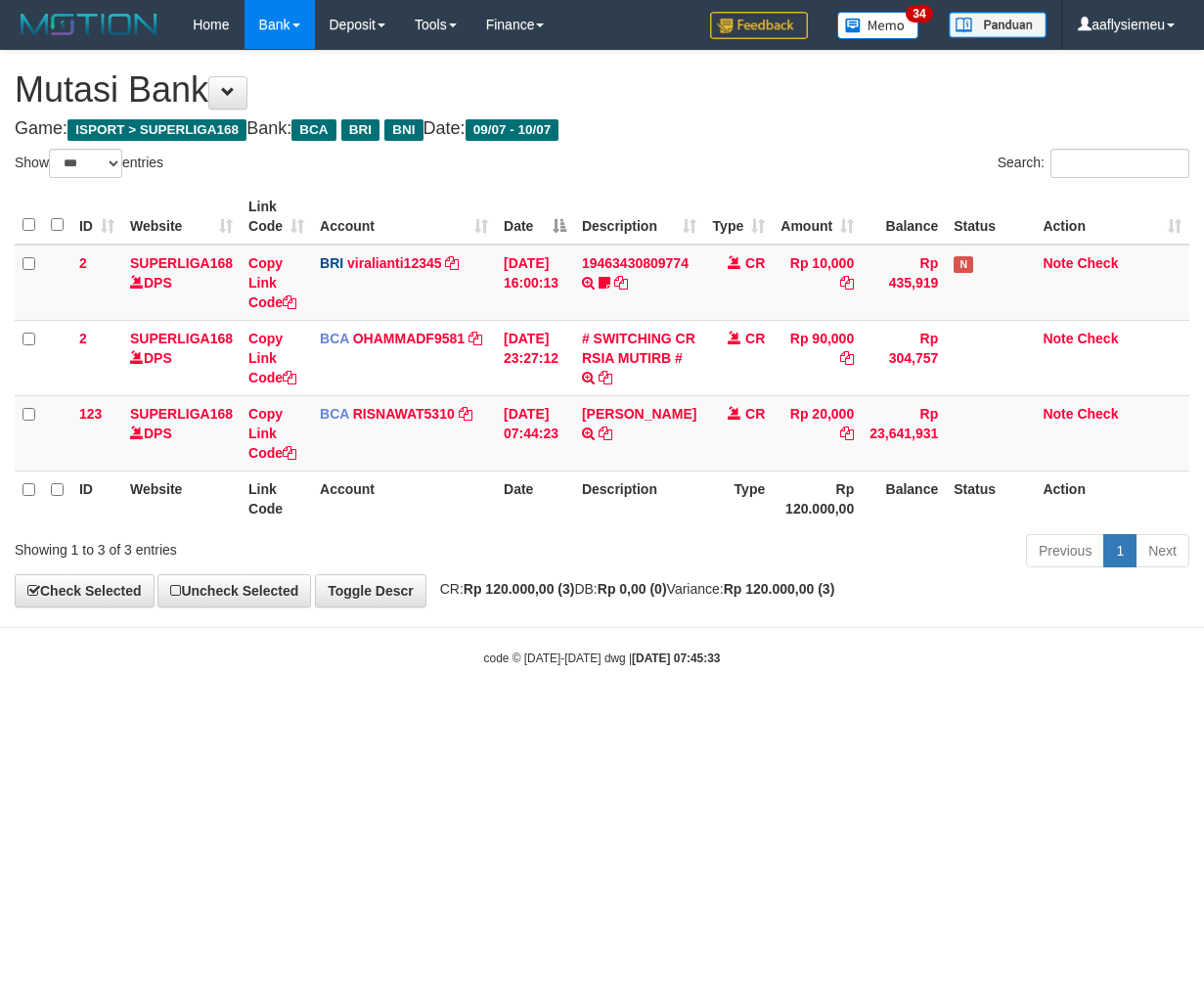 scroll, scrollTop: 0, scrollLeft: 0, axis: both 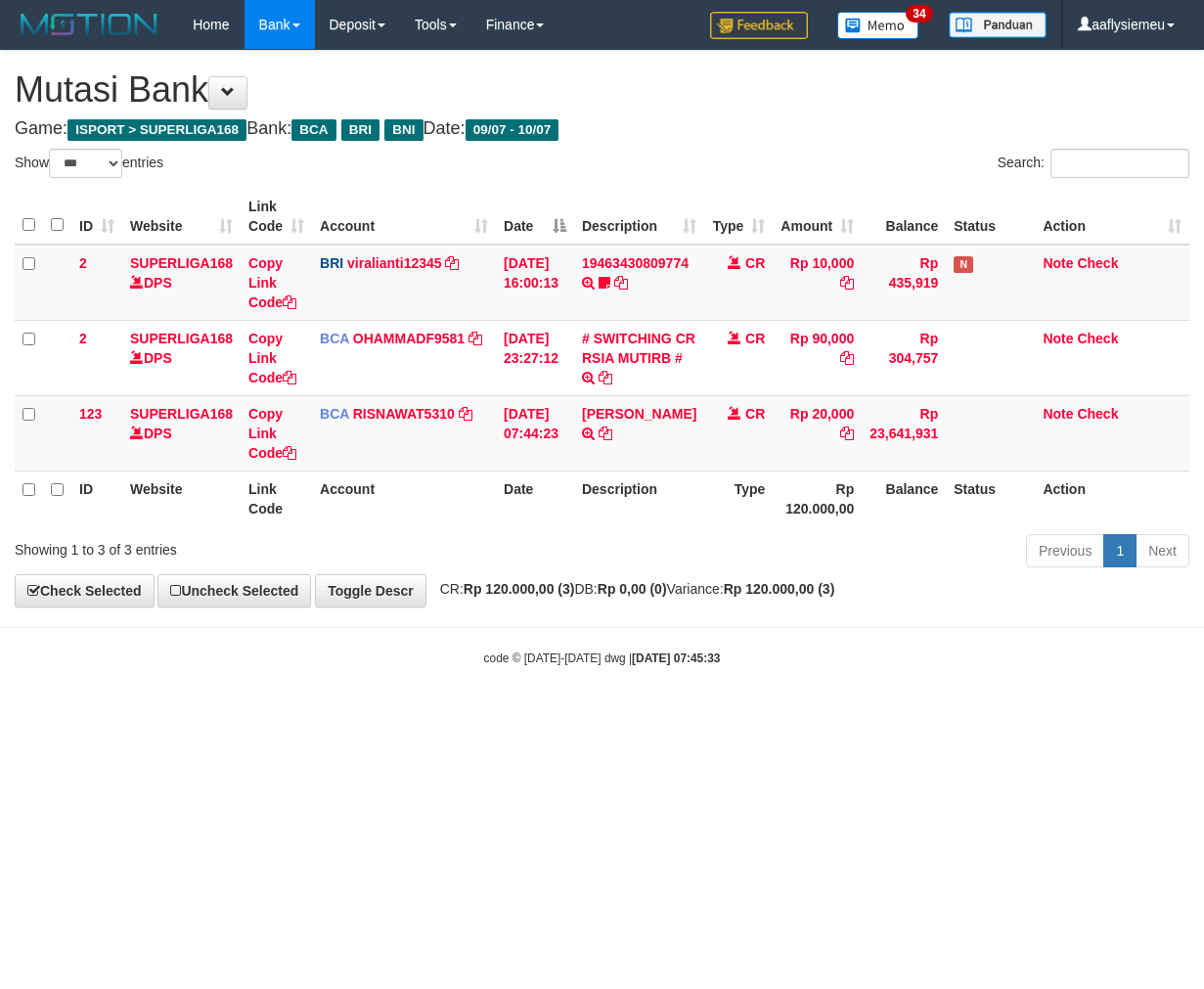 select on "***" 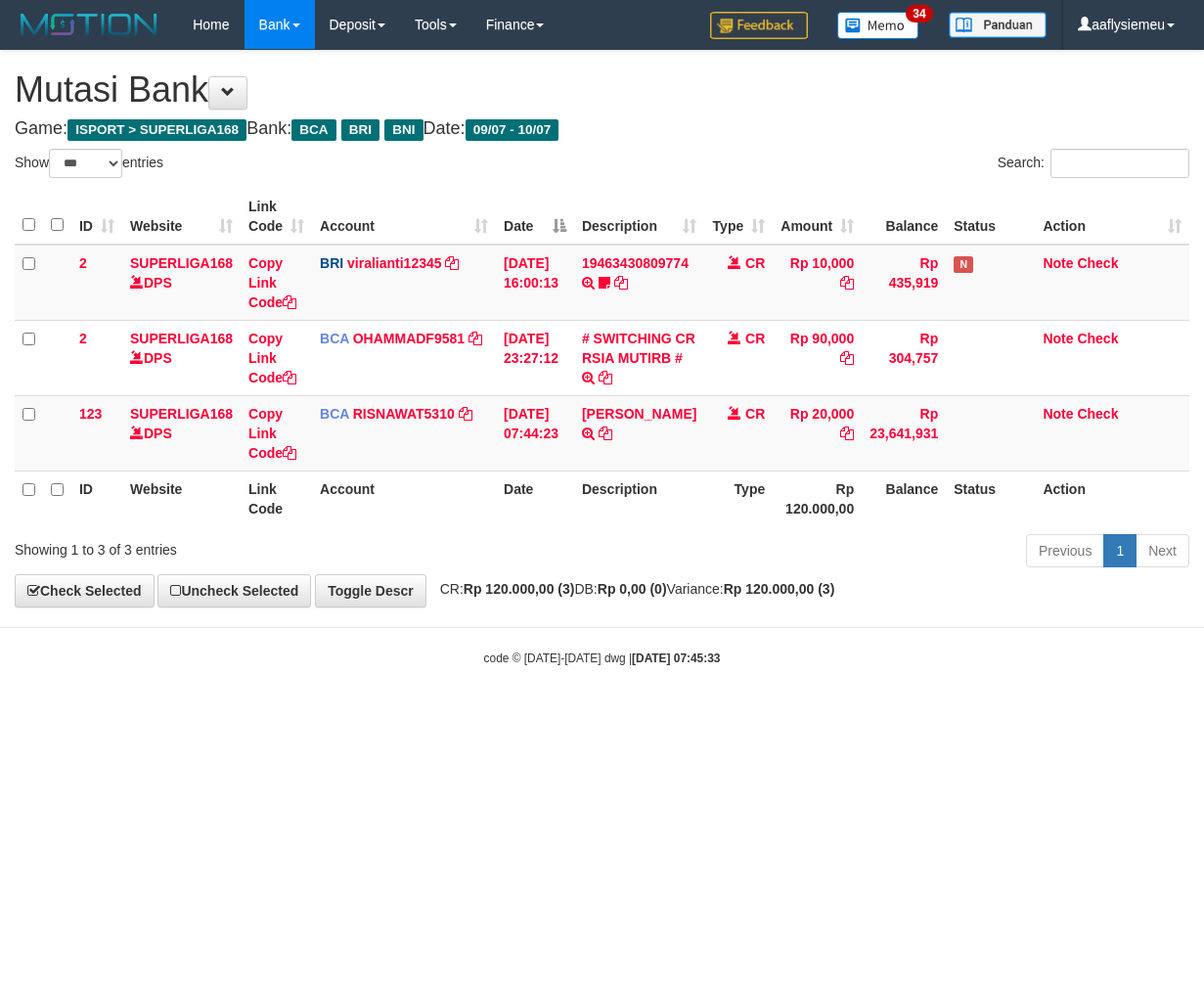 scroll, scrollTop: 0, scrollLeft: 0, axis: both 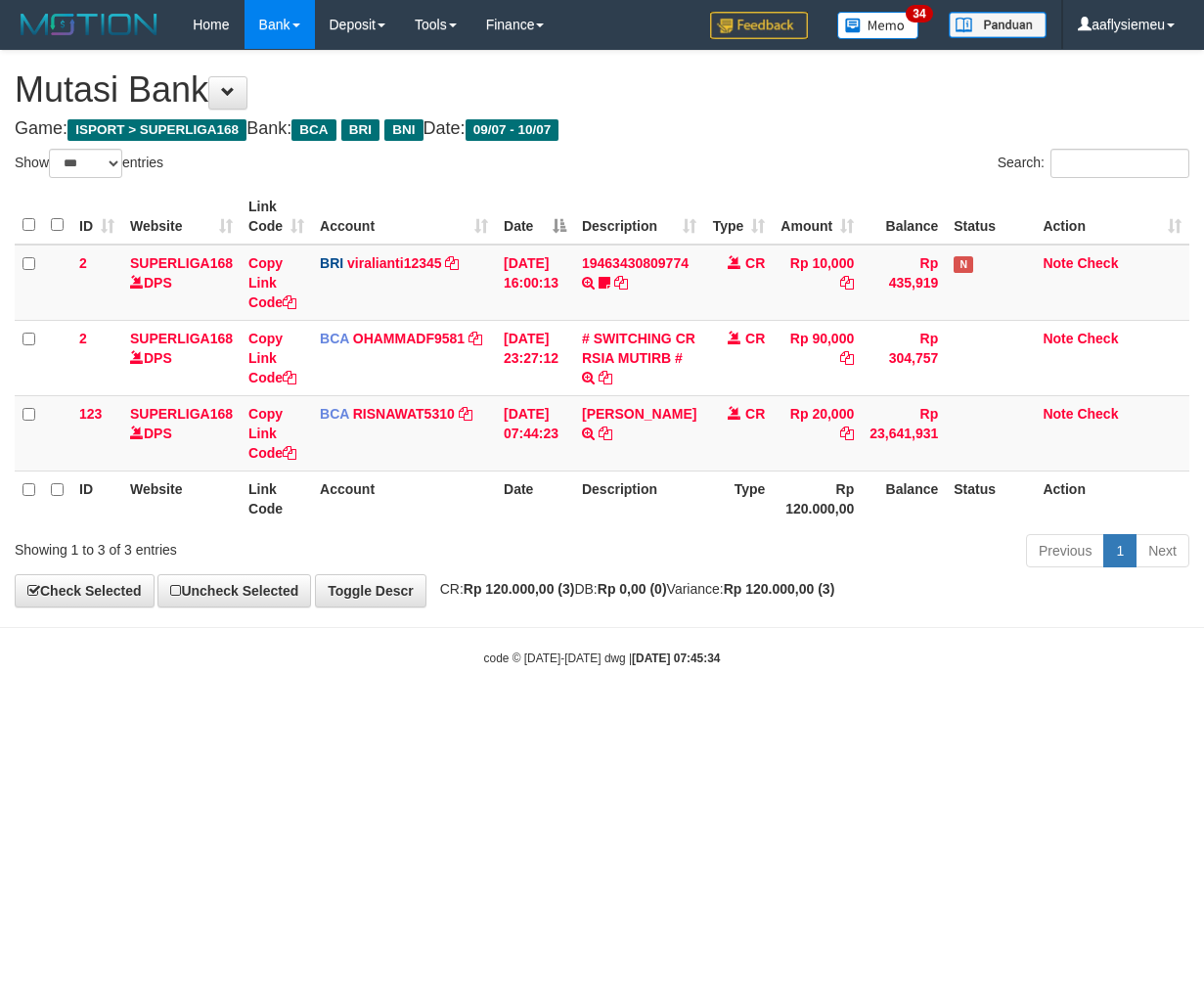 select on "***" 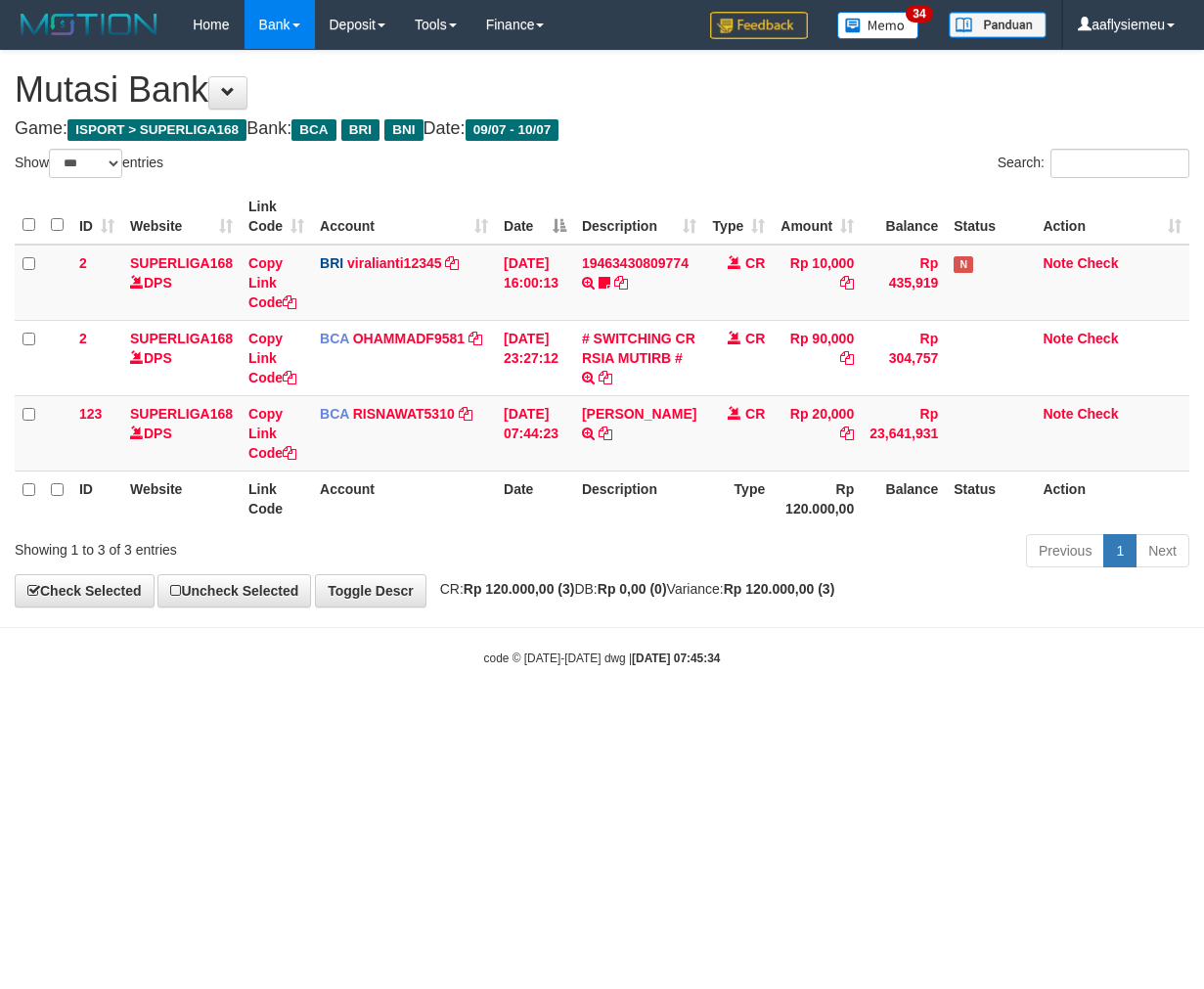 scroll, scrollTop: 0, scrollLeft: 0, axis: both 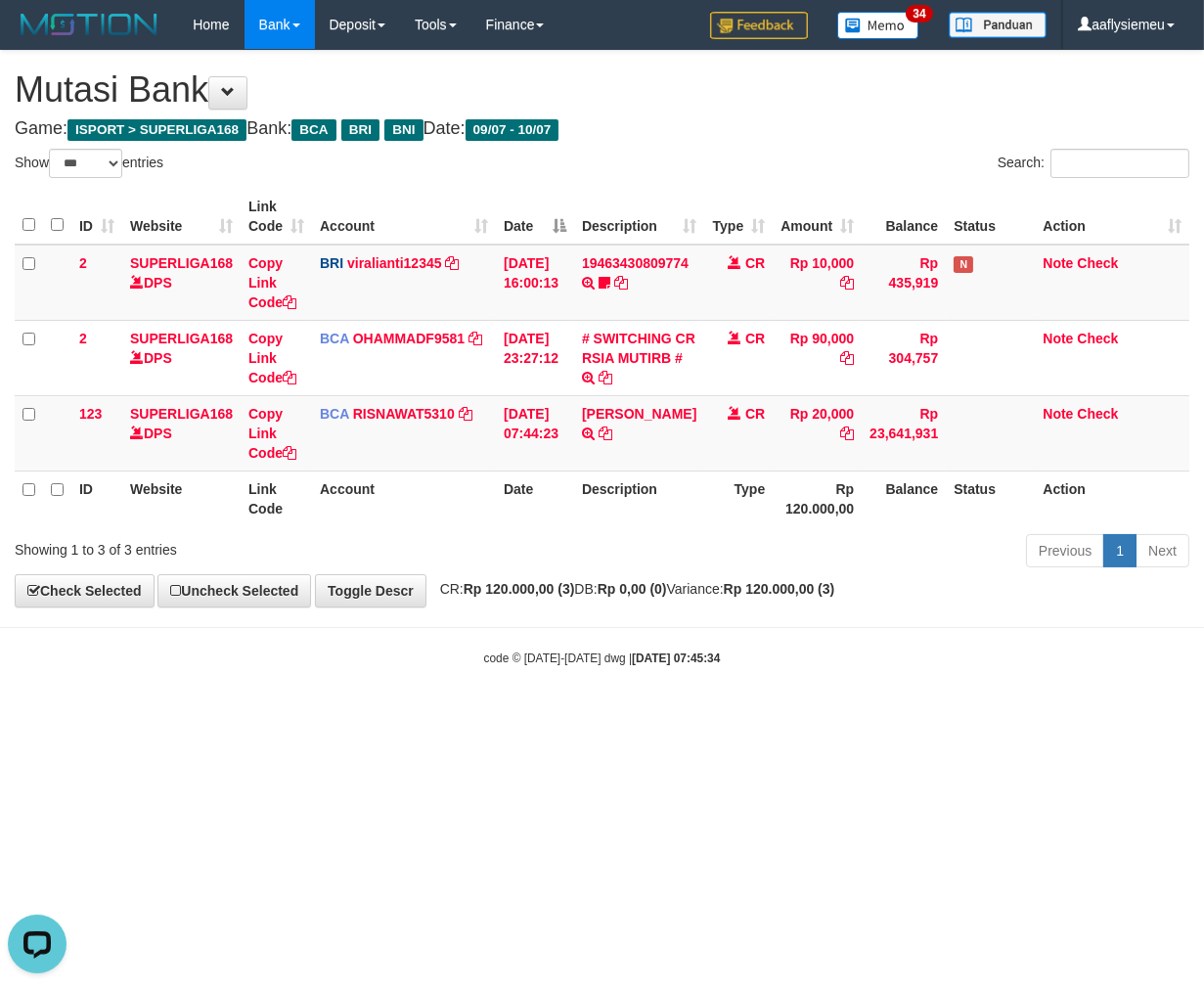click on "**********" at bounding box center (602, 329) 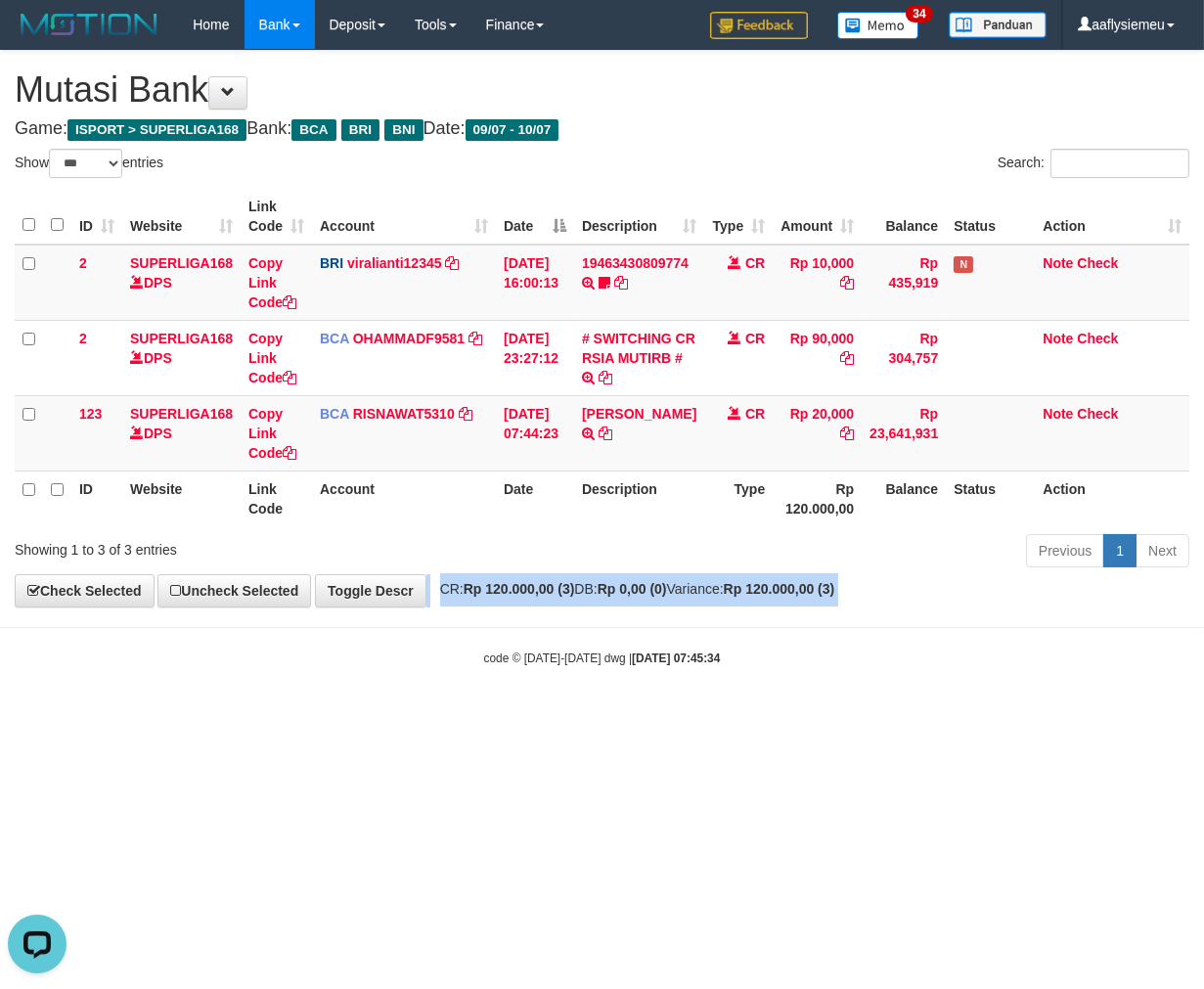 click on "CR:  Rp 120.000,00 (3)      DB:  Rp 0,00 (0)      Variance:  Rp 120.000,00 (3)" at bounding box center (633, 589) 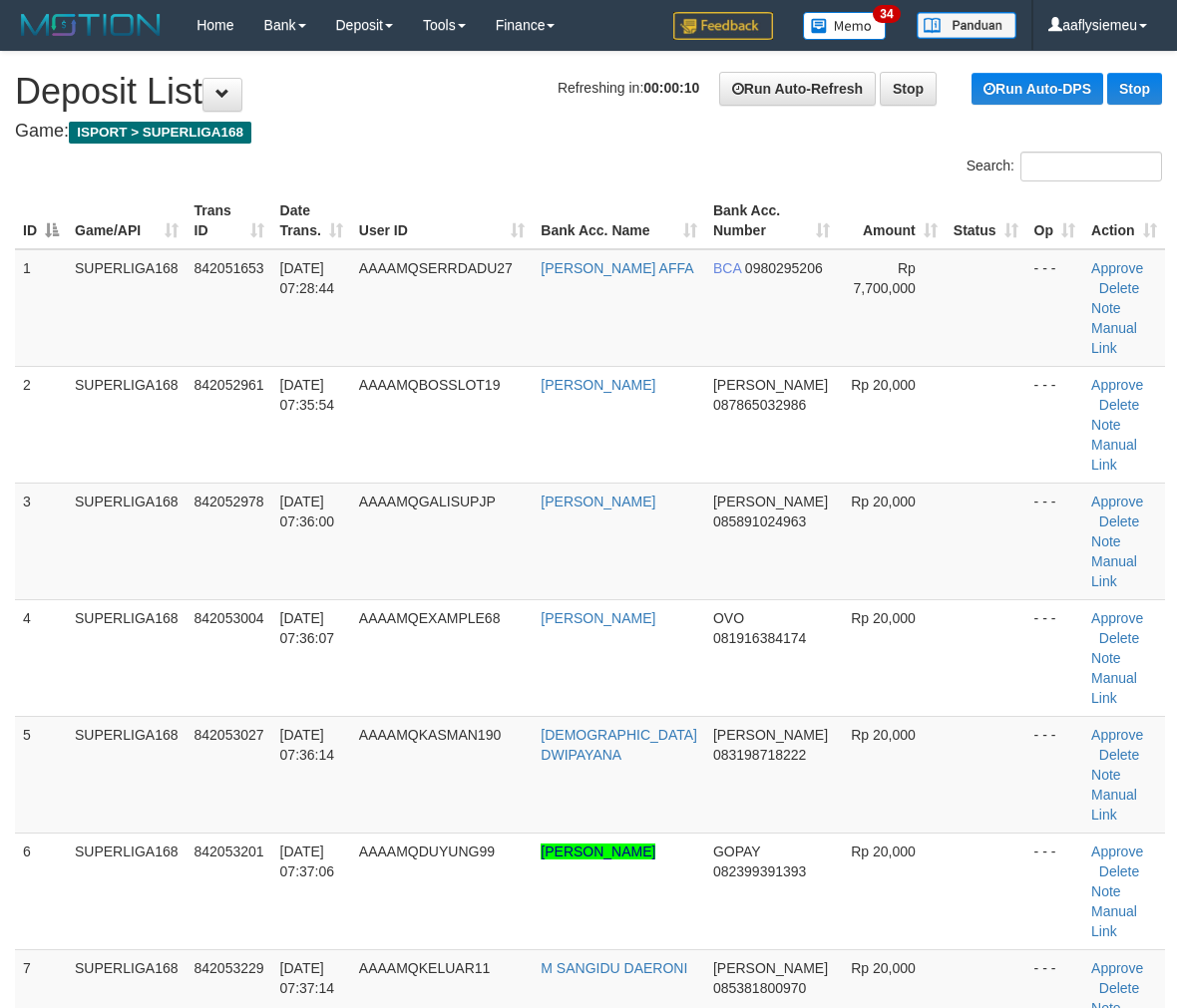 scroll, scrollTop: 0, scrollLeft: 0, axis: both 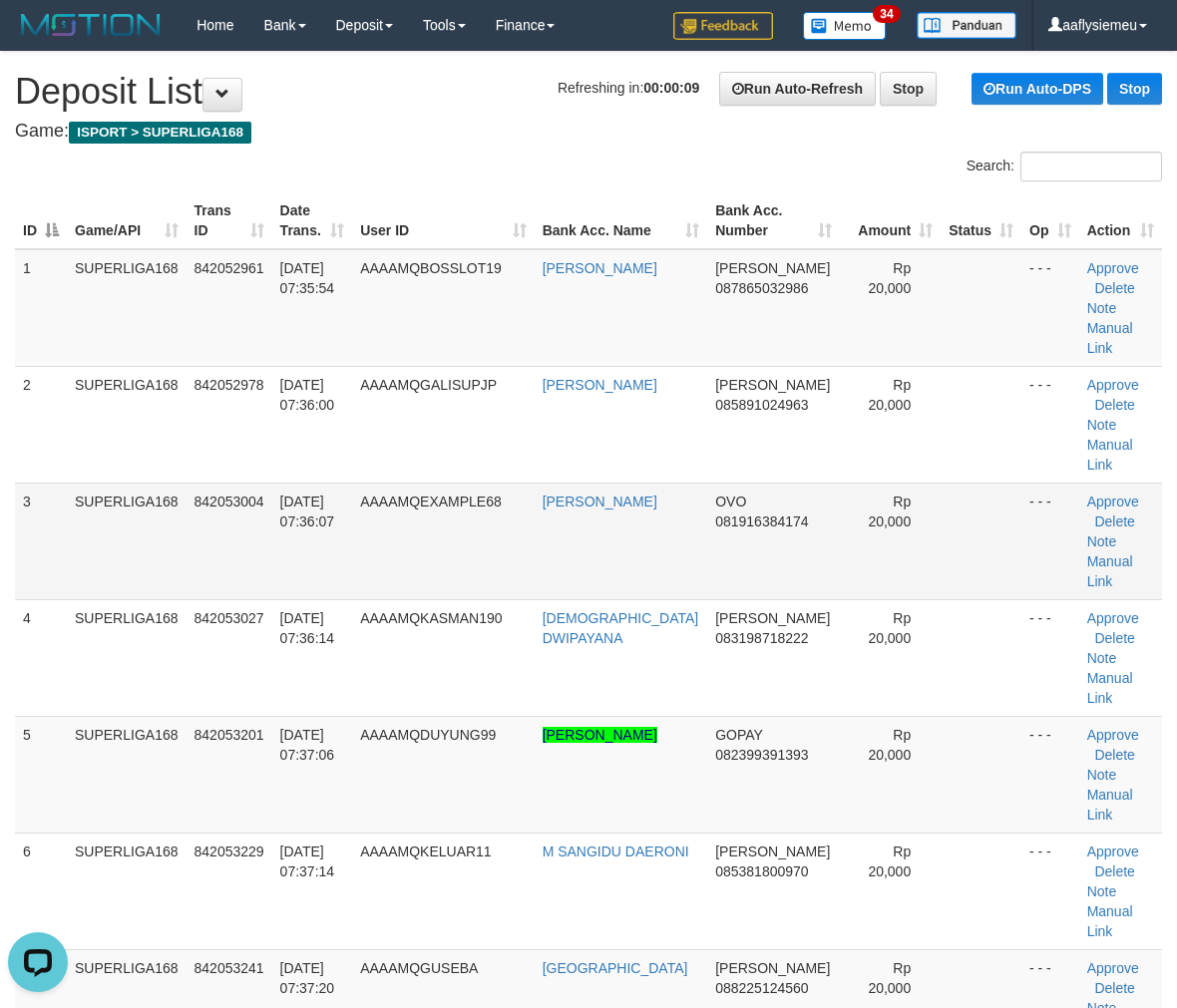 click on "SUPERLIGA168" at bounding box center (127, 540) 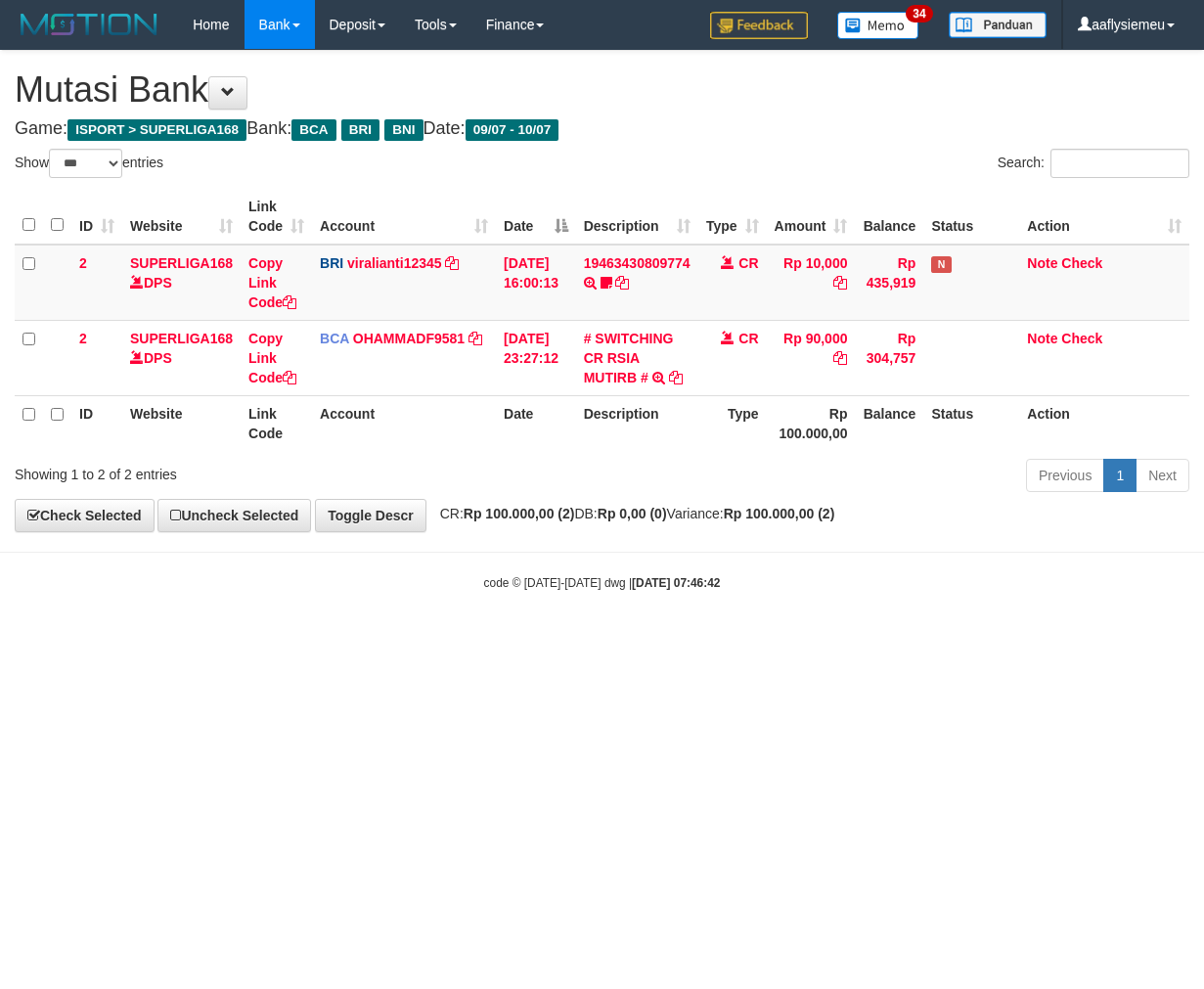 select on "***" 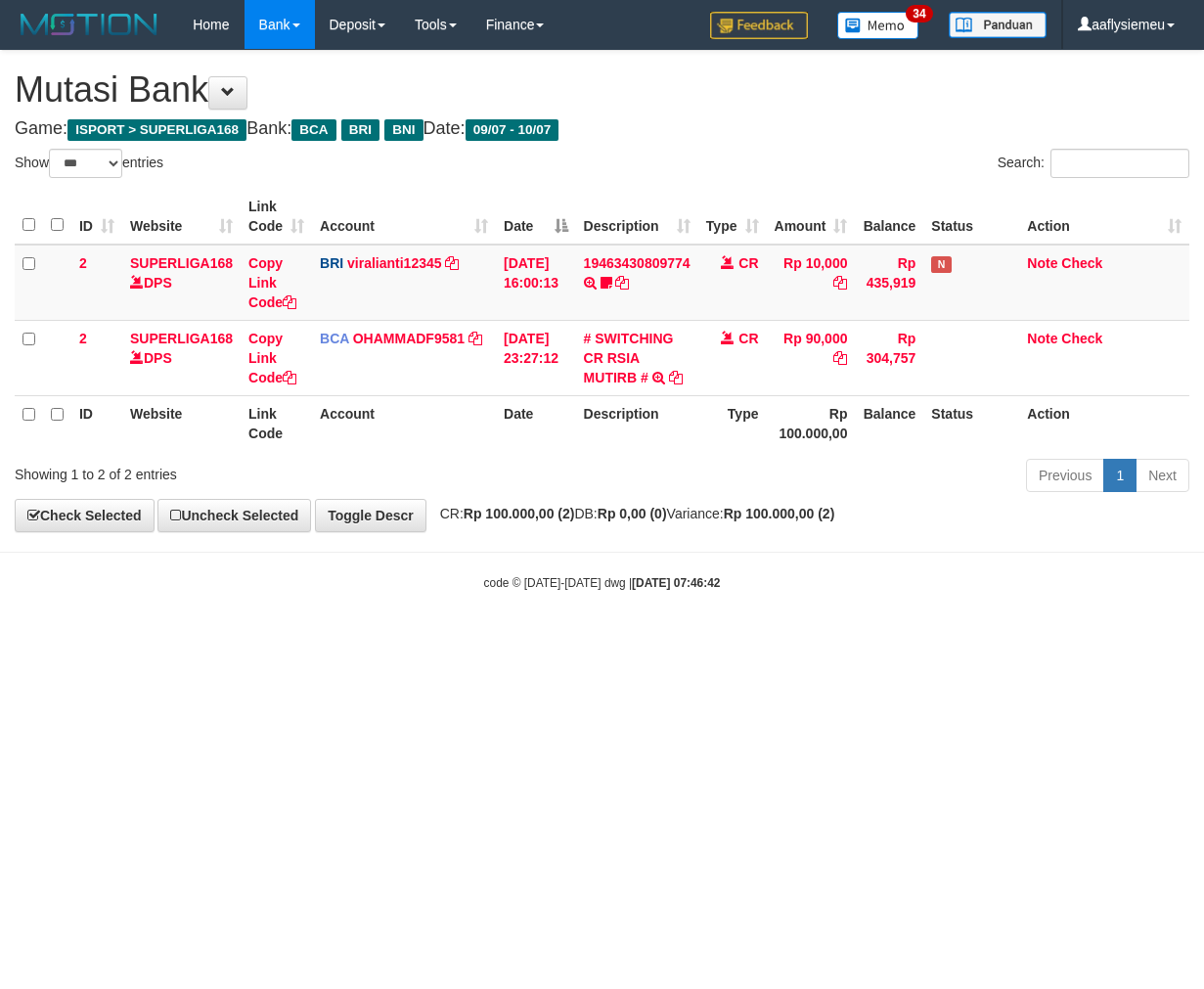 scroll, scrollTop: 0, scrollLeft: 0, axis: both 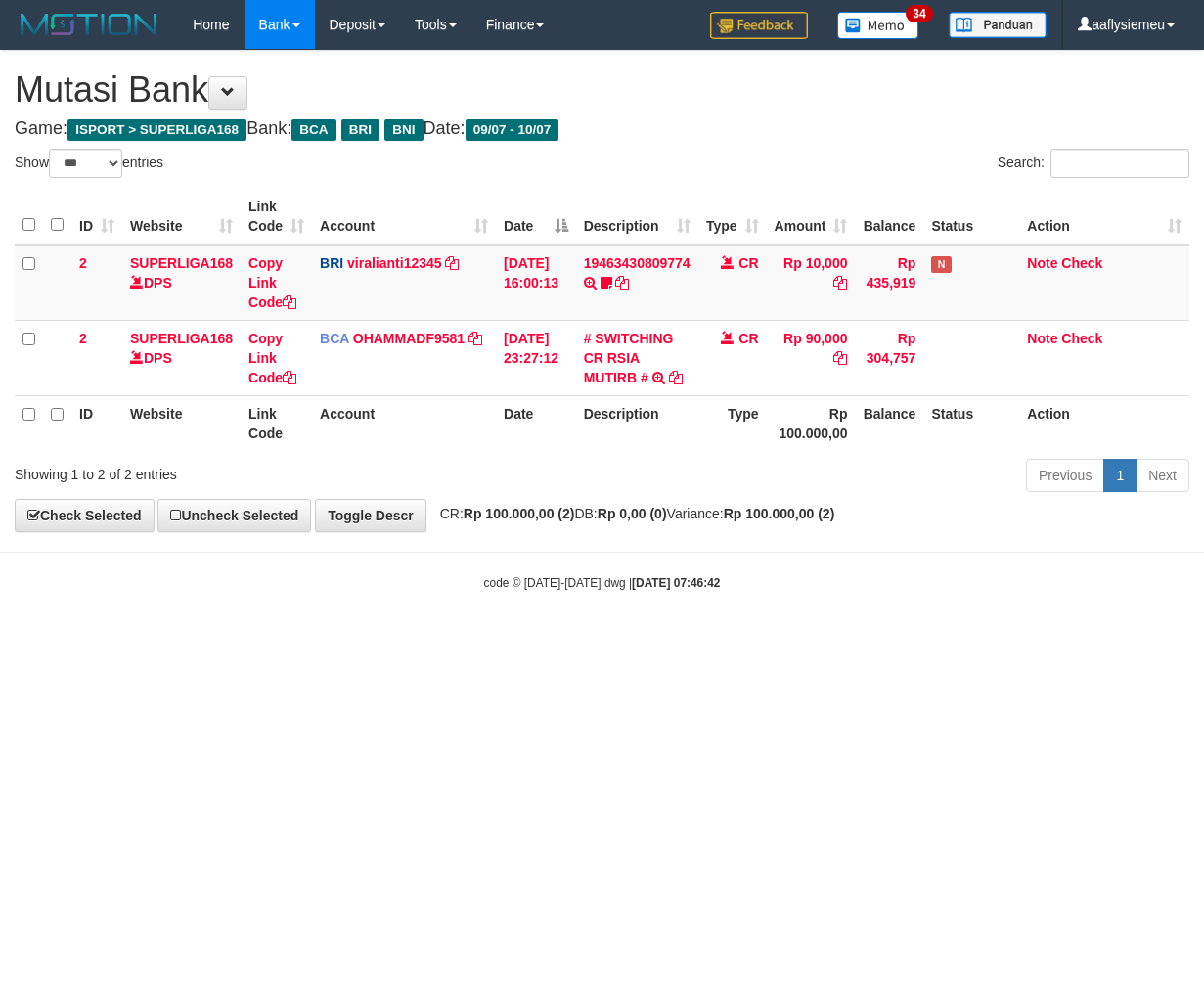 select on "***" 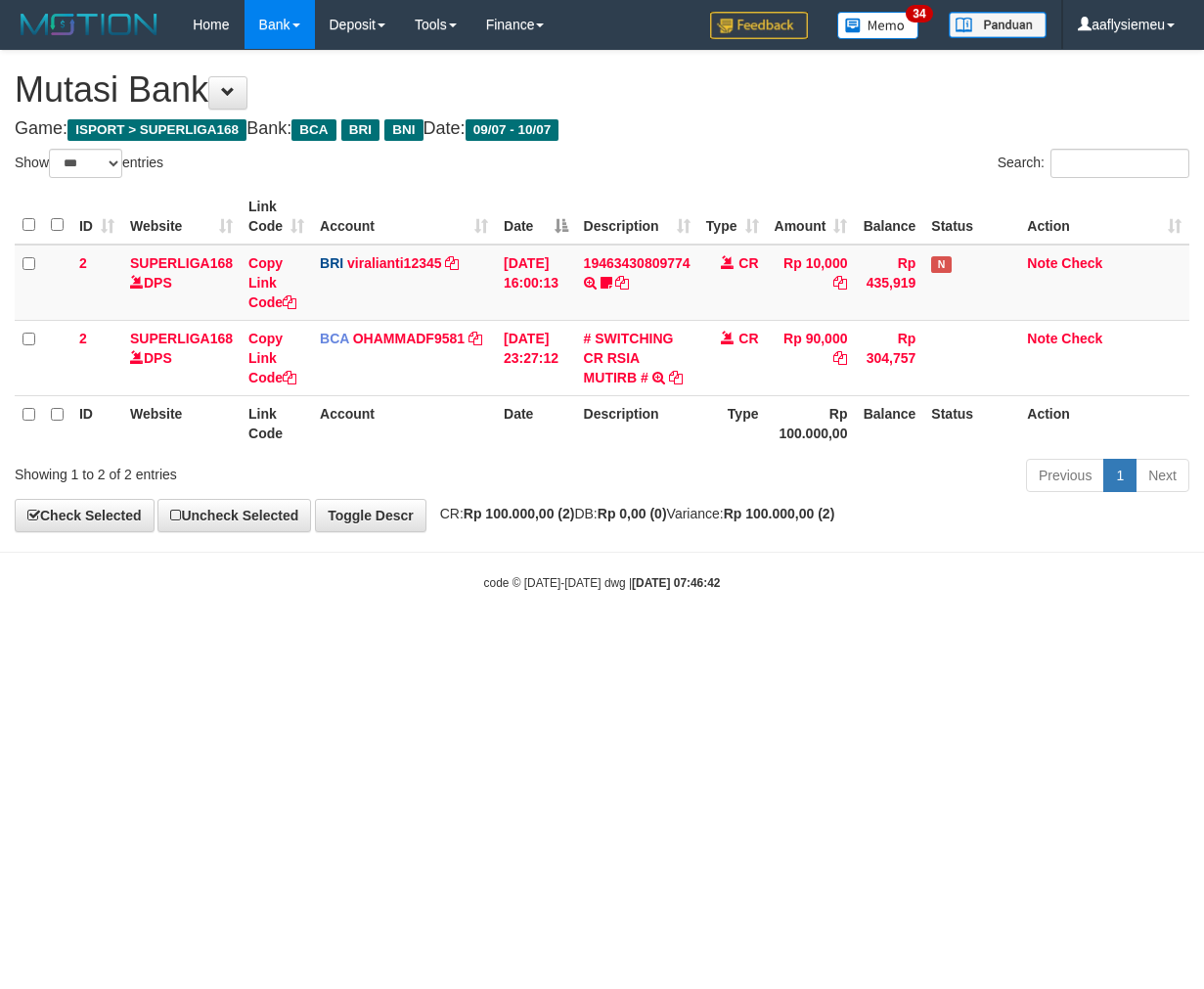 scroll, scrollTop: 0, scrollLeft: 0, axis: both 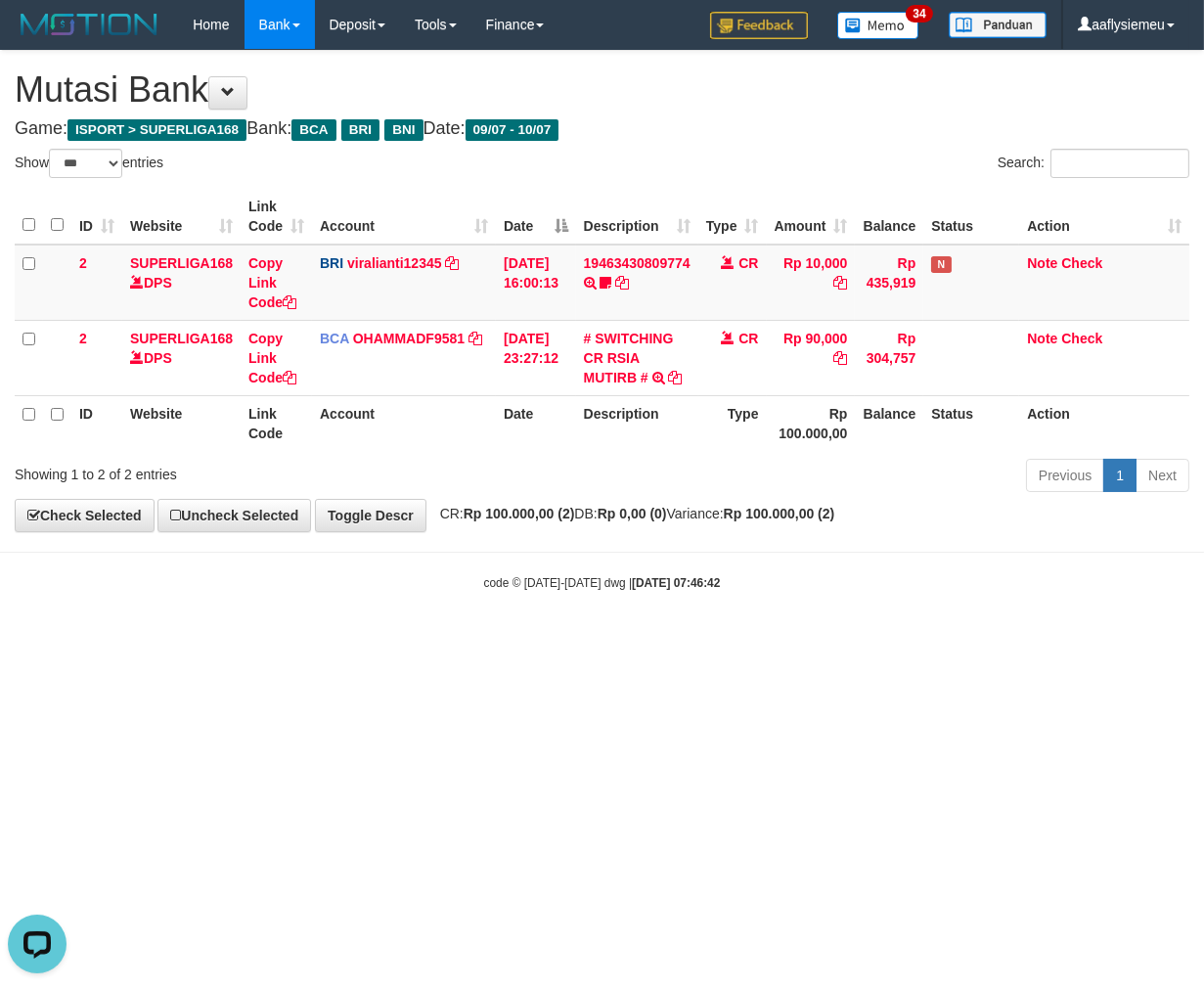 click on "Toggle navigation
Home
Bank
Account List
Load
By Website
Group
[ISPORT]													SUPERLIGA168
By Load Group (DPS)" at bounding box center (602, 320) 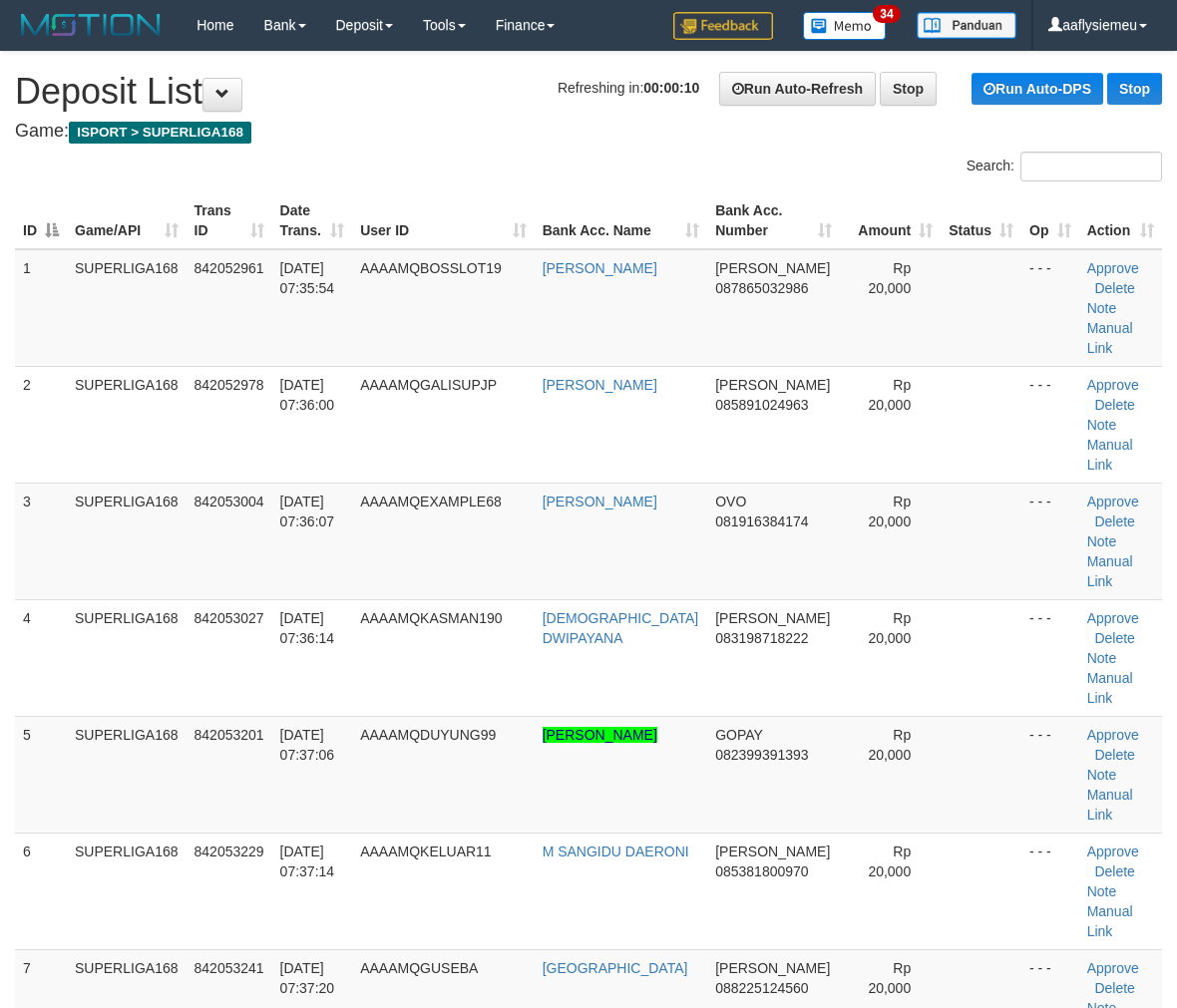 scroll, scrollTop: 0, scrollLeft: 0, axis: both 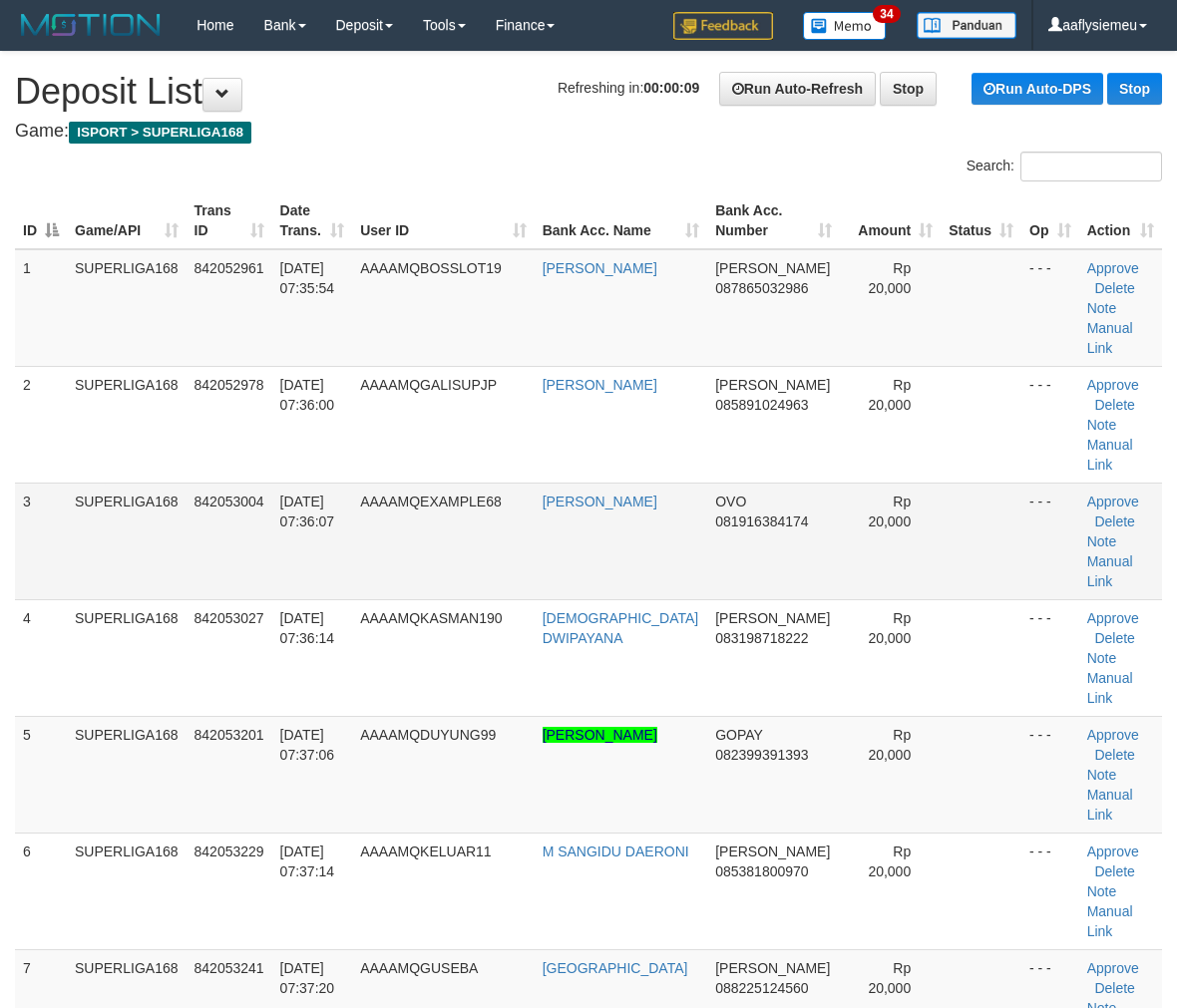 click on "3" at bounding box center [41, 540] 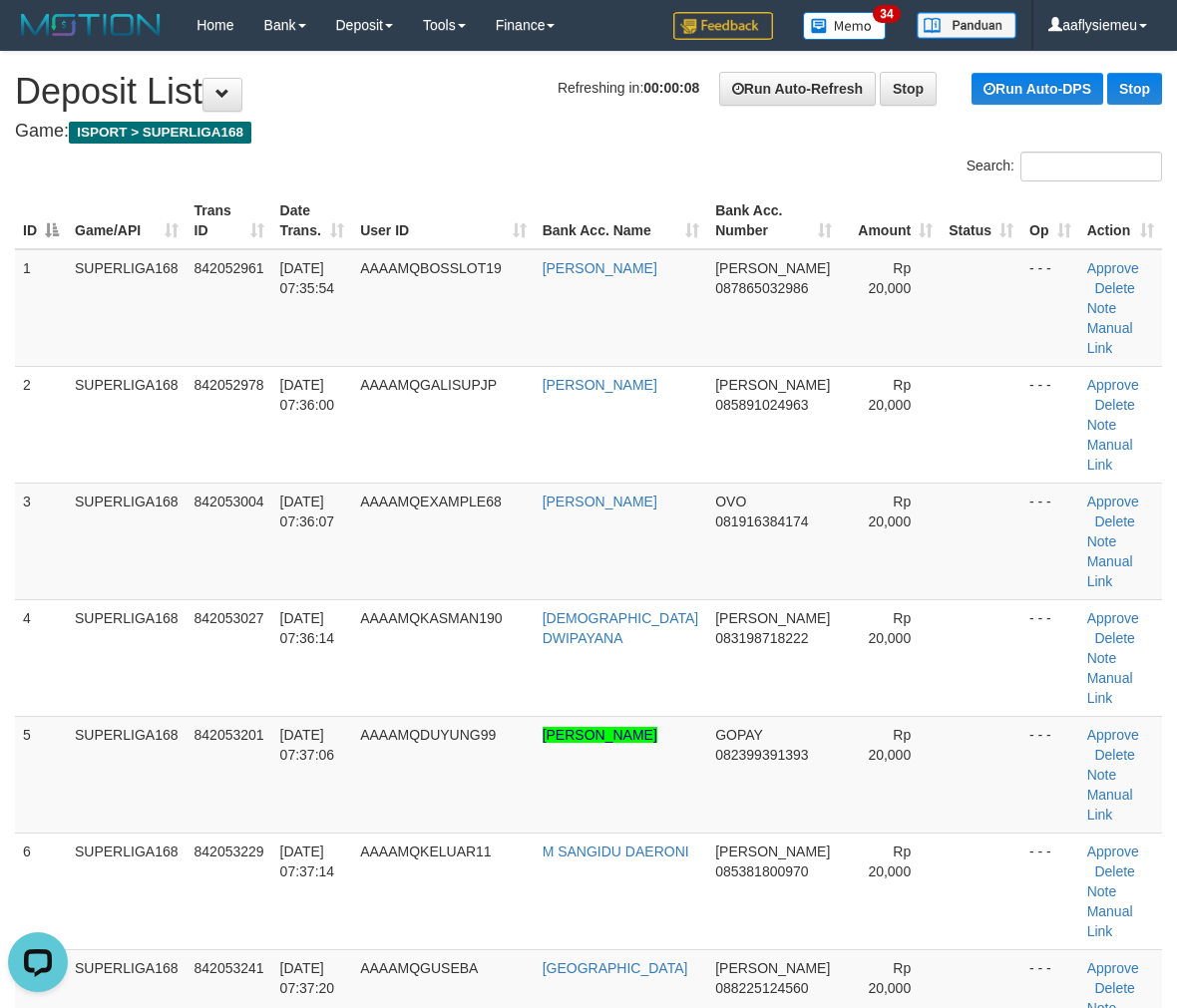 scroll, scrollTop: 0, scrollLeft: 0, axis: both 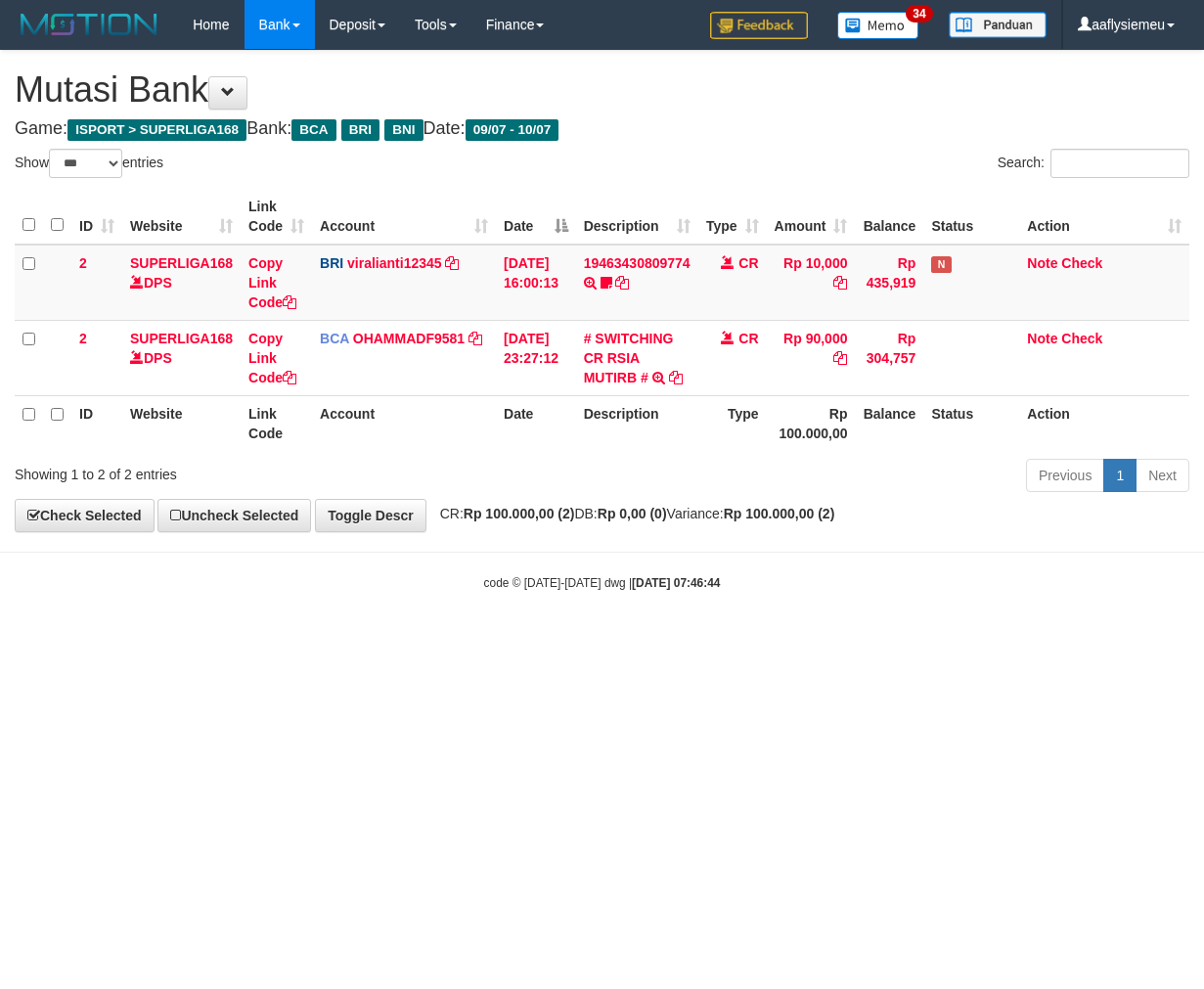 select on "***" 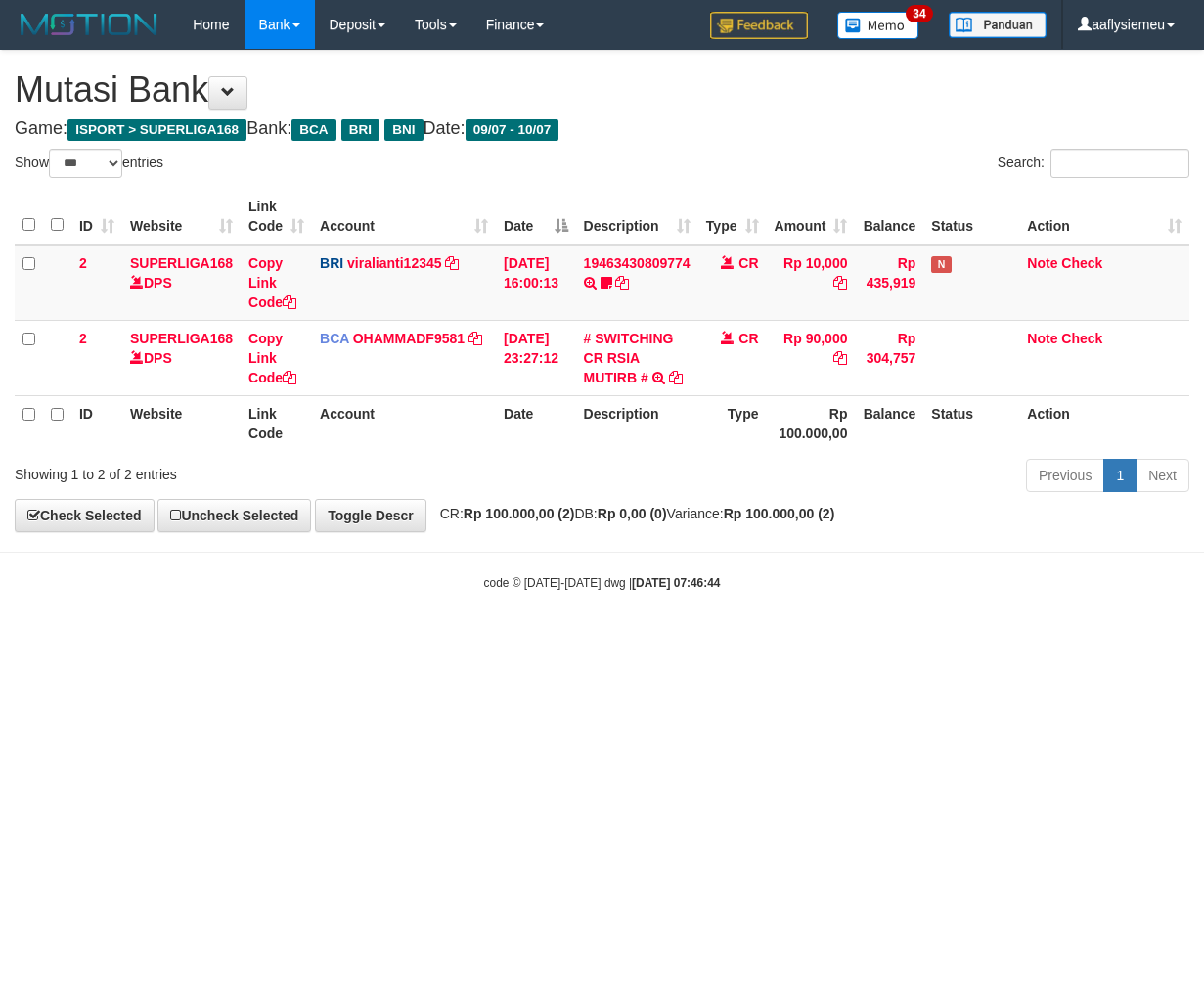 scroll, scrollTop: 0, scrollLeft: 0, axis: both 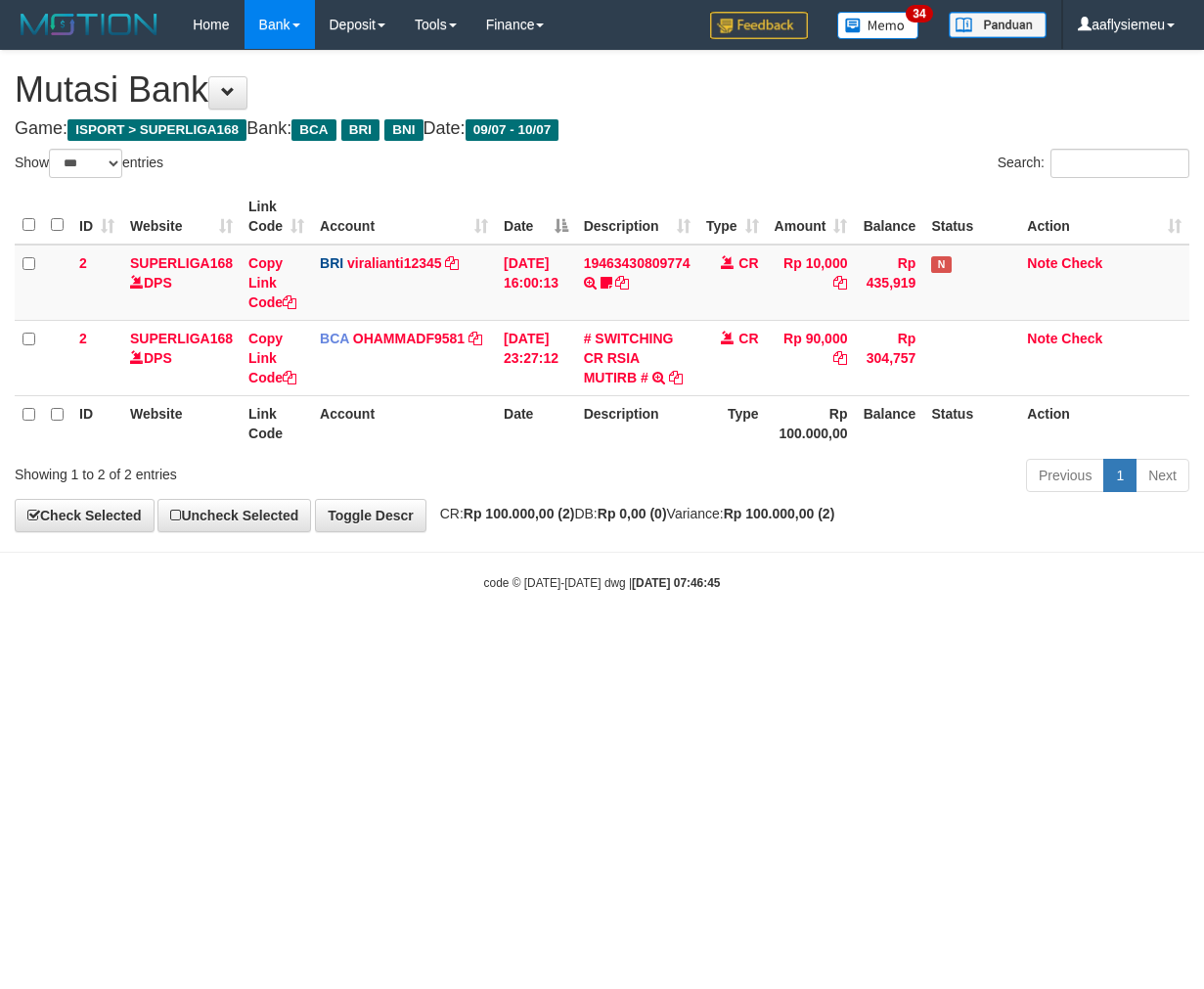 select on "***" 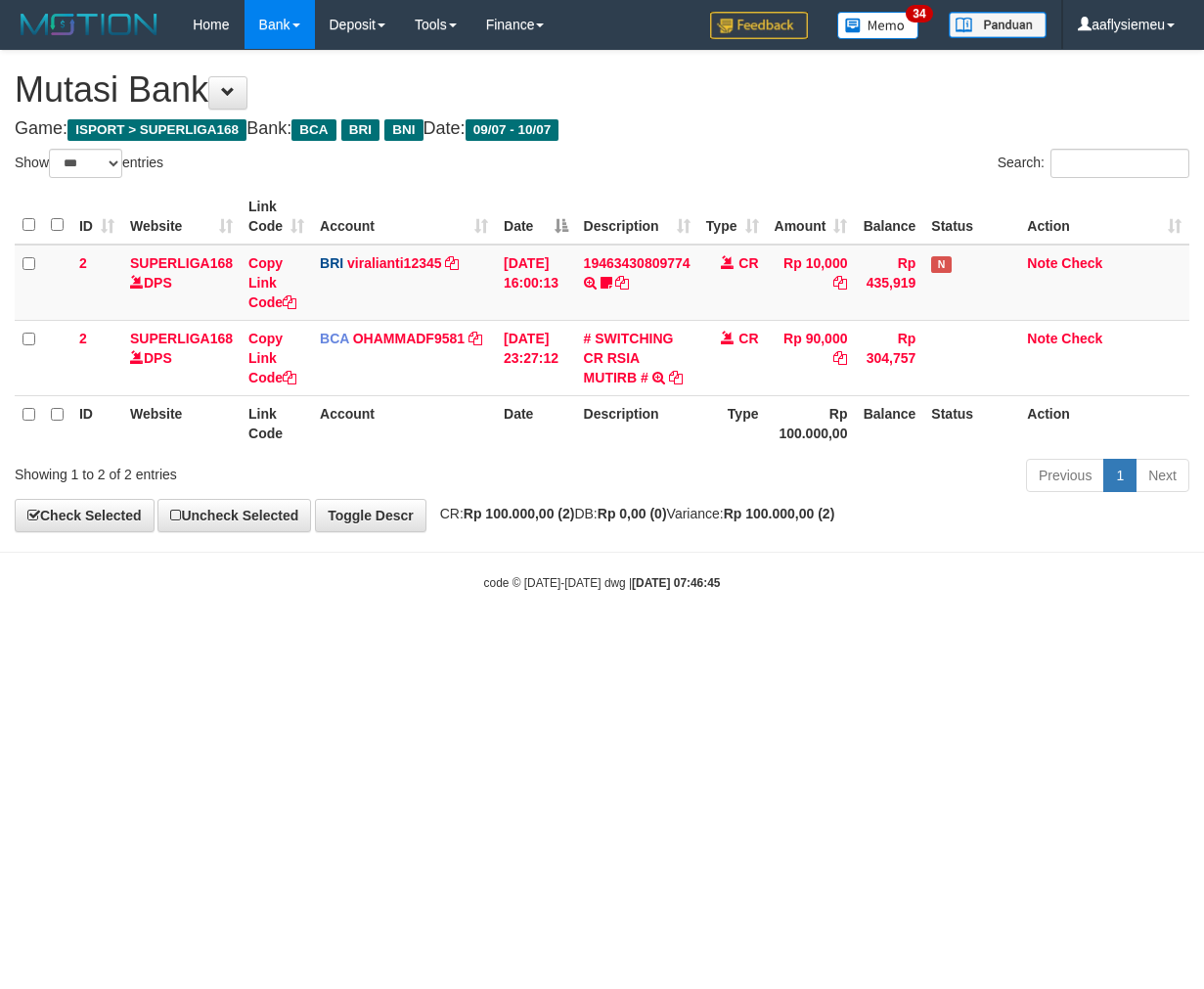 scroll, scrollTop: 0, scrollLeft: 0, axis: both 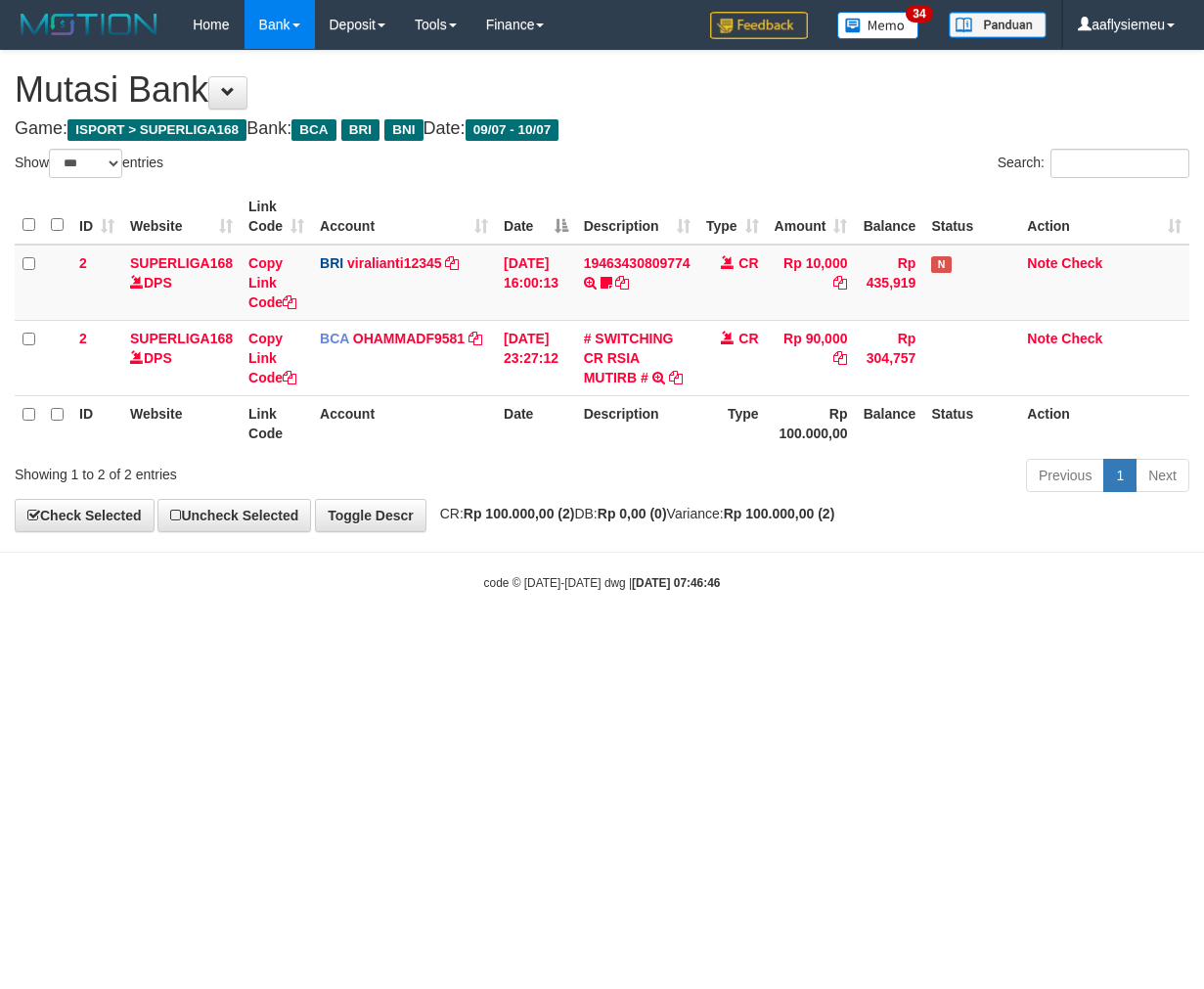 select on "***" 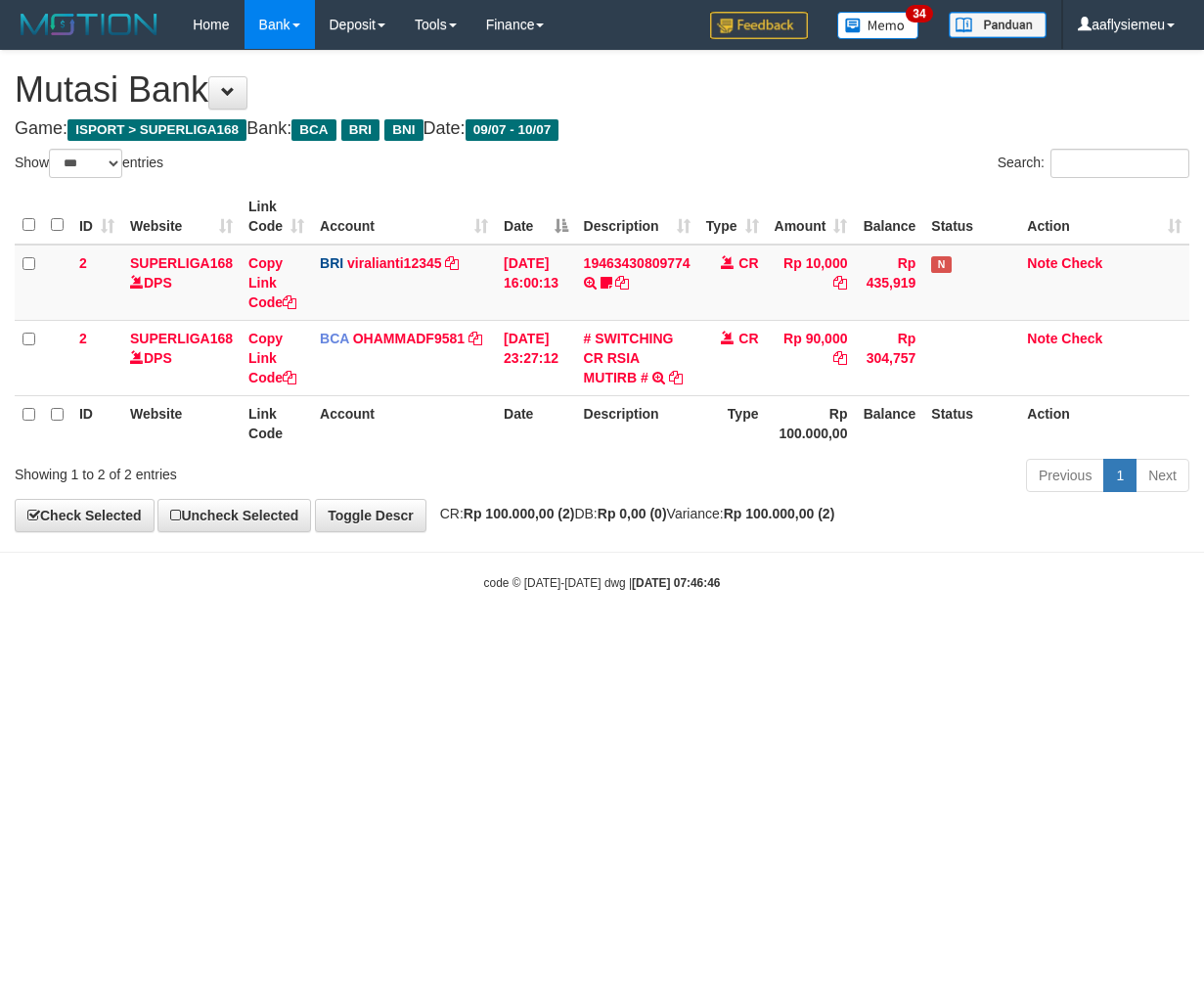 scroll, scrollTop: 0, scrollLeft: 0, axis: both 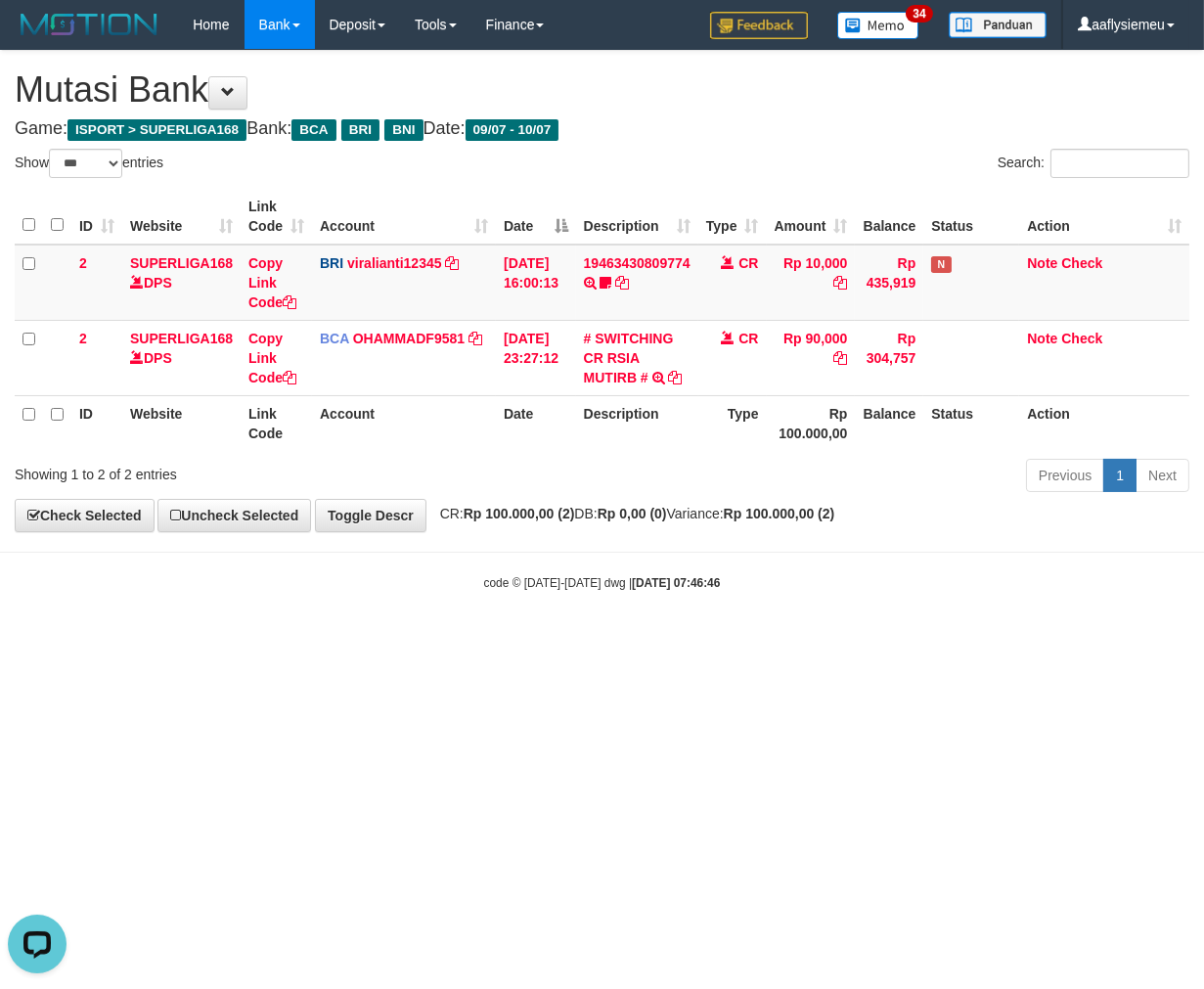 drag, startPoint x: 956, startPoint y: 691, endPoint x: 1203, endPoint y: 621, distance: 256.72748 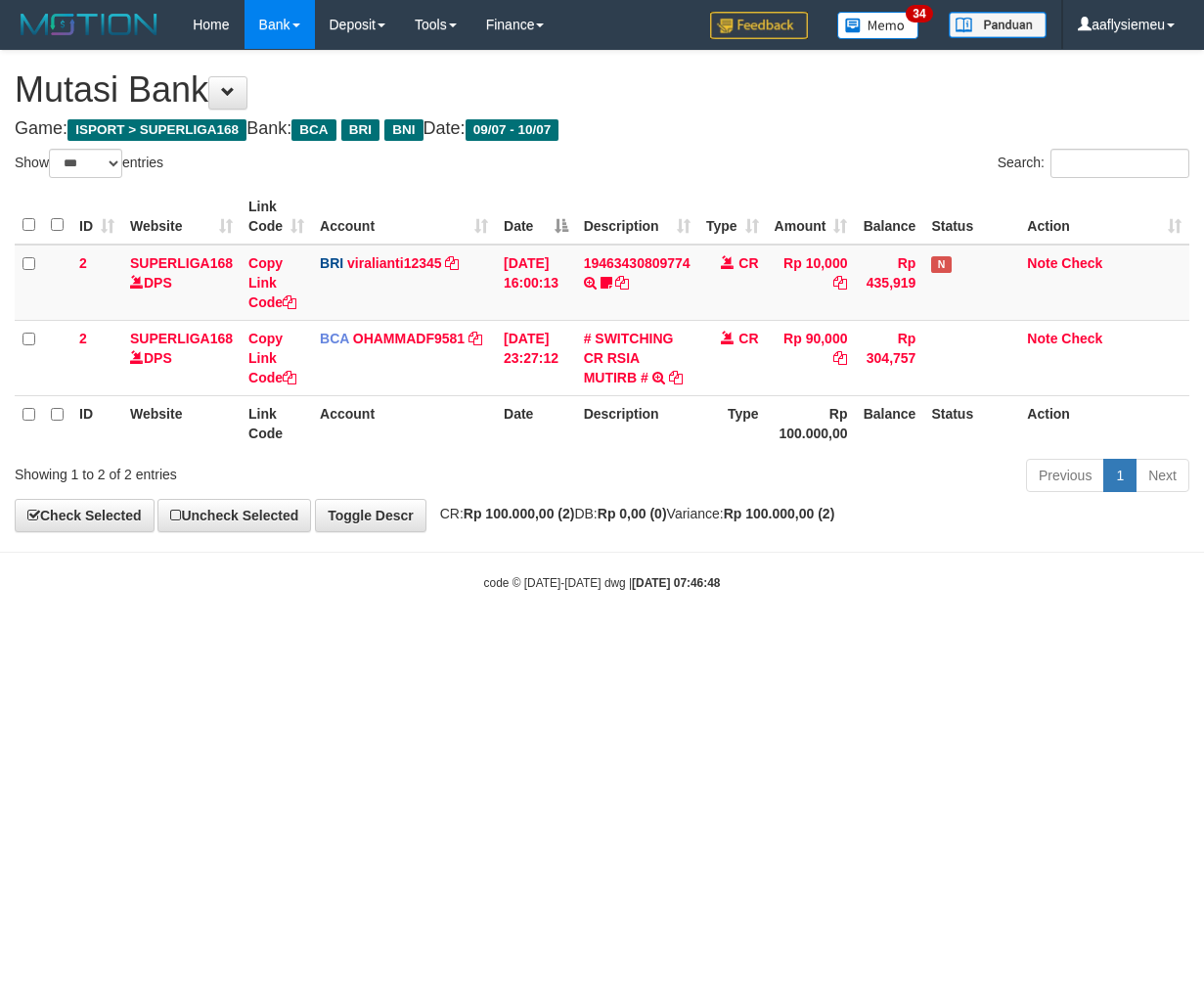 select on "***" 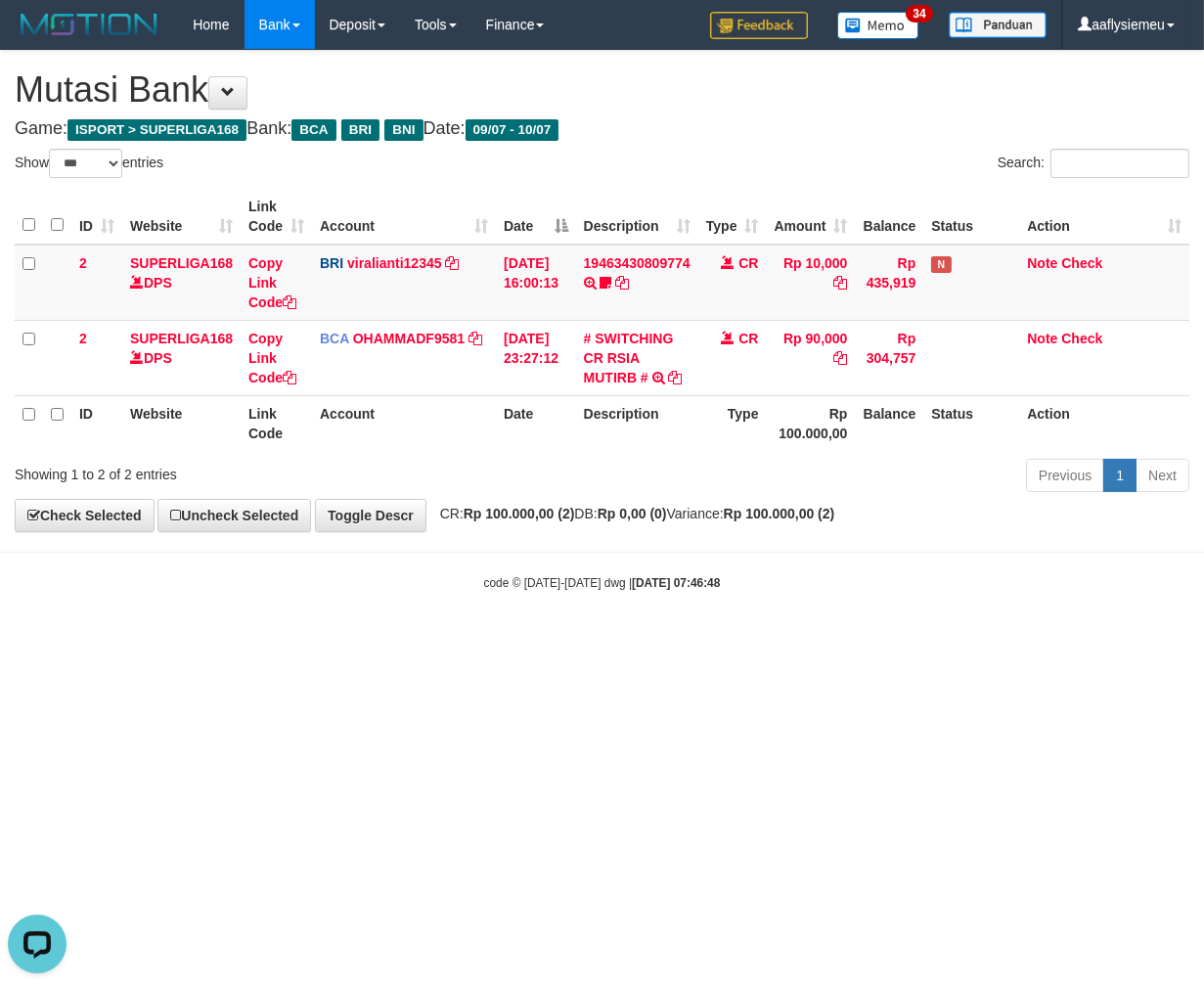 scroll, scrollTop: 0, scrollLeft: 0, axis: both 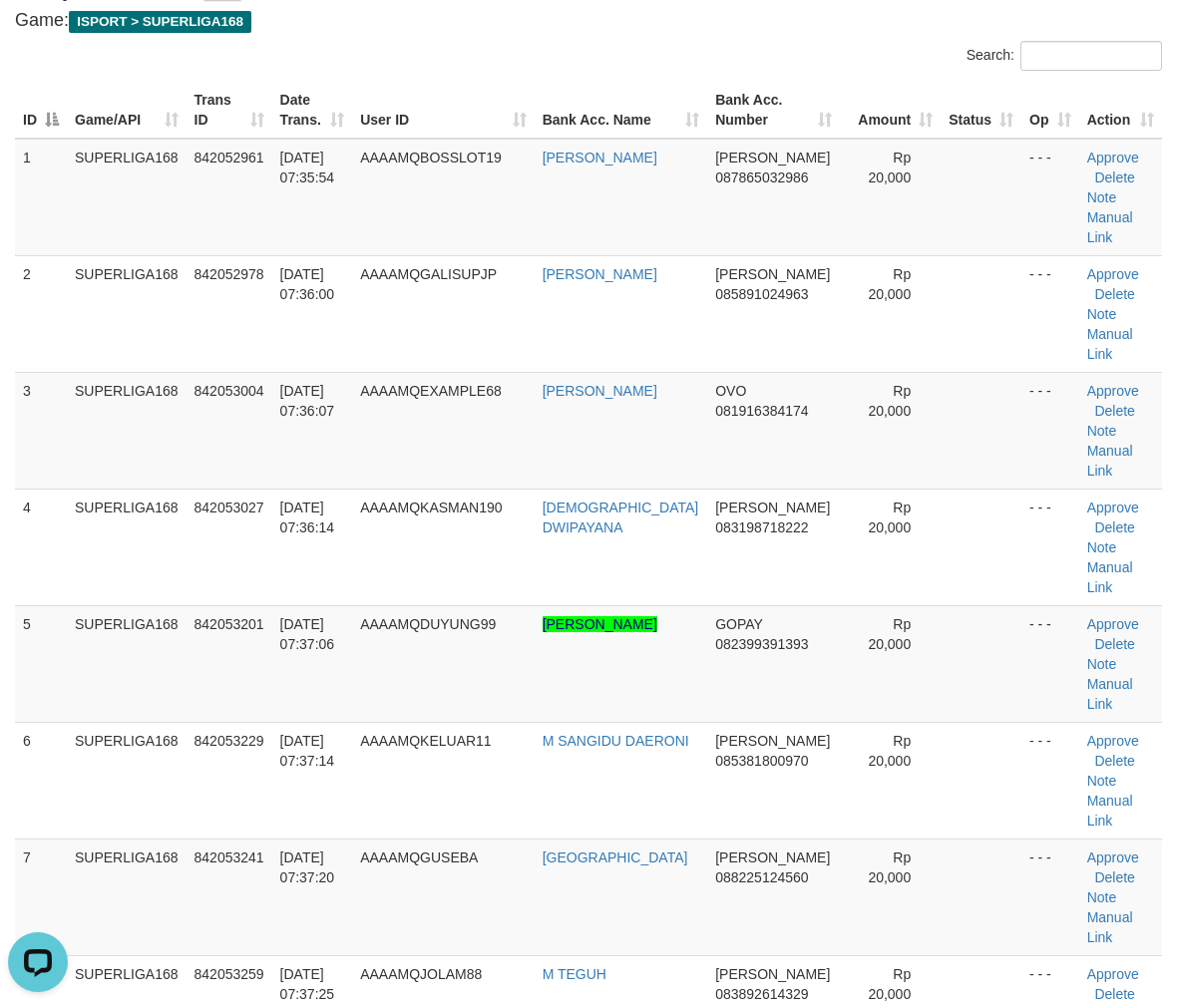 click on "Toggle navigation
Home
Bank
Account List
Load
By Website
Group
[ISPORT]													SUPERLIGA168
By Load Group (DPS)" at bounding box center (588, 8753) 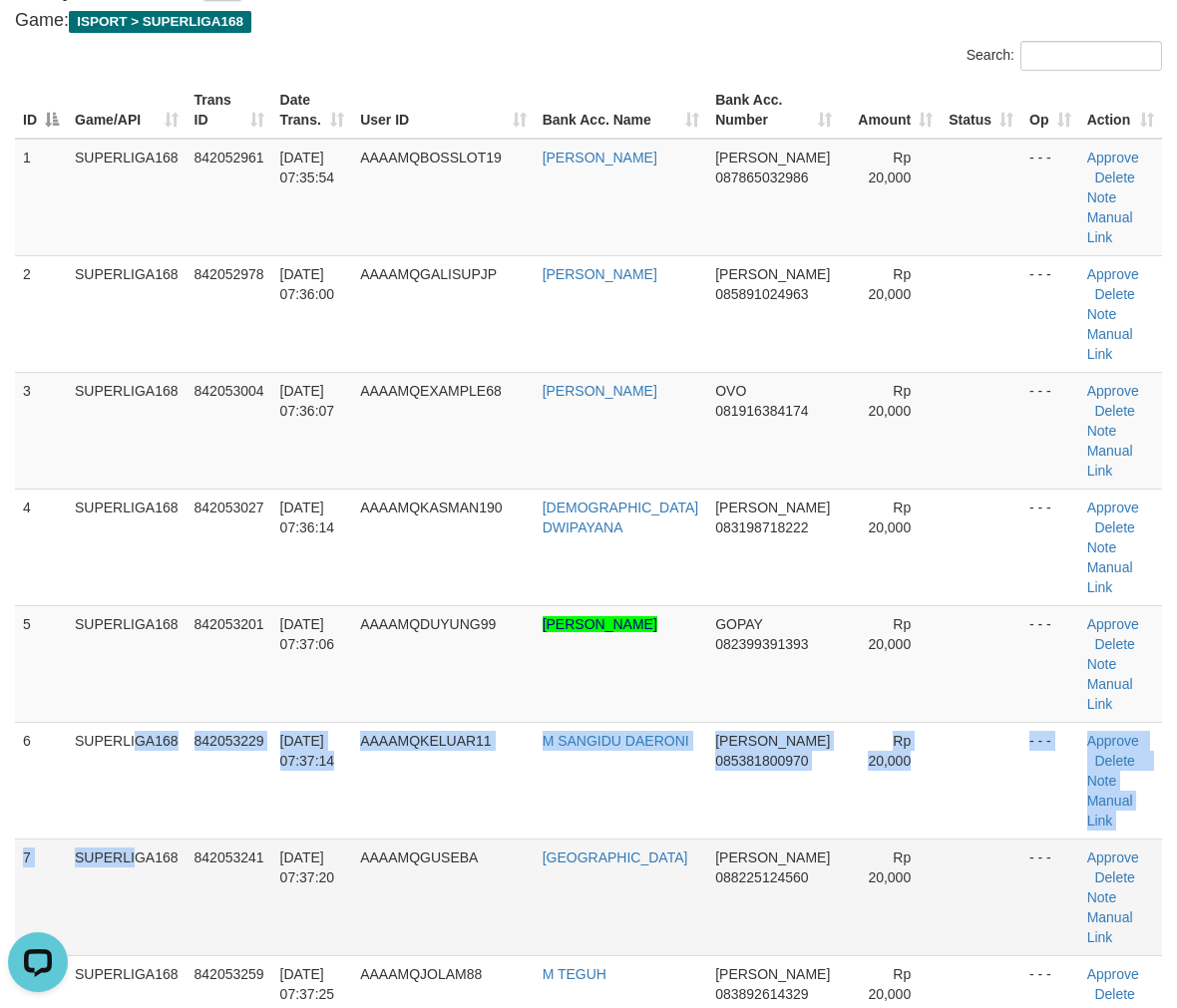 drag, startPoint x: 82, startPoint y: 716, endPoint x: 67, endPoint y: 720, distance: 15.524175 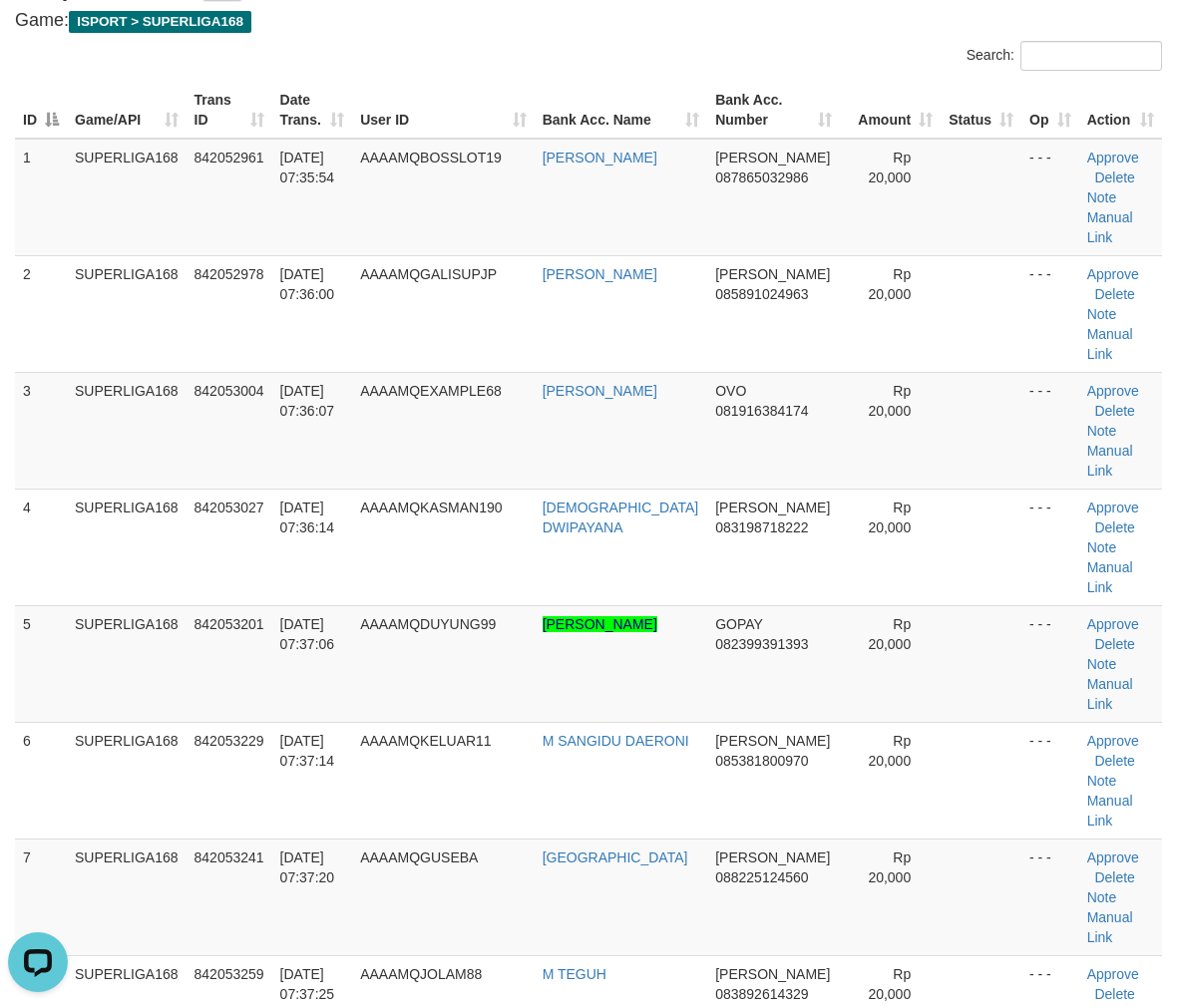 scroll, scrollTop: 664, scrollLeft: 0, axis: vertical 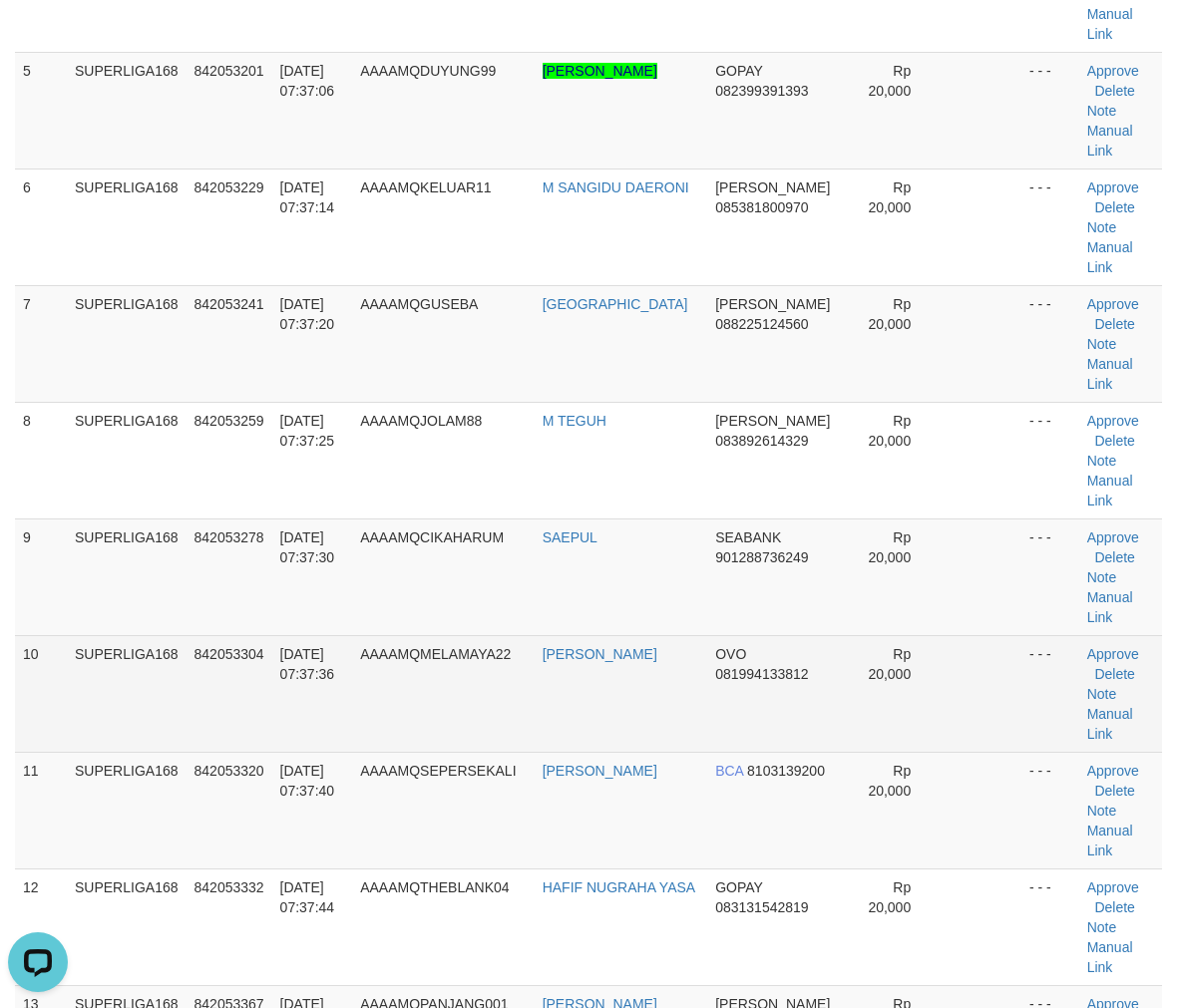 click on "AAAAMQMELAMAYA22" at bounding box center [443, 693] 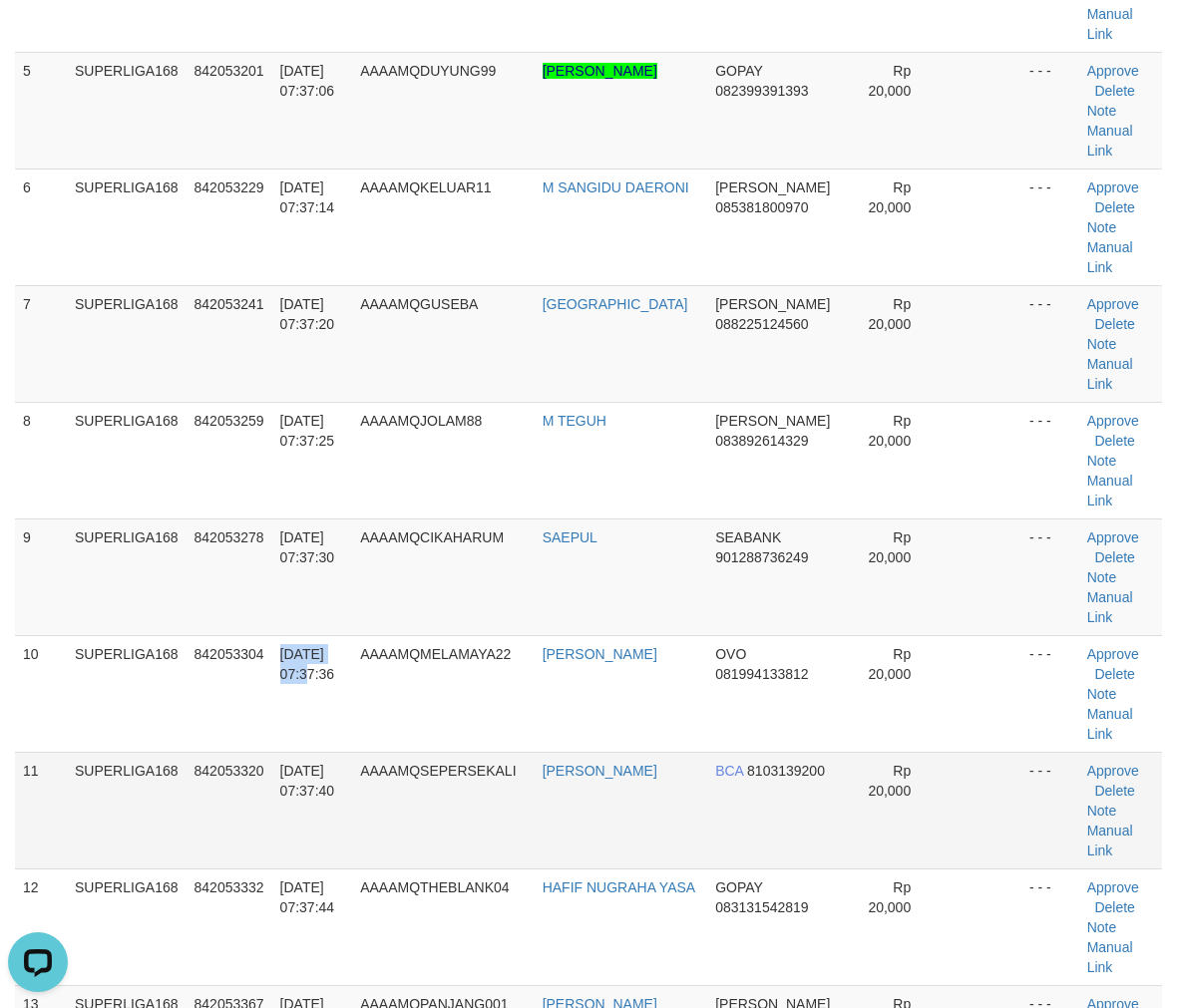 drag, startPoint x: 264, startPoint y: 548, endPoint x: 230, endPoint y: 575, distance: 43.416587 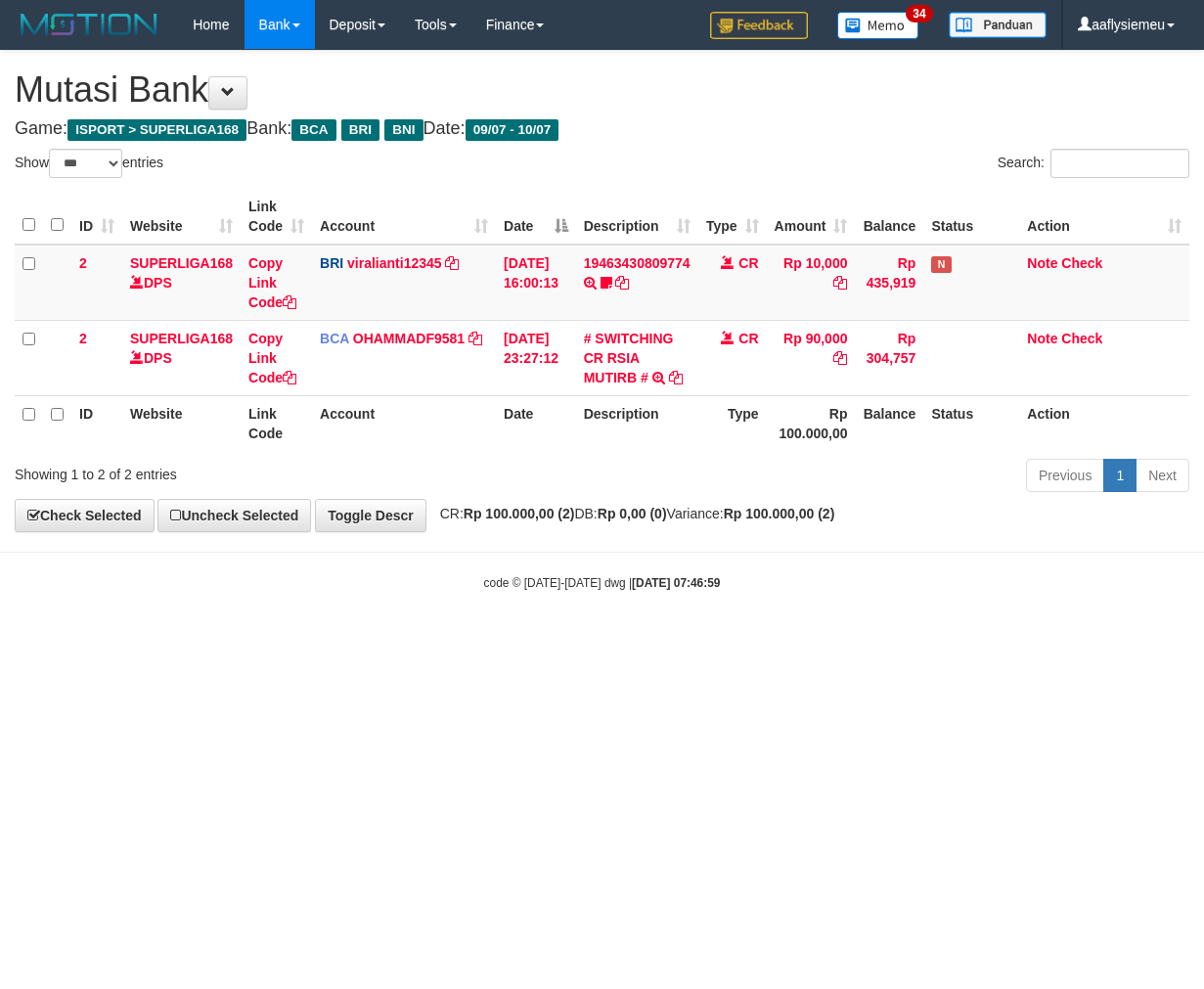 select on "***" 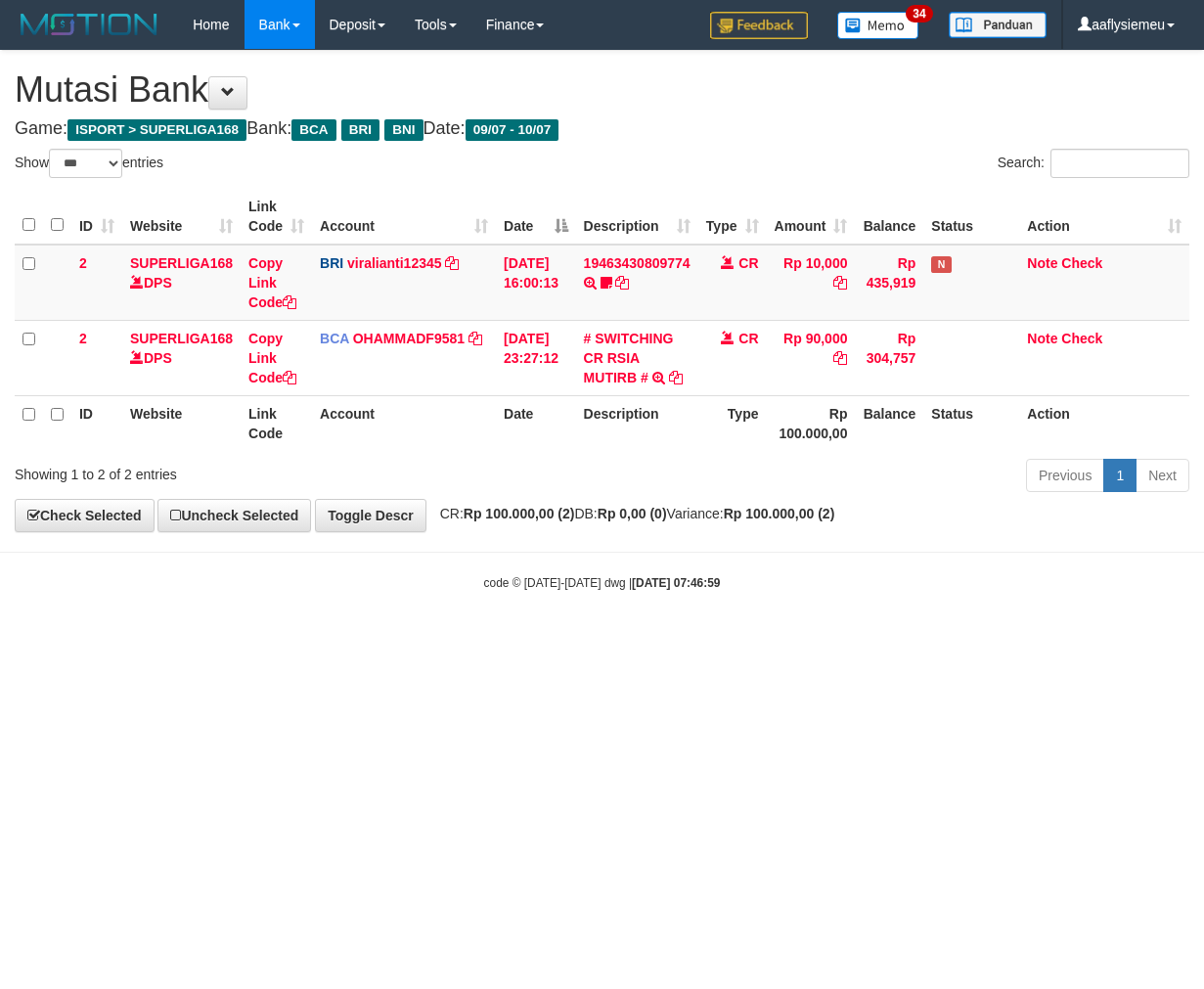 scroll, scrollTop: 0, scrollLeft: 0, axis: both 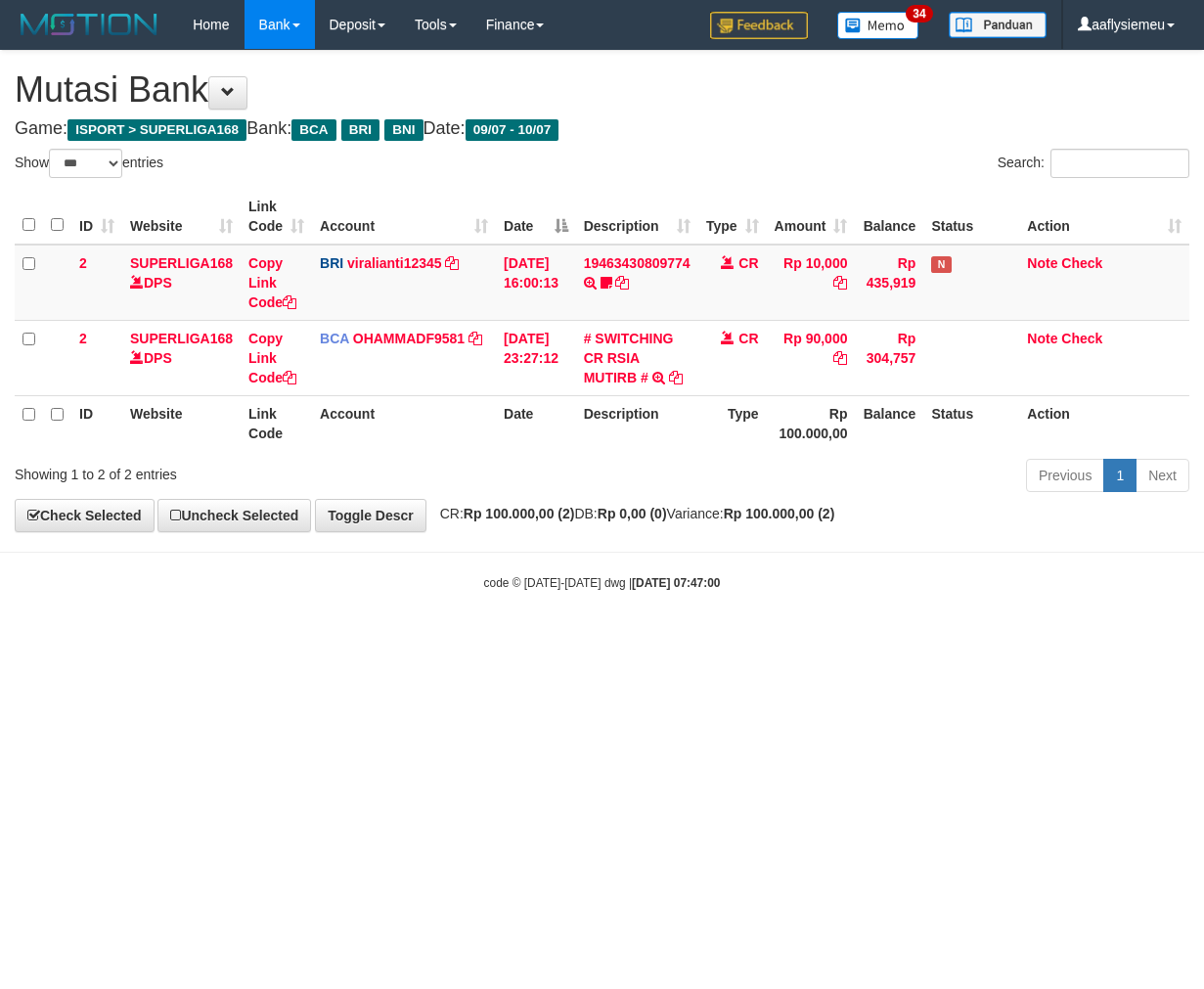 select on "***" 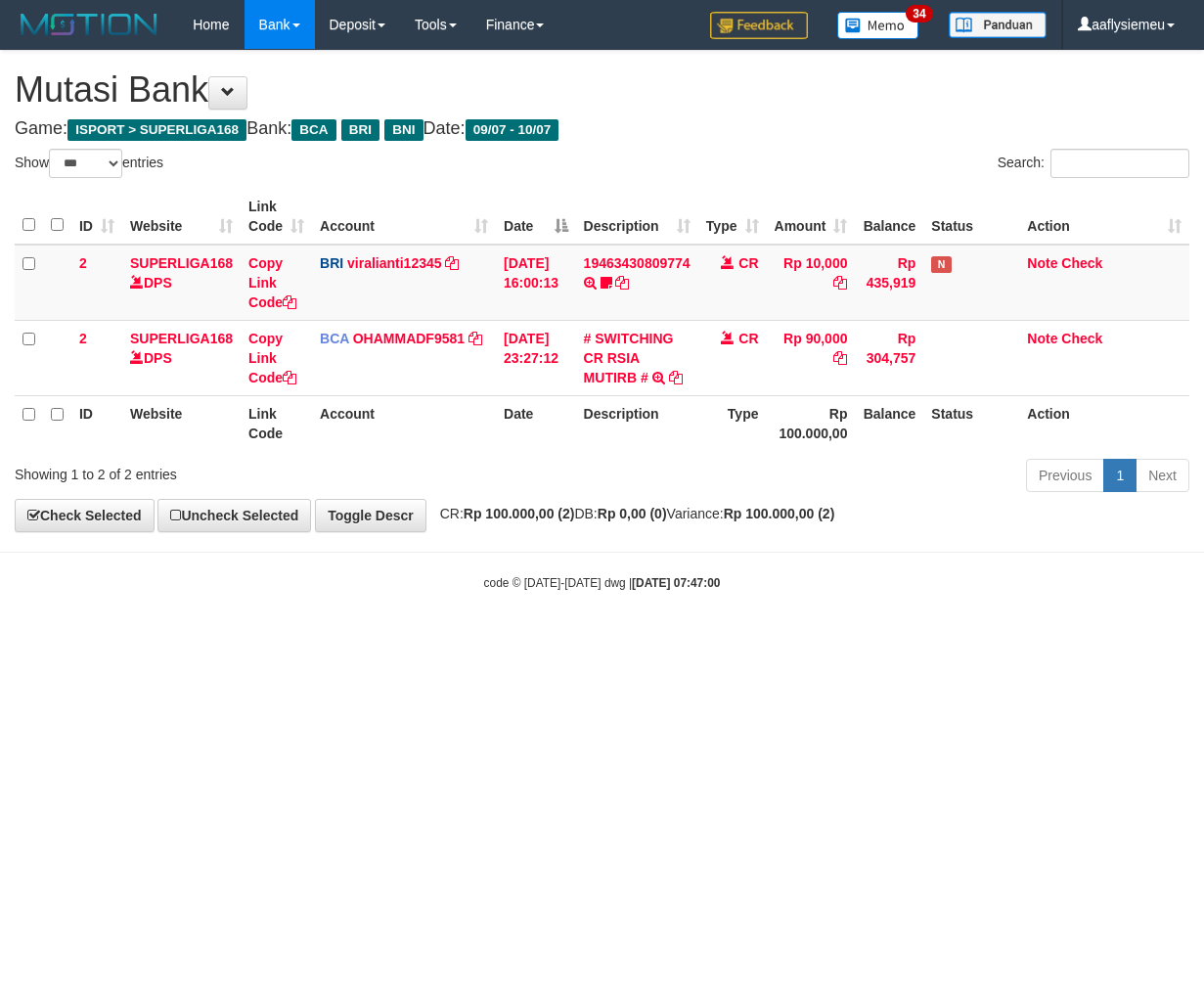 scroll, scrollTop: 0, scrollLeft: 0, axis: both 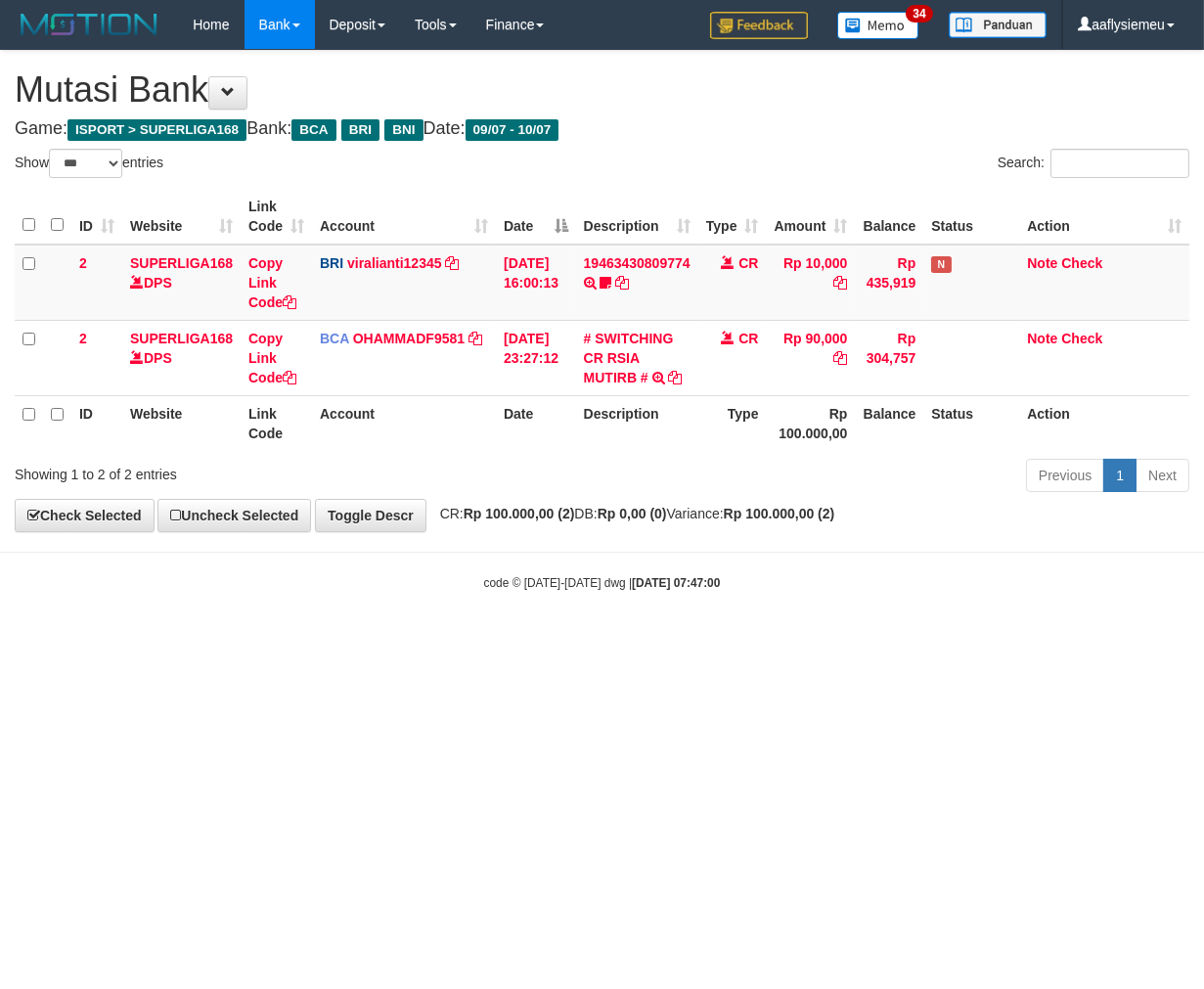 click on "Toggle navigation
Home
Bank
Account List
Load
By Website
Group
[ISPORT]													SUPERLIGA168
By Load Group (DPS)" at bounding box center (602, 320) 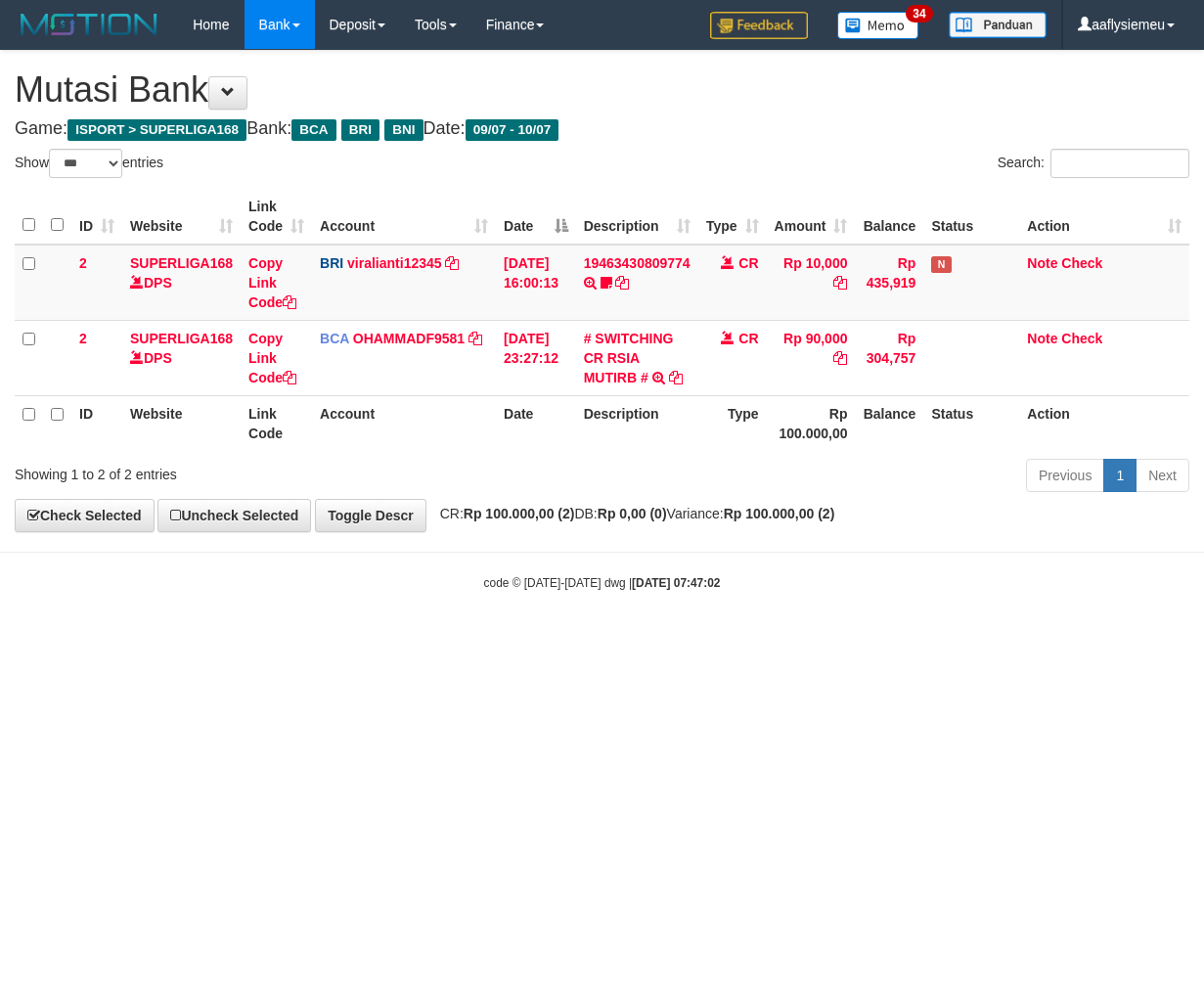 select on "***" 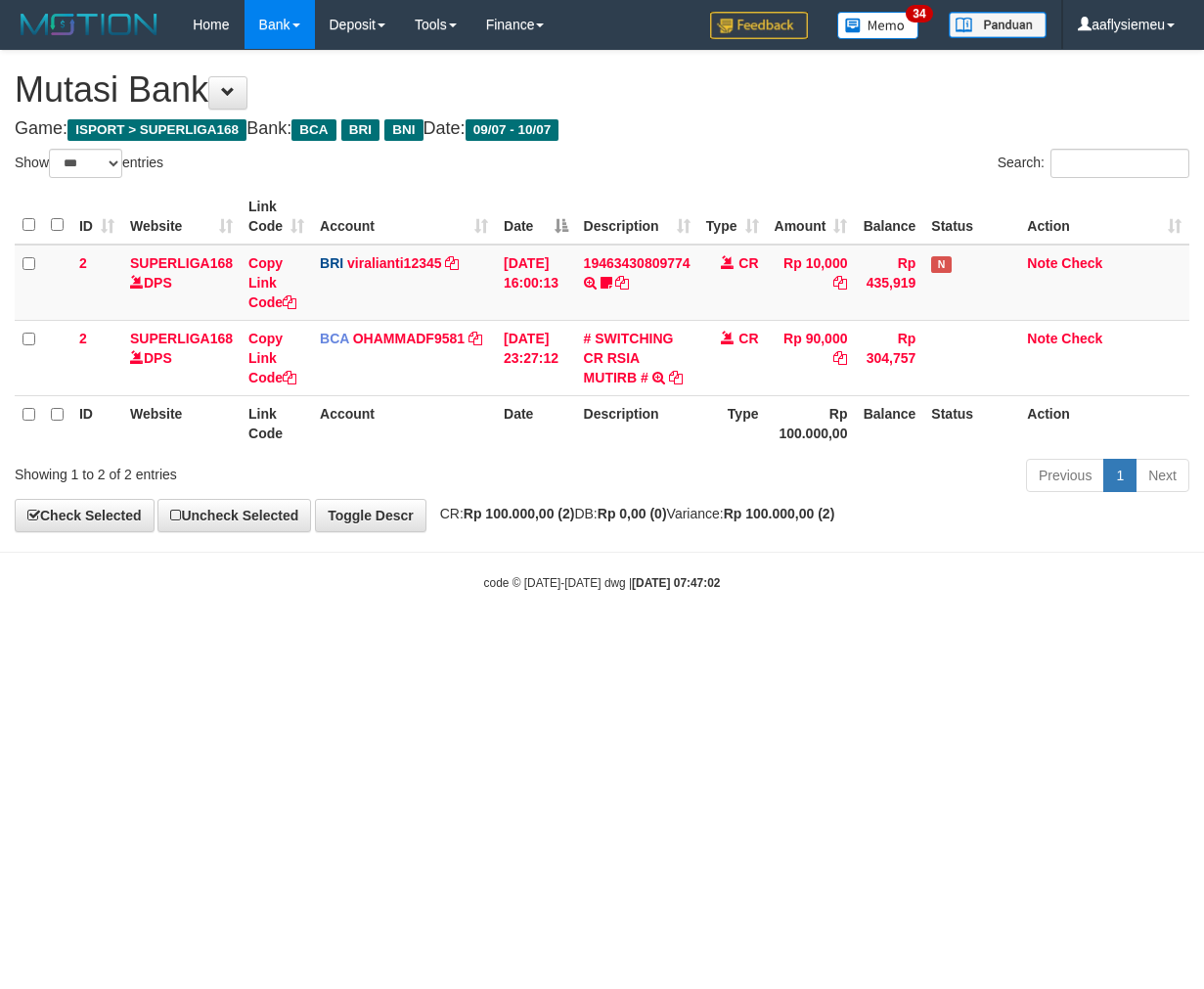 scroll, scrollTop: 0, scrollLeft: 0, axis: both 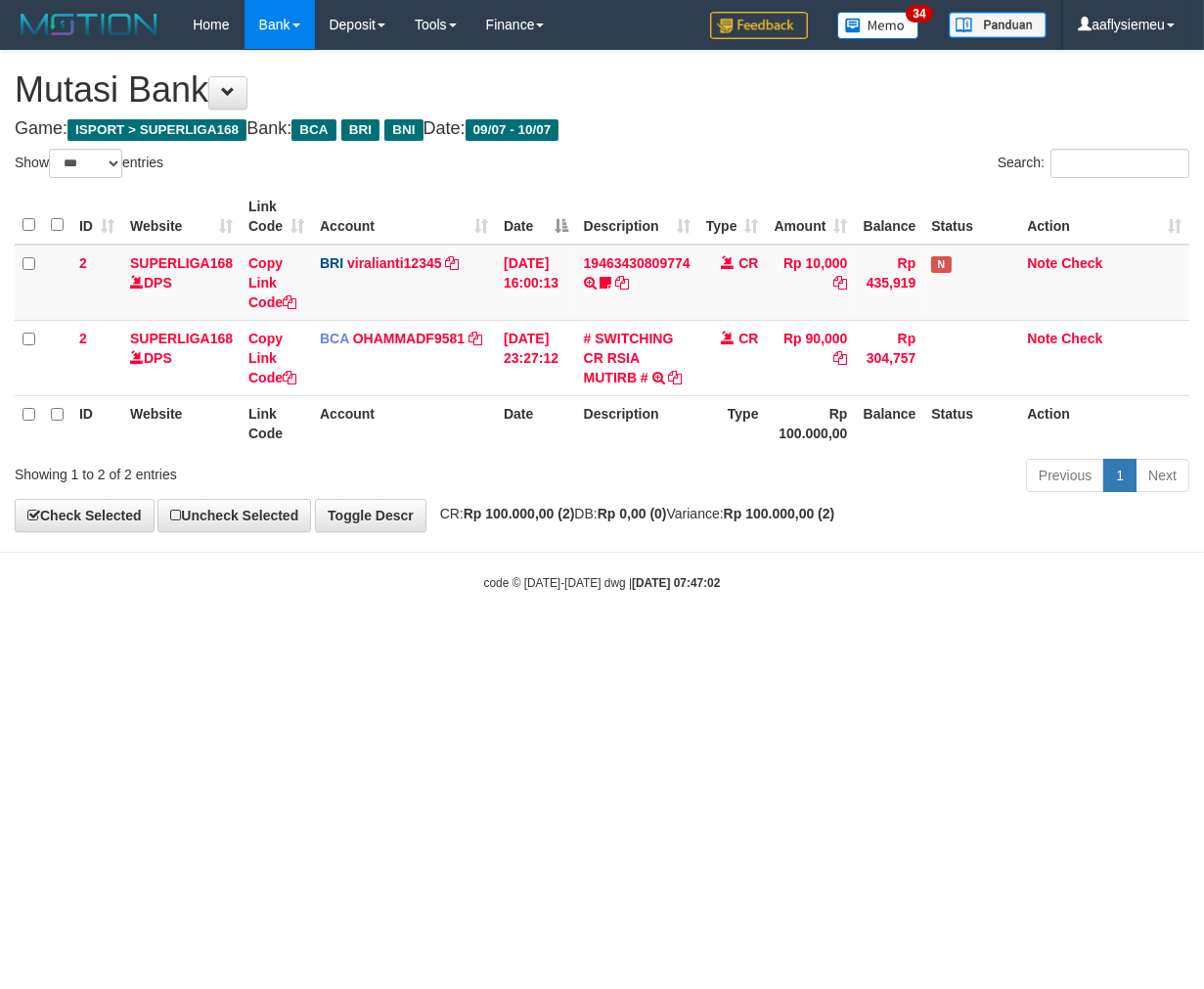 drag, startPoint x: 670, startPoint y: 833, endPoint x: 652, endPoint y: 837, distance: 18.439089 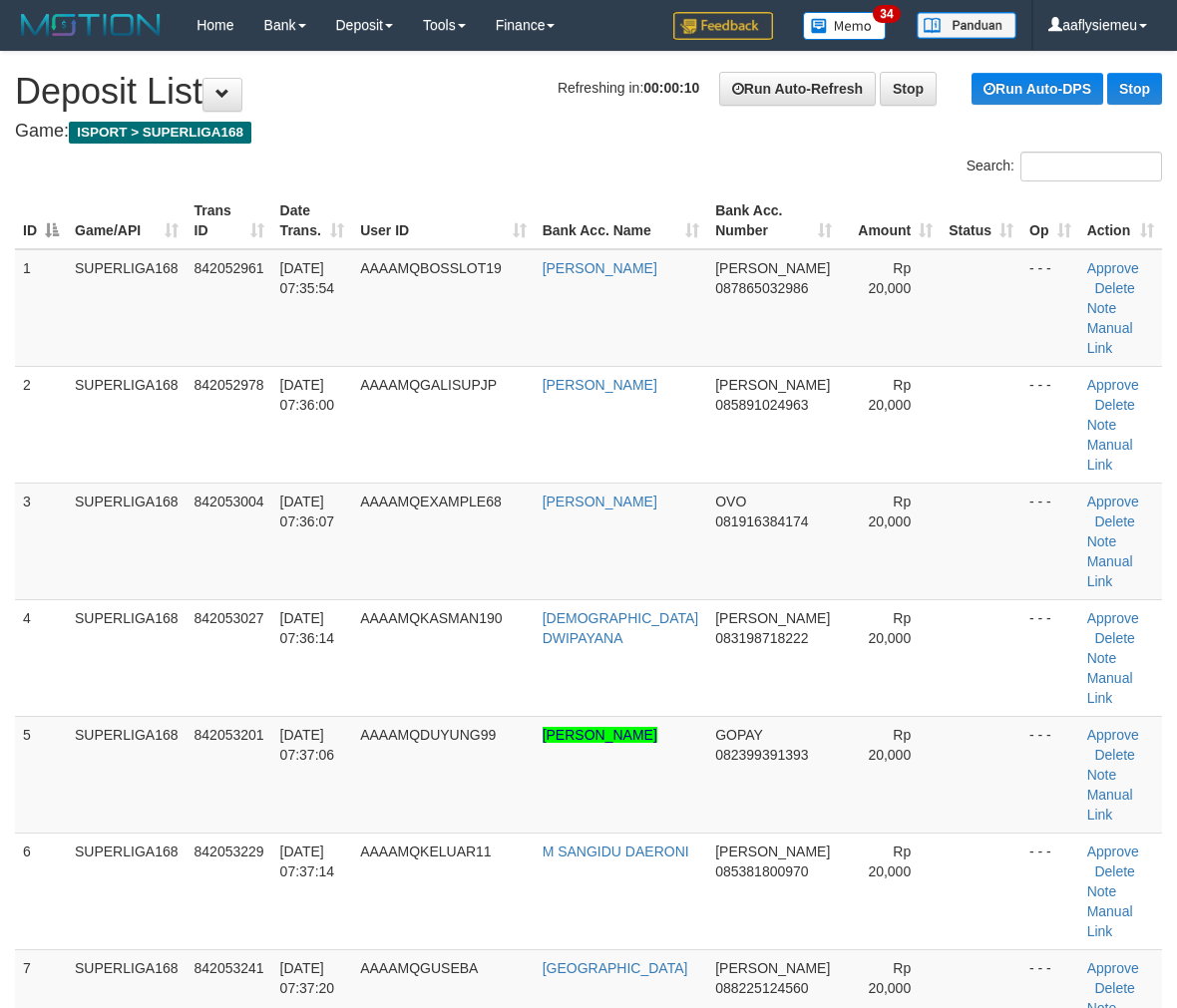 scroll, scrollTop: 664, scrollLeft: 0, axis: vertical 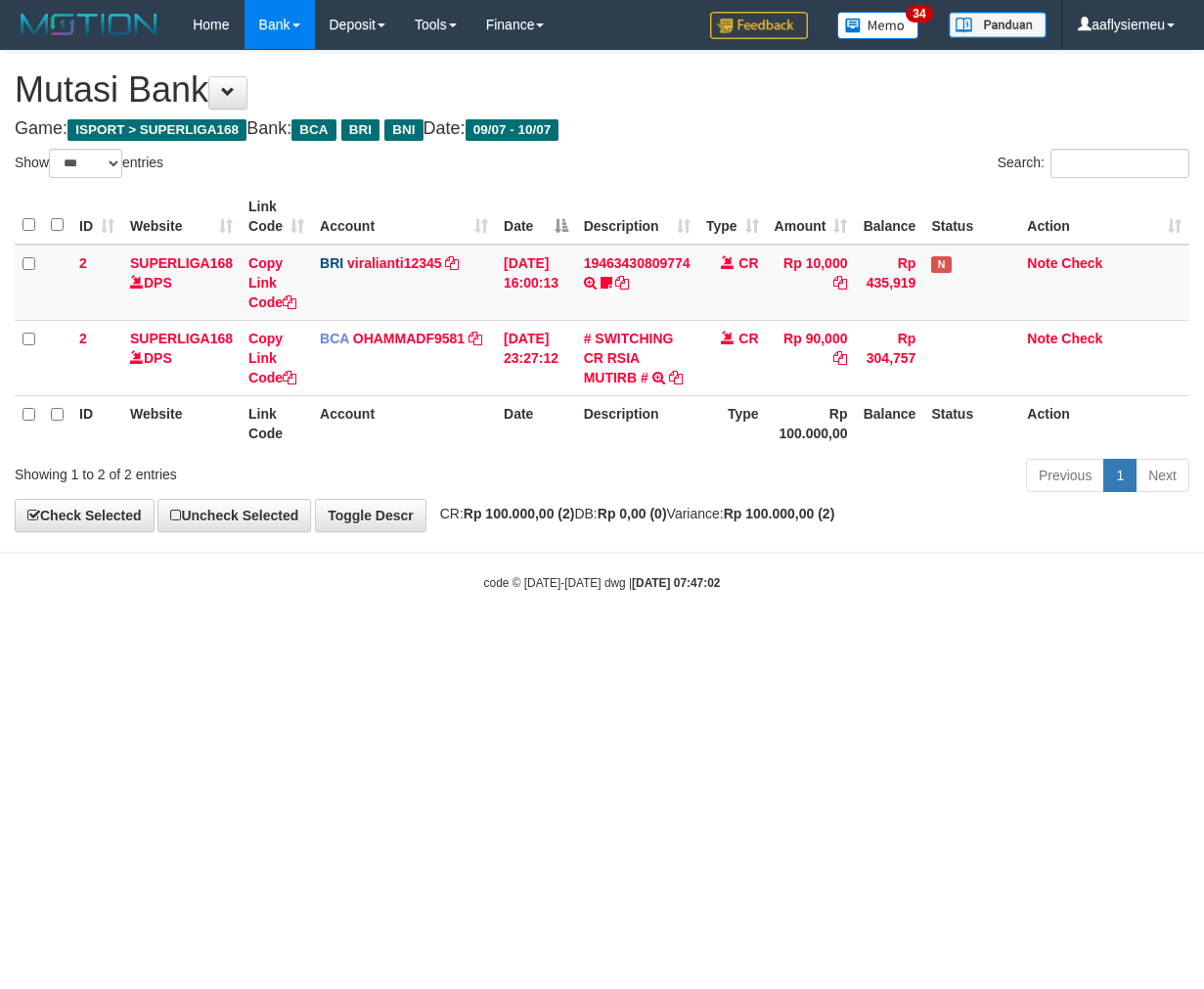 select on "***" 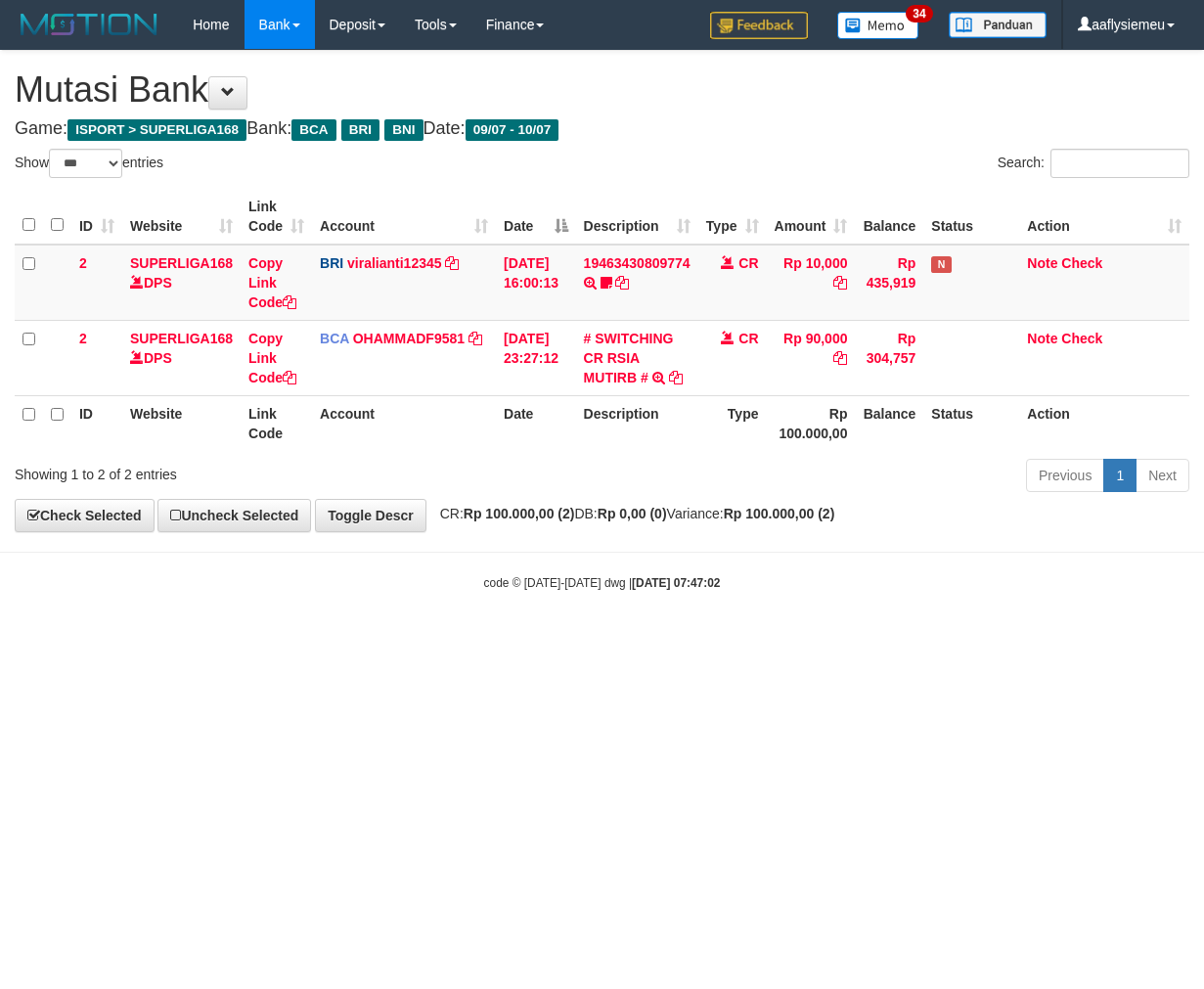scroll, scrollTop: 0, scrollLeft: 0, axis: both 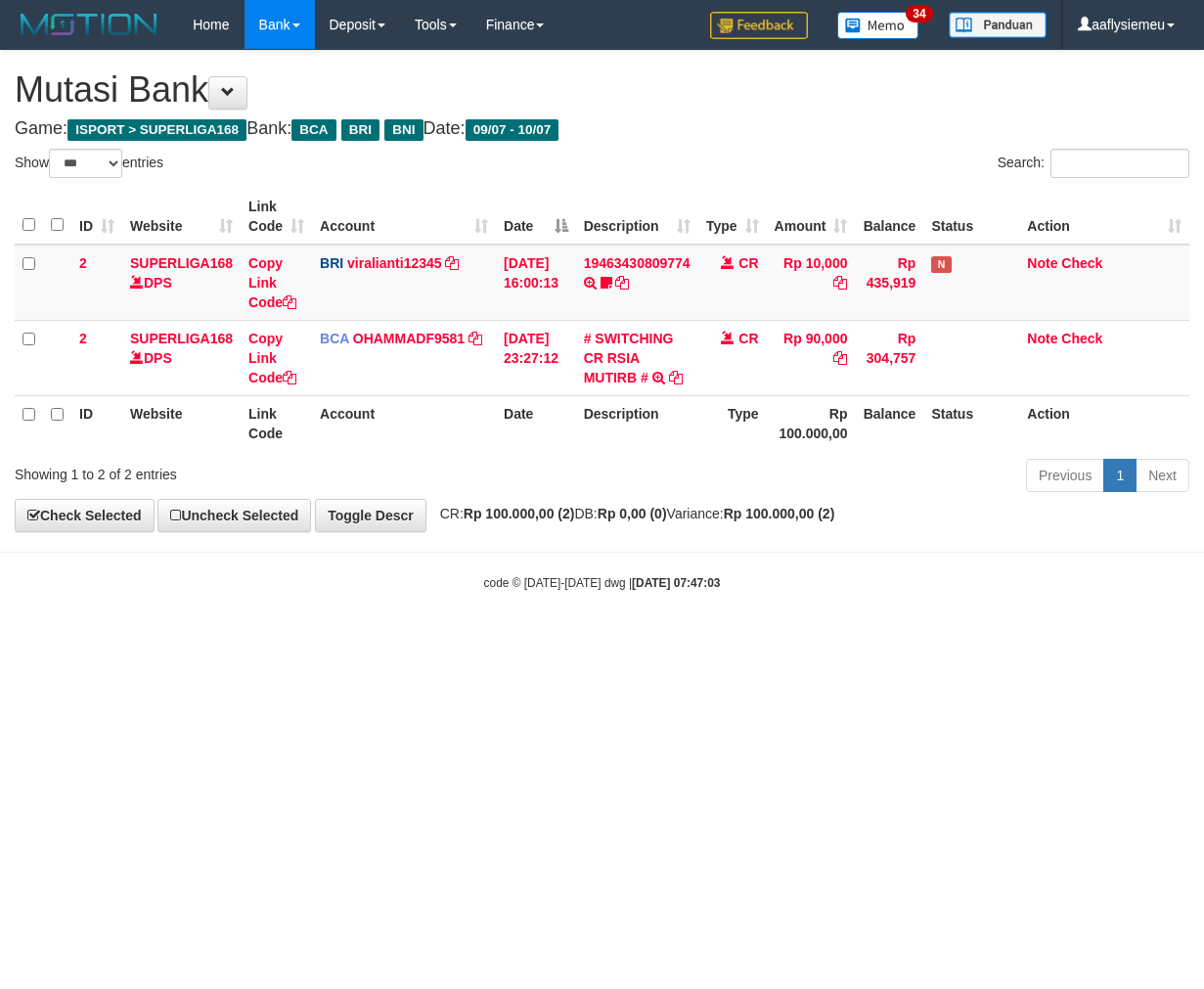 select on "***" 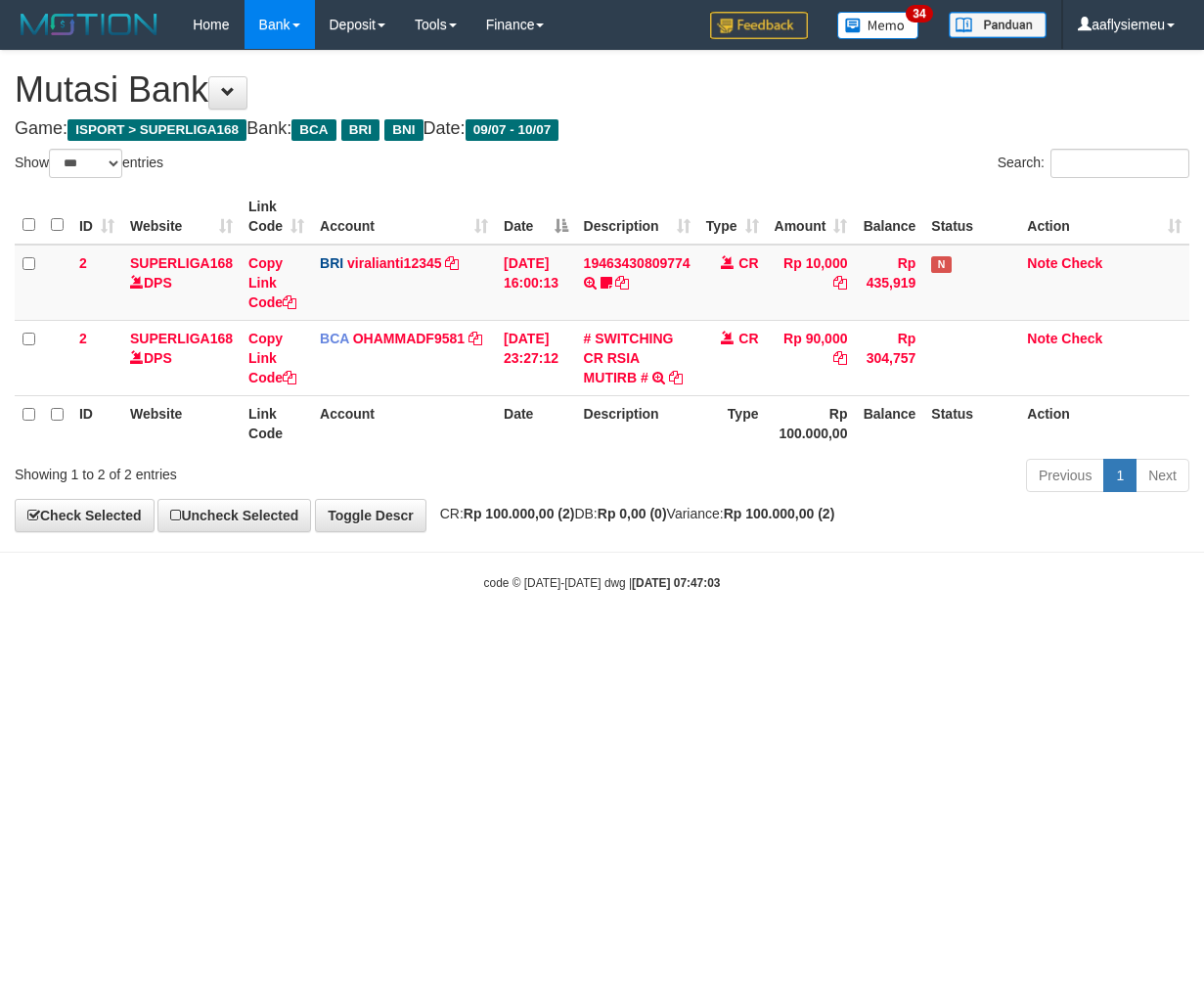 scroll, scrollTop: 0, scrollLeft: 0, axis: both 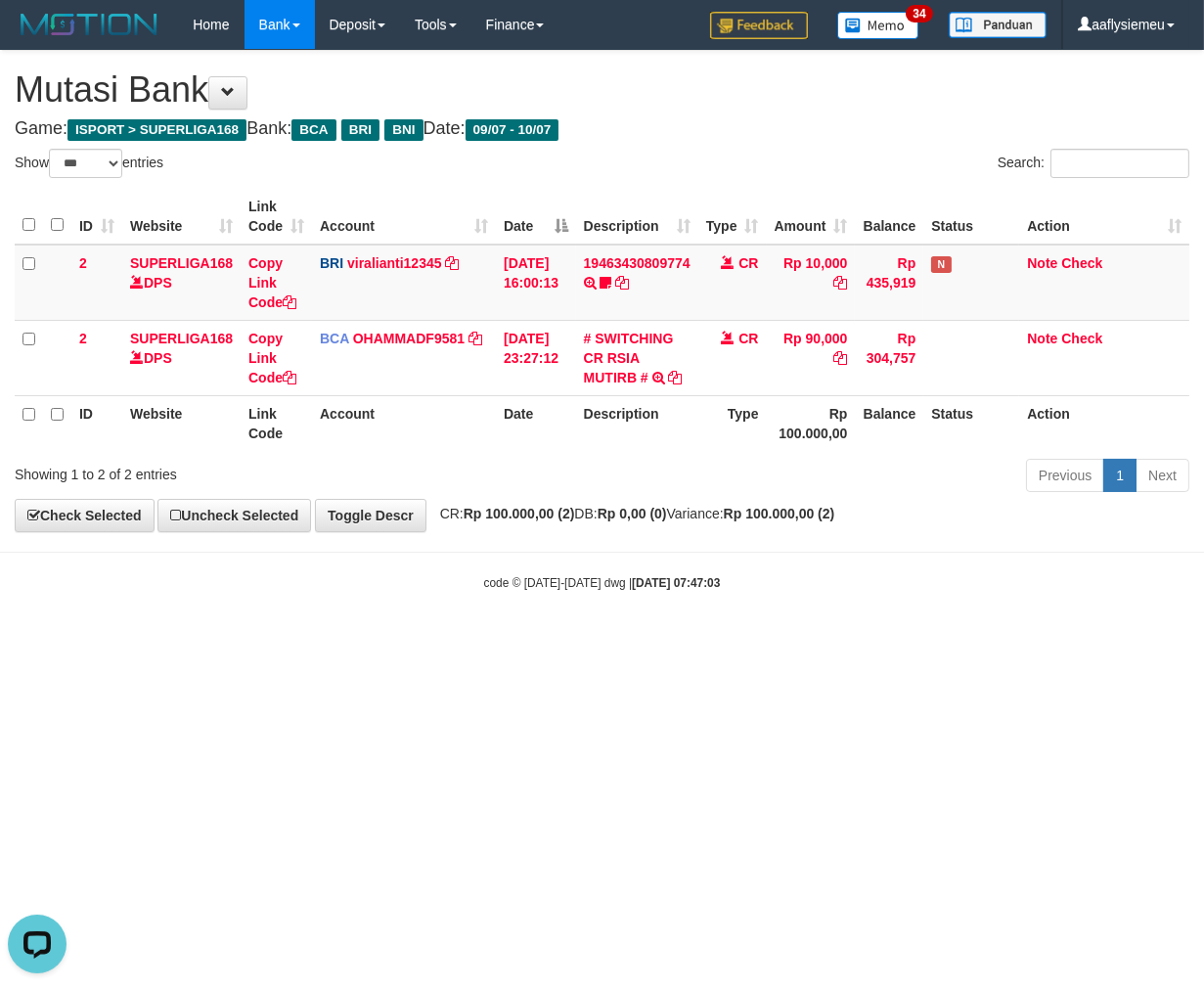 click on "Mutasi Bank" at bounding box center (602, 90) 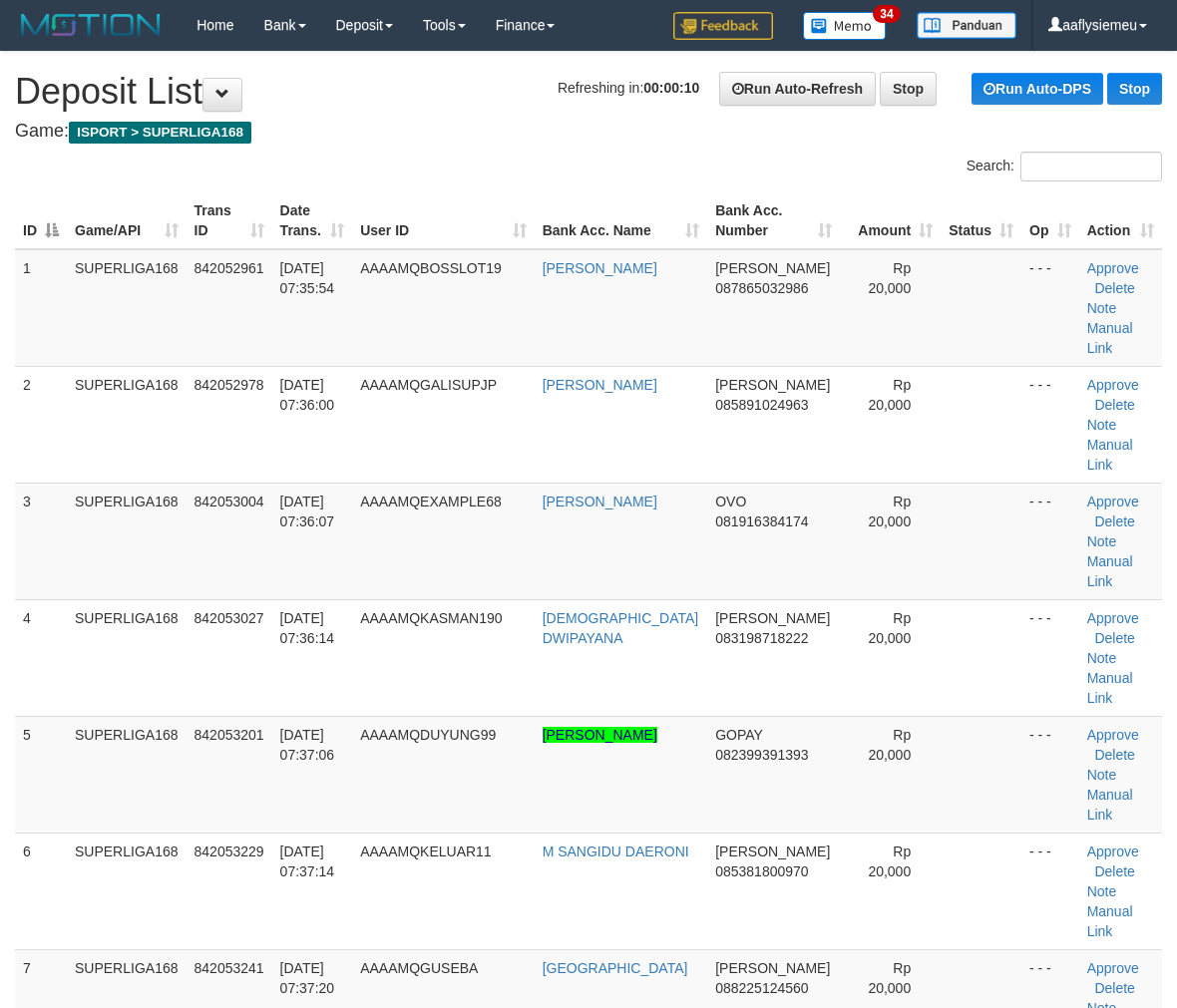 scroll, scrollTop: 664, scrollLeft: 0, axis: vertical 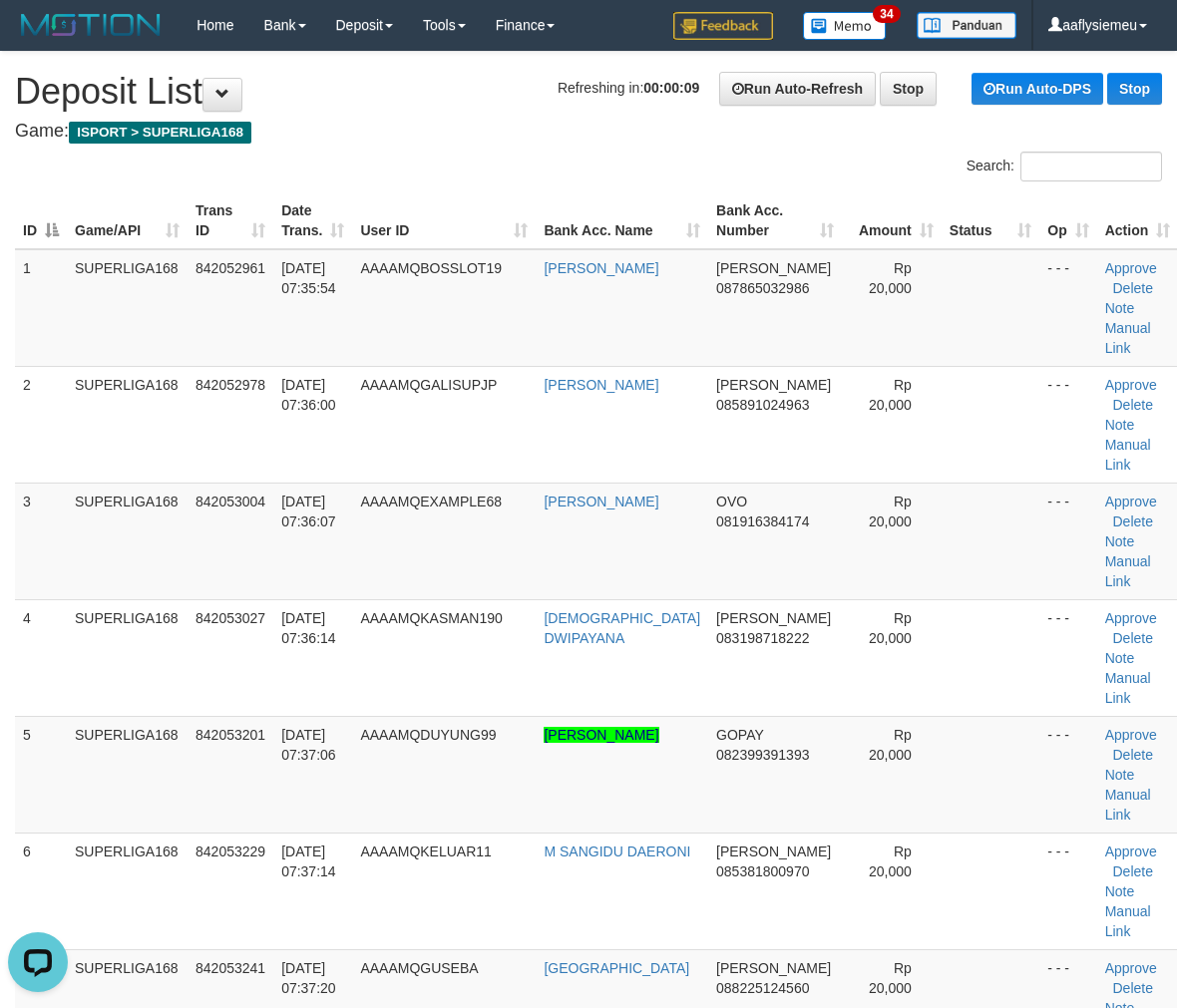 click on "Toggle navigation
Home
Bank
Account List
Load
By Website
Group
[ISPORT]													SUPERLIGA168
By Load Group (DPS)" at bounding box center (588, 10408) 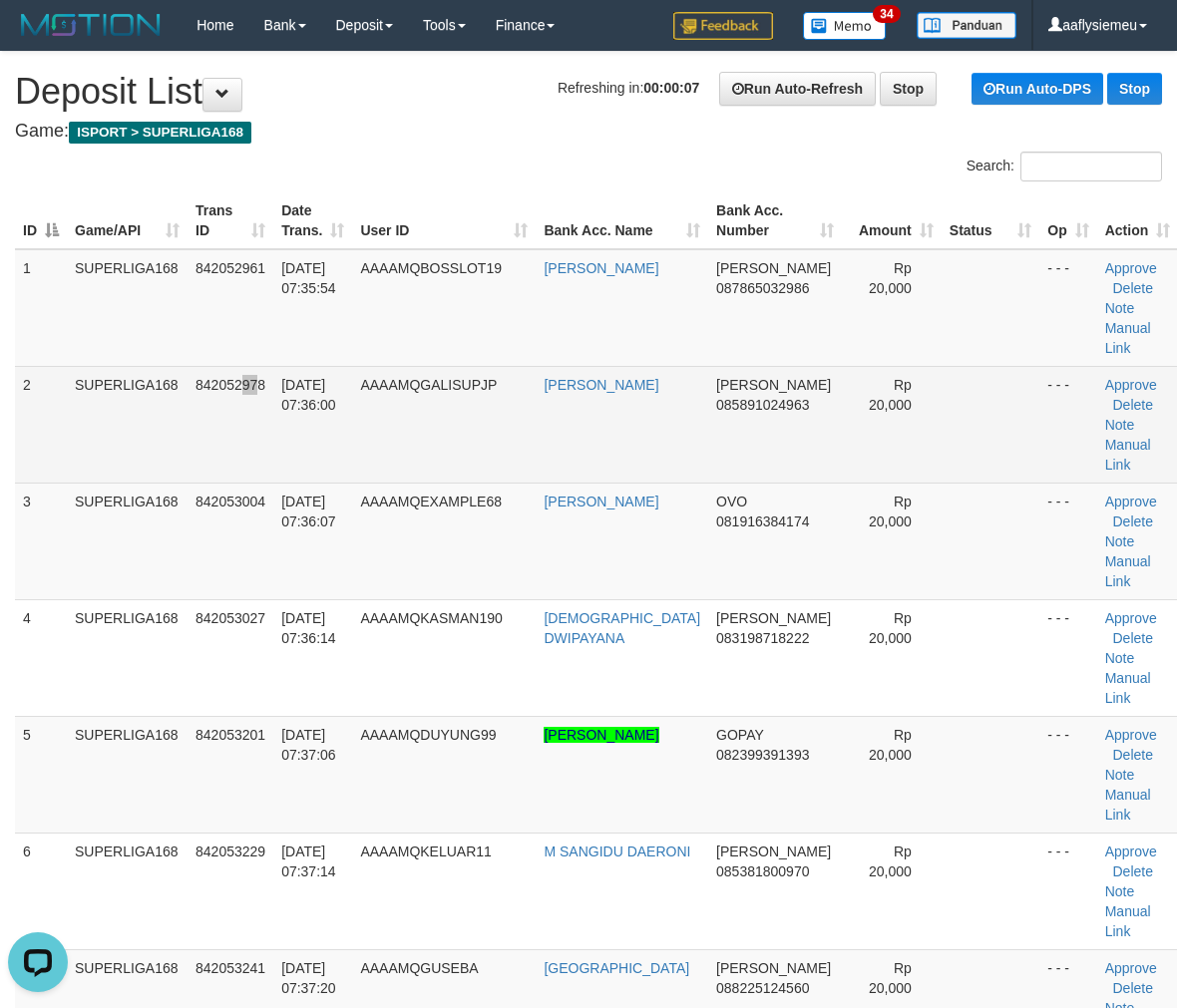 click on "842052978" at bounding box center (230, 424) 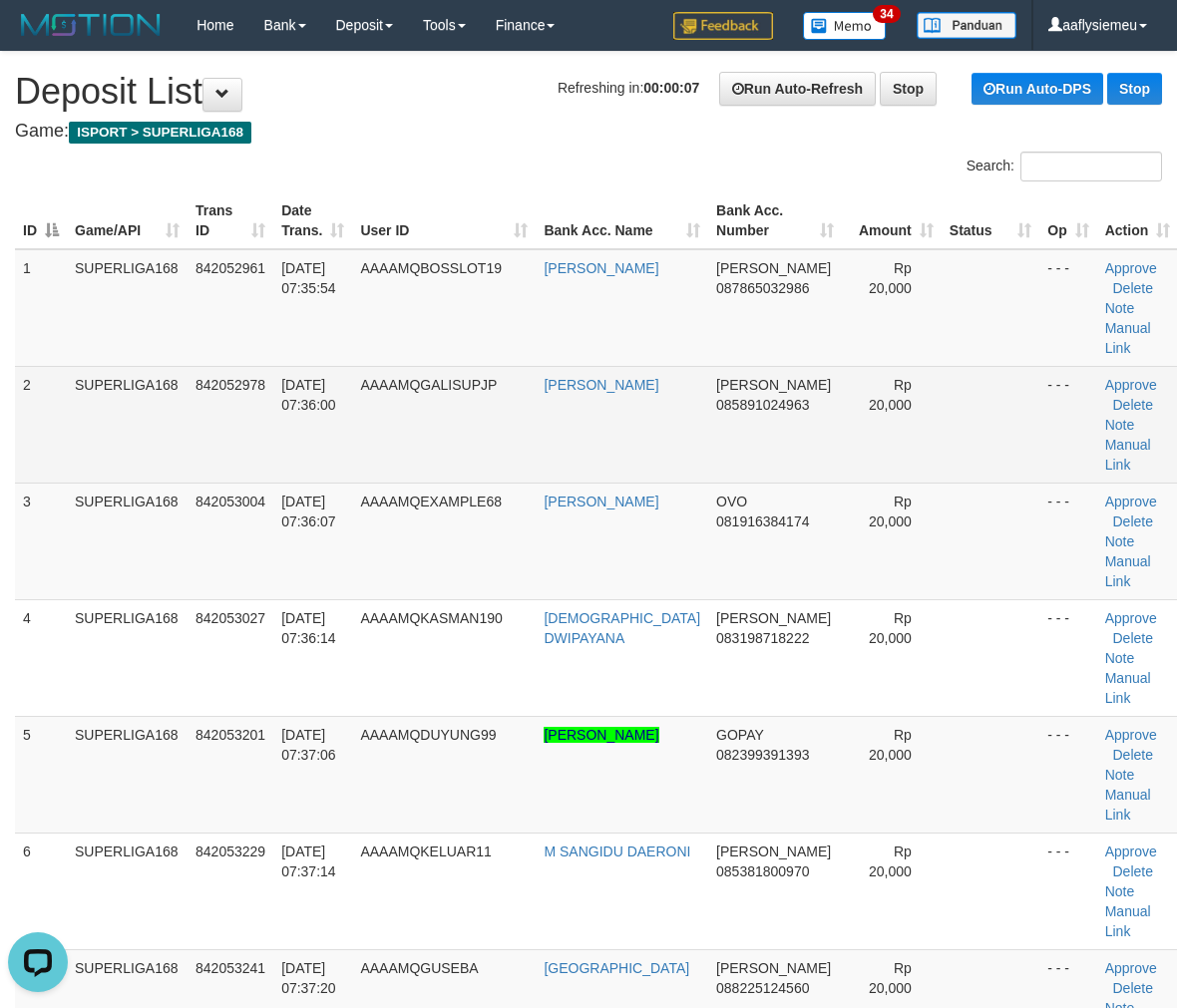 scroll, scrollTop: 11660, scrollLeft: 0, axis: vertical 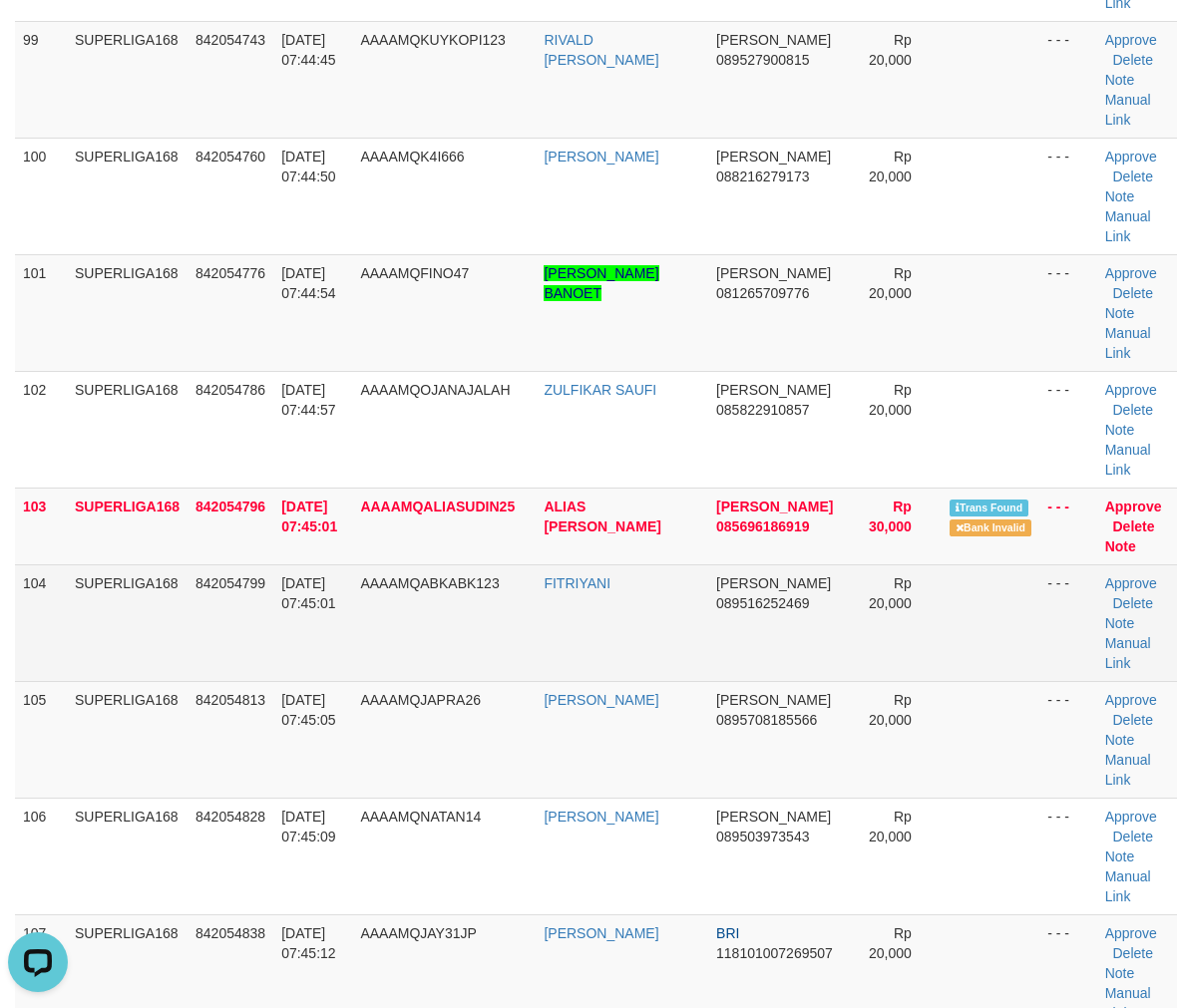 click on "842054799" at bounding box center (230, 622) 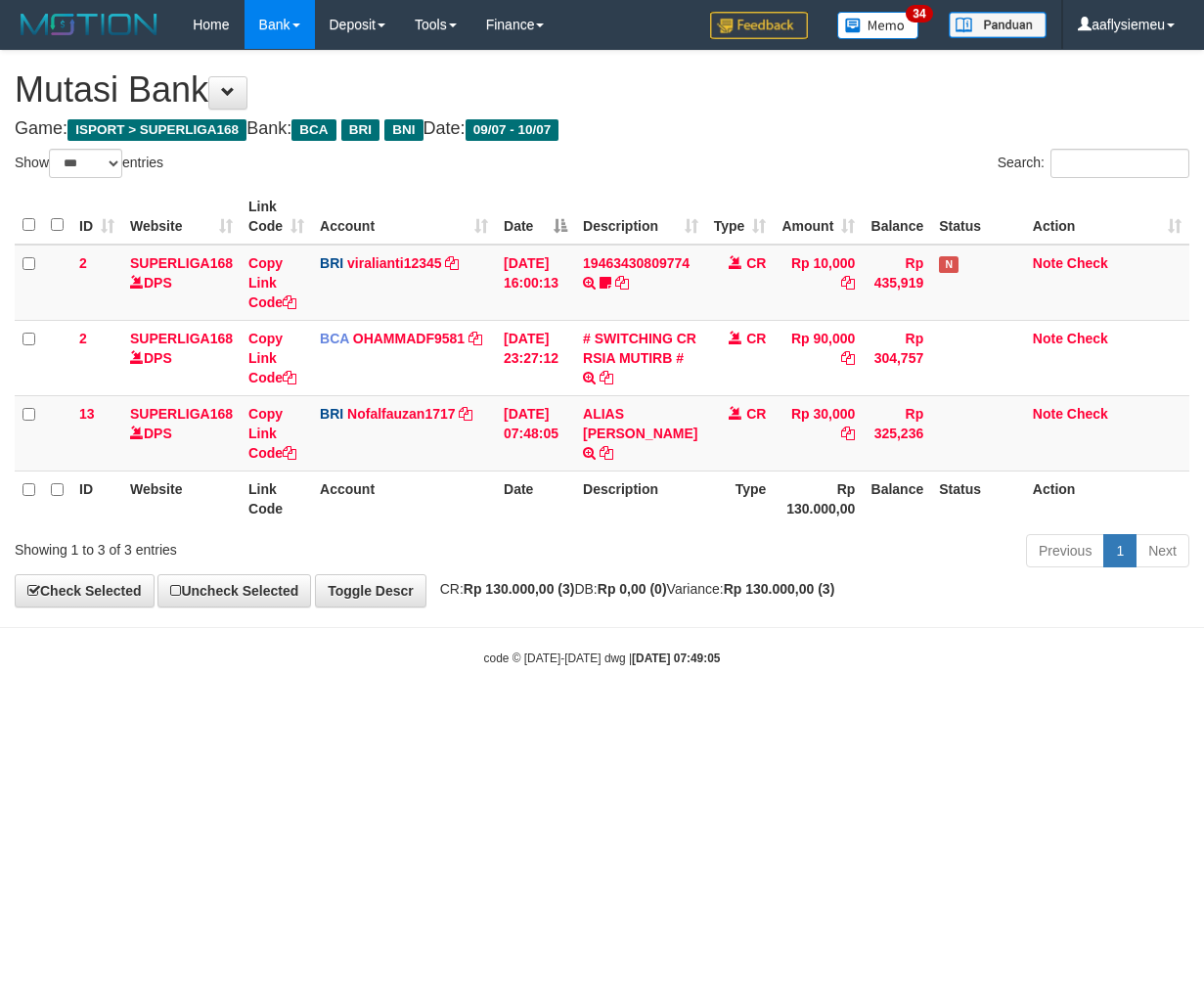 select on "***" 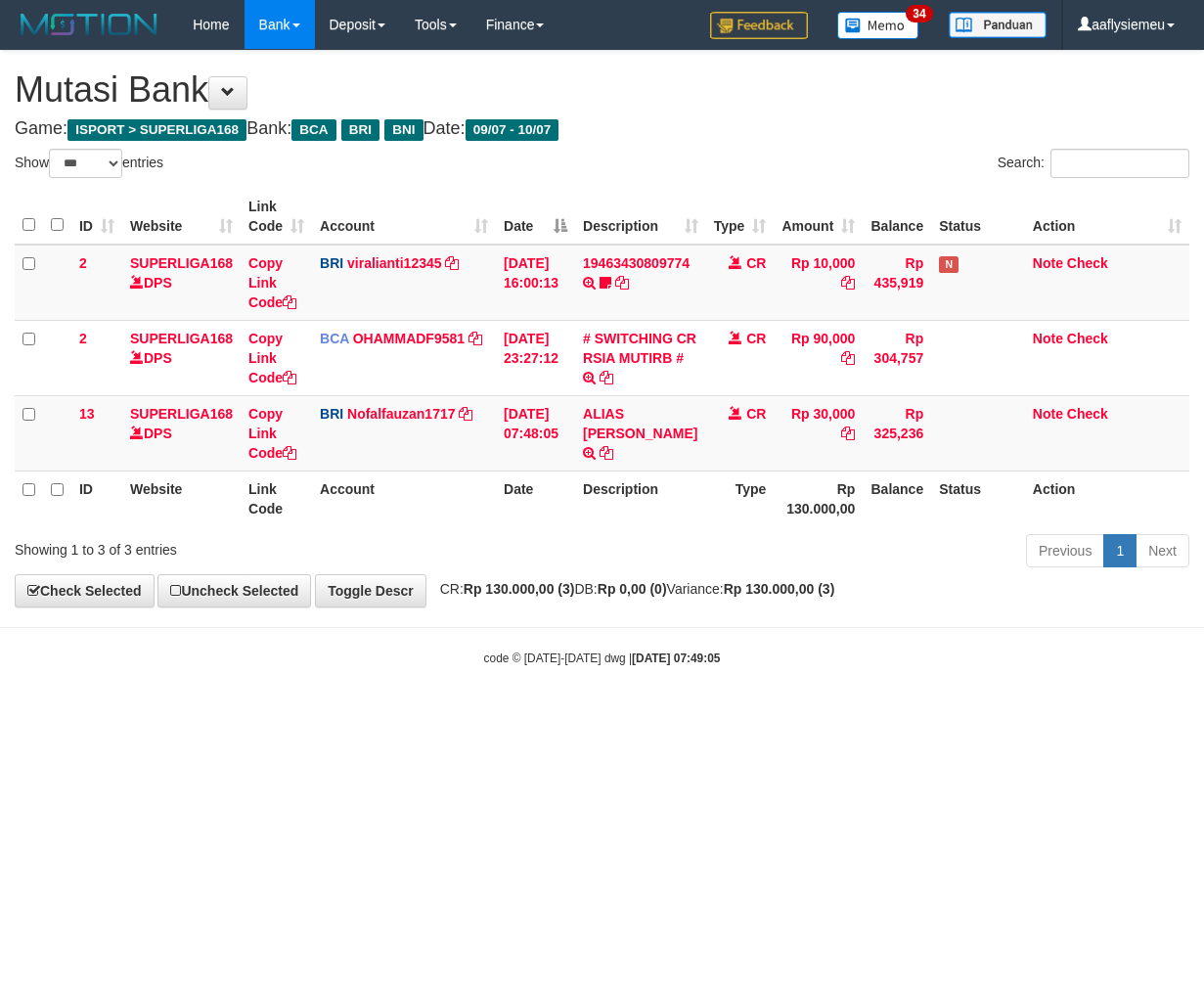 scroll, scrollTop: 0, scrollLeft: 0, axis: both 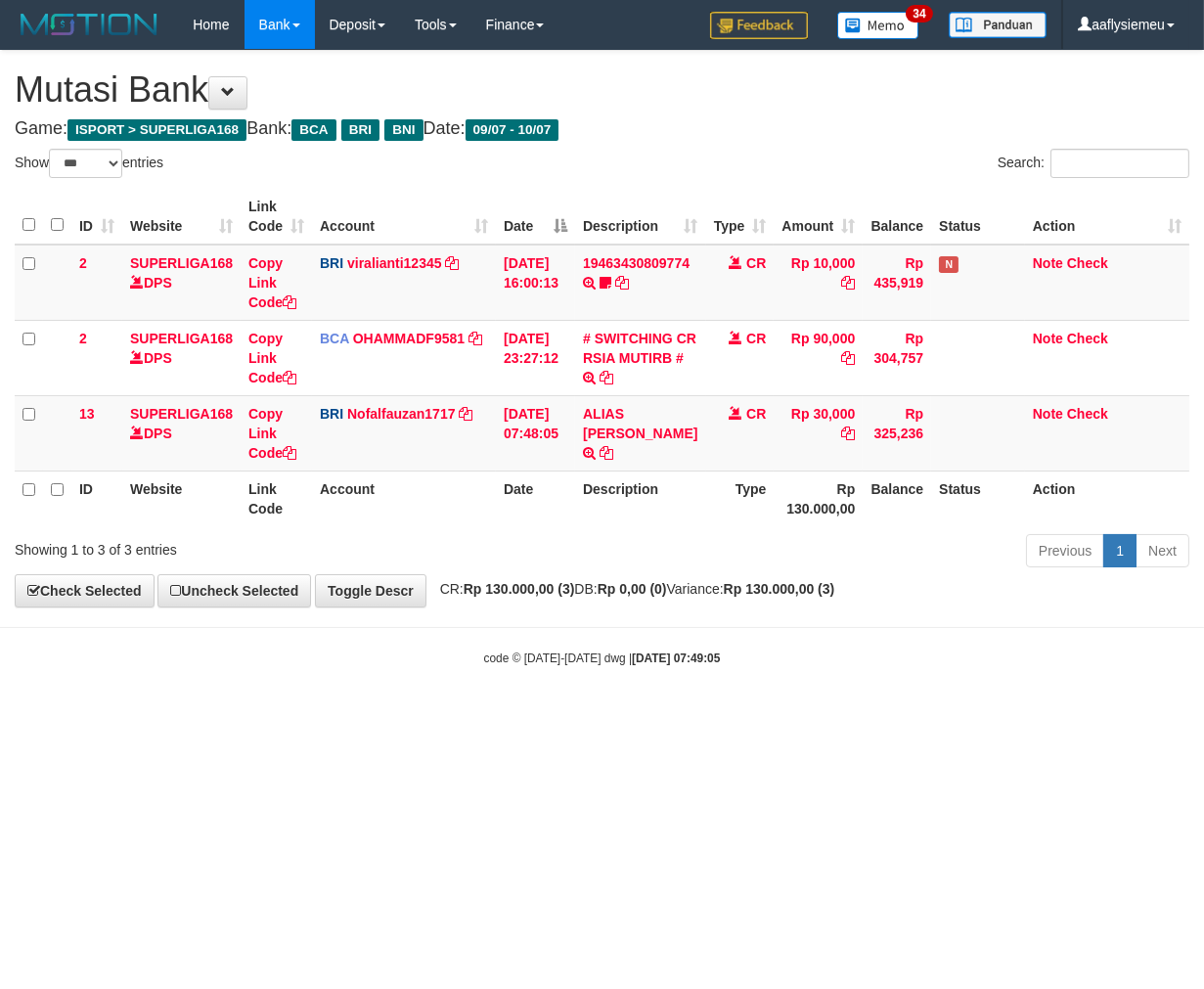 click on "Type" at bounding box center (740, 498) 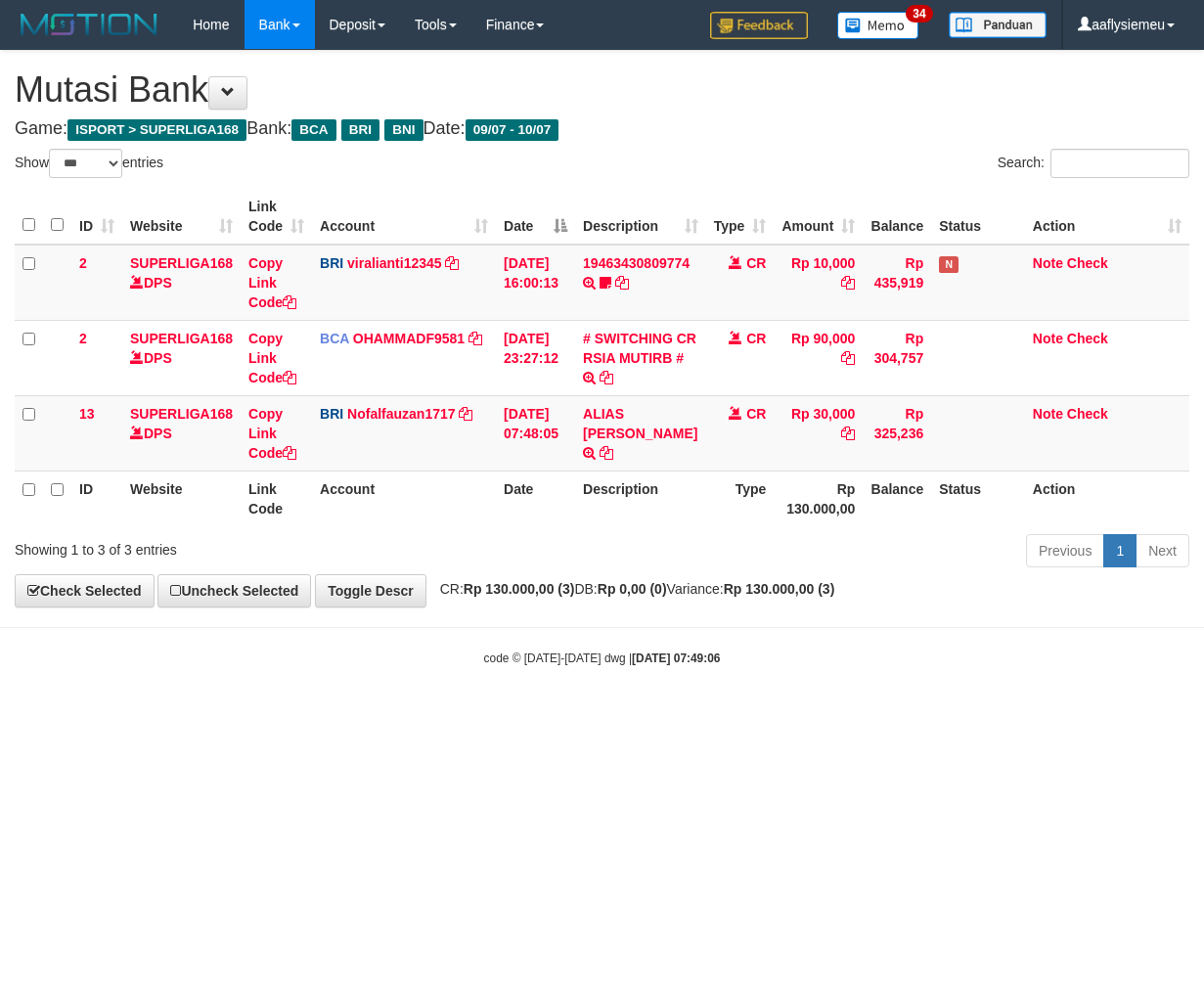 select on "***" 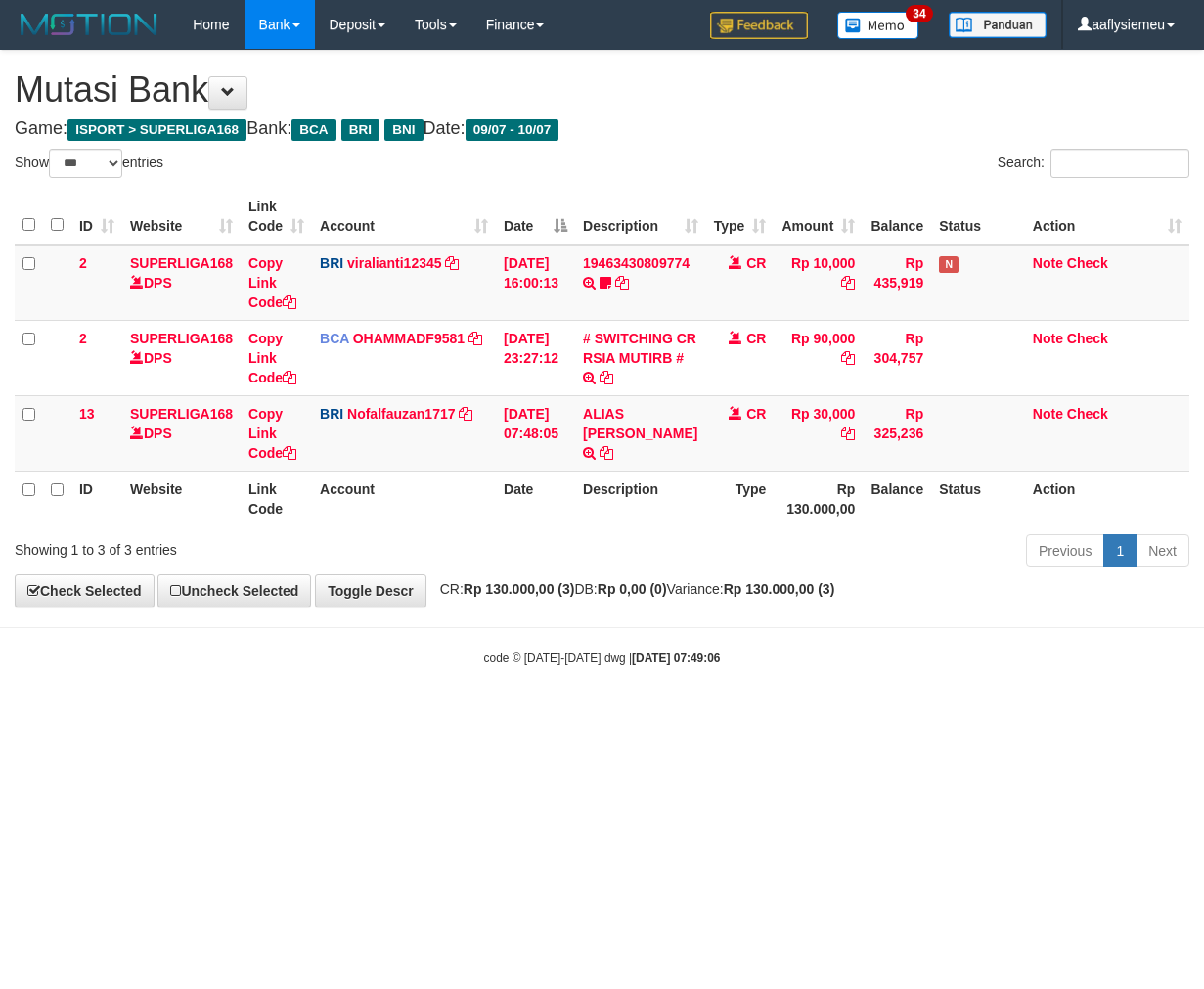 scroll, scrollTop: 0, scrollLeft: 0, axis: both 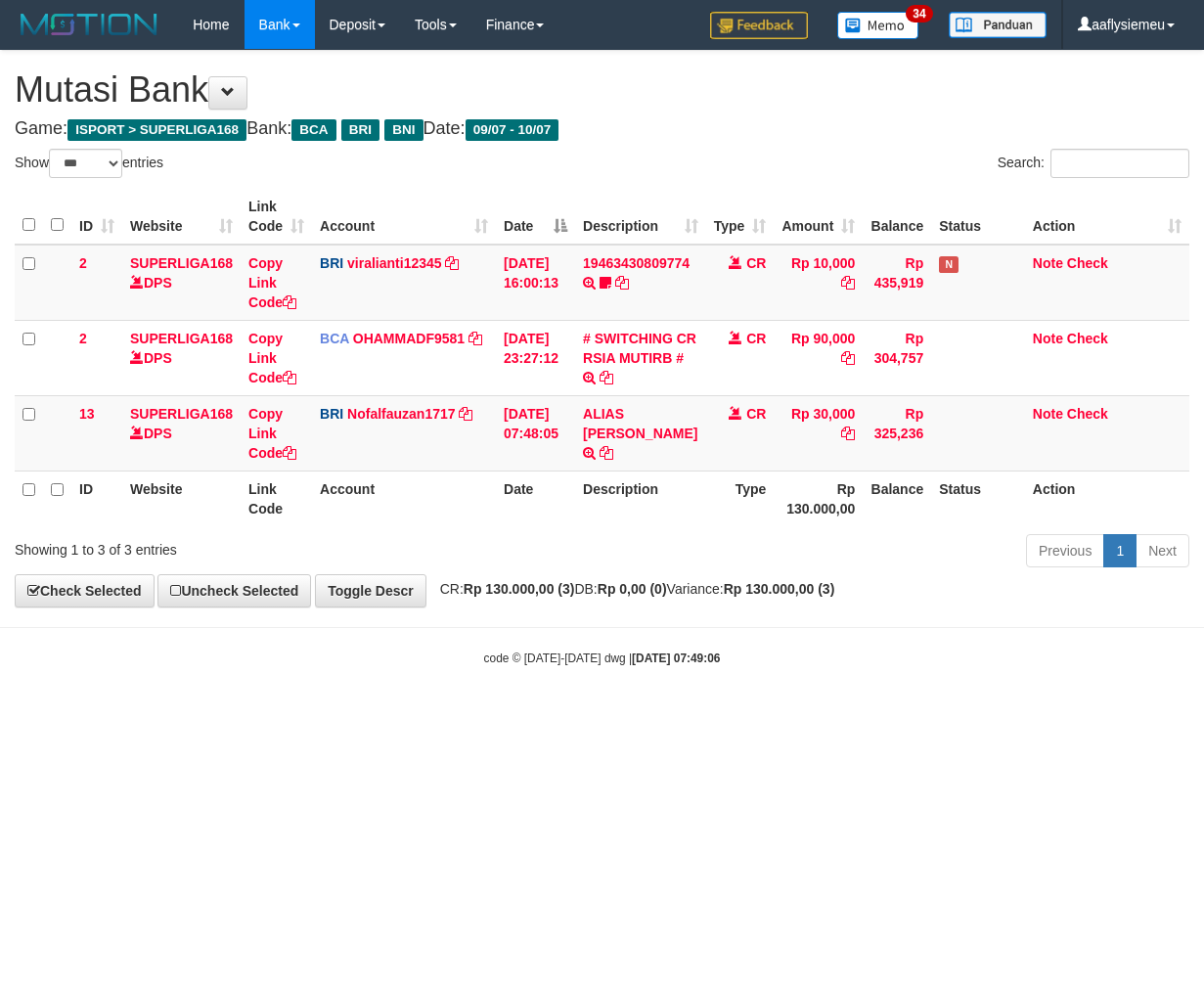 select on "***" 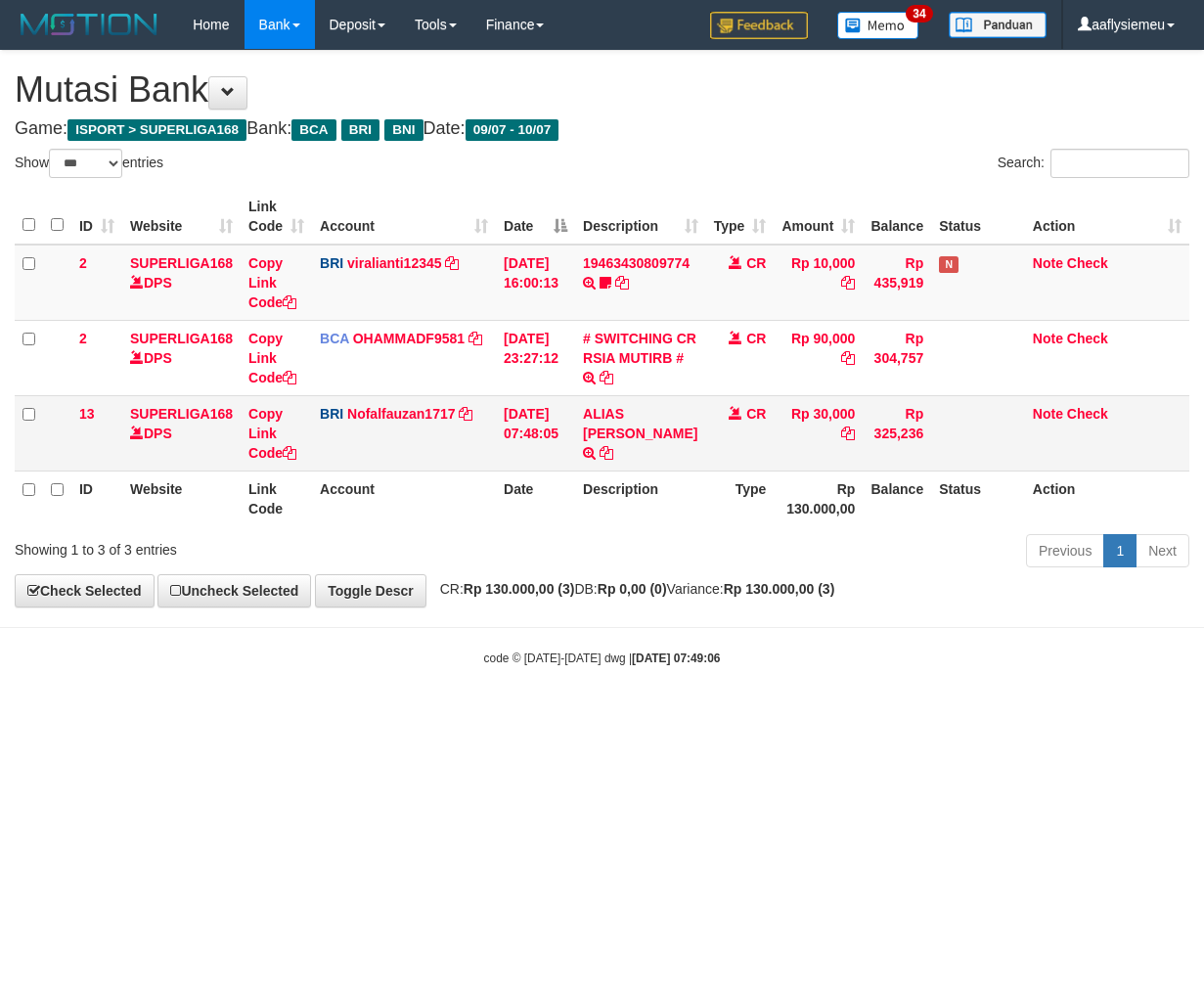 scroll, scrollTop: 0, scrollLeft: 0, axis: both 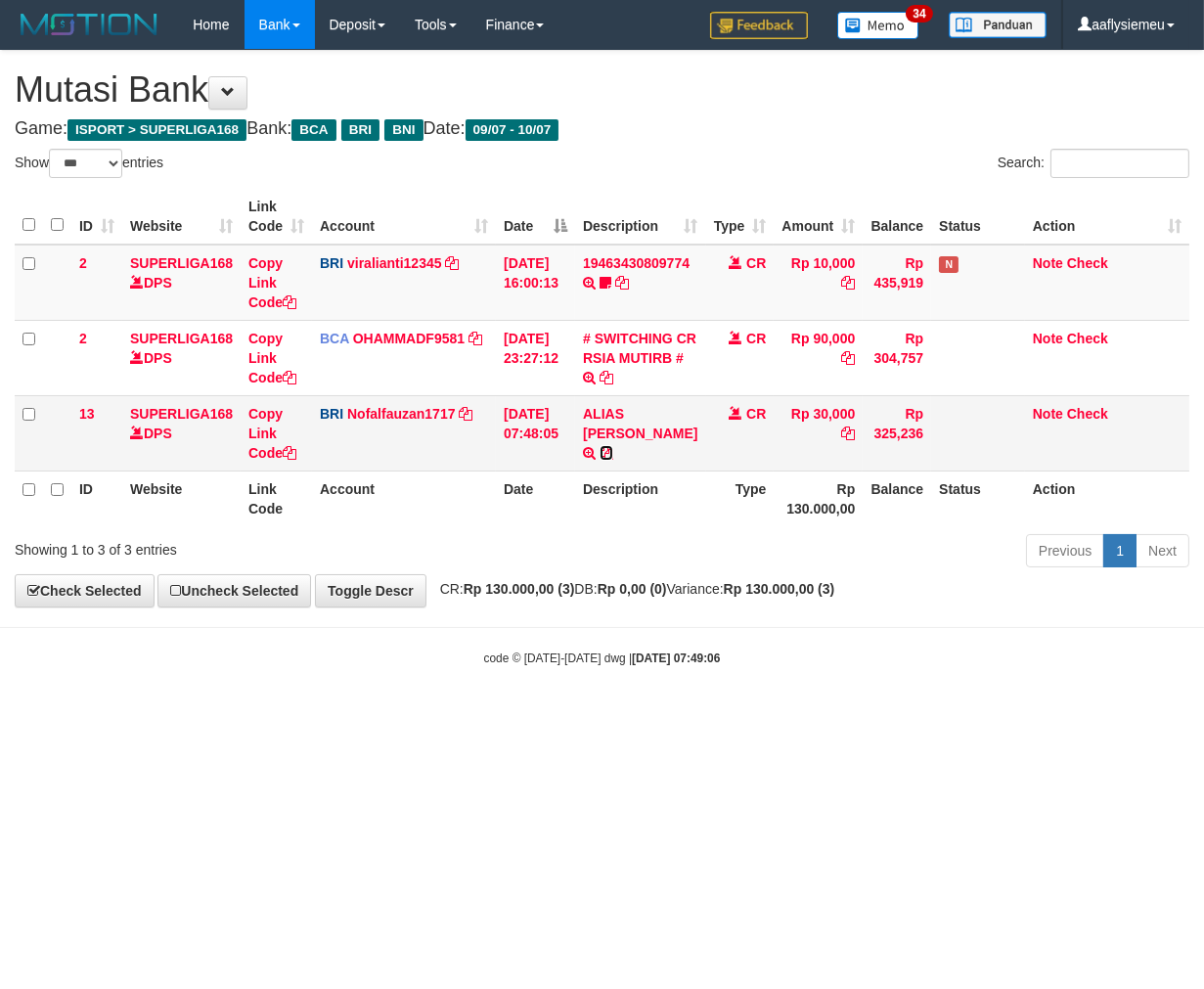 click at bounding box center (606, 453) 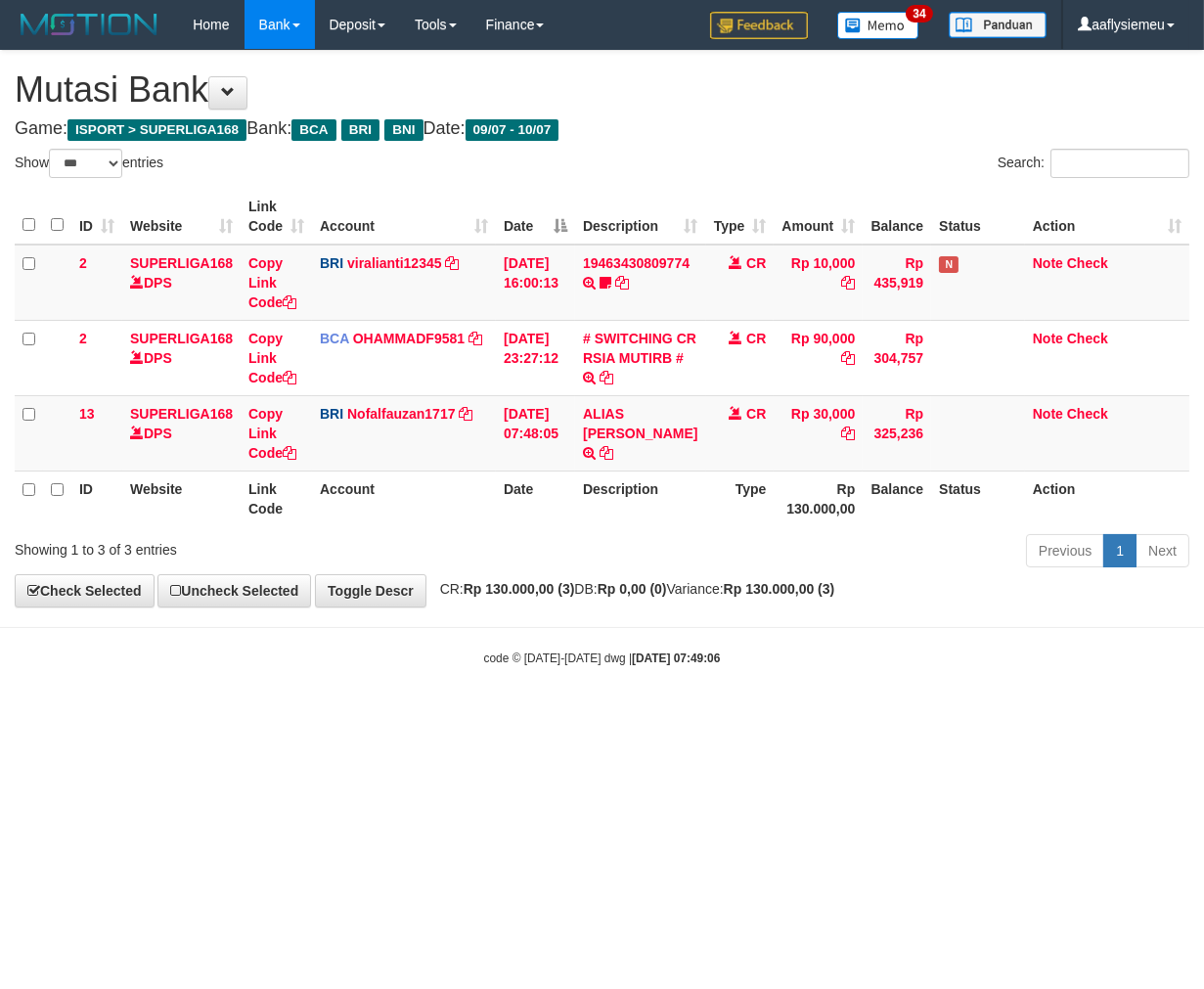 drag, startPoint x: 878, startPoint y: 770, endPoint x: 1200, endPoint y: 663, distance: 339.3125 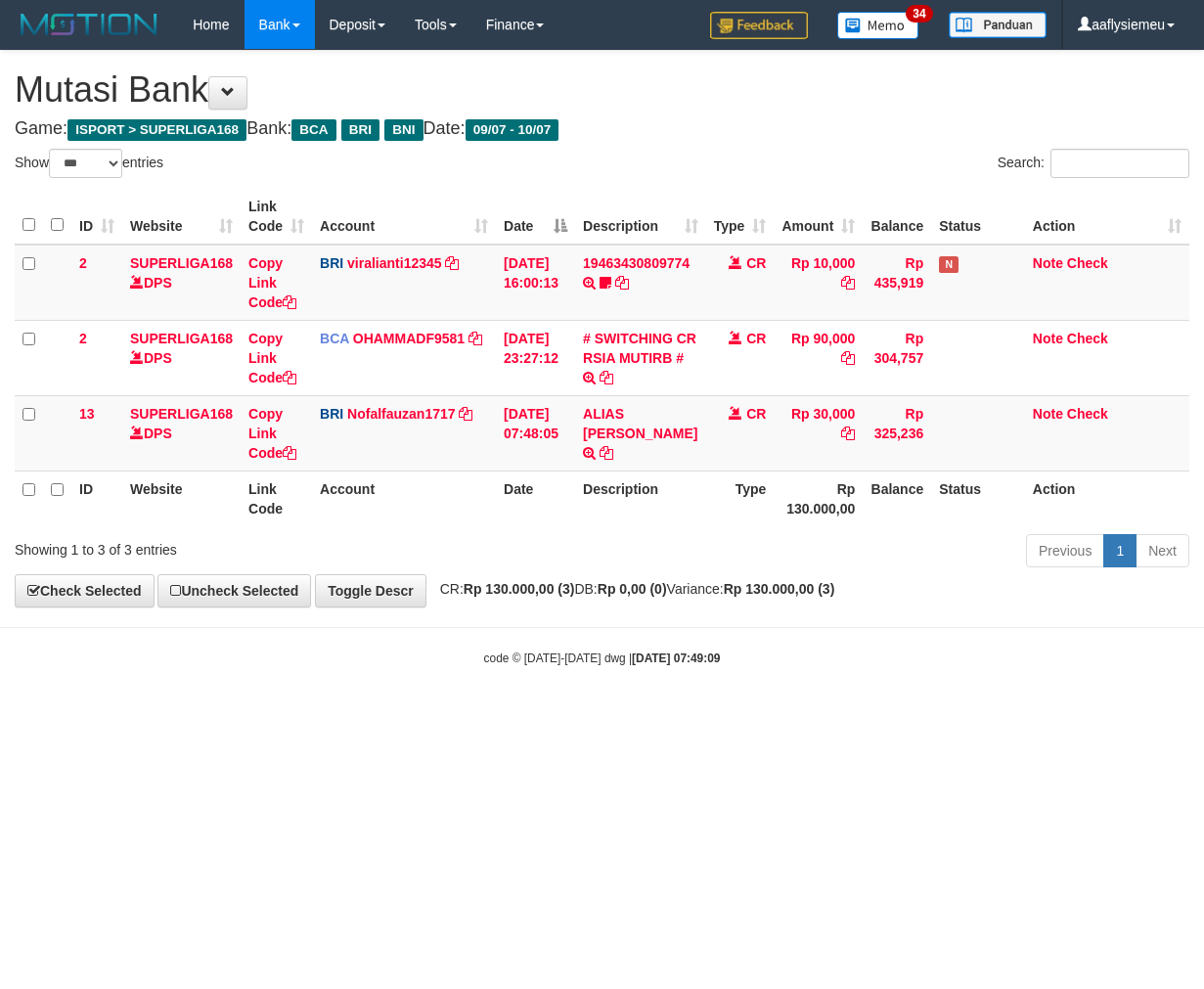 select on "***" 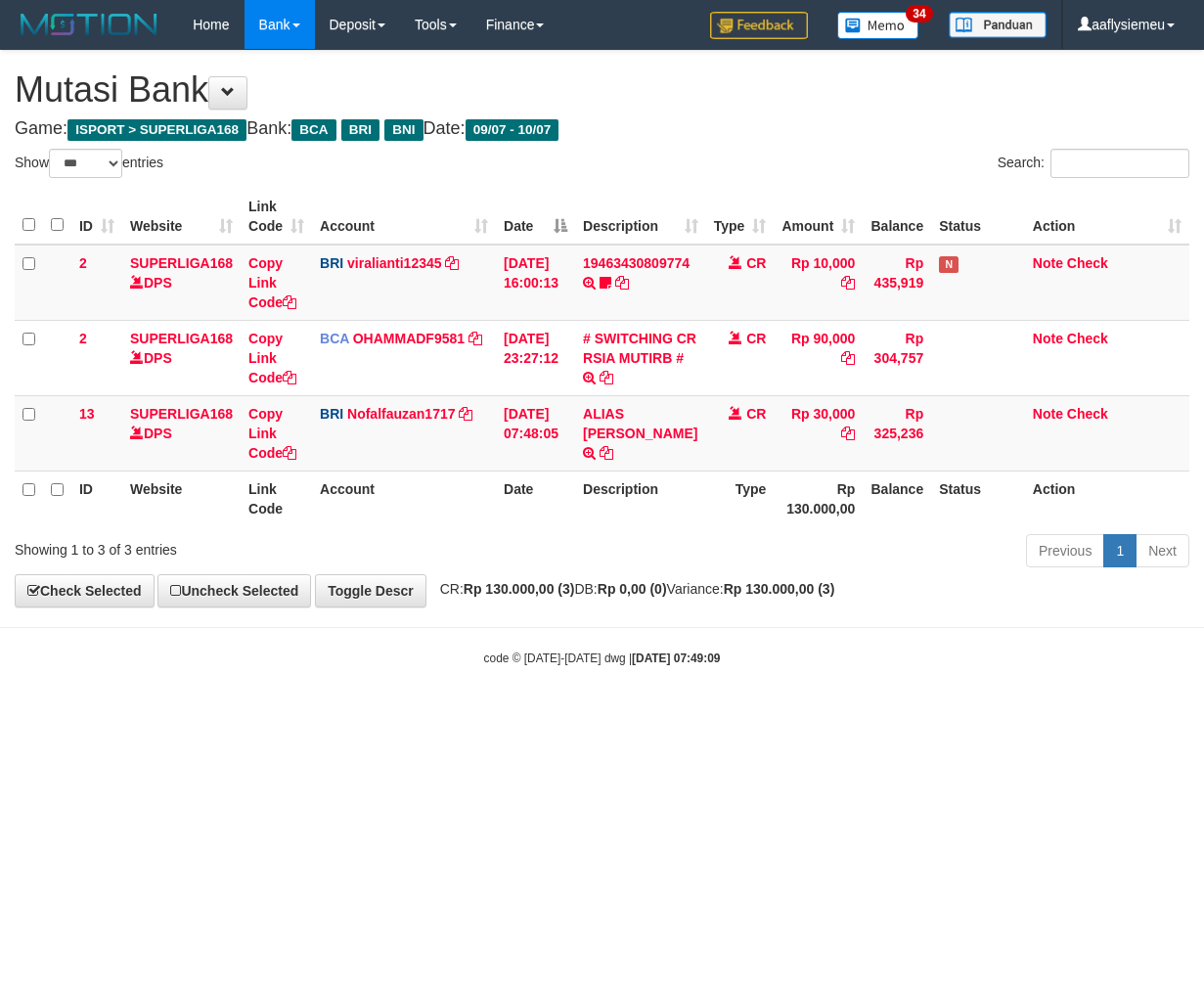 scroll, scrollTop: 0, scrollLeft: 0, axis: both 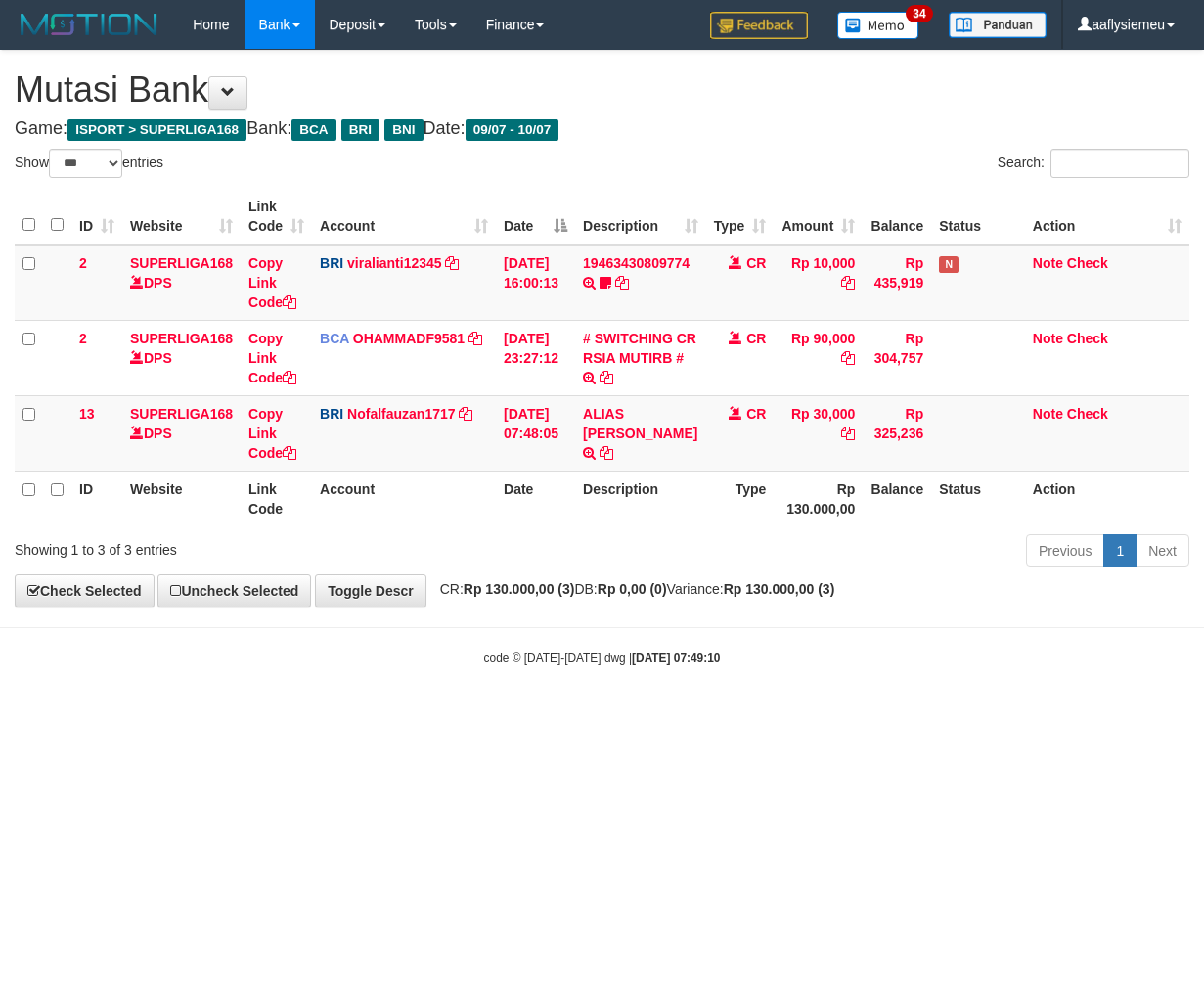 select on "***" 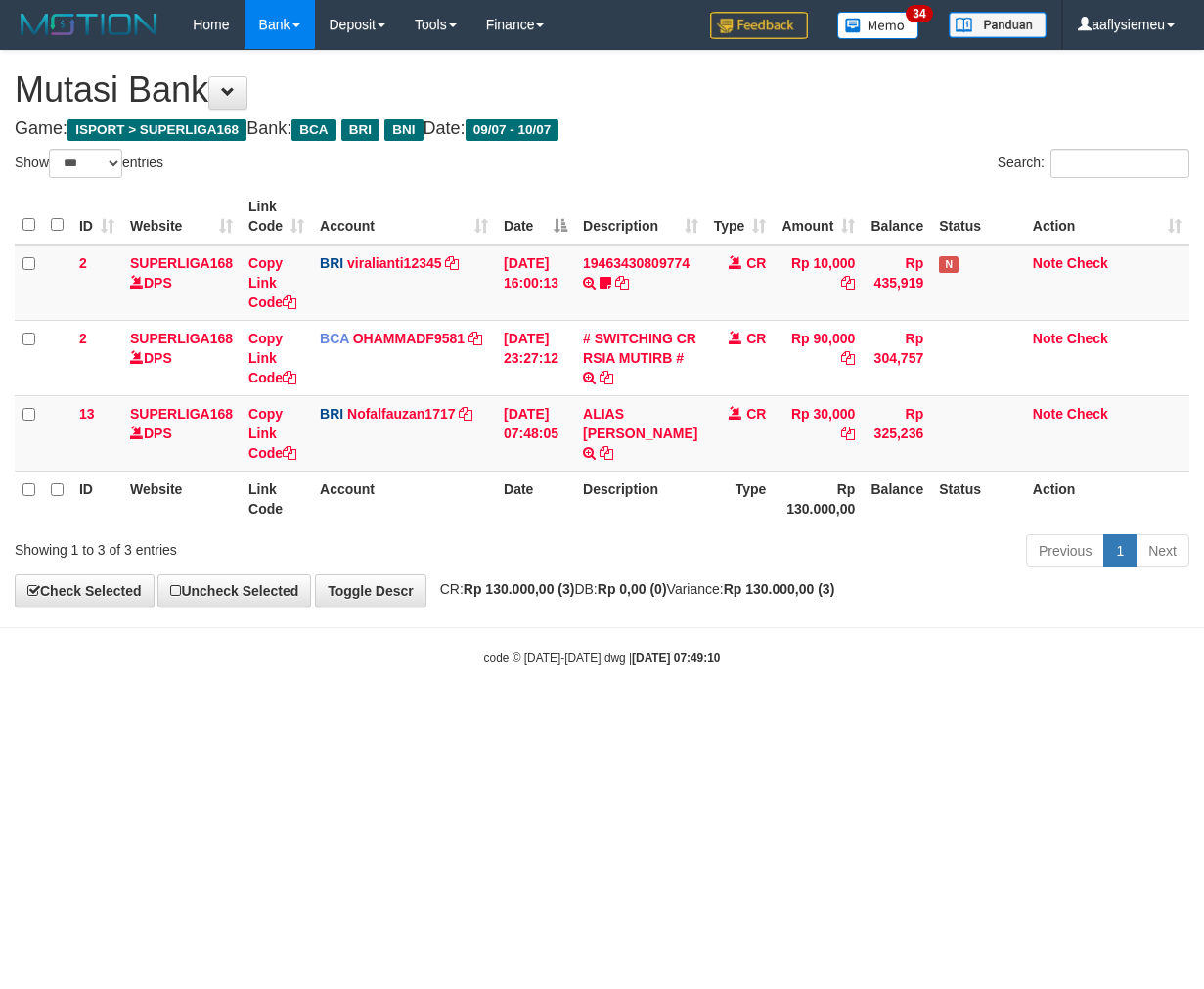 scroll, scrollTop: 0, scrollLeft: 0, axis: both 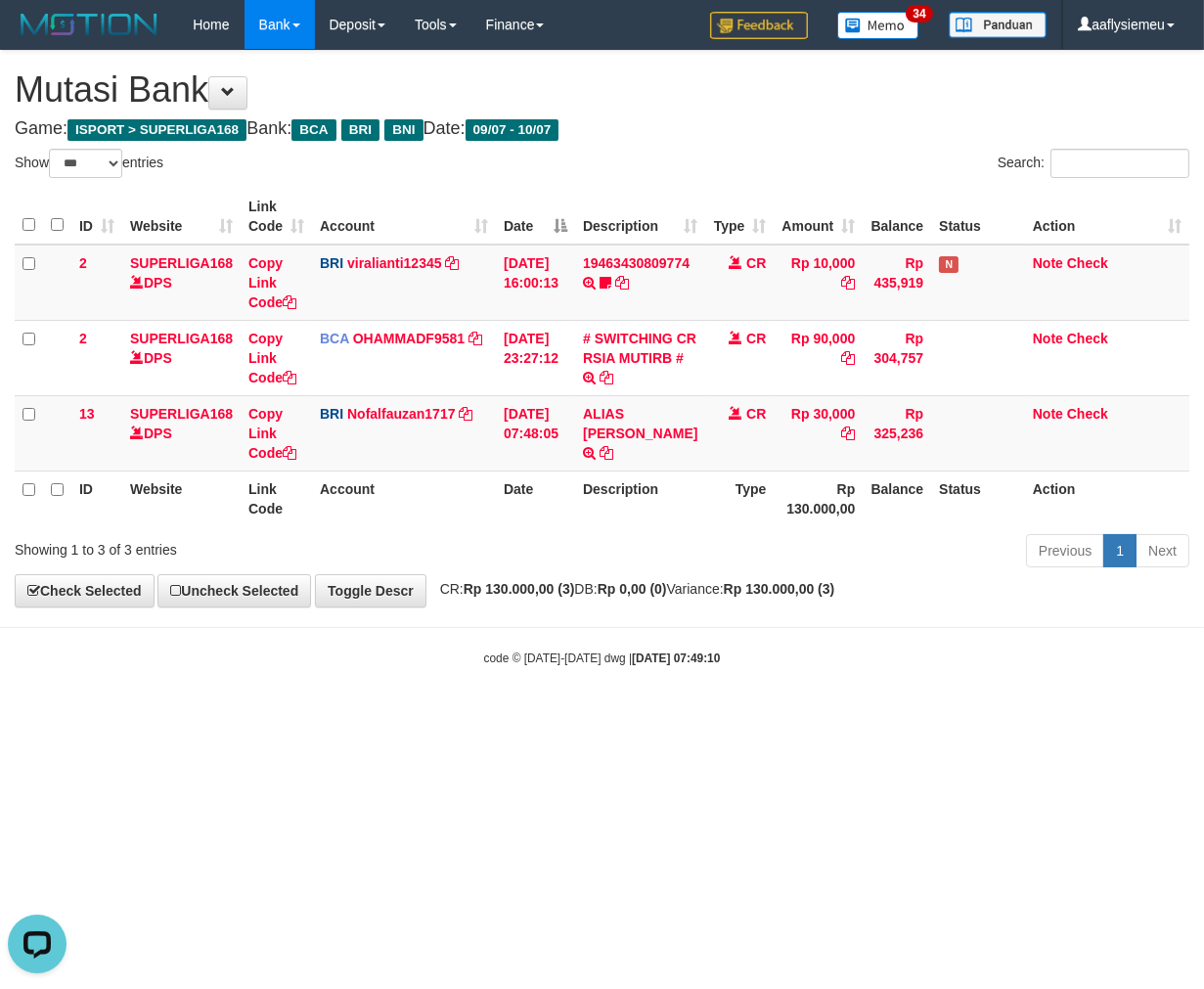click on "**********" at bounding box center [602, 329] 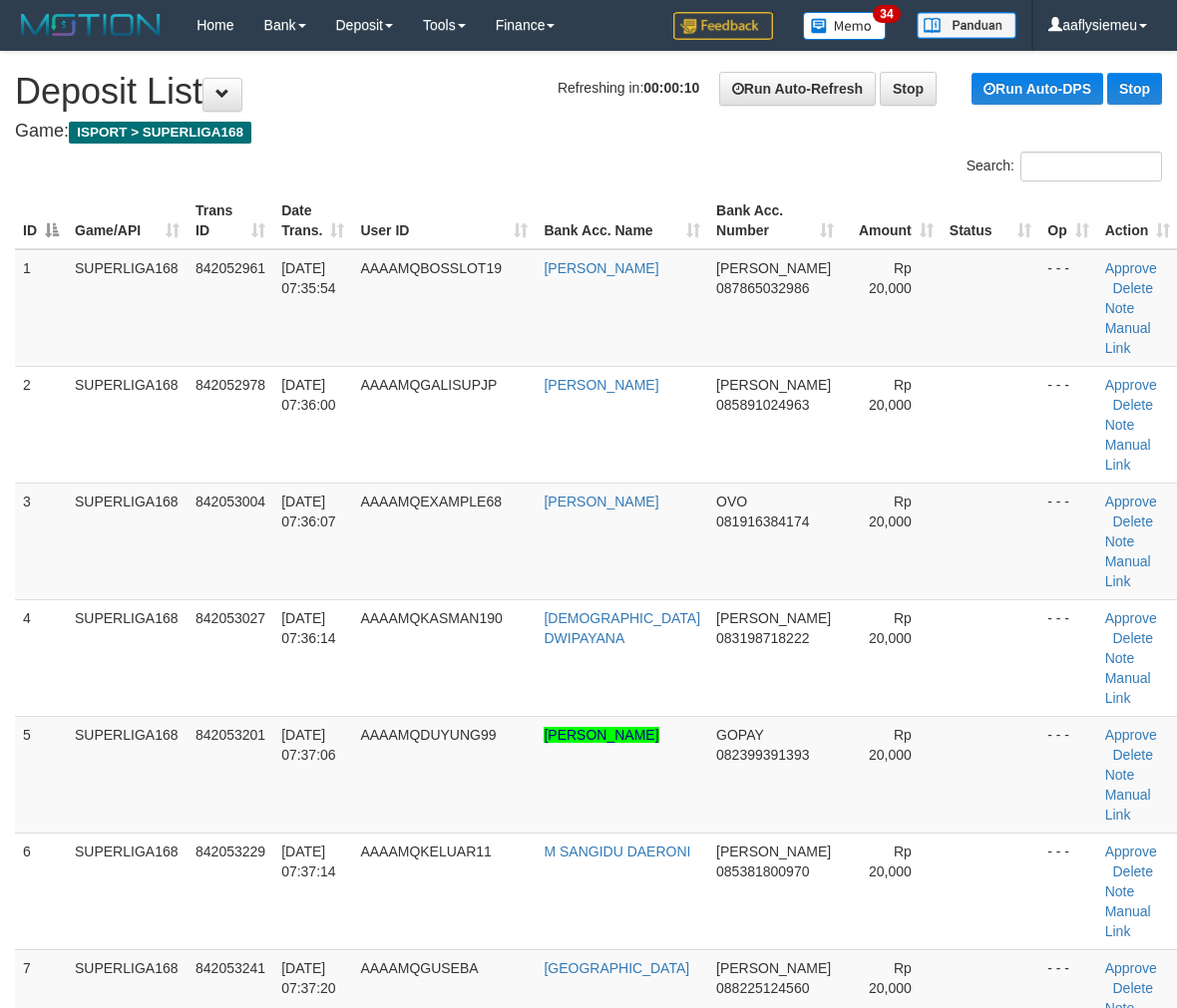 scroll, scrollTop: 11660, scrollLeft: 0, axis: vertical 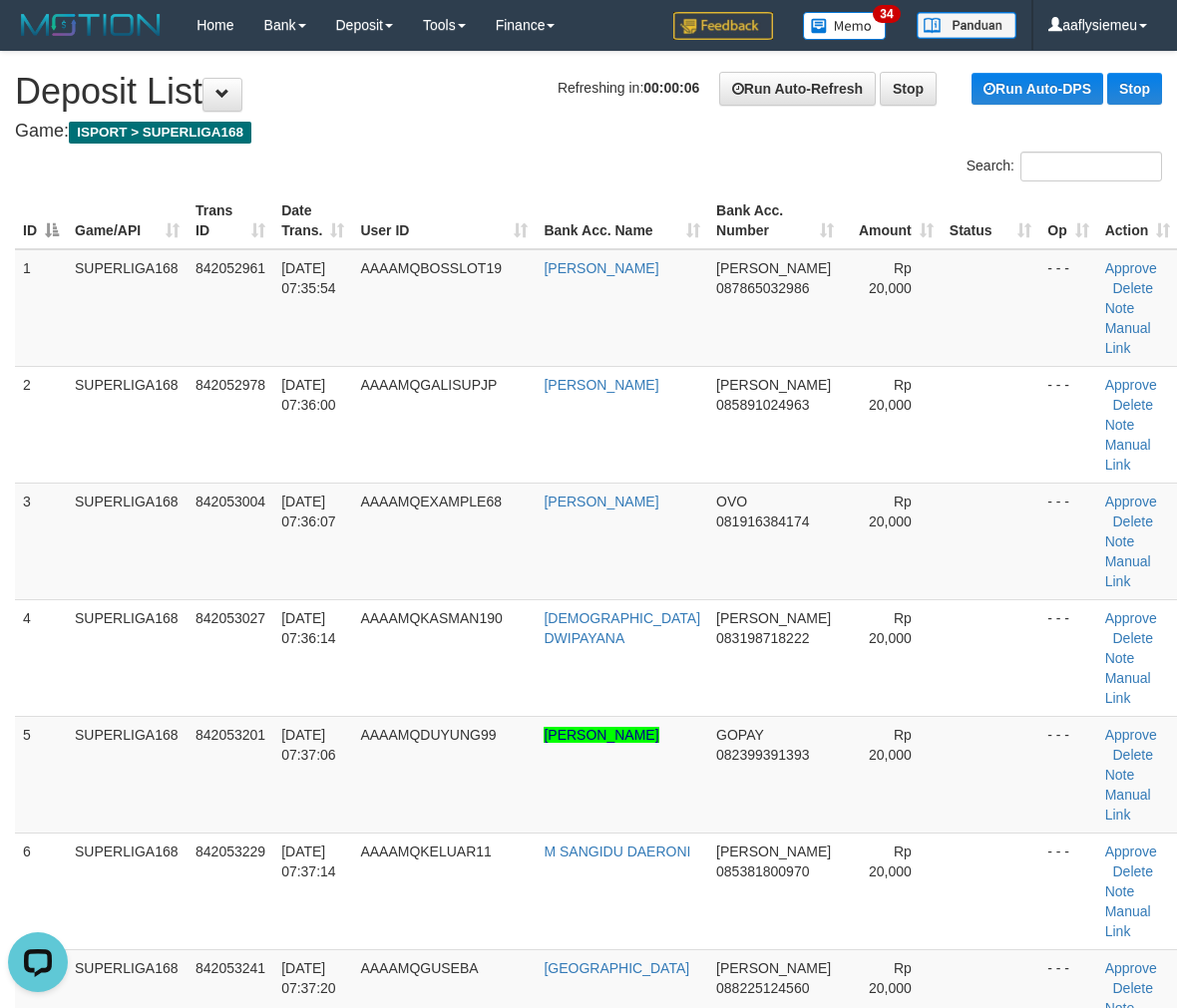 drag, startPoint x: 70, startPoint y: 412, endPoint x: 0, endPoint y: 447, distance: 78.26238 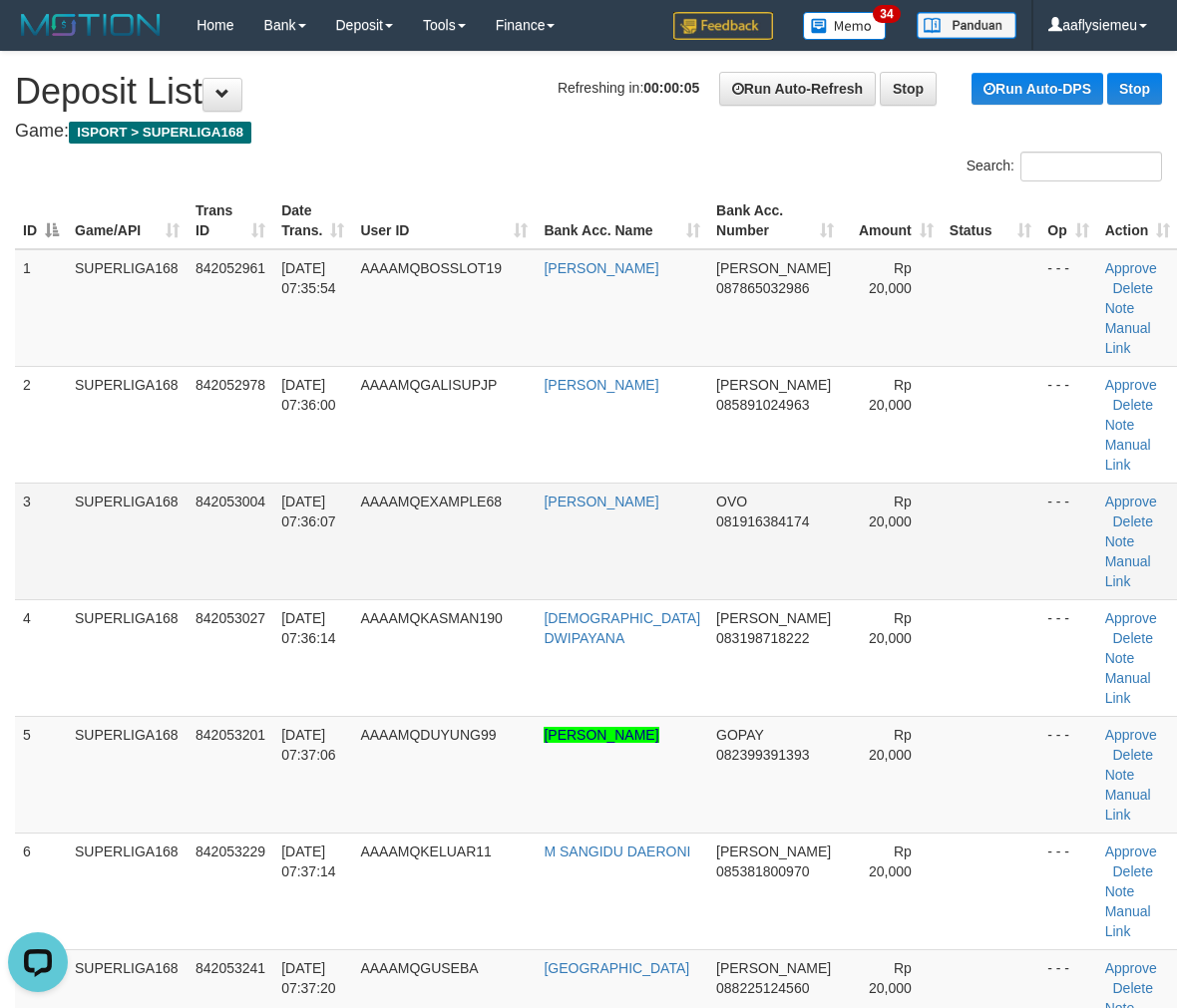 click on "3
SUPERLIGA168
842053004
10/07/2025 07:36:07
AAAAMQEXAMPLE68
BAMBANG SUWITO
OVO
081916384174
Rp 20,000
- - -
Approve
Delete
Note
Manual Link" at bounding box center [596, 540] 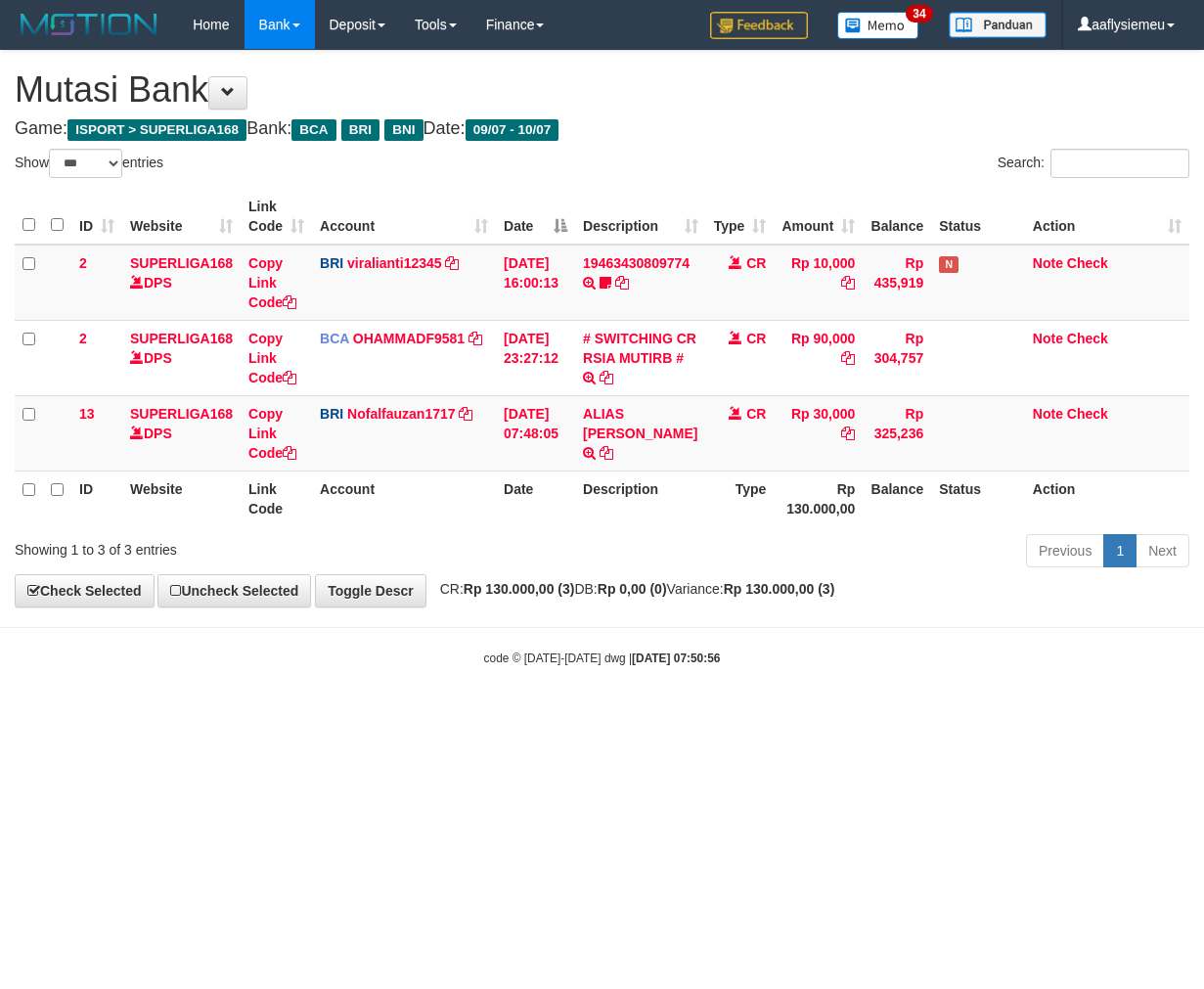 select on "***" 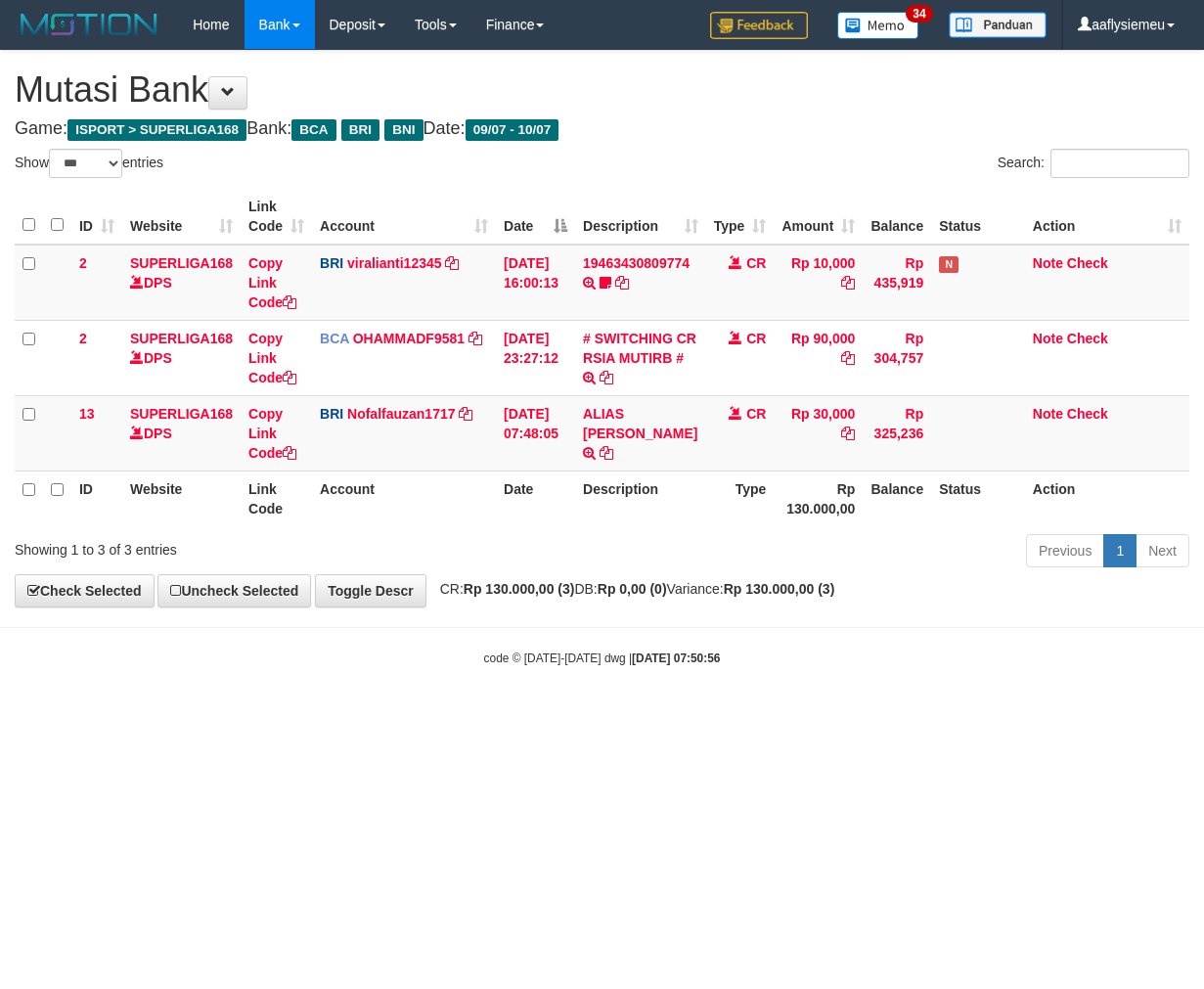 scroll, scrollTop: 0, scrollLeft: 0, axis: both 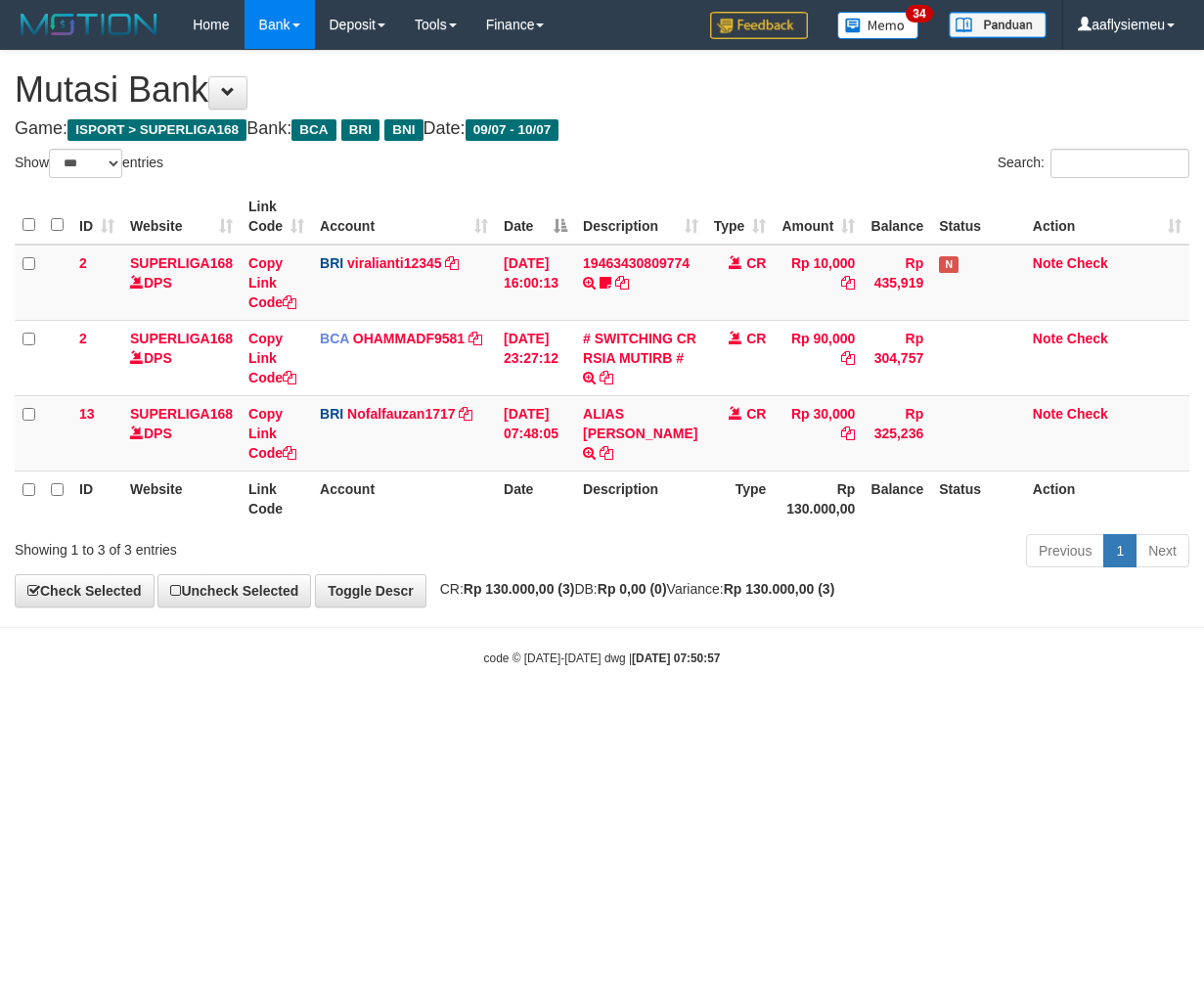 select on "***" 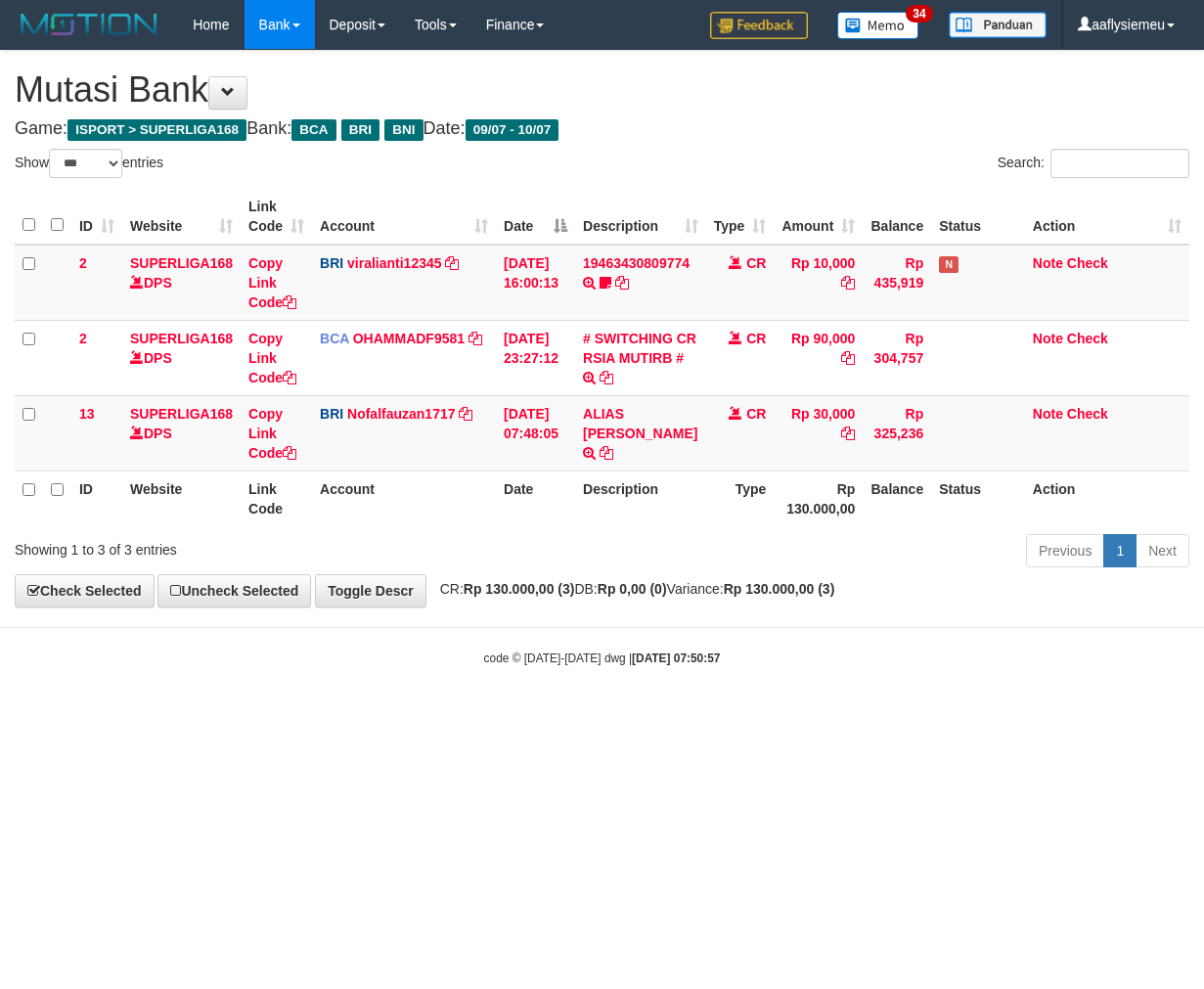 scroll, scrollTop: 0, scrollLeft: 0, axis: both 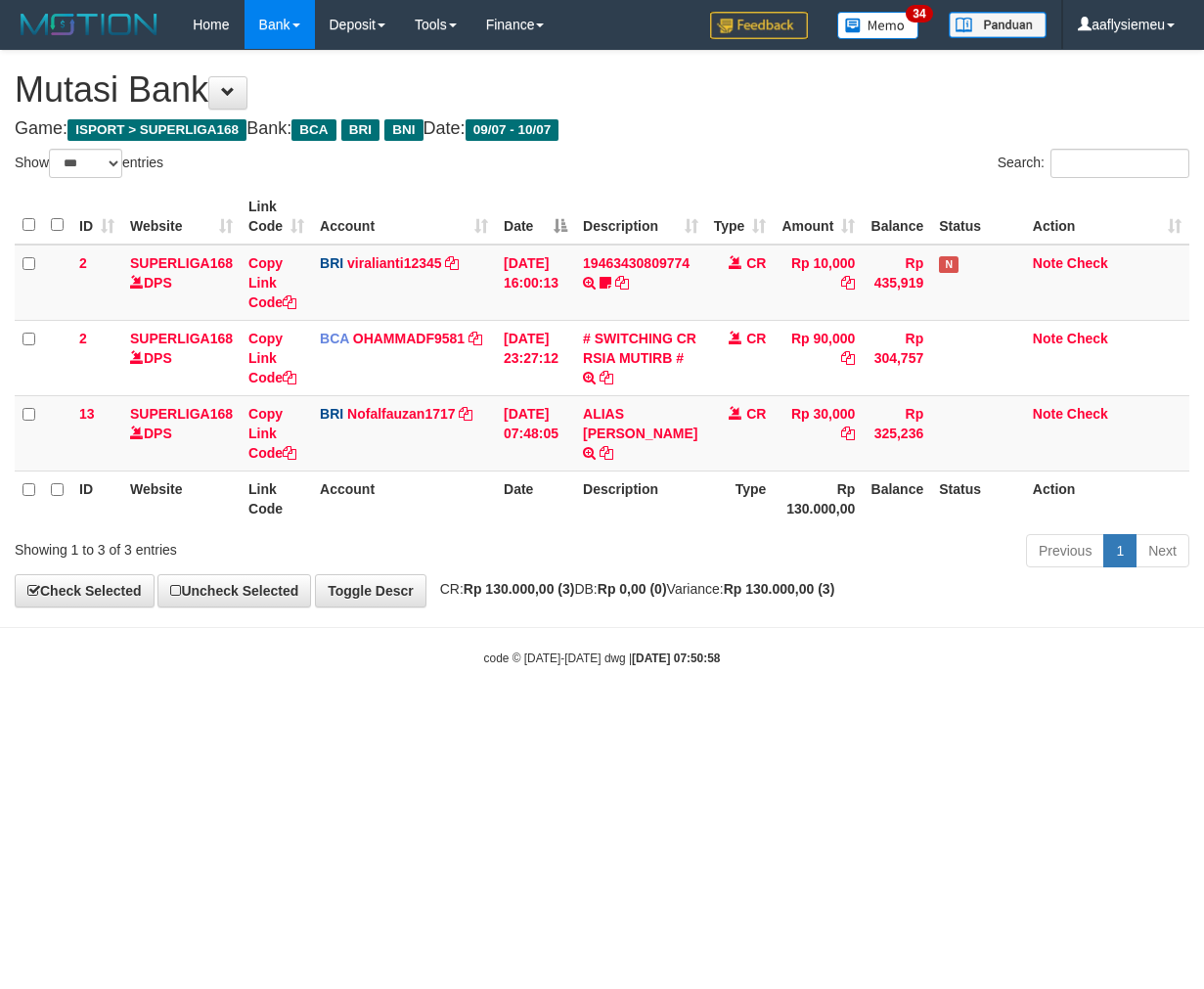 select on "***" 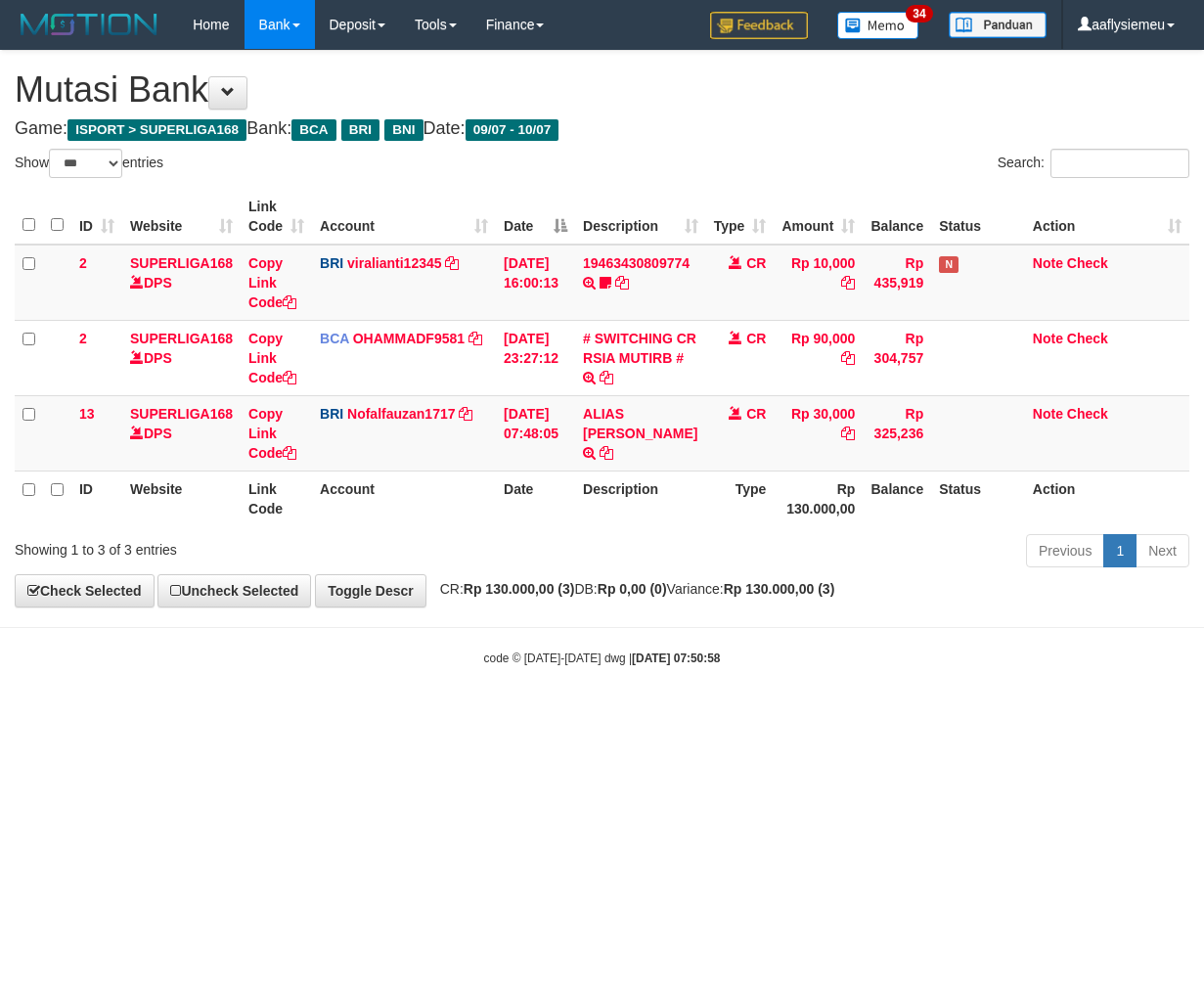 scroll, scrollTop: 0, scrollLeft: 0, axis: both 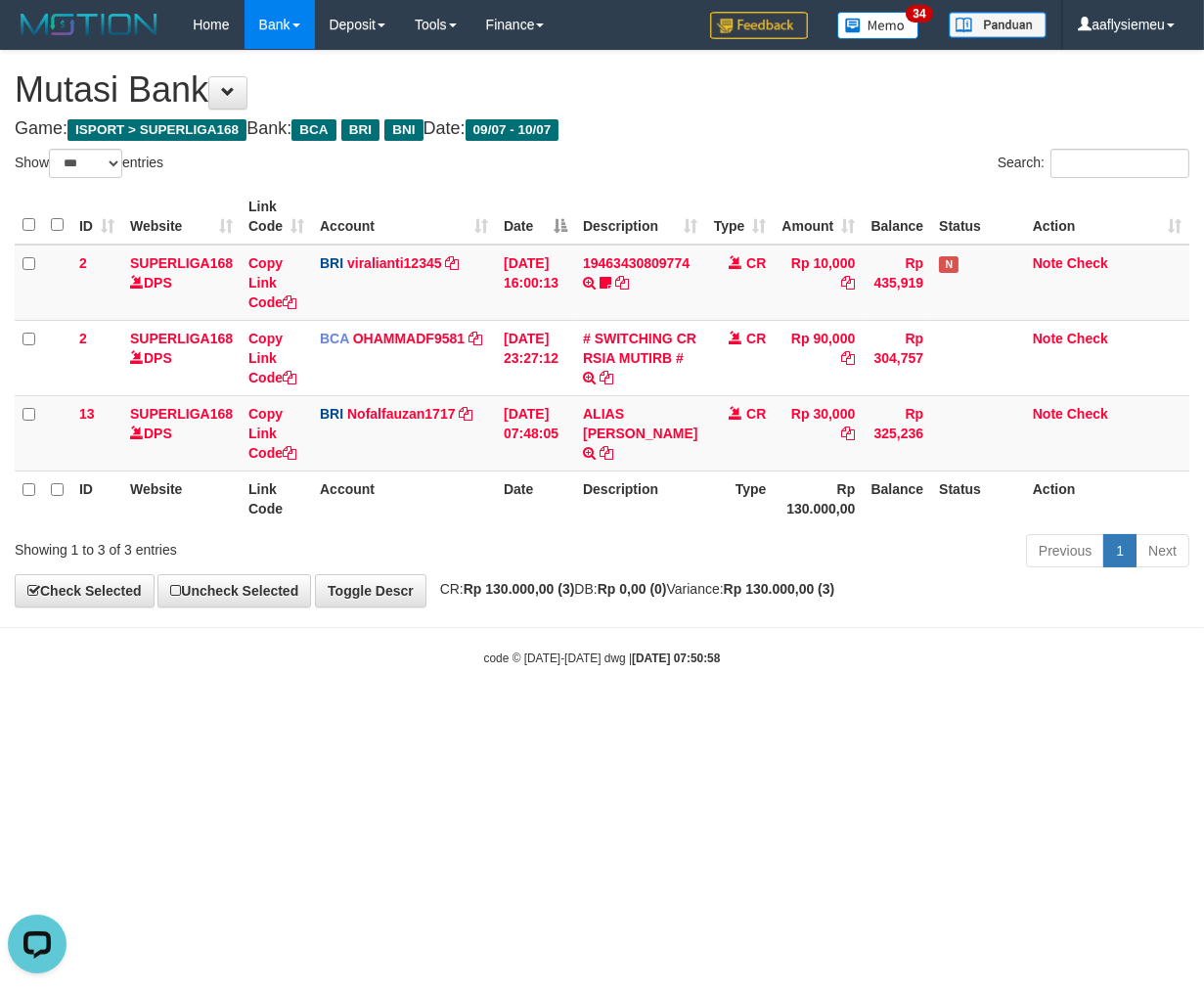 click on "Toggle navigation
Home
Bank
Account List
Load
By Website
Group
[ISPORT]													SUPERLIGA168
By Load Group (DPS)" at bounding box center (602, 358) 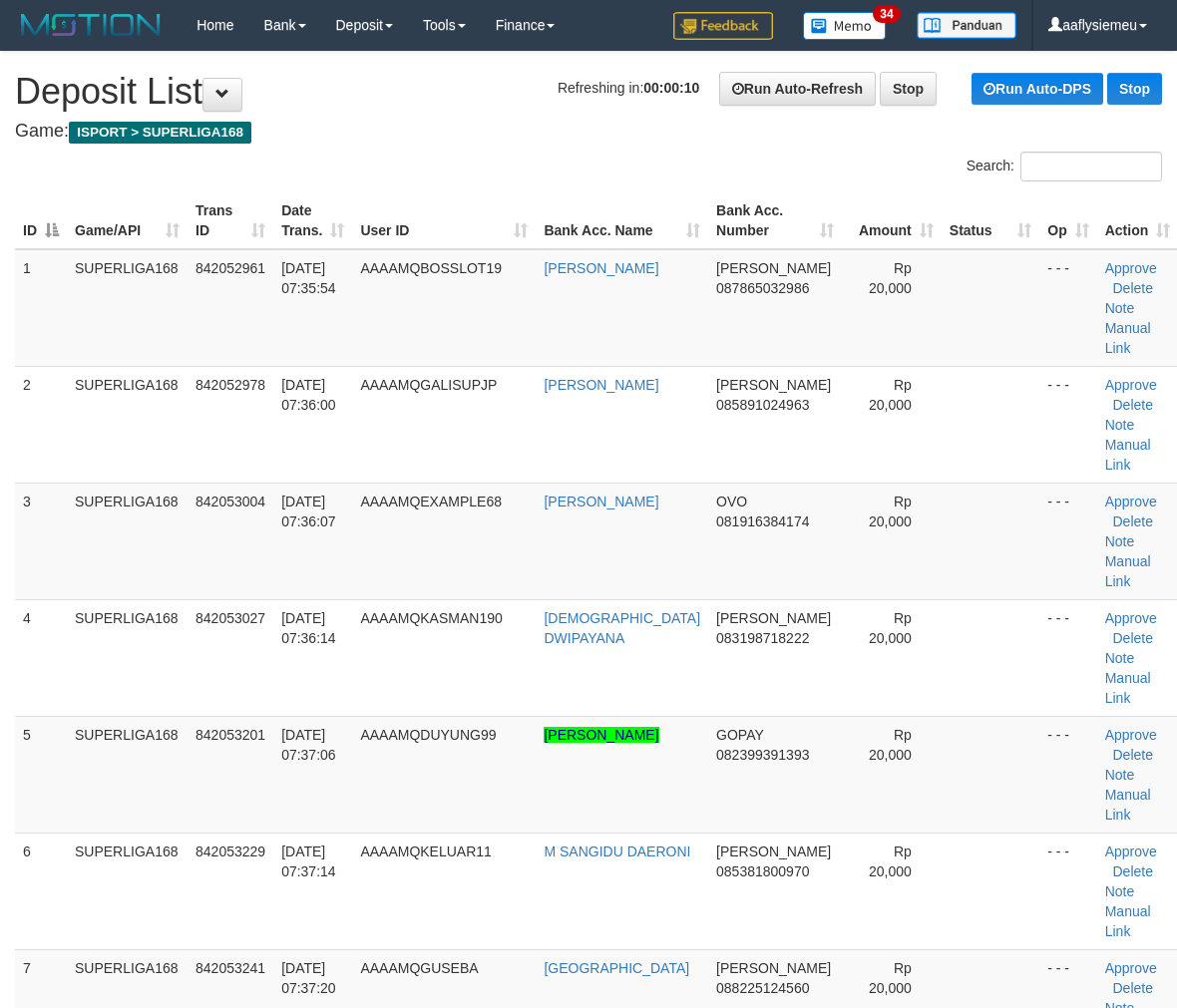 scroll, scrollTop: 0, scrollLeft: 0, axis: both 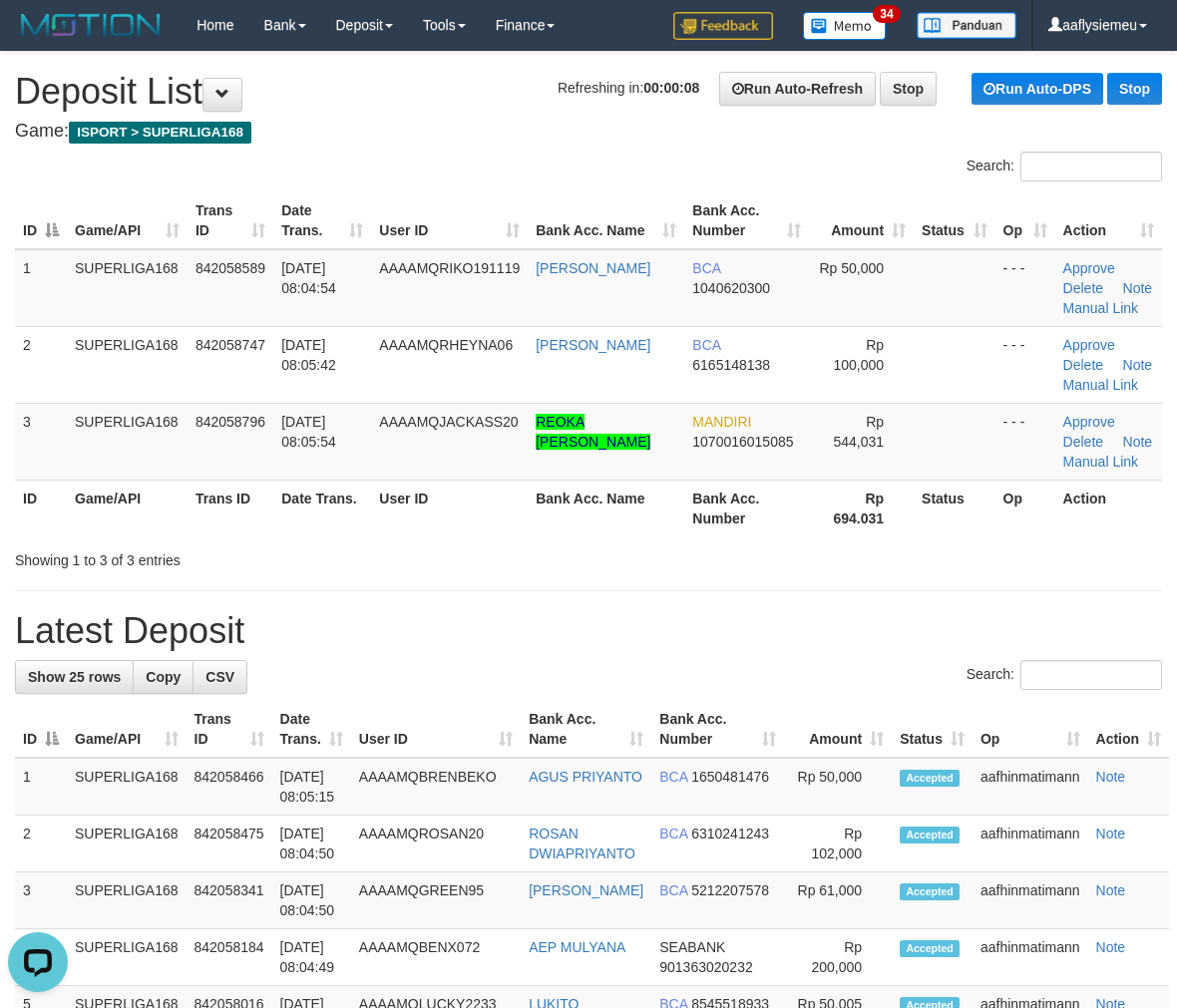 click on "Showing 1 to 3 of 3 entries" at bounding box center [245, 556] 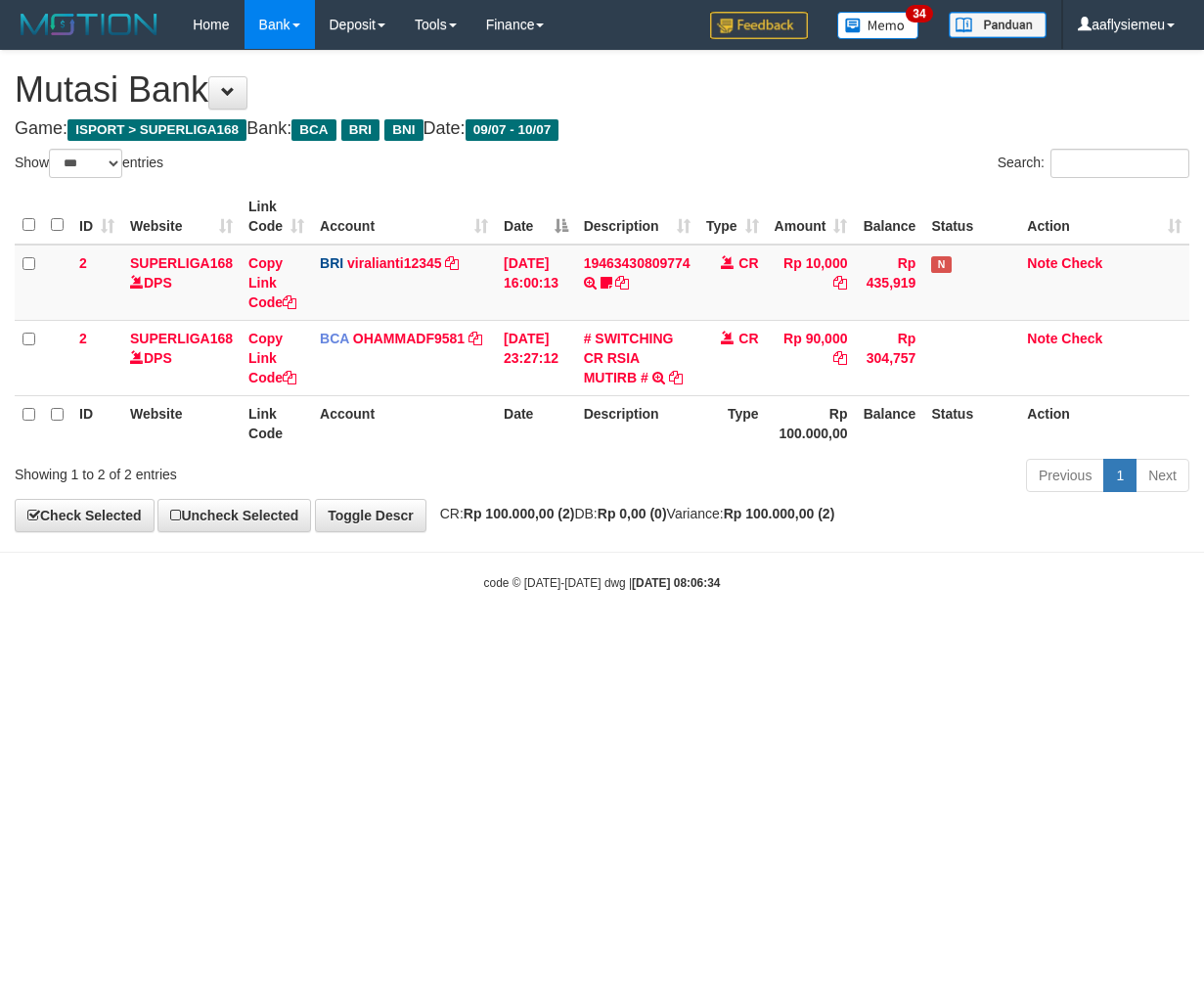 select on "***" 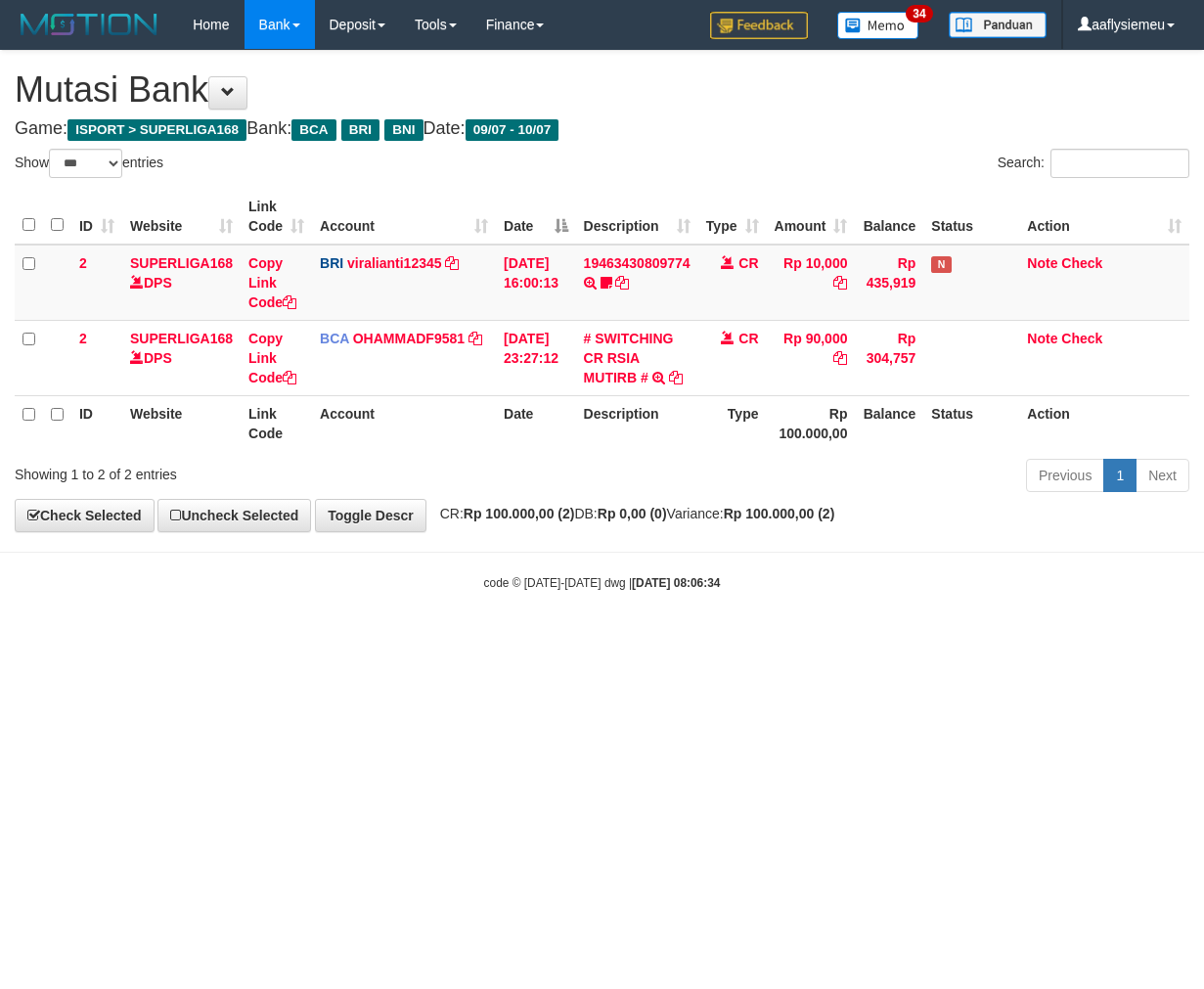 scroll, scrollTop: 0, scrollLeft: 0, axis: both 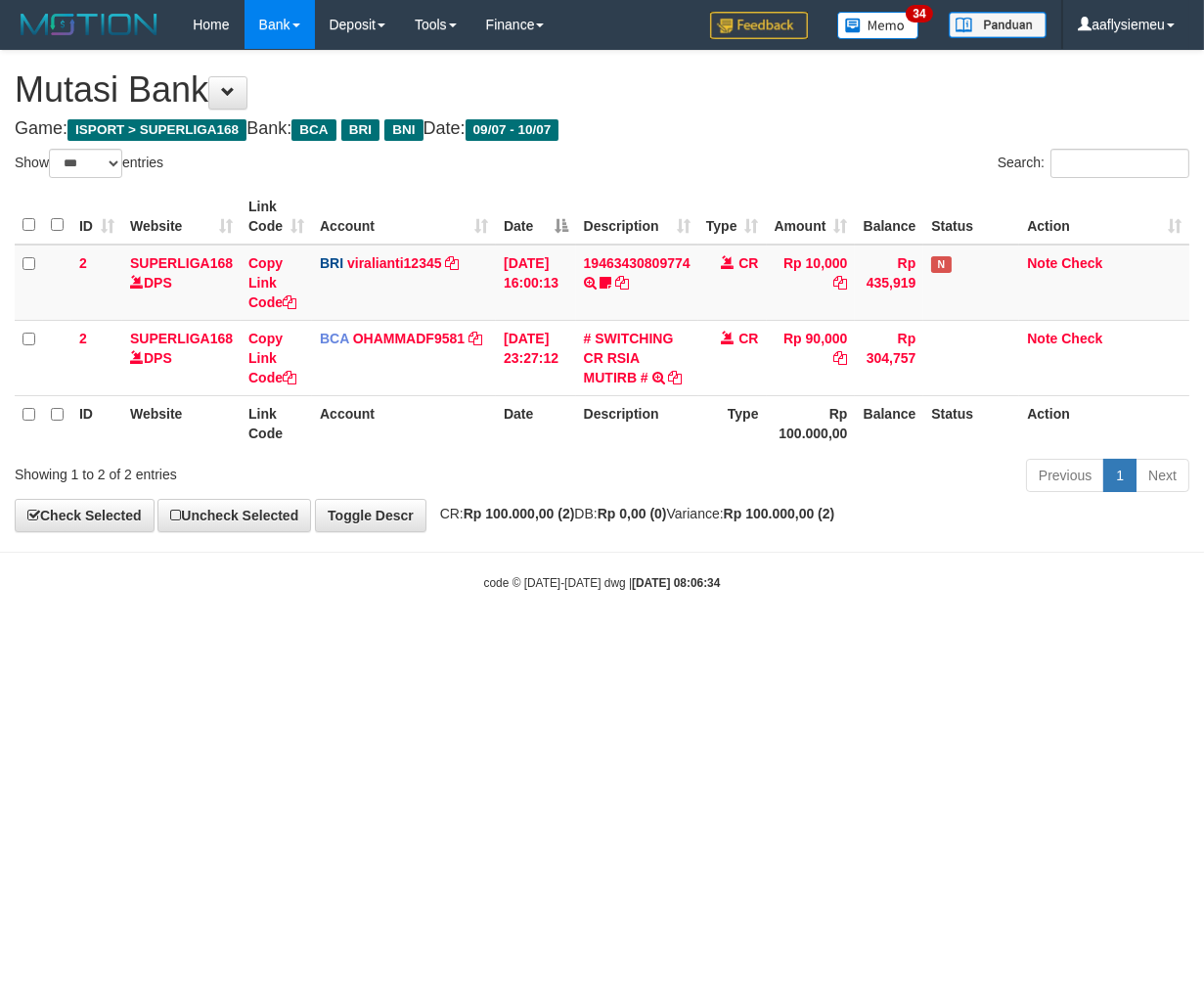 click on "Toggle navigation
Home
Bank
Account List
Load
By Website
Group
[ISPORT]													SUPERLIGA168
By Load Group (DPS)" at bounding box center [602, 320] 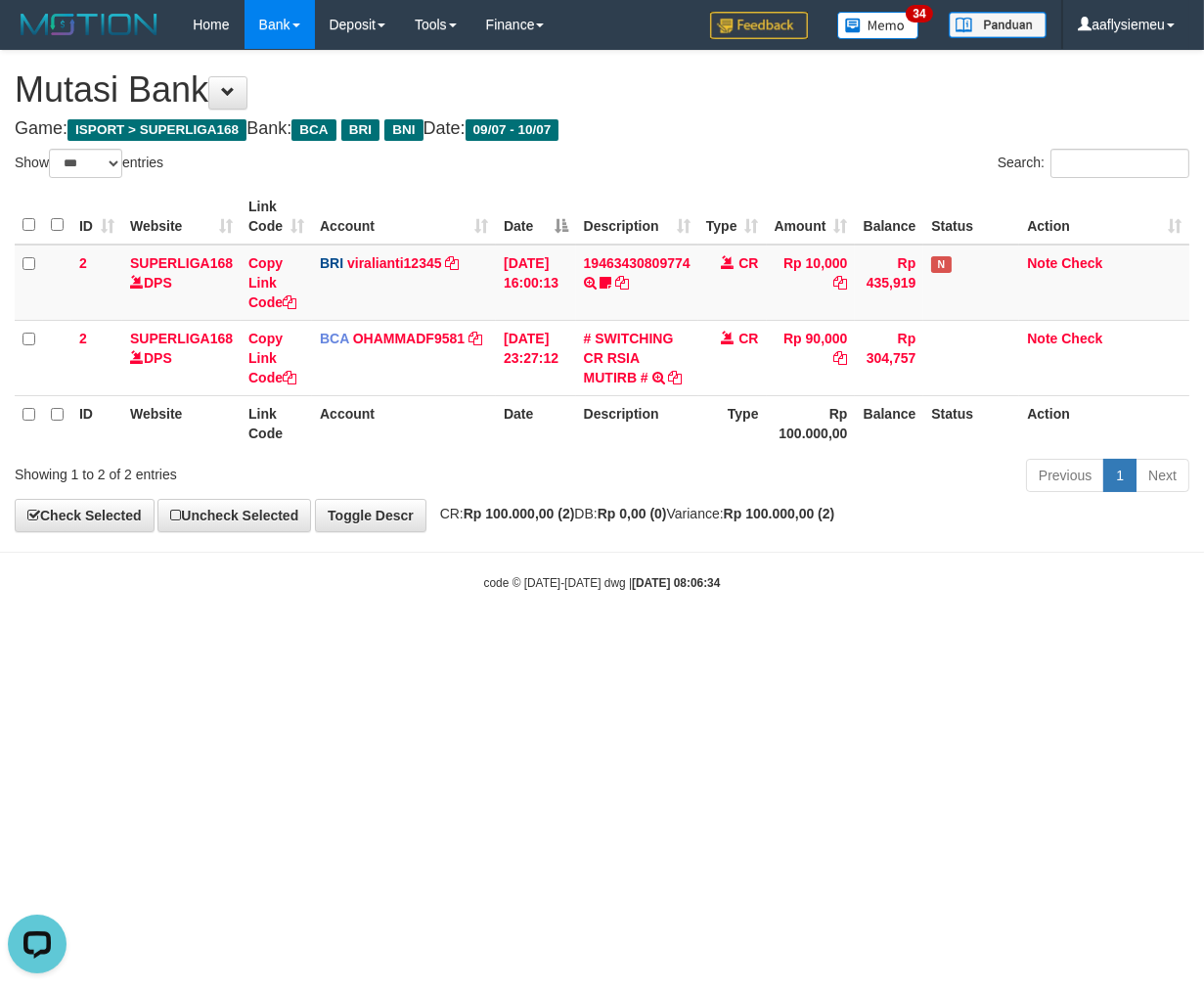 scroll, scrollTop: 0, scrollLeft: 0, axis: both 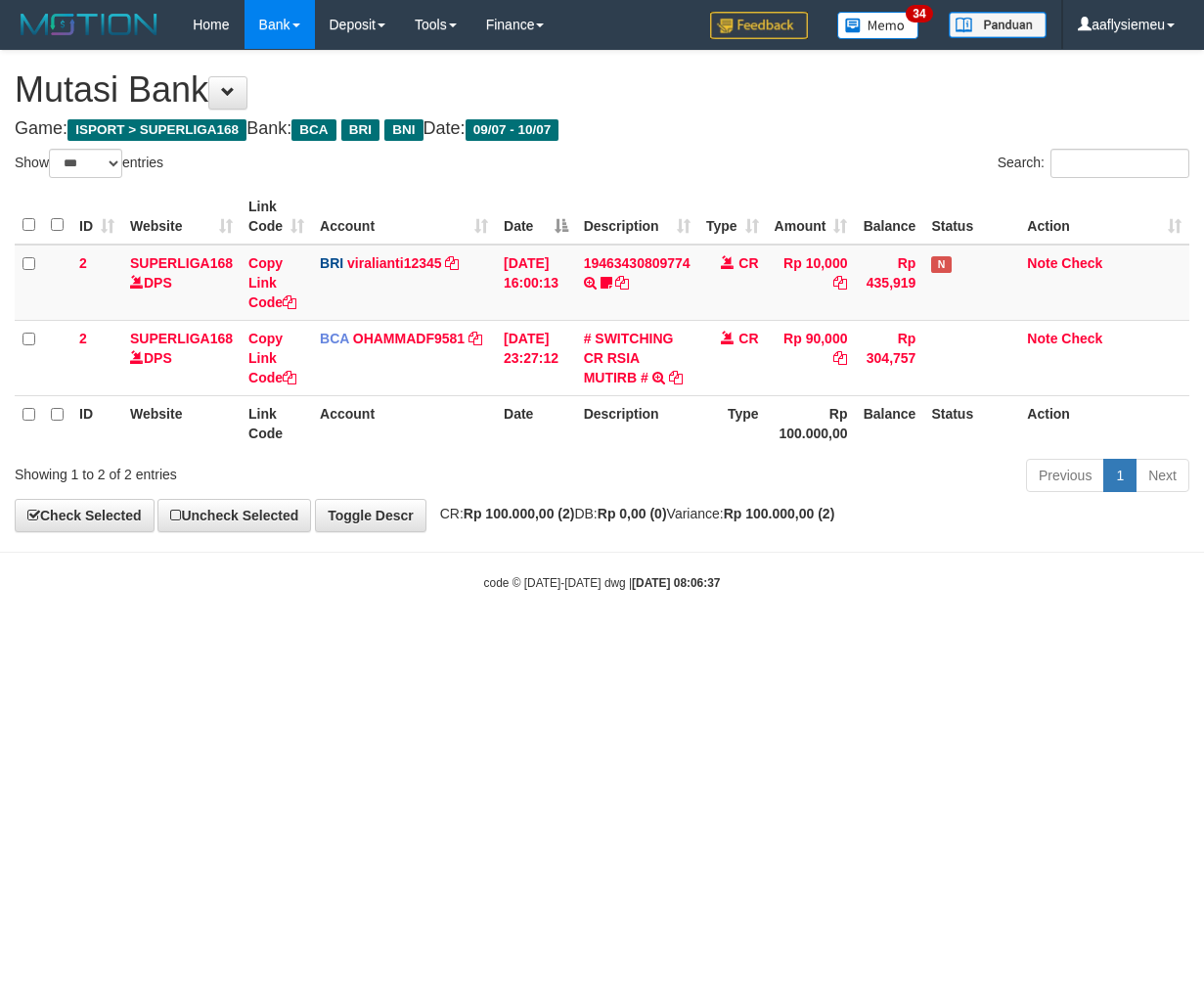 select on "***" 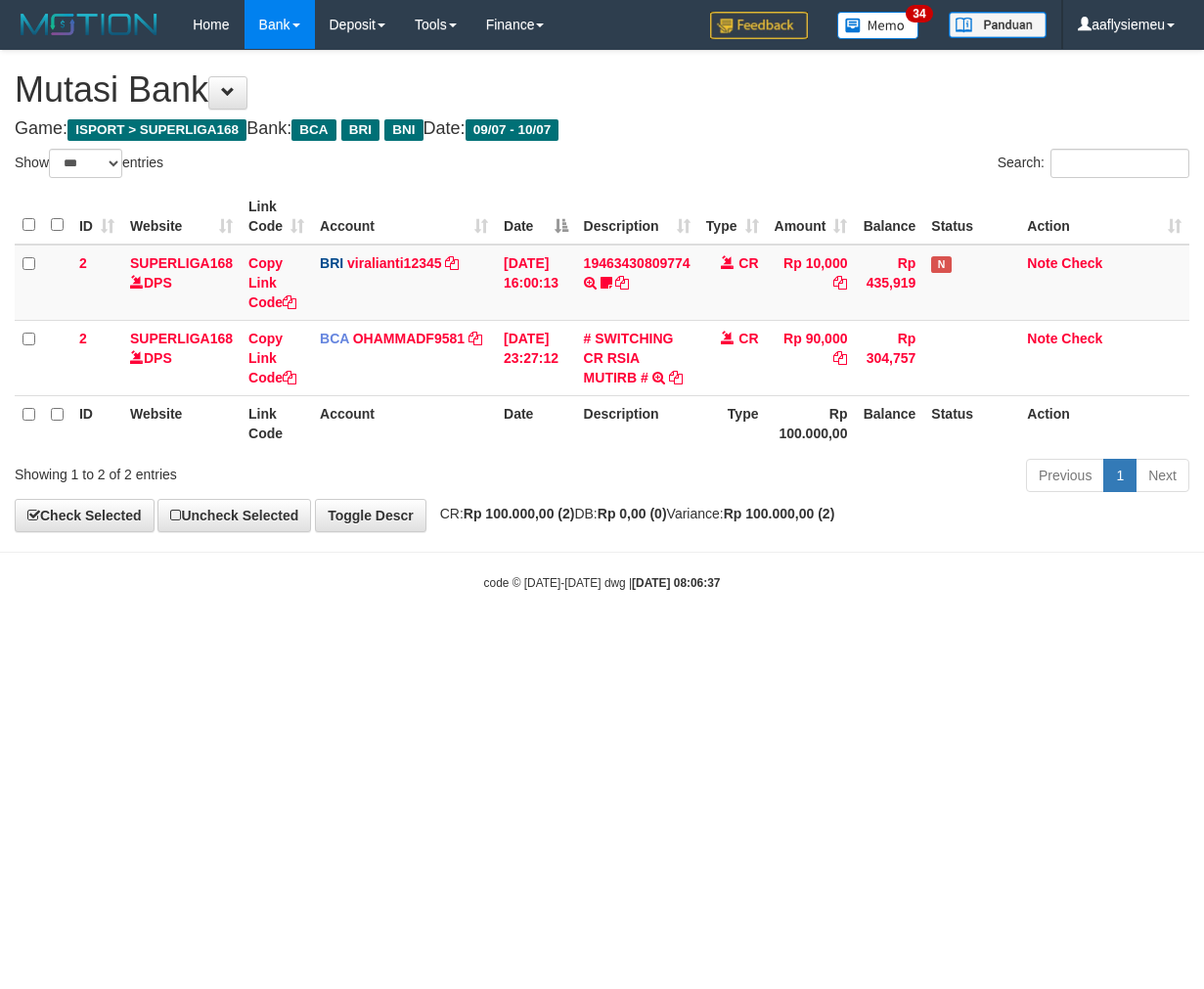 scroll, scrollTop: 0, scrollLeft: 0, axis: both 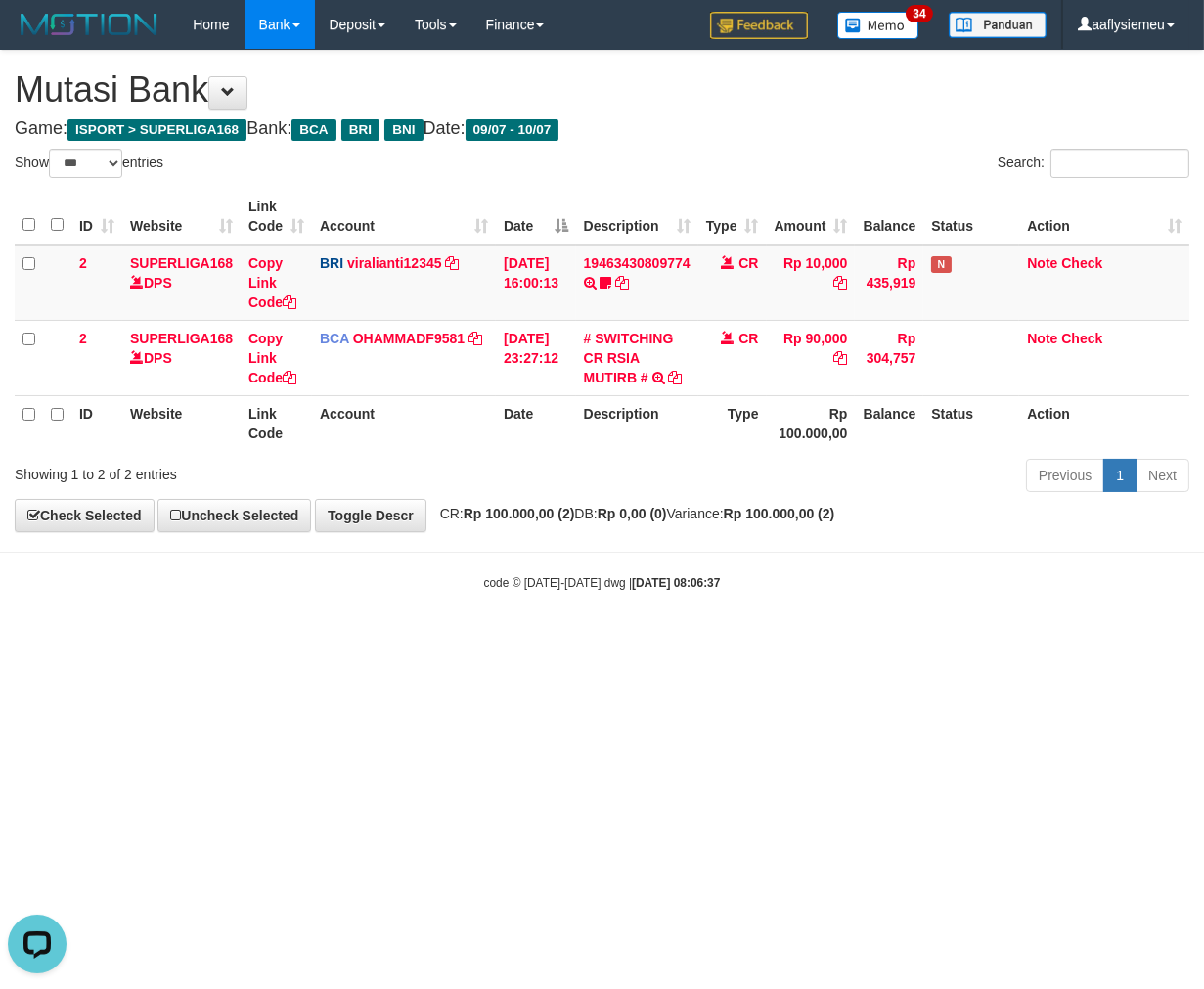 drag, startPoint x: 552, startPoint y: 600, endPoint x: 384, endPoint y: 589, distance: 168.35973 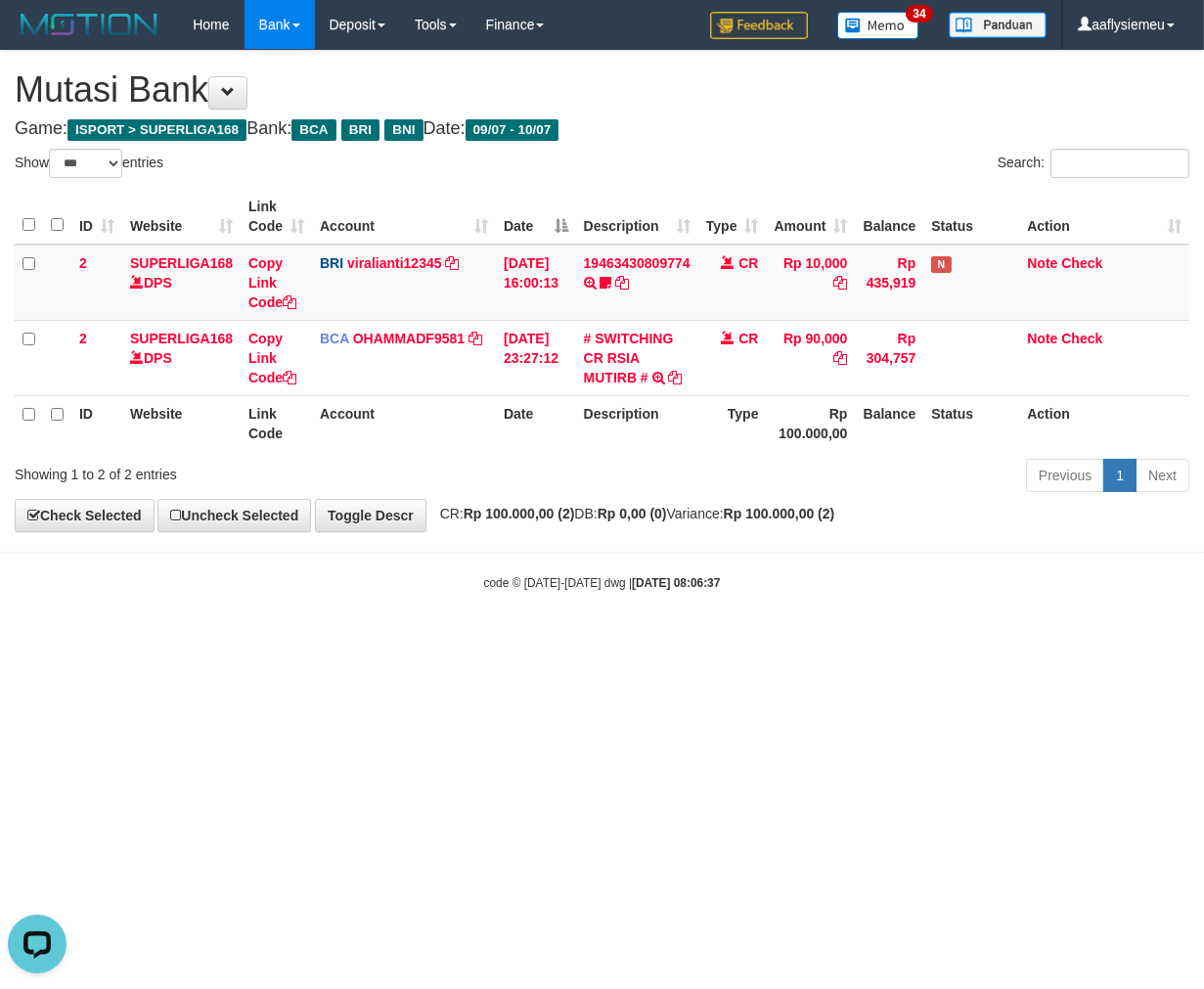 click on "Toggle navigation
Home
Bank
Account List
Load
By Website
Group
[ISPORT]													SUPERLIGA168
By Load Group (DPS)" at bounding box center (602, 320) 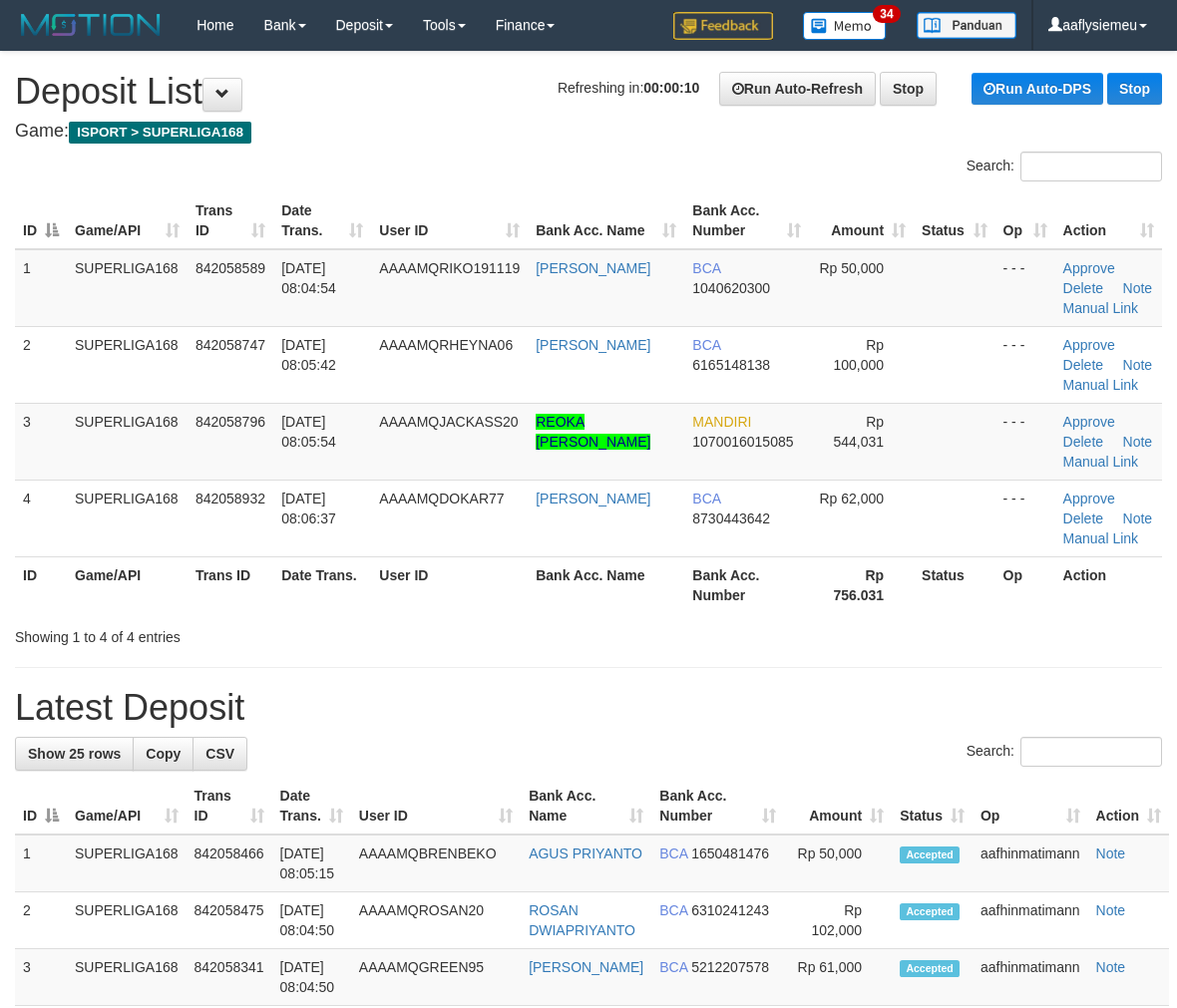 scroll, scrollTop: 0, scrollLeft: 0, axis: both 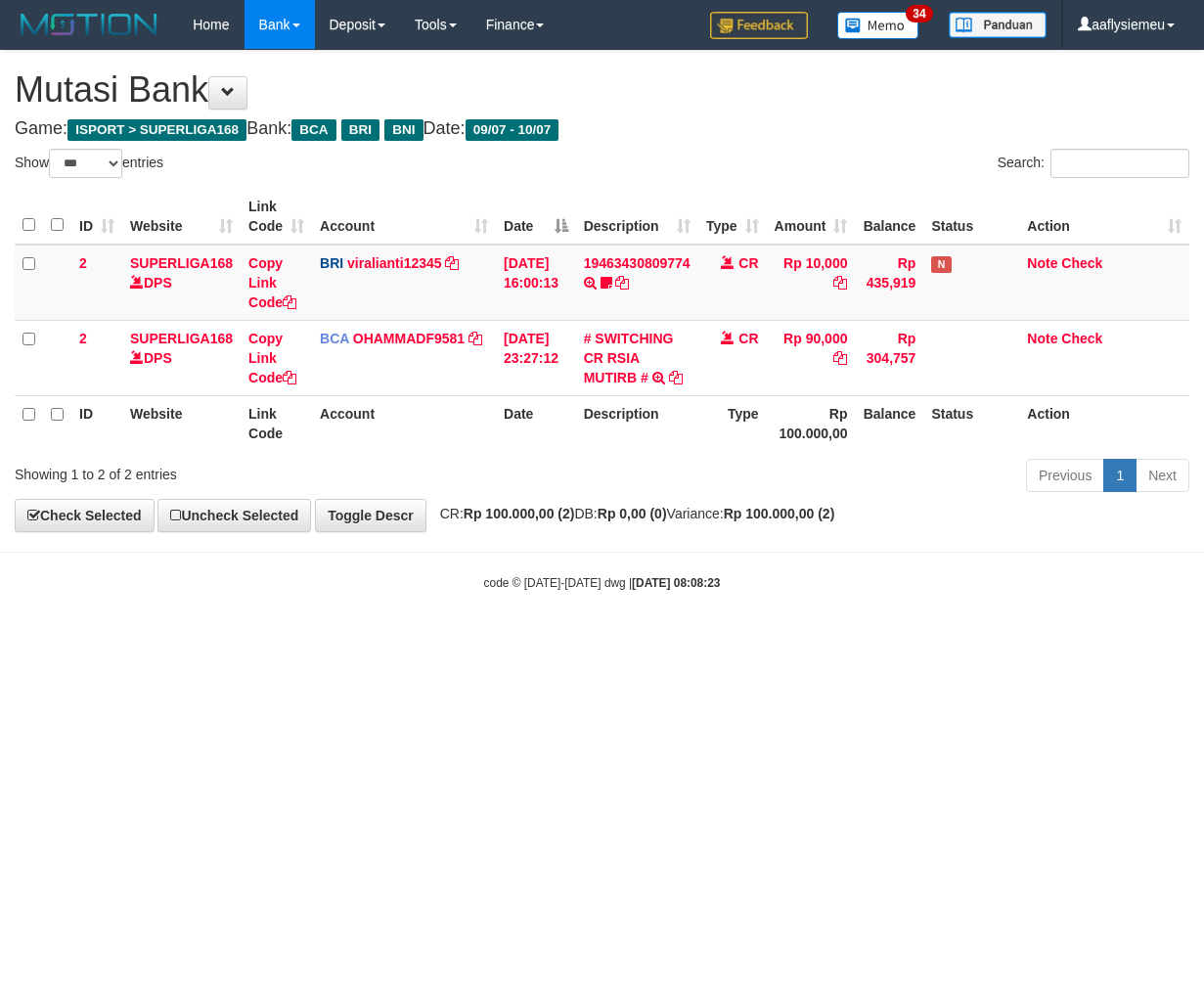 select on "***" 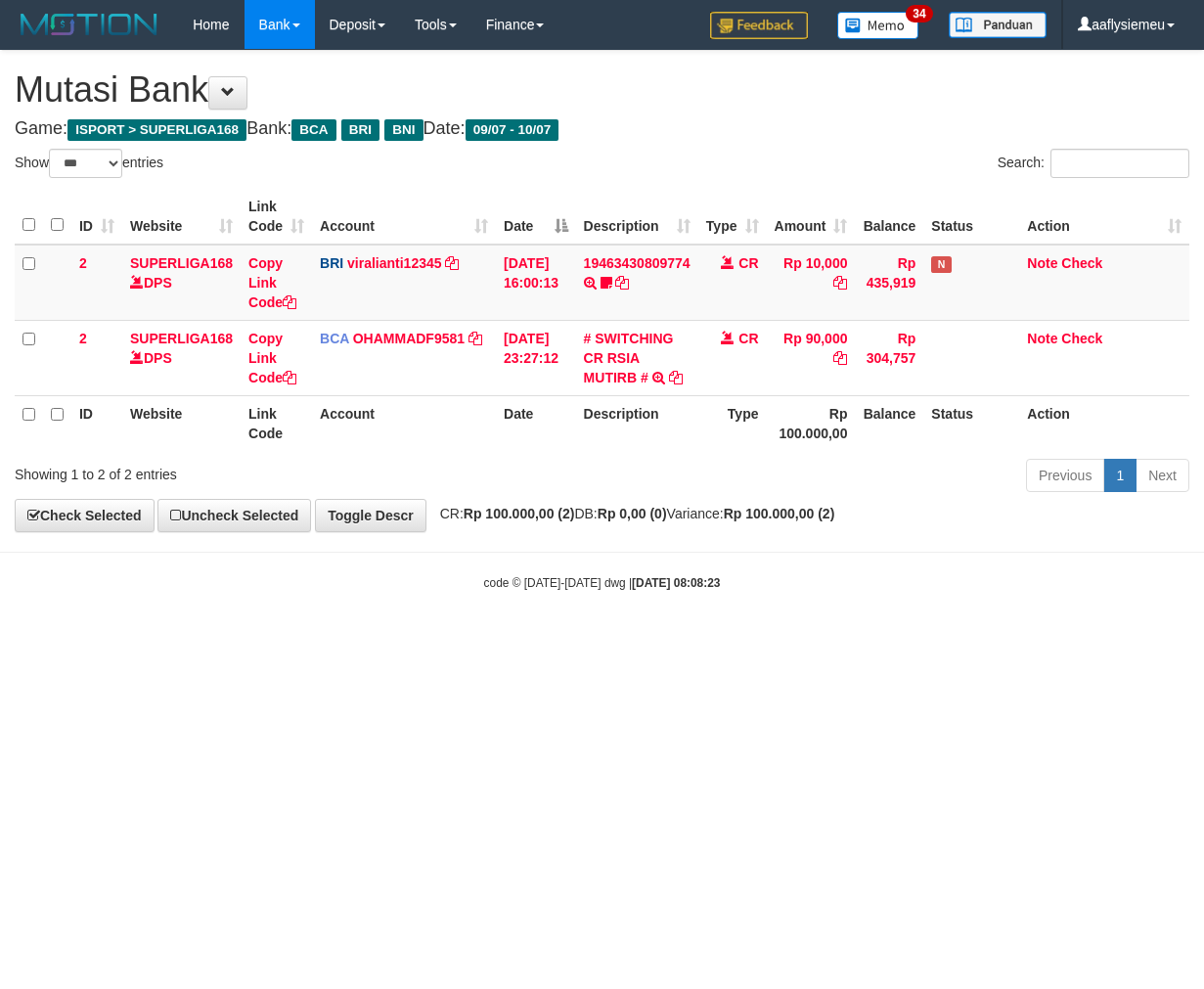 scroll, scrollTop: 0, scrollLeft: 0, axis: both 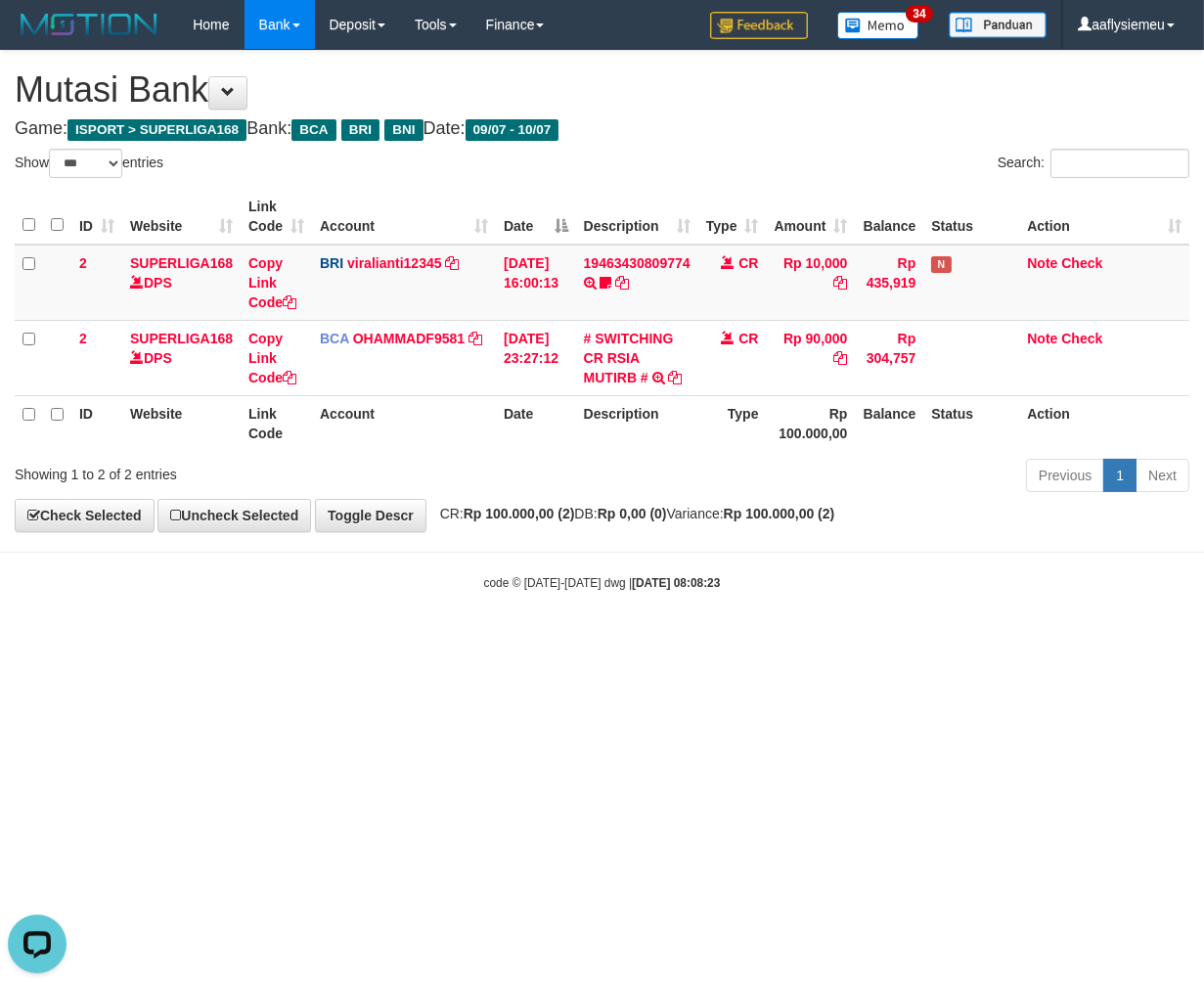 click at bounding box center (602, 552) 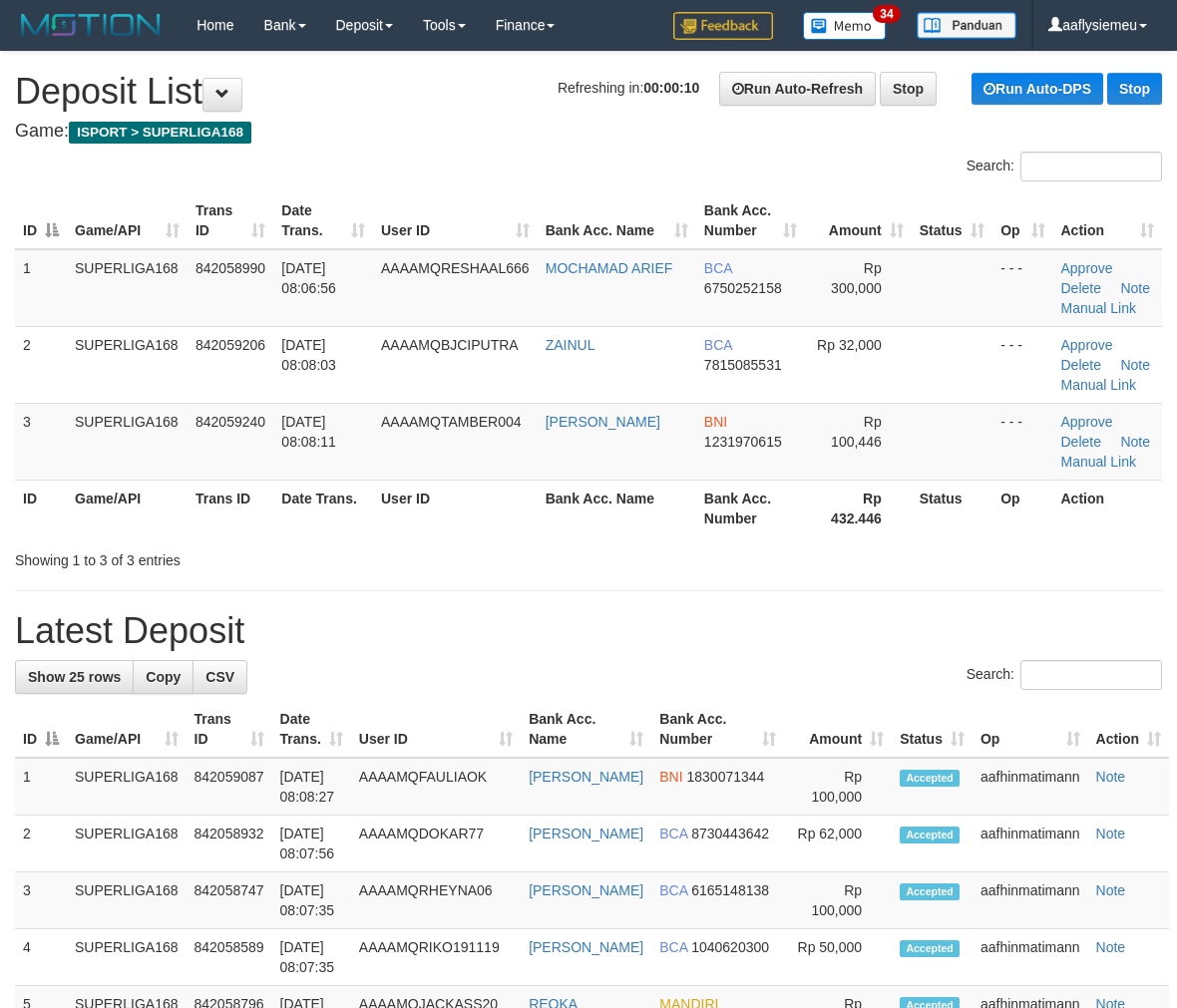 scroll, scrollTop: 0, scrollLeft: 0, axis: both 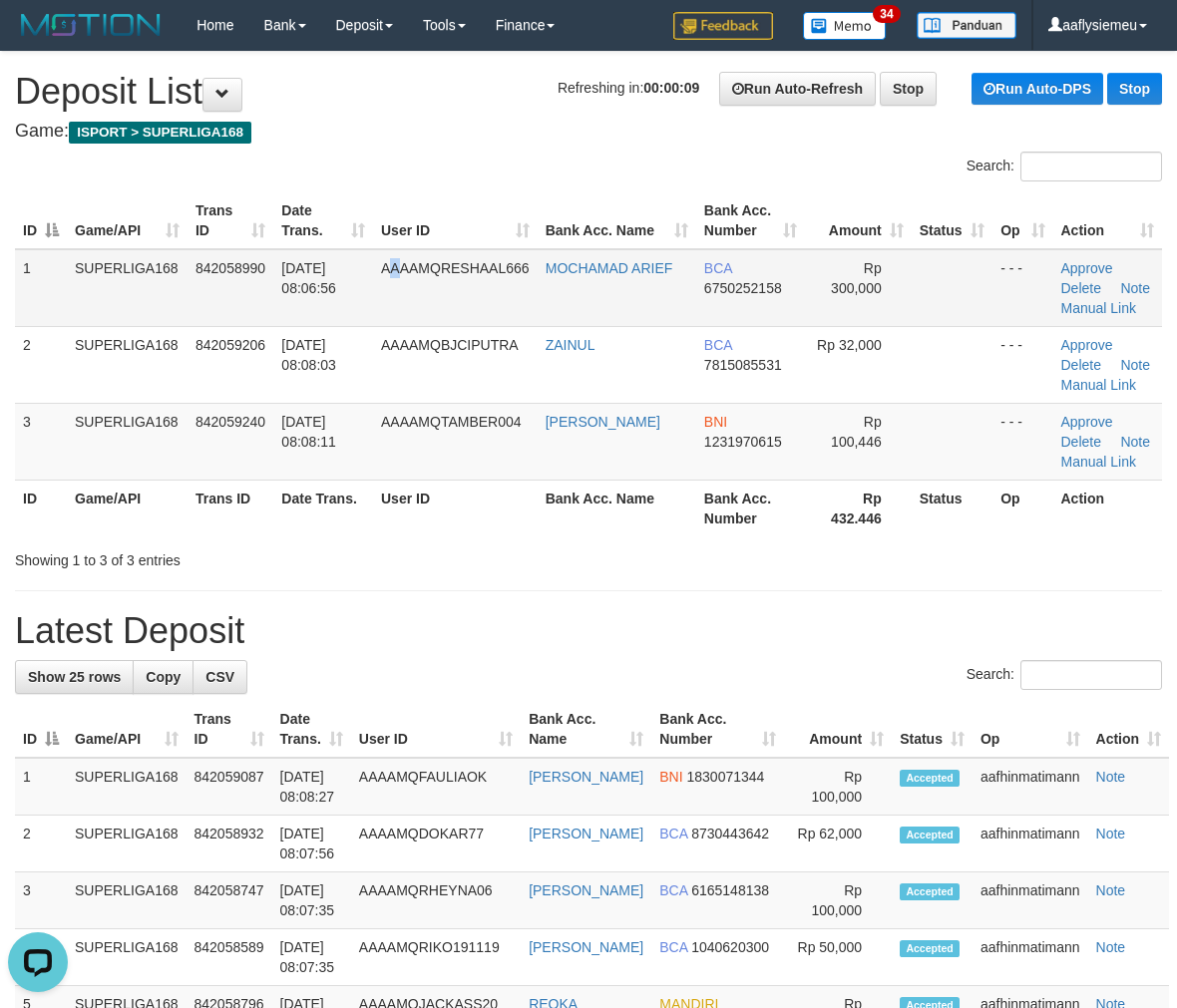 click on "AAAAMQRESHAAL666" at bounding box center (455, 288) 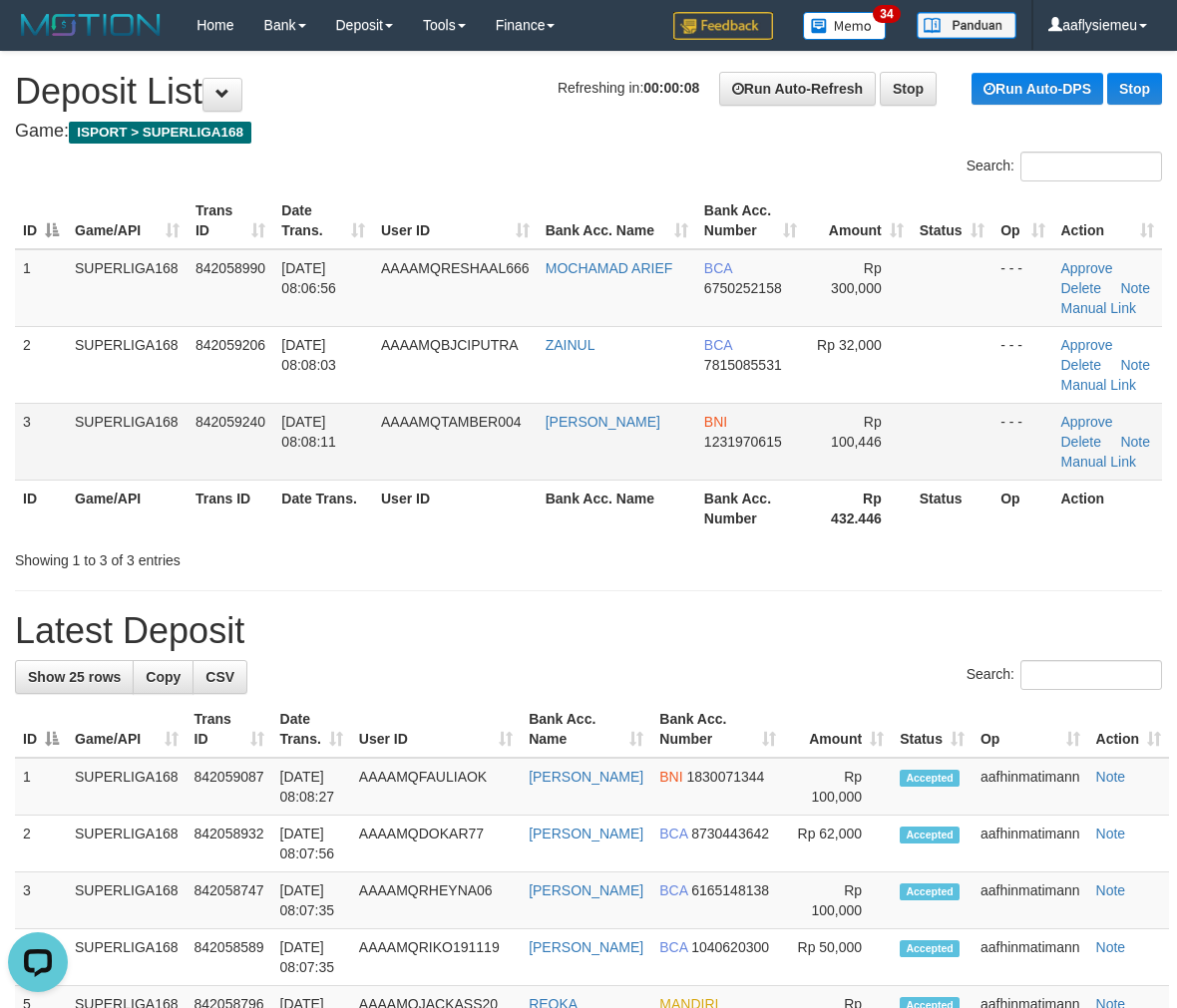 click on "1
SUPERLIGA168
842058990
[DATE] 08:06:56
AAAAMQRESHAAL666
MOCHAMAD ARIEF
BCA
6750252158
Rp 300,000
- - -
Approve
[GEOGRAPHIC_DATA]
Note
Manual Link
2
SUPERLIGA168
842059206
[DATE] 08:08:03
AAAAMQBJCIPUTRA
ZAINUL
BCA
7815085531
Rp 32,000
- - -
Approve
Note" at bounding box center [588, 365] 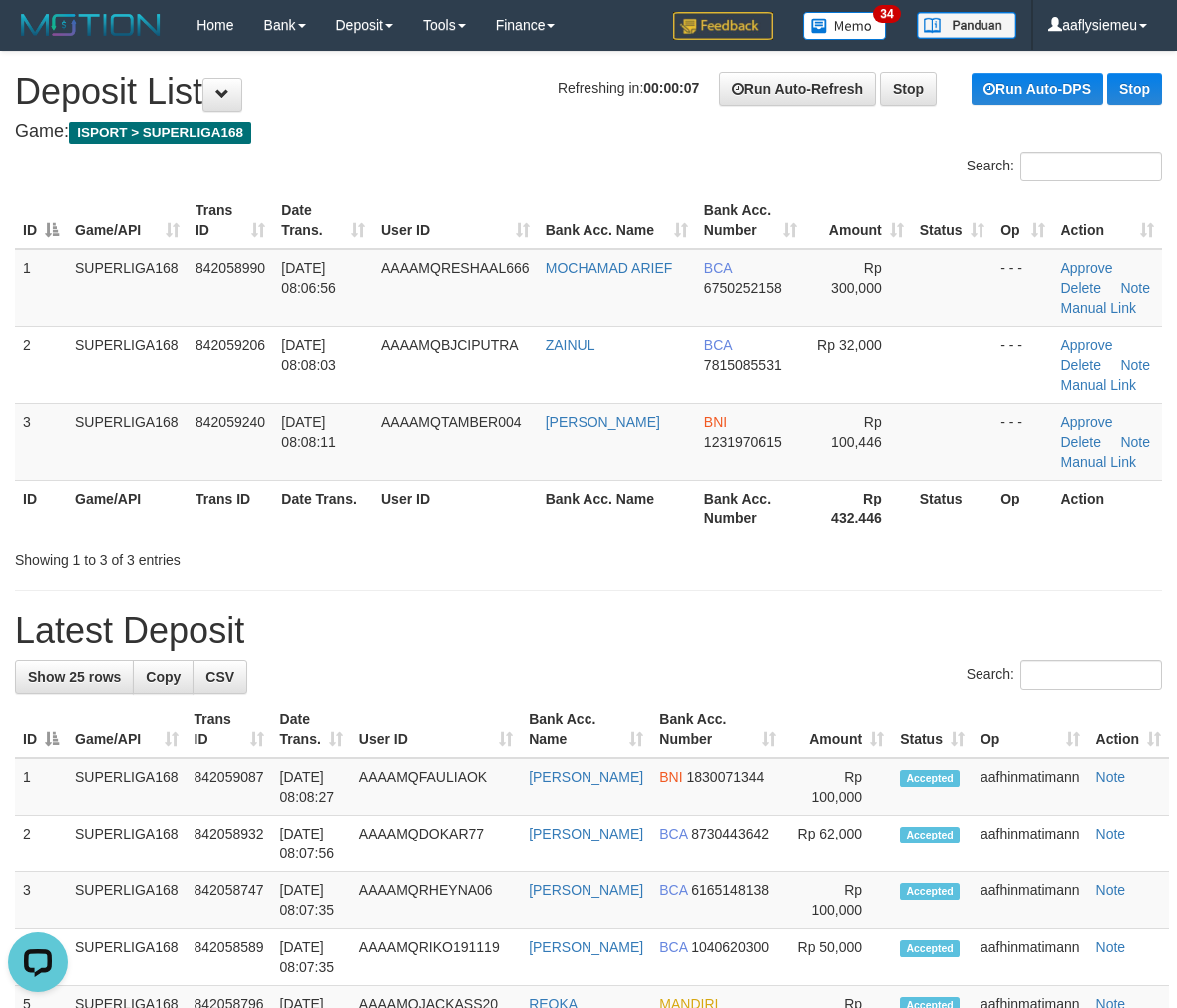 click on "ID Game/API Trans ID Date Trans. User ID Bank Acc. Name Bank Acc. Number Amount Status Op Action
1
SUPERLIGA168
842058990
[DATE] 08:06:56
AAAAMQRESHAAL666
MOCHAMAD ARIEF
BCA
6750252158
Rp 300,000
- - -
Approve
[GEOGRAPHIC_DATA]
Note
Manual Link
2
SUPERLIGA168
842059206
[DATE] 08:08:03
AAAAMQBJCIPUTRA
ZAINUL
BCA
7815085531
Rp 32,000
- - -" at bounding box center (588, 364) 